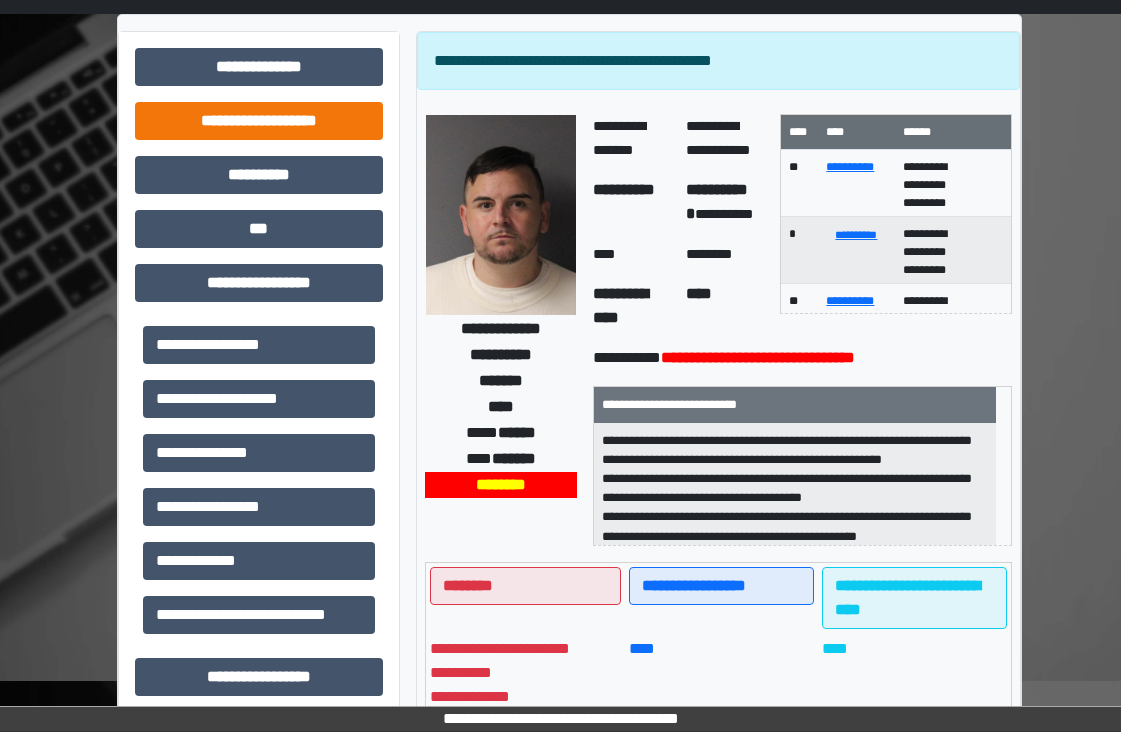 scroll, scrollTop: 0, scrollLeft: 0, axis: both 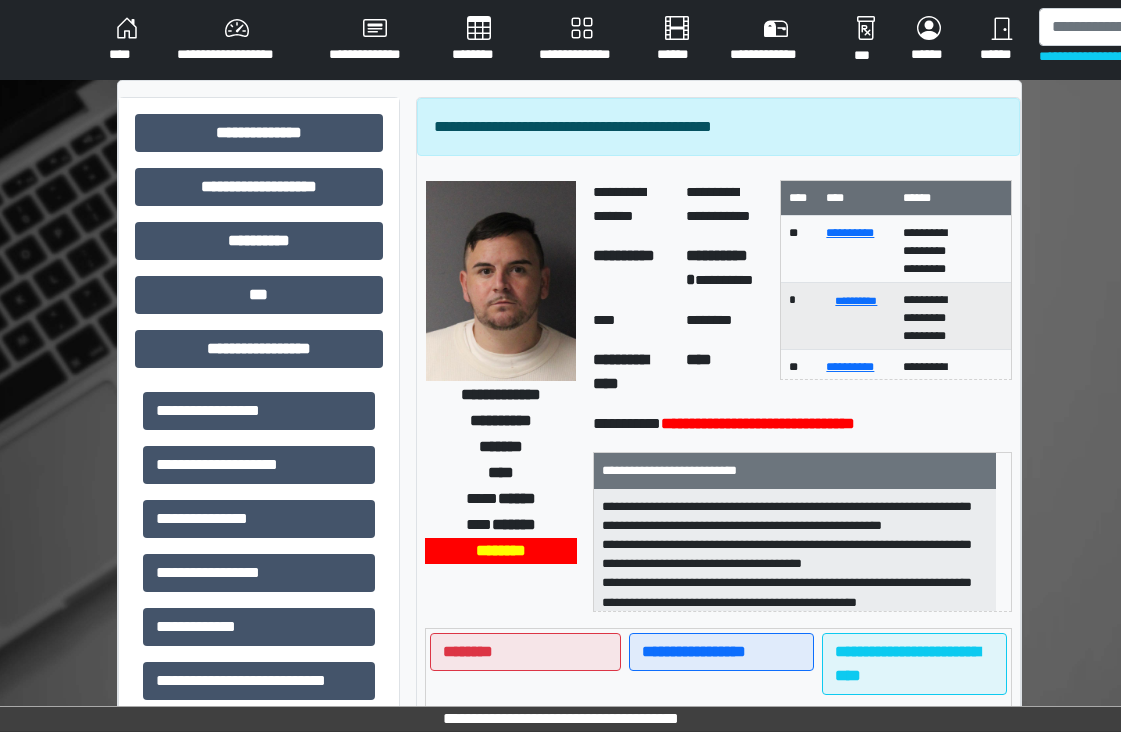 click on "**********" at bounding box center [237, 40] 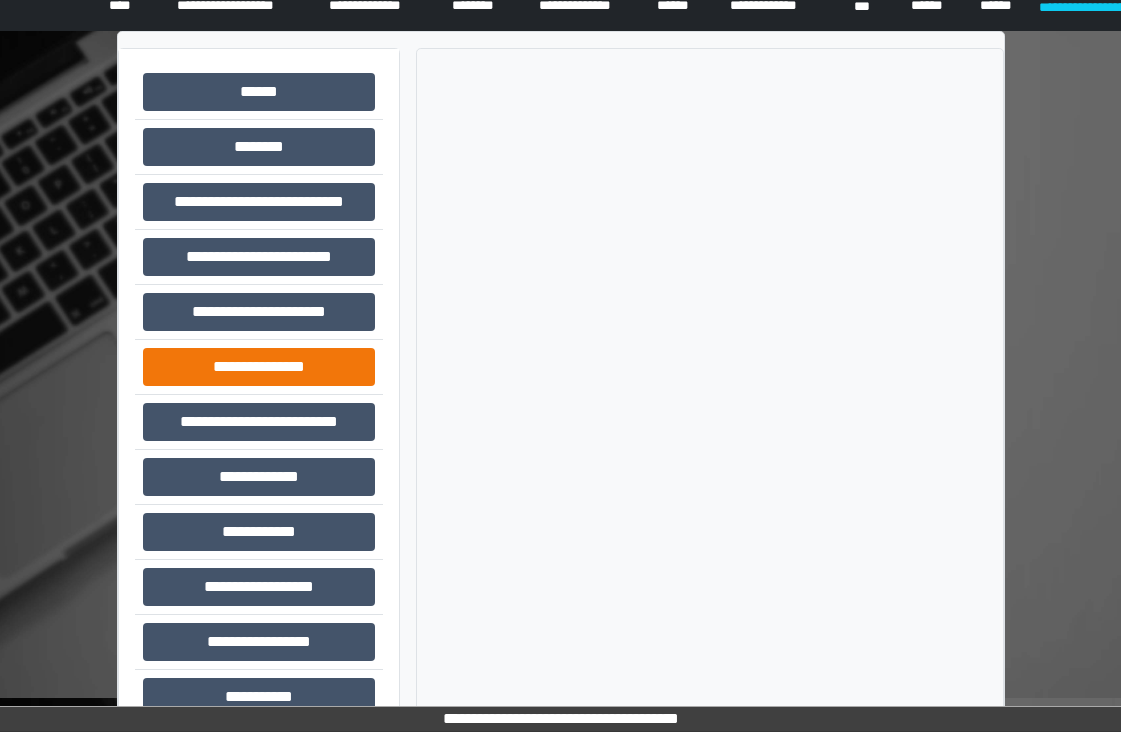 scroll, scrollTop: 92, scrollLeft: 0, axis: vertical 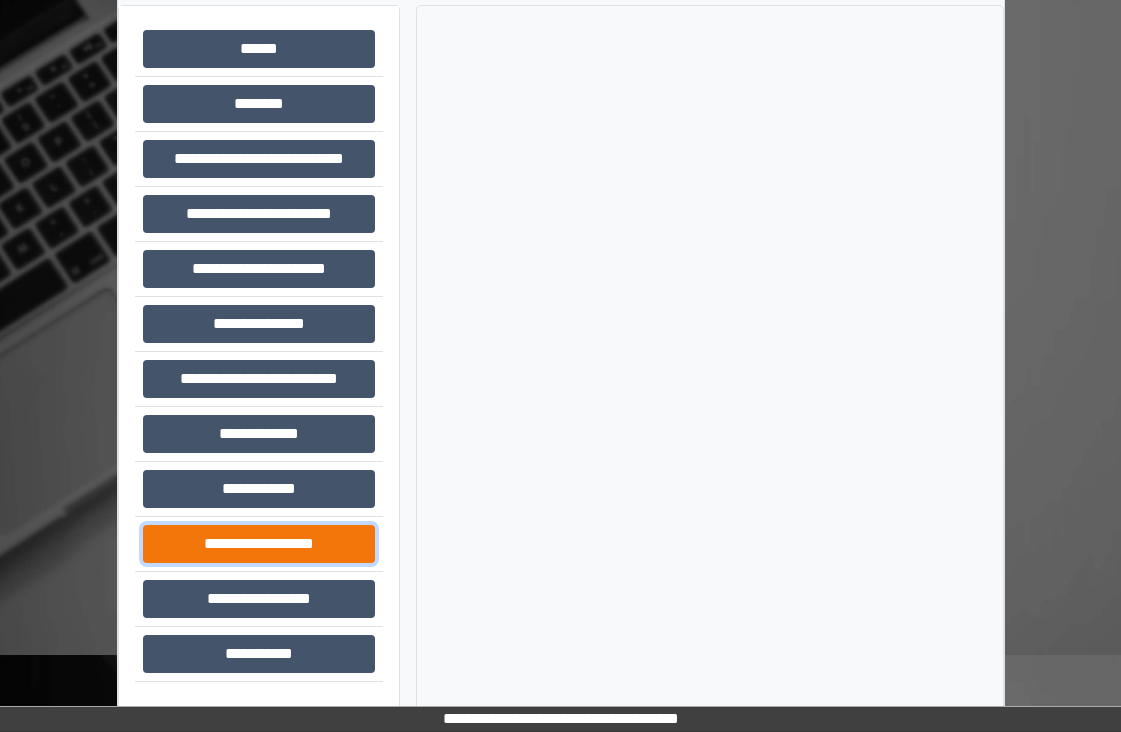 click on "**********" at bounding box center (259, 544) 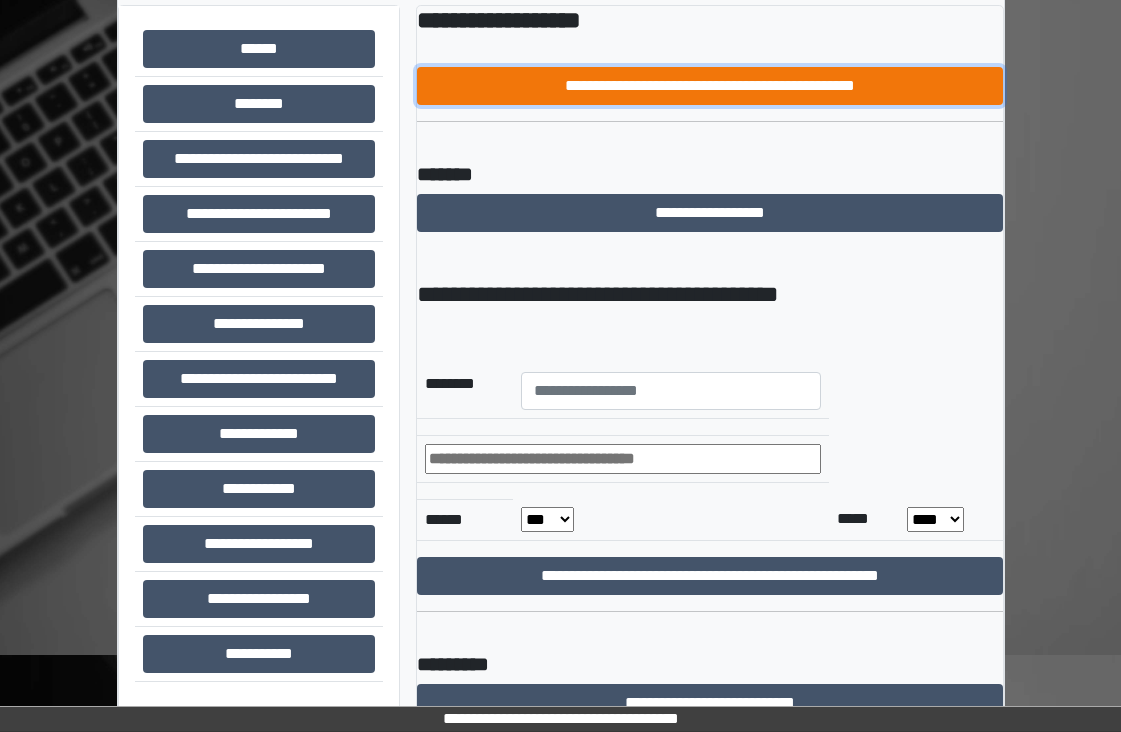click on "**********" at bounding box center [710, 86] 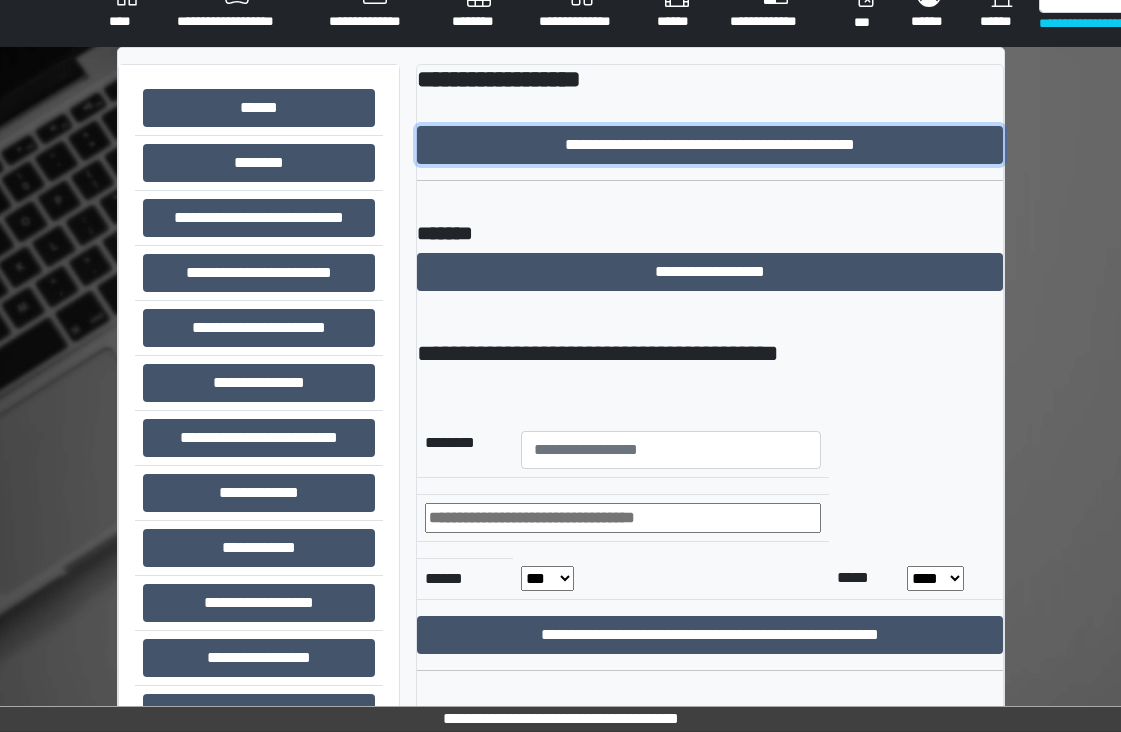 scroll, scrollTop: 0, scrollLeft: 0, axis: both 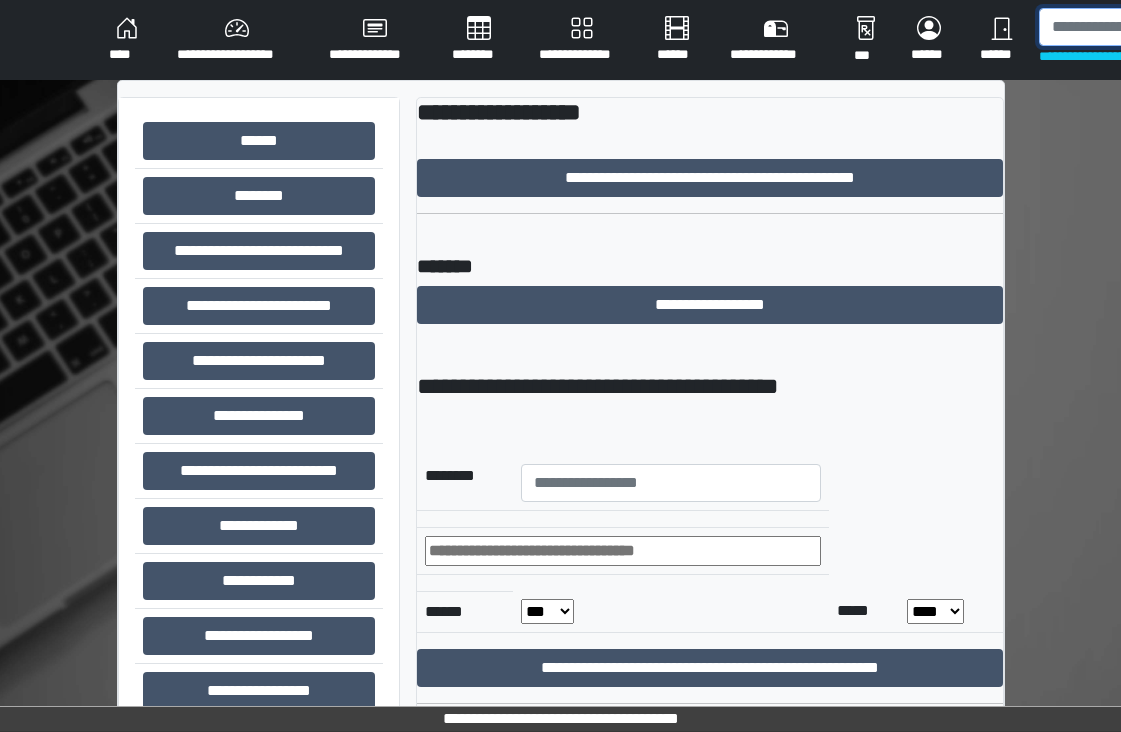 click at bounding box center [1142, 27] 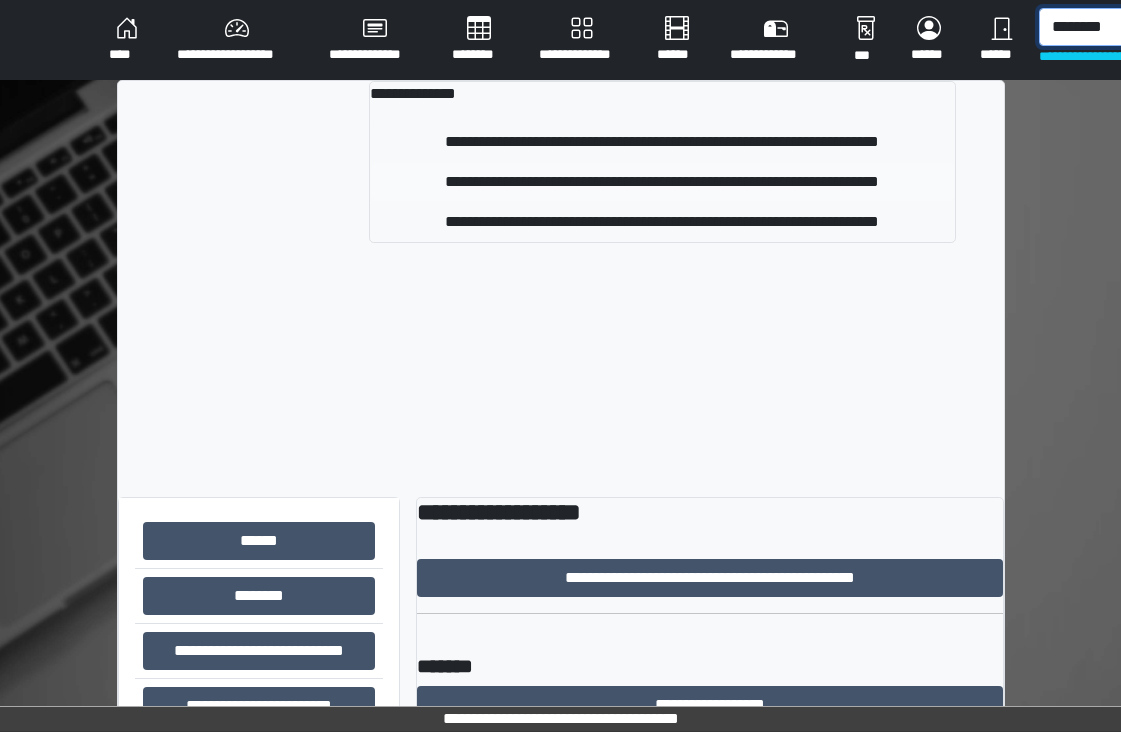 type on "********" 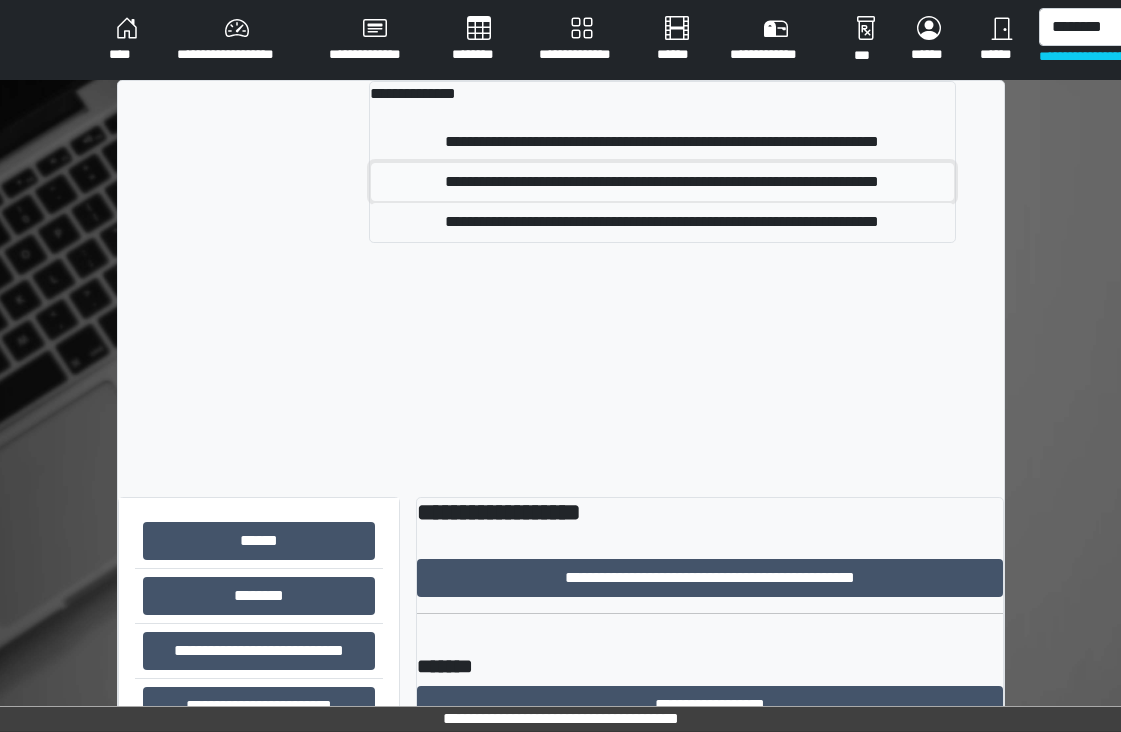 click on "**********" at bounding box center [662, 182] 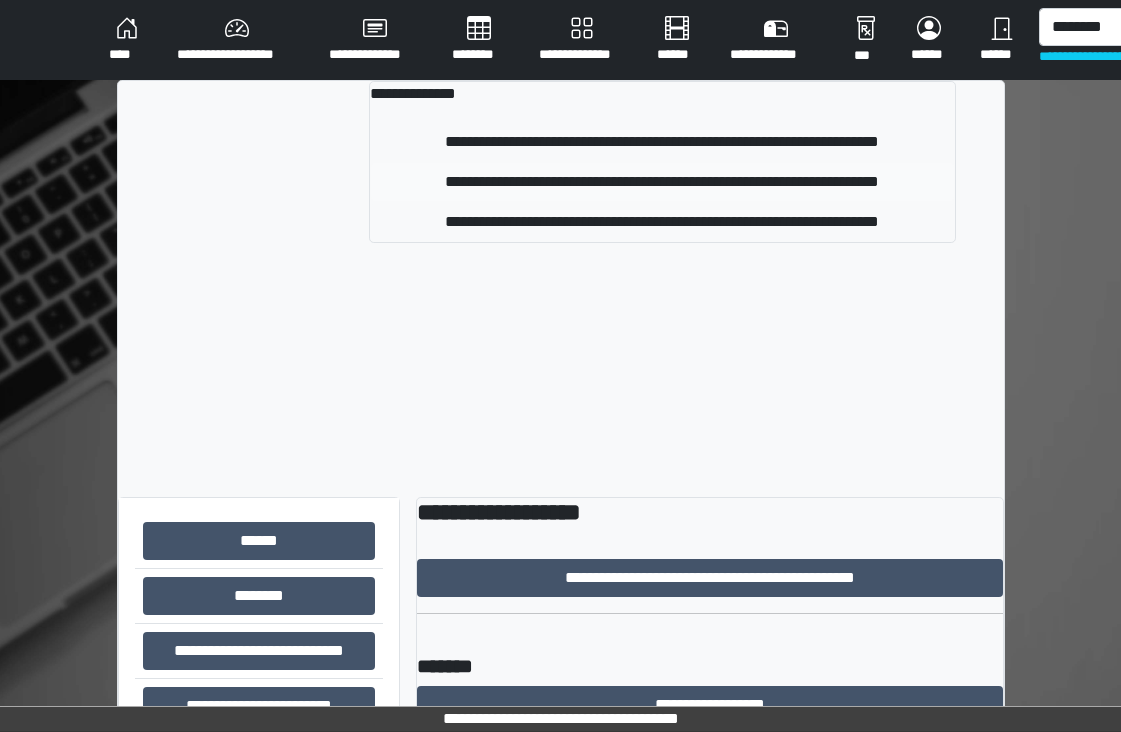 type 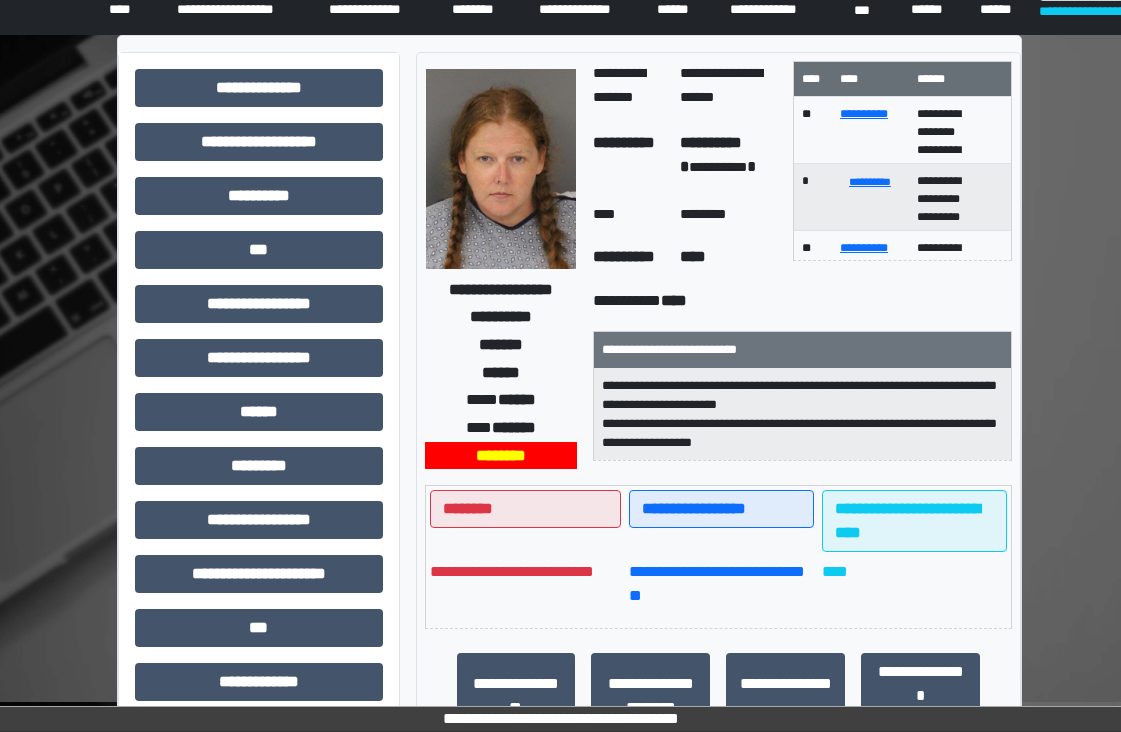 scroll, scrollTop: 400, scrollLeft: 0, axis: vertical 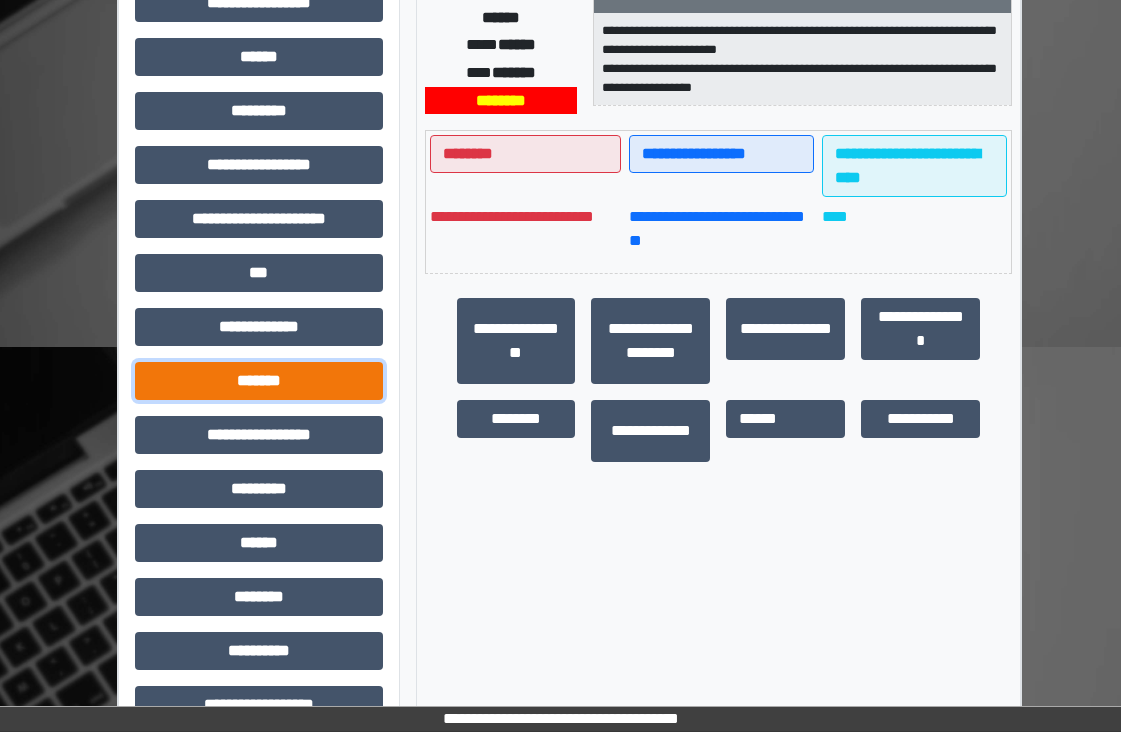 click on "*******" at bounding box center [259, 381] 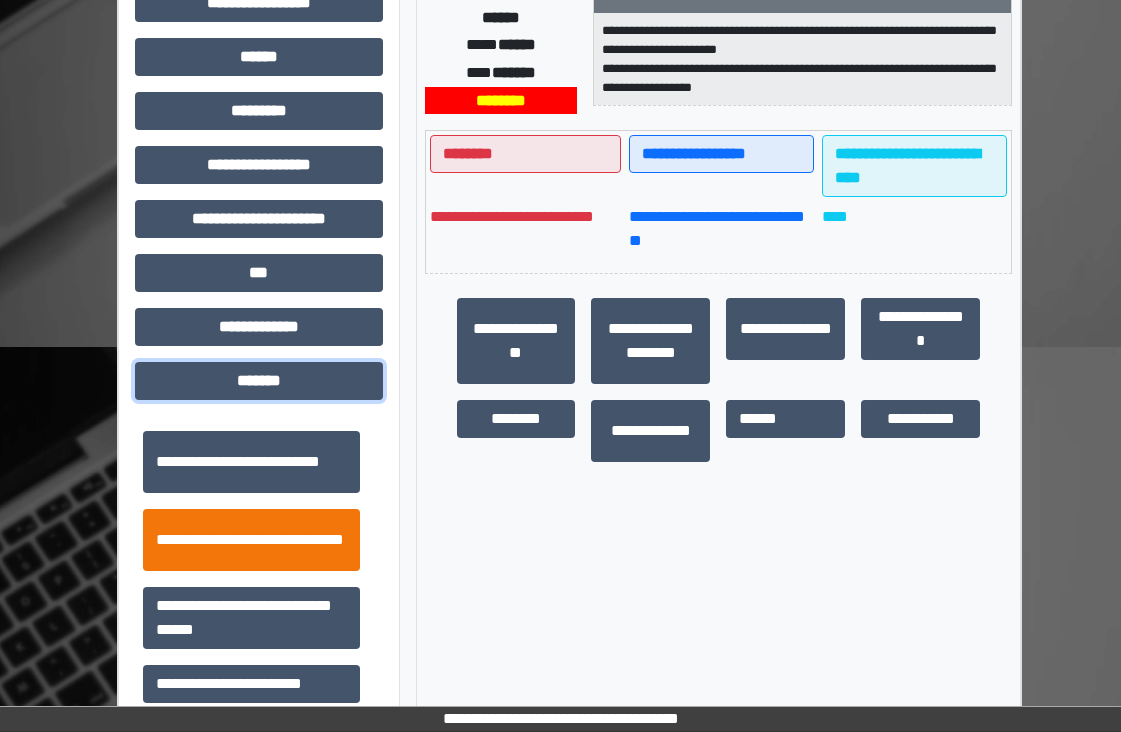 scroll, scrollTop: 800, scrollLeft: 0, axis: vertical 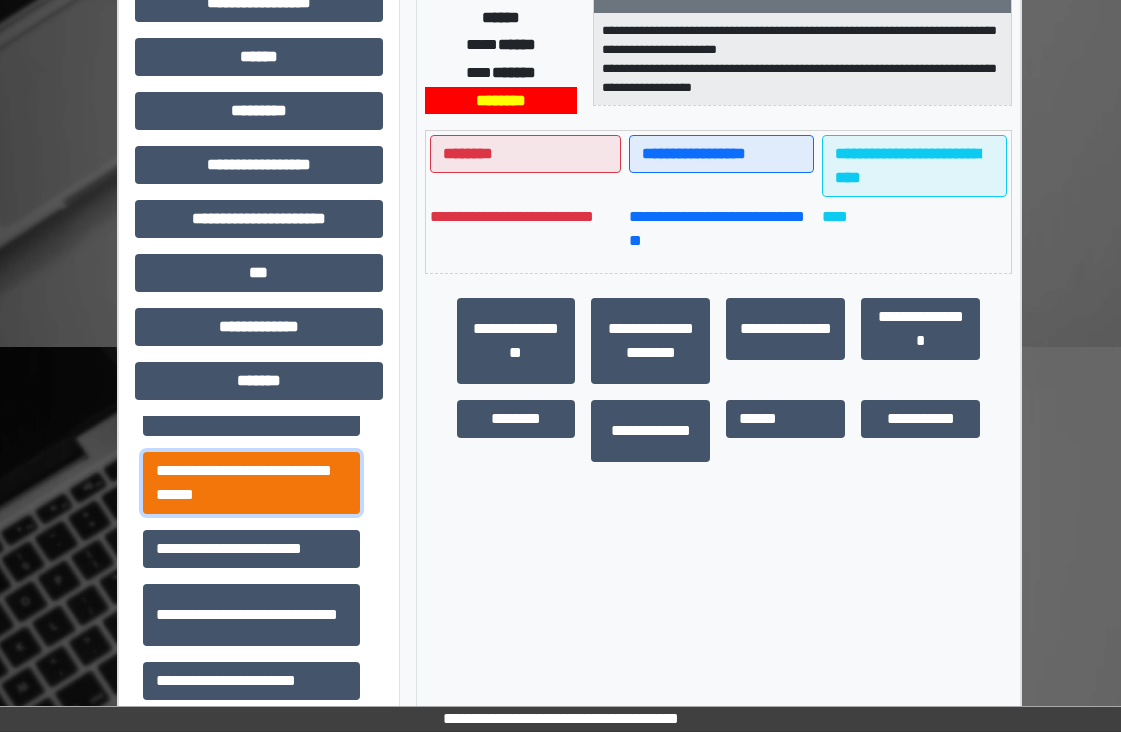 click on "**********" at bounding box center [251, 483] 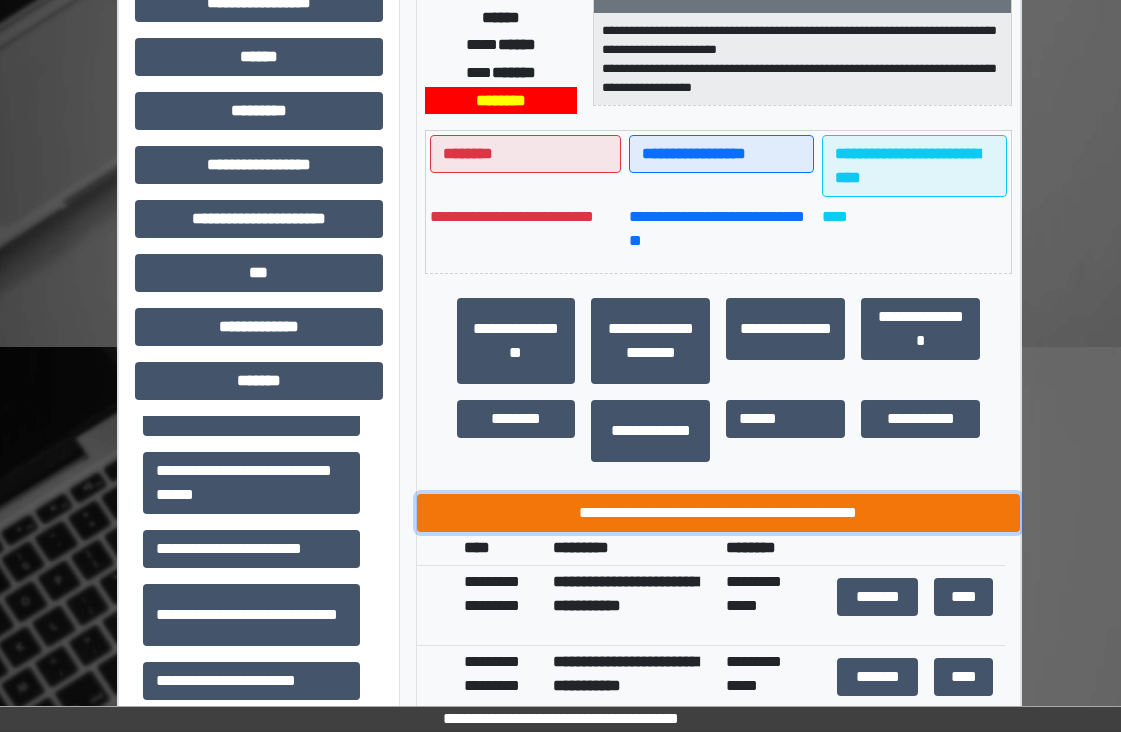 click on "**********" at bounding box center [719, 513] 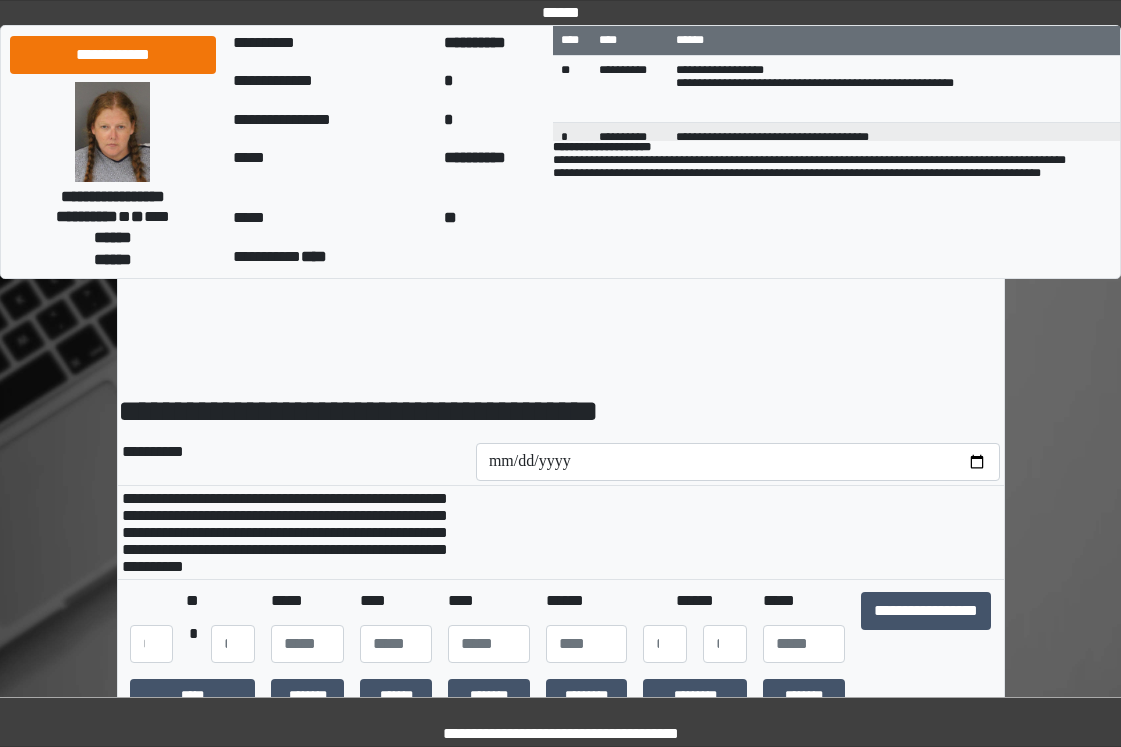 scroll, scrollTop: 0, scrollLeft: 0, axis: both 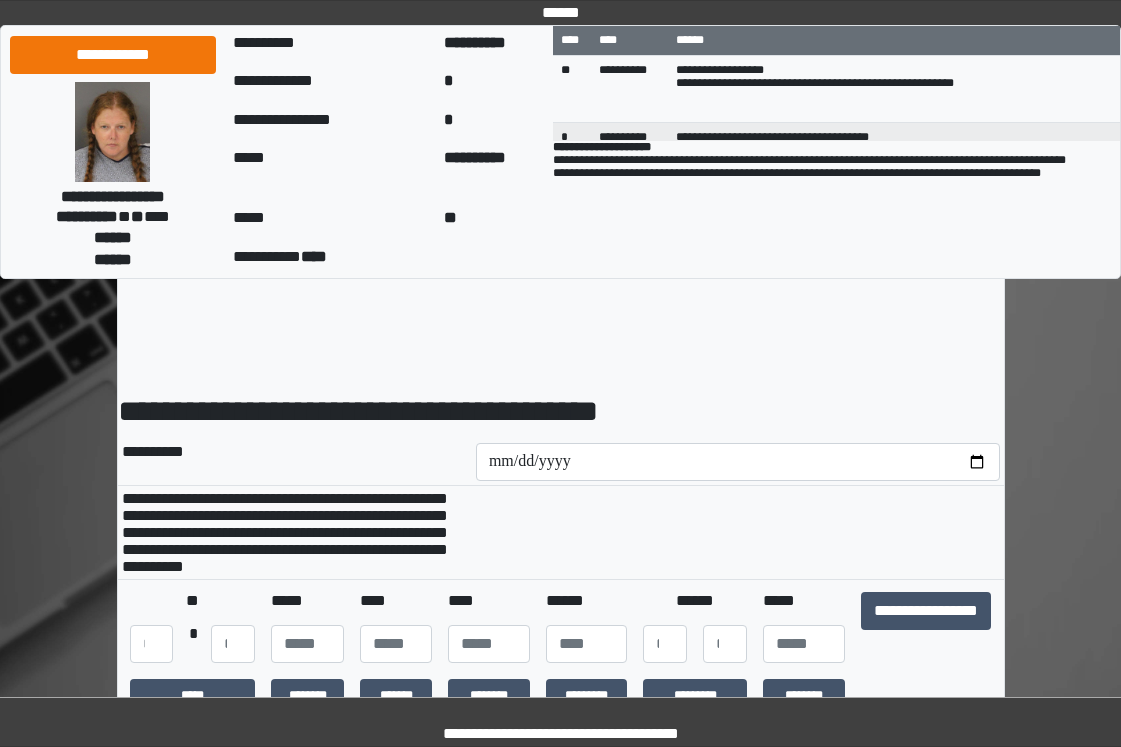 click on "**********" at bounding box center [926, 627] 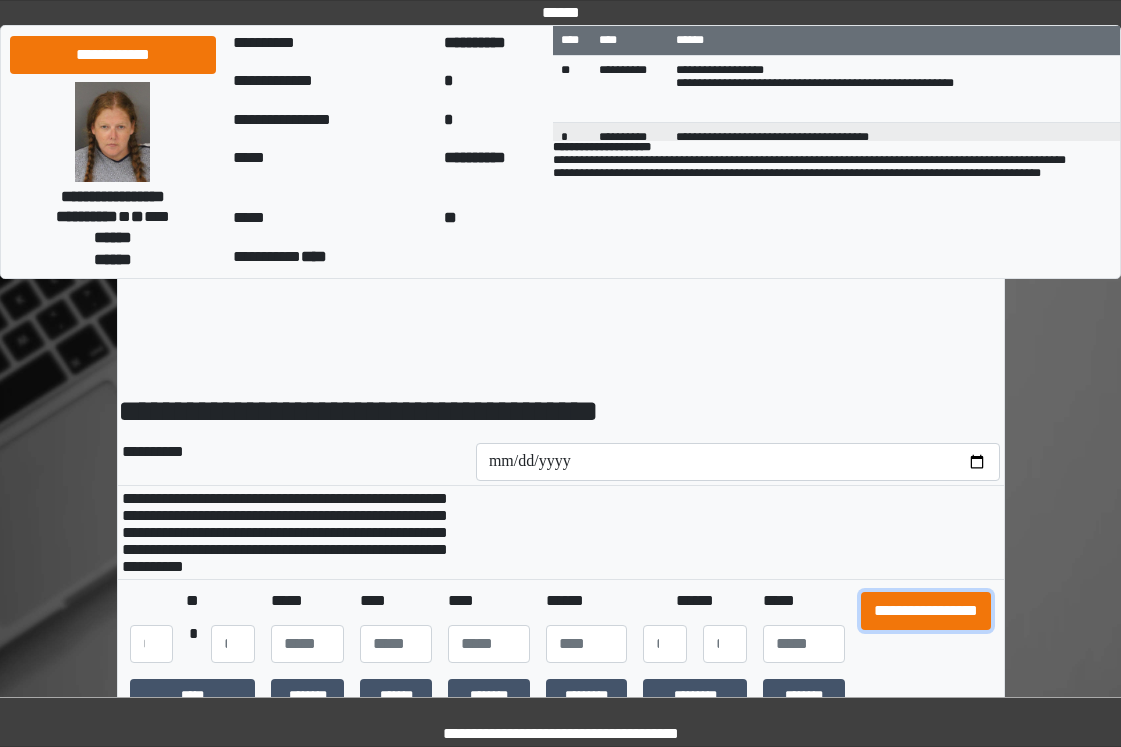 click on "**********" at bounding box center (926, 611) 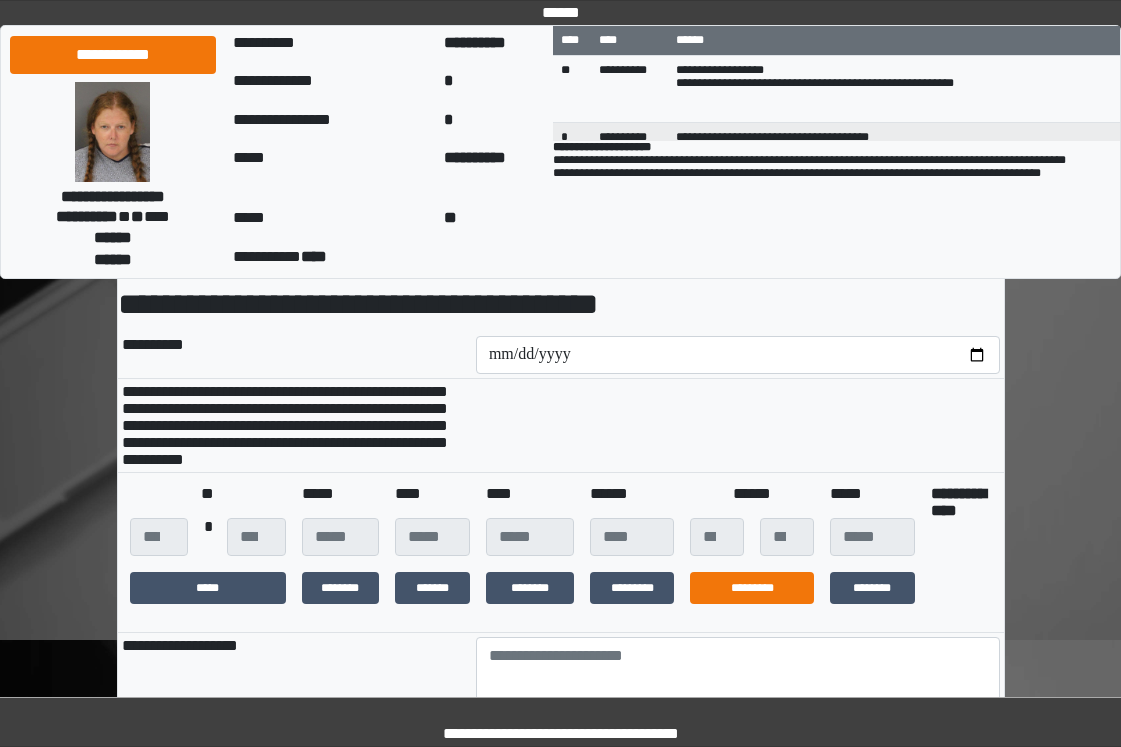 scroll, scrollTop: 200, scrollLeft: 0, axis: vertical 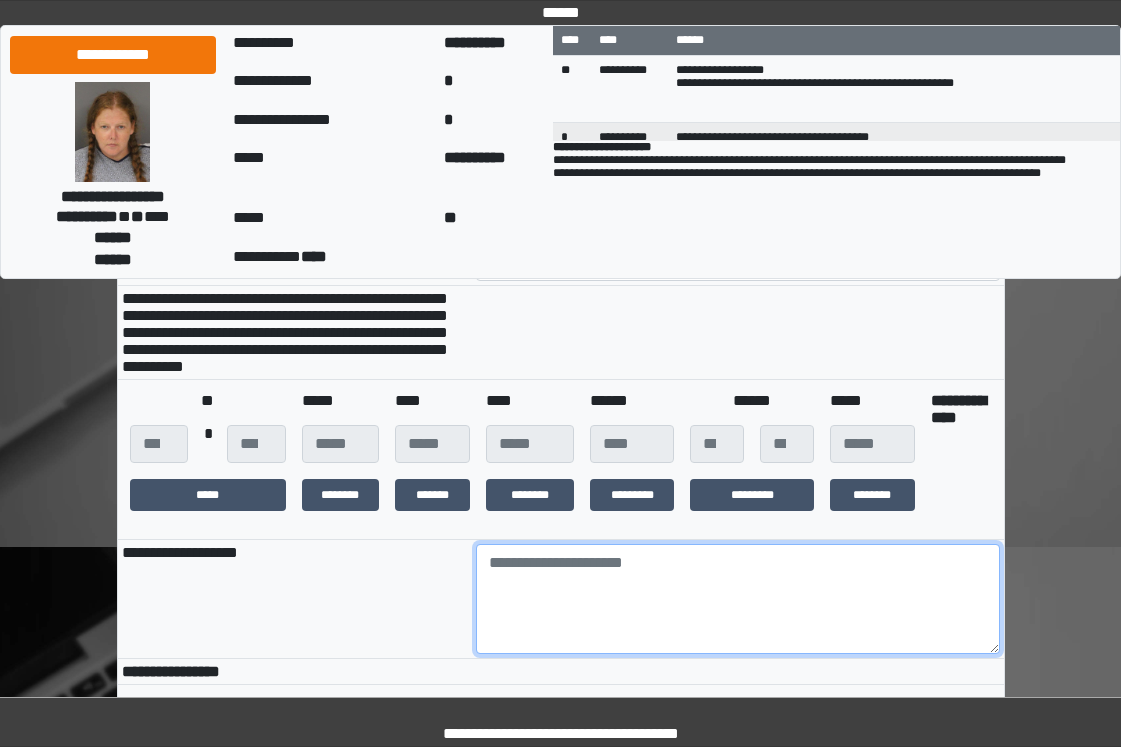 drag, startPoint x: 594, startPoint y: 641, endPoint x: 605, endPoint y: 634, distance: 13.038404 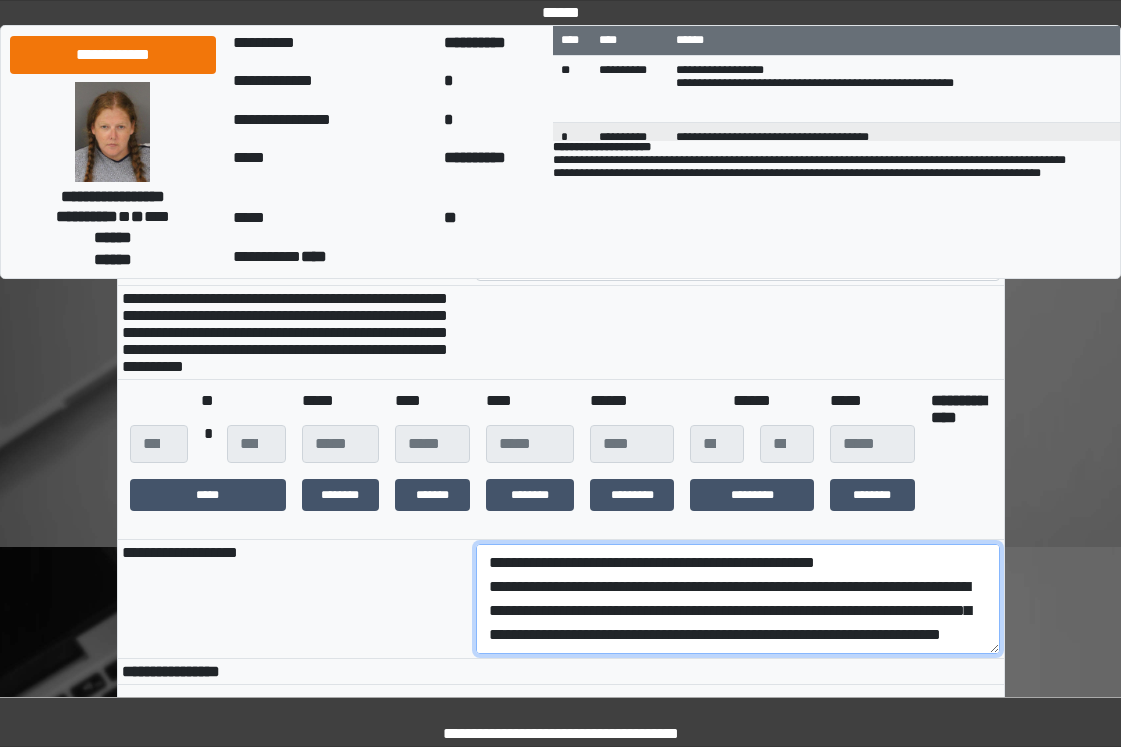scroll, scrollTop: 136, scrollLeft: 0, axis: vertical 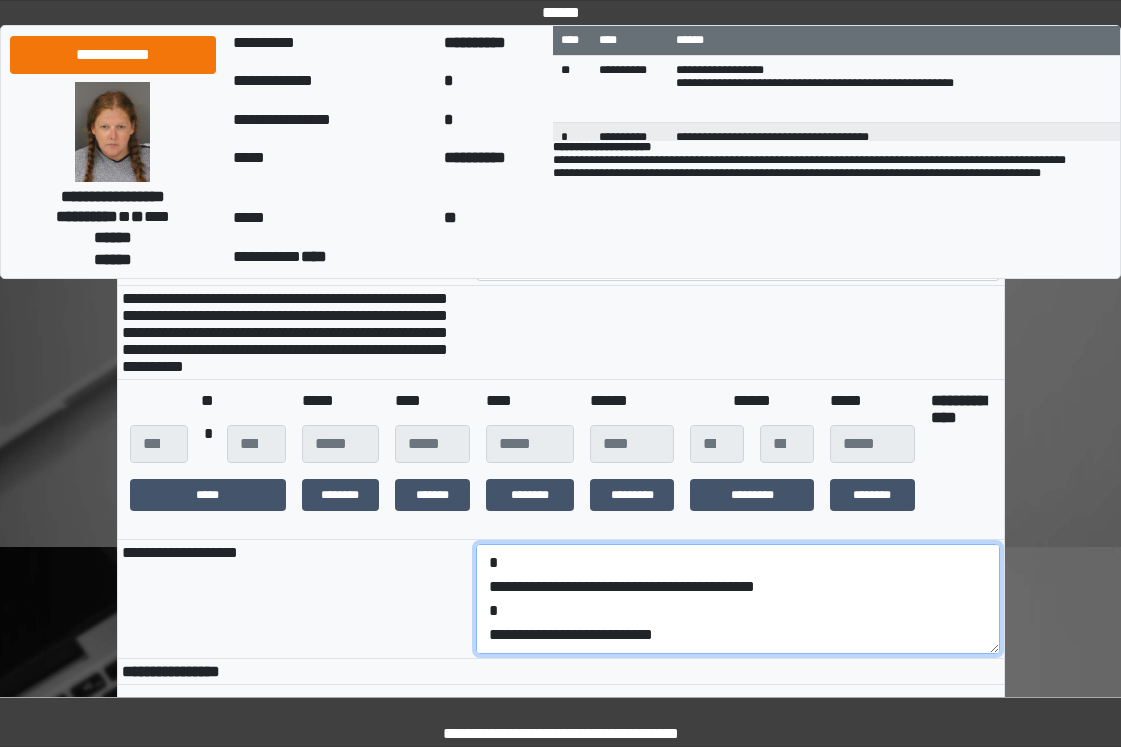 click on "**********" at bounding box center (738, 599) 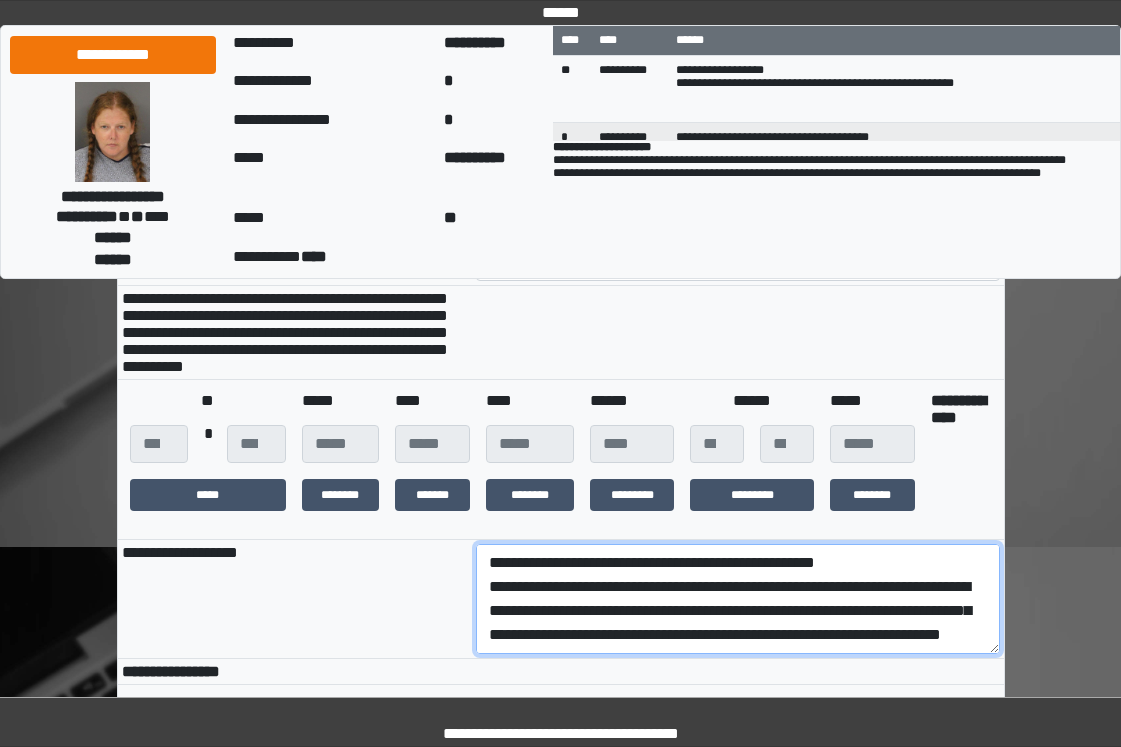drag, startPoint x: 693, startPoint y: 645, endPoint x: 449, endPoint y: 609, distance: 246.64143 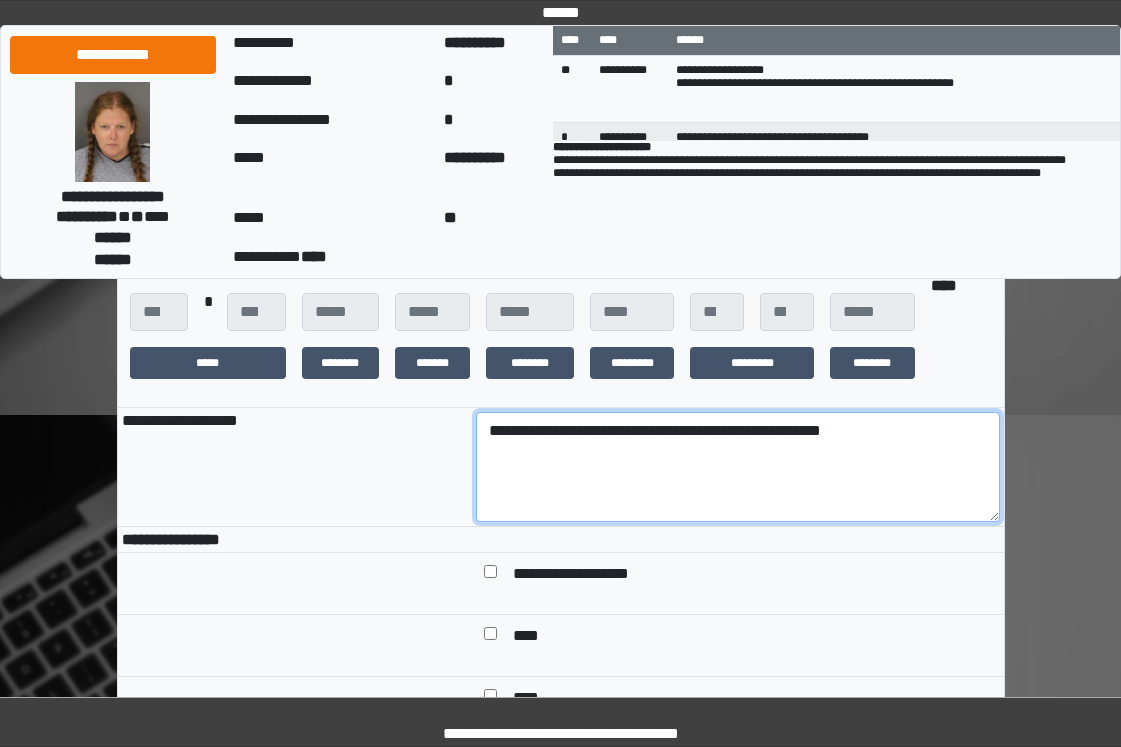 scroll, scrollTop: 600, scrollLeft: 0, axis: vertical 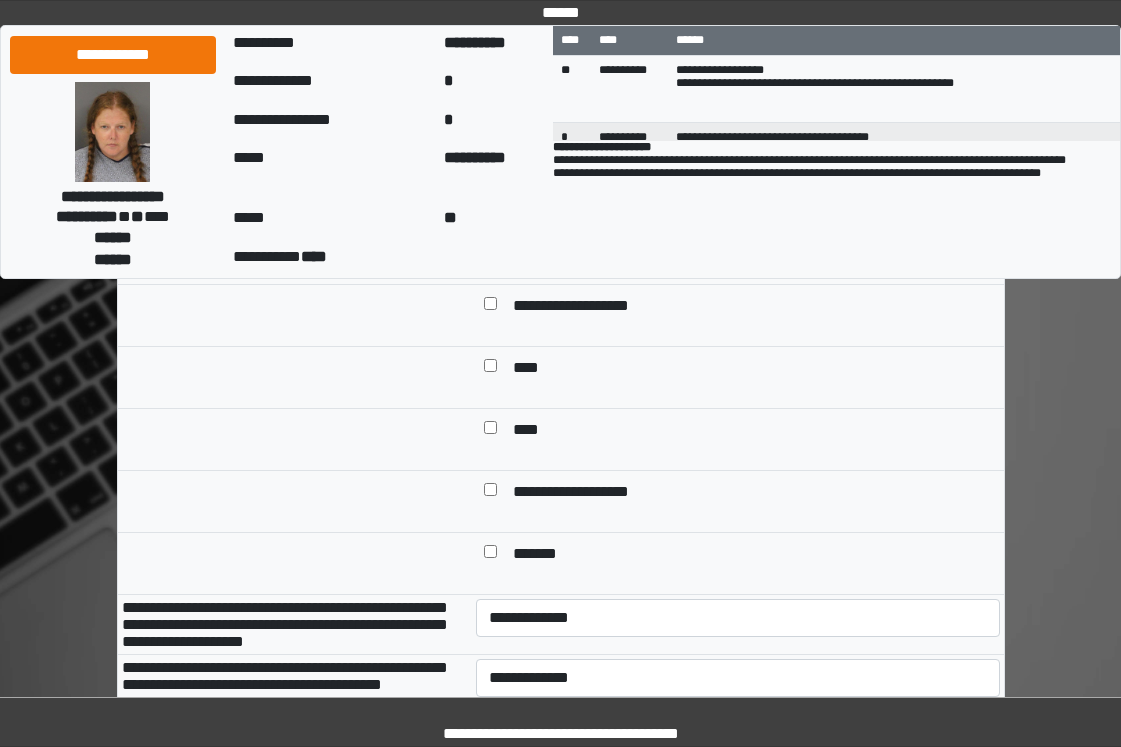 type on "**********" 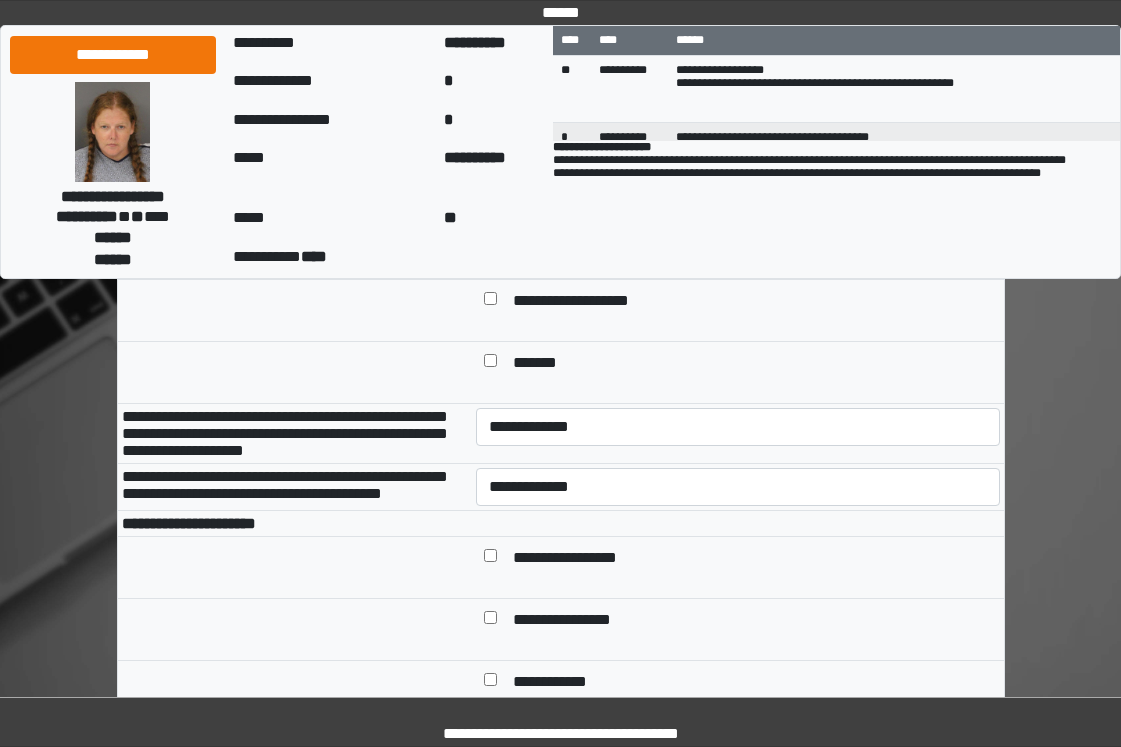 scroll, scrollTop: 900, scrollLeft: 0, axis: vertical 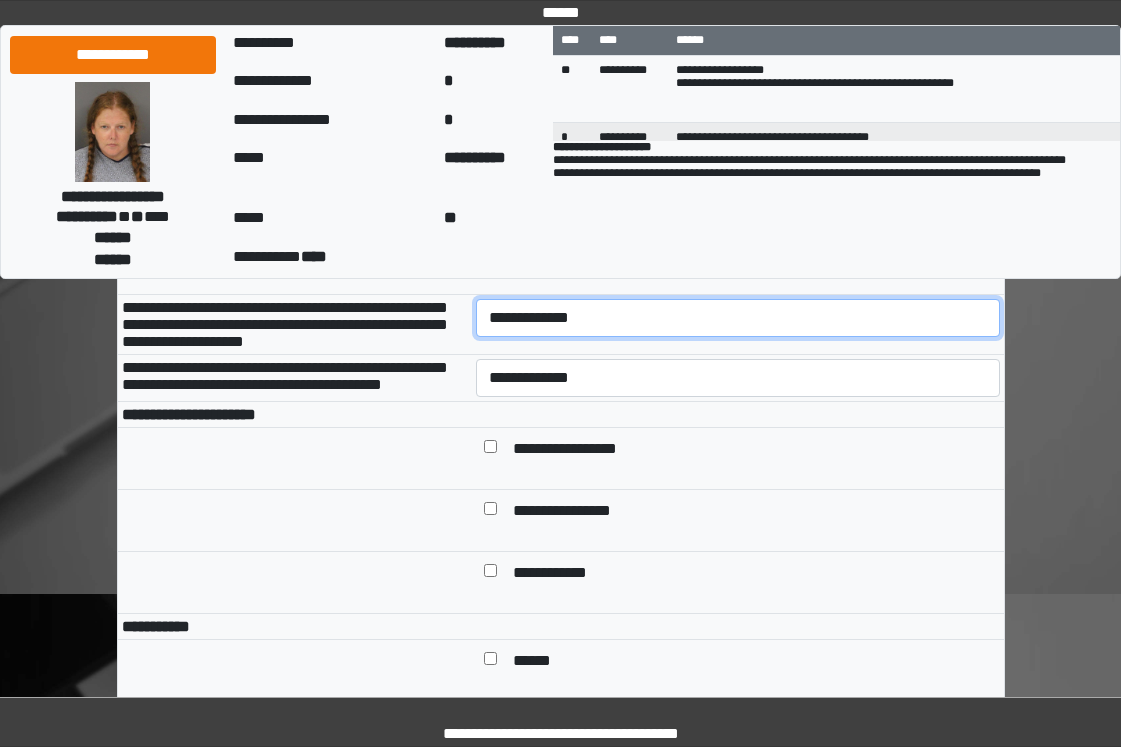 click on "**********" at bounding box center (738, 318) 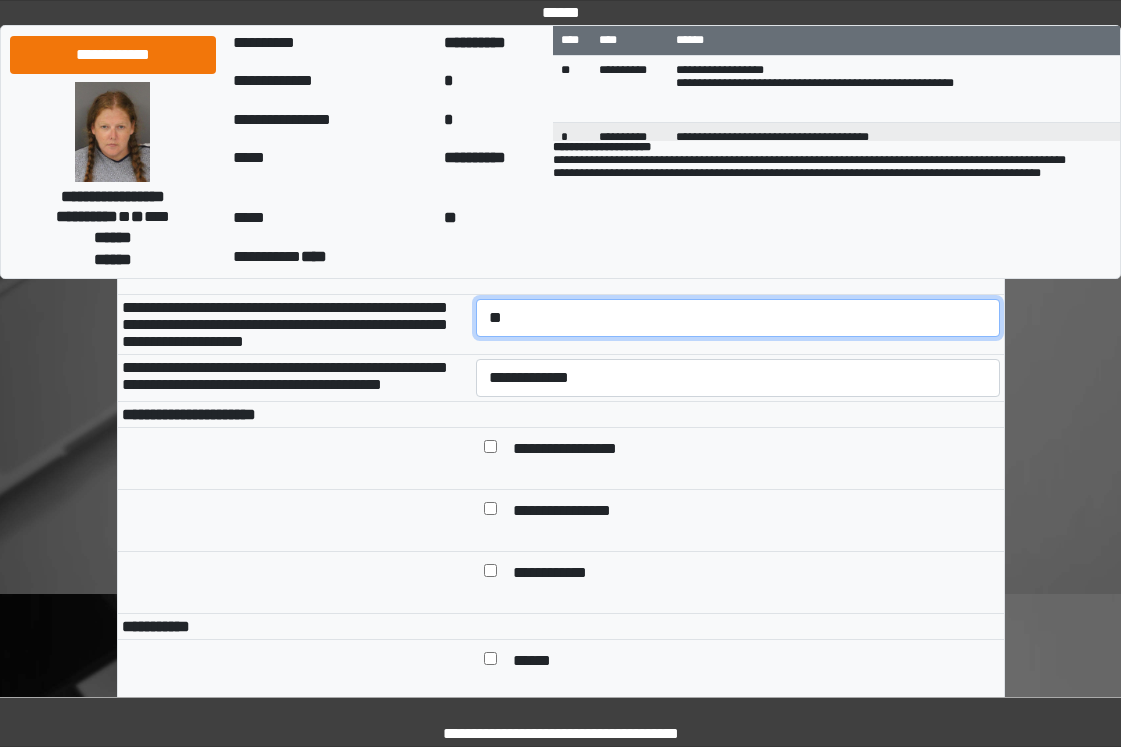 click on "**********" at bounding box center (738, 318) 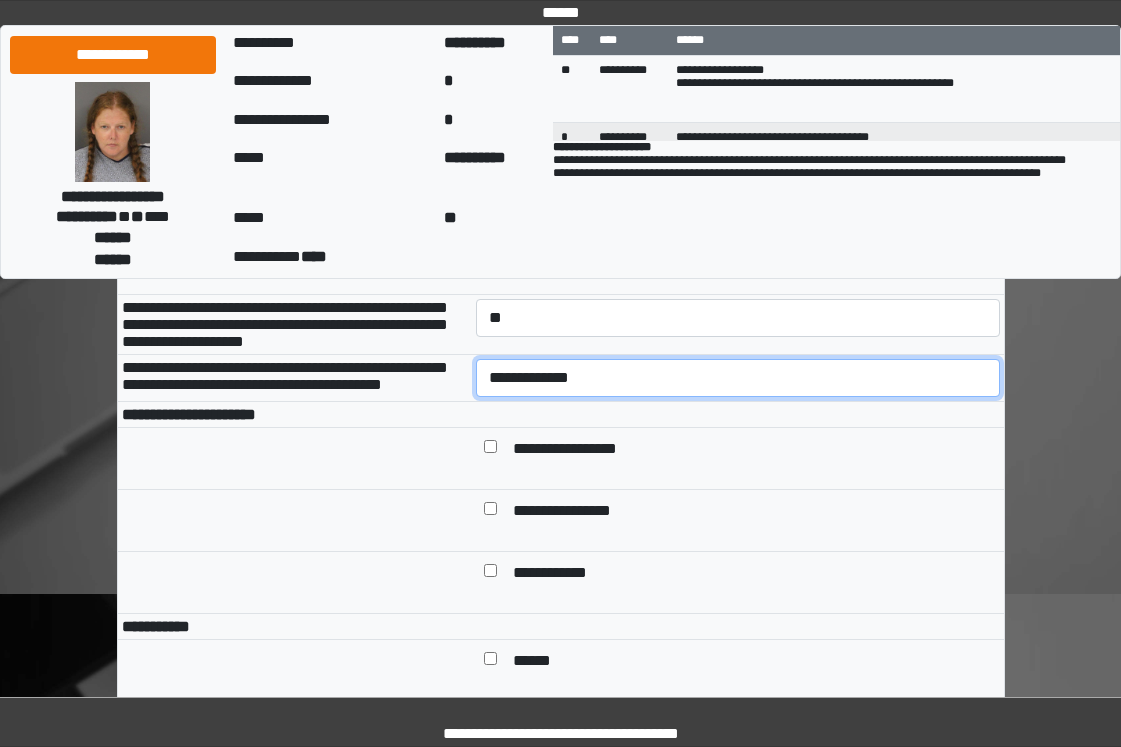 click on "**********" at bounding box center (738, 378) 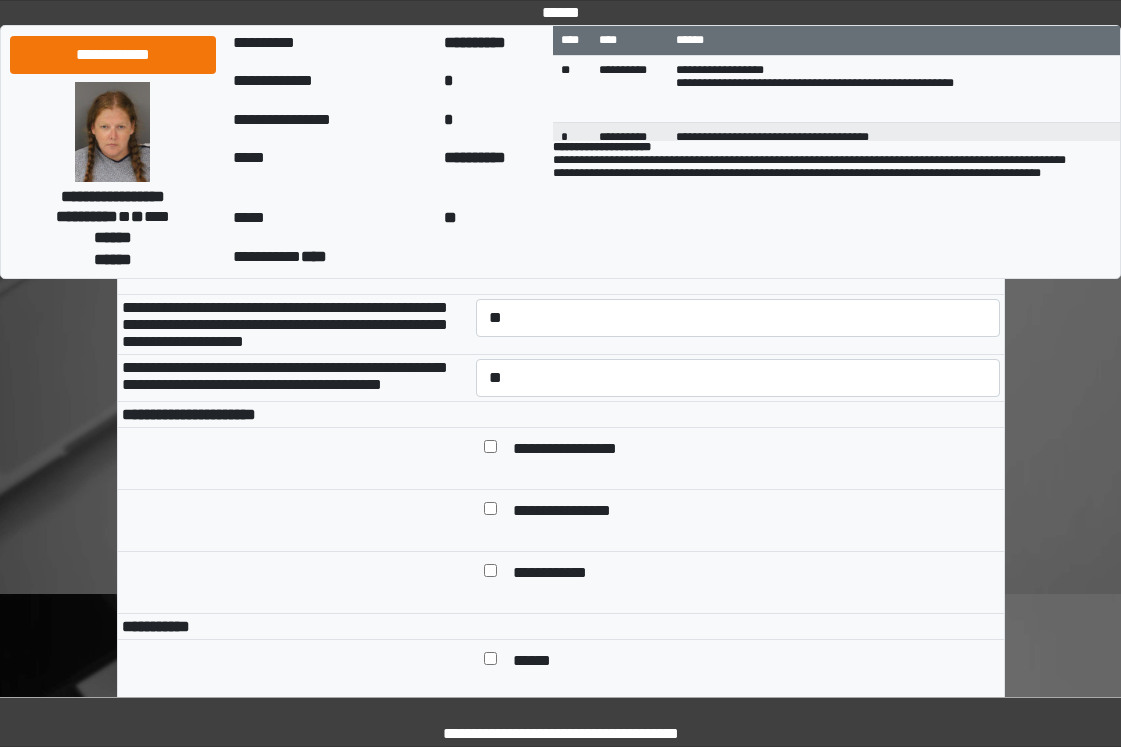 click on "**********" at bounding box center (580, 450) 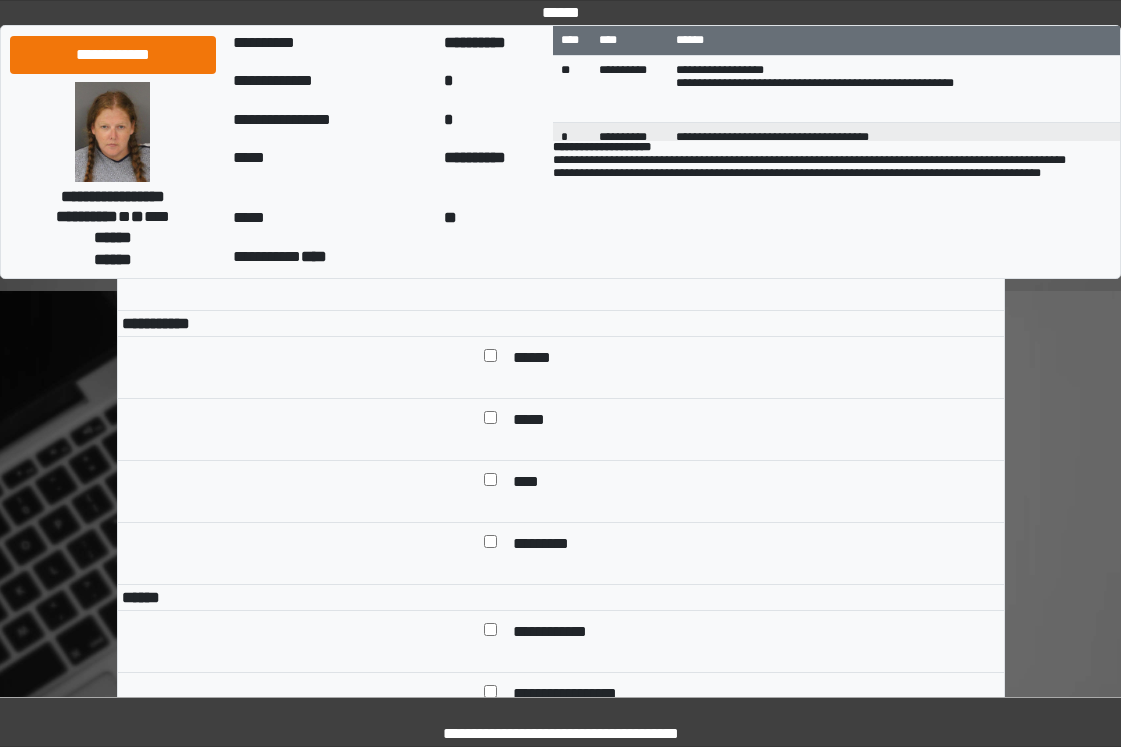 scroll, scrollTop: 1300, scrollLeft: 0, axis: vertical 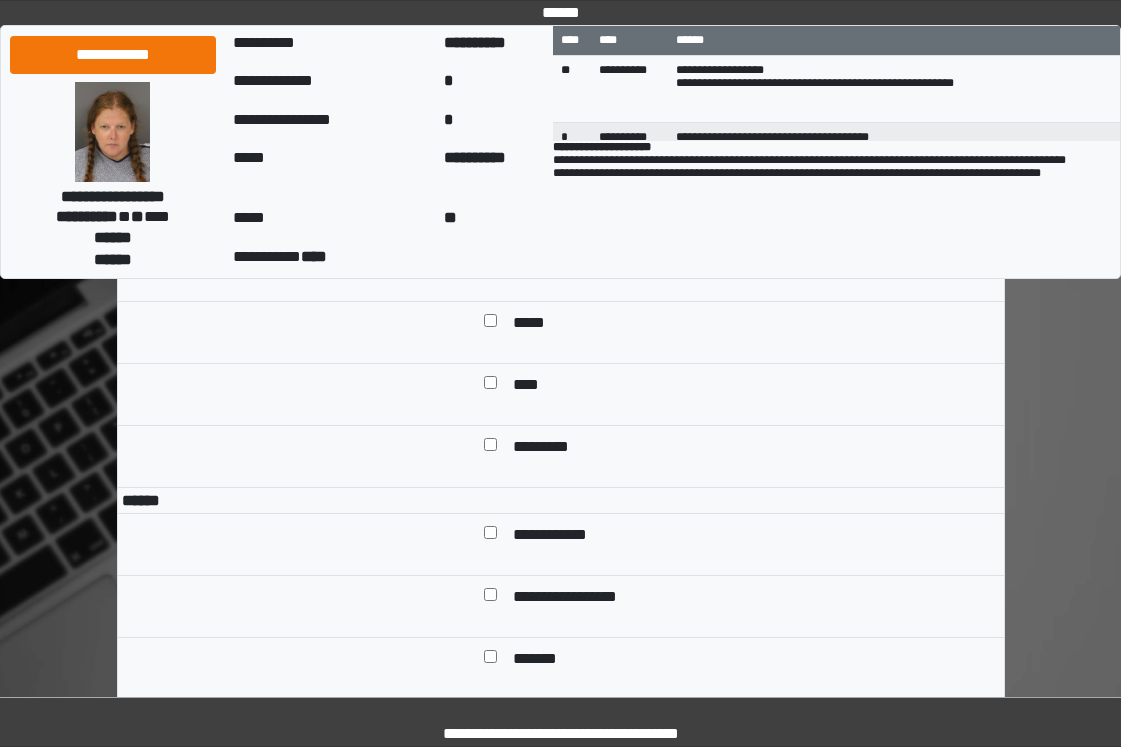click on "******" at bounding box center [539, 262] 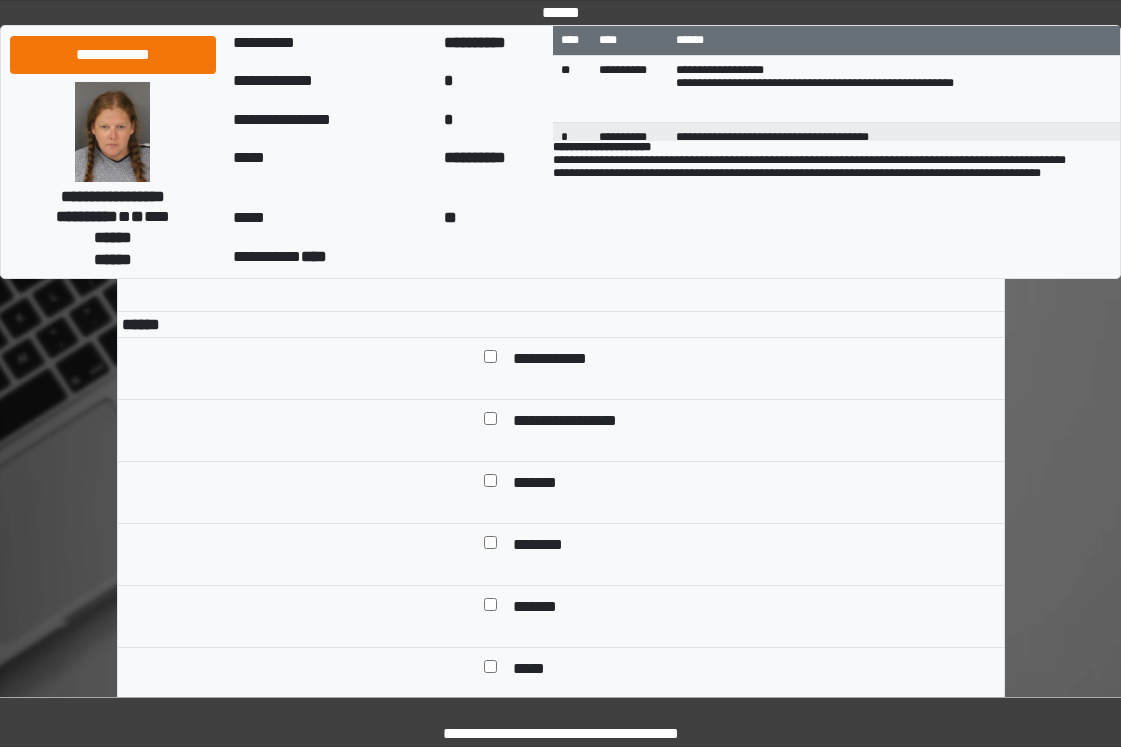 scroll, scrollTop: 1800, scrollLeft: 0, axis: vertical 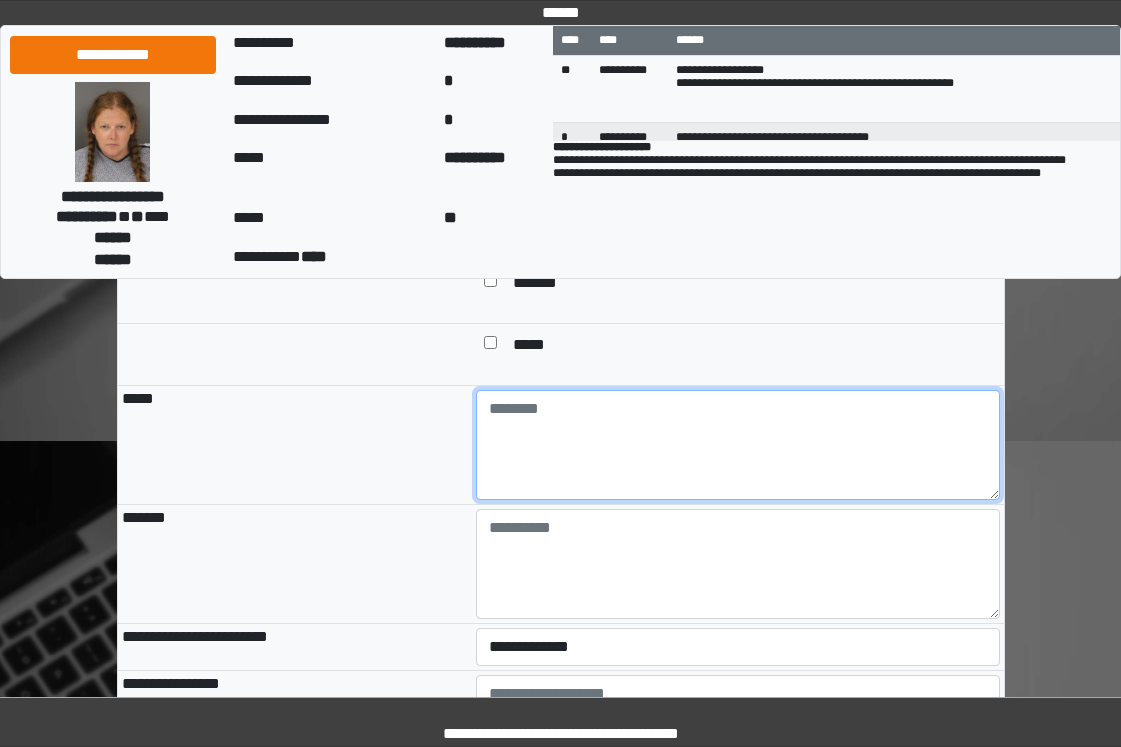 click at bounding box center [738, 445] 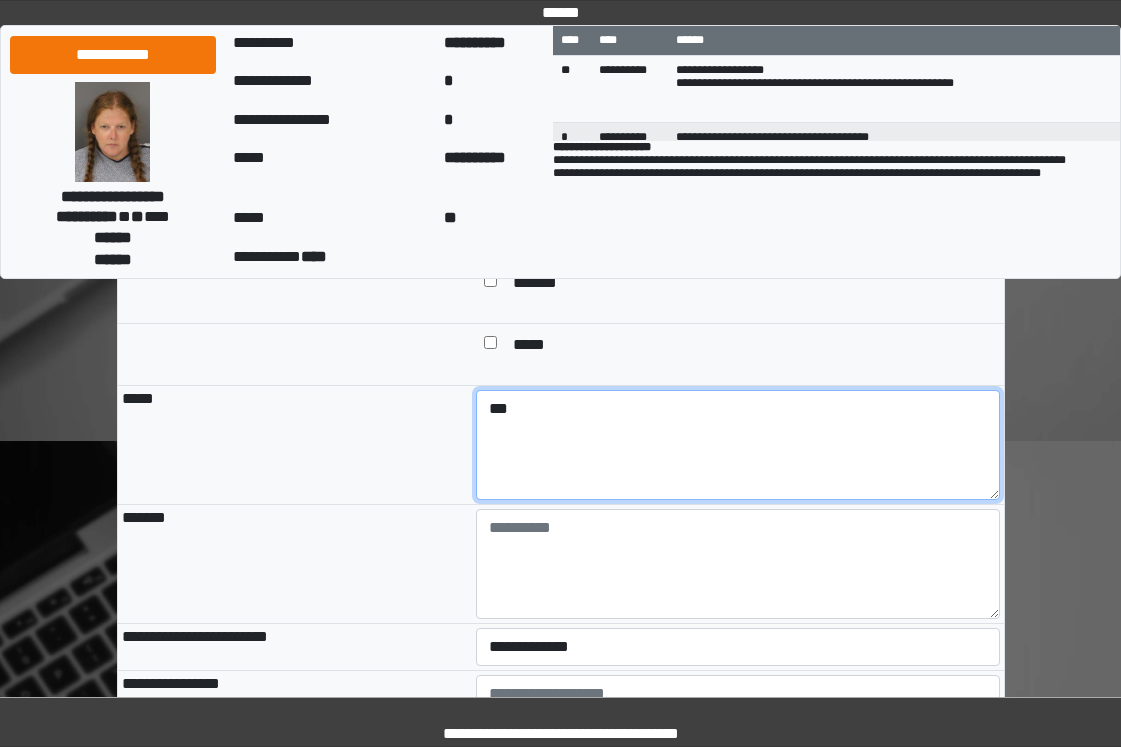 type on "***" 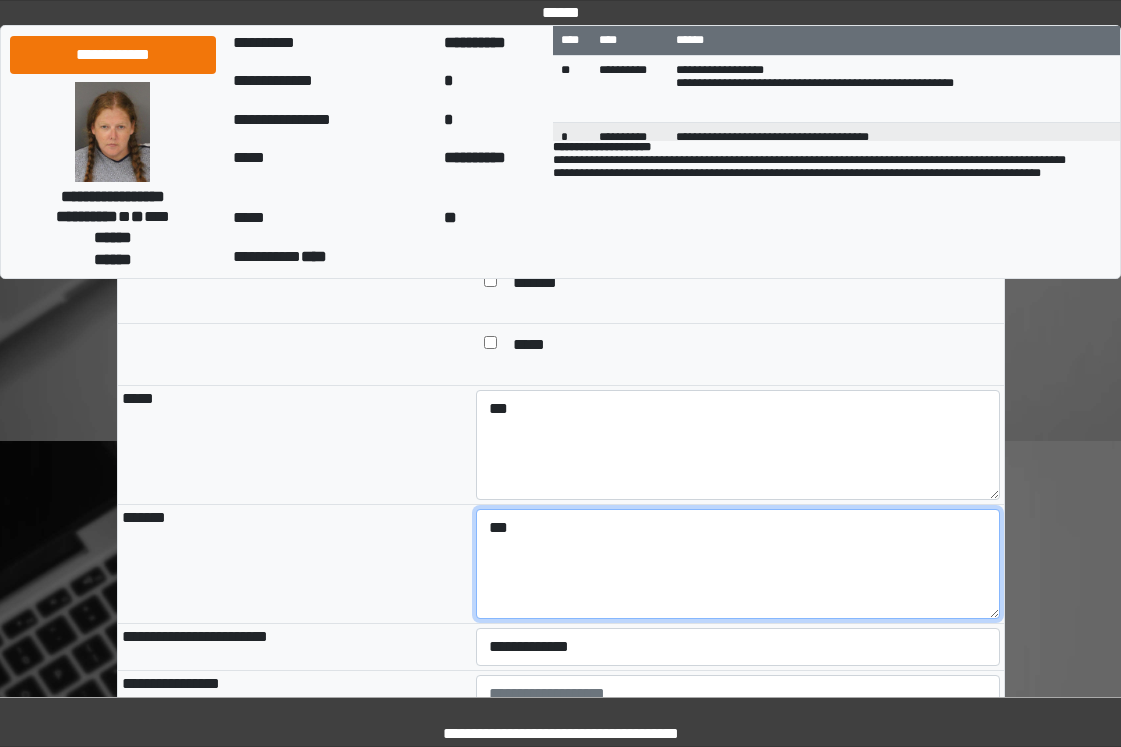 type on "***" 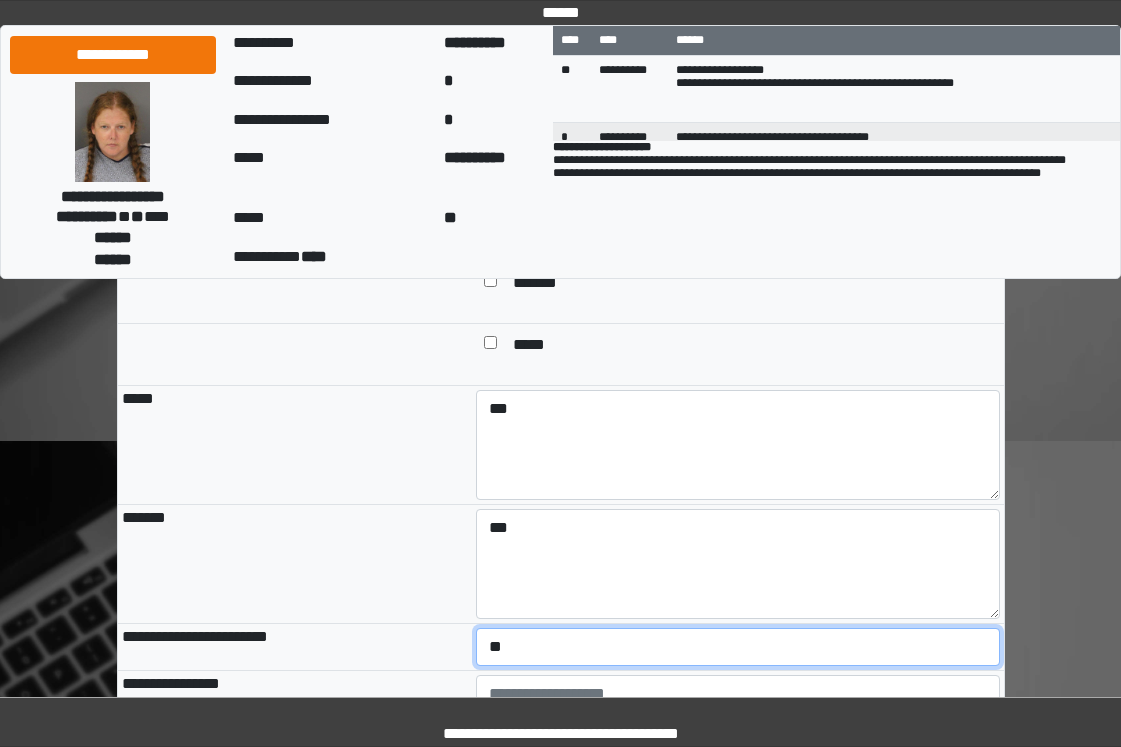 select on "*" 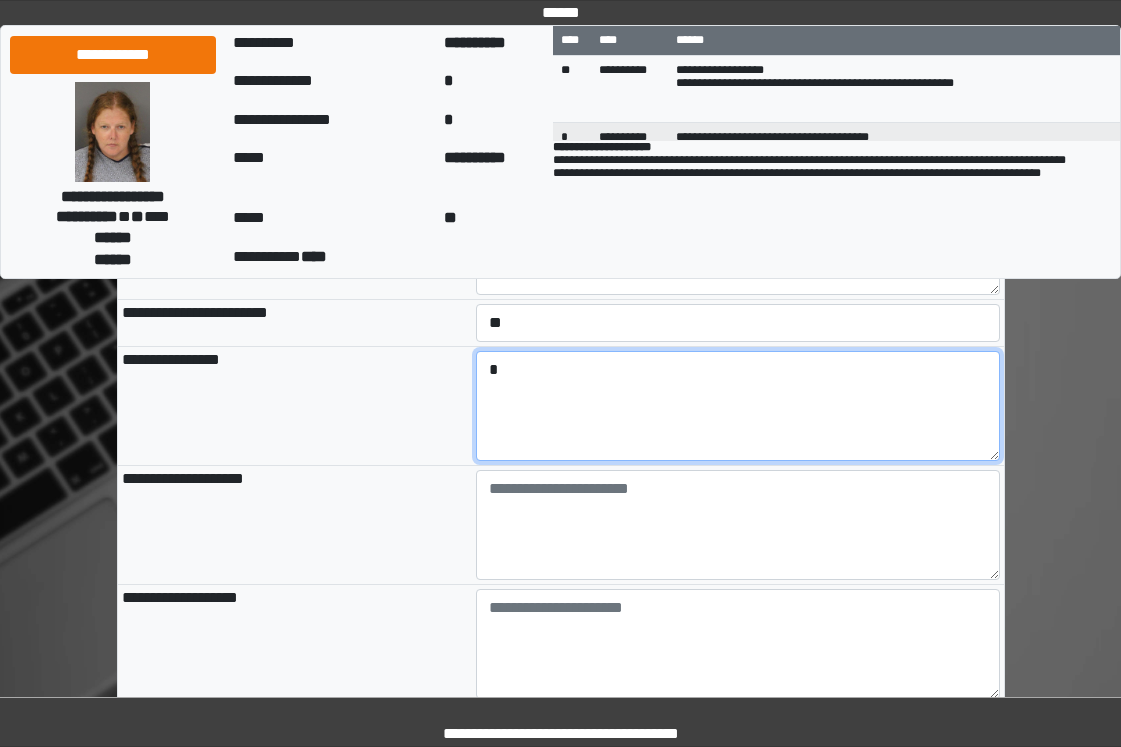 scroll, scrollTop: 2198, scrollLeft: 0, axis: vertical 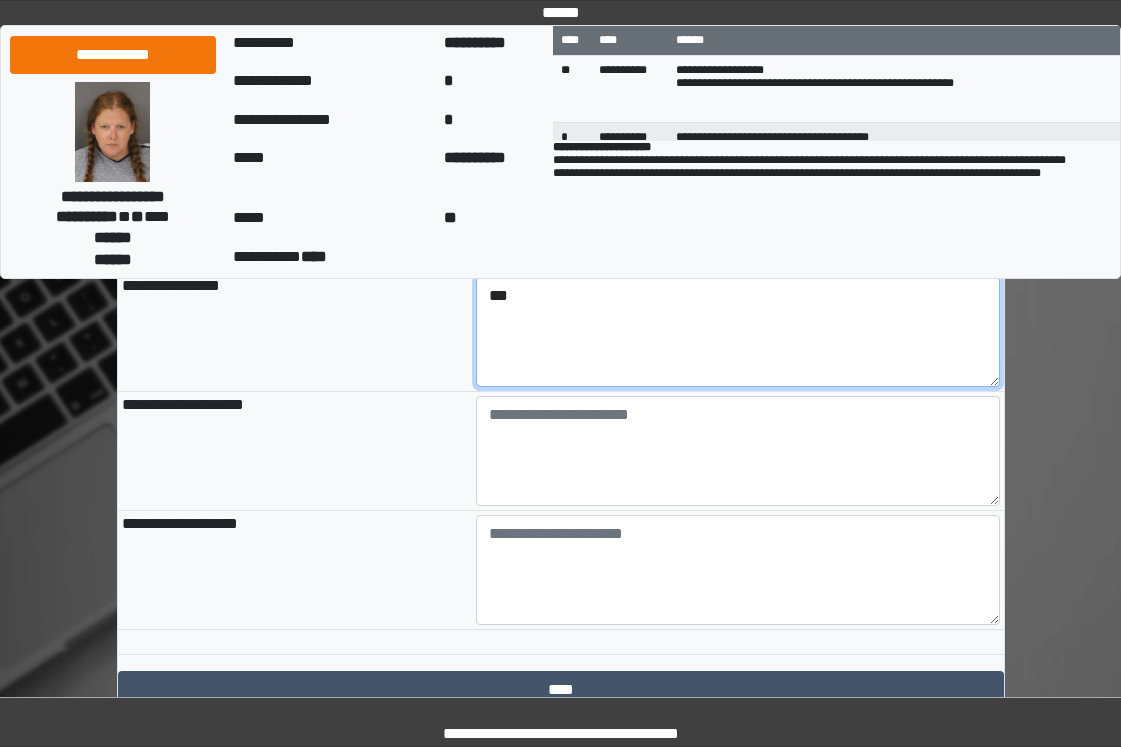 type on "***" 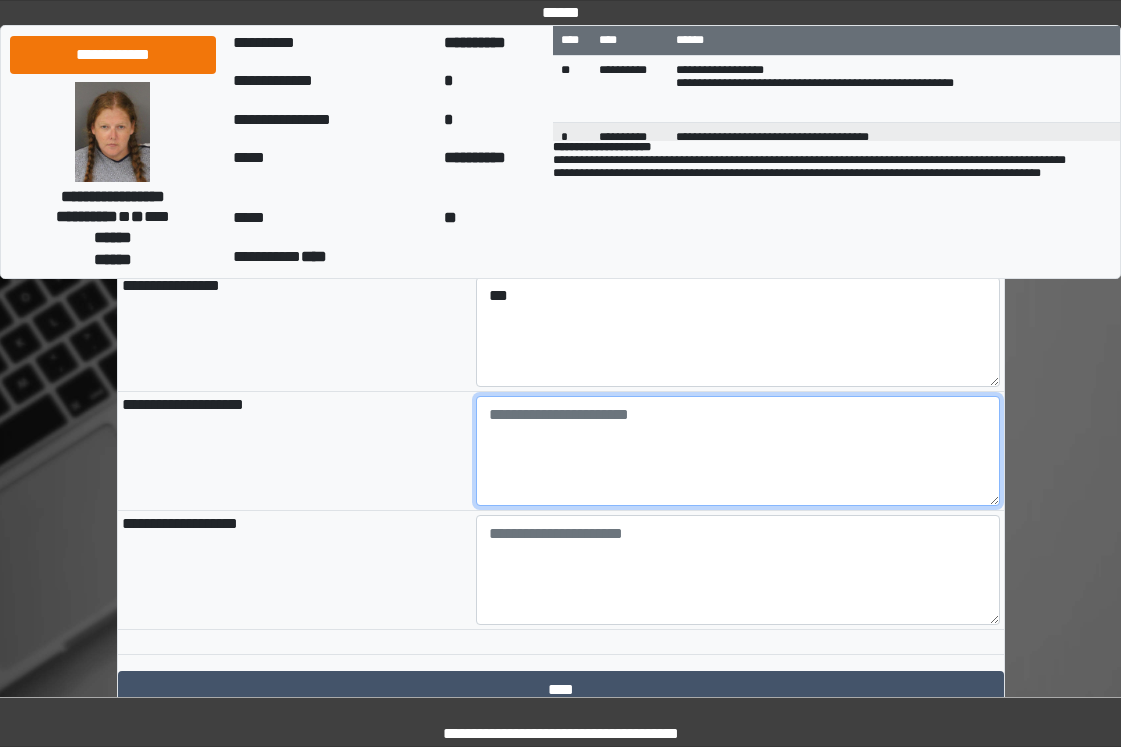 paste on "**********" 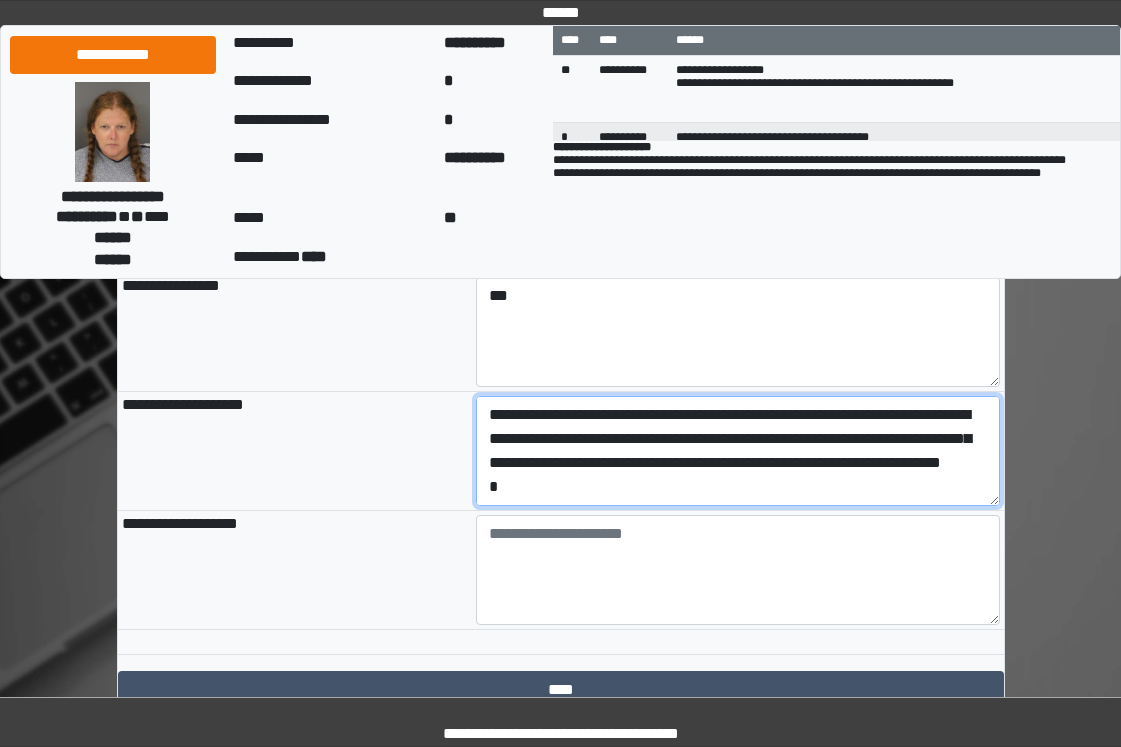 scroll, scrollTop: 112, scrollLeft: 0, axis: vertical 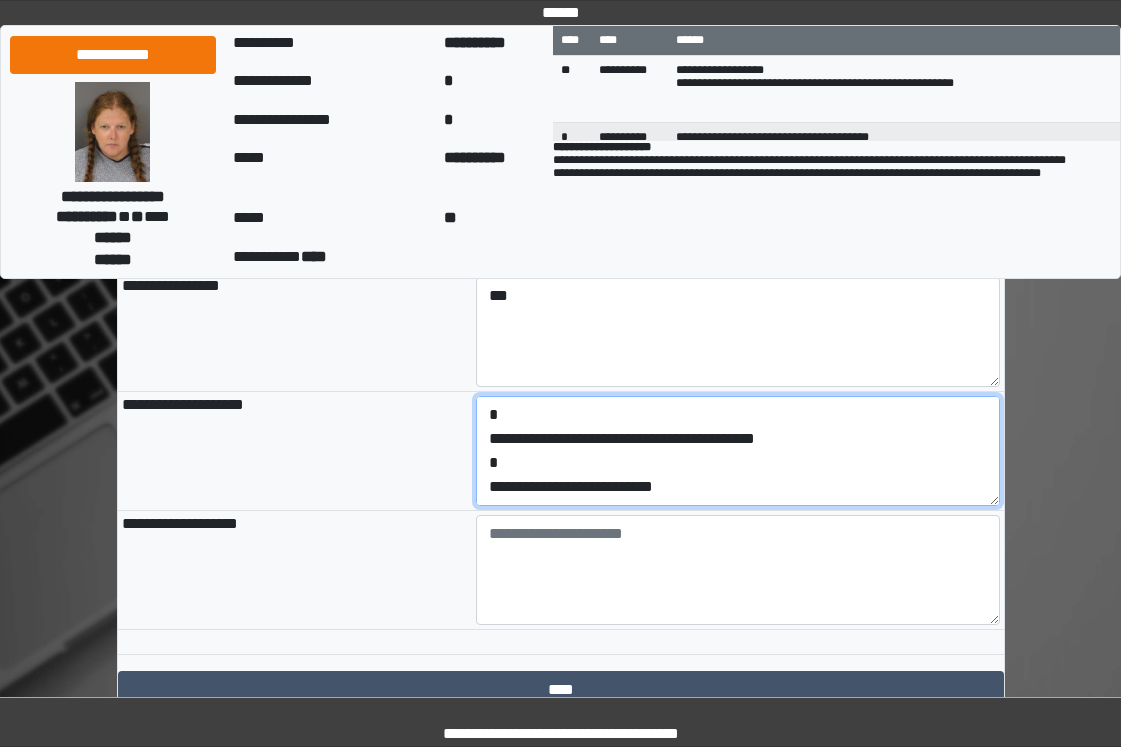 drag, startPoint x: 701, startPoint y: 558, endPoint x: 454, endPoint y: 548, distance: 247.20235 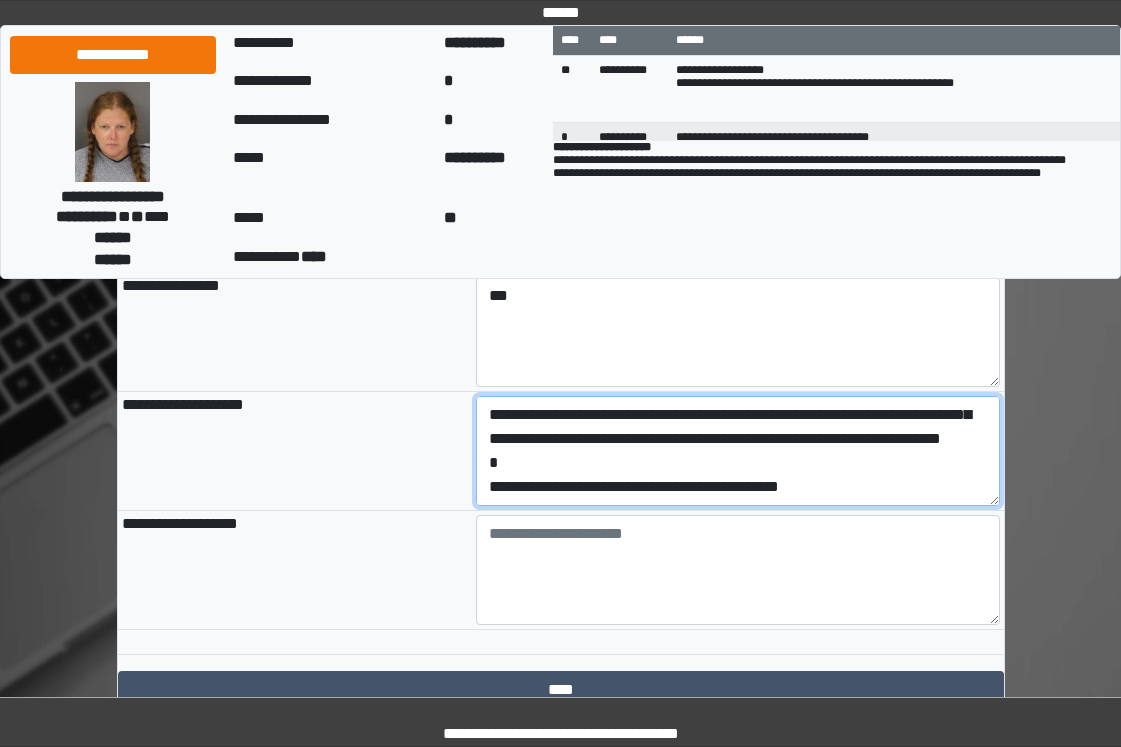 click on "**********" at bounding box center [738, 451] 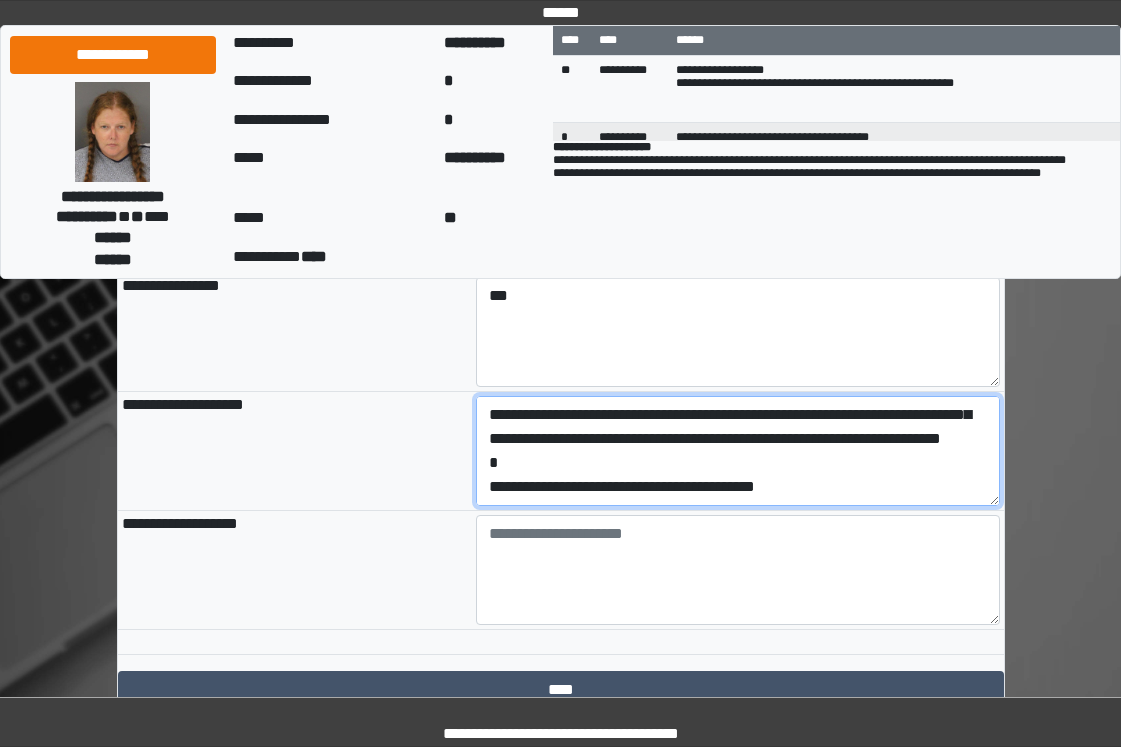 scroll, scrollTop: 48, scrollLeft: 0, axis: vertical 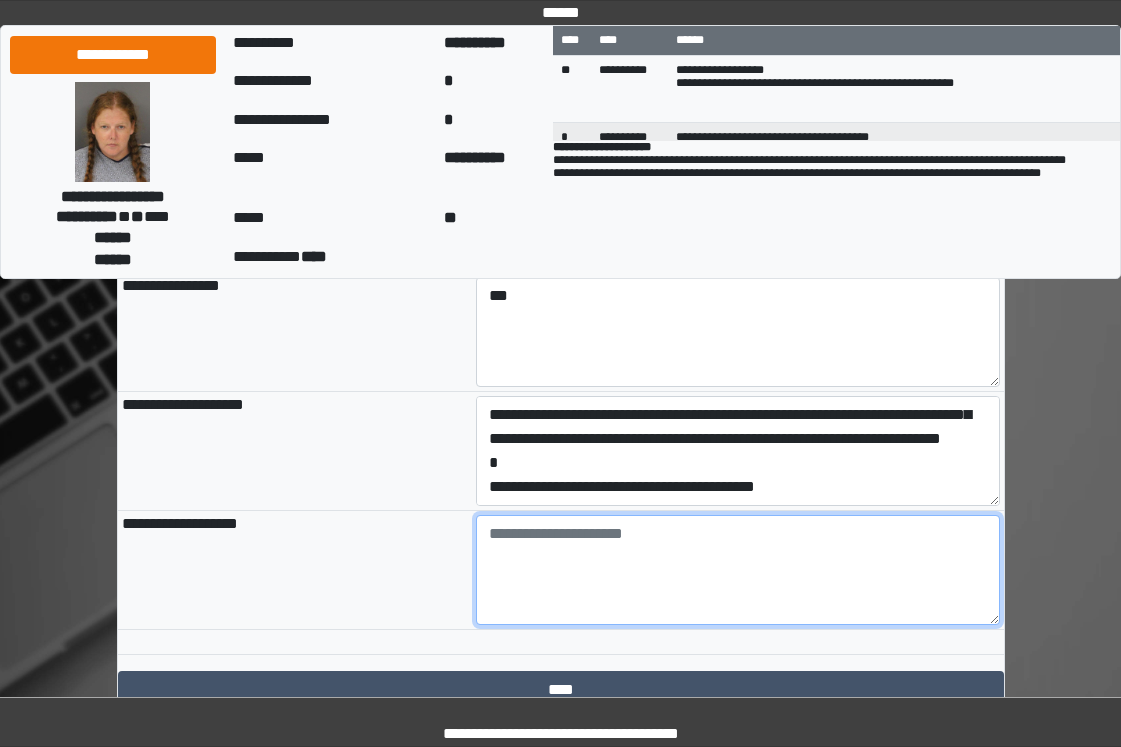 click at bounding box center [738, 570] 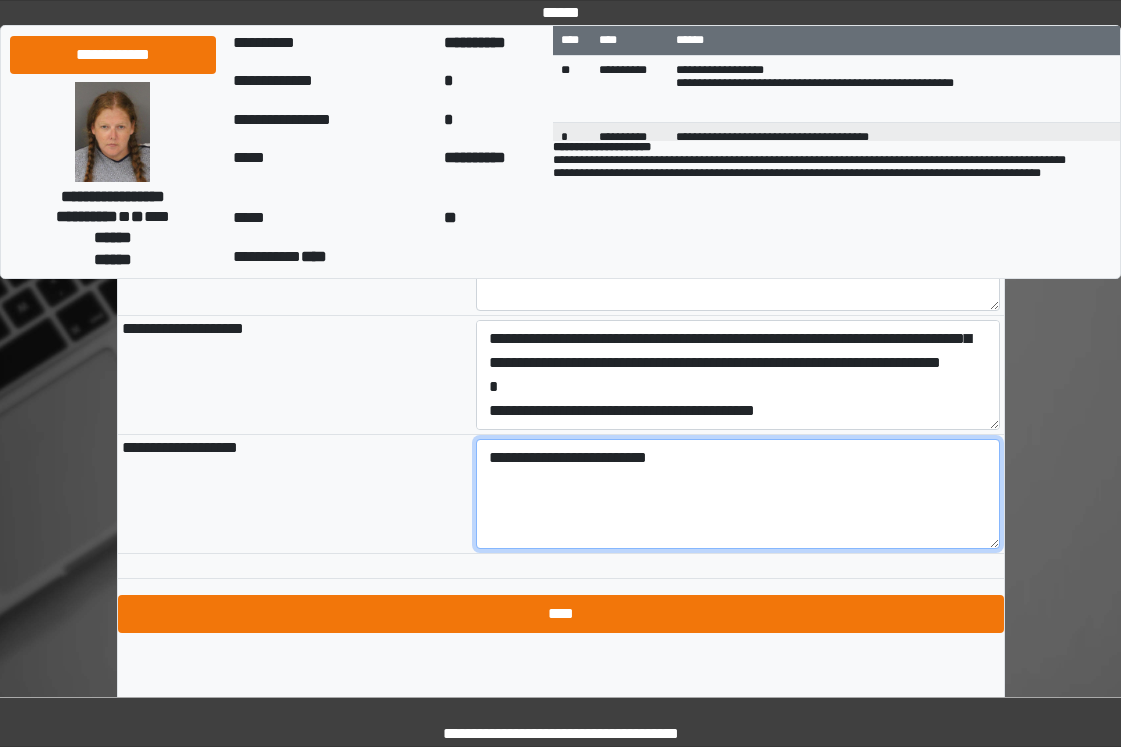 scroll, scrollTop: 2366, scrollLeft: 0, axis: vertical 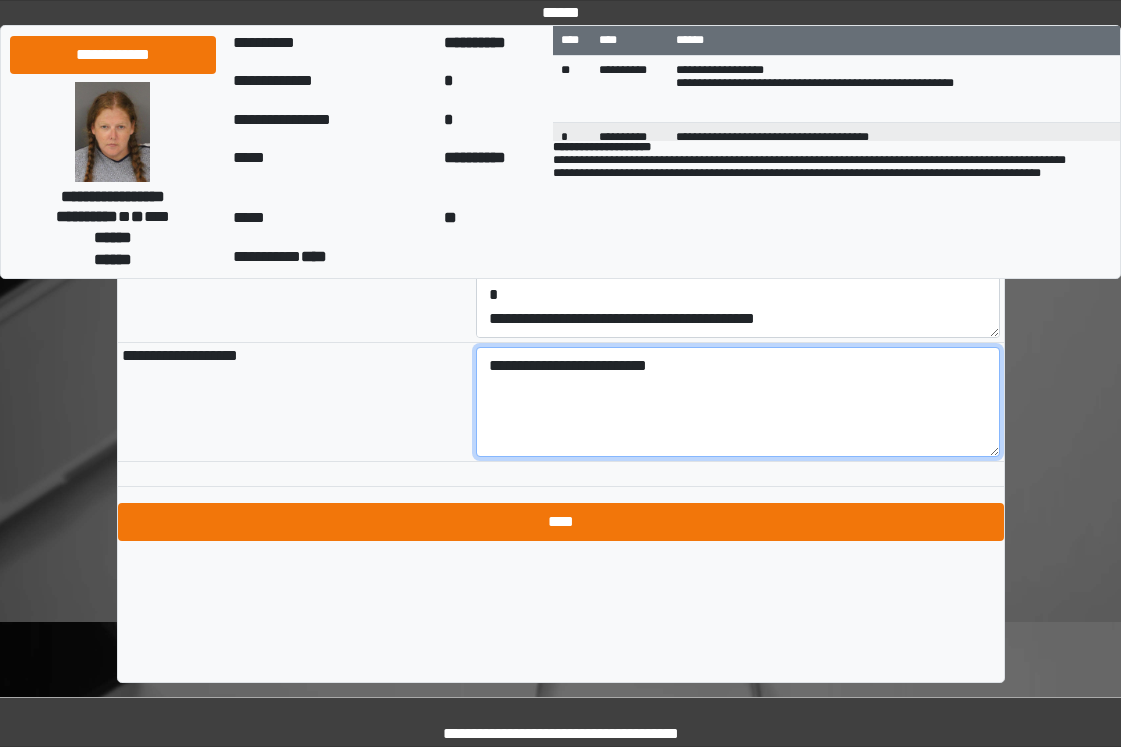 type on "**********" 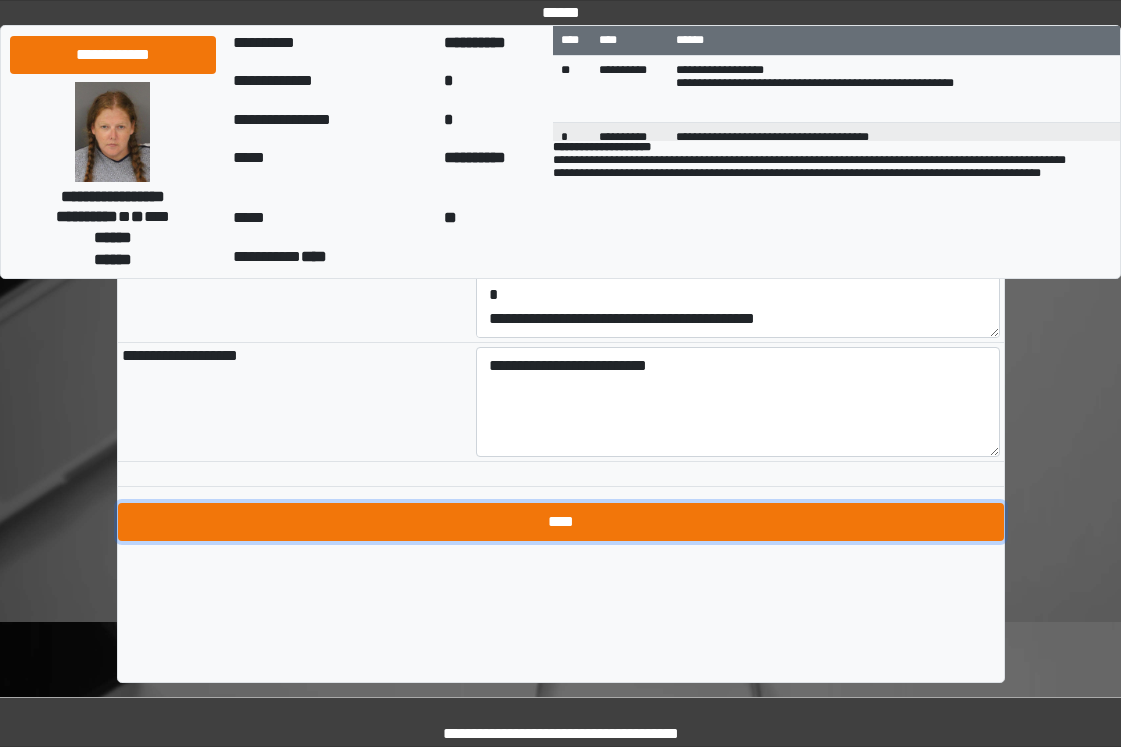 click on "****" at bounding box center (561, 522) 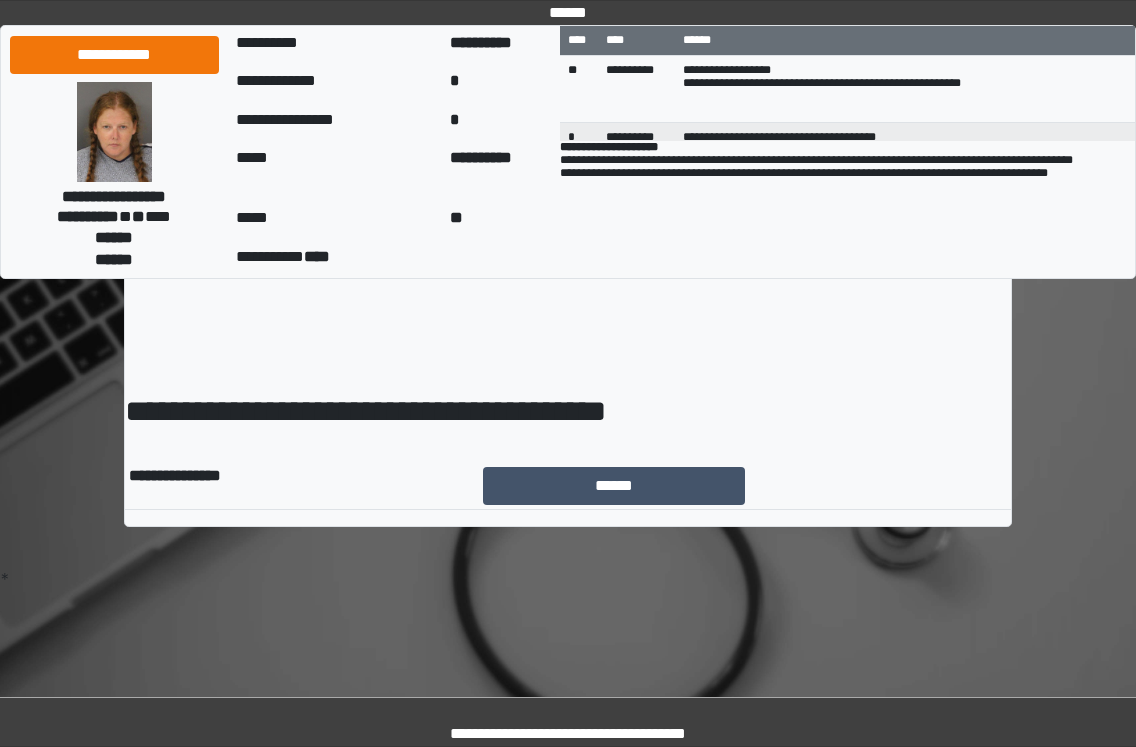 scroll, scrollTop: 0, scrollLeft: 0, axis: both 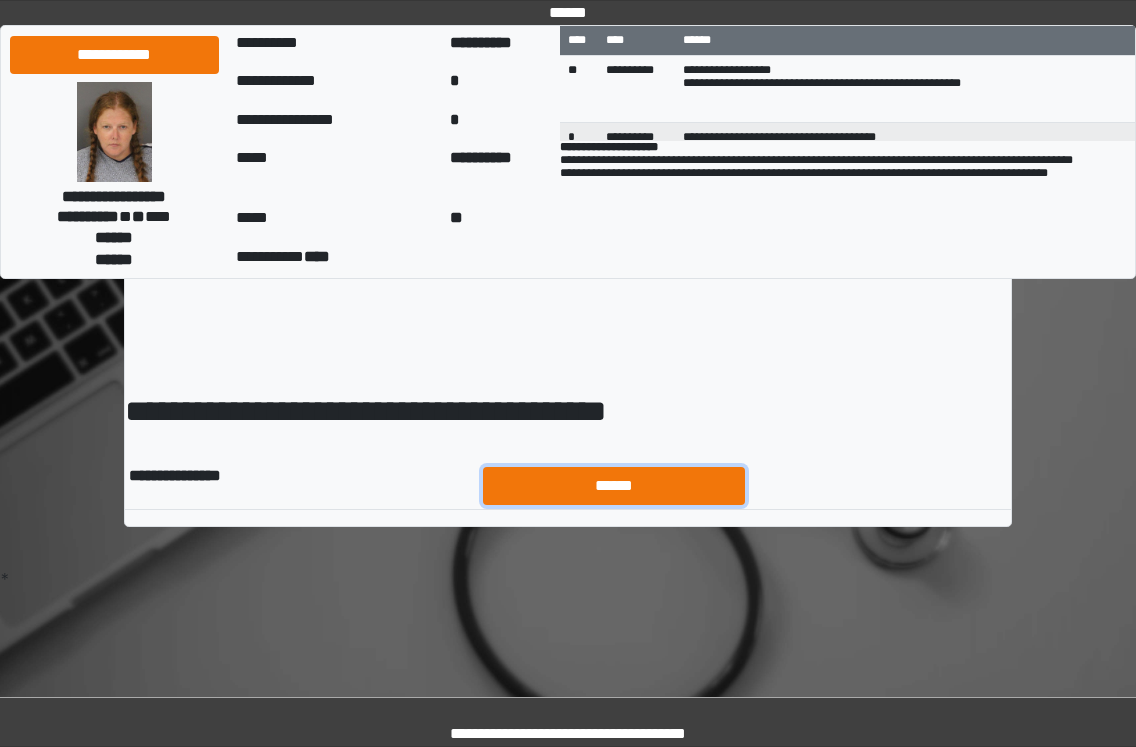 click on "******" at bounding box center [614, 486] 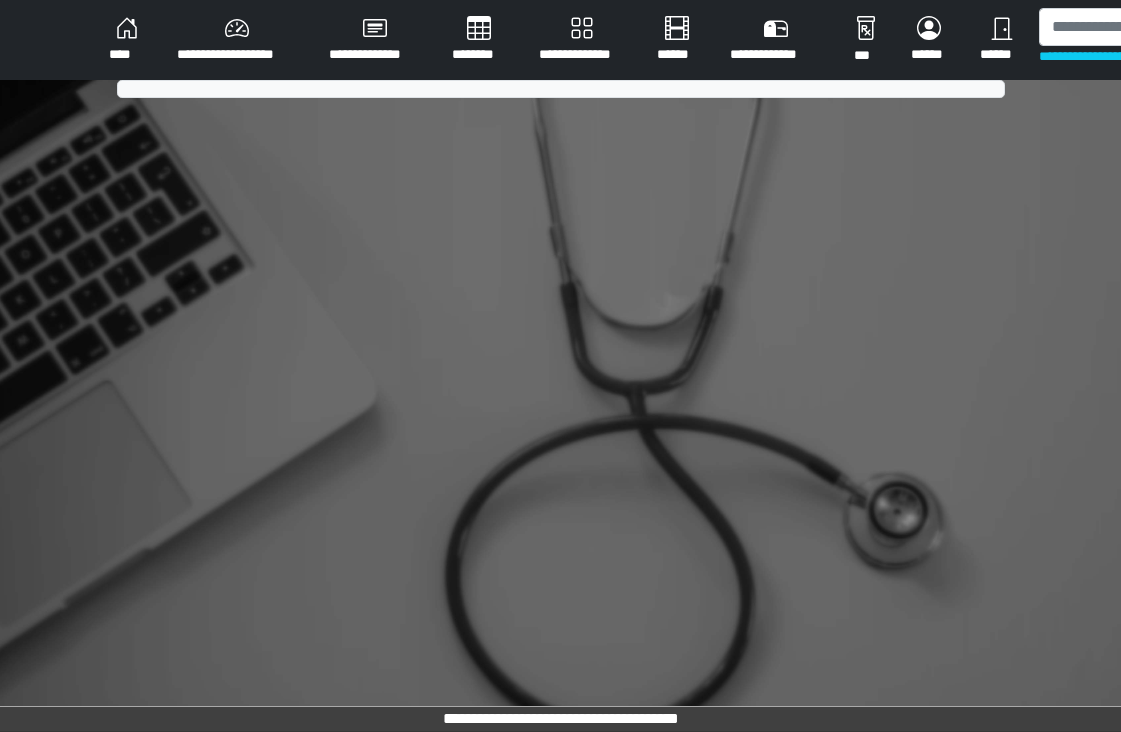 scroll, scrollTop: 0, scrollLeft: 0, axis: both 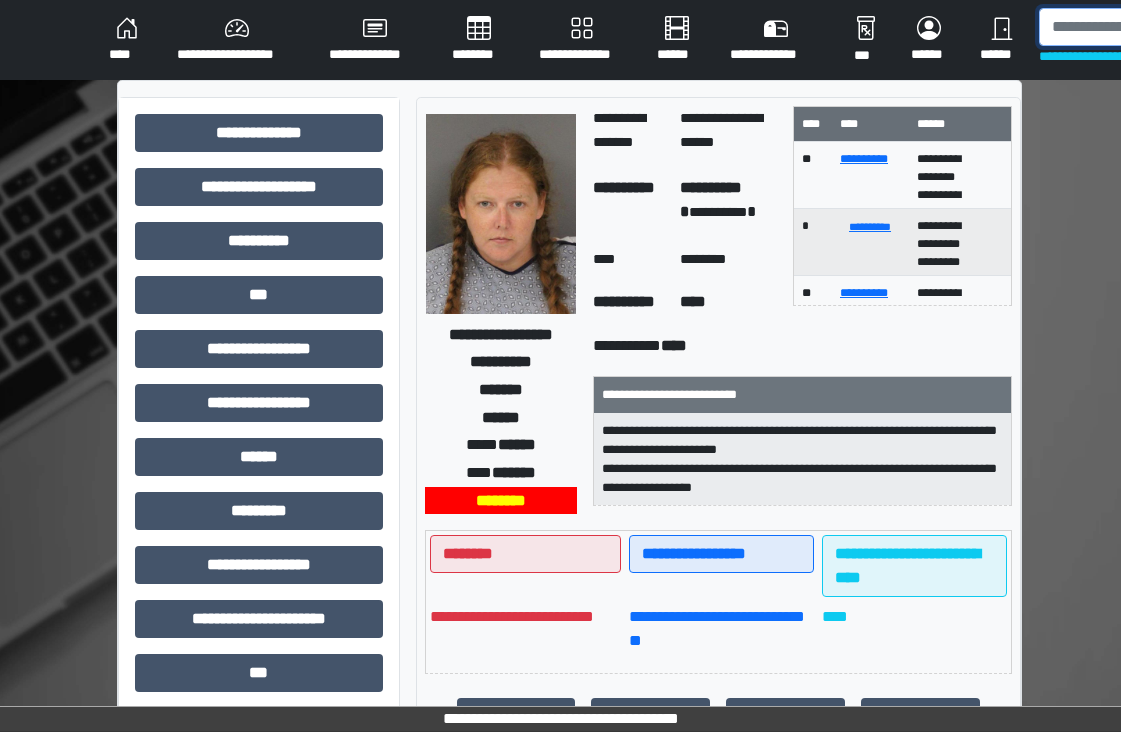 click at bounding box center [1142, 27] 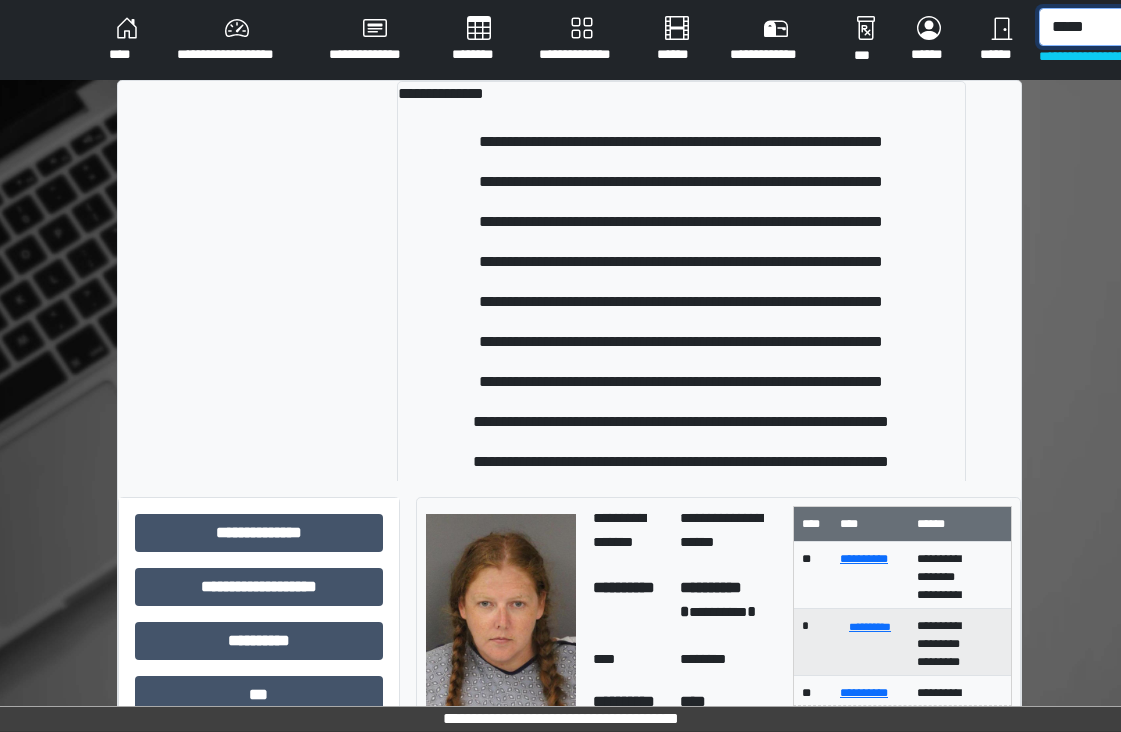 type on "*****" 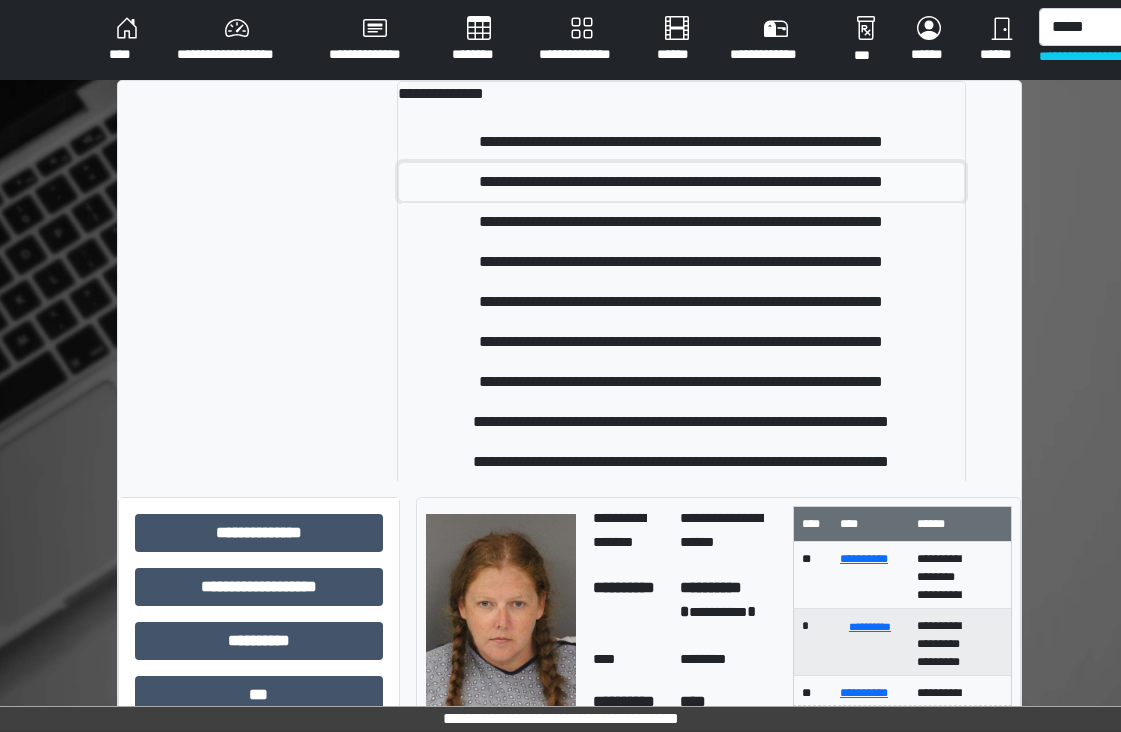 click on "**********" at bounding box center (681, 182) 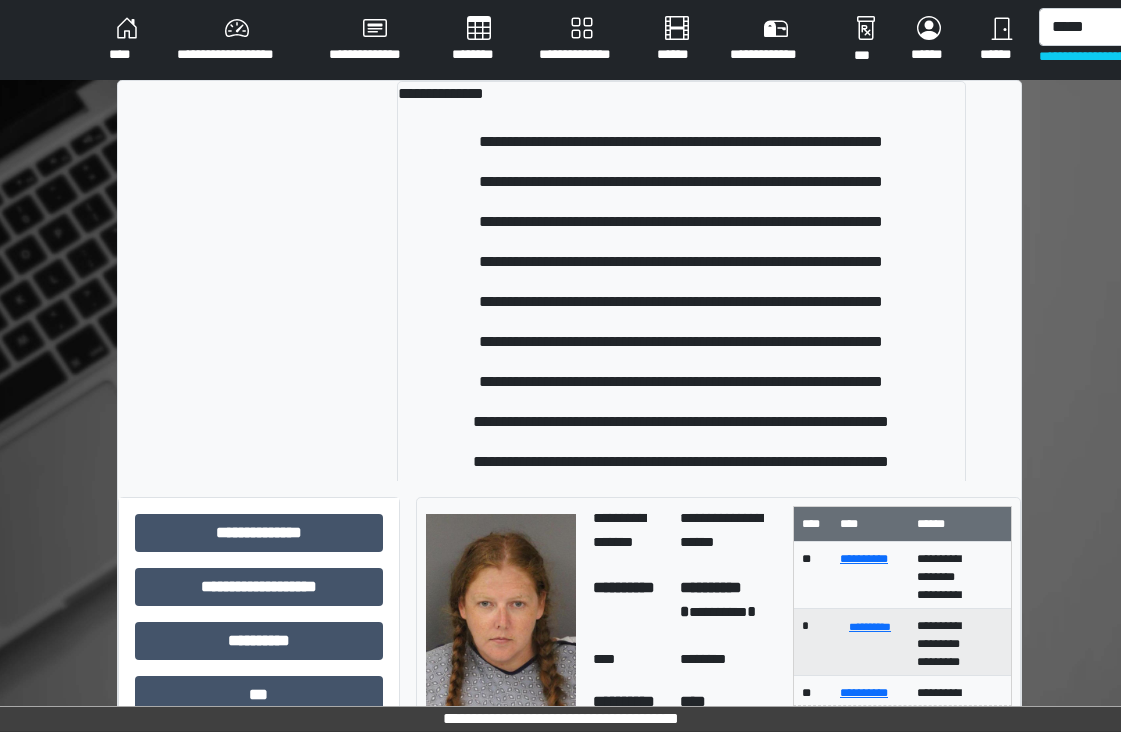 type 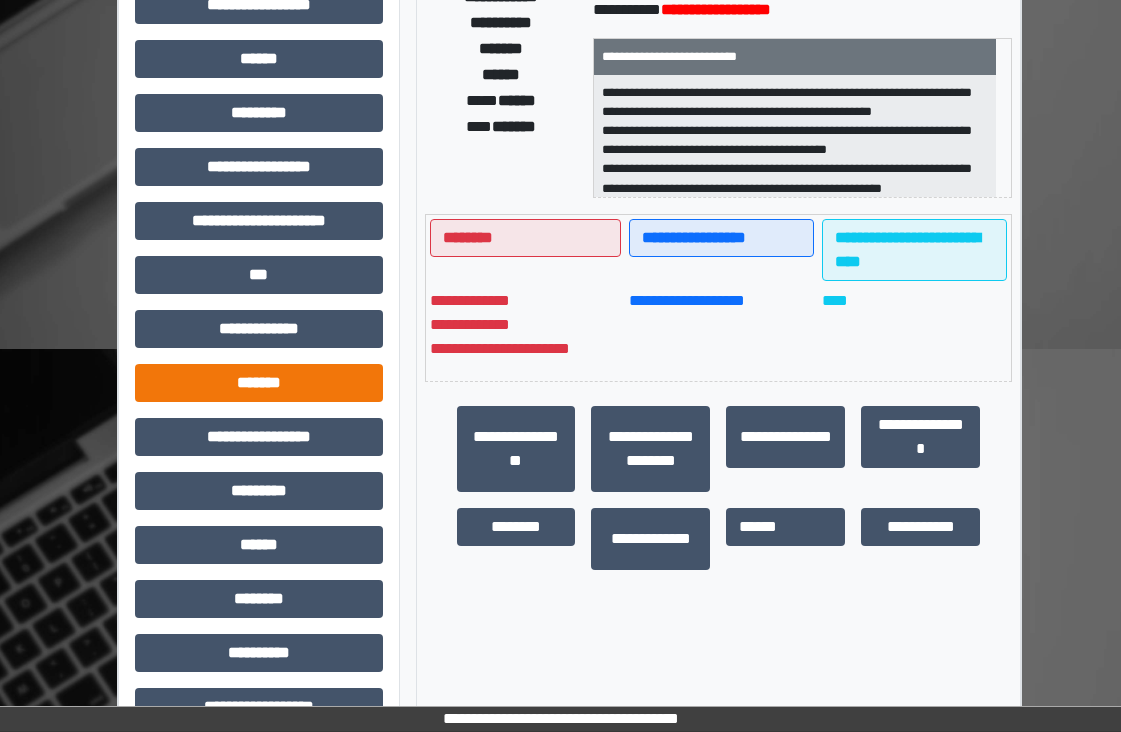 scroll, scrollTop: 400, scrollLeft: 0, axis: vertical 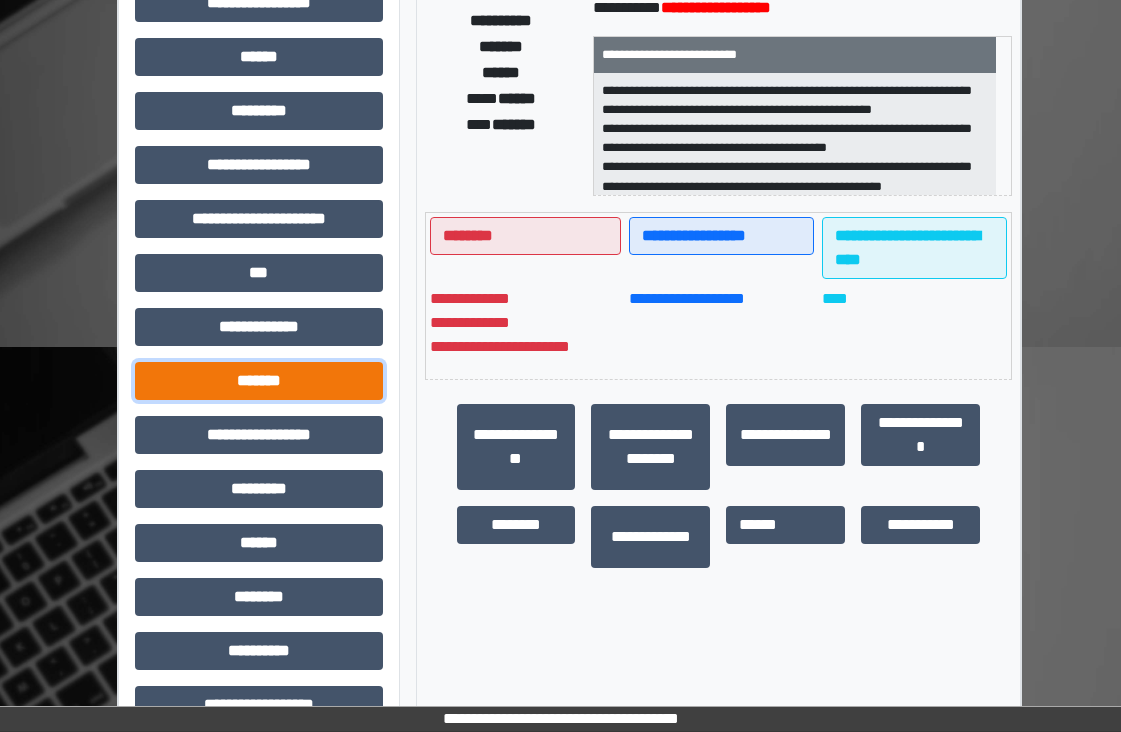 click on "*******" at bounding box center (259, 381) 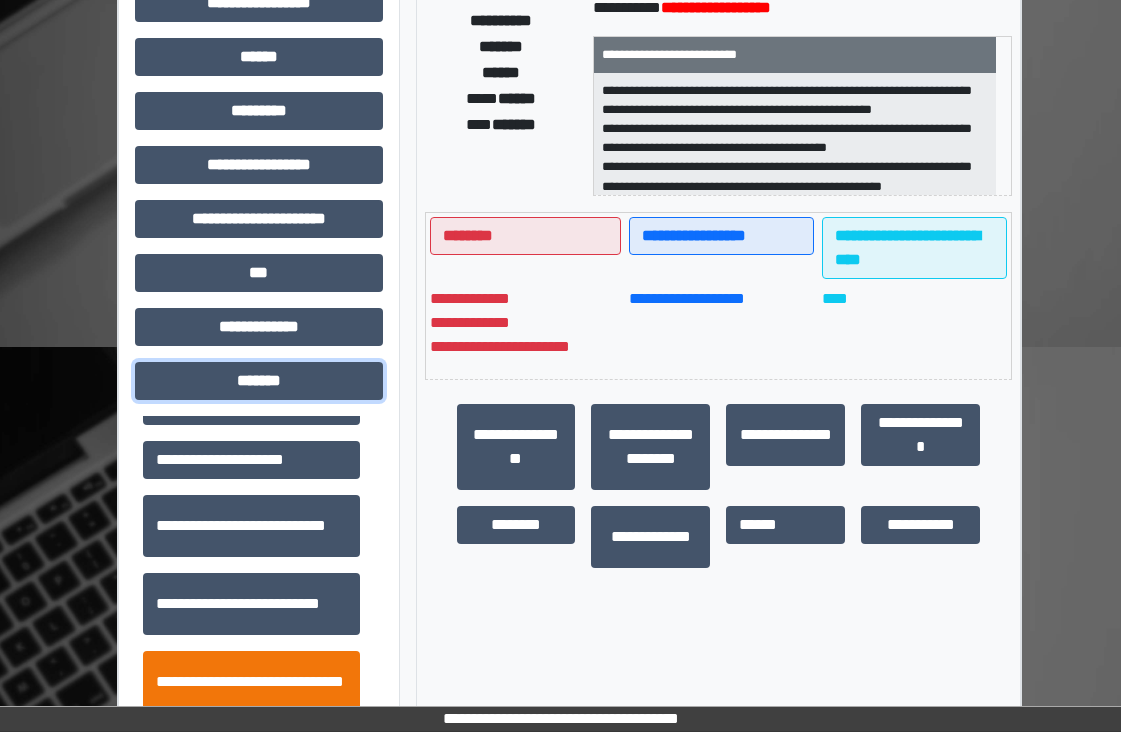 scroll, scrollTop: 700, scrollLeft: 0, axis: vertical 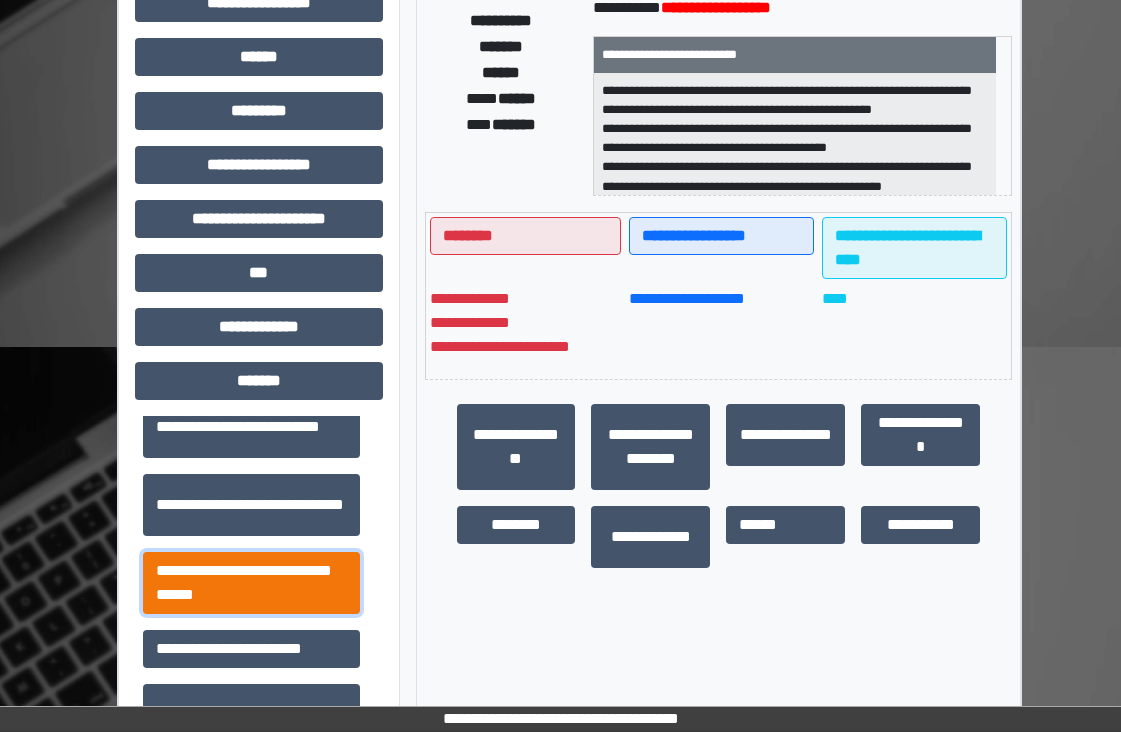 click on "**********" at bounding box center (251, 583) 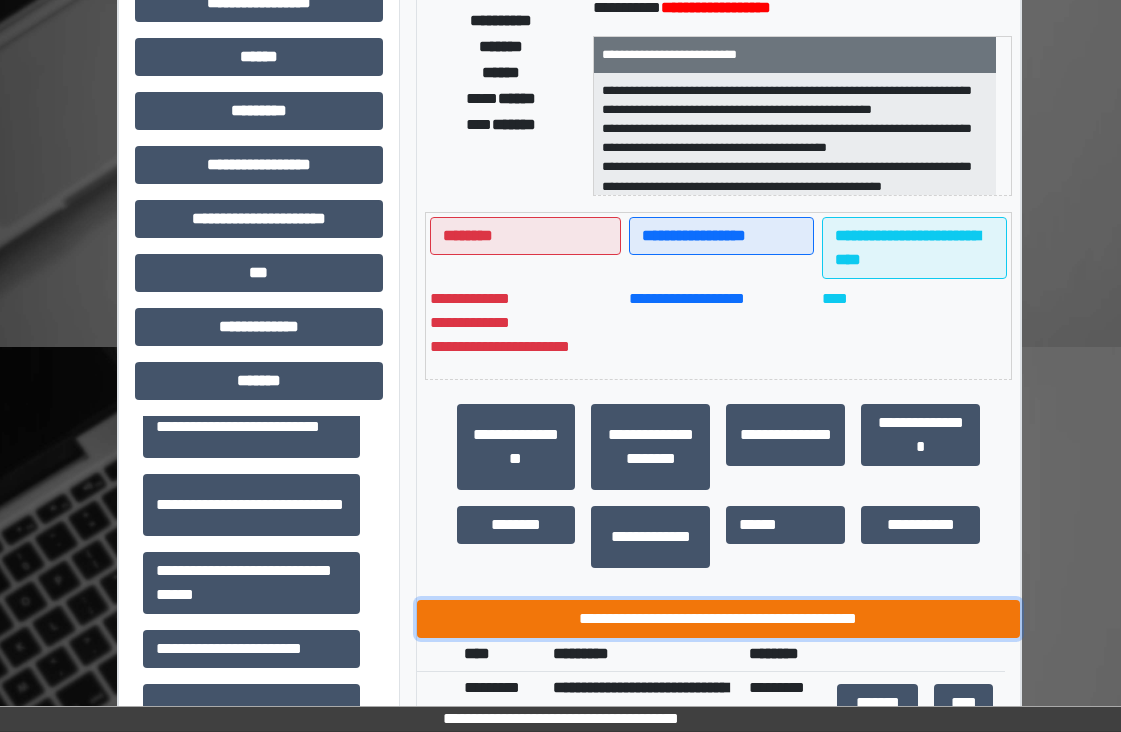 click on "**********" at bounding box center (719, 619) 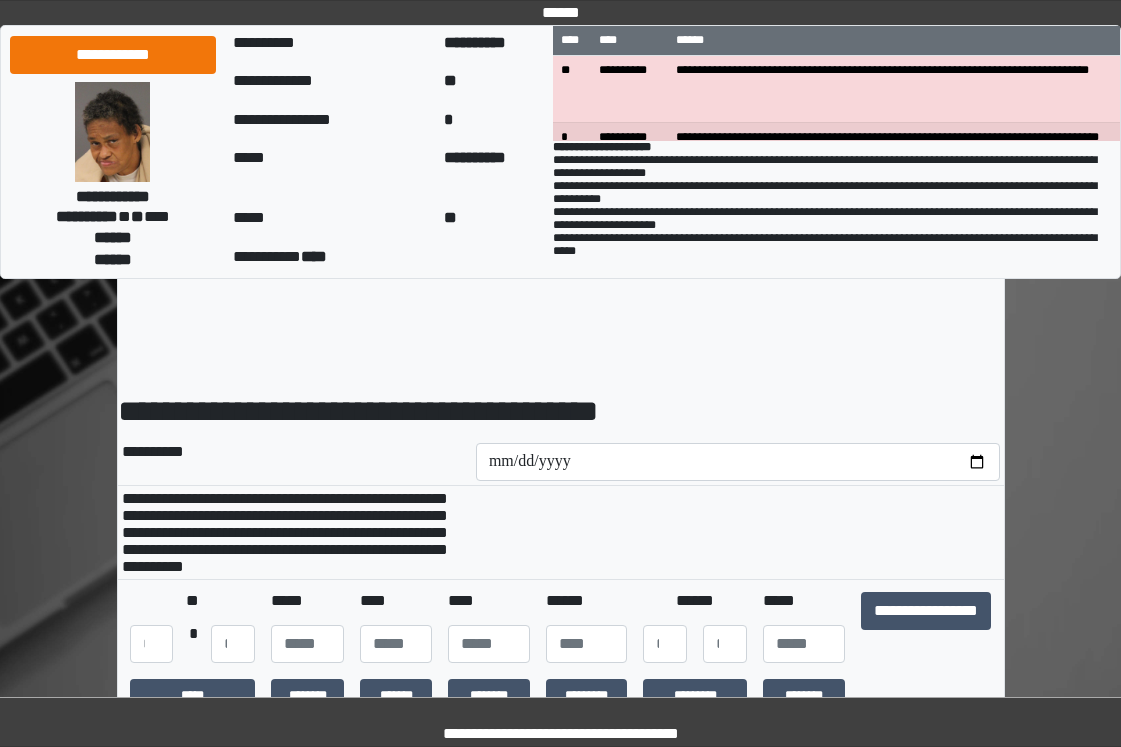 scroll, scrollTop: 0, scrollLeft: 0, axis: both 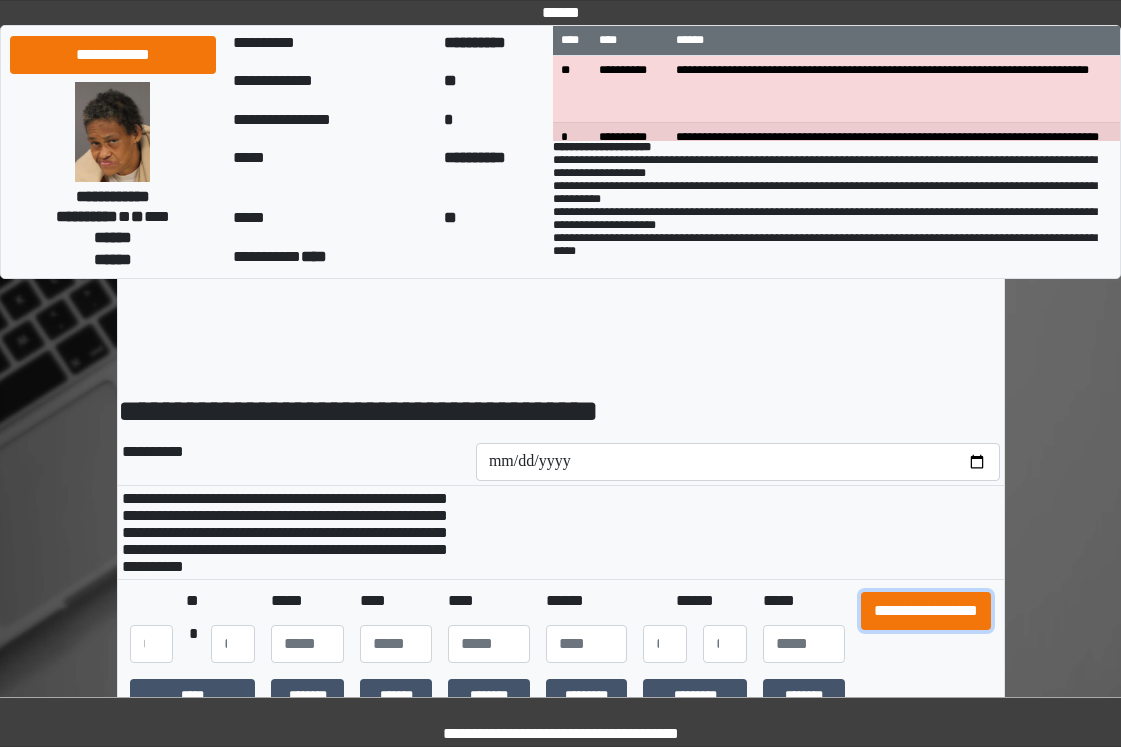 click on "**********" at bounding box center (926, 611) 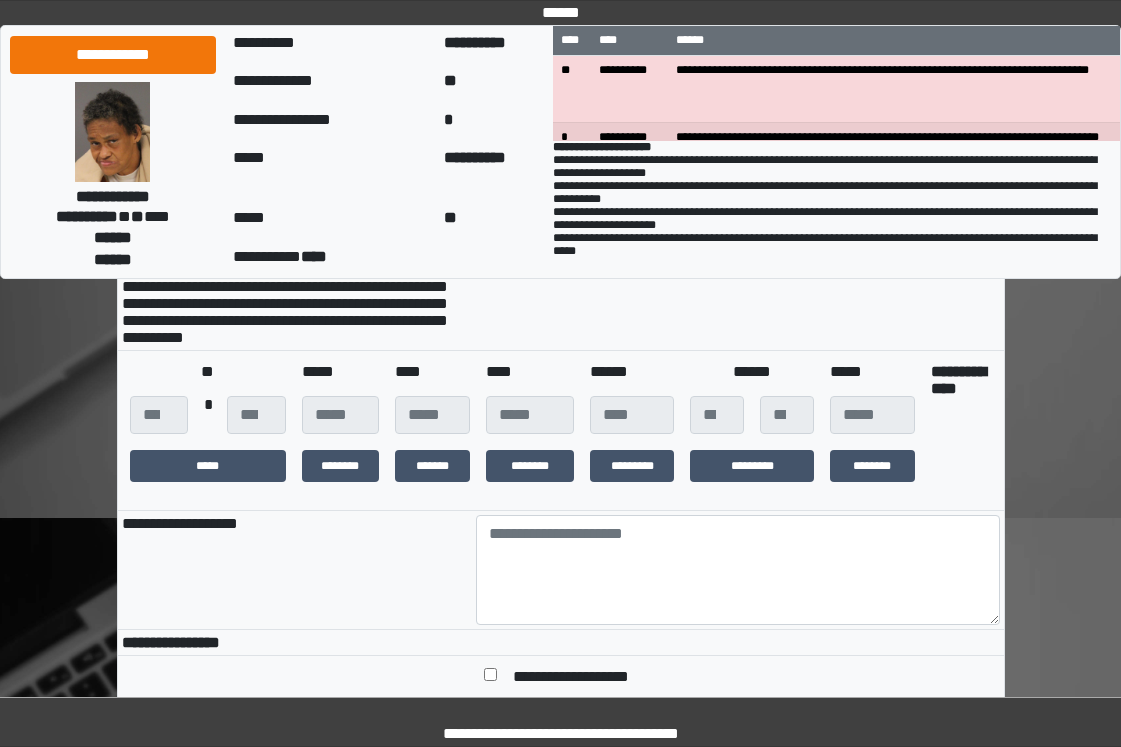 scroll, scrollTop: 500, scrollLeft: 0, axis: vertical 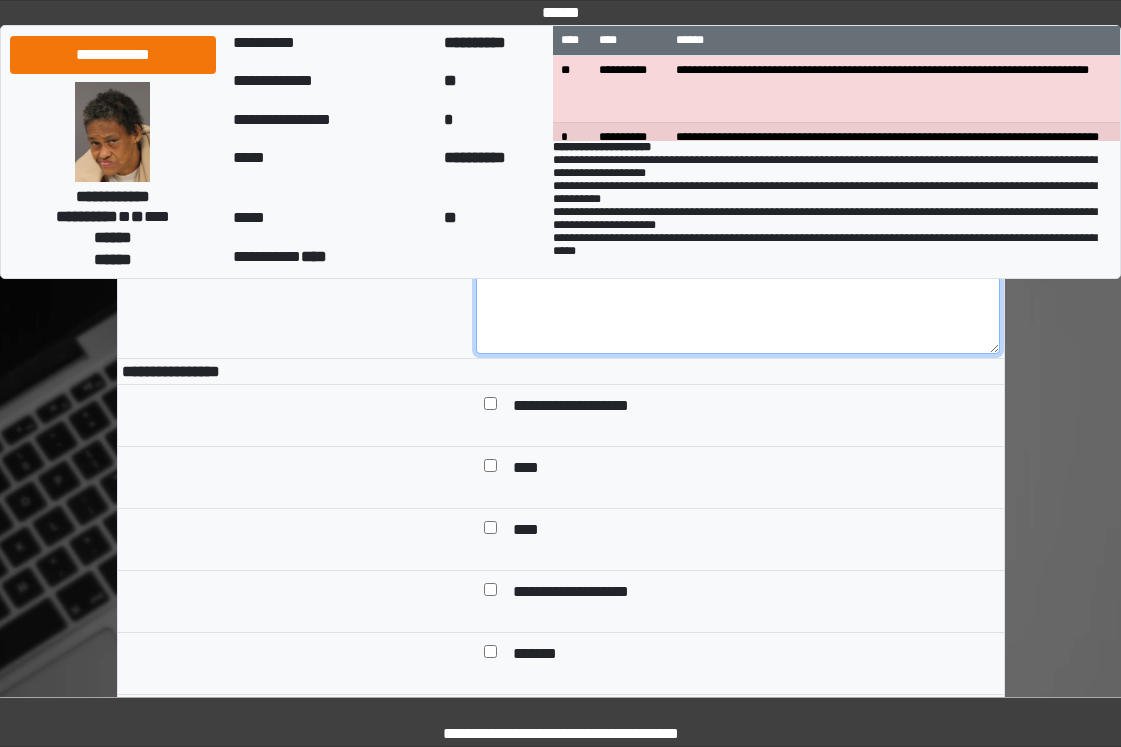 click at bounding box center (738, 299) 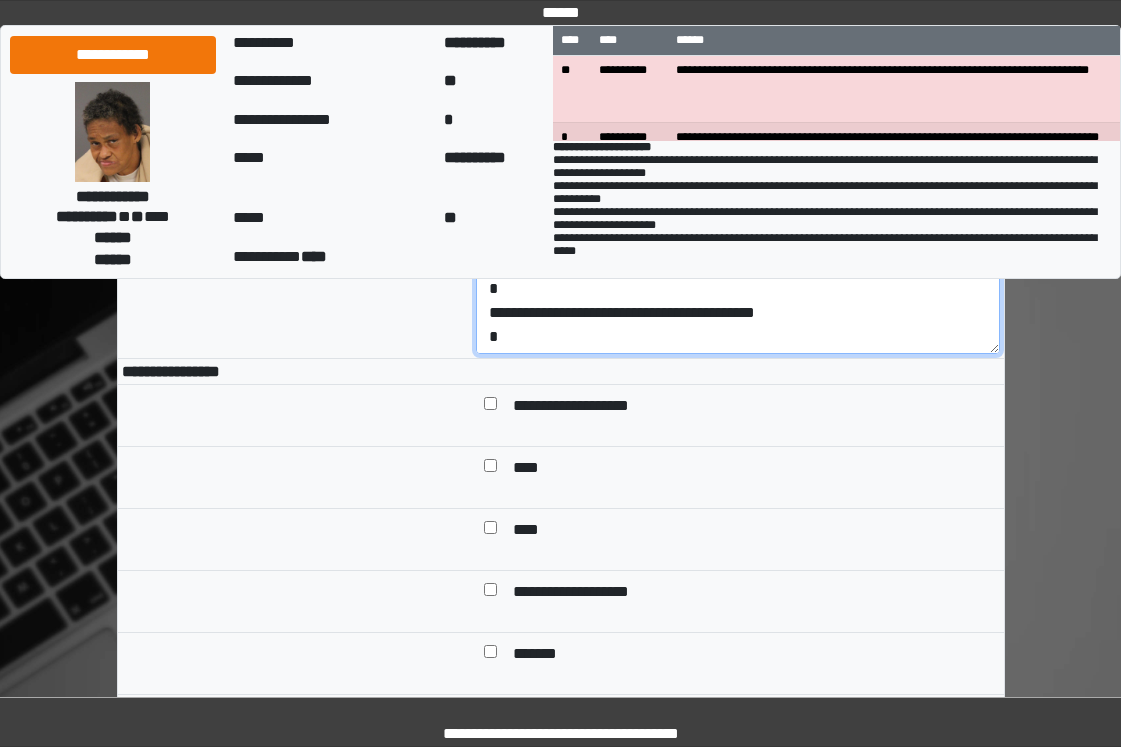 scroll, scrollTop: 0, scrollLeft: 0, axis: both 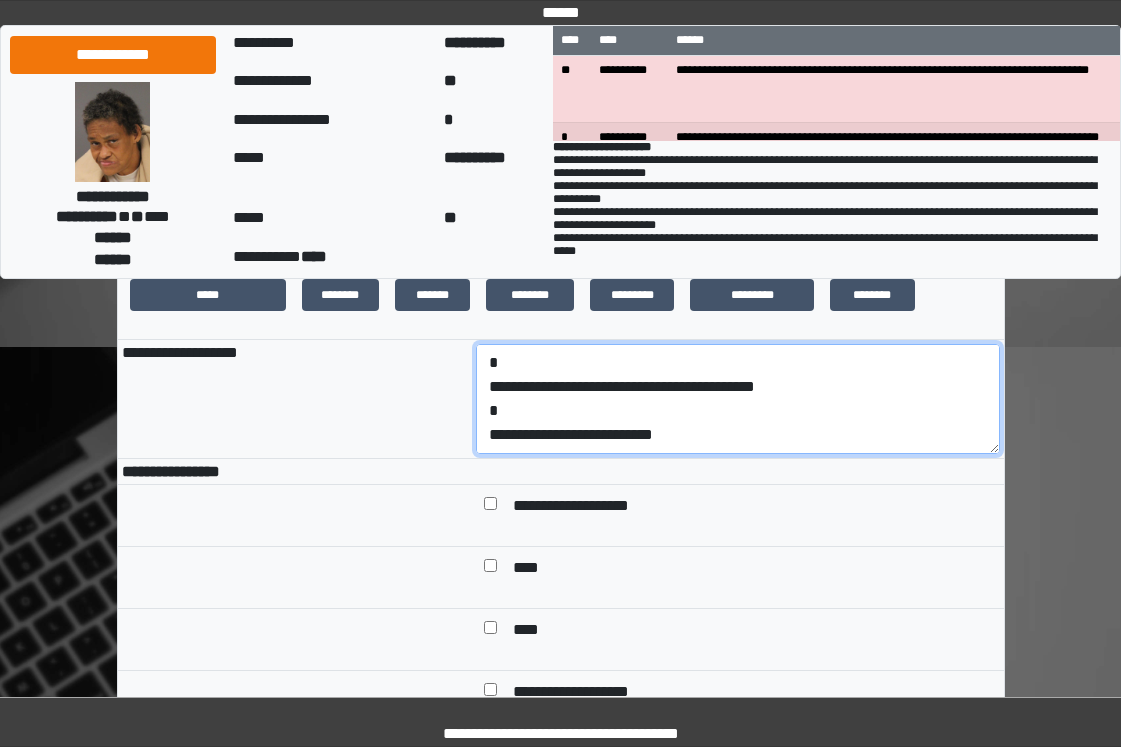 click on "**********" at bounding box center [738, 399] 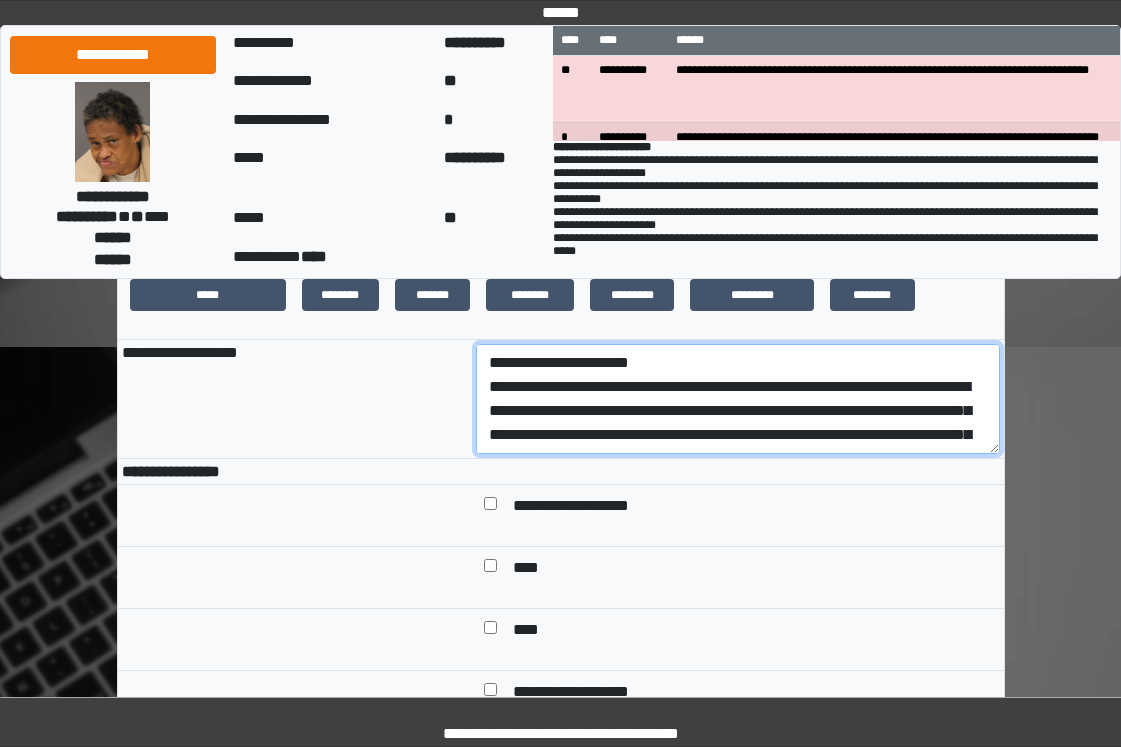 drag, startPoint x: 689, startPoint y: 440, endPoint x: 471, endPoint y: 405, distance: 220.79176 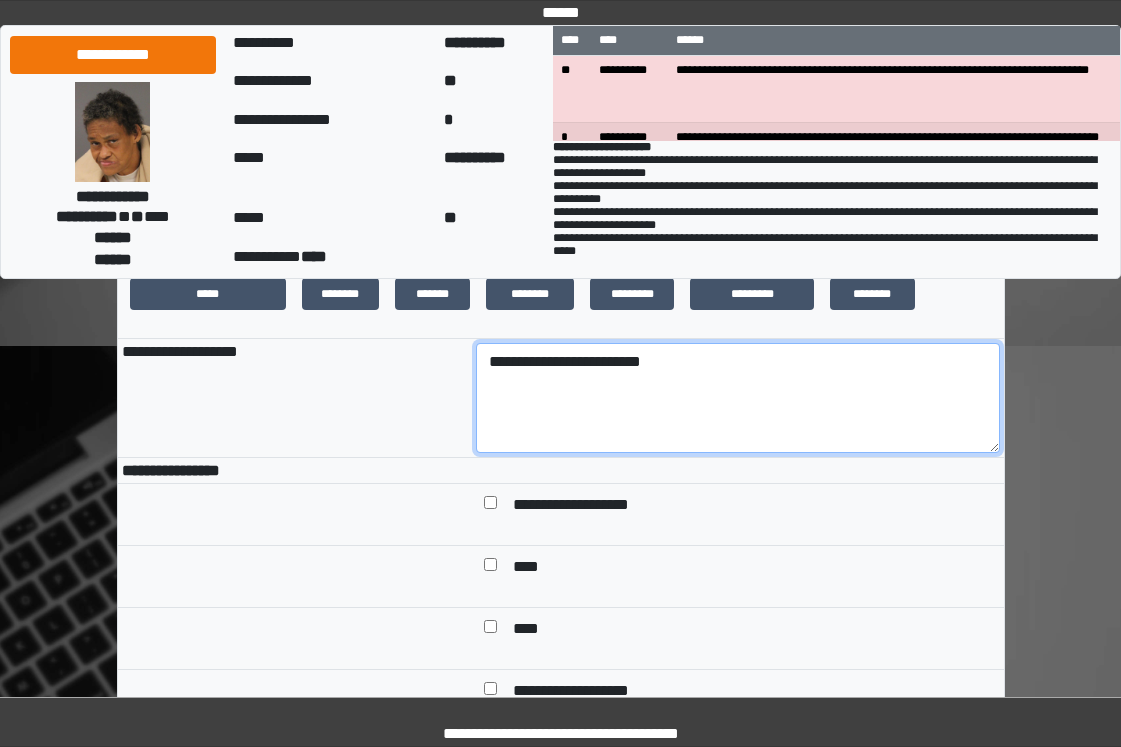 scroll, scrollTop: 400, scrollLeft: 0, axis: vertical 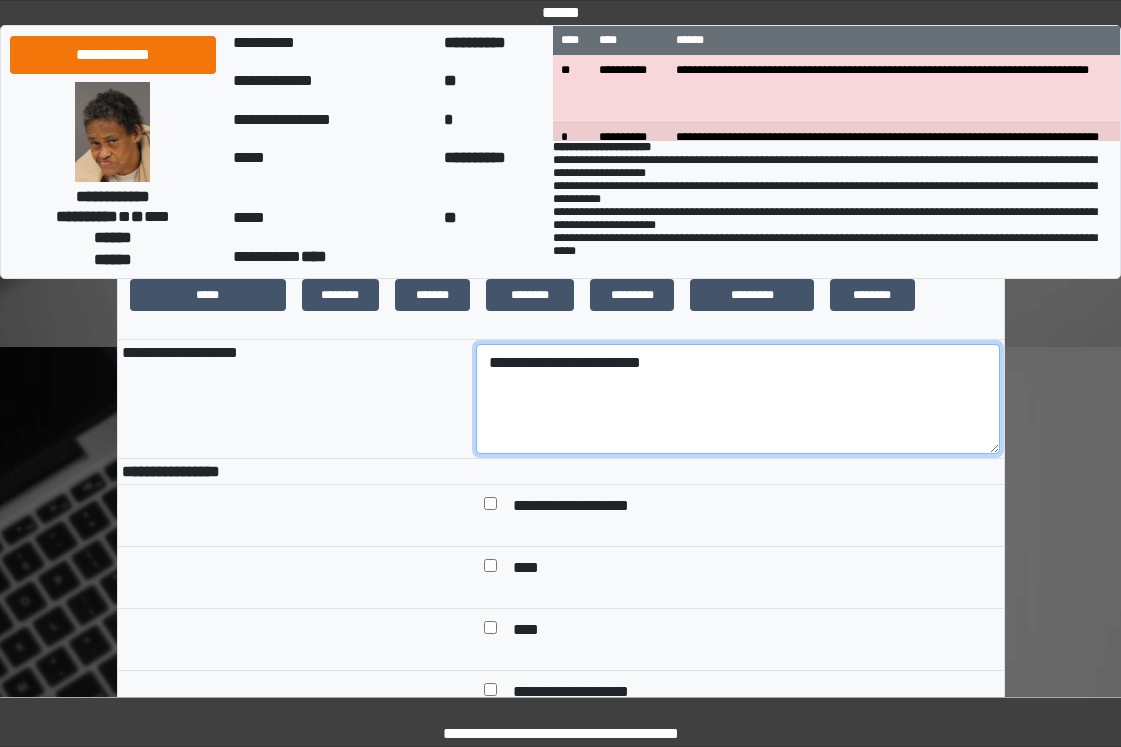 click on "**********" at bounding box center [738, 399] 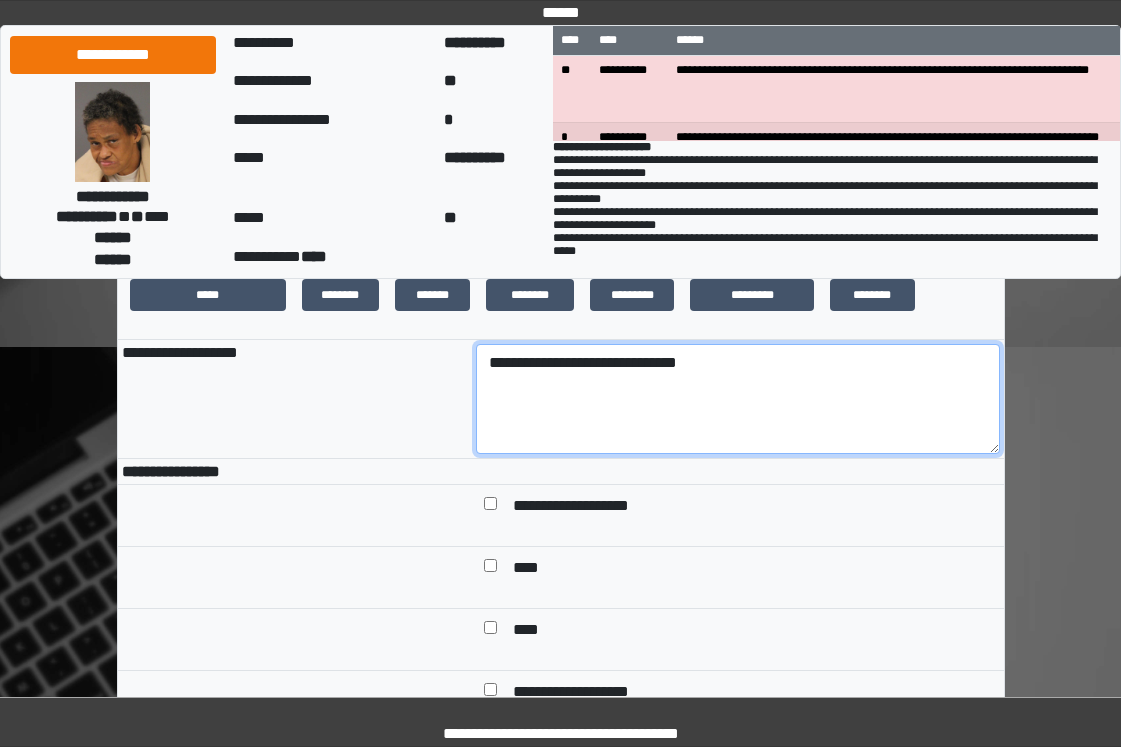 drag, startPoint x: 689, startPoint y: 392, endPoint x: 645, endPoint y: 389, distance: 44.102154 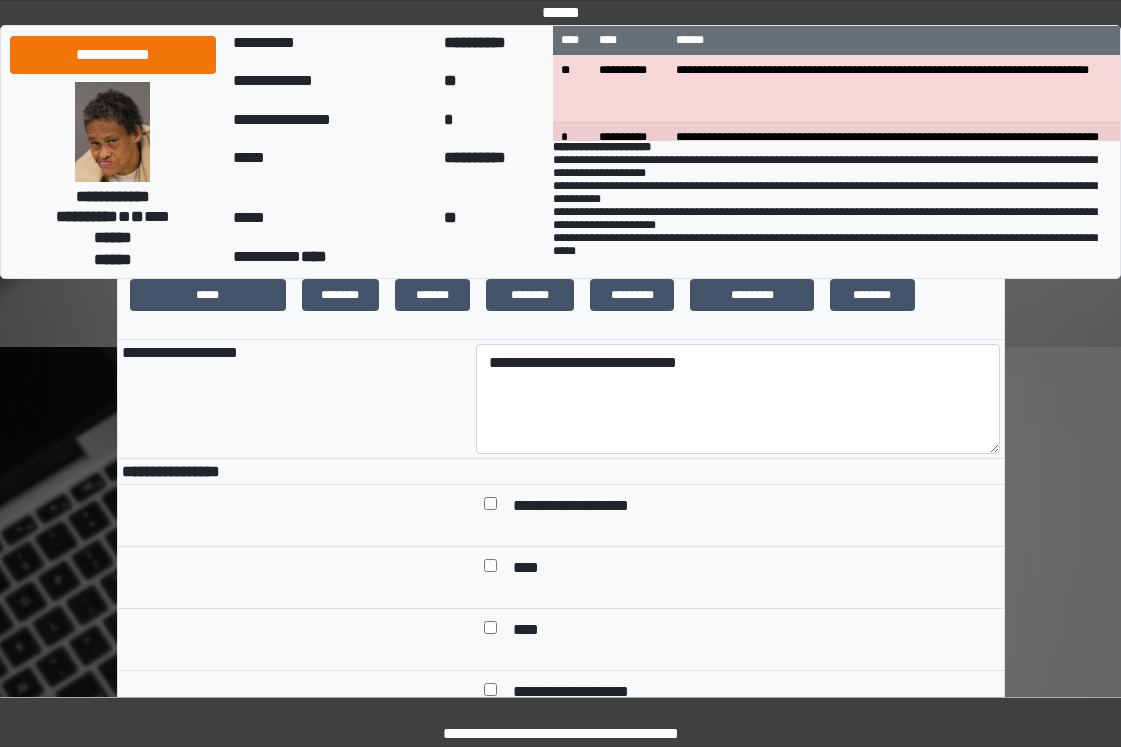 click at bounding box center (295, 515) 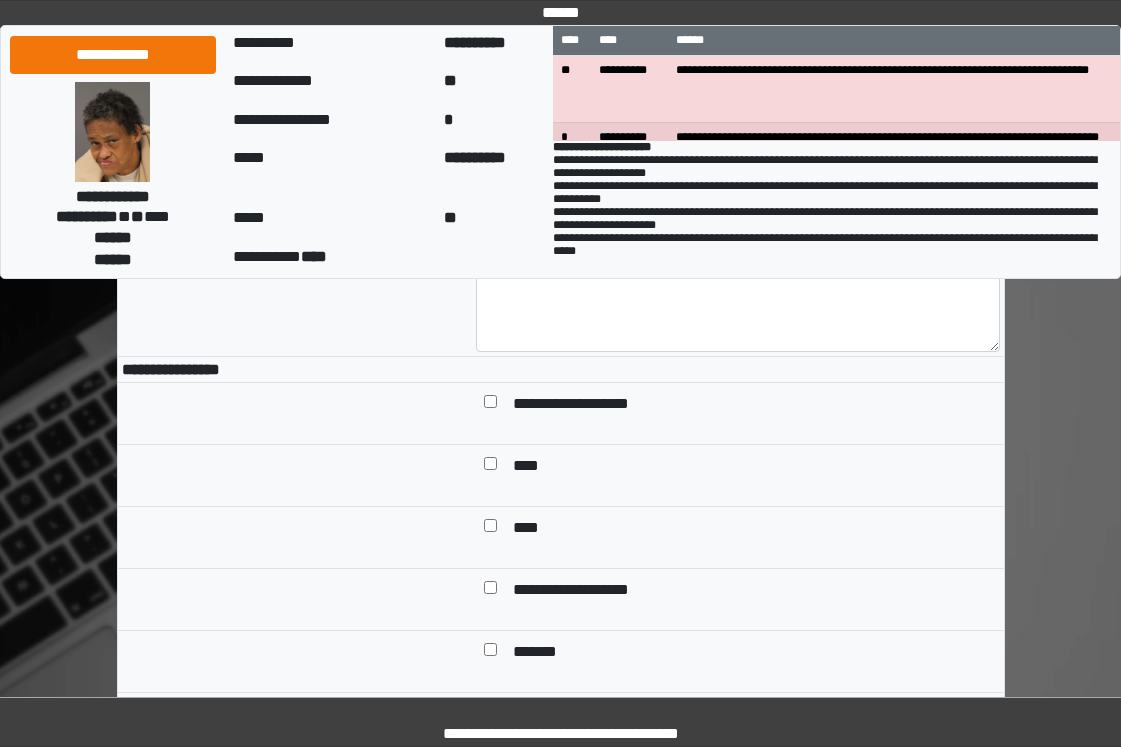 scroll, scrollTop: 600, scrollLeft: 0, axis: vertical 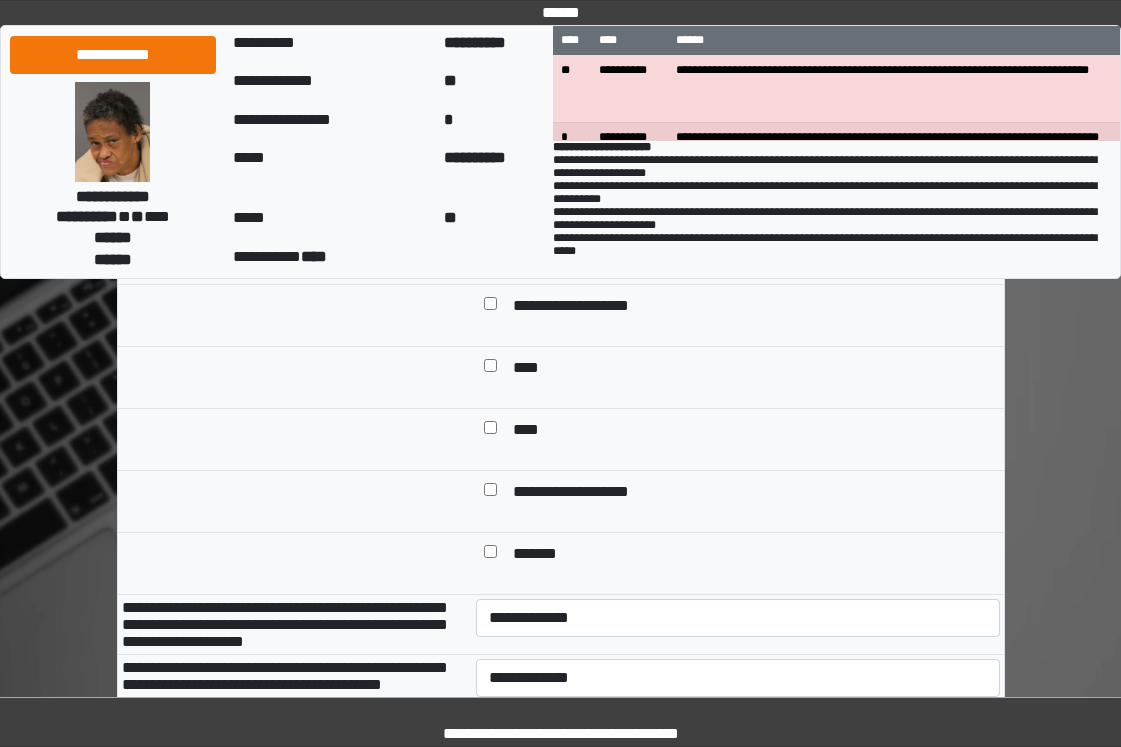 click at bounding box center [490, 493] 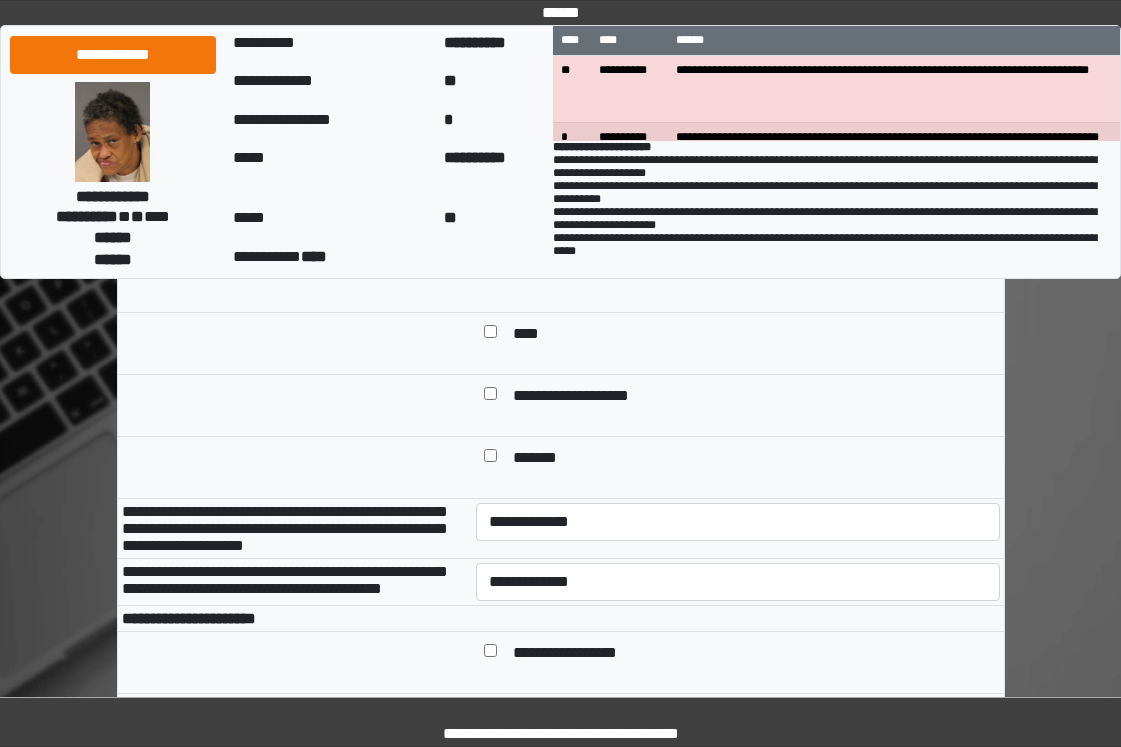 scroll, scrollTop: 900, scrollLeft: 0, axis: vertical 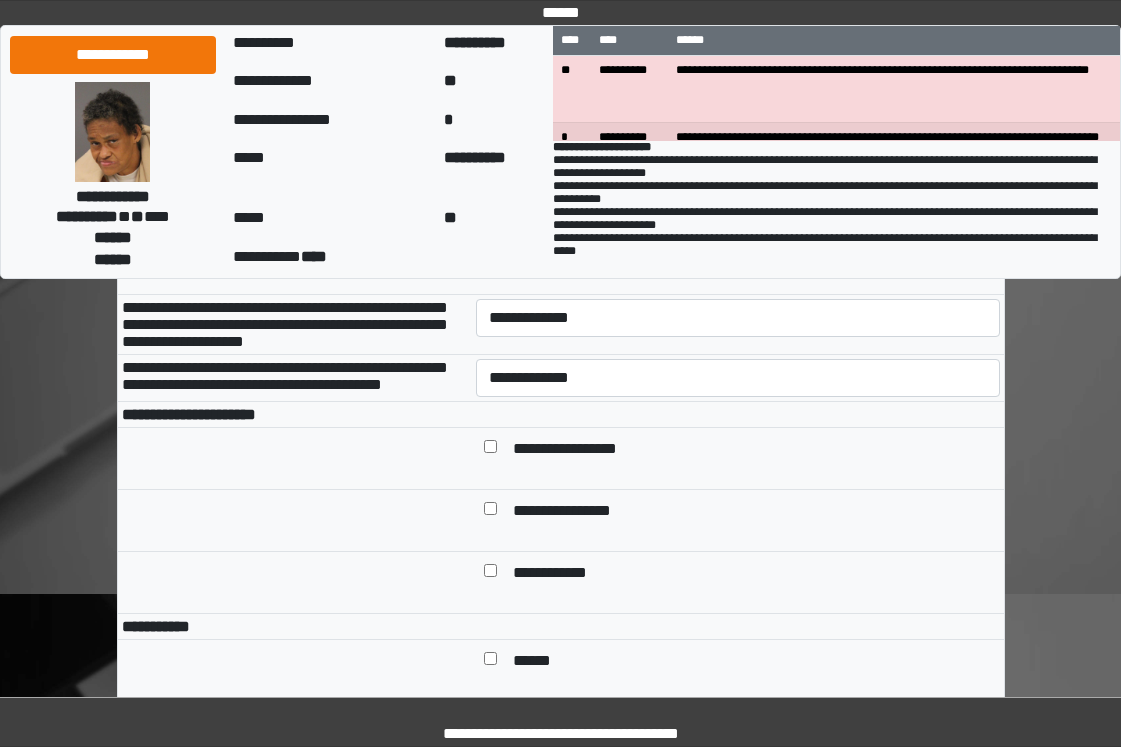 click on "**********" at bounding box center [738, 324] 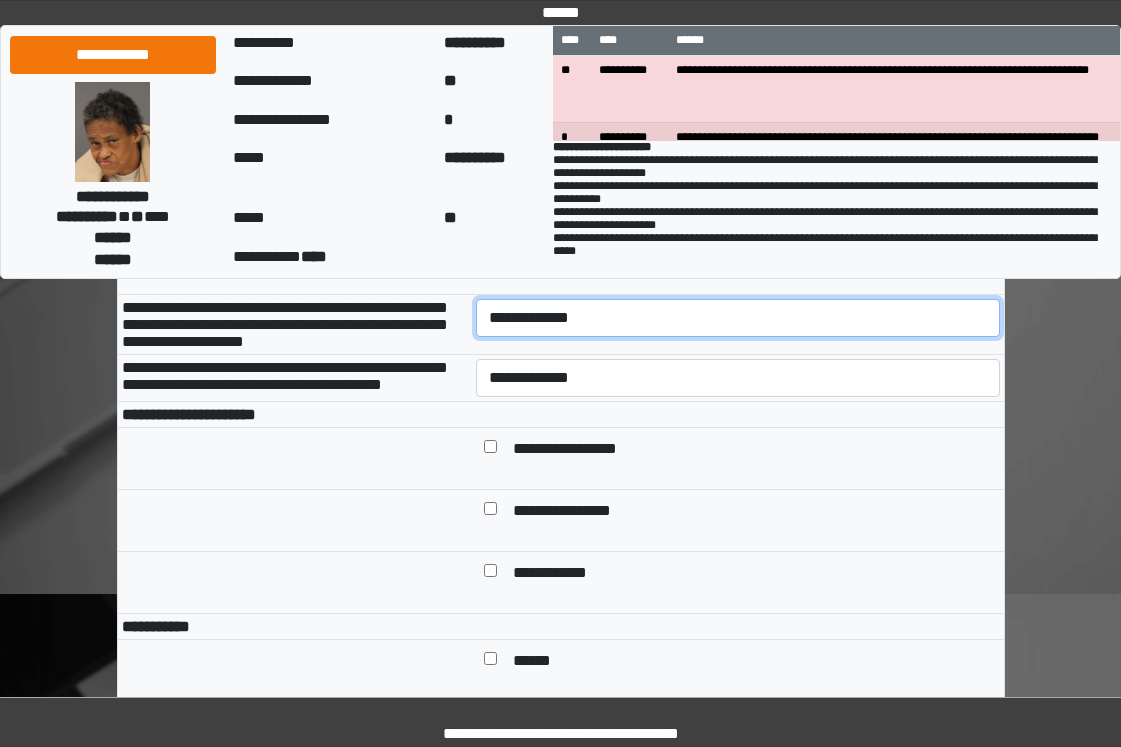 click on "**********" at bounding box center [738, 318] 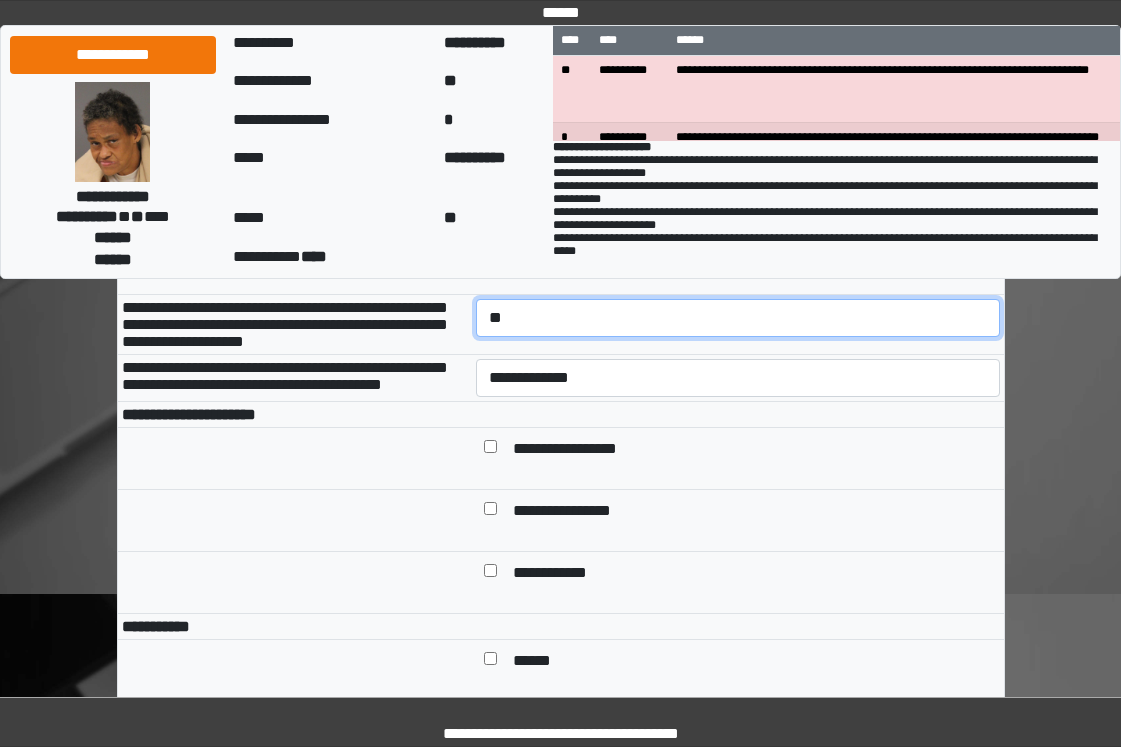 click on "**********" at bounding box center [738, 318] 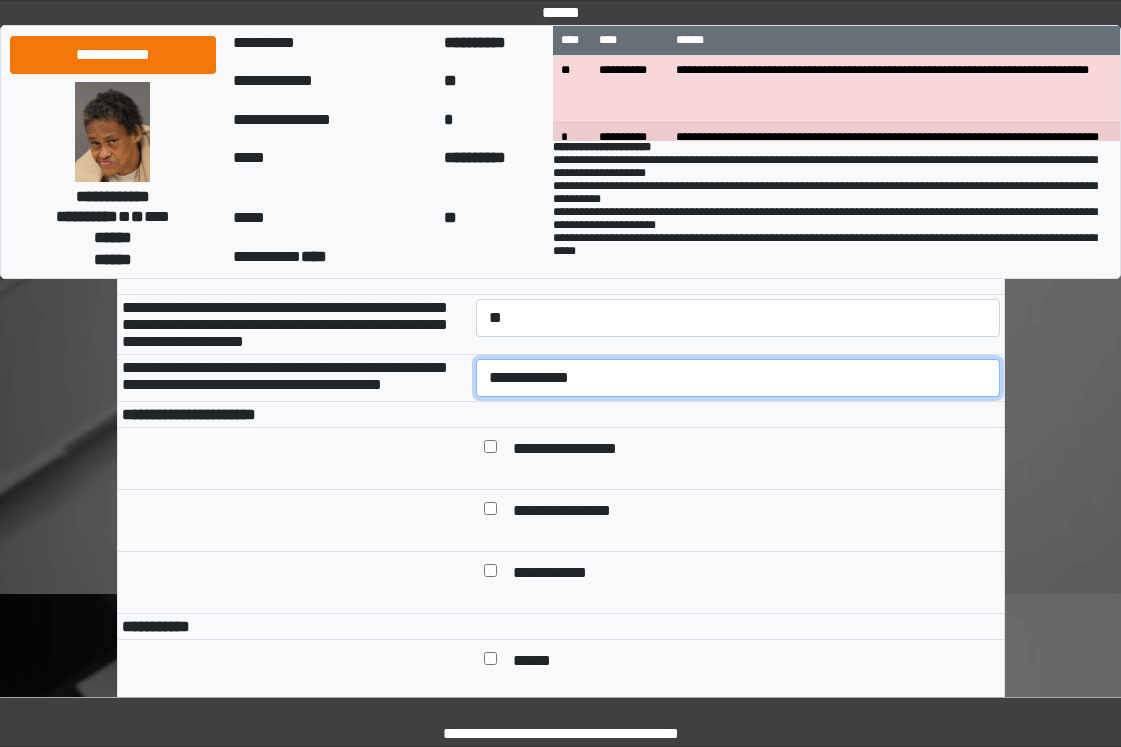 drag, startPoint x: 546, startPoint y: 399, endPoint x: 548, endPoint y: 431, distance: 32.06244 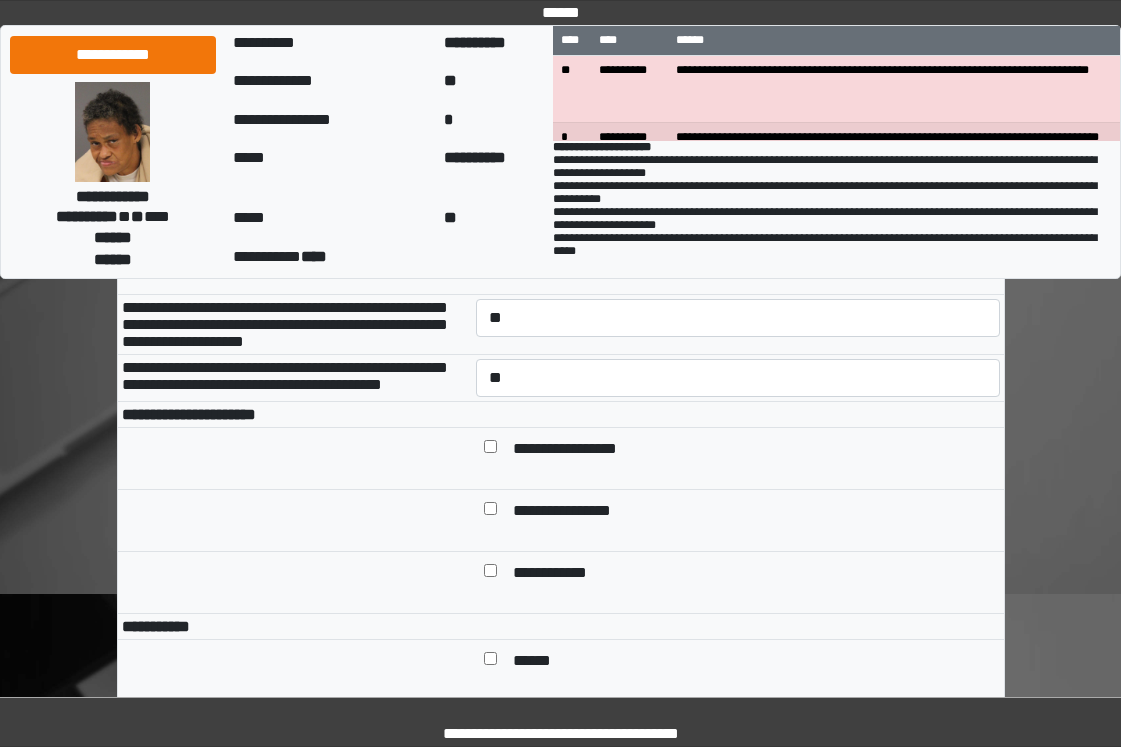 click on "**********" at bounding box center (580, 450) 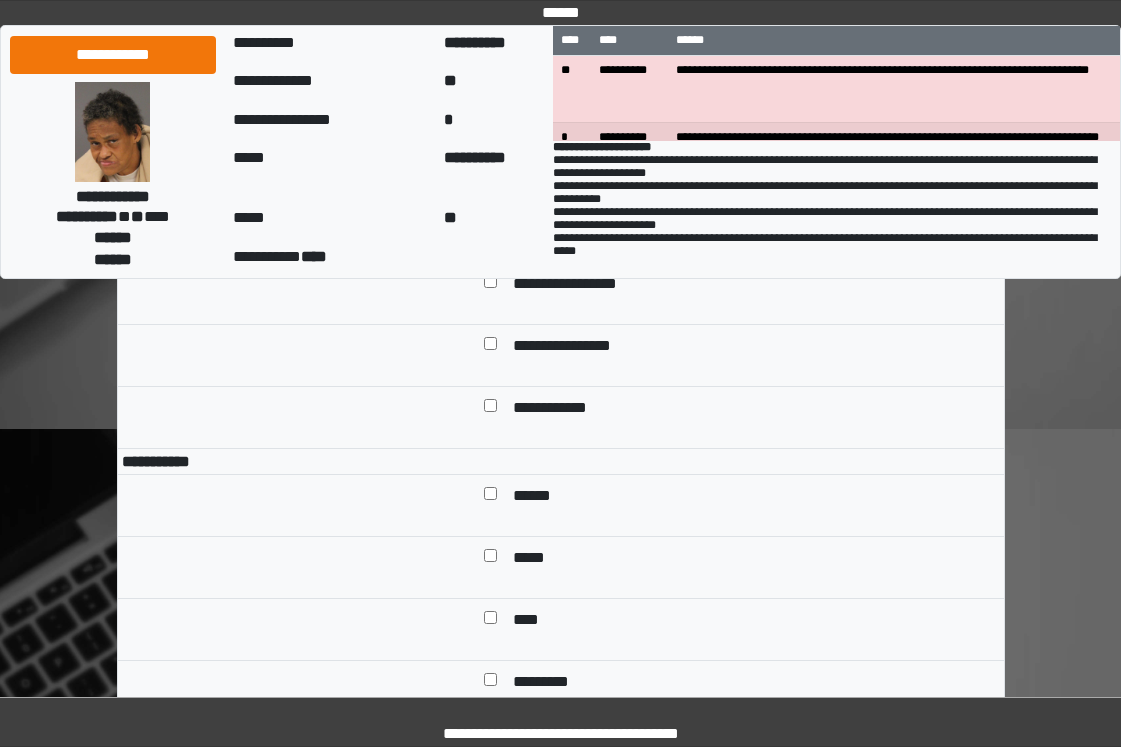 scroll, scrollTop: 1300, scrollLeft: 0, axis: vertical 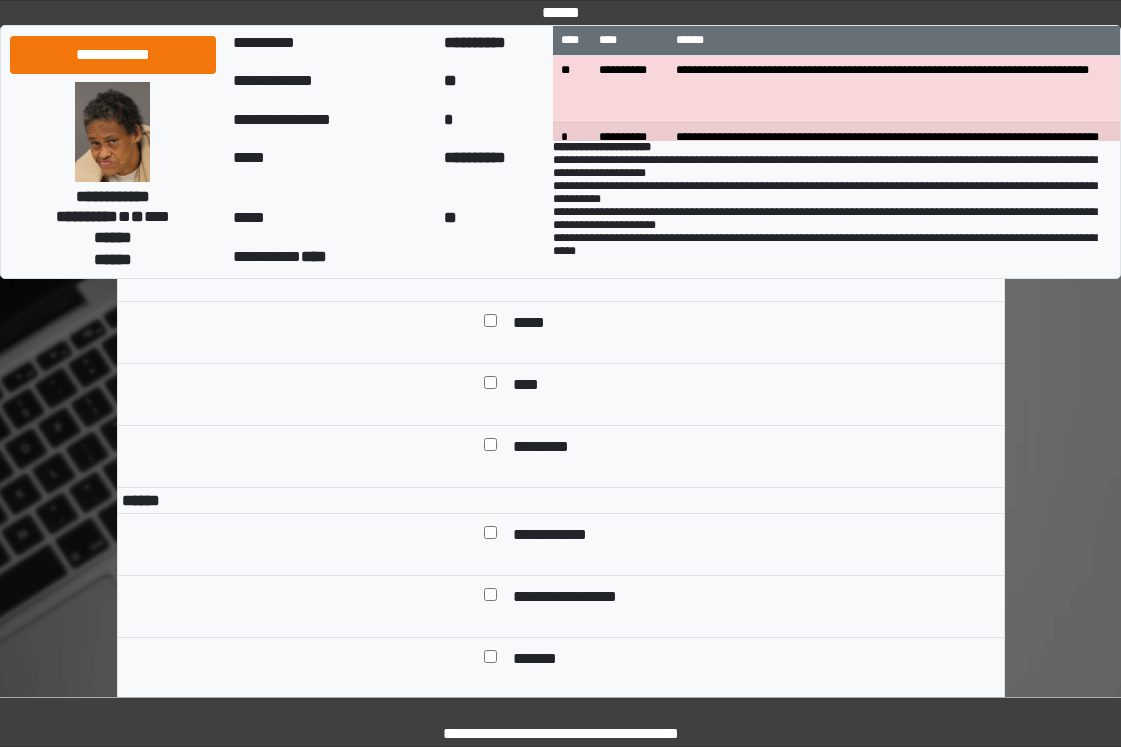 click on "******" at bounding box center [752, 262] 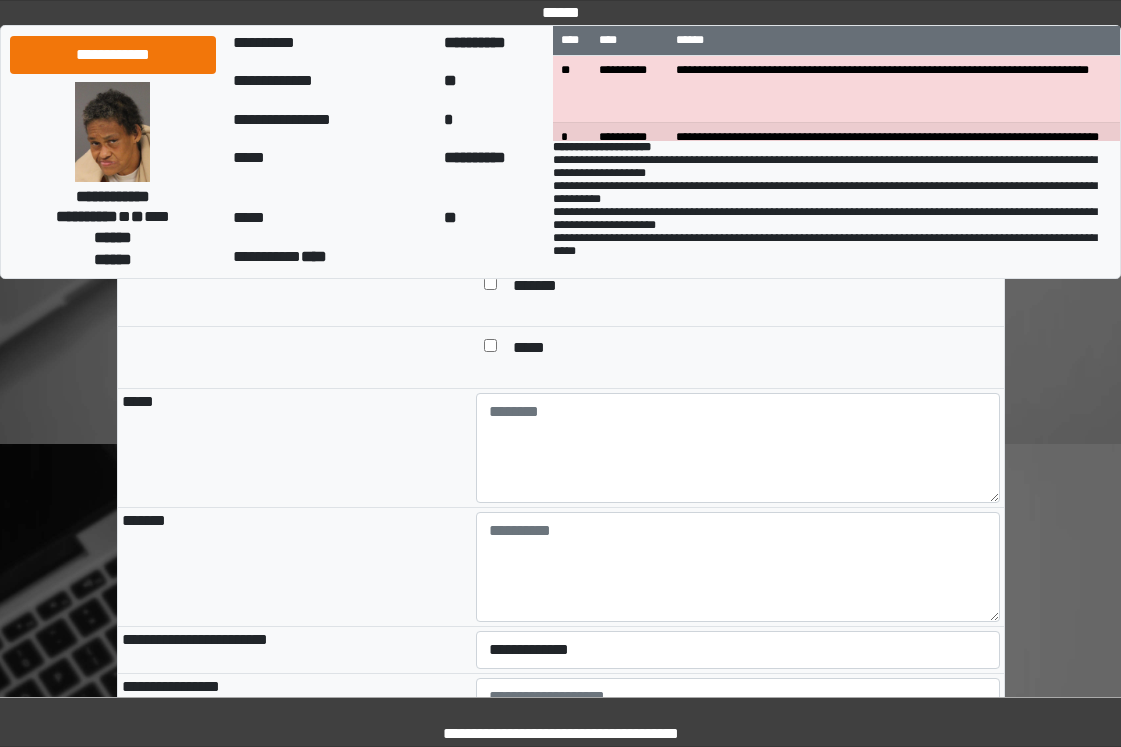 scroll, scrollTop: 1800, scrollLeft: 0, axis: vertical 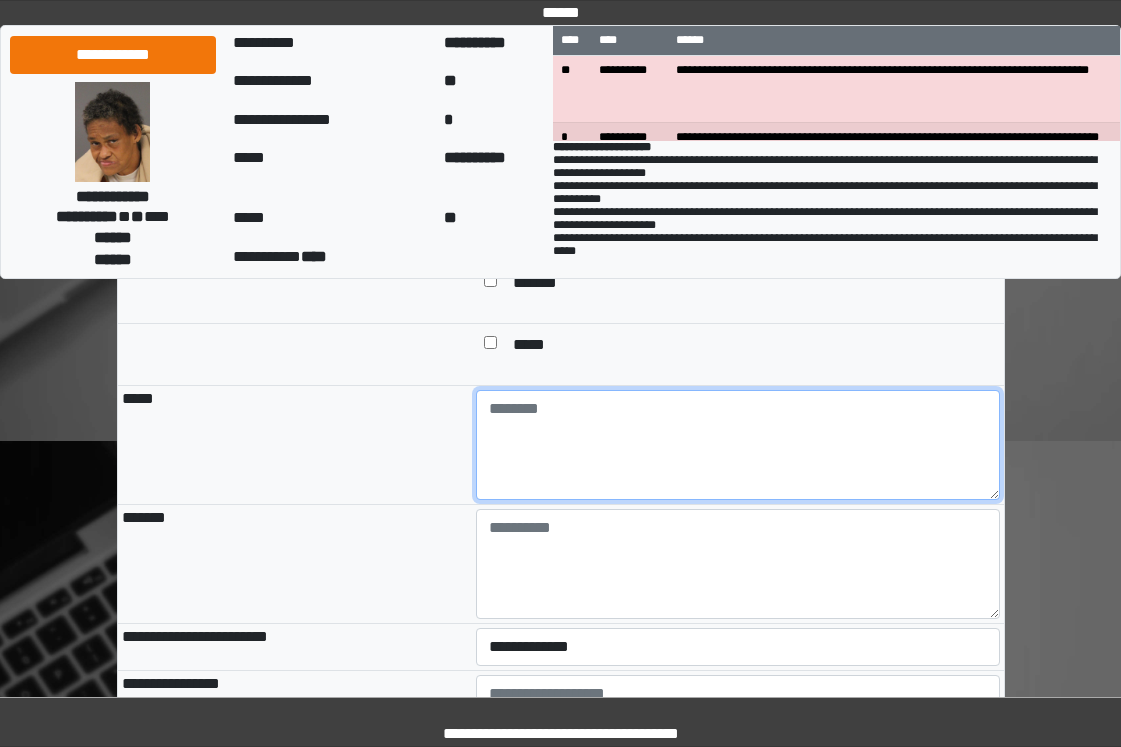 click at bounding box center [738, 445] 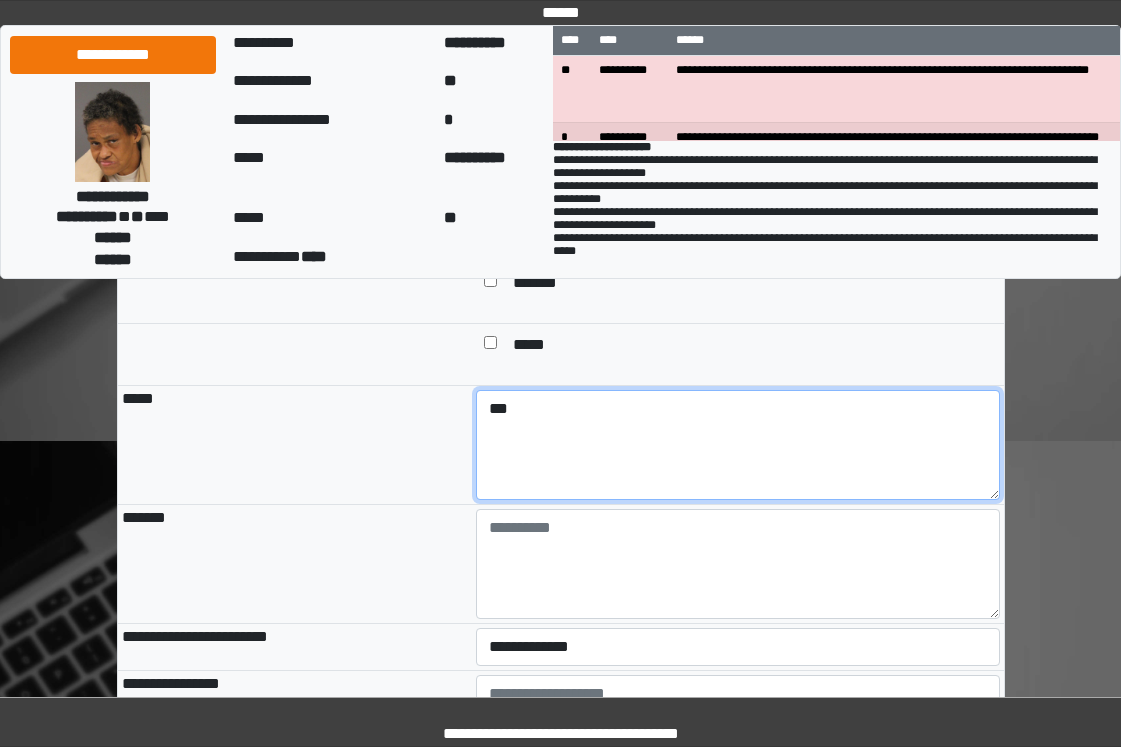 drag, startPoint x: 592, startPoint y: 525, endPoint x: 411, endPoint y: 518, distance: 181.13531 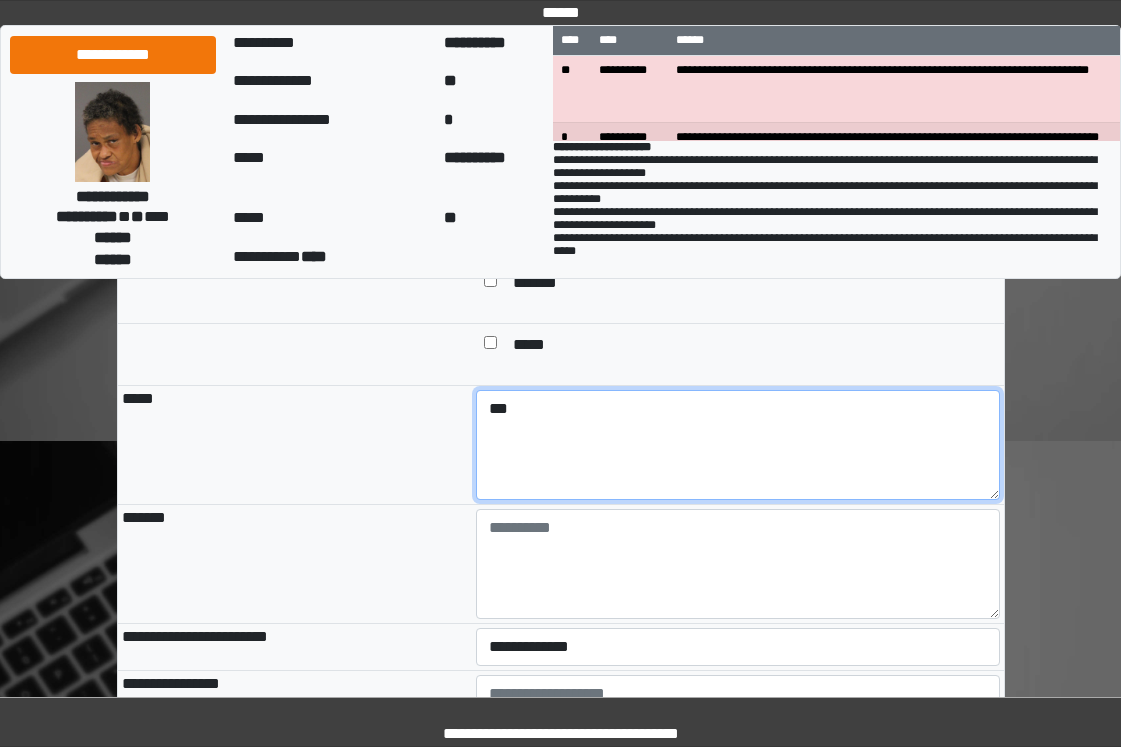 type on "***" 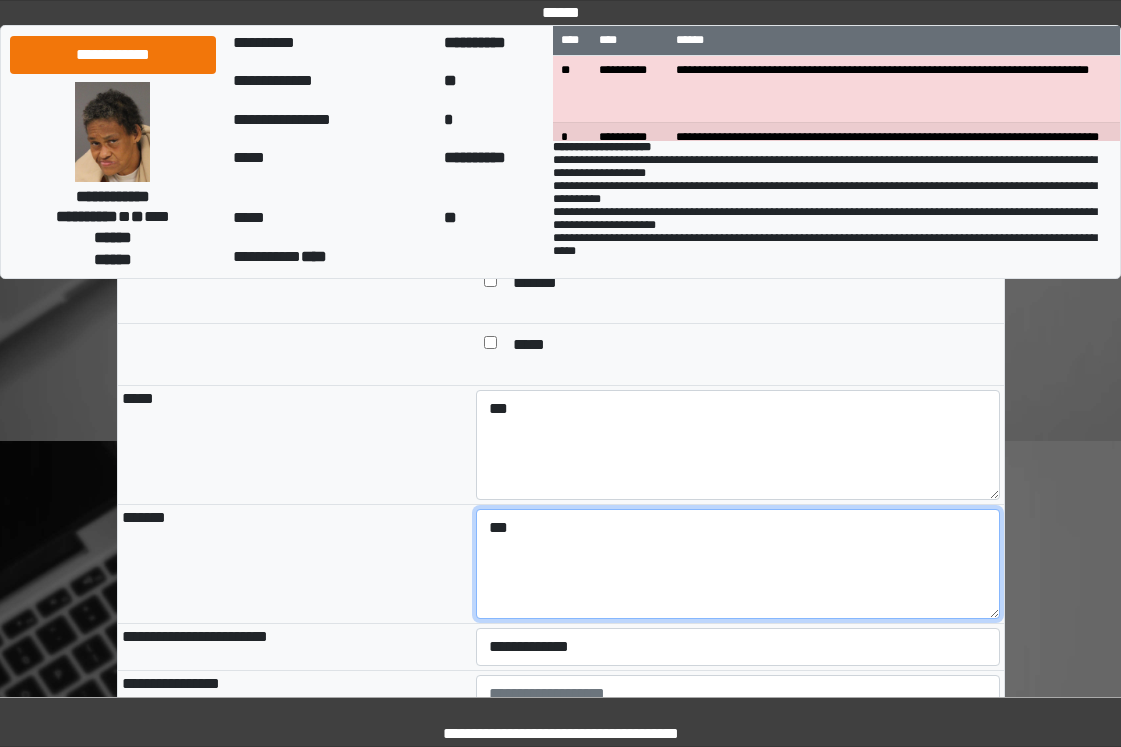 type on "***" 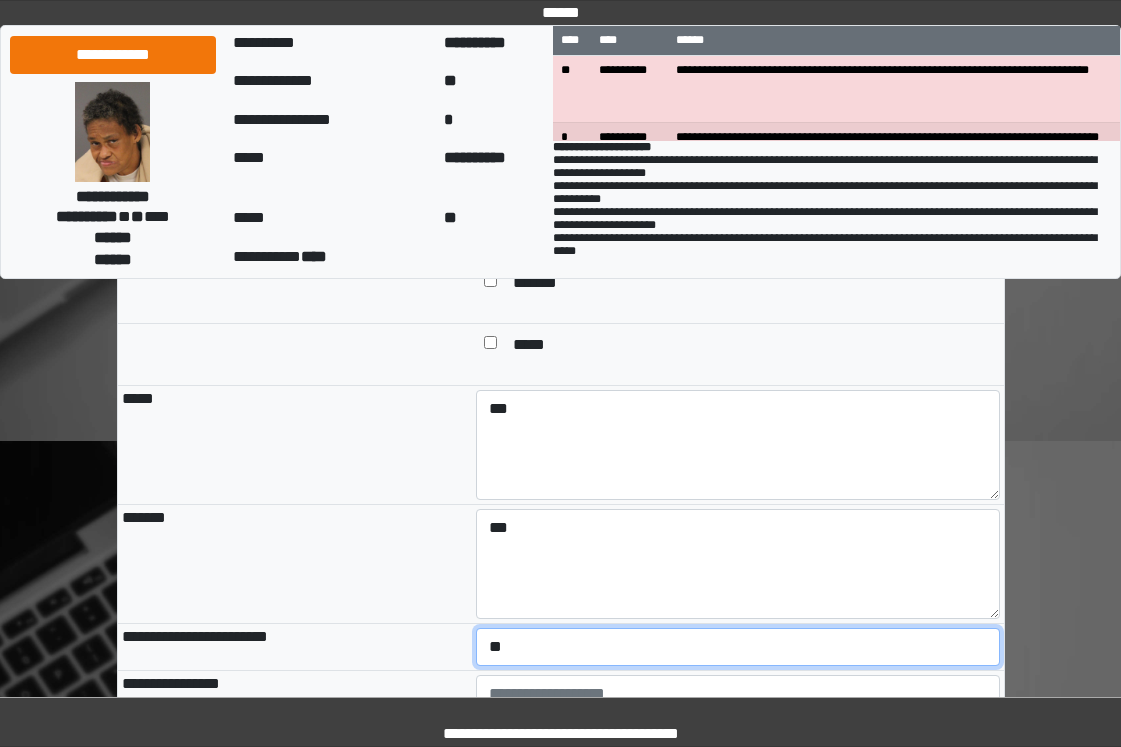 select on "*" 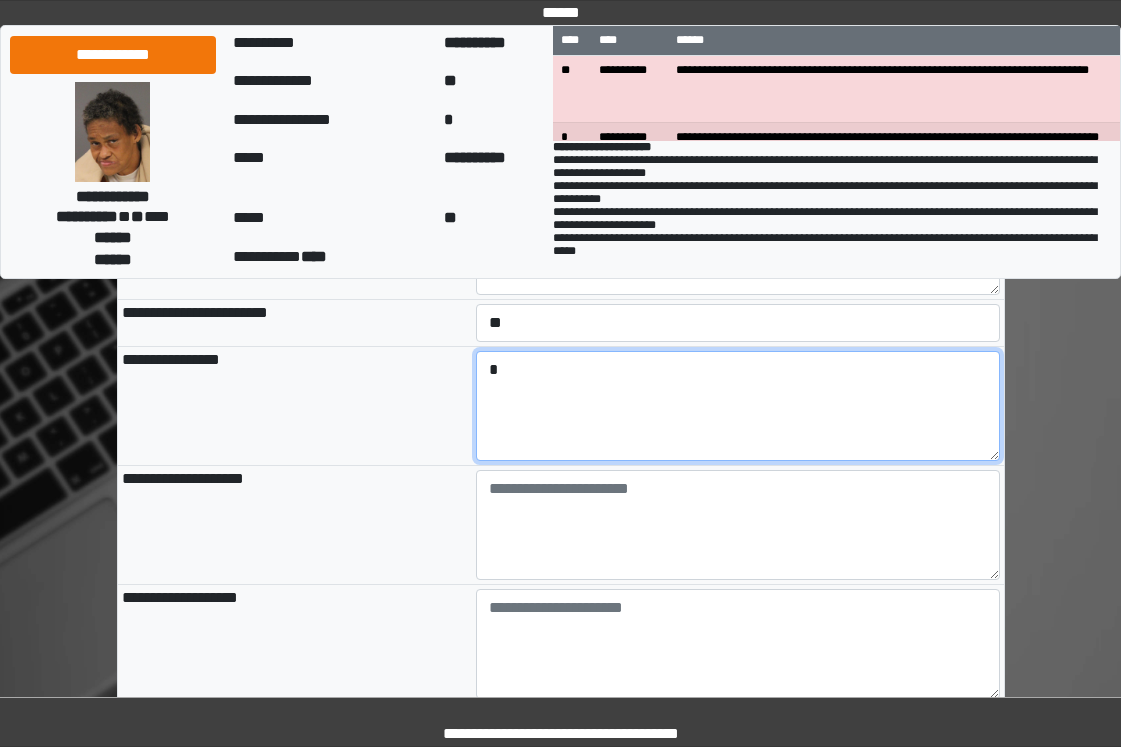 scroll, scrollTop: 2198, scrollLeft: 0, axis: vertical 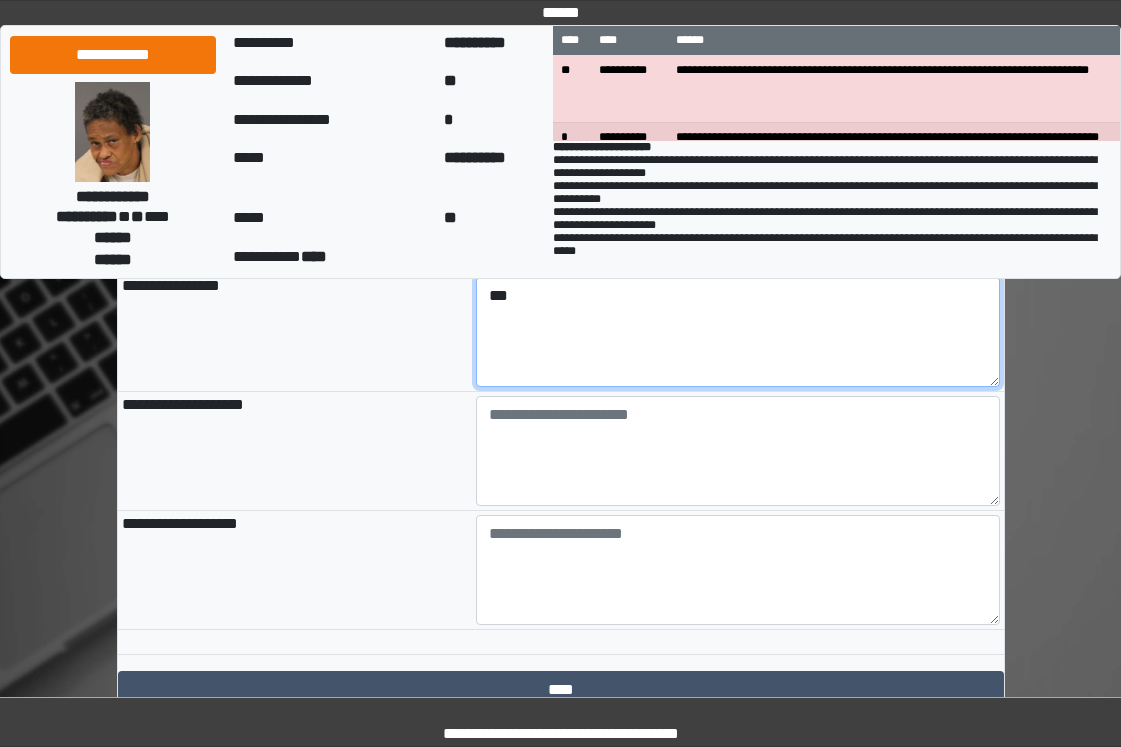 type on "***" 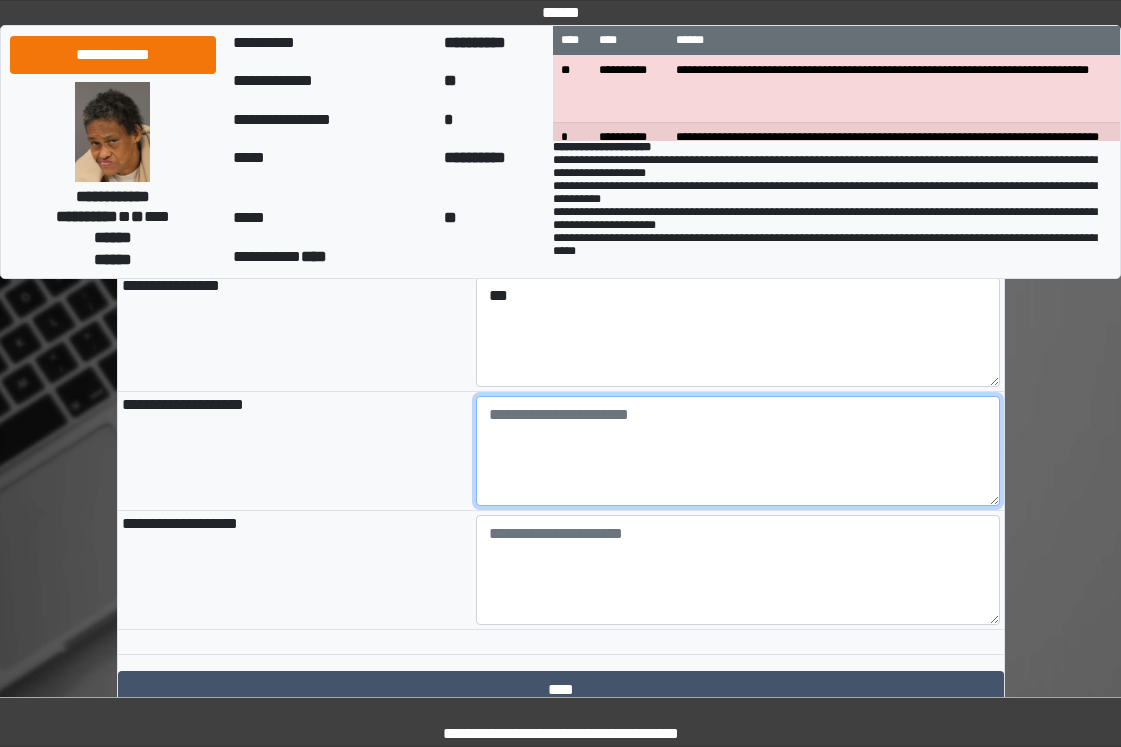 paste on "**********" 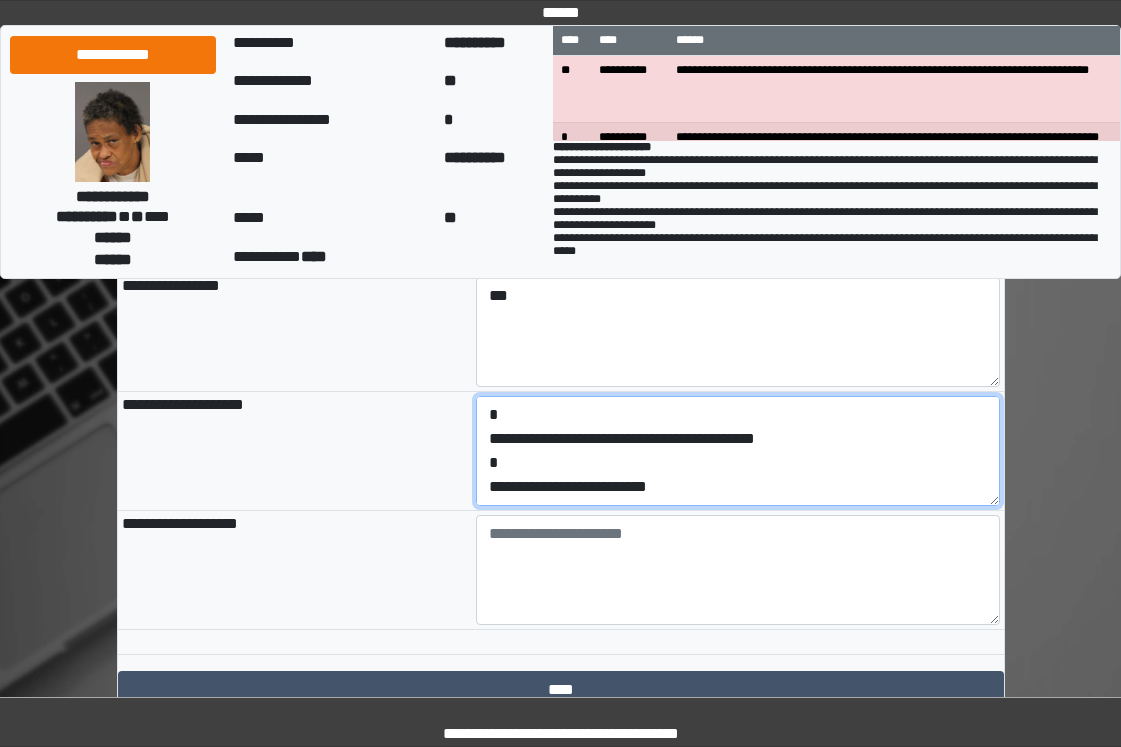 scroll, scrollTop: 120, scrollLeft: 0, axis: vertical 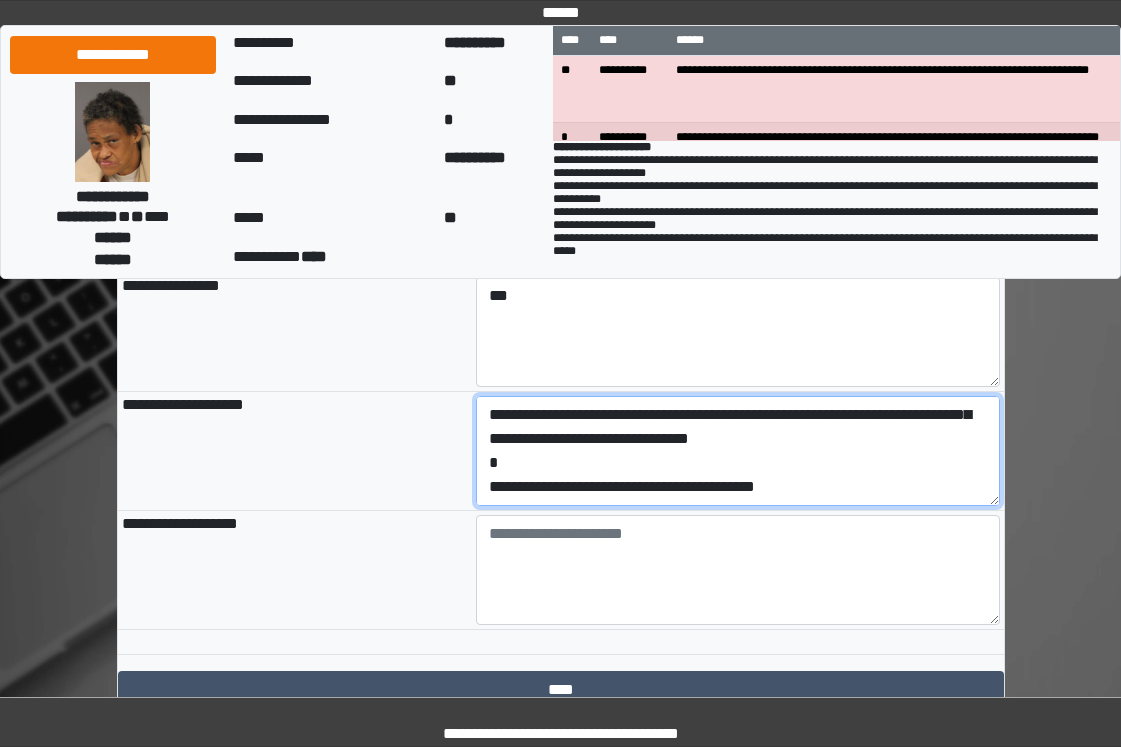 type on "**********" 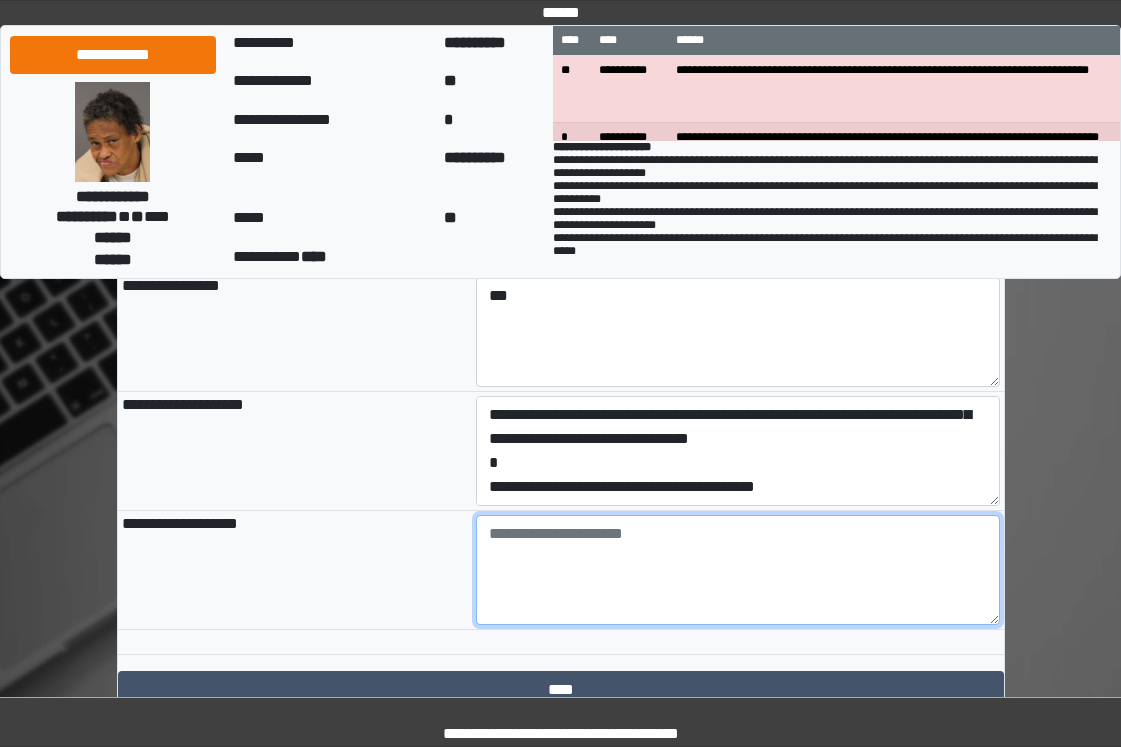 click at bounding box center [738, 570] 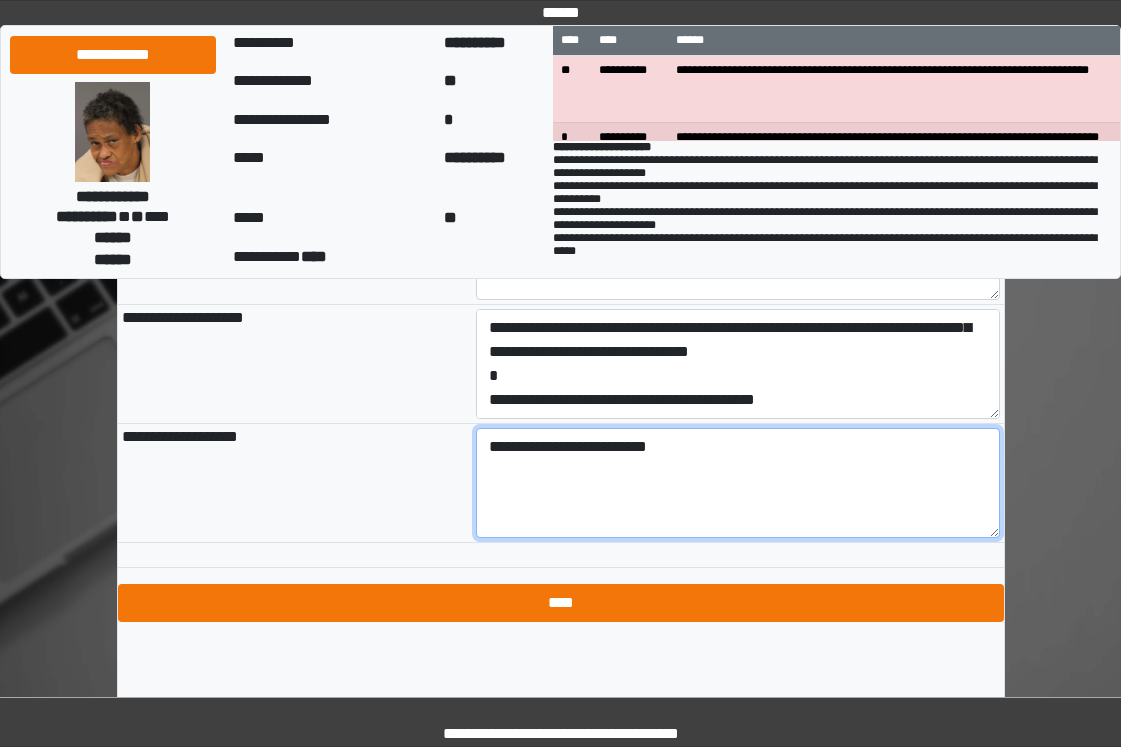 scroll, scrollTop: 2366, scrollLeft: 0, axis: vertical 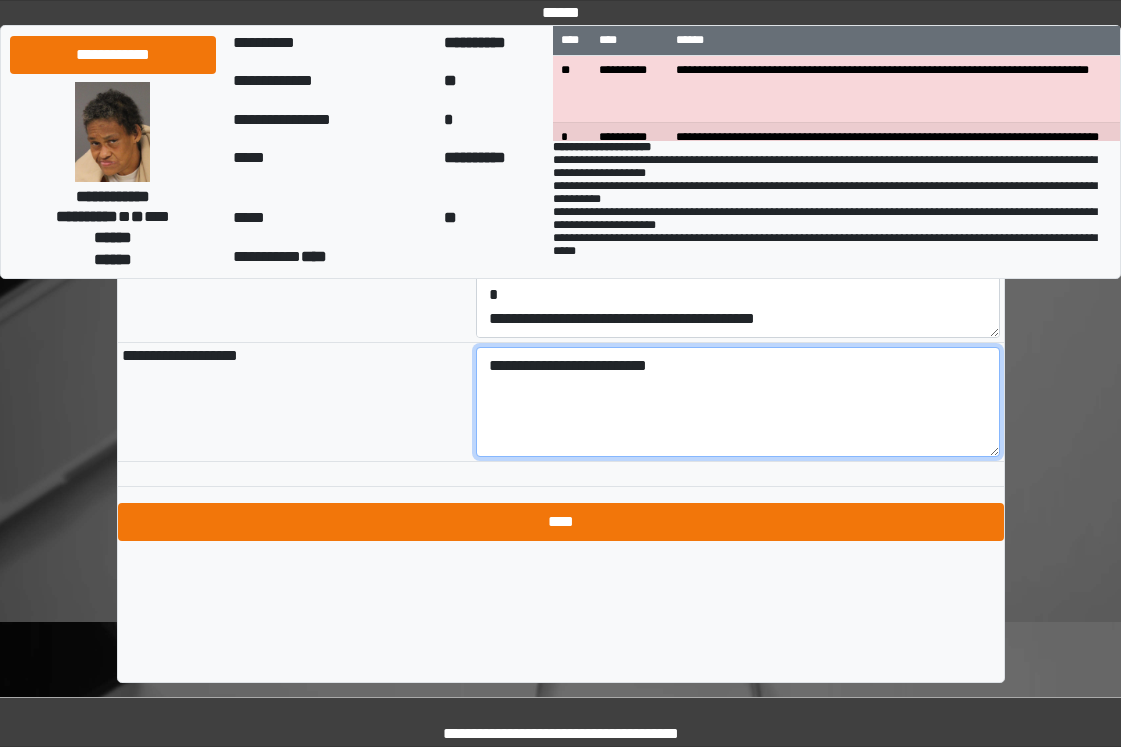 type on "**********" 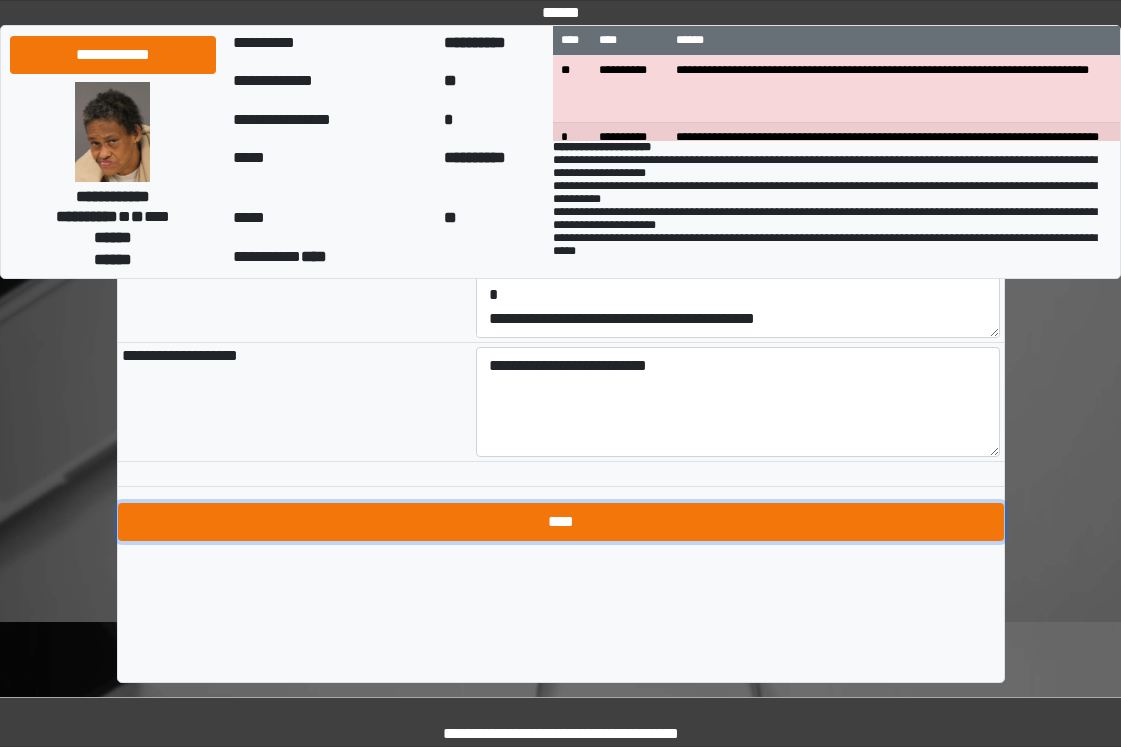 click on "****" at bounding box center (561, 522) 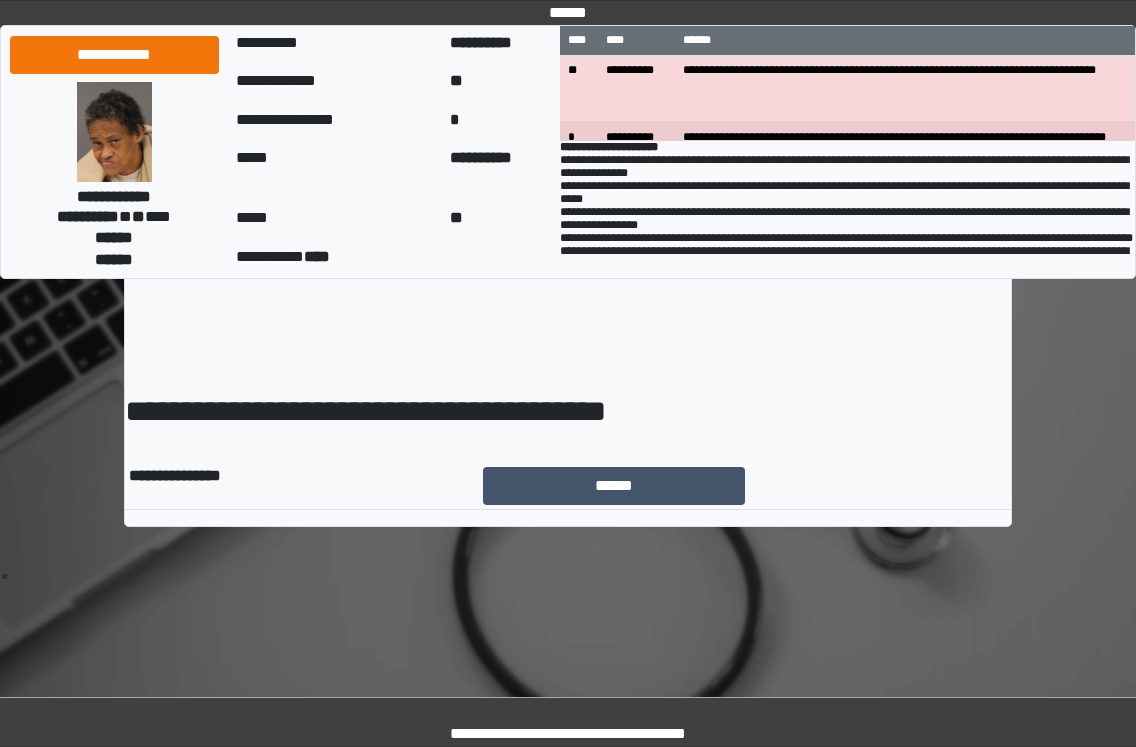 scroll, scrollTop: 0, scrollLeft: 0, axis: both 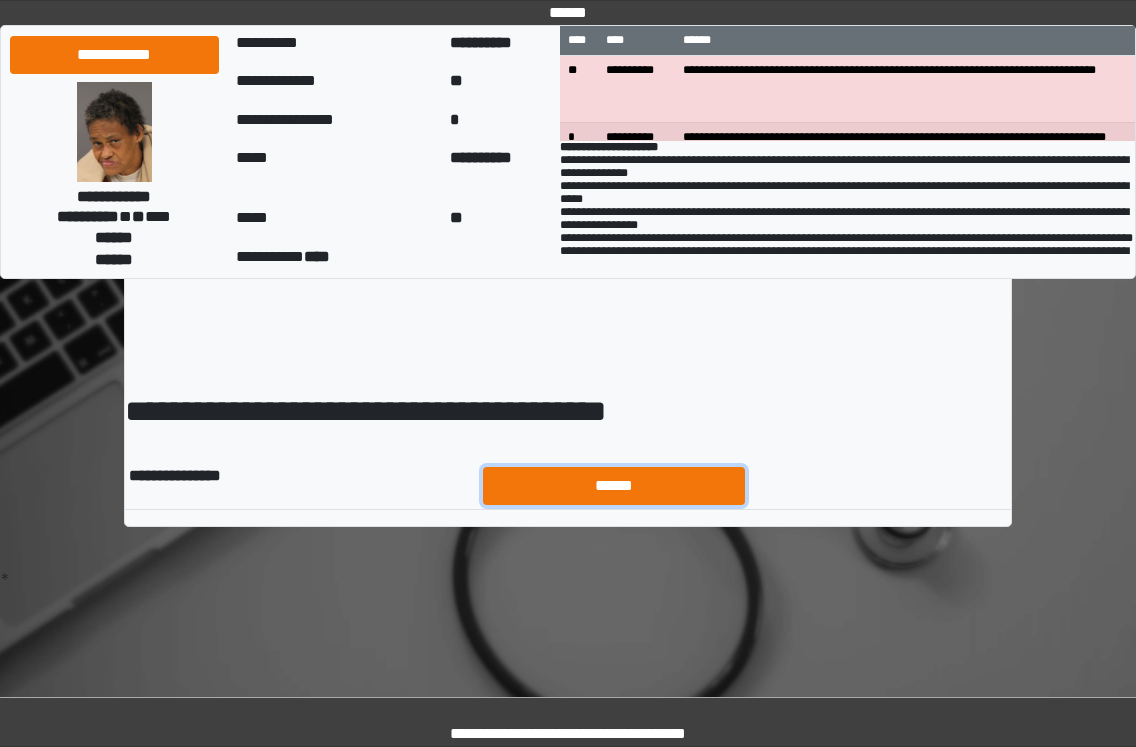 click on "******" at bounding box center (614, 486) 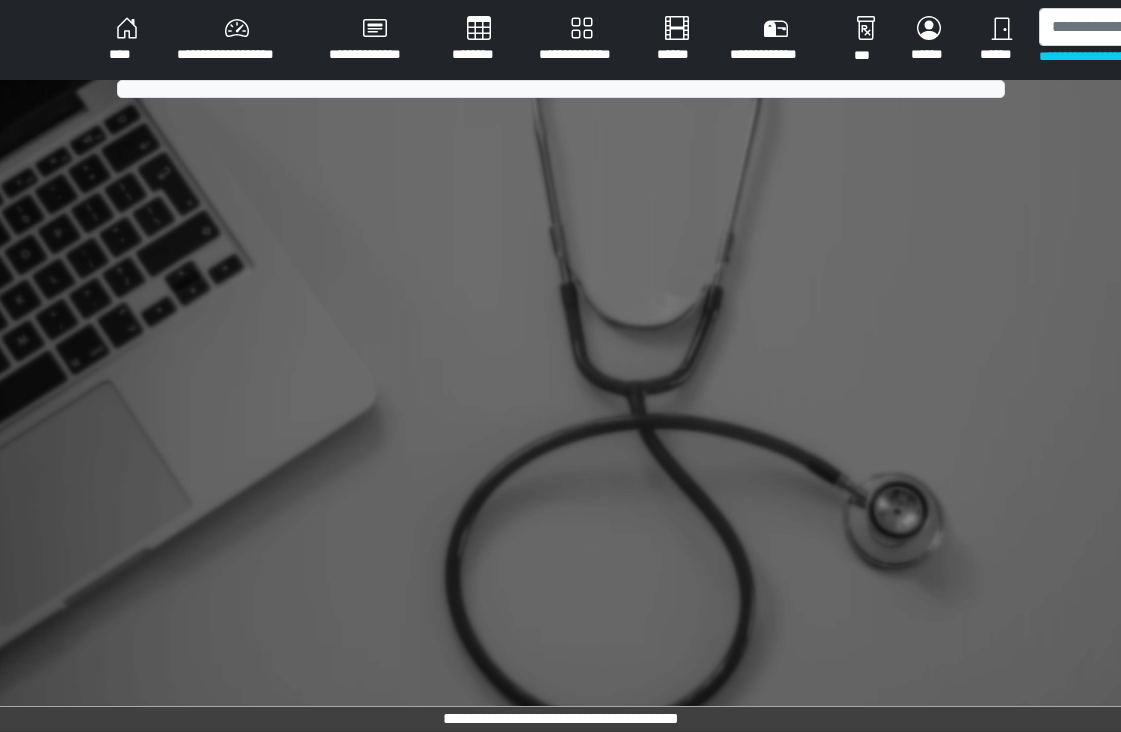 scroll, scrollTop: 0, scrollLeft: 0, axis: both 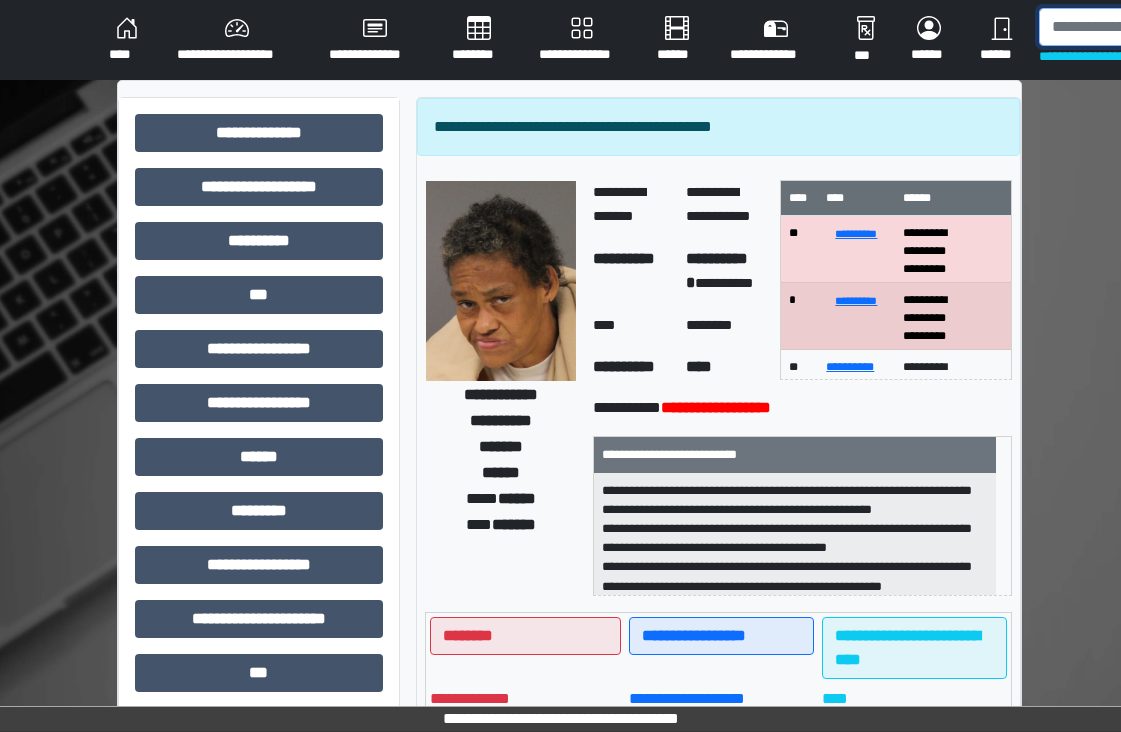 click at bounding box center (1142, 27) 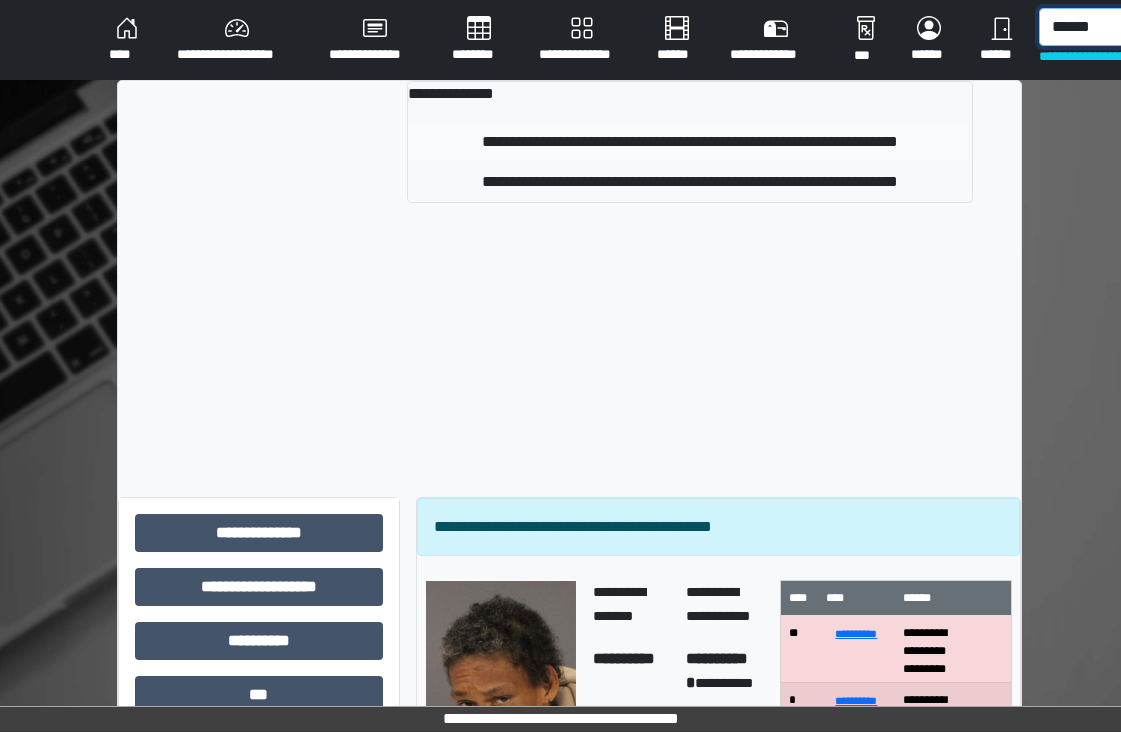 type on "******" 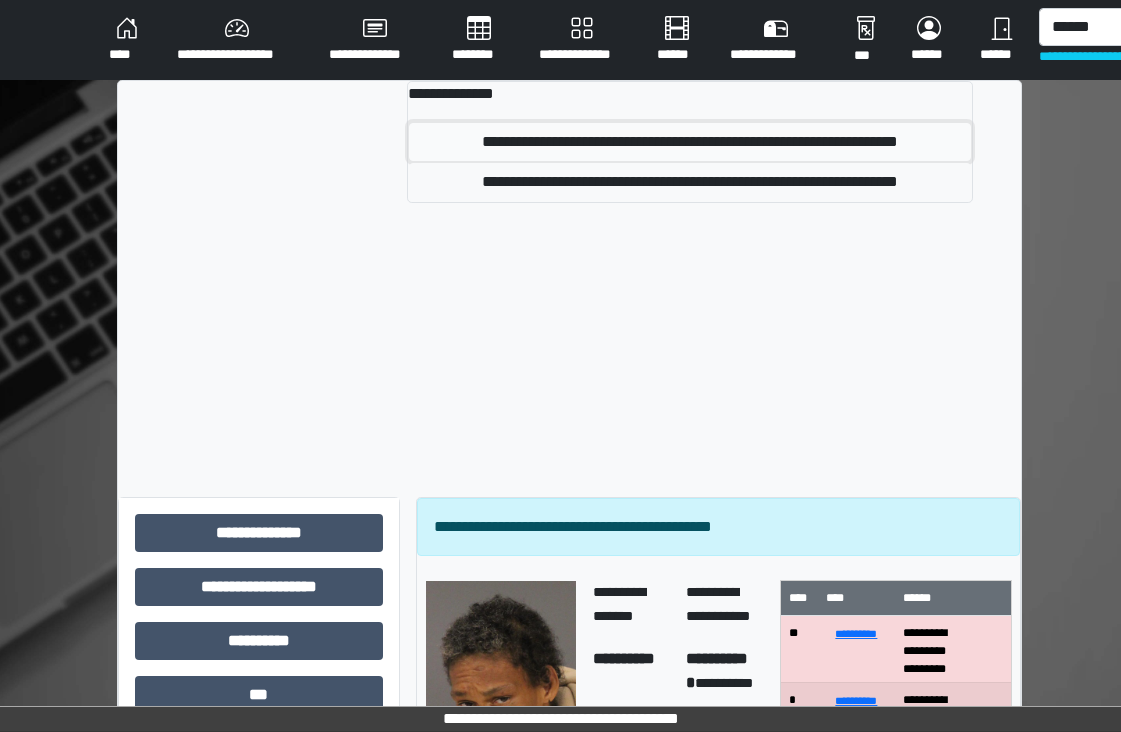 click on "**********" at bounding box center [690, 142] 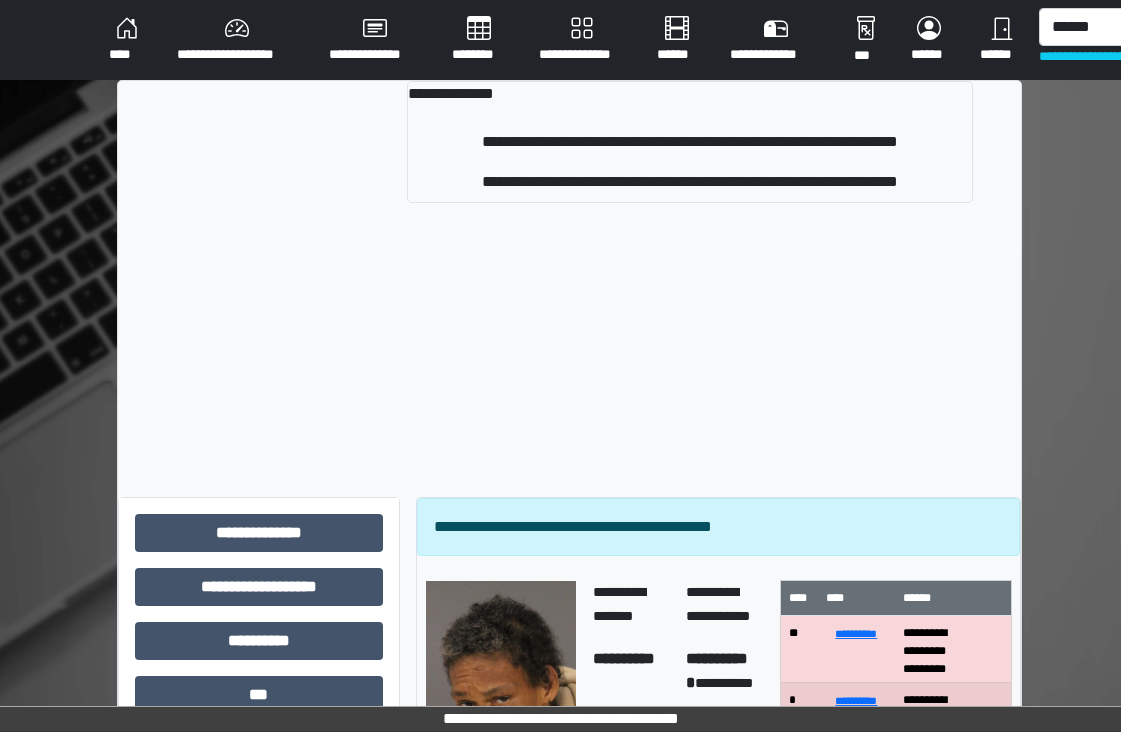 type 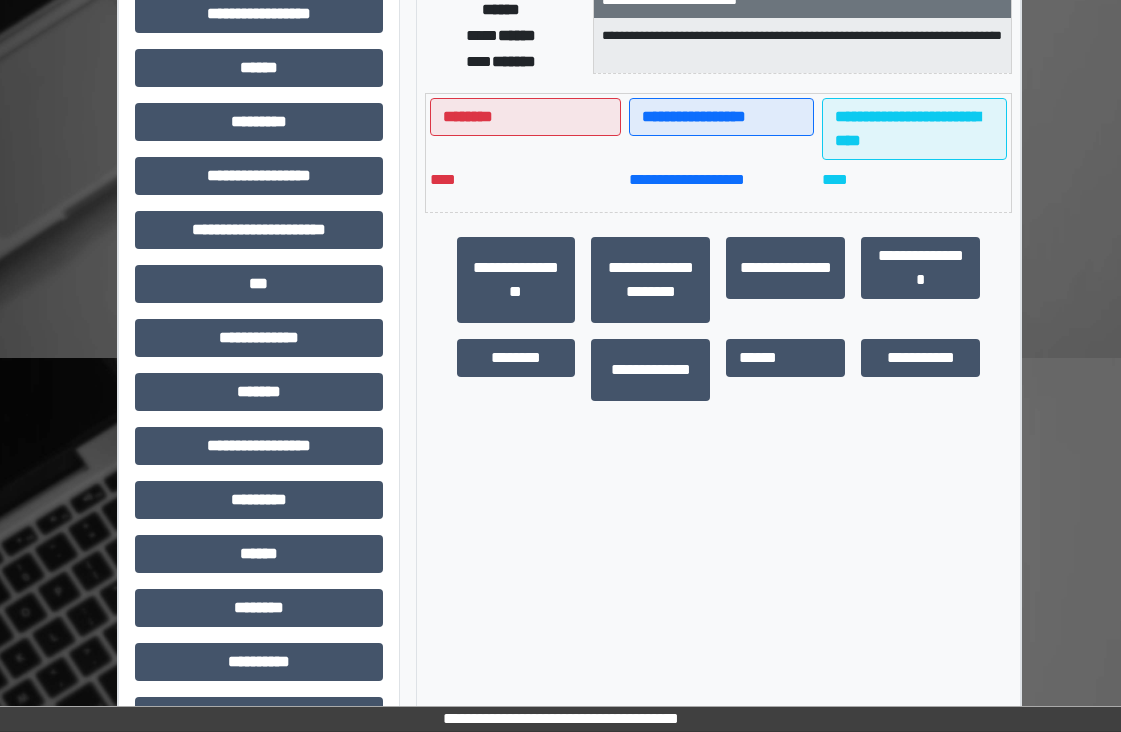 scroll, scrollTop: 400, scrollLeft: 0, axis: vertical 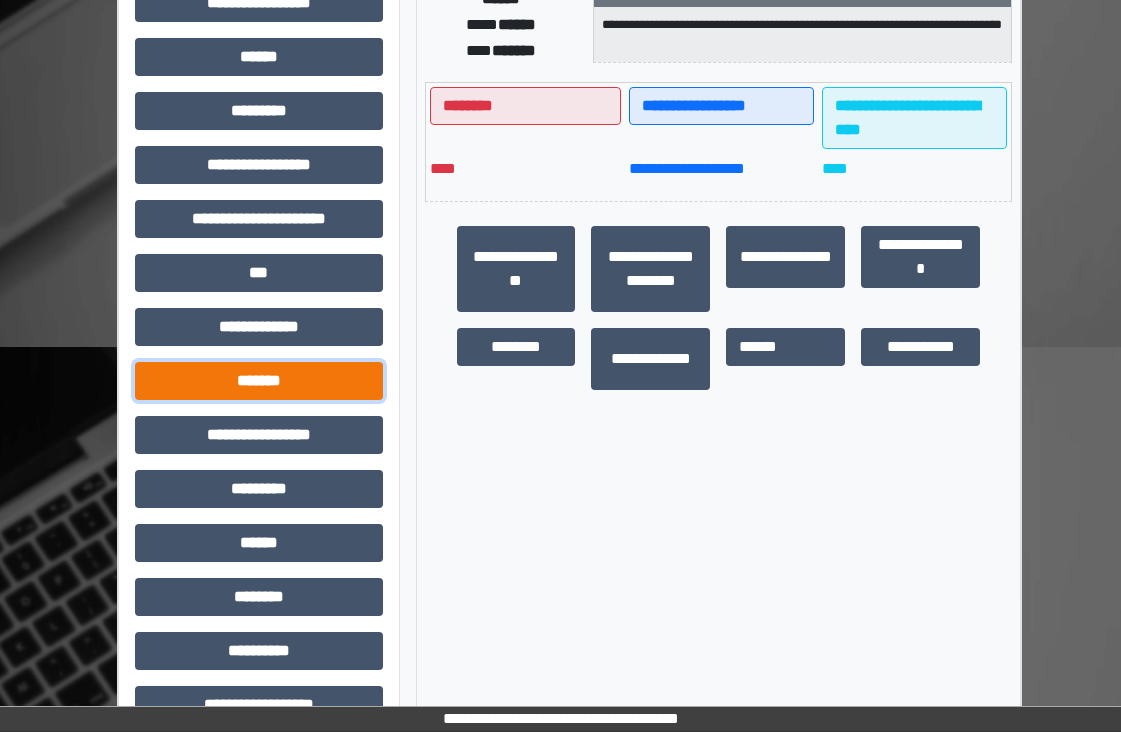 click on "*******" at bounding box center [259, 381] 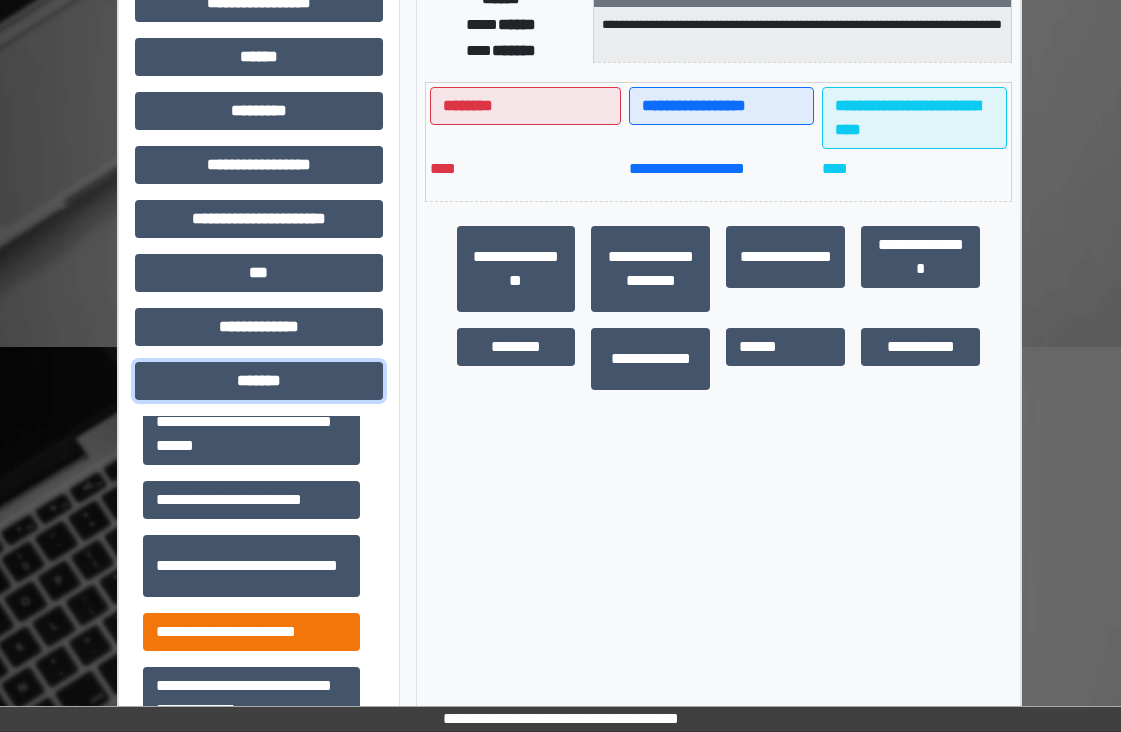 scroll, scrollTop: 800, scrollLeft: 0, axis: vertical 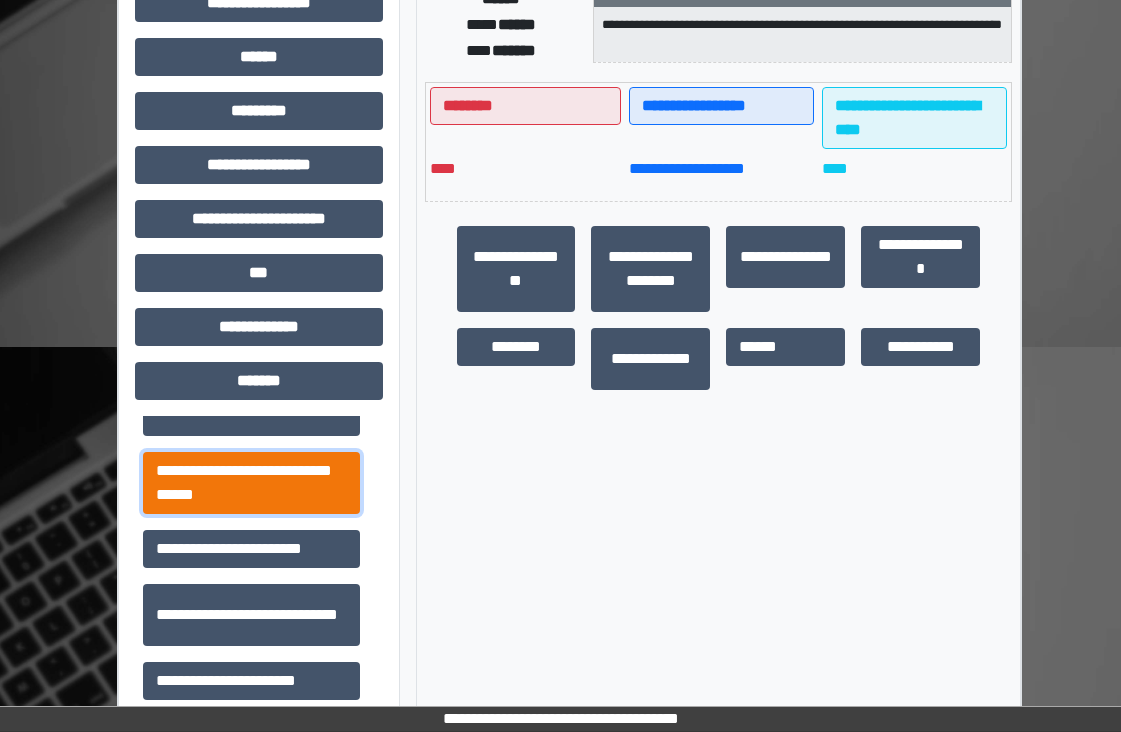 click on "**********" at bounding box center (251, 483) 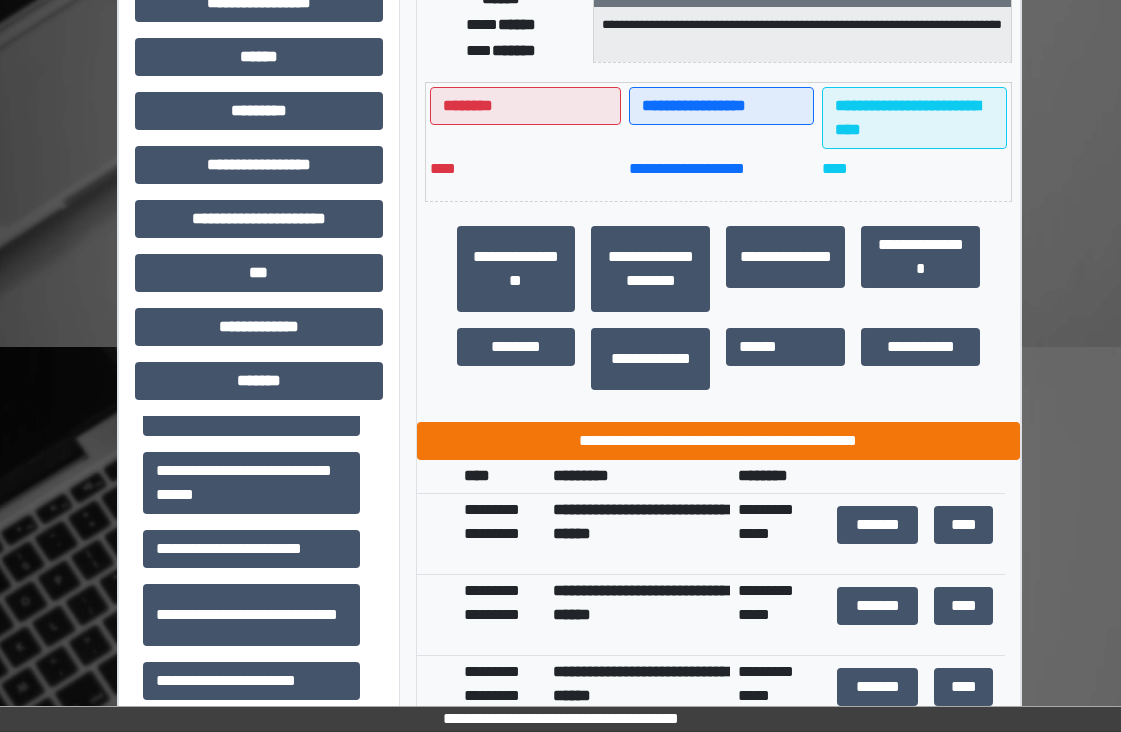 drag, startPoint x: 788, startPoint y: 411, endPoint x: 785, endPoint y: 433, distance: 22.203604 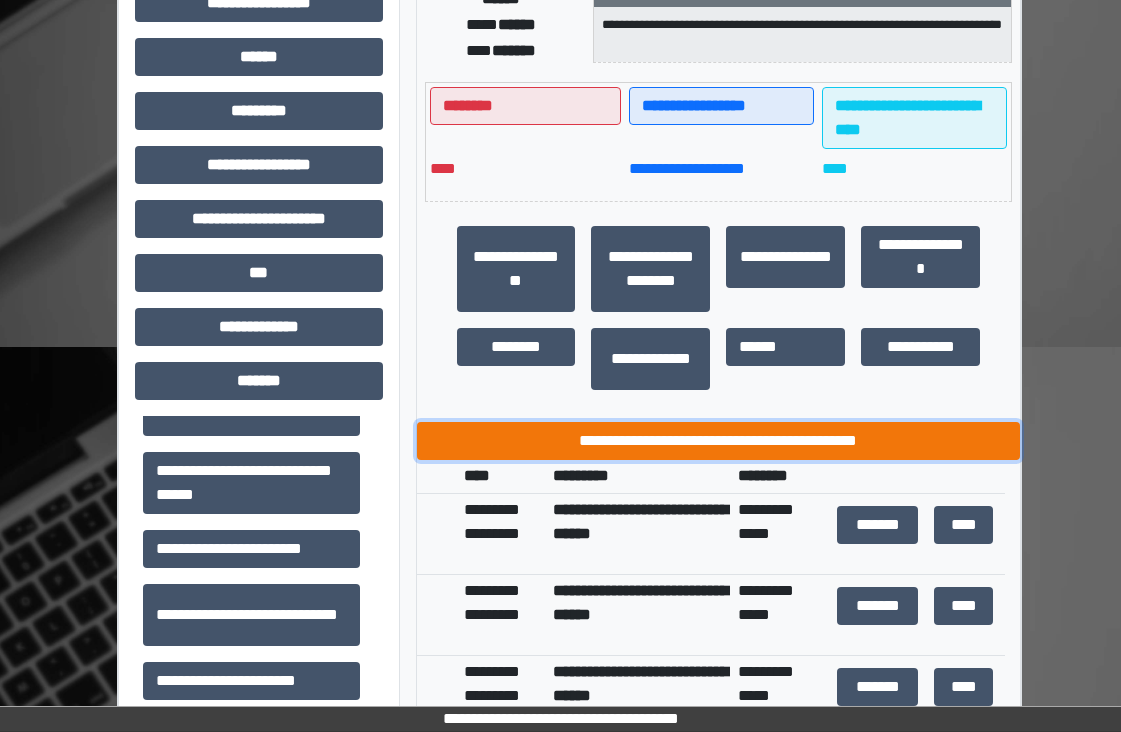 click on "**********" at bounding box center (719, 441) 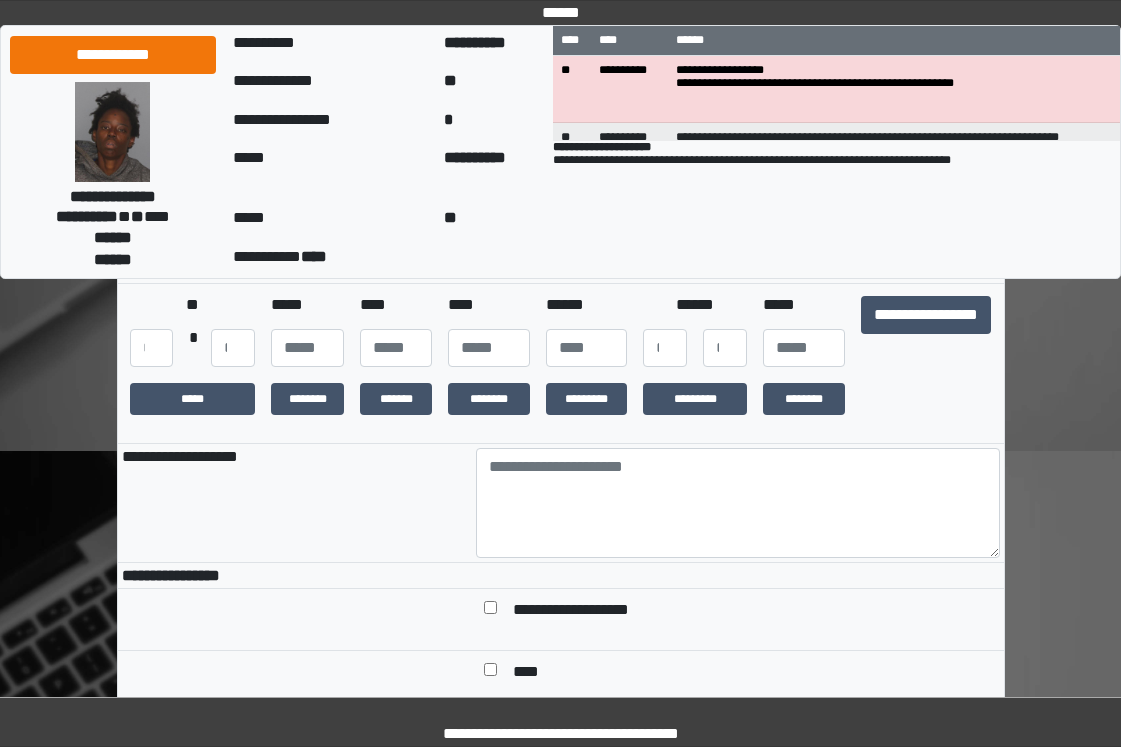 scroll, scrollTop: 300, scrollLeft: 0, axis: vertical 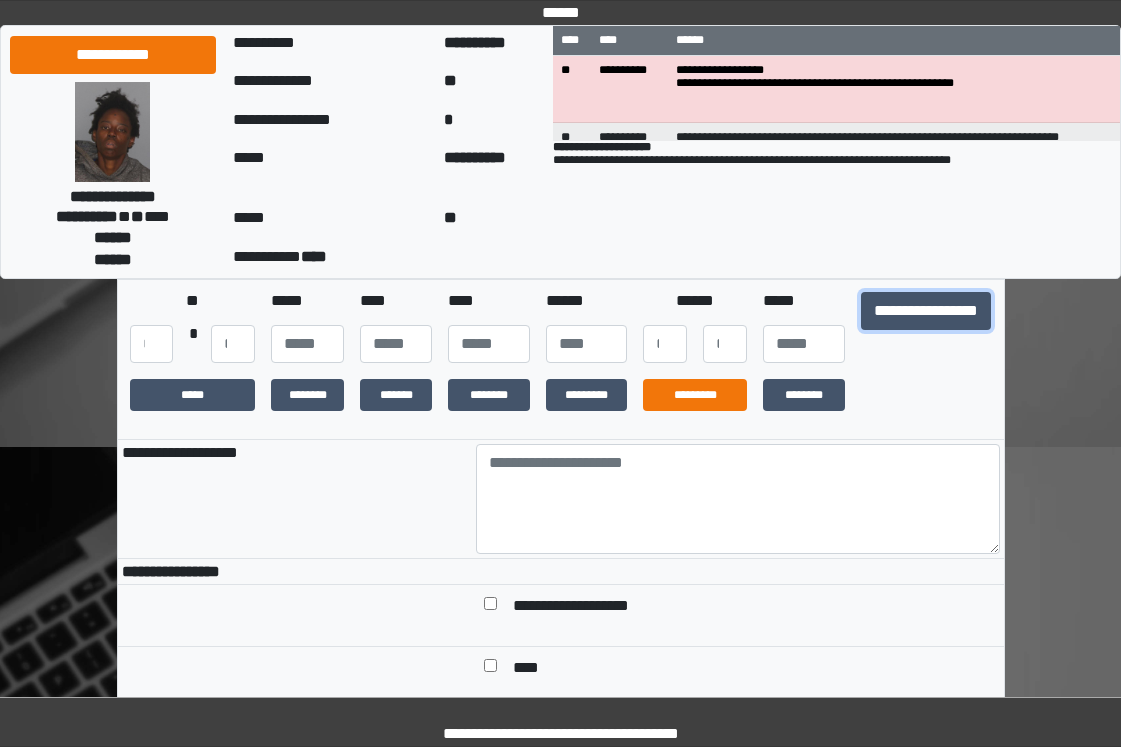 drag, startPoint x: 894, startPoint y: 321, endPoint x: 766, endPoint y: 427, distance: 166.19266 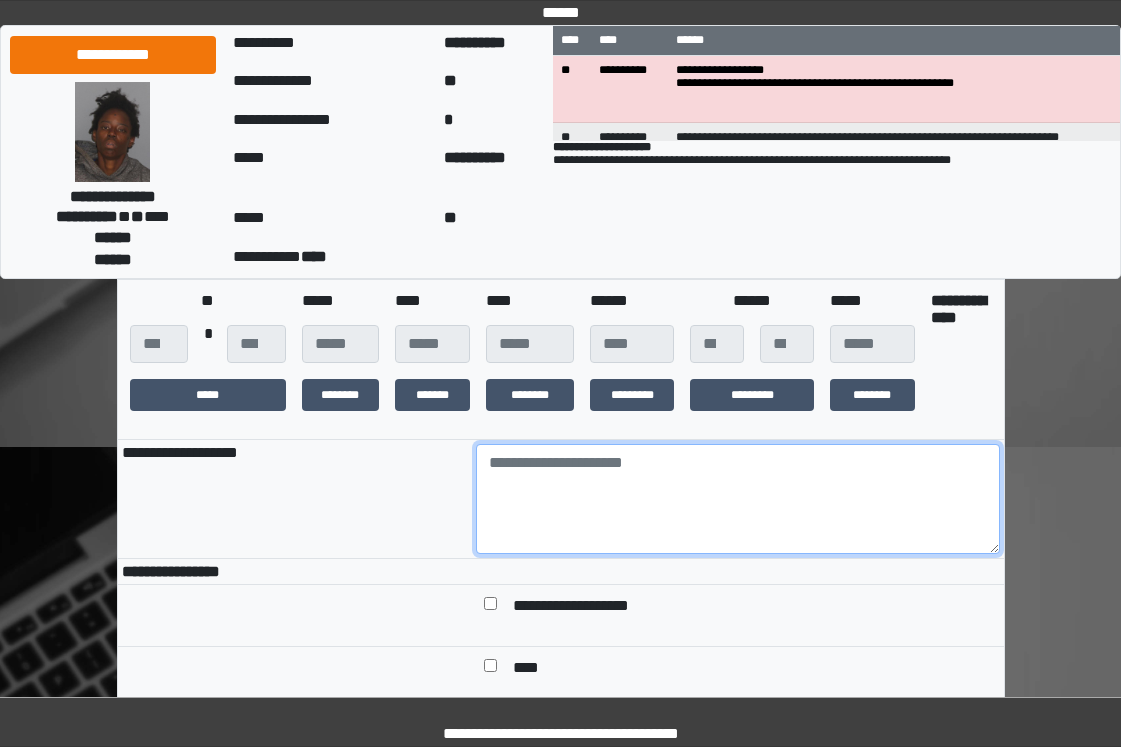 click at bounding box center [738, 499] 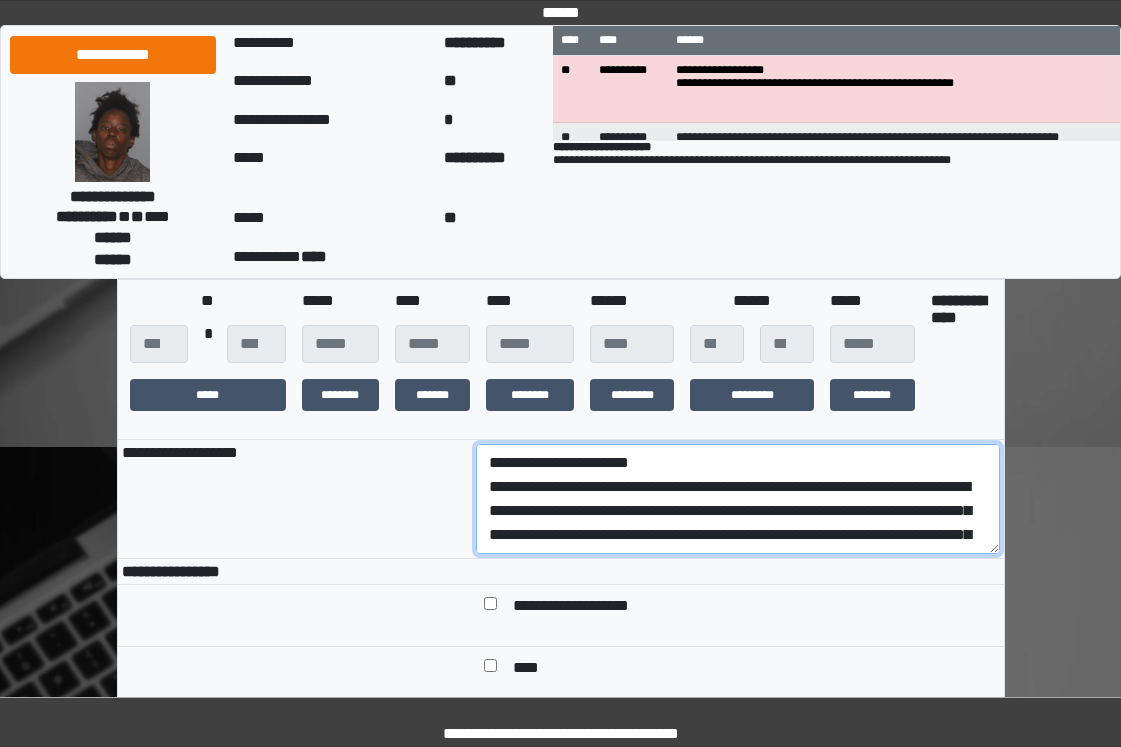 scroll, scrollTop: 160, scrollLeft: 0, axis: vertical 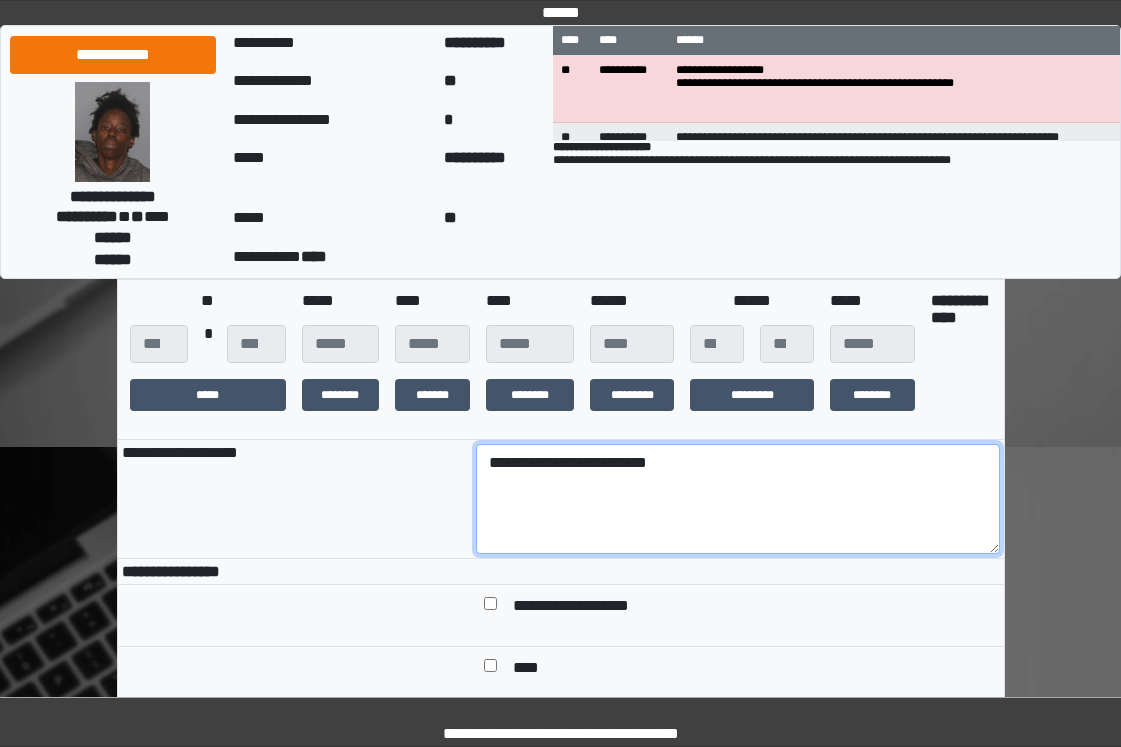 click on "**********" at bounding box center [738, 499] 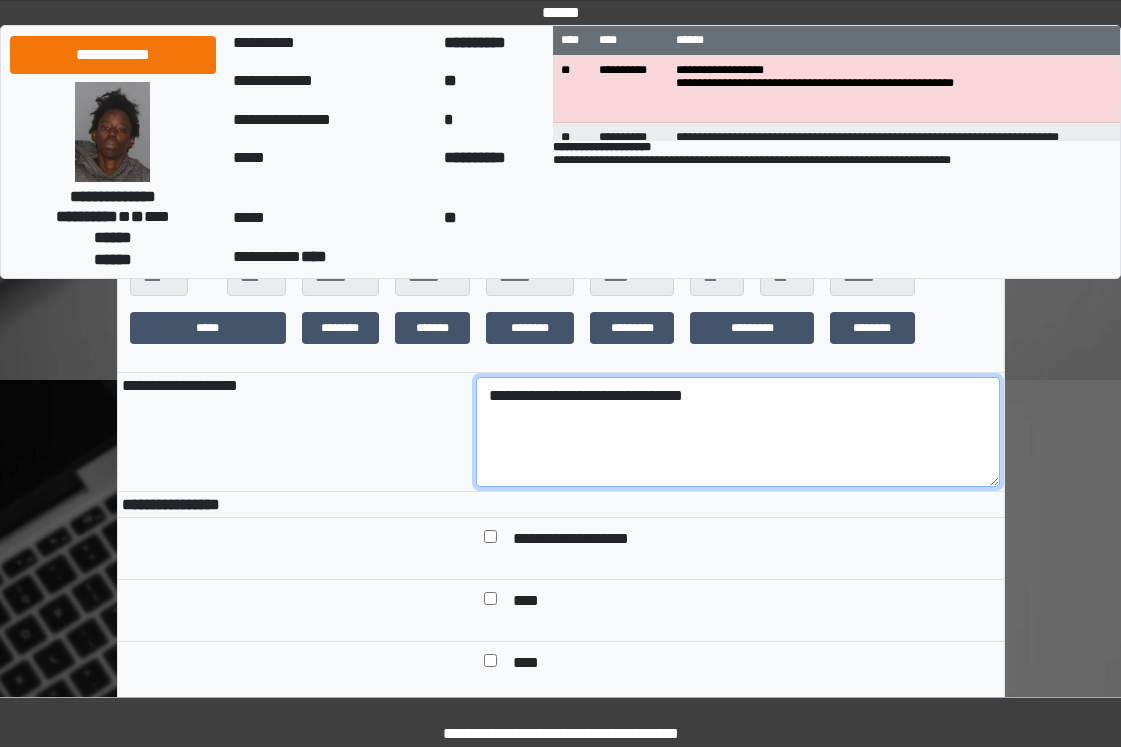 scroll, scrollTop: 500, scrollLeft: 0, axis: vertical 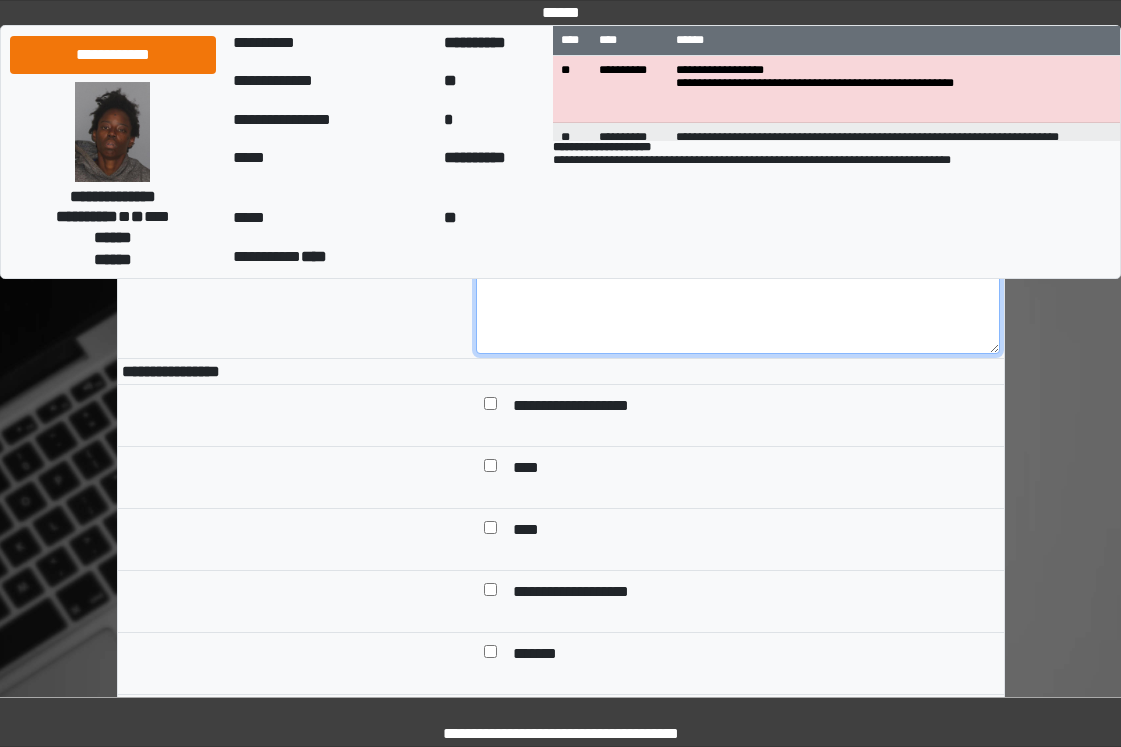 type on "**********" 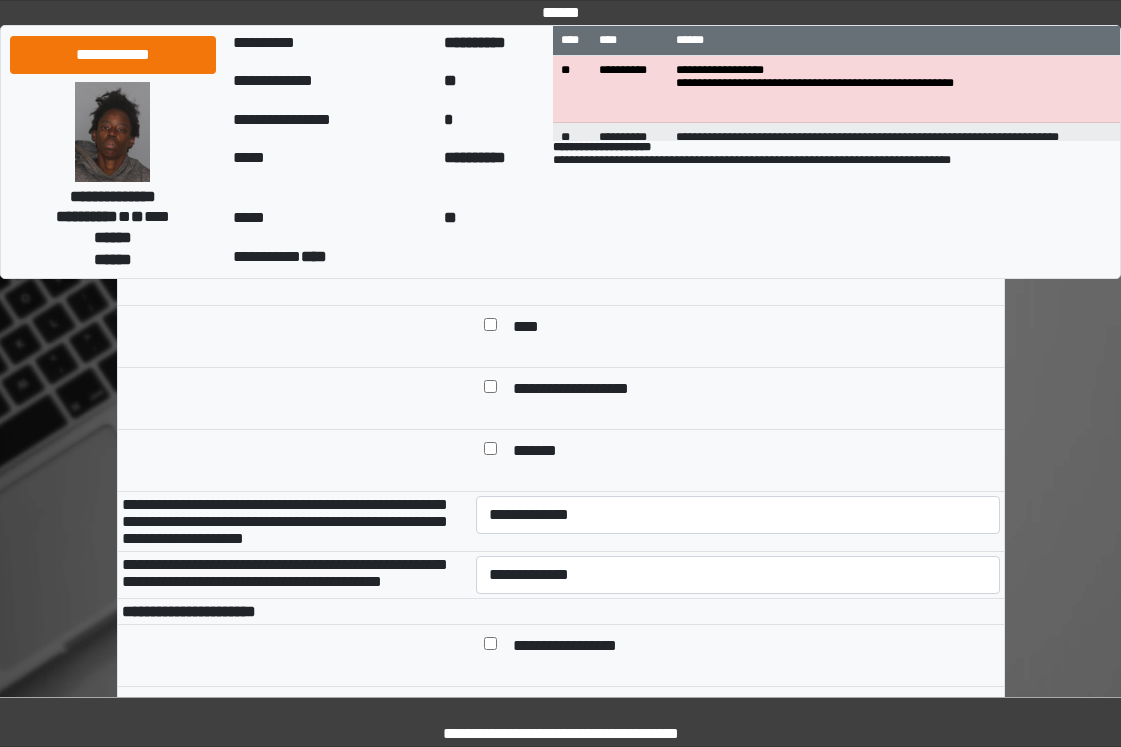 scroll, scrollTop: 900, scrollLeft: 0, axis: vertical 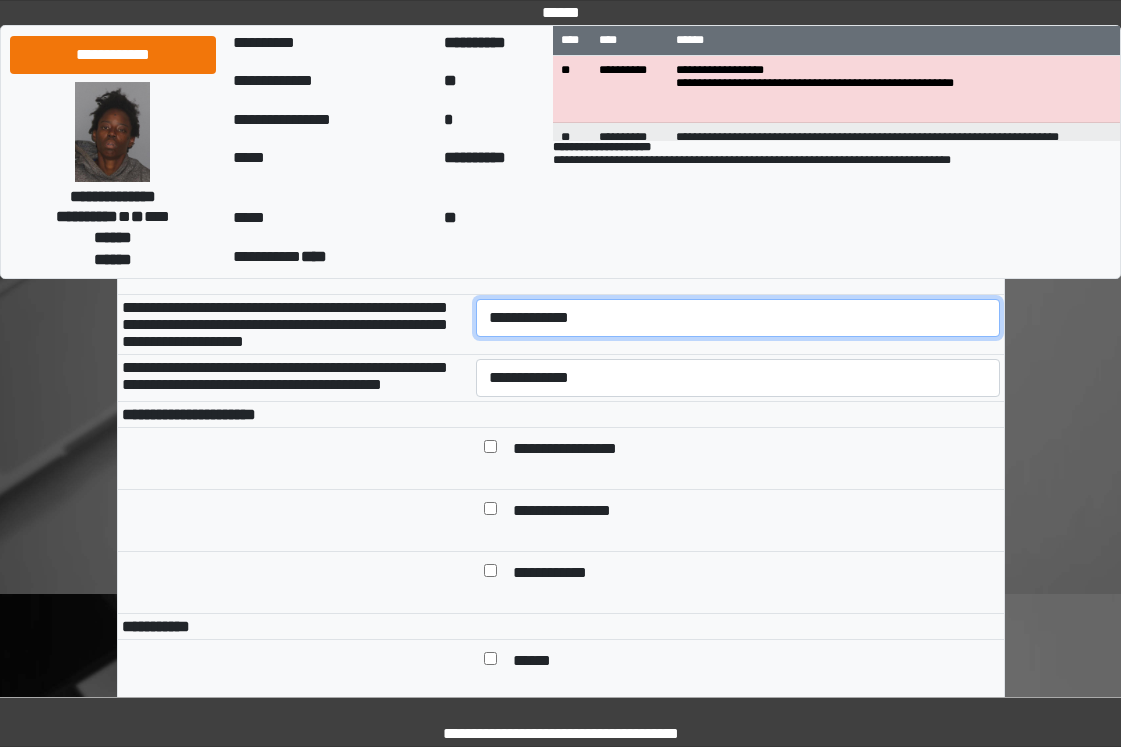 click on "**********" at bounding box center (738, 318) 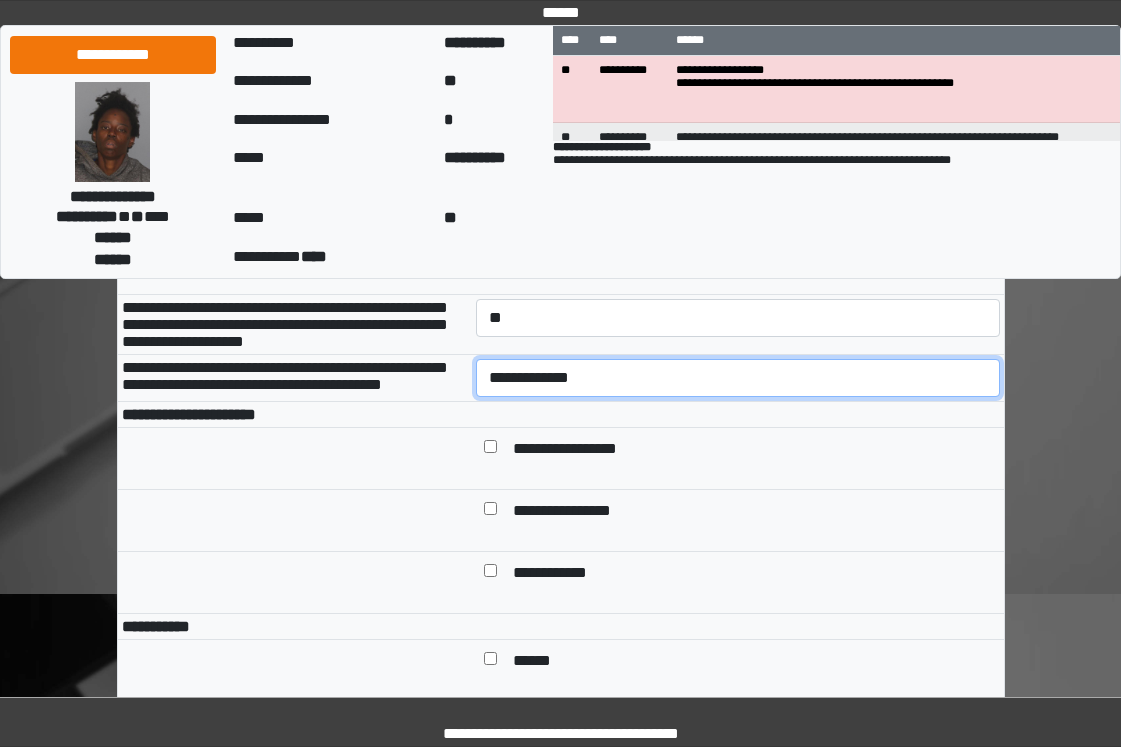 drag, startPoint x: 570, startPoint y: 408, endPoint x: 568, endPoint y: 426, distance: 18.110771 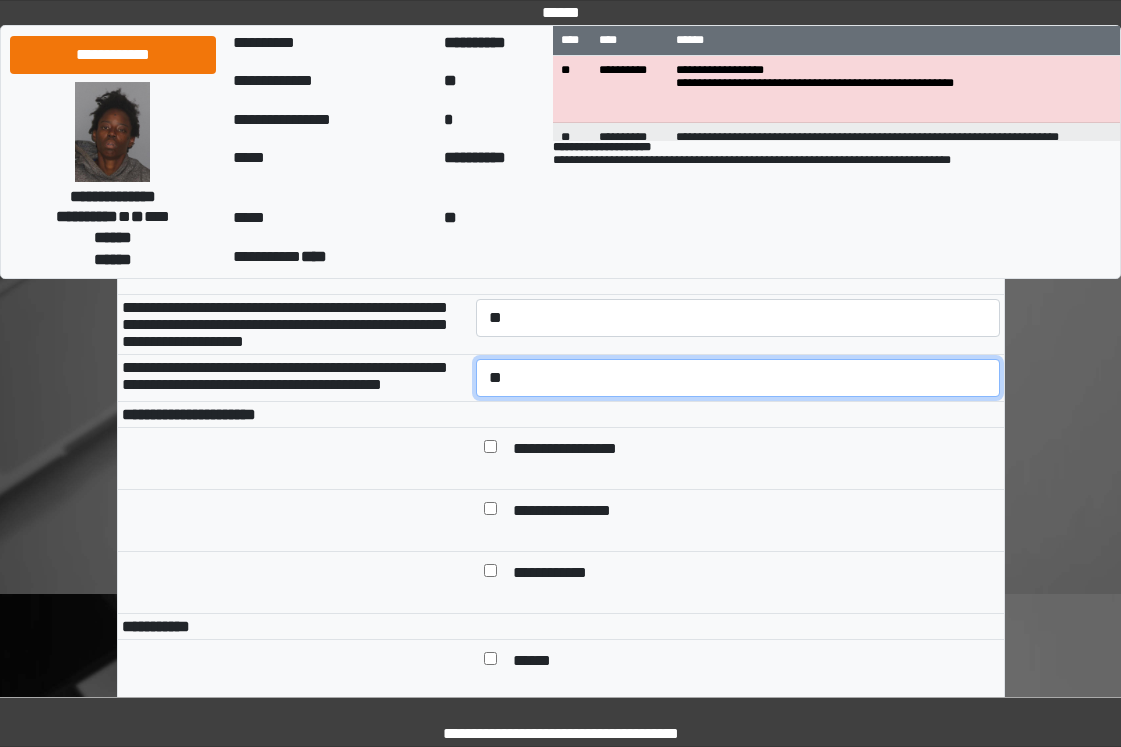 click on "**********" at bounding box center (738, 378) 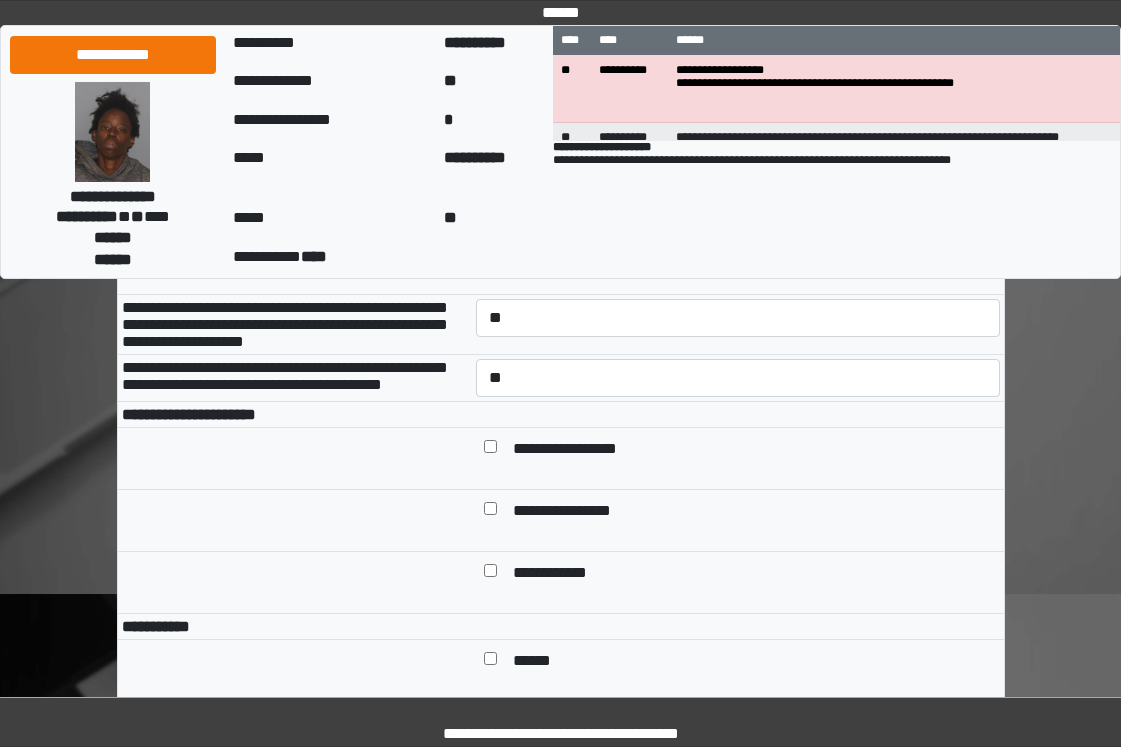 click on "**********" at bounding box center [580, 450] 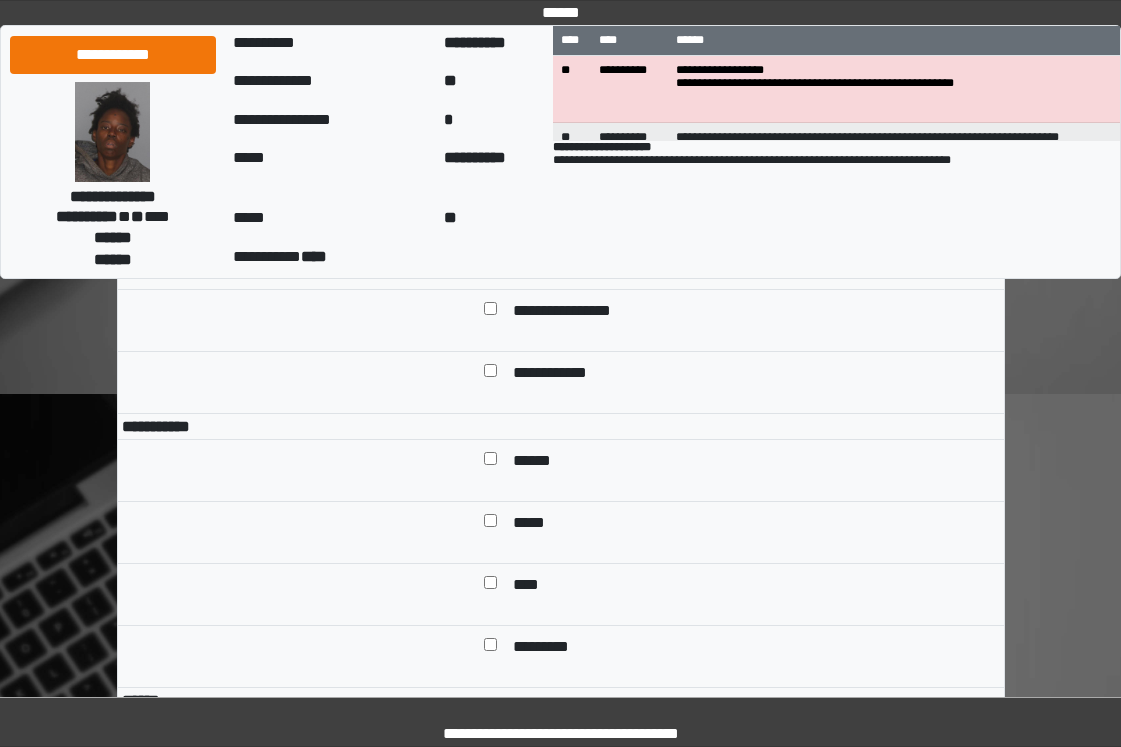 scroll, scrollTop: 1300, scrollLeft: 0, axis: vertical 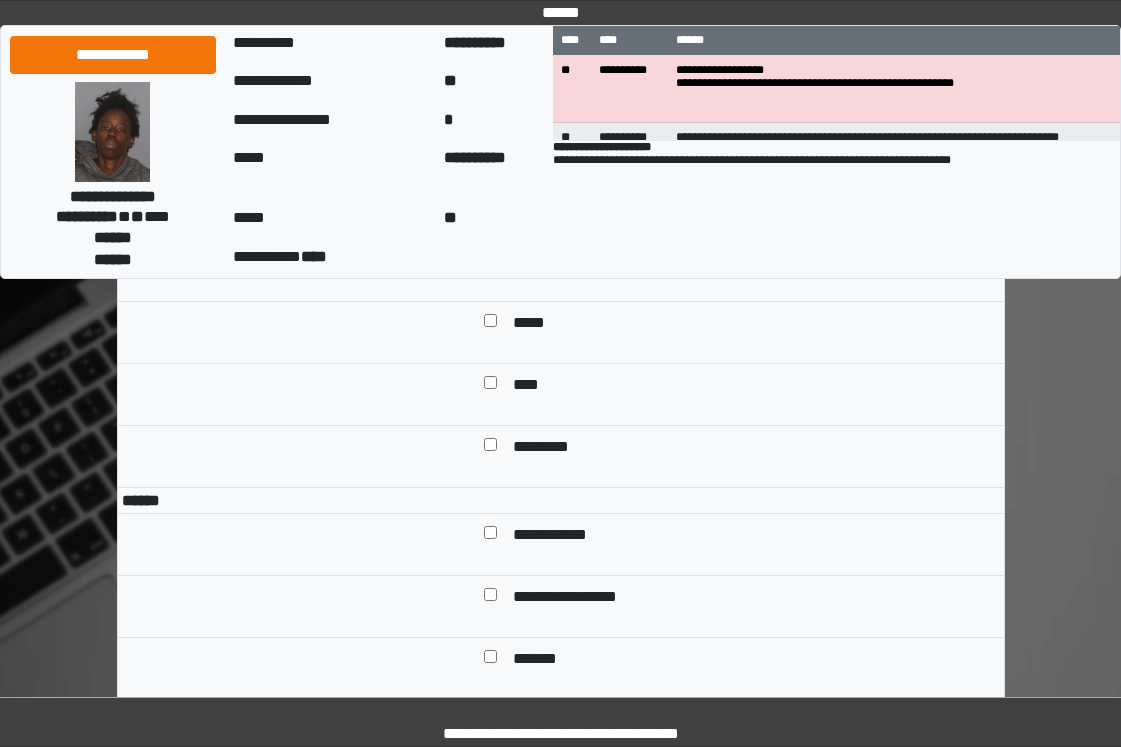 click on "******" at bounding box center (539, 262) 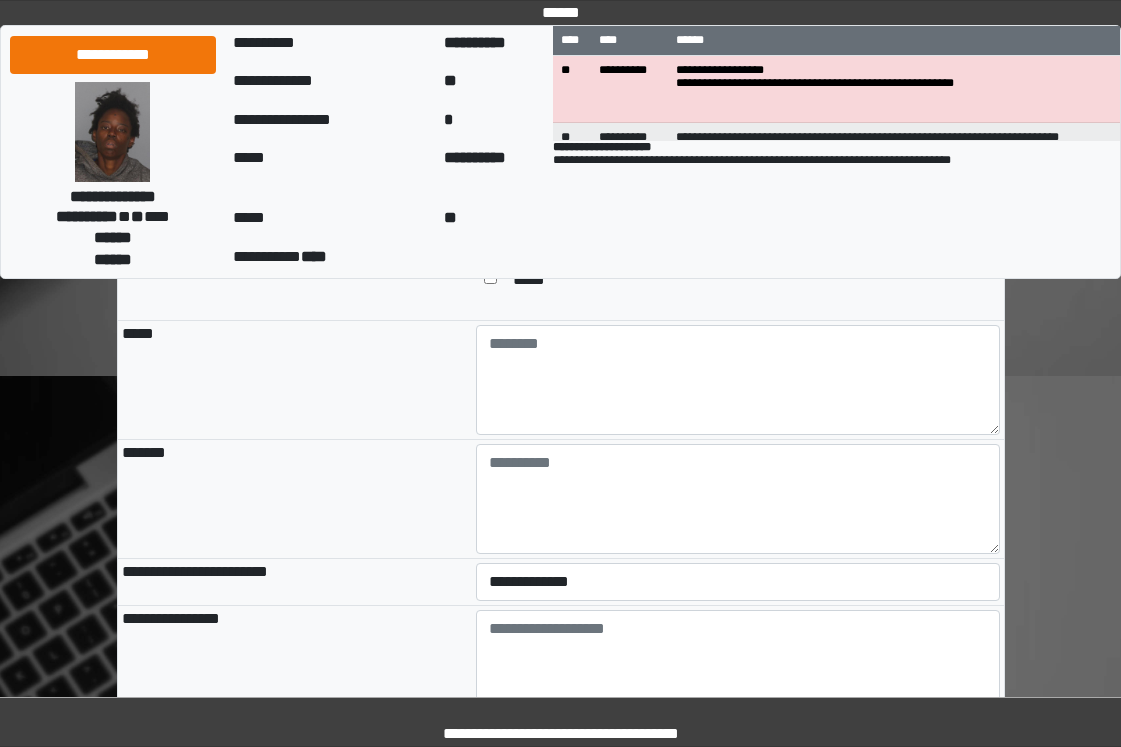 scroll, scrollTop: 2000, scrollLeft: 0, axis: vertical 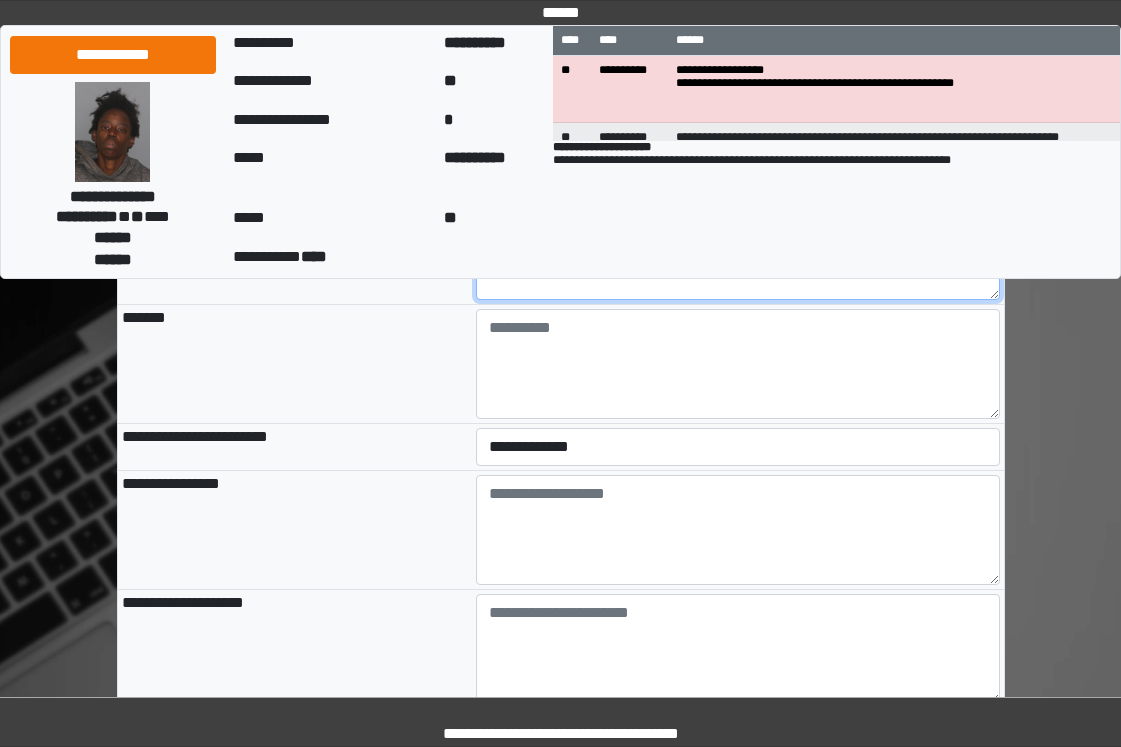 click at bounding box center [738, 245] 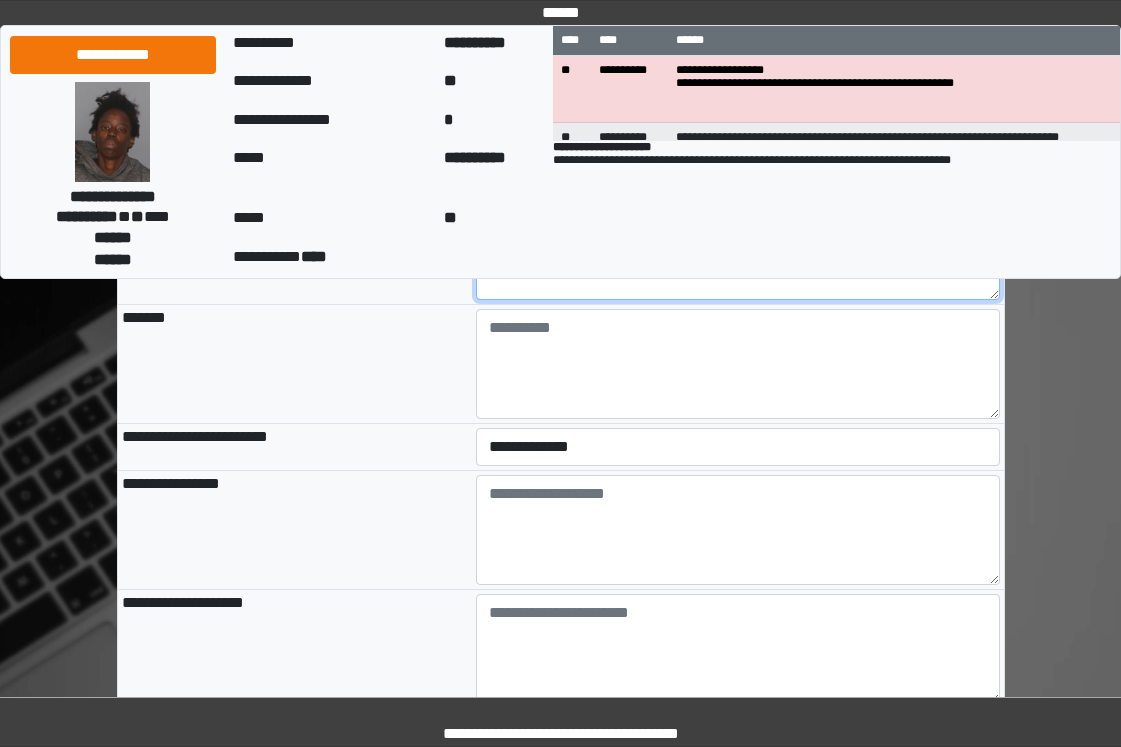 type on "***" 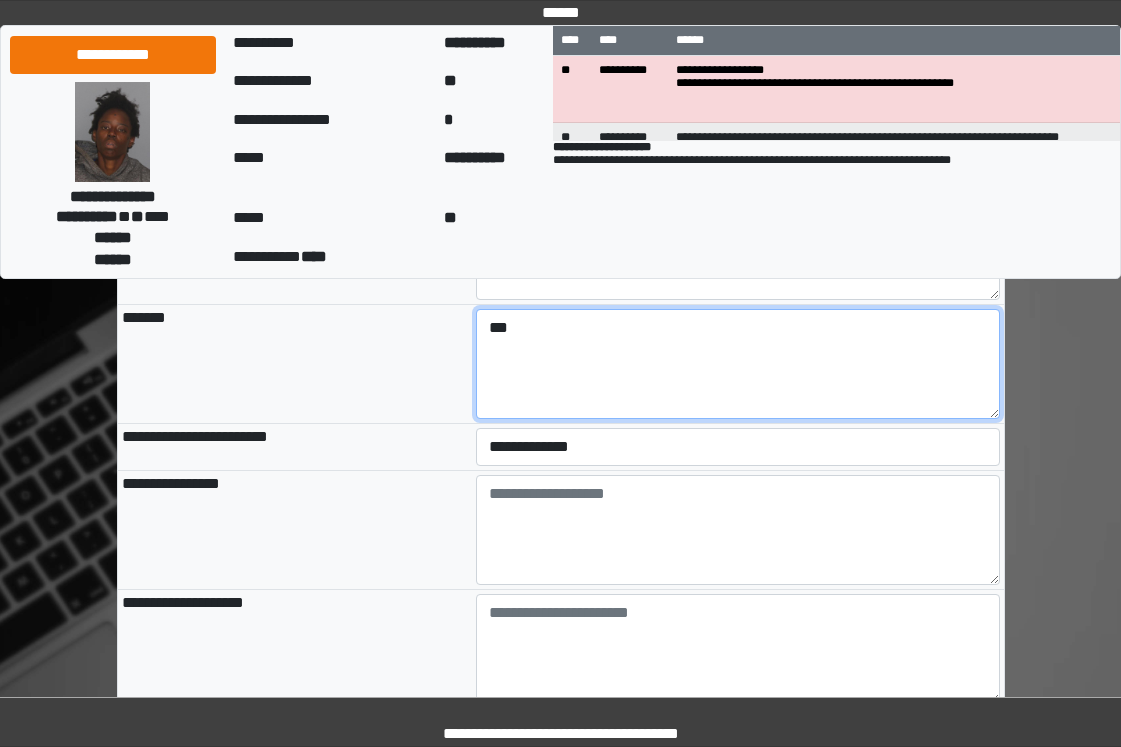 type on "***" 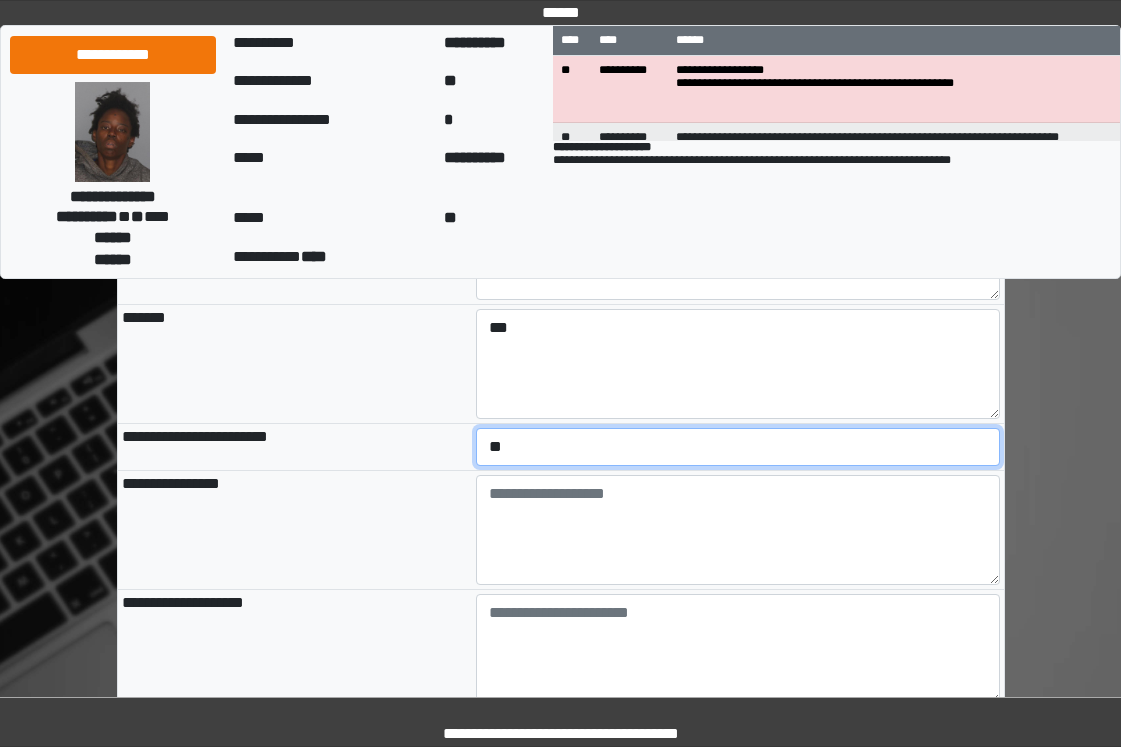 select on "*" 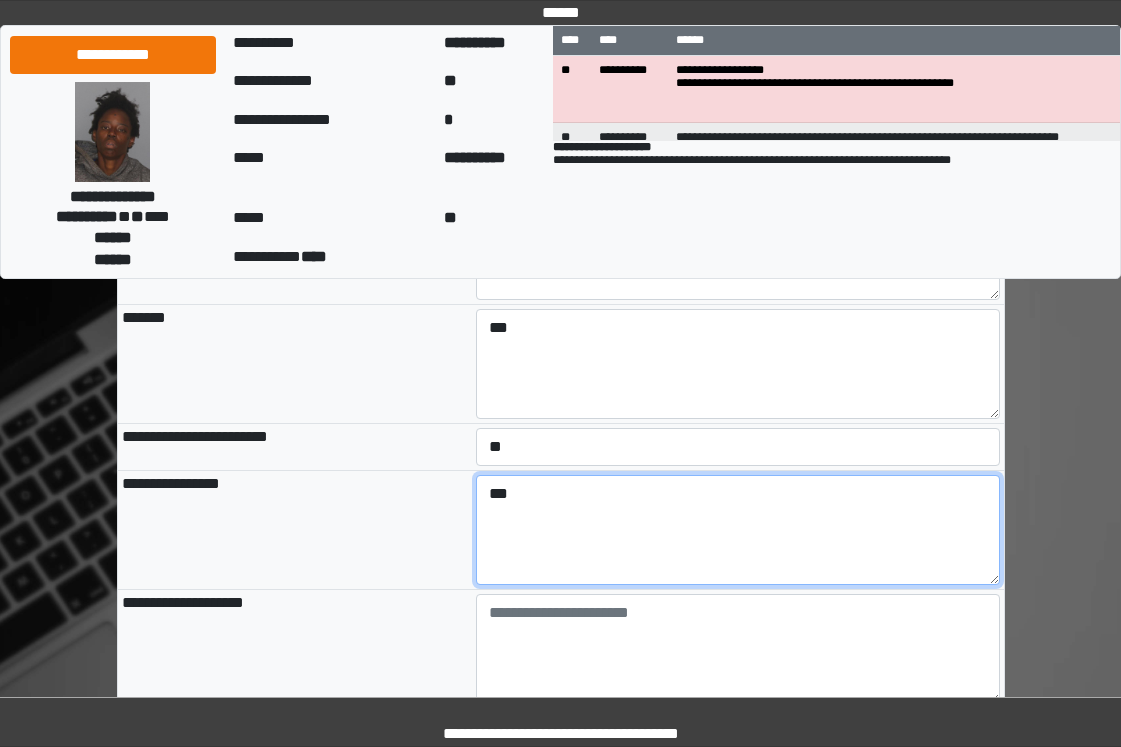 type on "***" 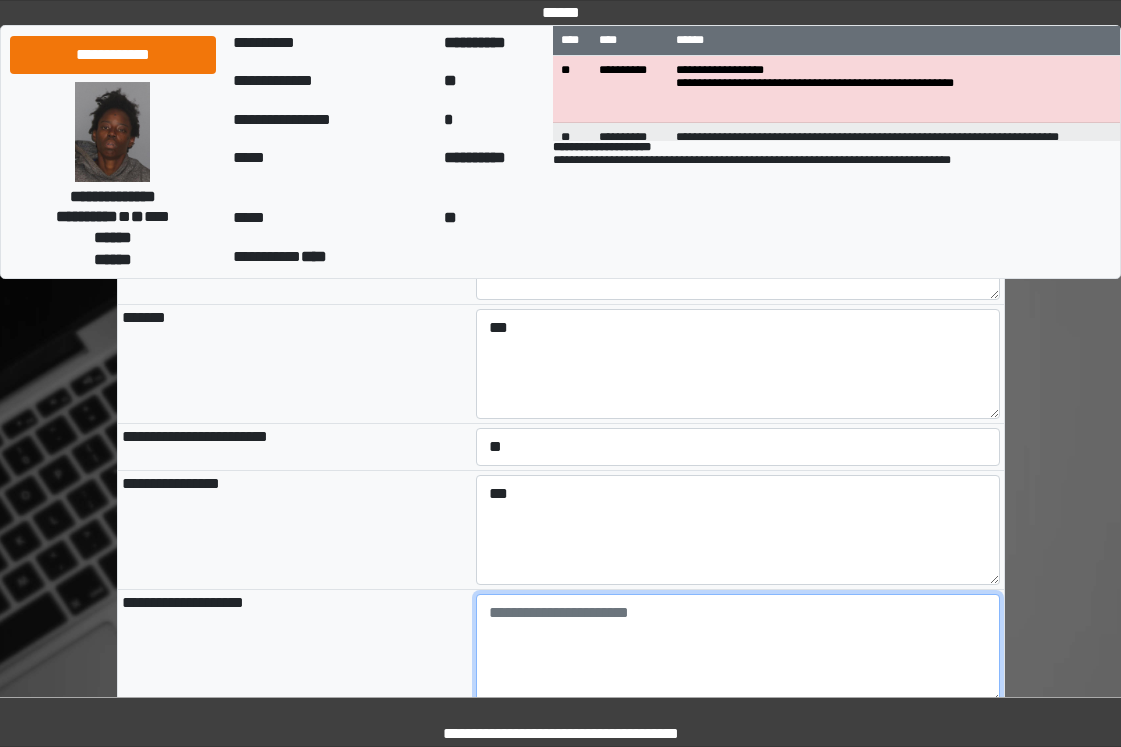 paste on "**********" 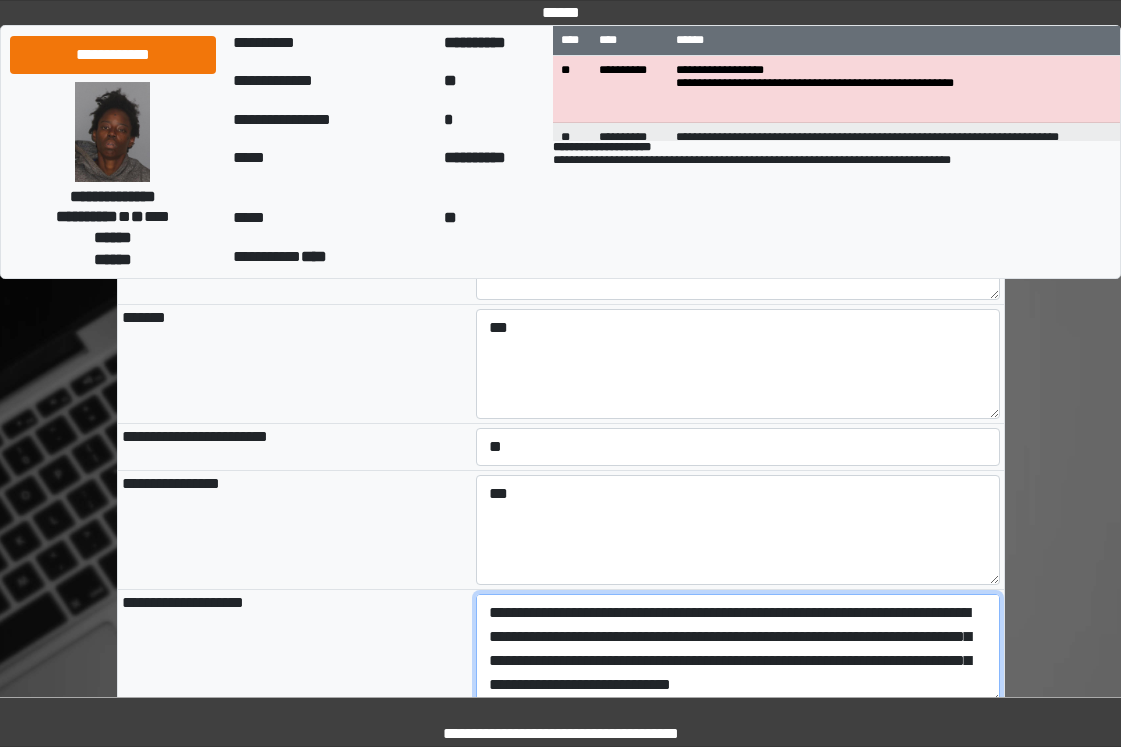 scroll, scrollTop: 112, scrollLeft: 0, axis: vertical 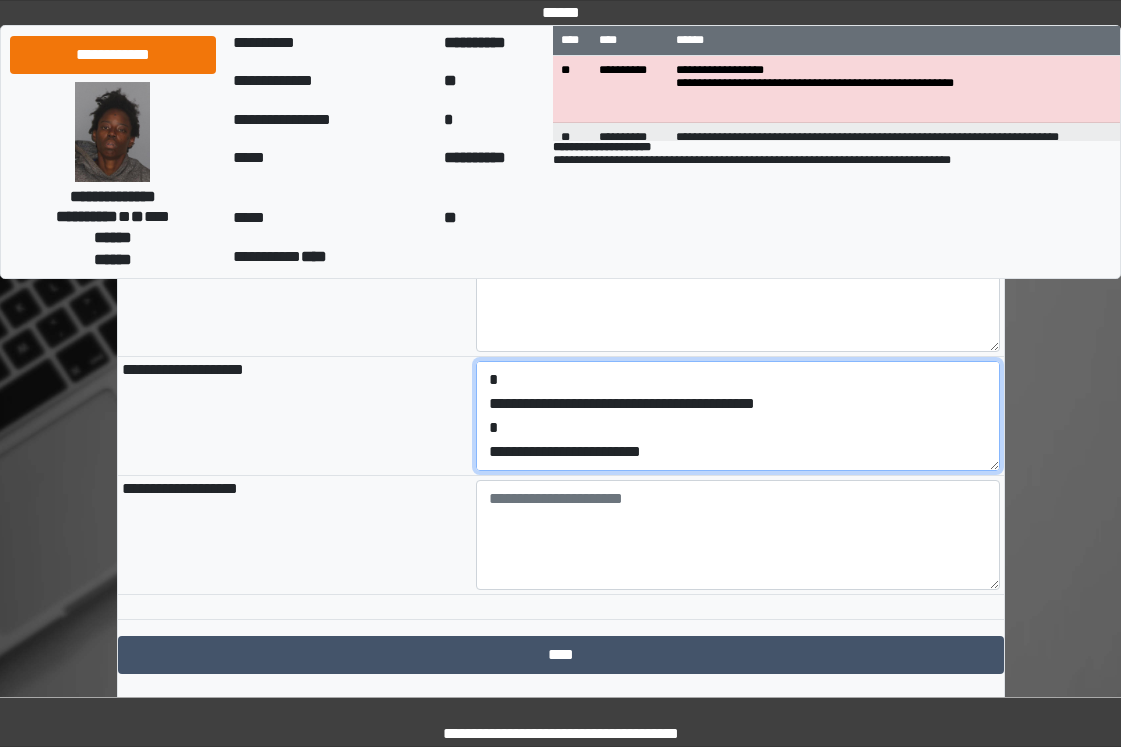 drag, startPoint x: 721, startPoint y: 539, endPoint x: 355, endPoint y: 539, distance: 366 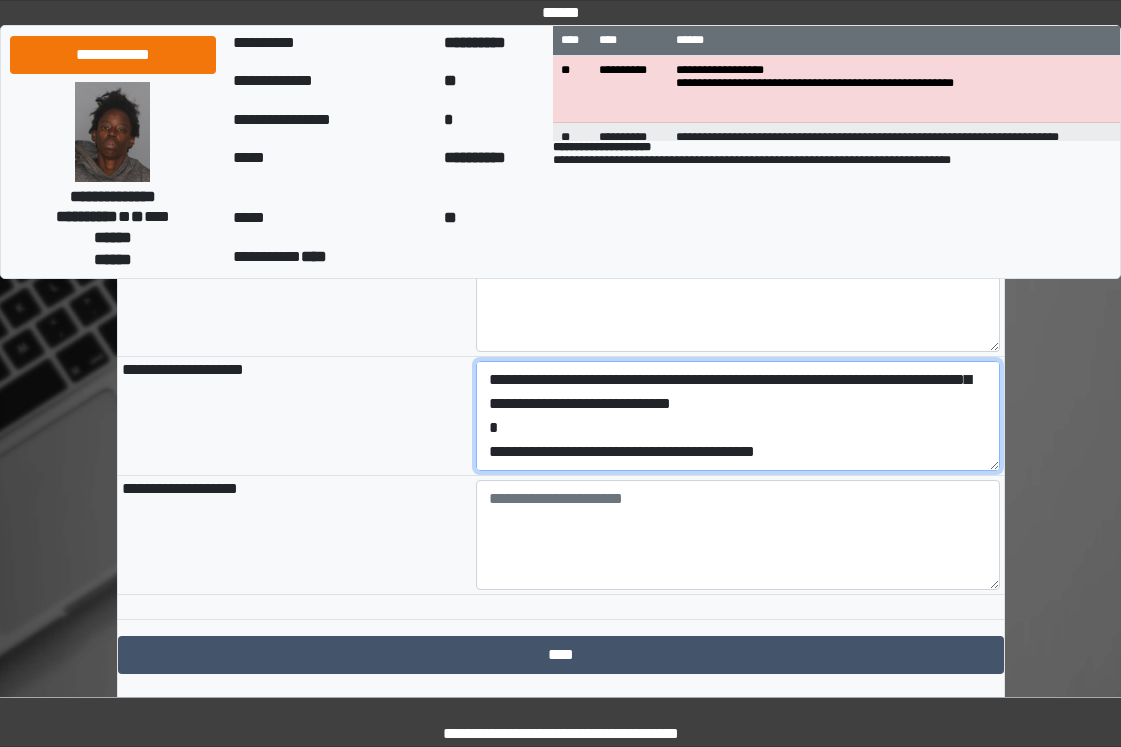 scroll, scrollTop: 72, scrollLeft: 0, axis: vertical 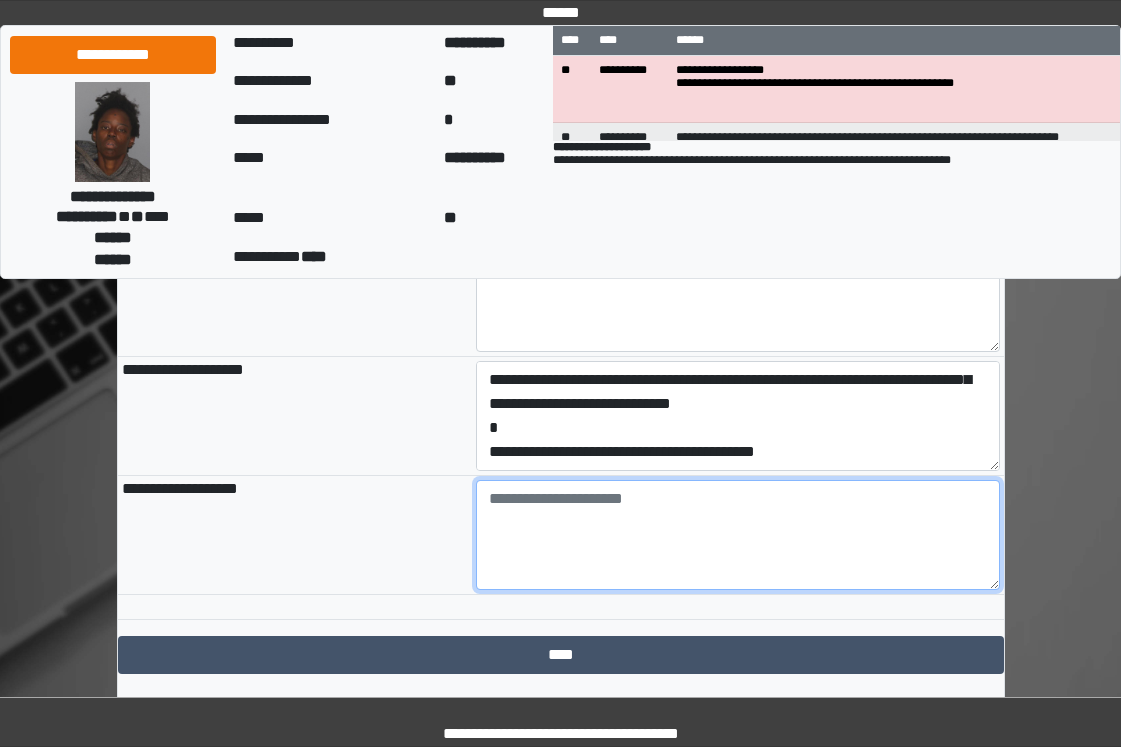 click at bounding box center [738, 535] 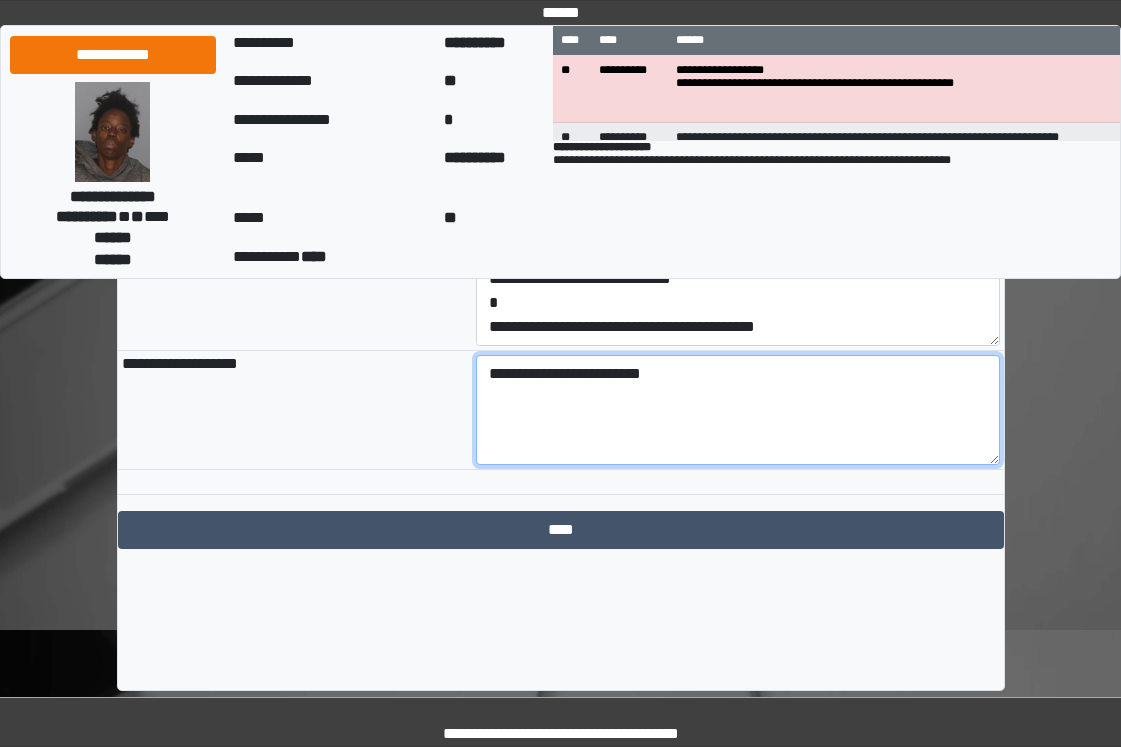 scroll, scrollTop: 2366, scrollLeft: 0, axis: vertical 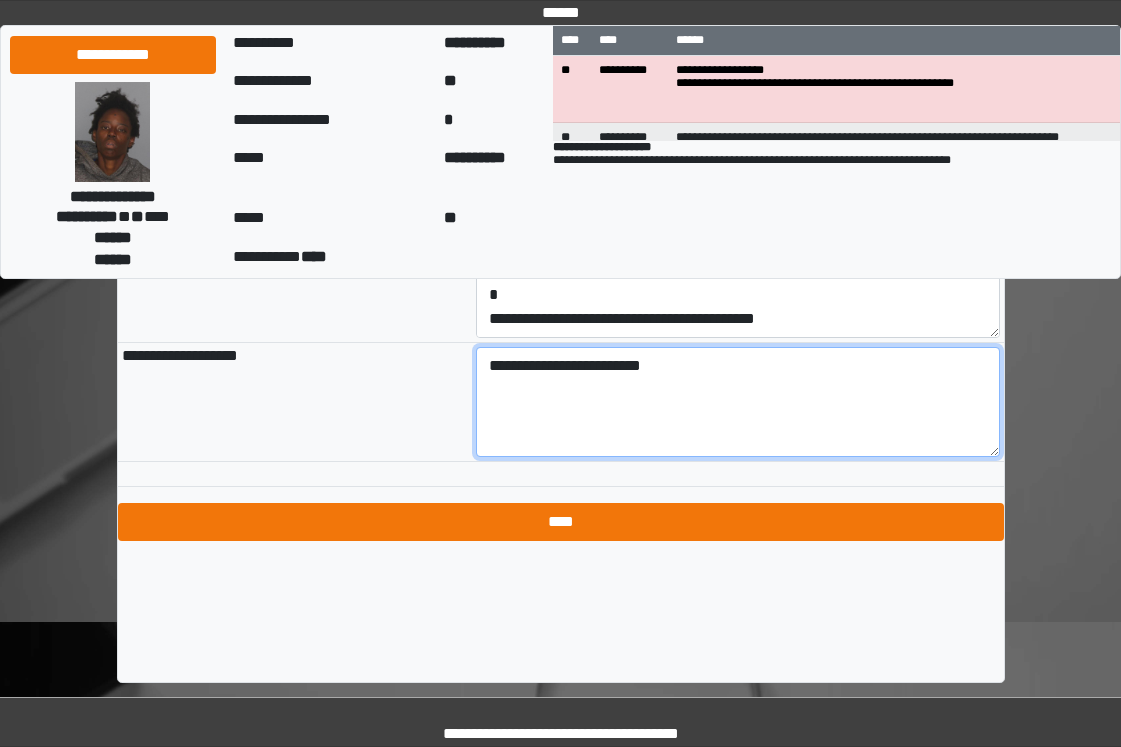 type on "**********" 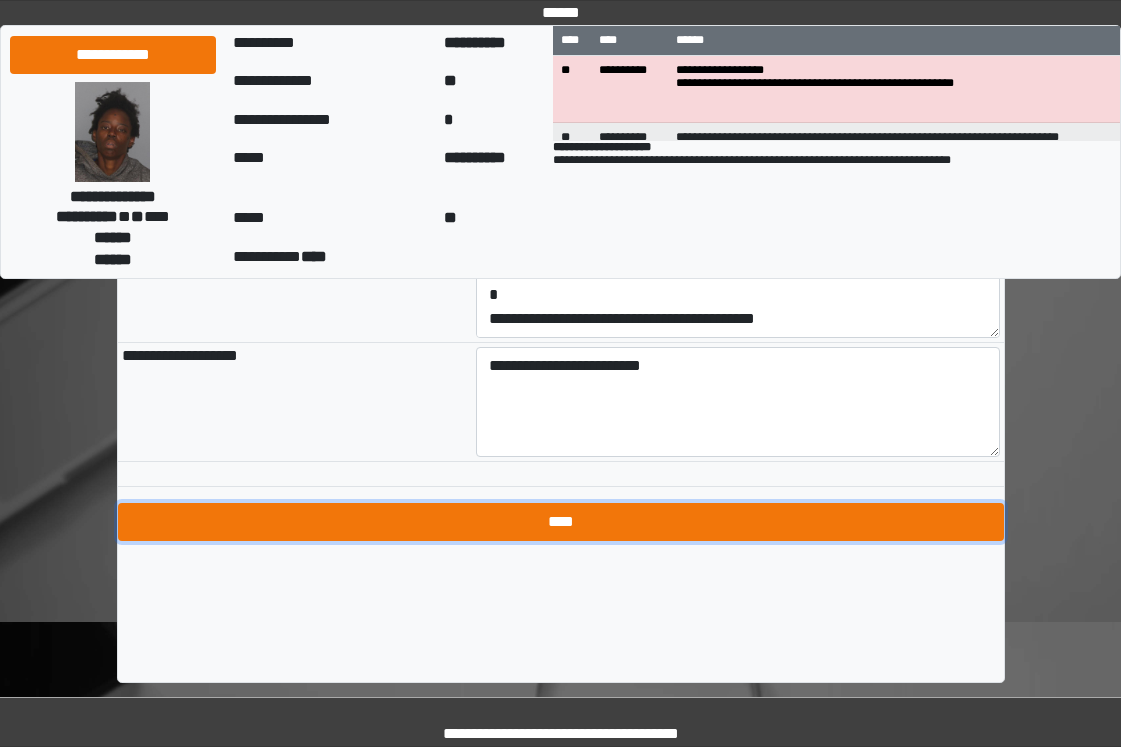 click on "****" at bounding box center [561, 522] 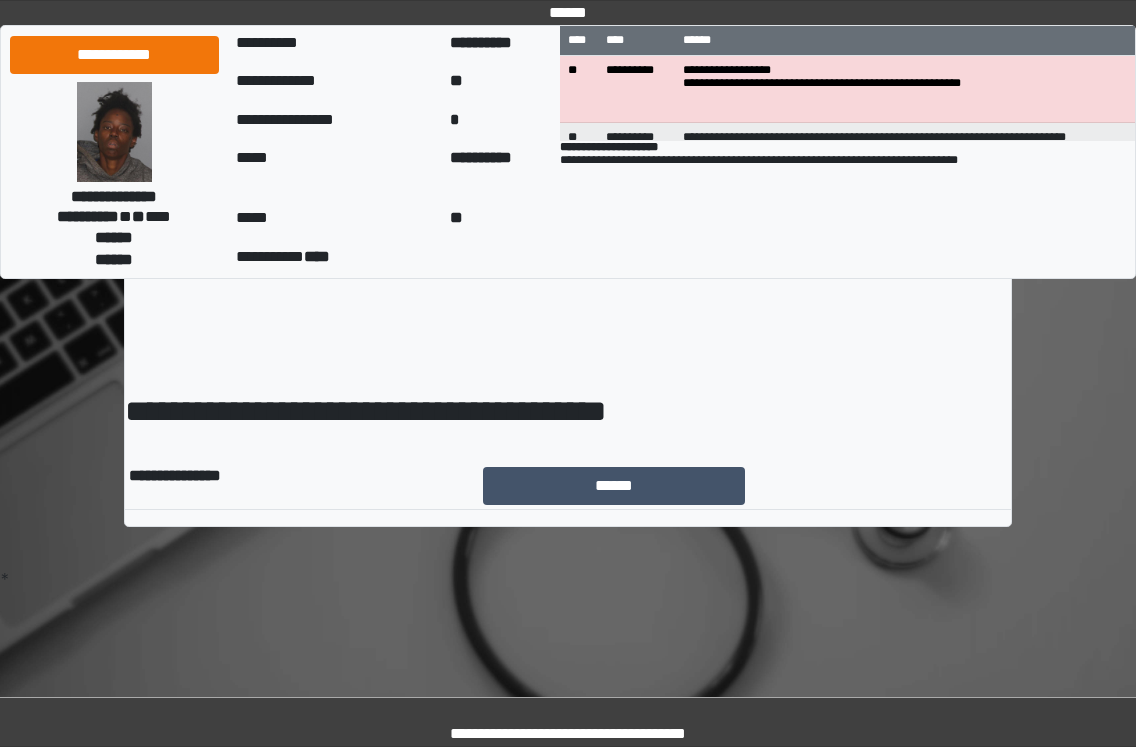 scroll, scrollTop: 0, scrollLeft: 0, axis: both 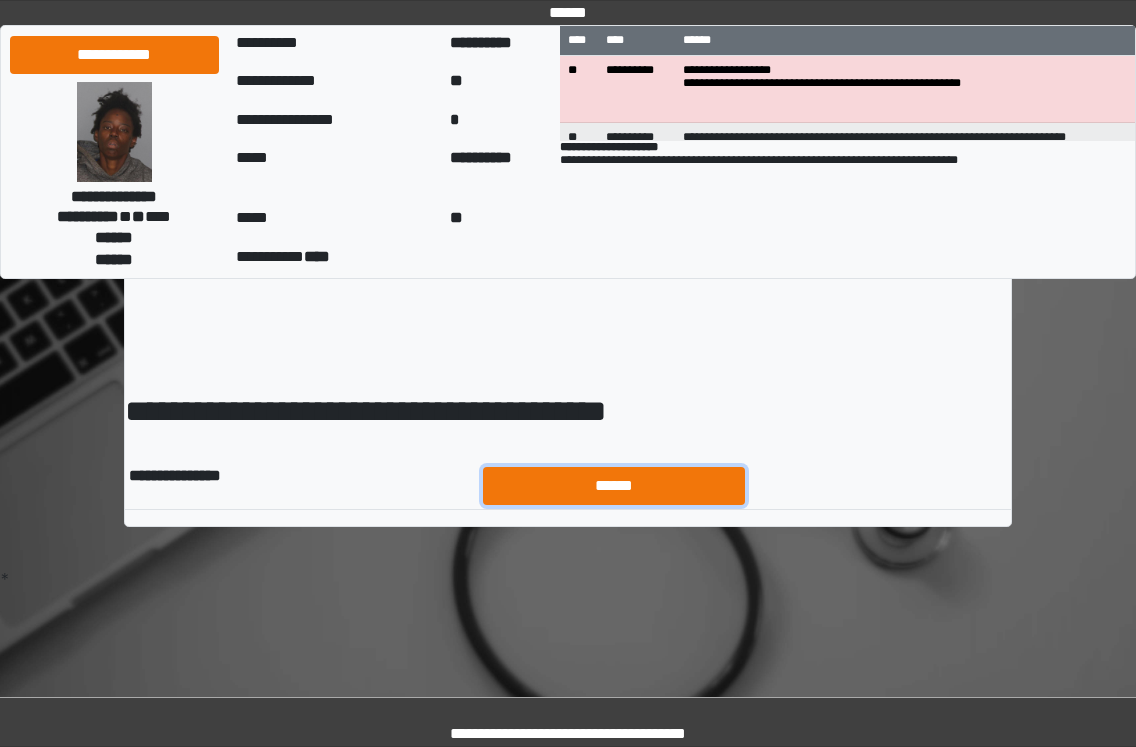 click on "******" at bounding box center (614, 486) 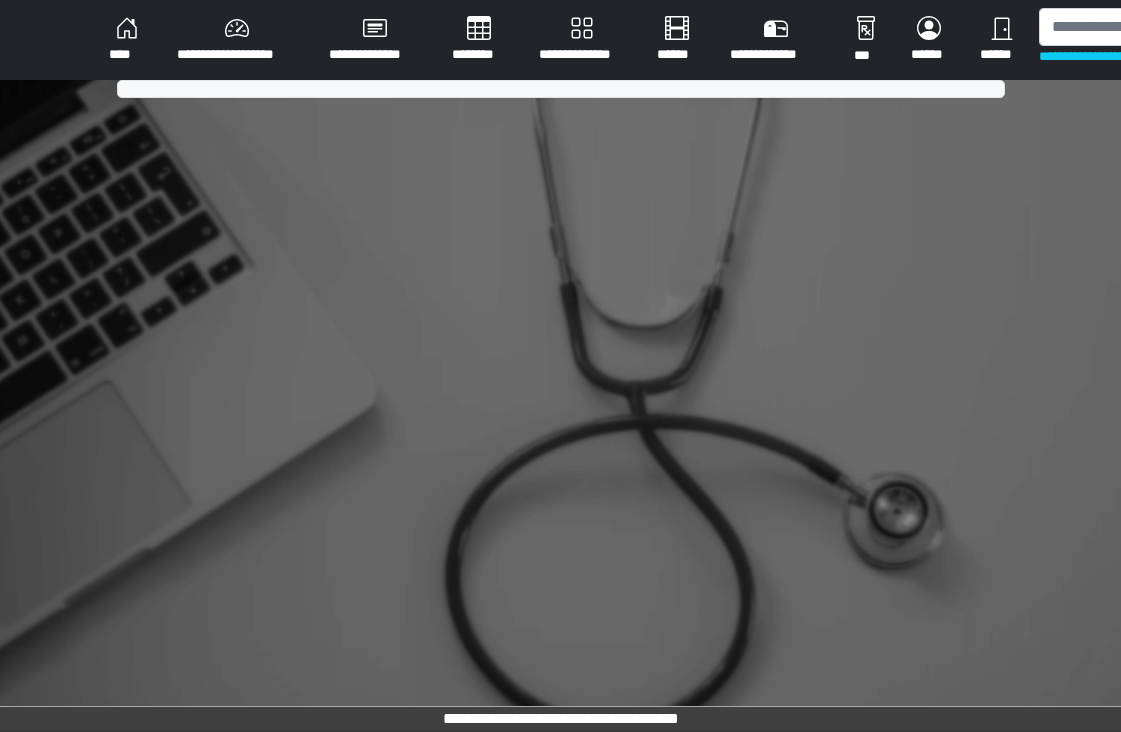 scroll, scrollTop: 0, scrollLeft: 0, axis: both 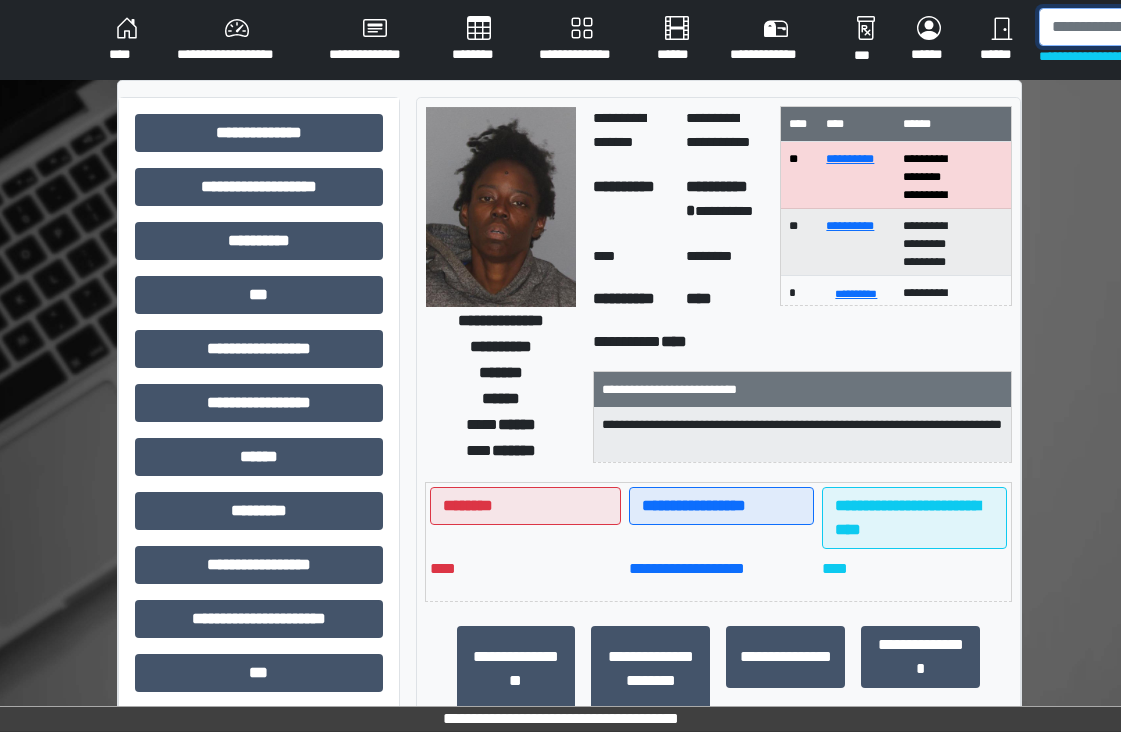click at bounding box center (1142, 27) 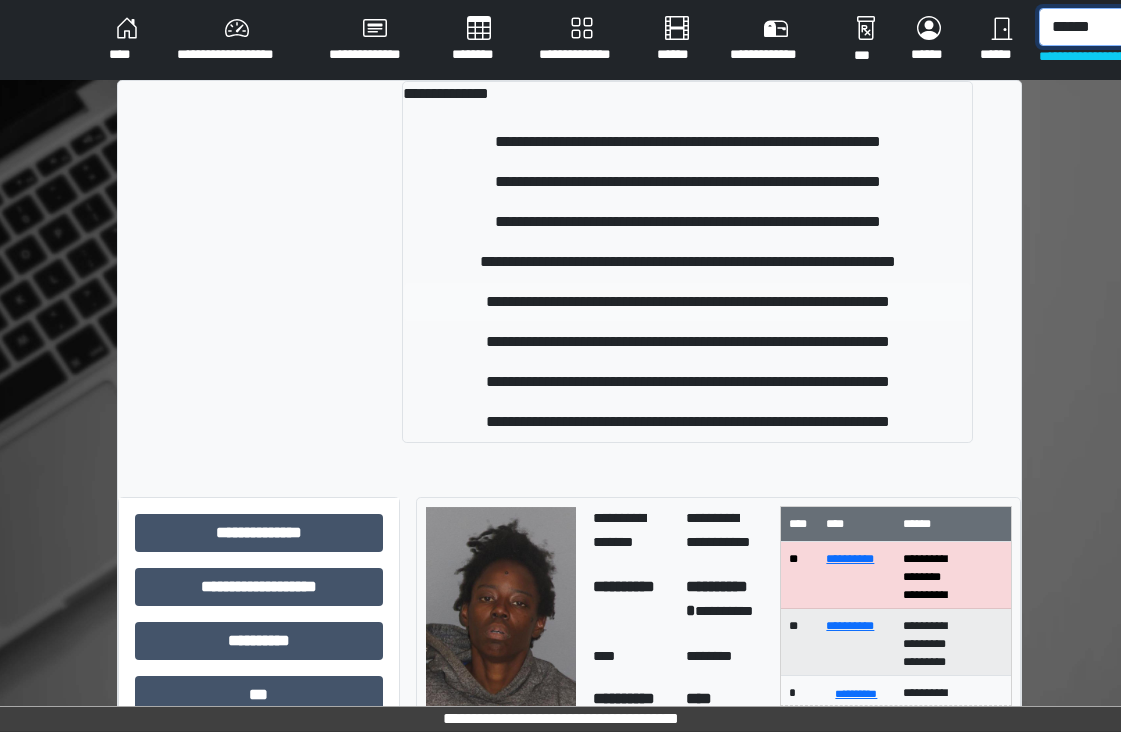 type on "******" 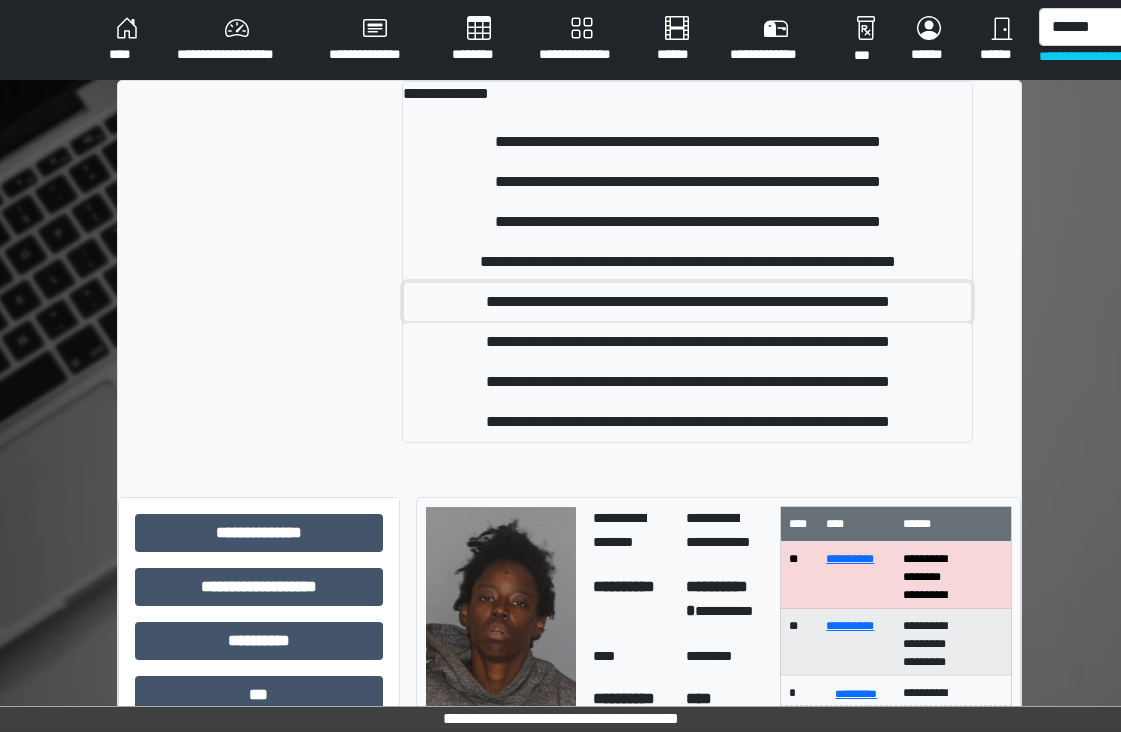 click on "**********" at bounding box center (688, 302) 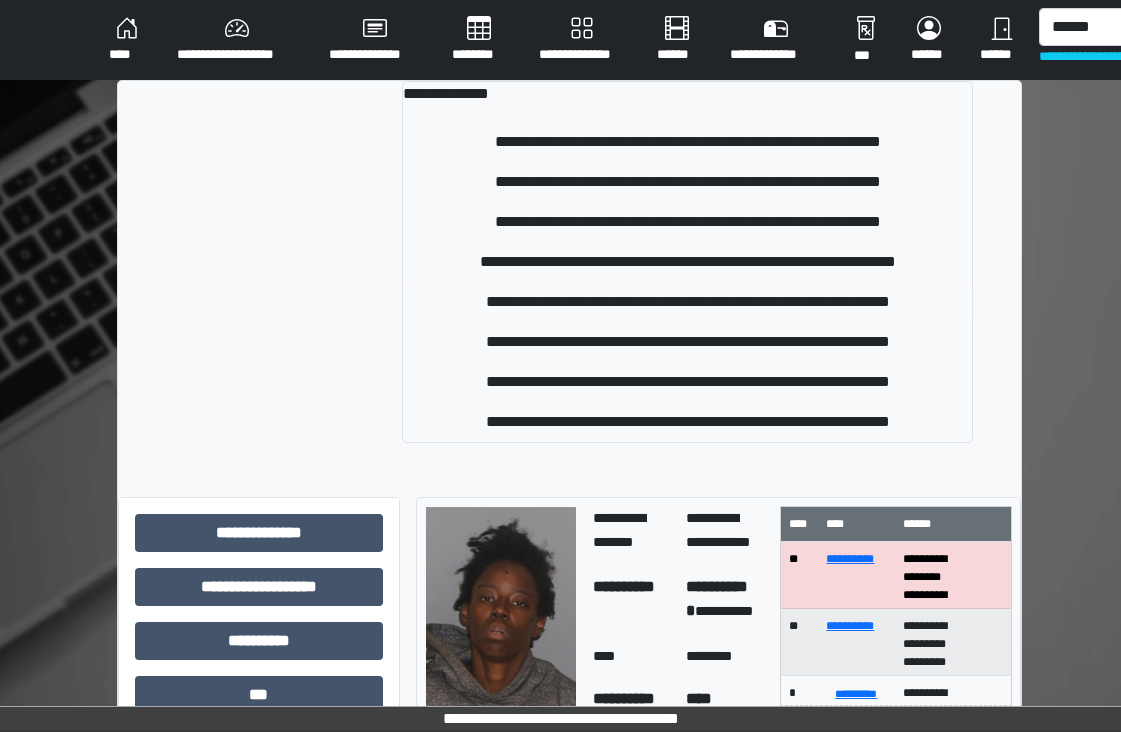 type 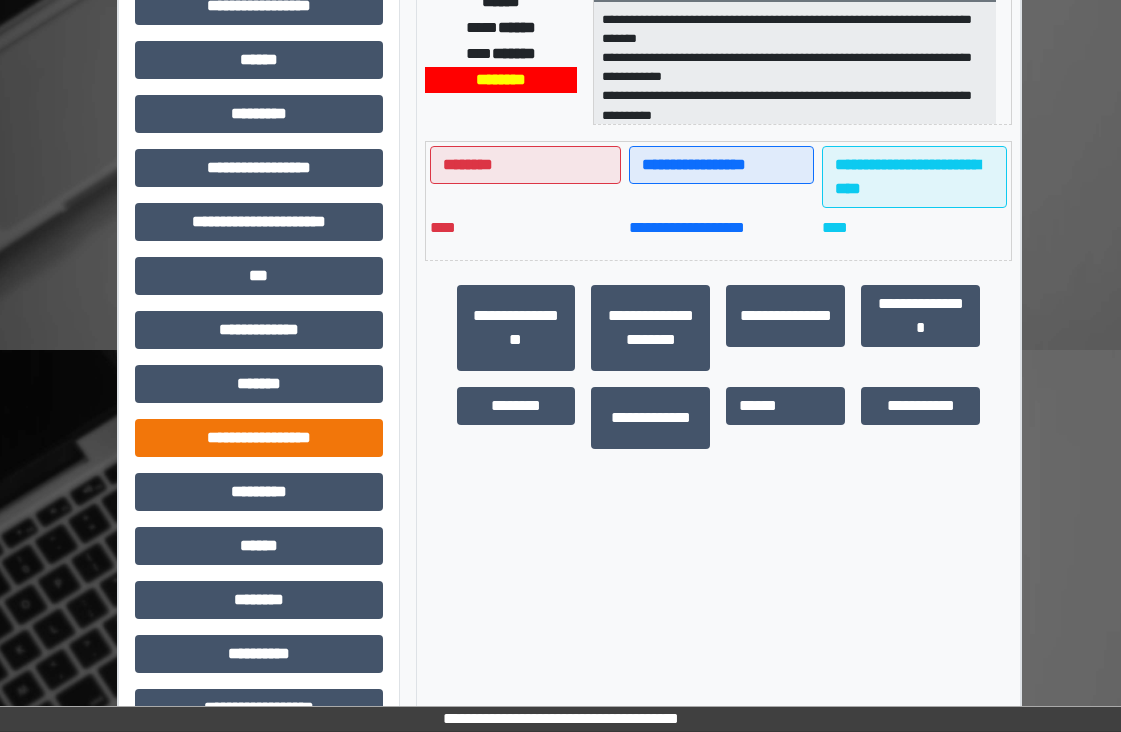 scroll, scrollTop: 400, scrollLeft: 0, axis: vertical 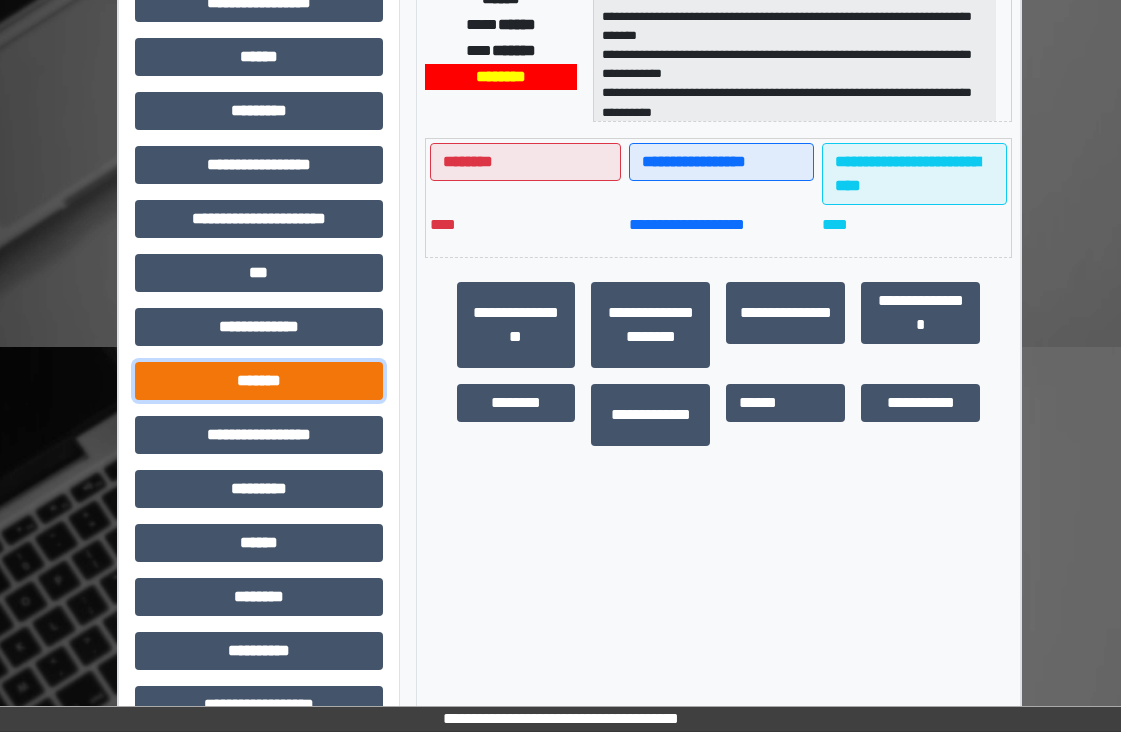 click on "*******" at bounding box center [259, 381] 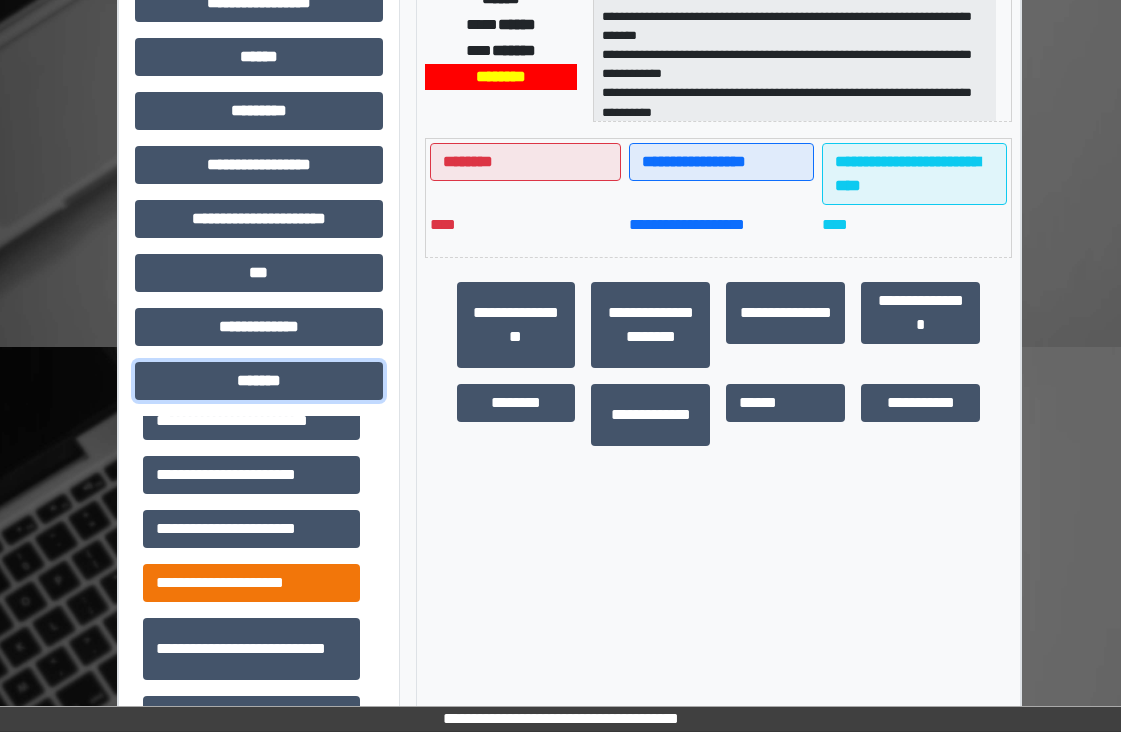 scroll, scrollTop: 700, scrollLeft: 0, axis: vertical 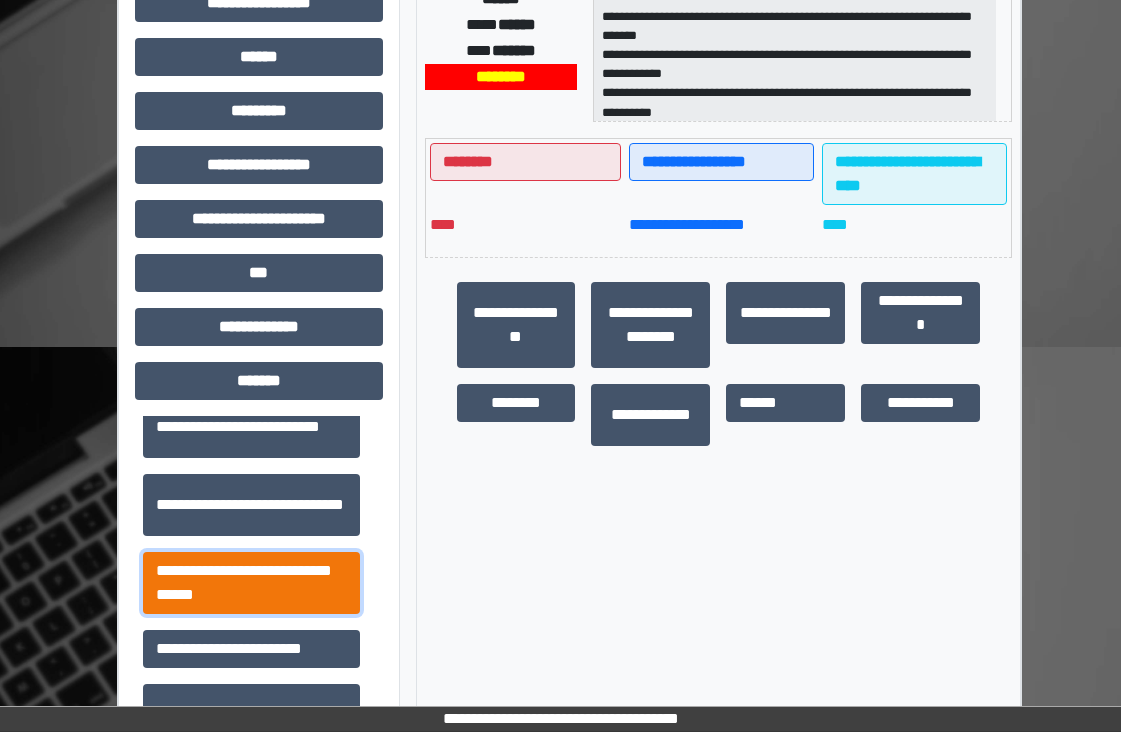 click on "**********" at bounding box center [251, 583] 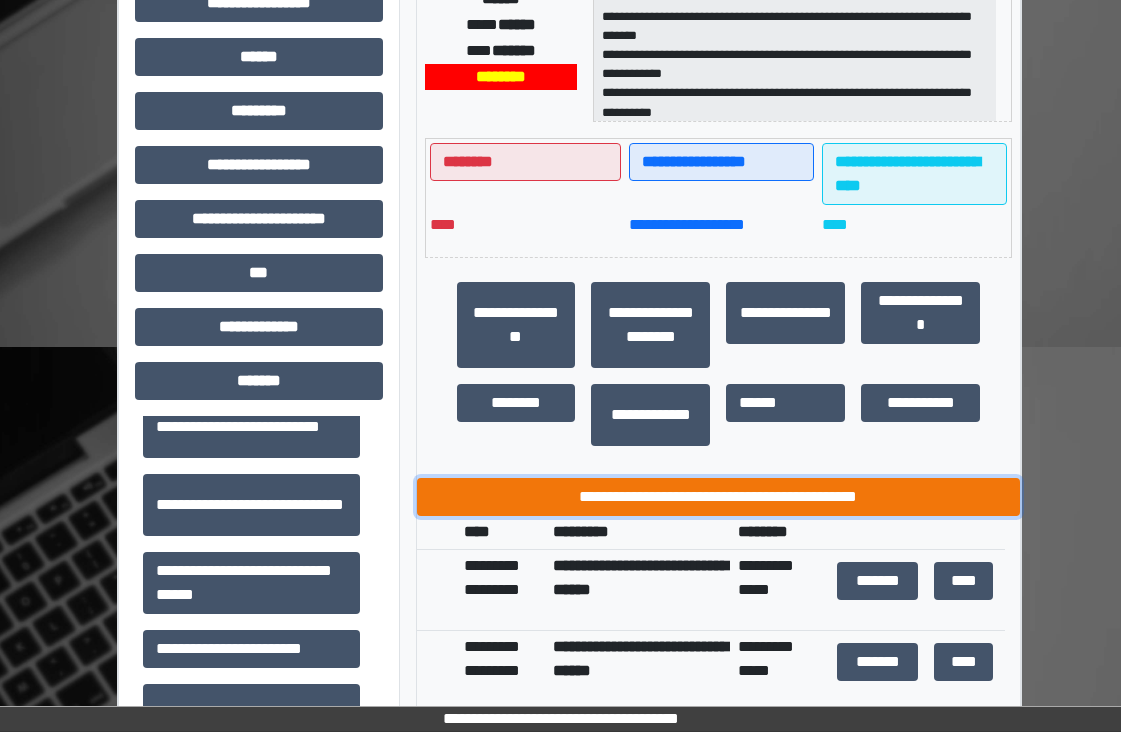 click on "**********" at bounding box center (719, 497) 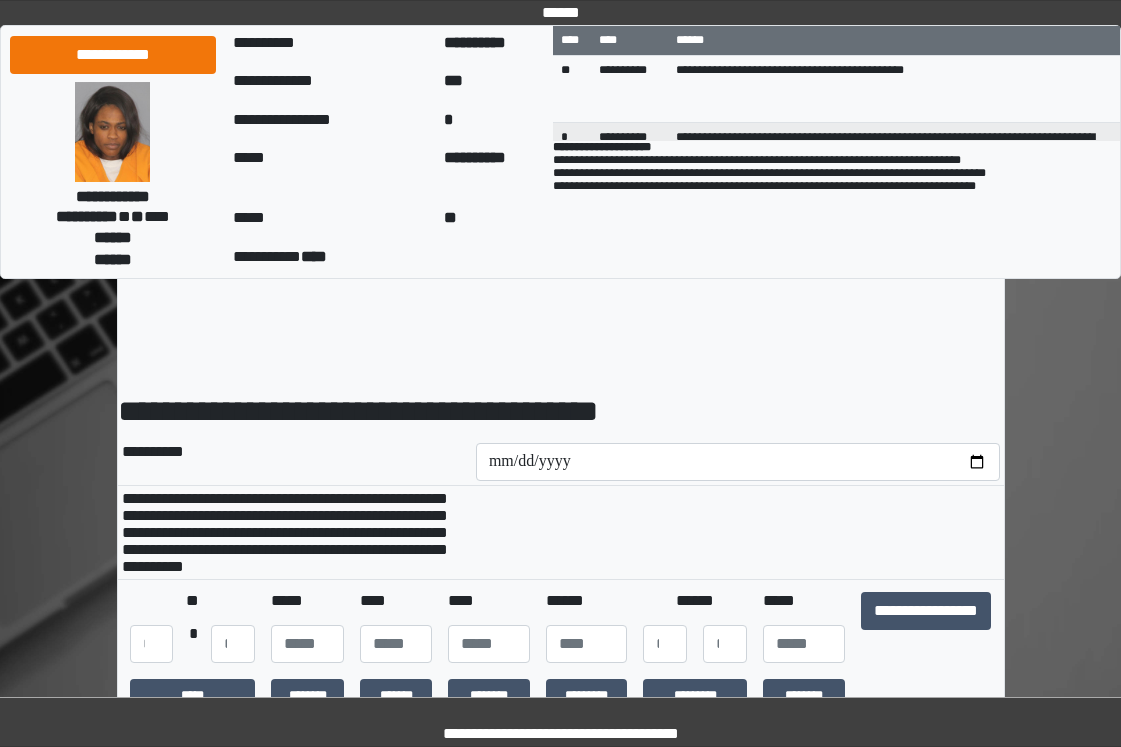 scroll, scrollTop: 0, scrollLeft: 0, axis: both 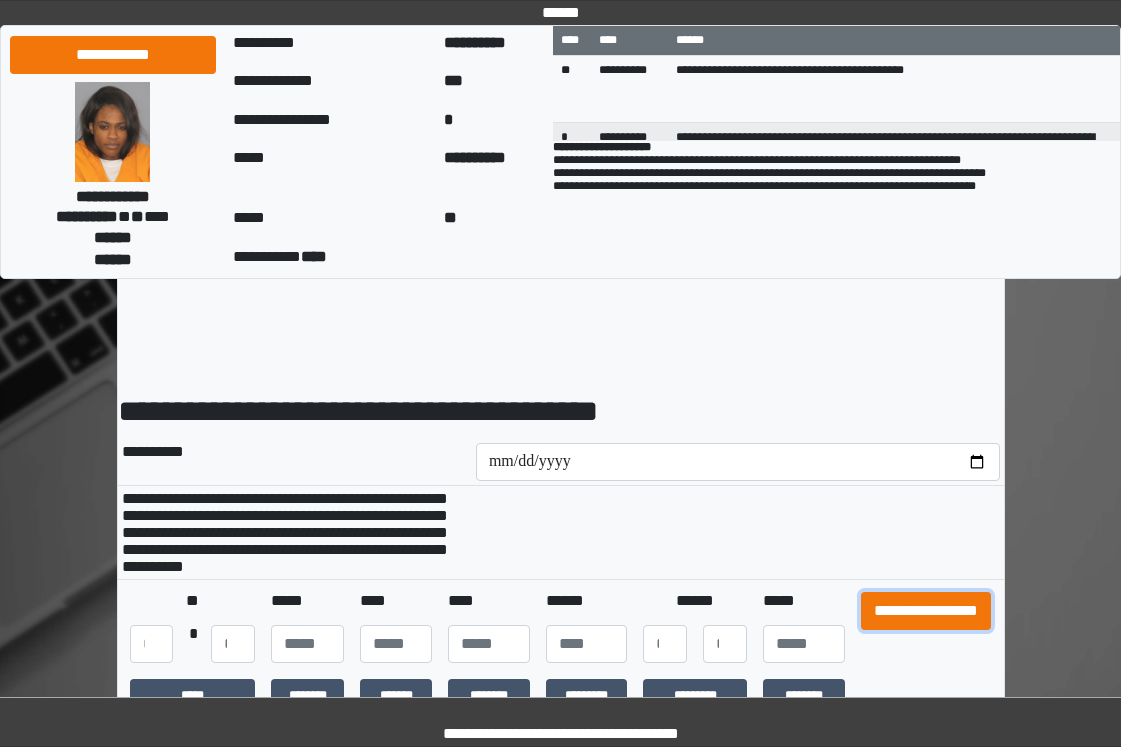 click on "**********" at bounding box center (926, 611) 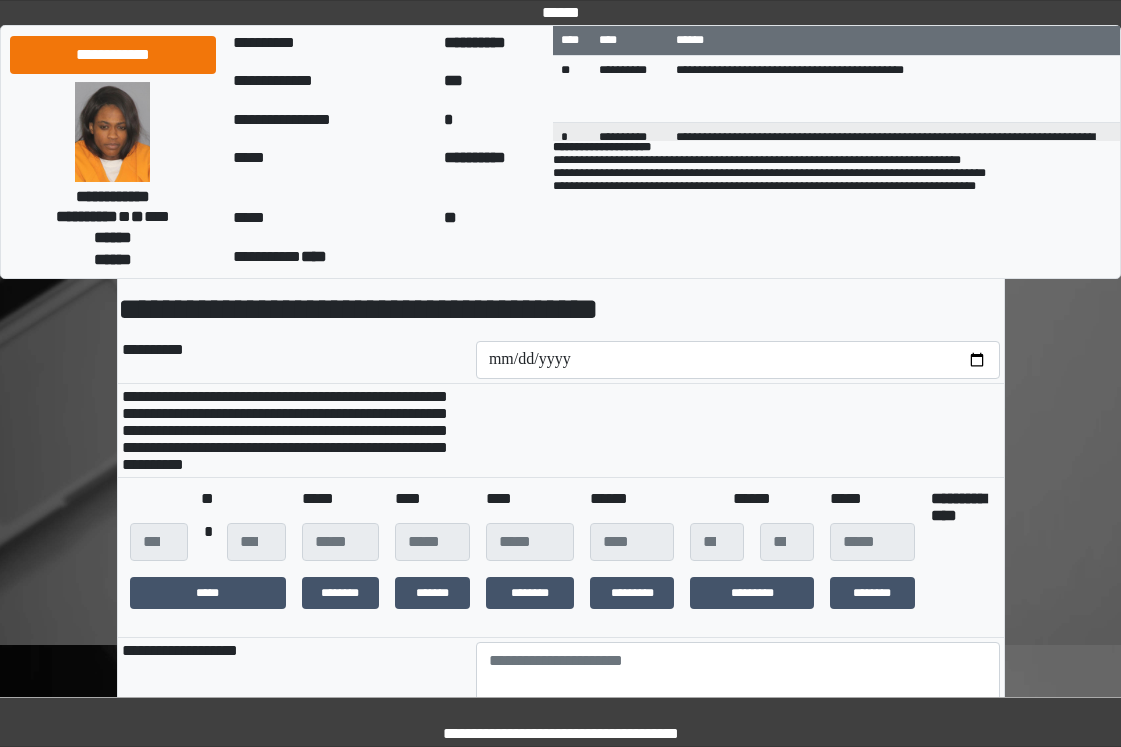 scroll, scrollTop: 200, scrollLeft: 0, axis: vertical 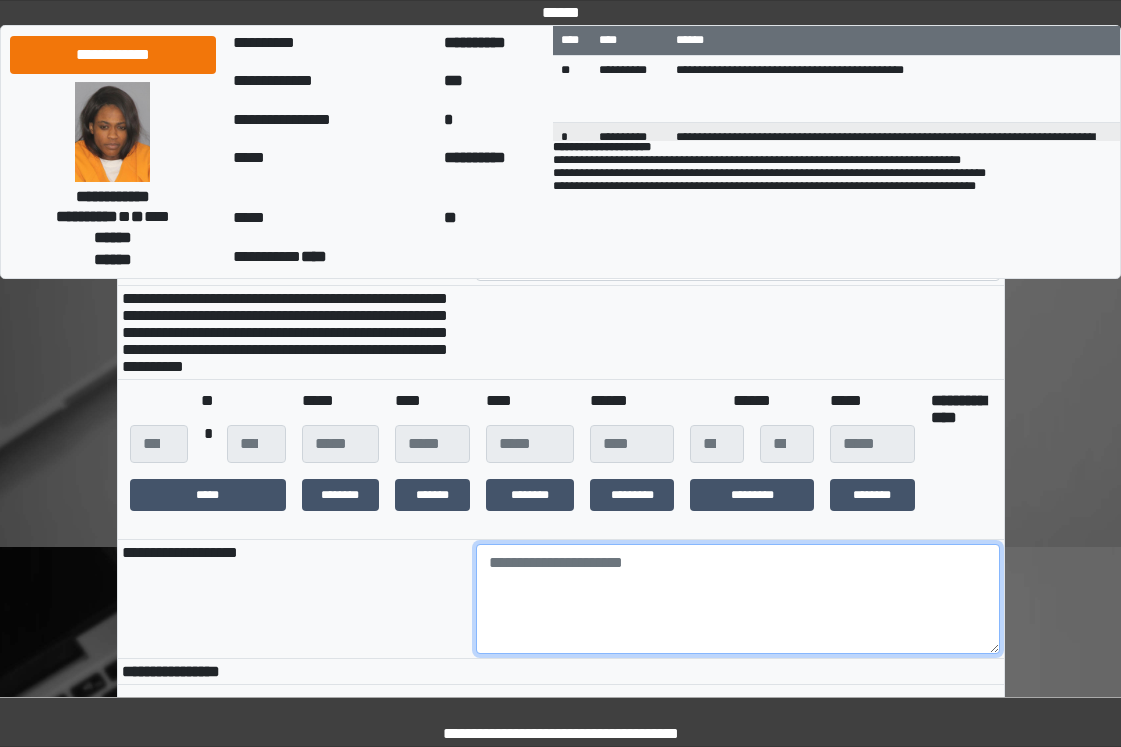 click at bounding box center (738, 599) 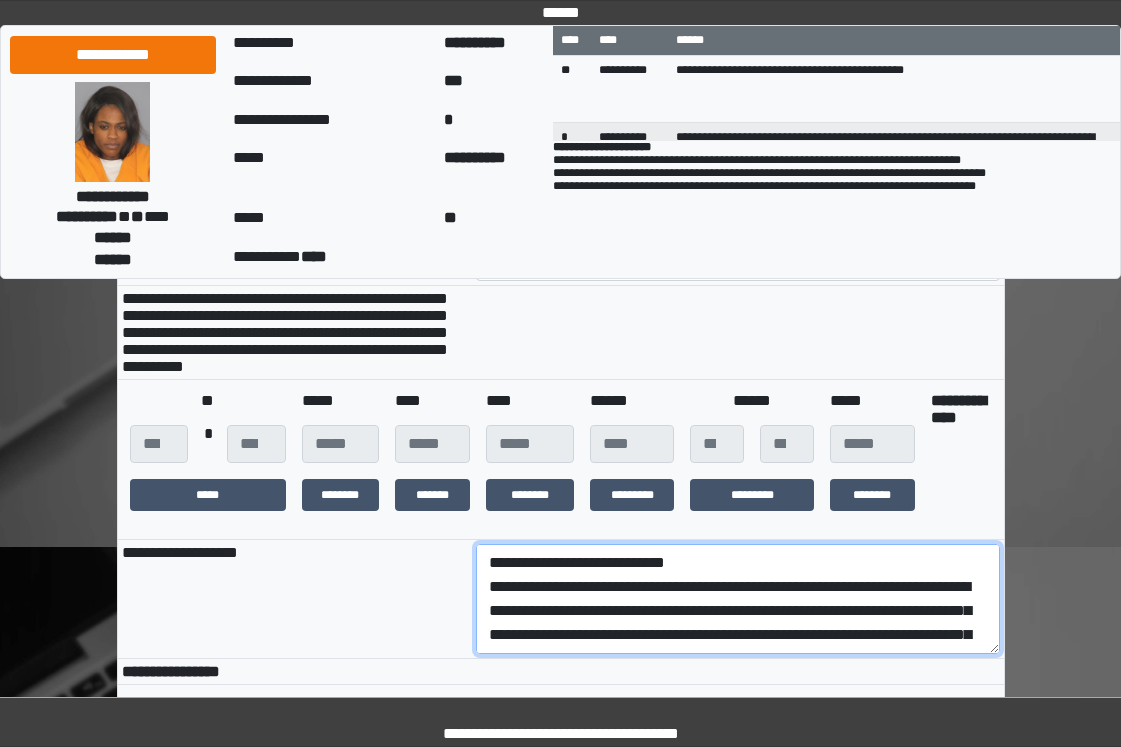 scroll, scrollTop: 160, scrollLeft: 0, axis: vertical 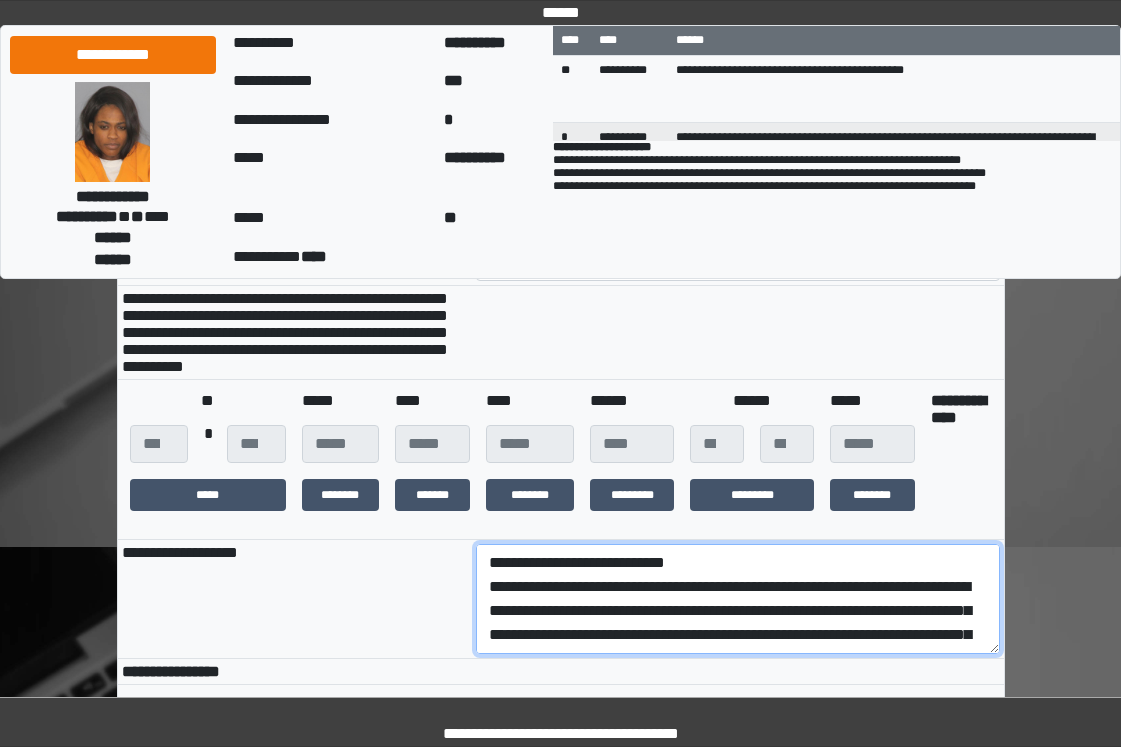drag, startPoint x: 702, startPoint y: 642, endPoint x: 437, endPoint y: 611, distance: 266.80704 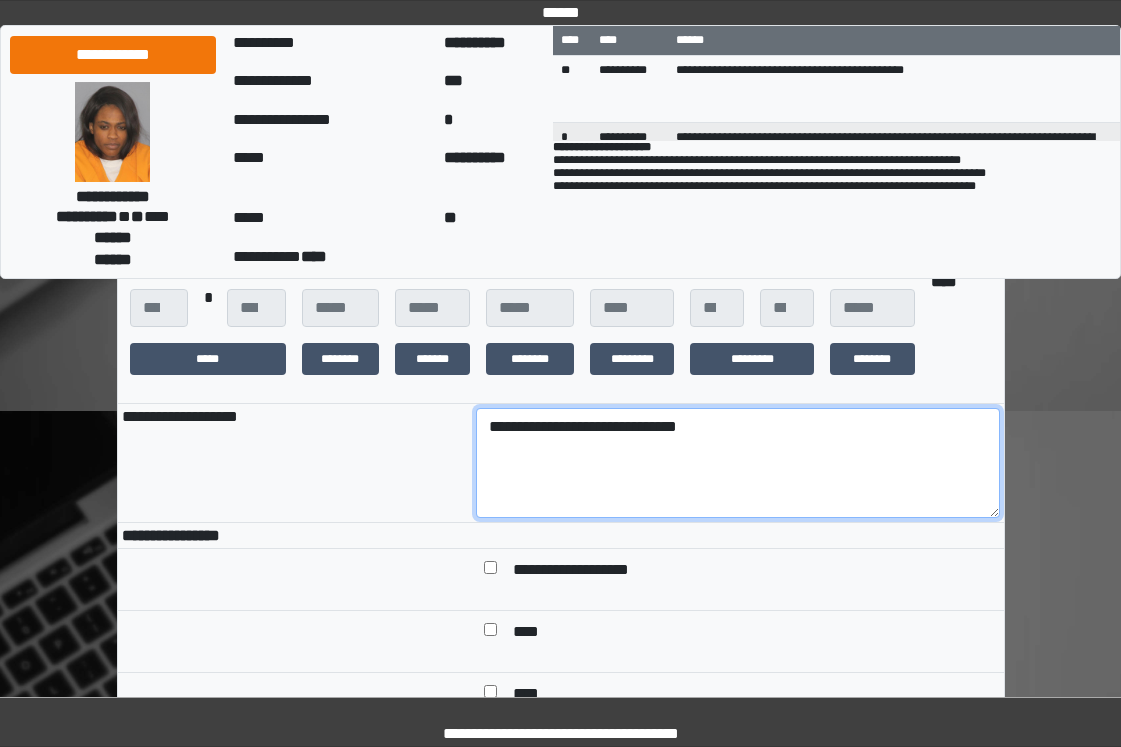 scroll, scrollTop: 600, scrollLeft: 0, axis: vertical 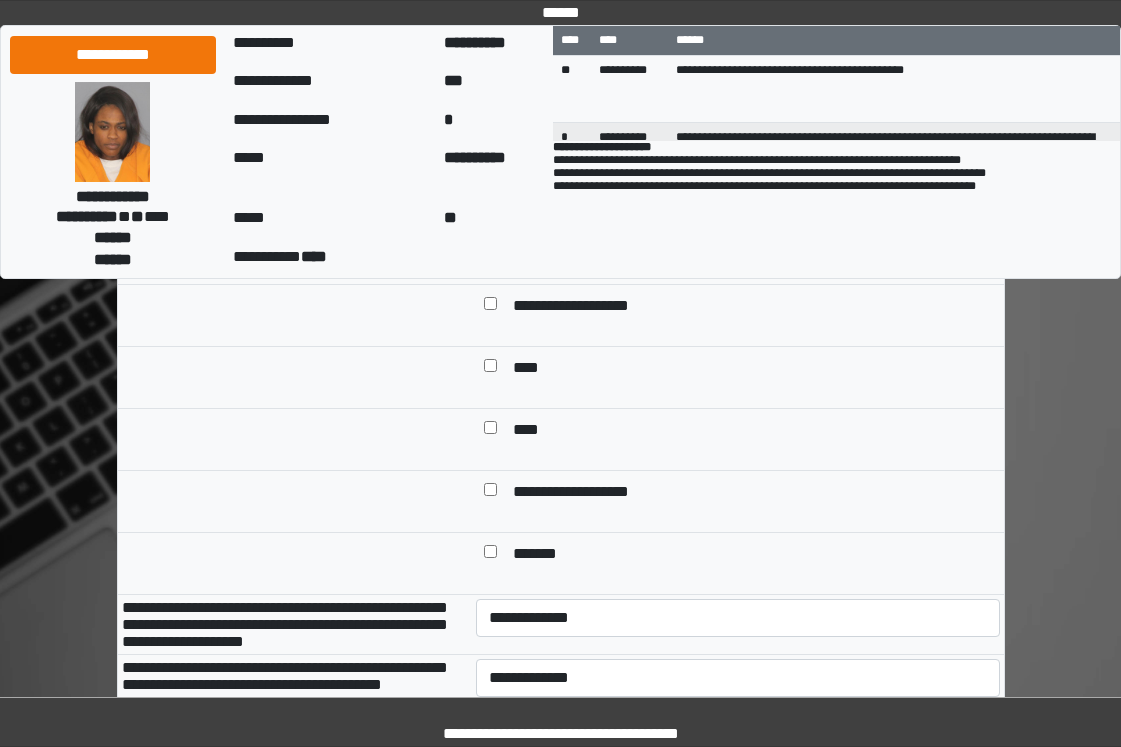 type on "**********" 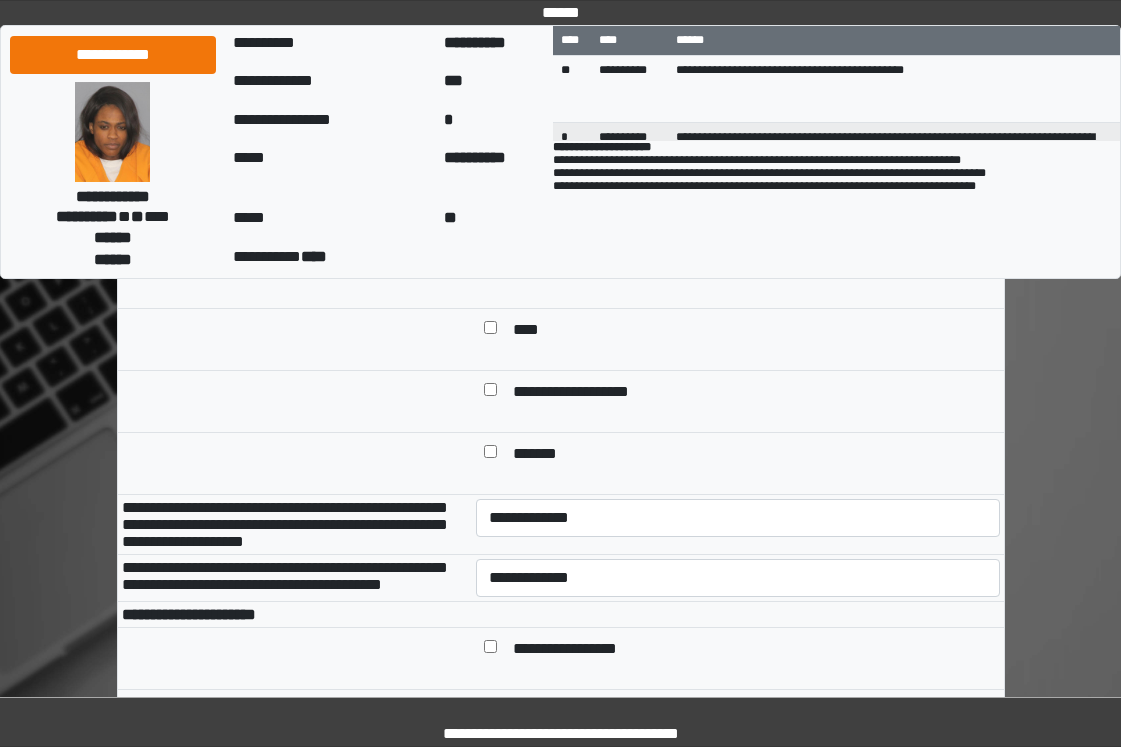 scroll, scrollTop: 600, scrollLeft: 0, axis: vertical 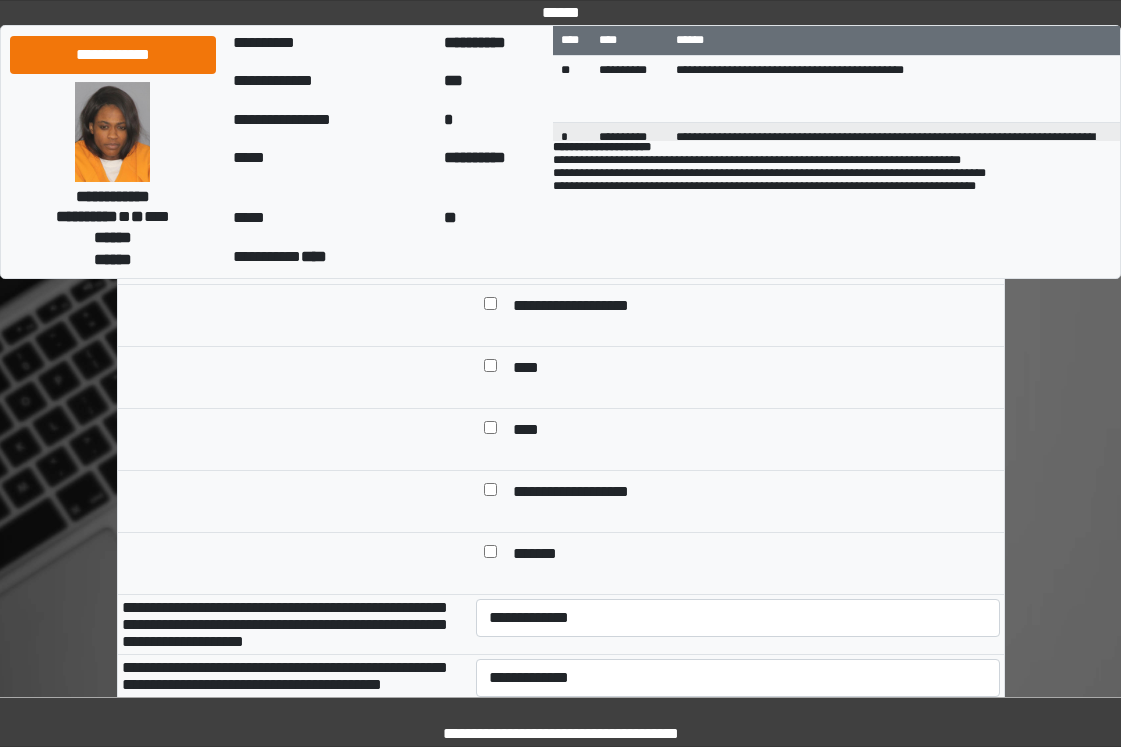click on "**********" at bounding box center [588, 307] 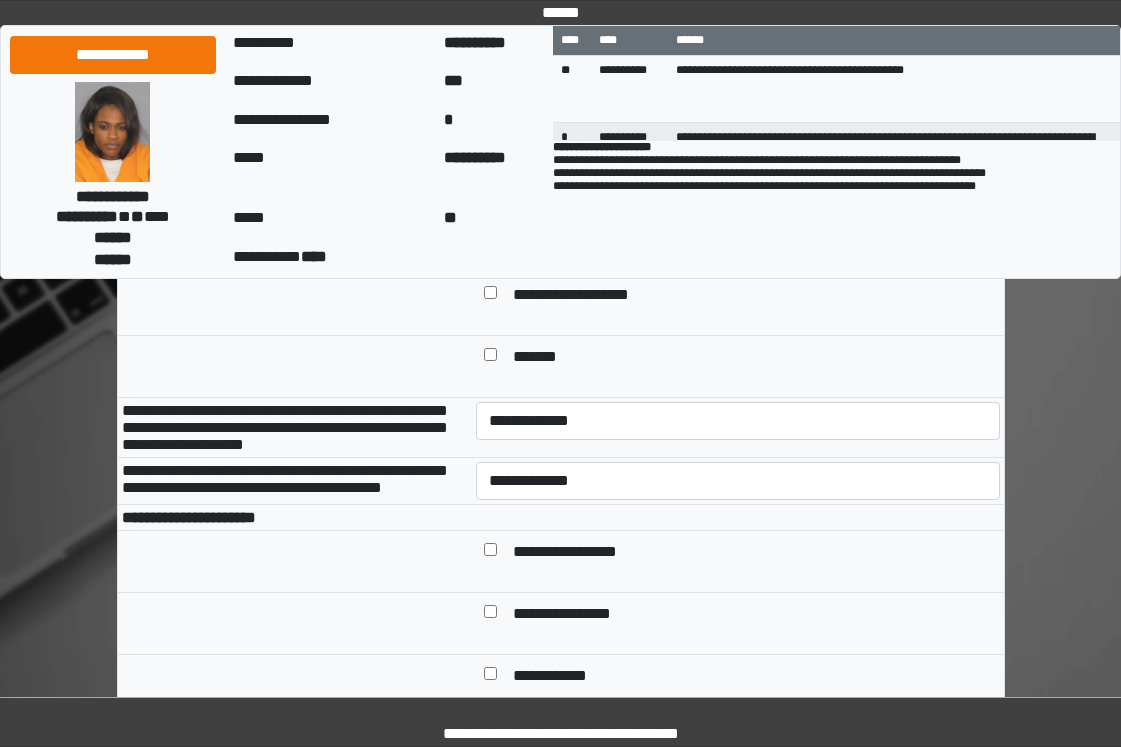 scroll, scrollTop: 800, scrollLeft: 0, axis: vertical 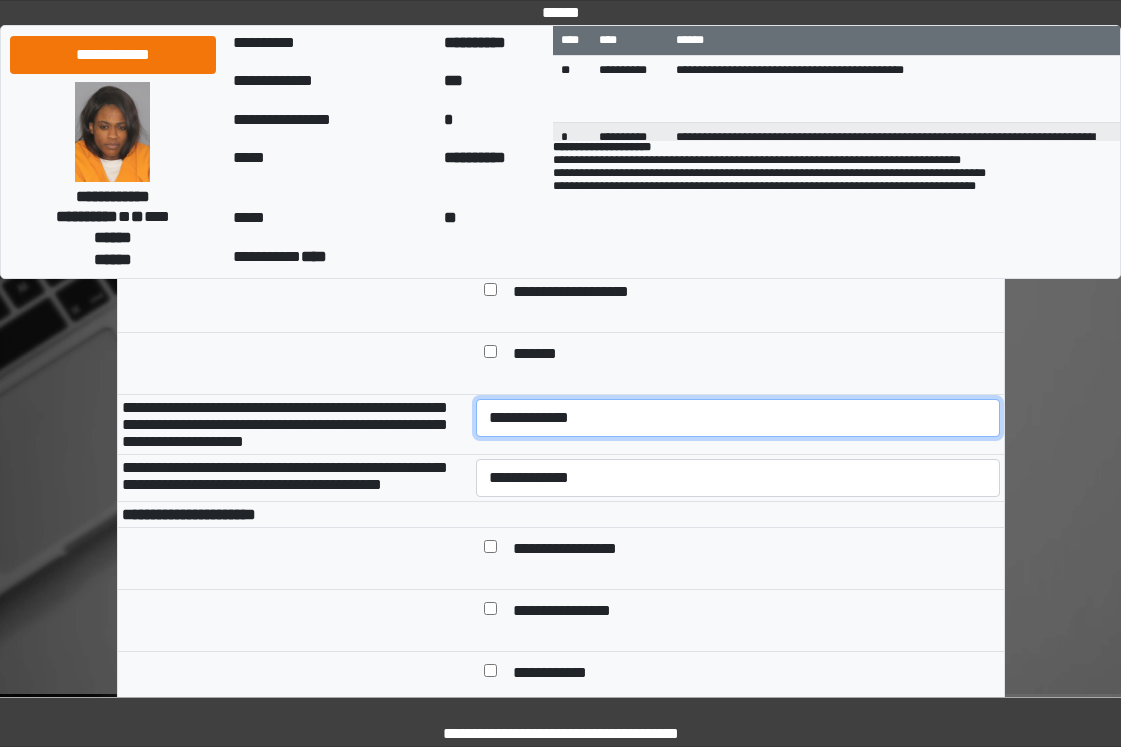 drag, startPoint x: 586, startPoint y: 446, endPoint x: 589, endPoint y: 460, distance: 14.3178215 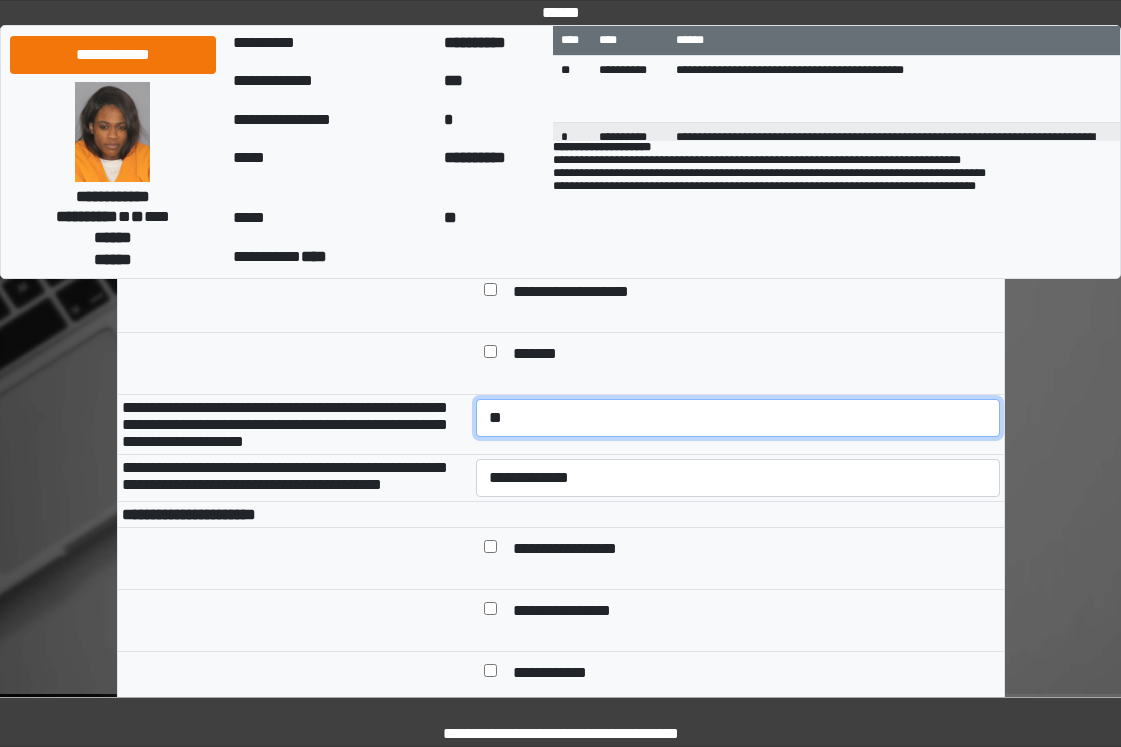click on "**********" at bounding box center (738, 418) 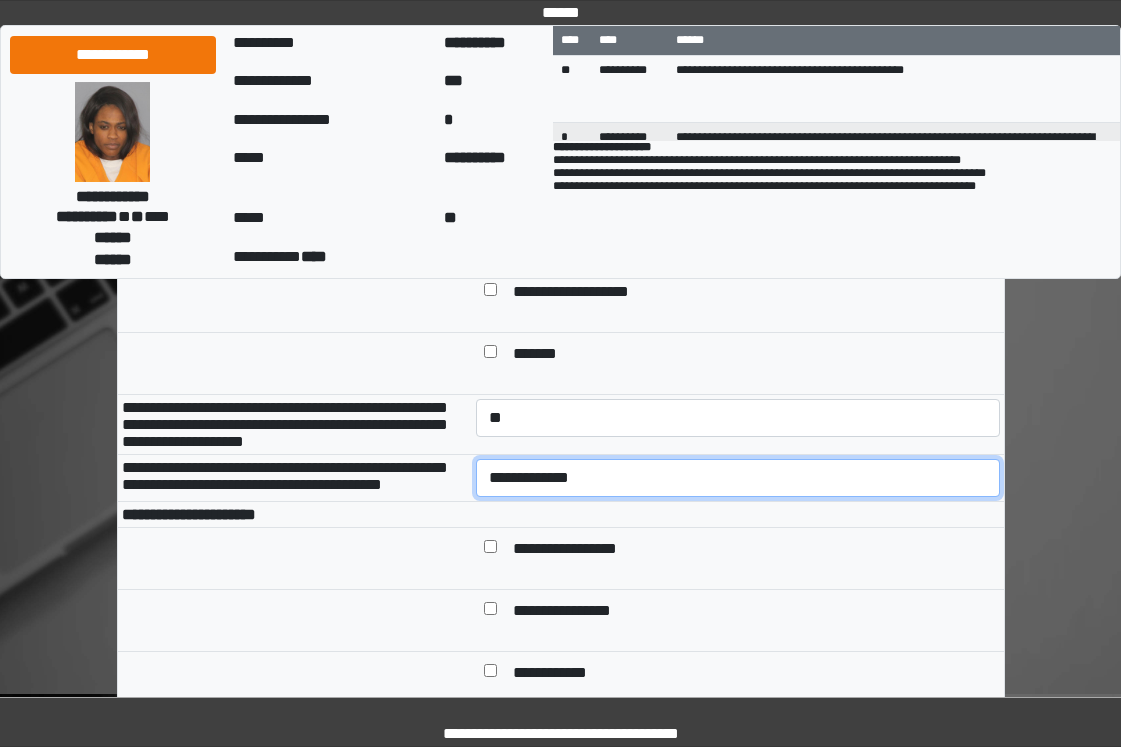 drag, startPoint x: 592, startPoint y: 505, endPoint x: 594, endPoint y: 534, distance: 29.068884 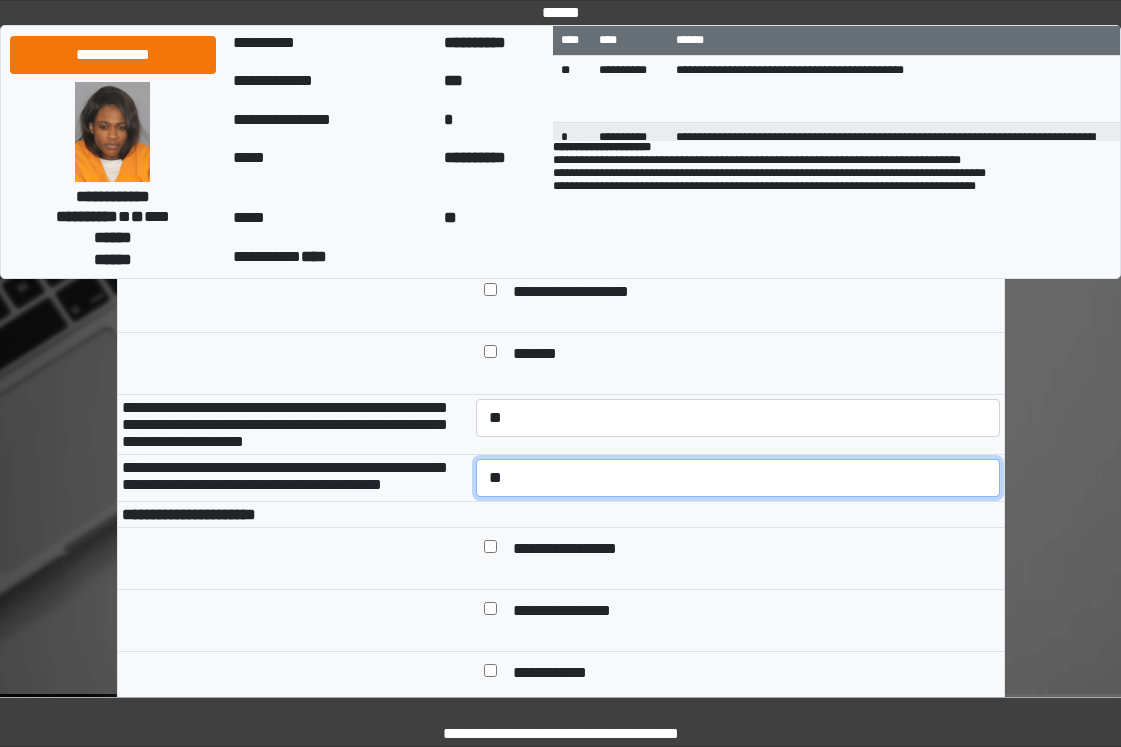 click on "**********" at bounding box center [738, 478] 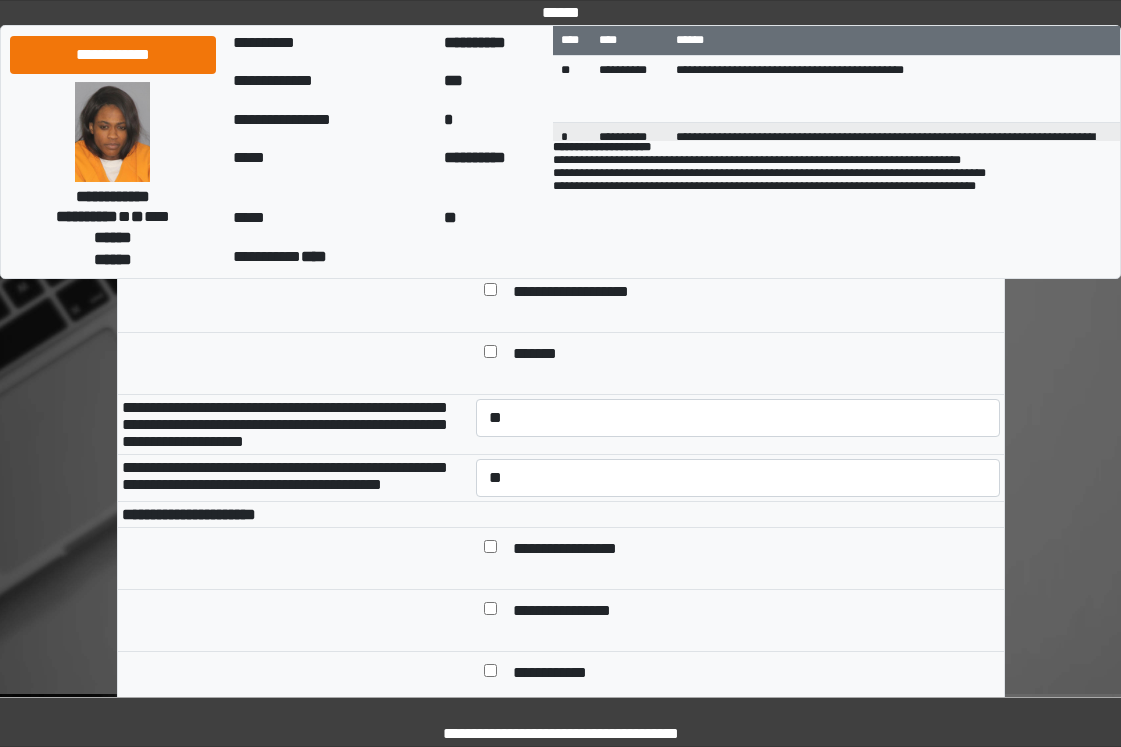 click on "**********" at bounding box center [752, 550] 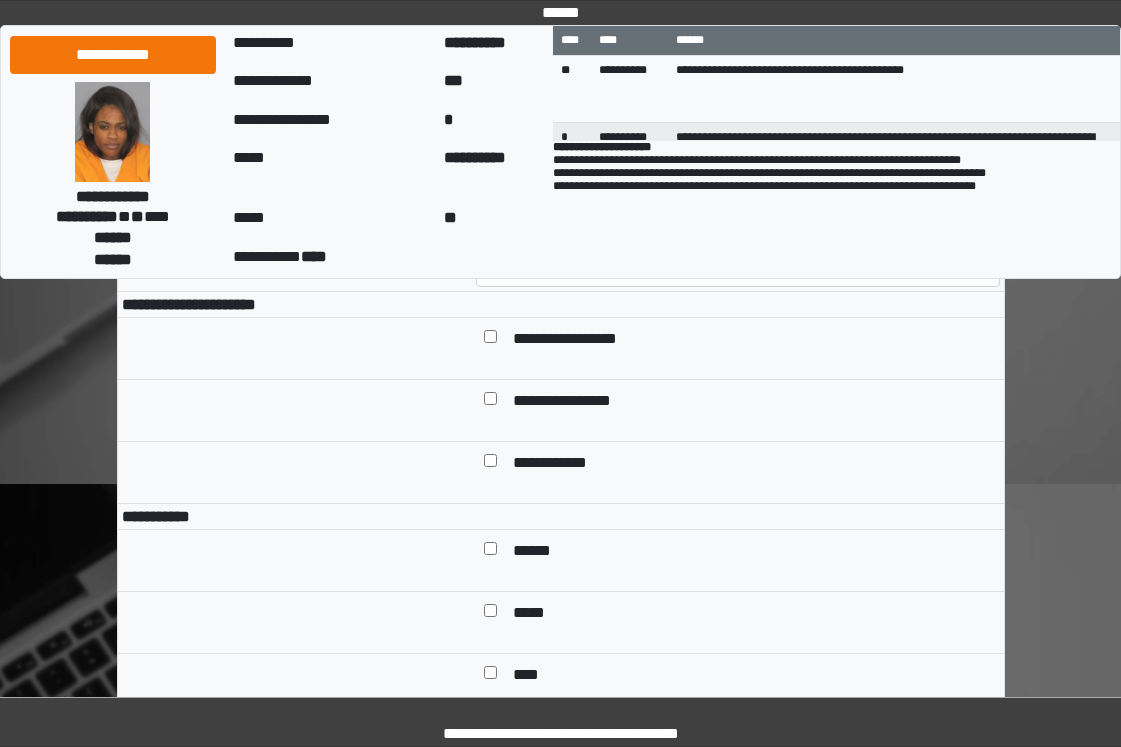 scroll, scrollTop: 1200, scrollLeft: 0, axis: vertical 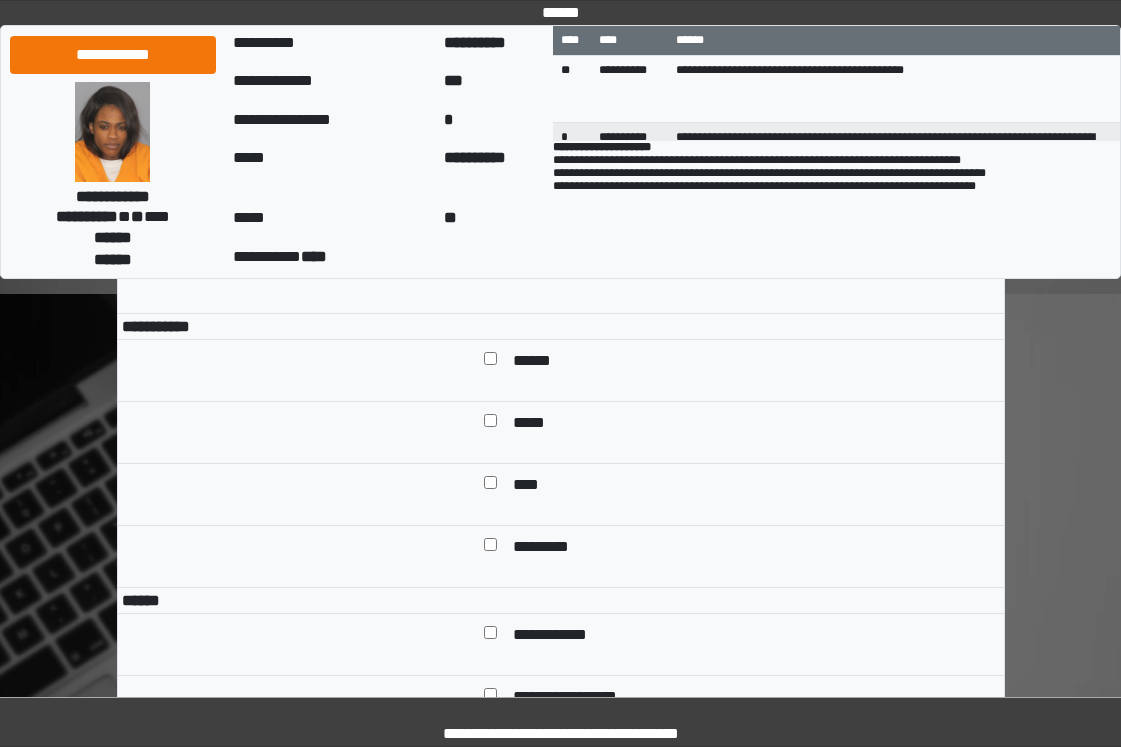 click on "******" at bounding box center (539, 362) 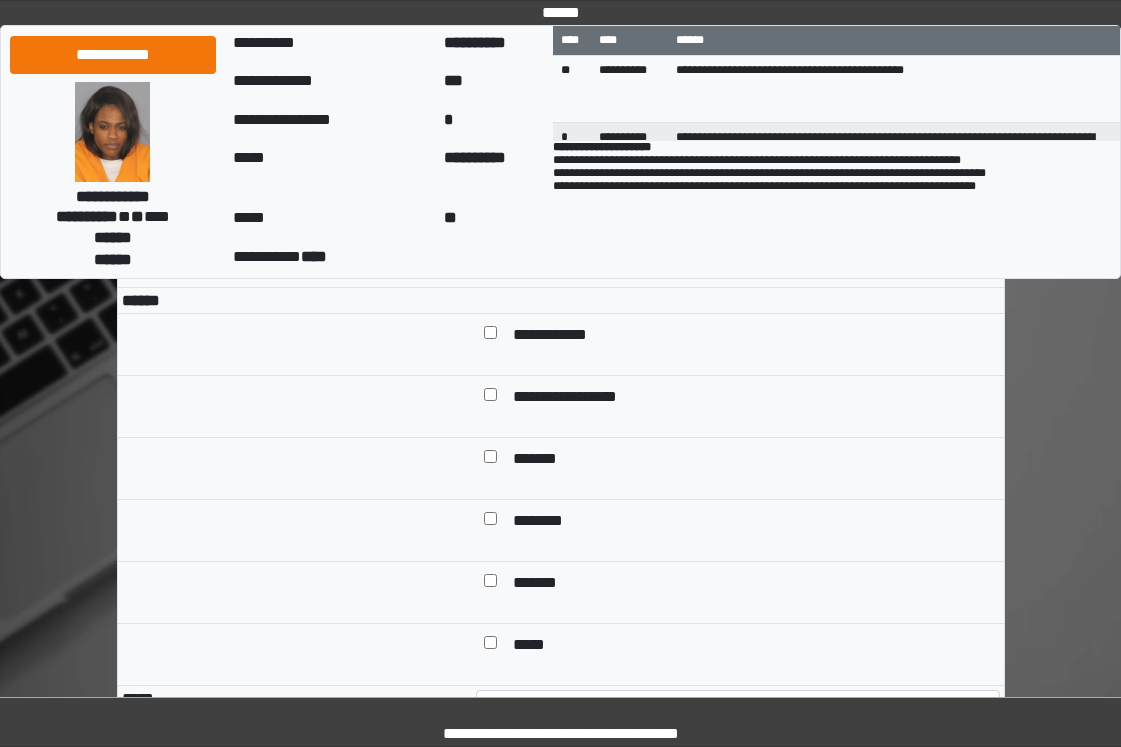 drag, startPoint x: 559, startPoint y: 420, endPoint x: 721, endPoint y: 403, distance: 162.88953 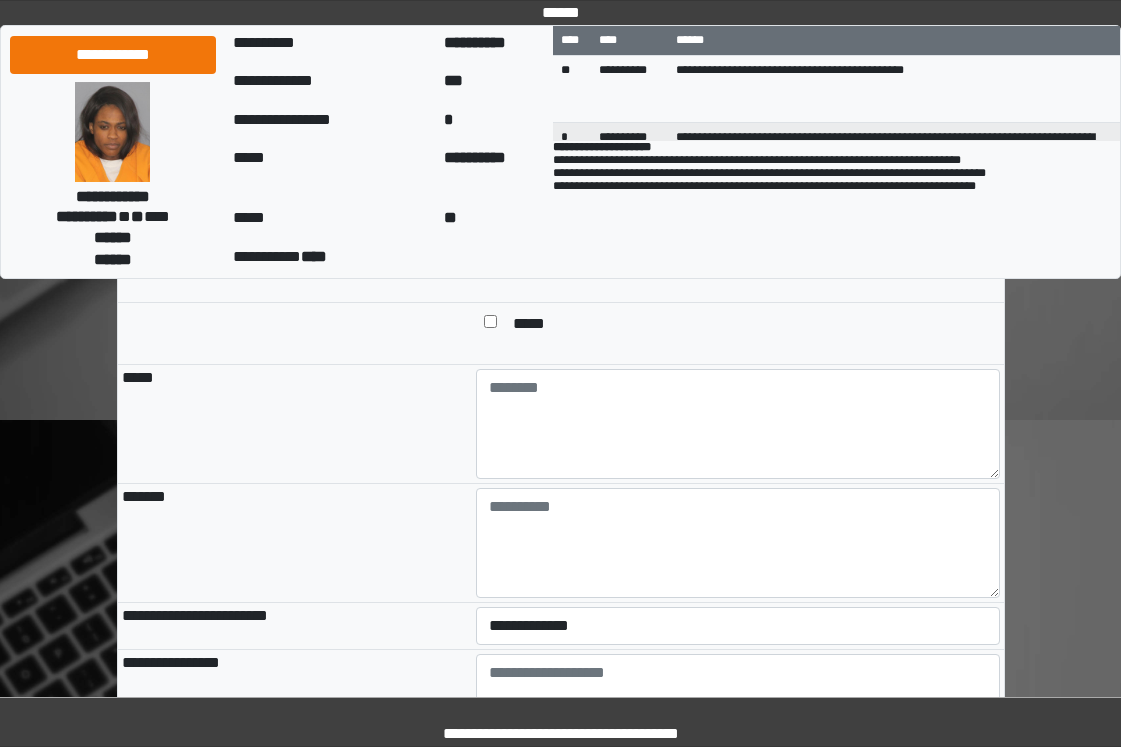 scroll, scrollTop: 1800, scrollLeft: 0, axis: vertical 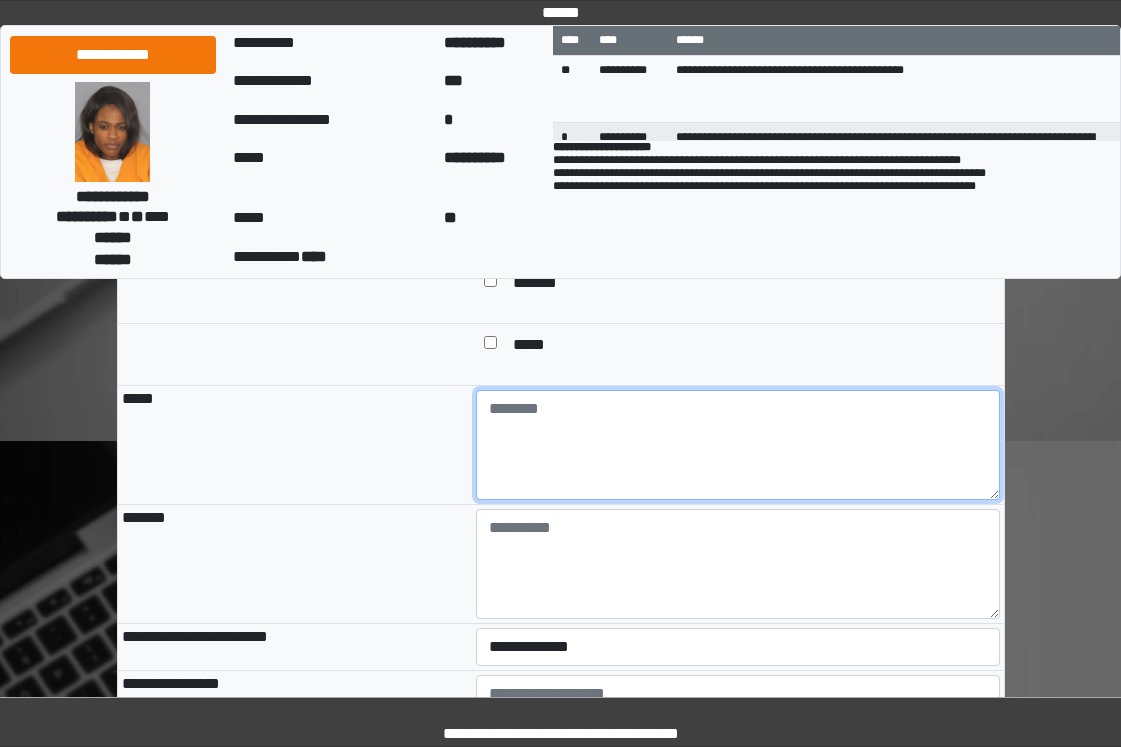 click at bounding box center (738, 445) 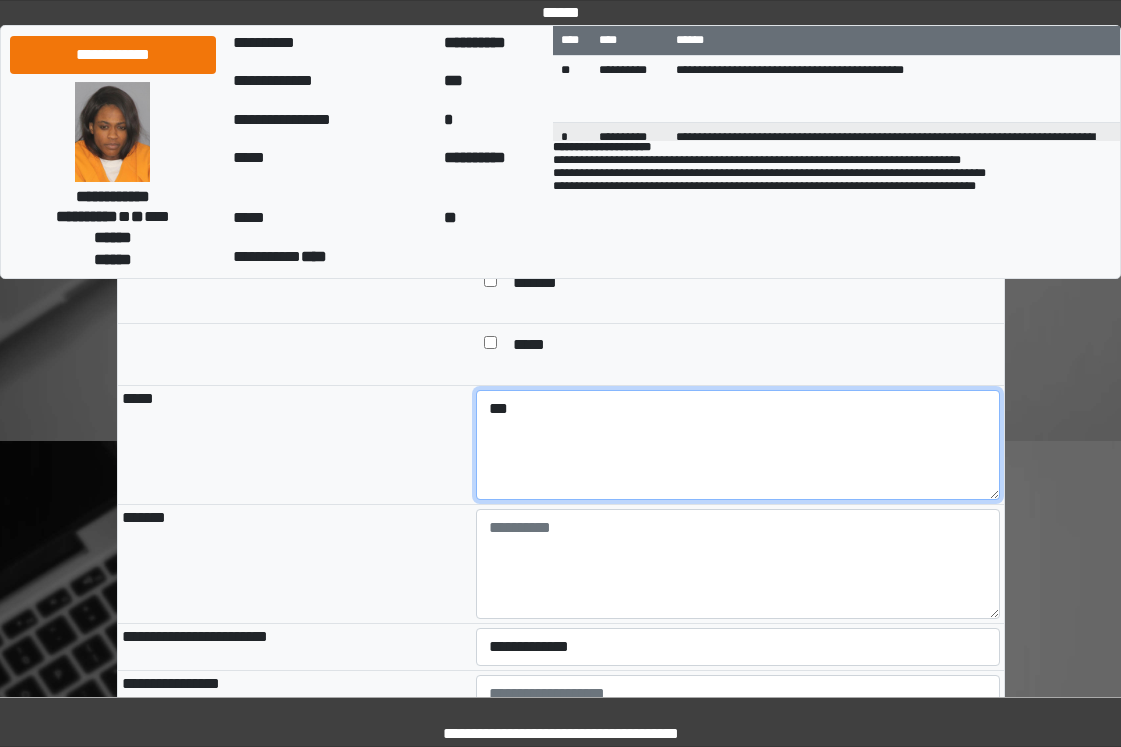 type on "***" 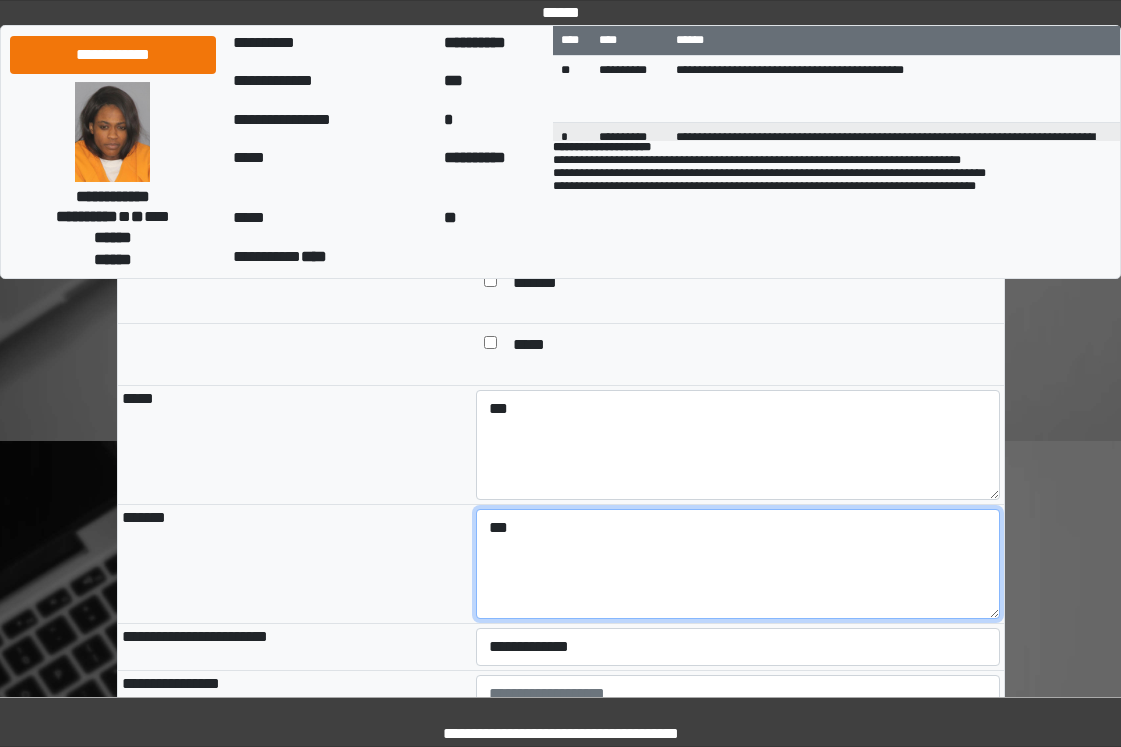 type on "***" 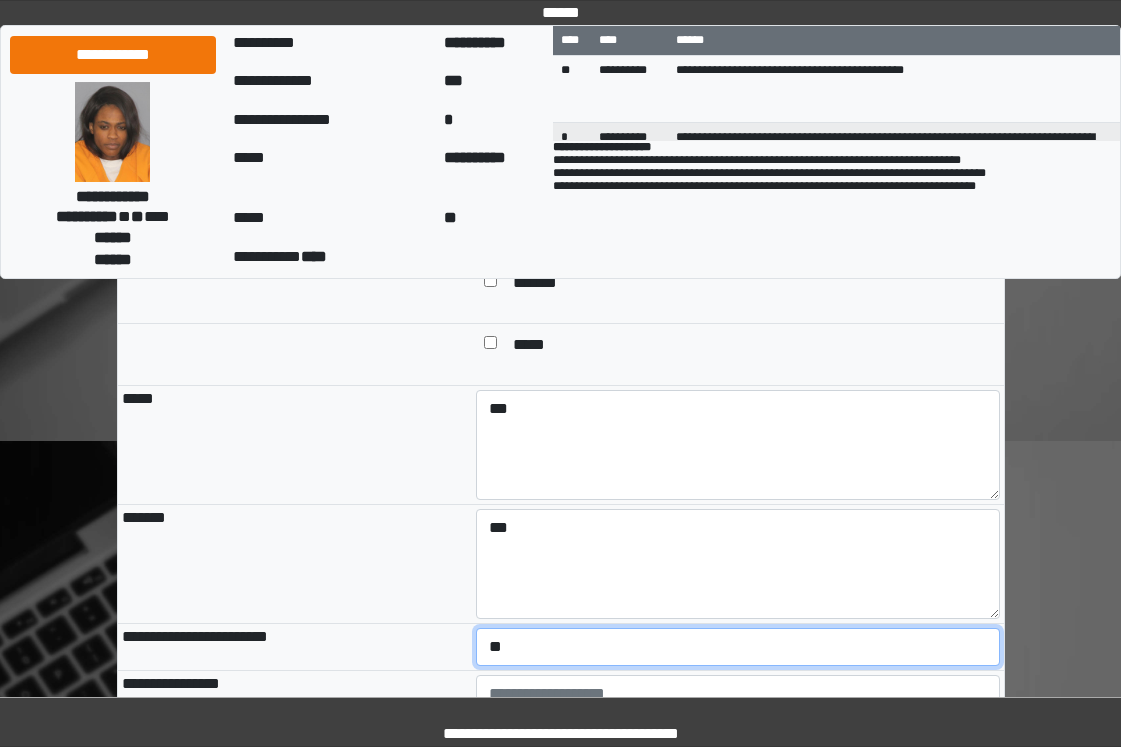select on "*" 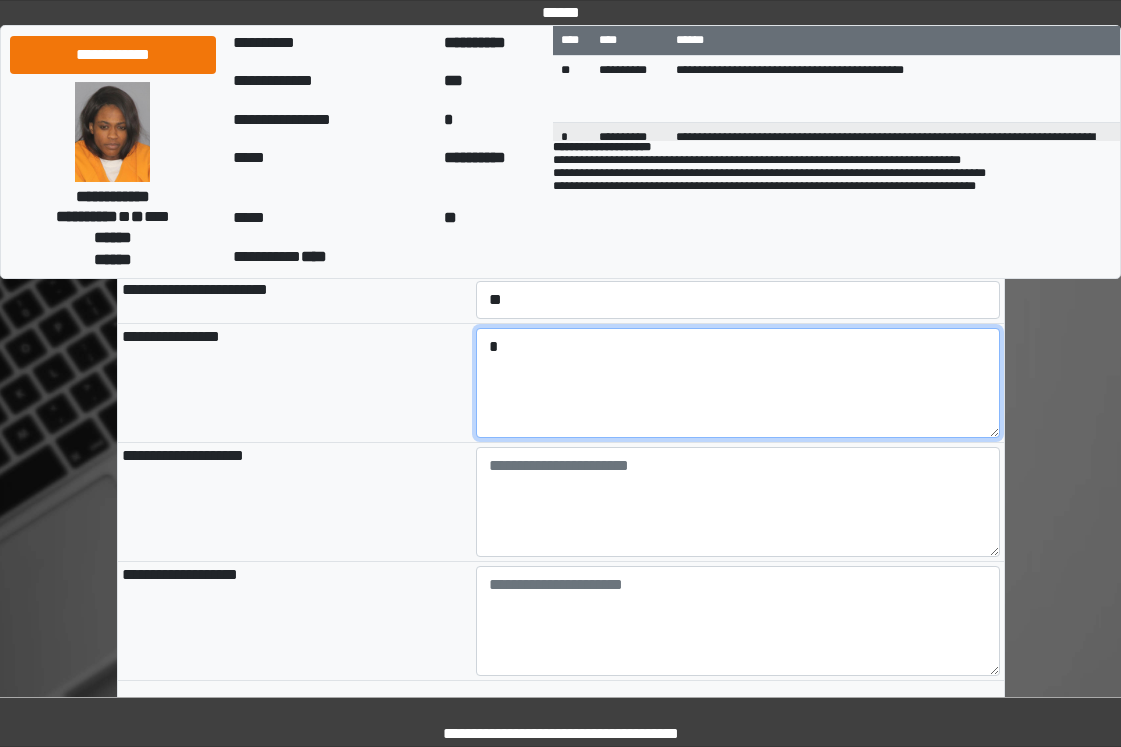 scroll, scrollTop: 2198, scrollLeft: 0, axis: vertical 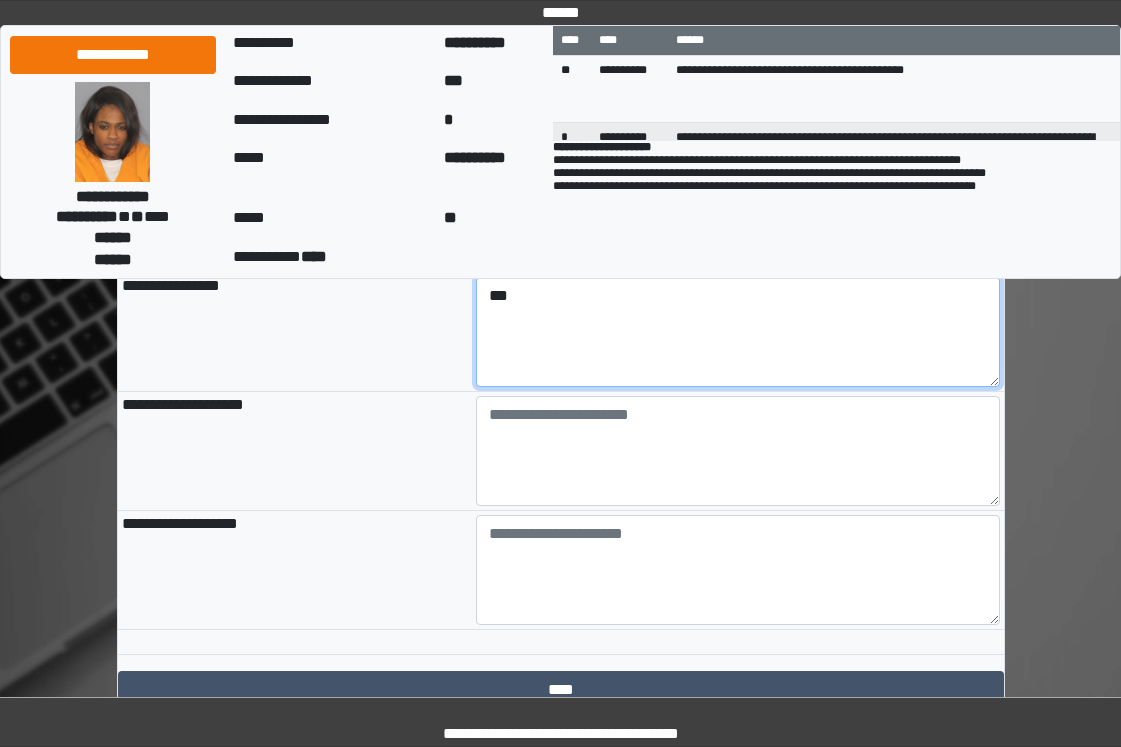 type on "***" 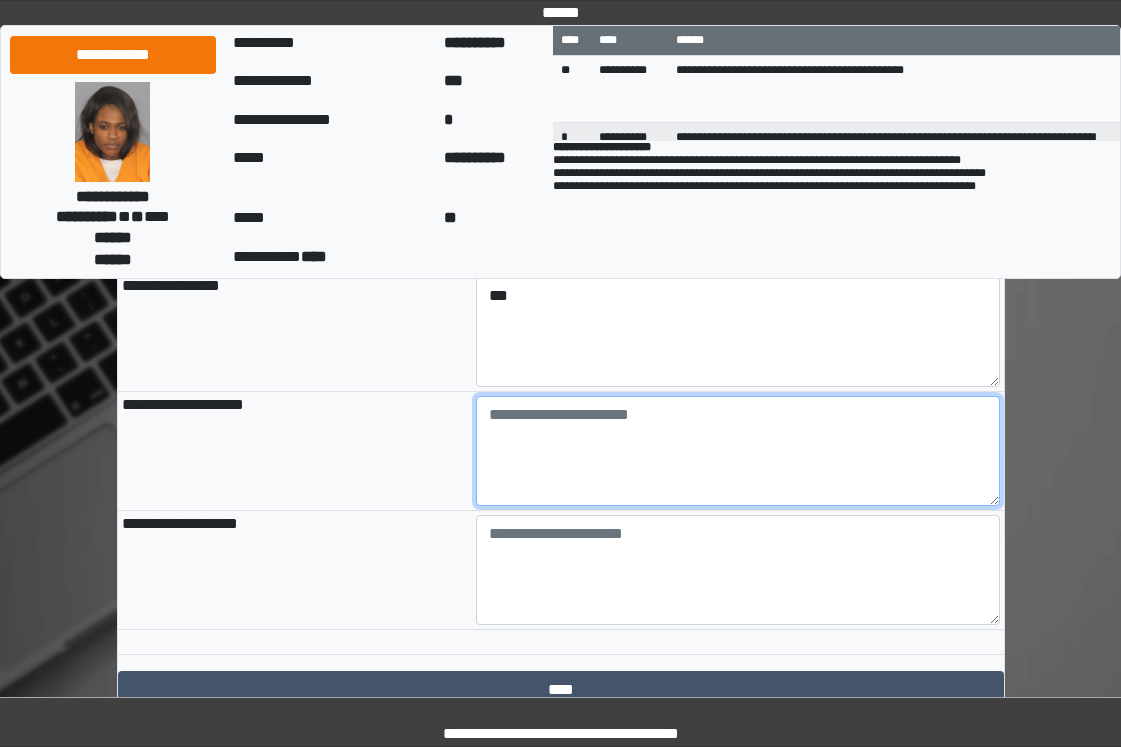 paste on "**********" 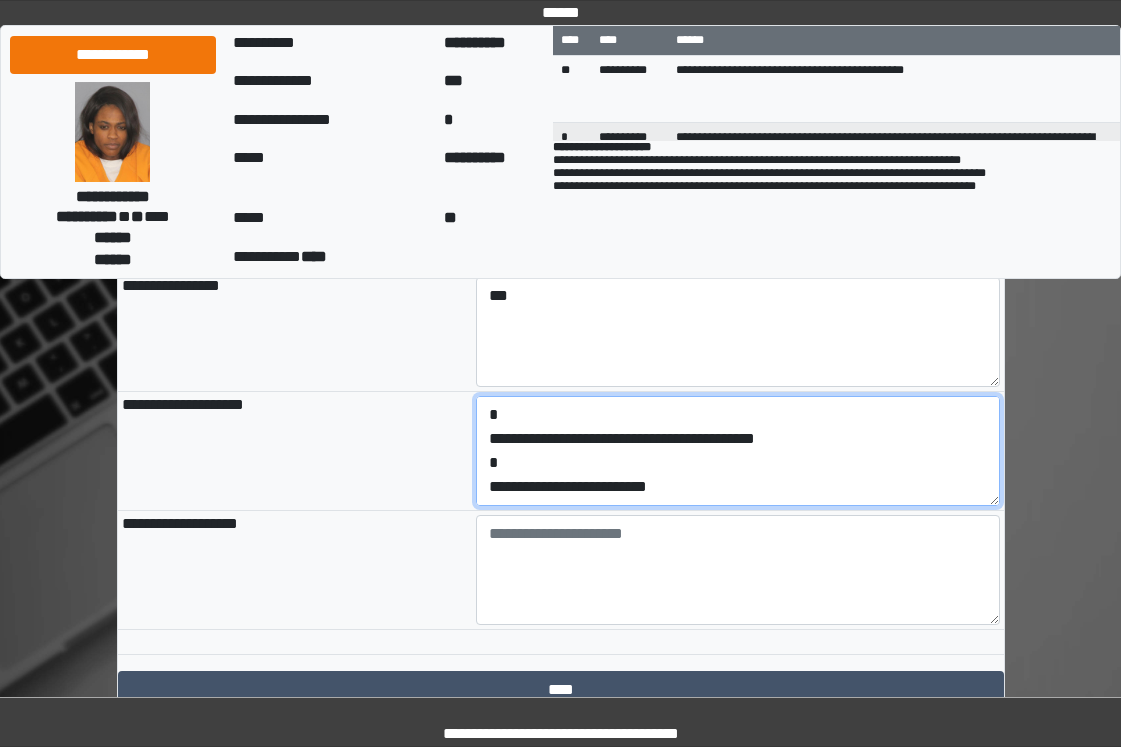 scroll, scrollTop: 120, scrollLeft: 0, axis: vertical 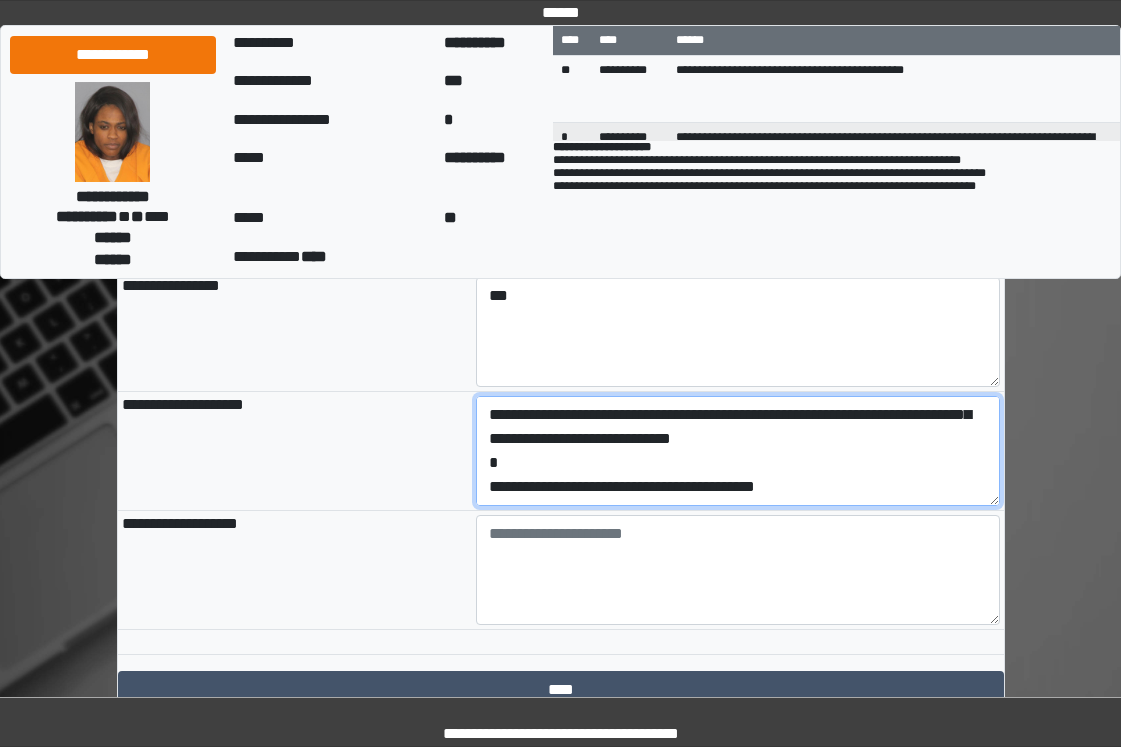 type on "**********" 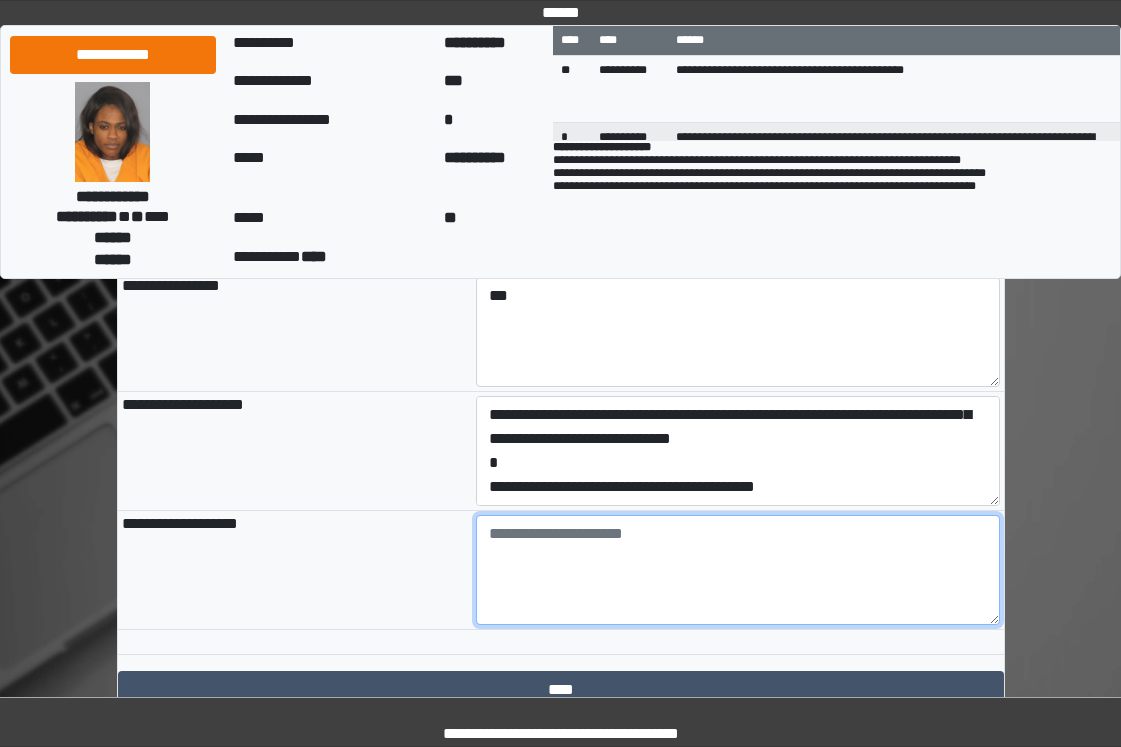 click at bounding box center [738, 570] 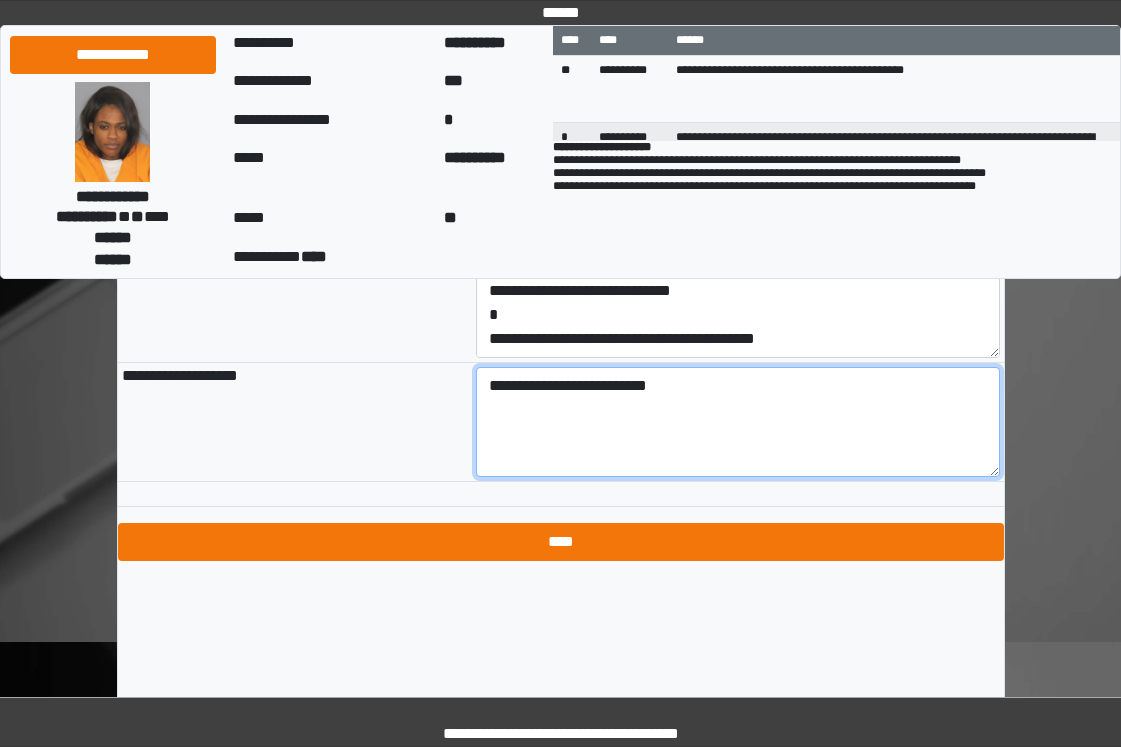 scroll, scrollTop: 2366, scrollLeft: 0, axis: vertical 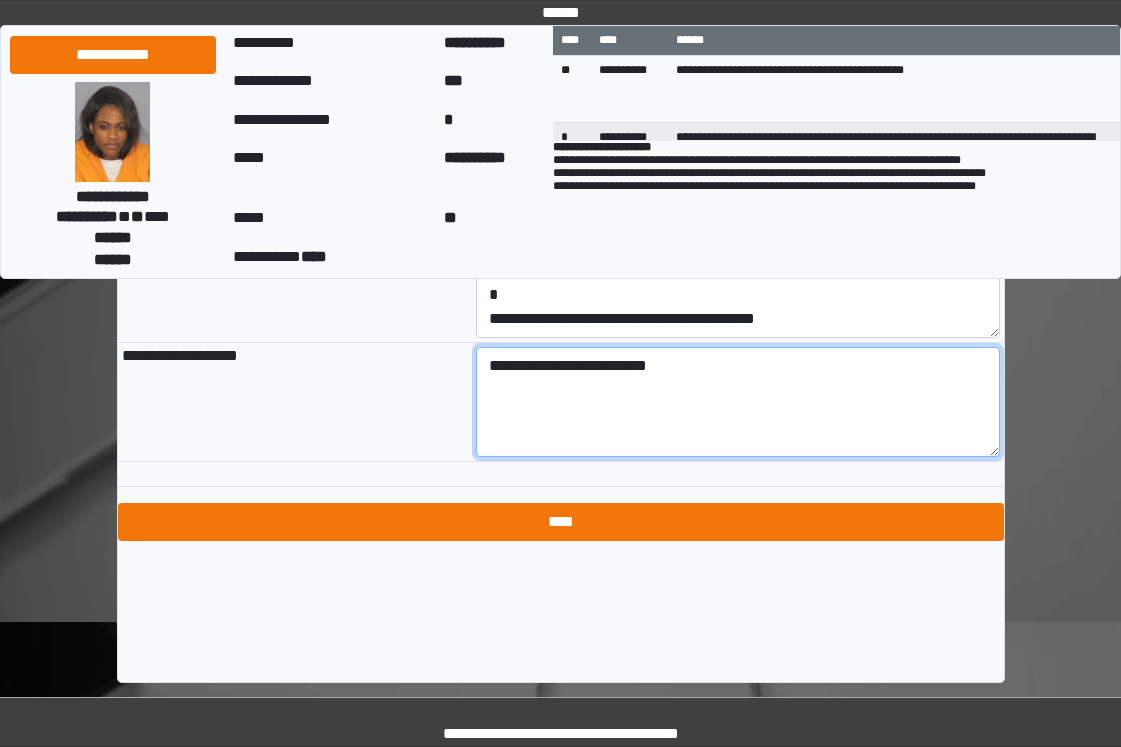 type on "**********" 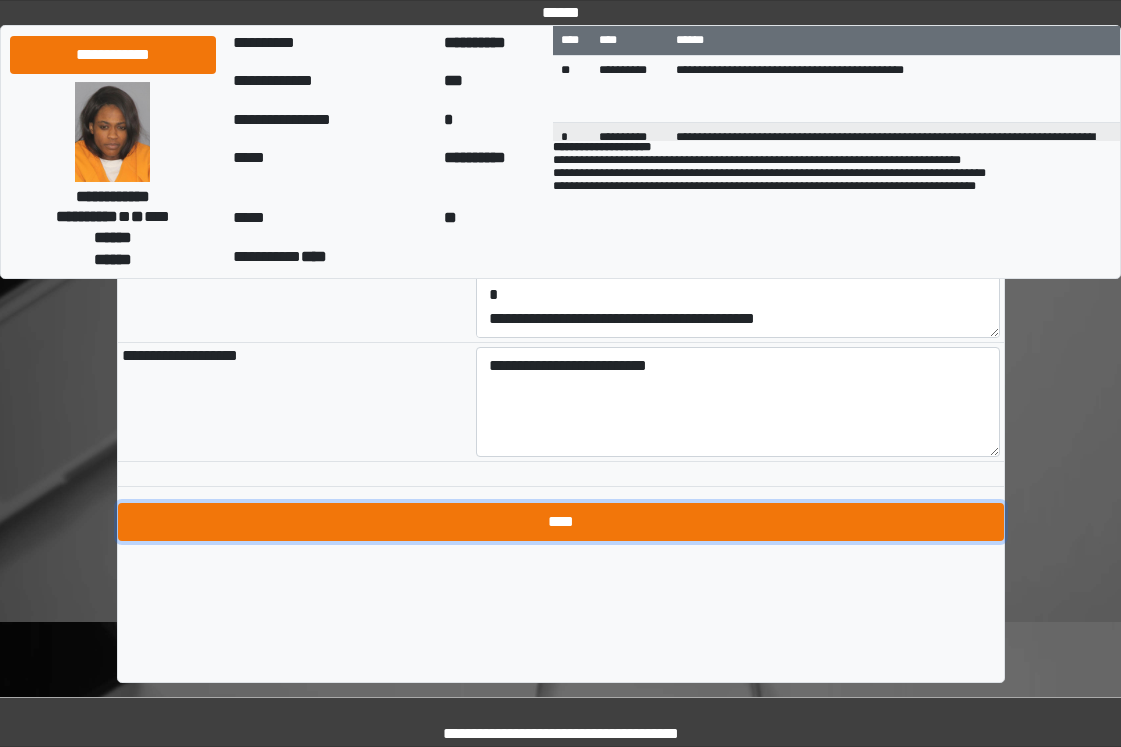 click on "****" at bounding box center (561, 522) 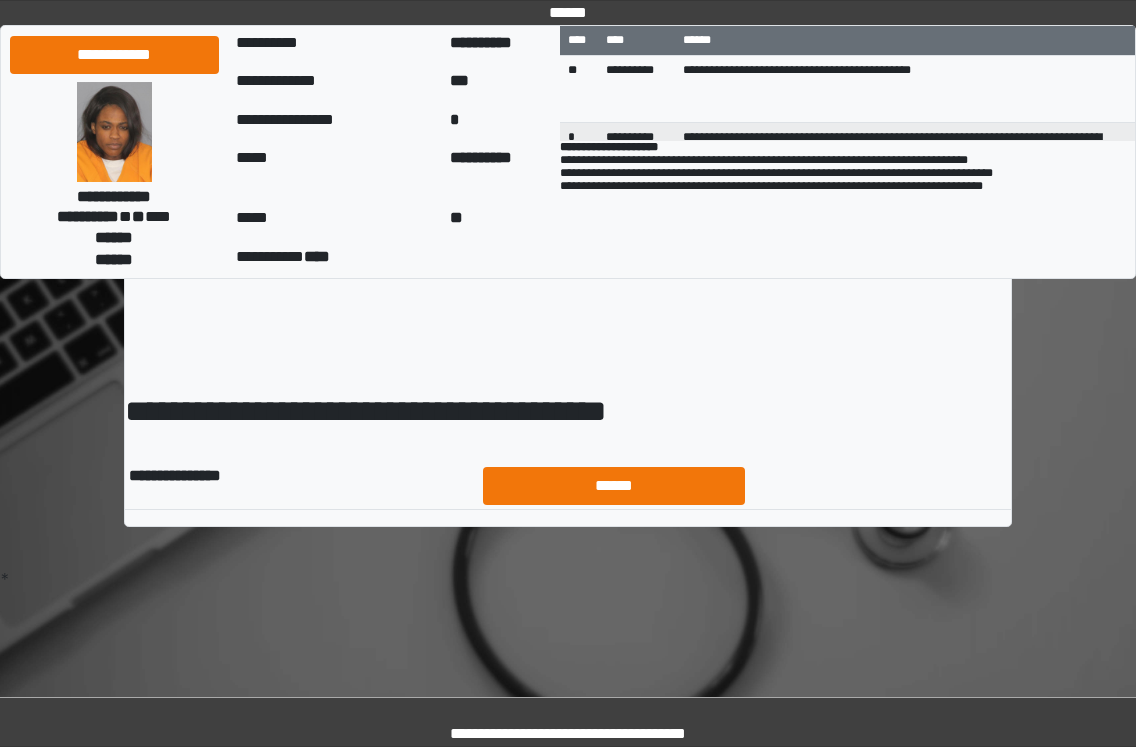 scroll, scrollTop: 0, scrollLeft: 0, axis: both 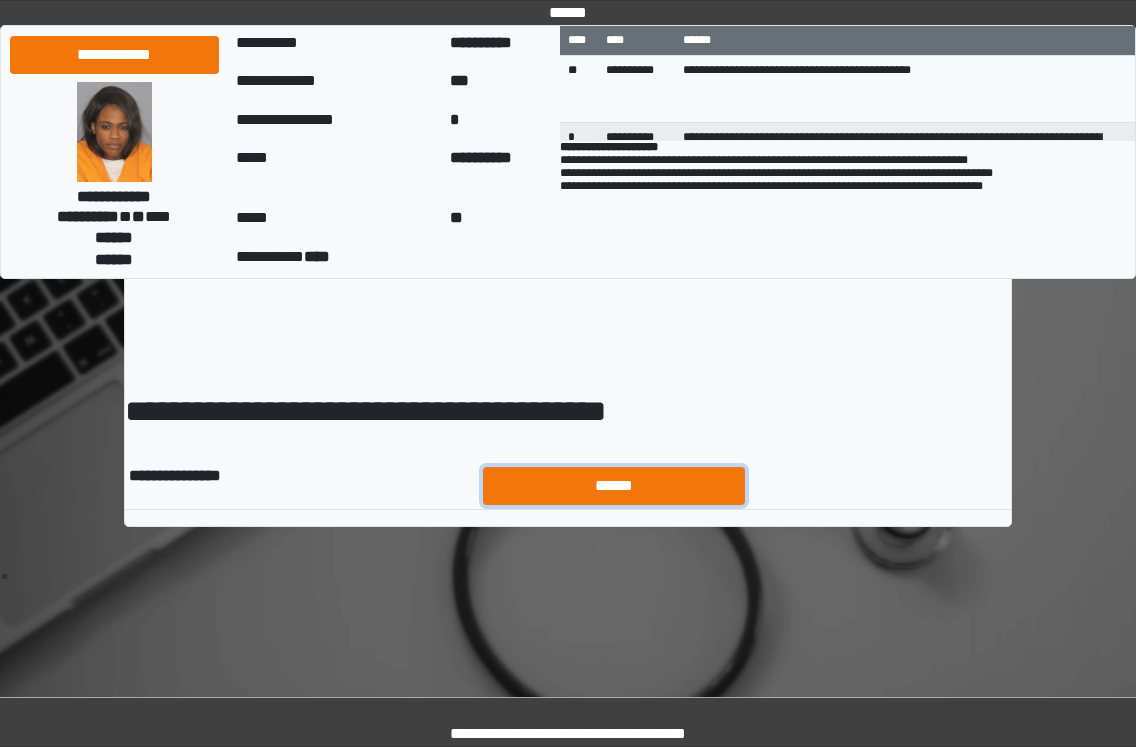 drag, startPoint x: 537, startPoint y: 496, endPoint x: 547, endPoint y: 494, distance: 10.198039 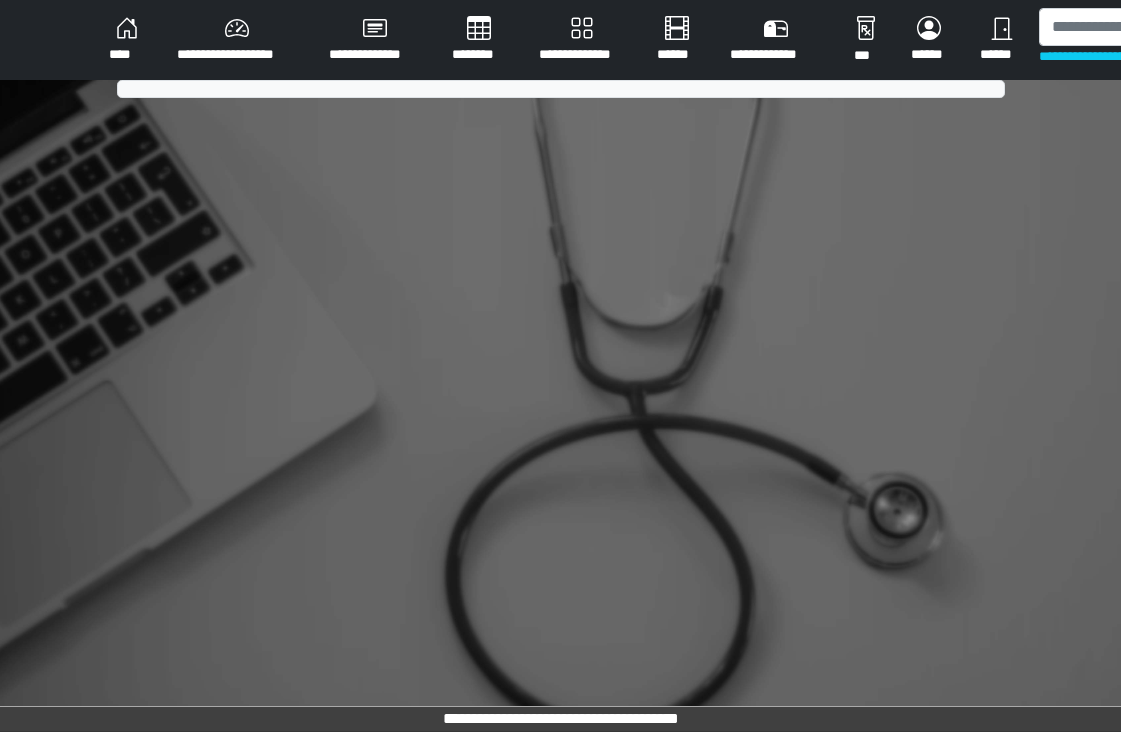 scroll, scrollTop: 0, scrollLeft: 0, axis: both 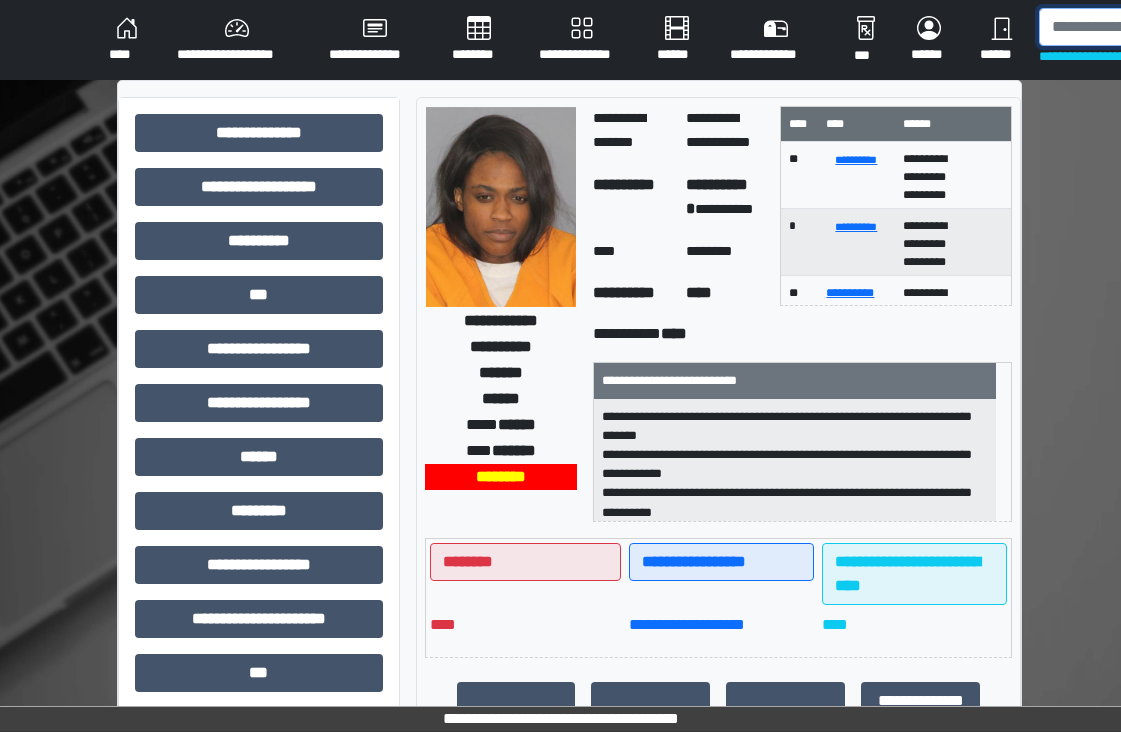 click at bounding box center [1142, 27] 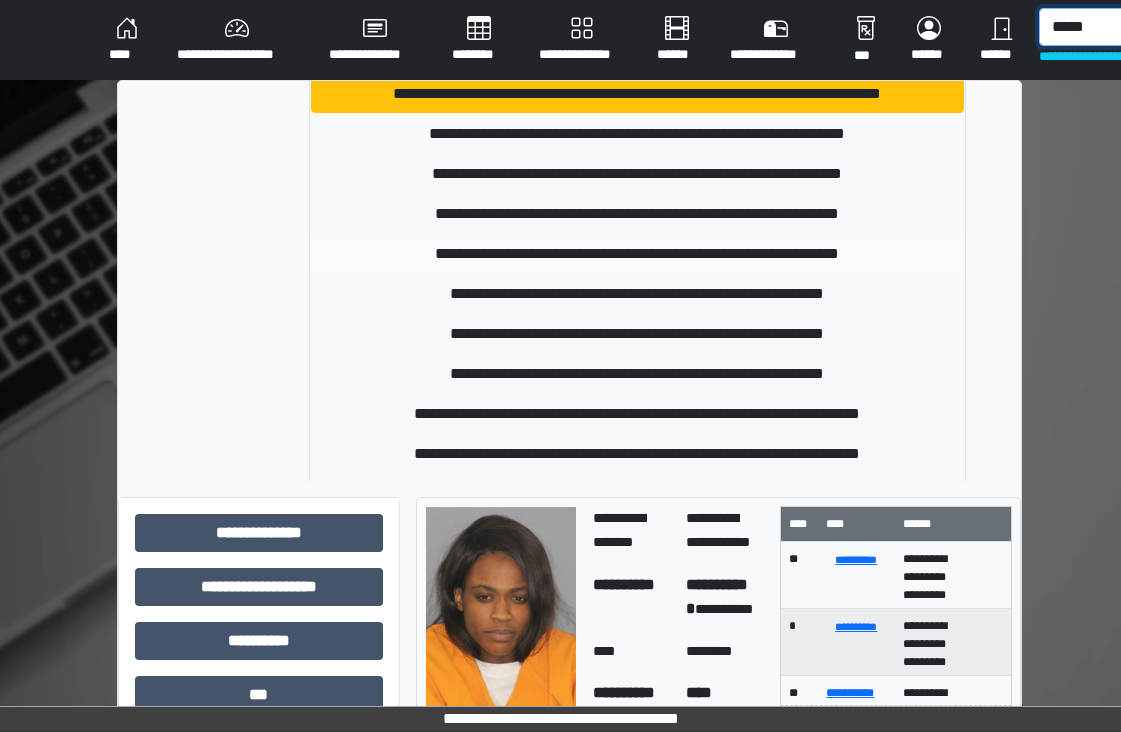 scroll, scrollTop: 378, scrollLeft: 0, axis: vertical 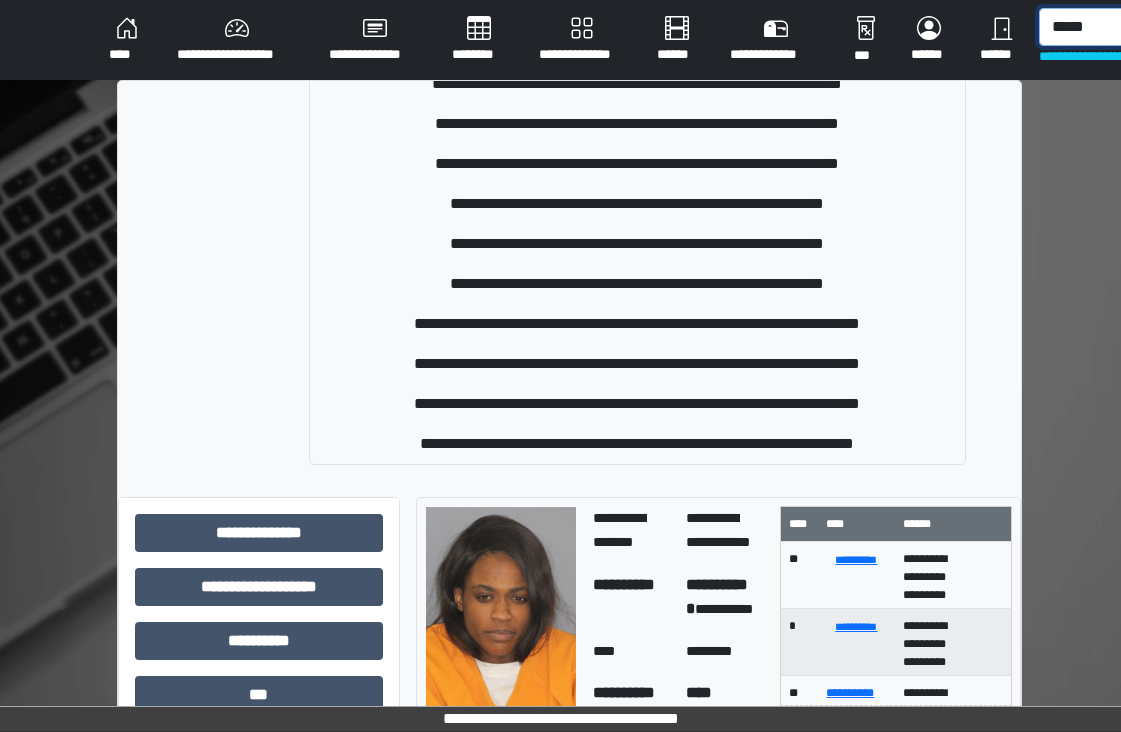type on "*****" 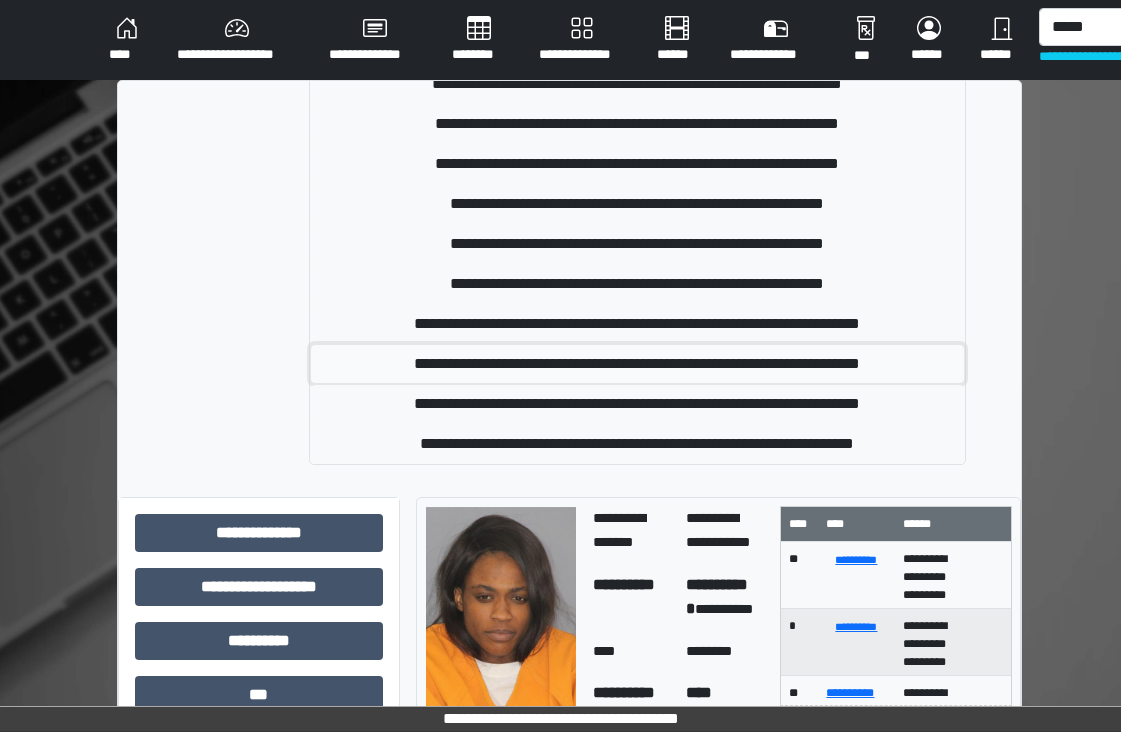 click on "**********" at bounding box center [637, 364] 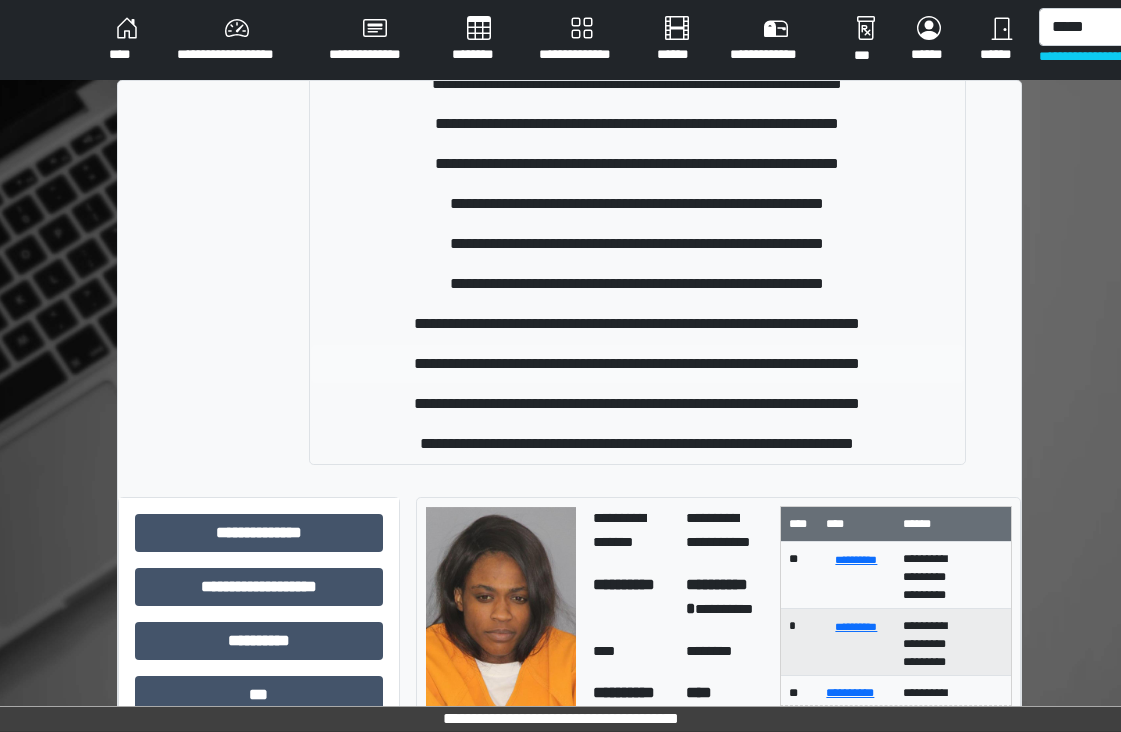 type 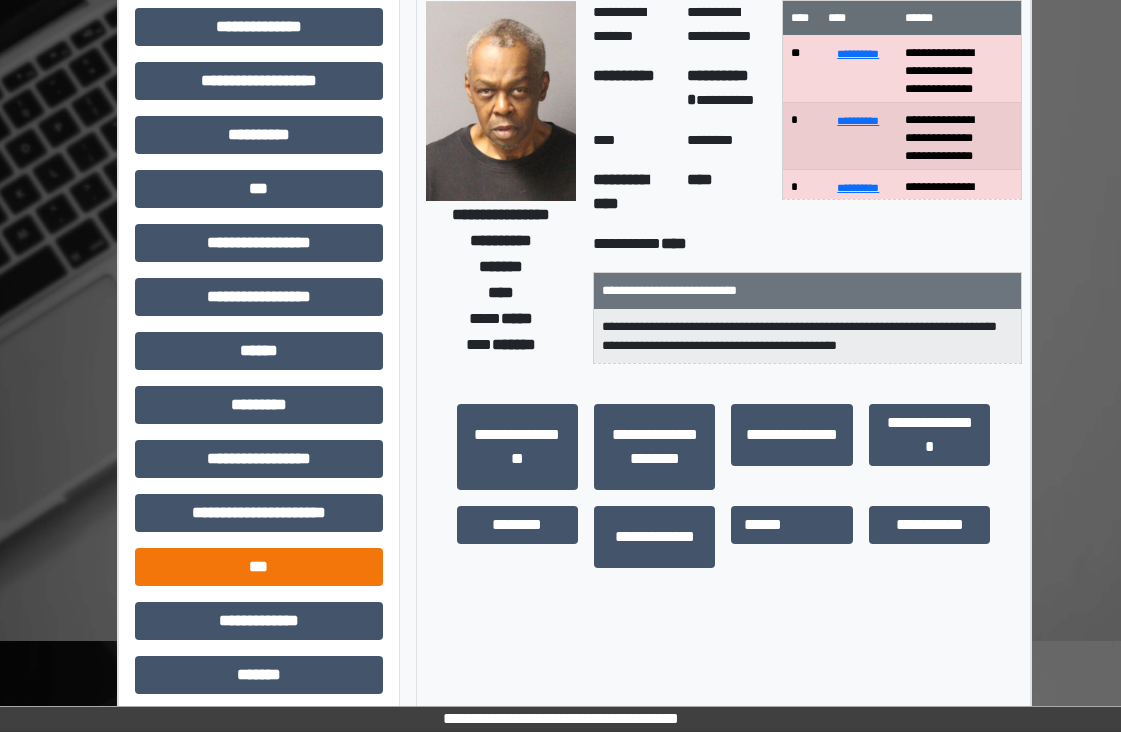scroll, scrollTop: 300, scrollLeft: 0, axis: vertical 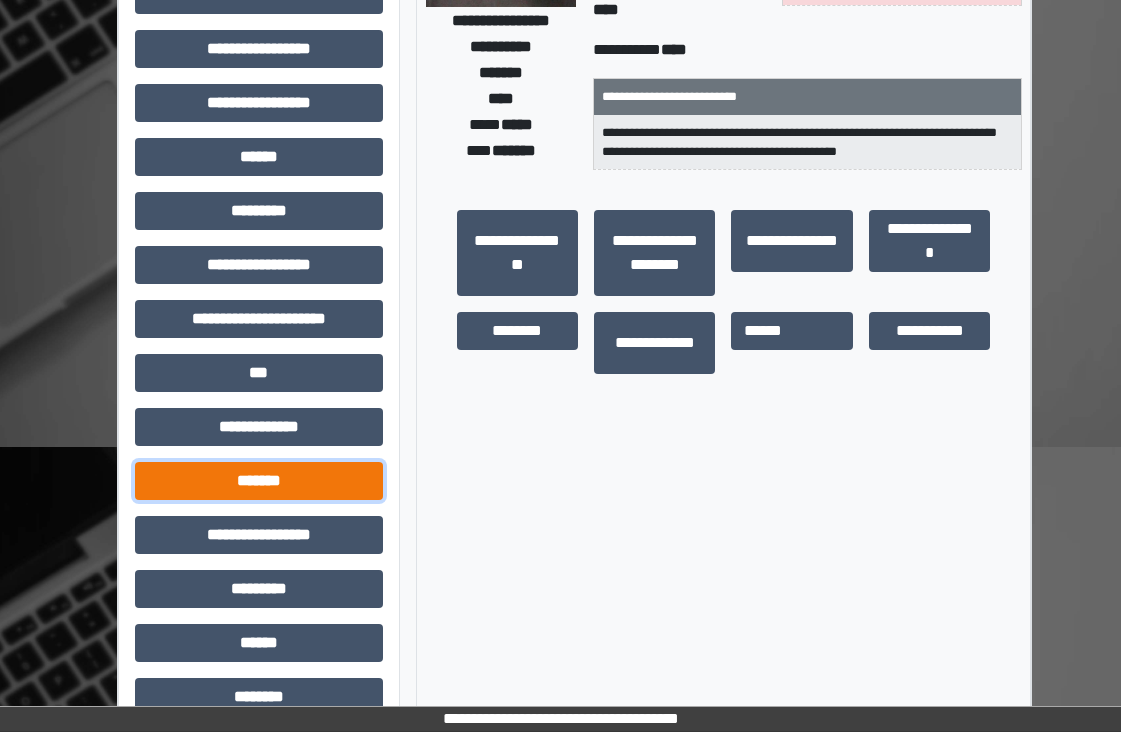 click on "*******" at bounding box center (259, 481) 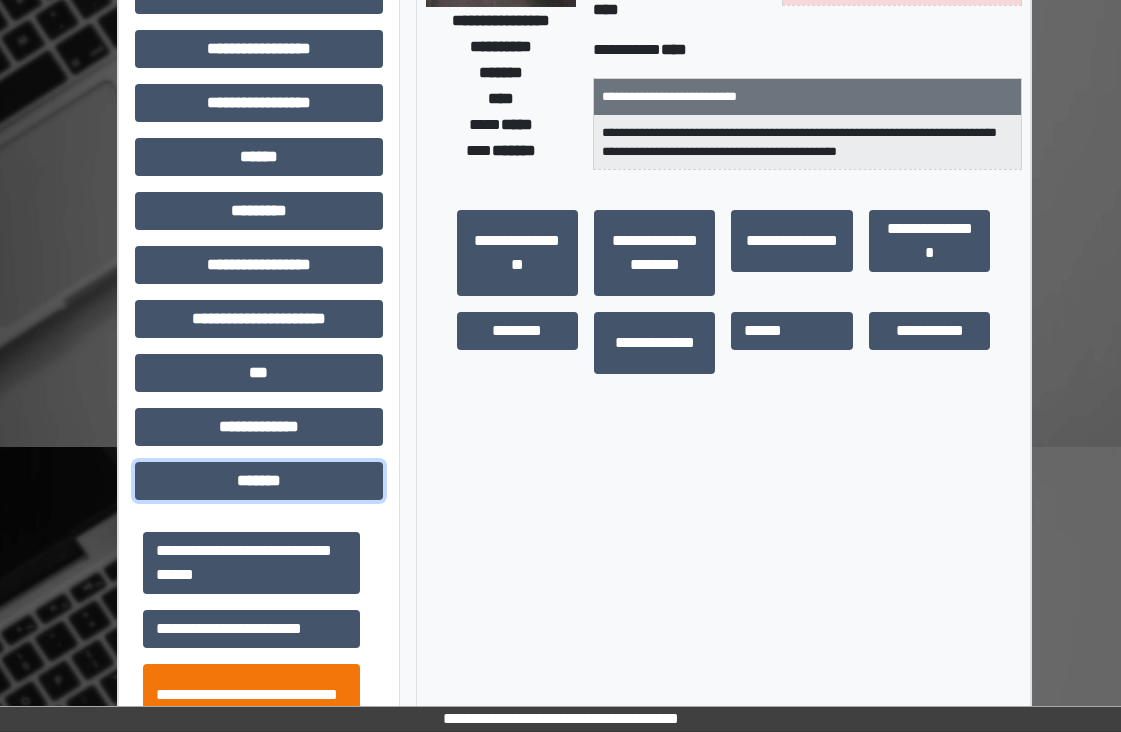 scroll, scrollTop: 722, scrollLeft: 0, axis: vertical 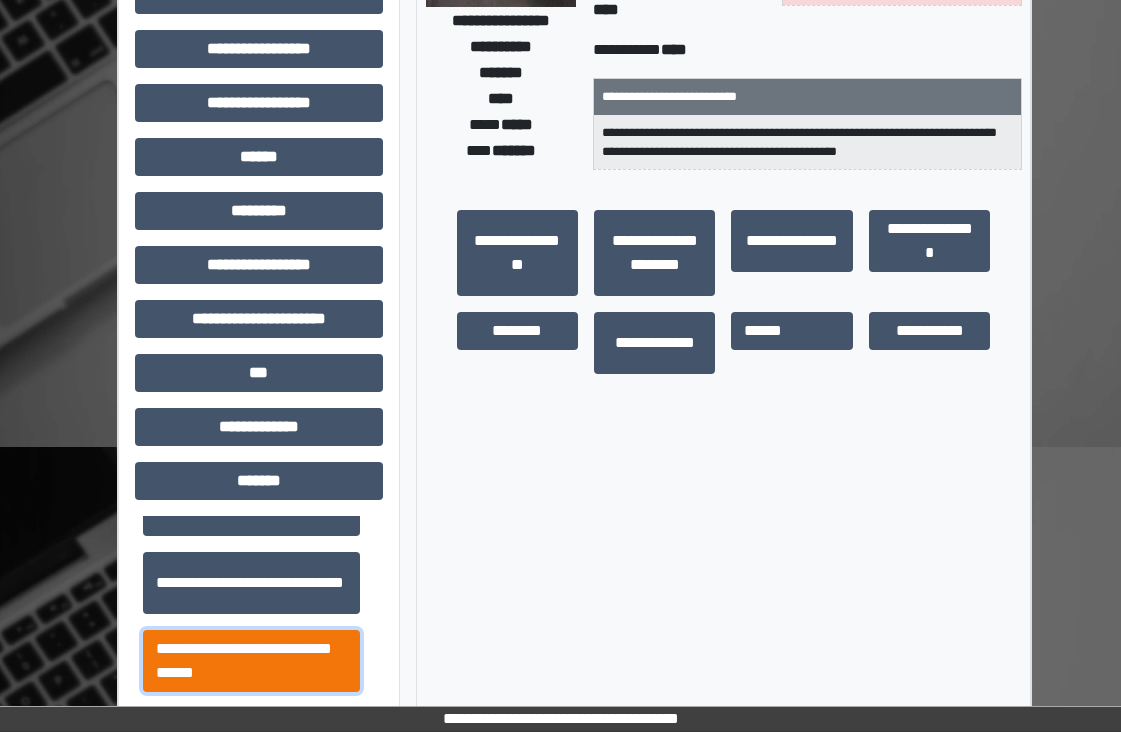 click on "**********" at bounding box center (251, 661) 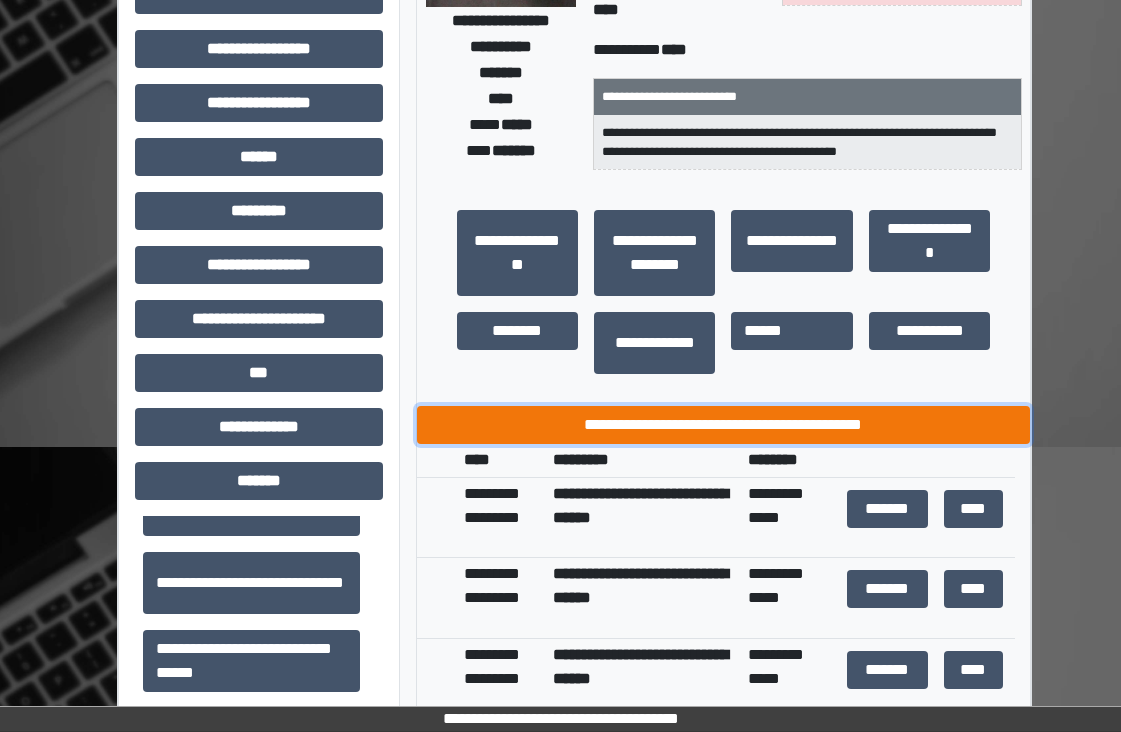 click on "**********" at bounding box center (724, 425) 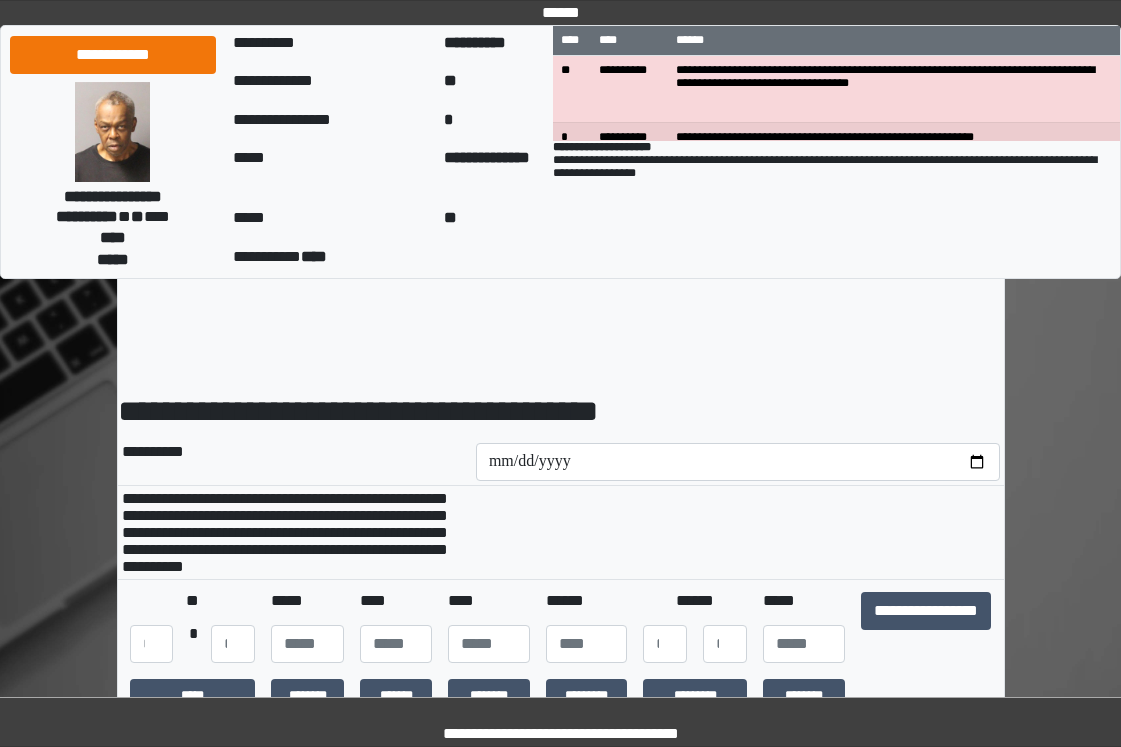 scroll, scrollTop: 0, scrollLeft: 0, axis: both 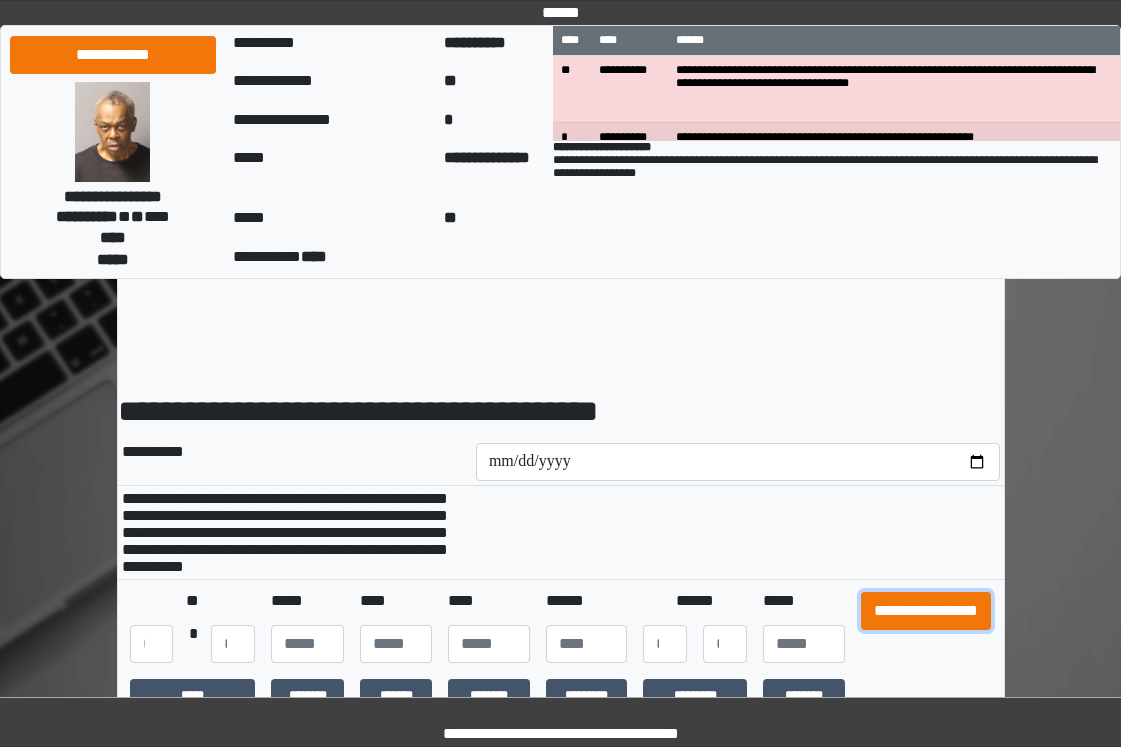 click on "**********" at bounding box center (926, 611) 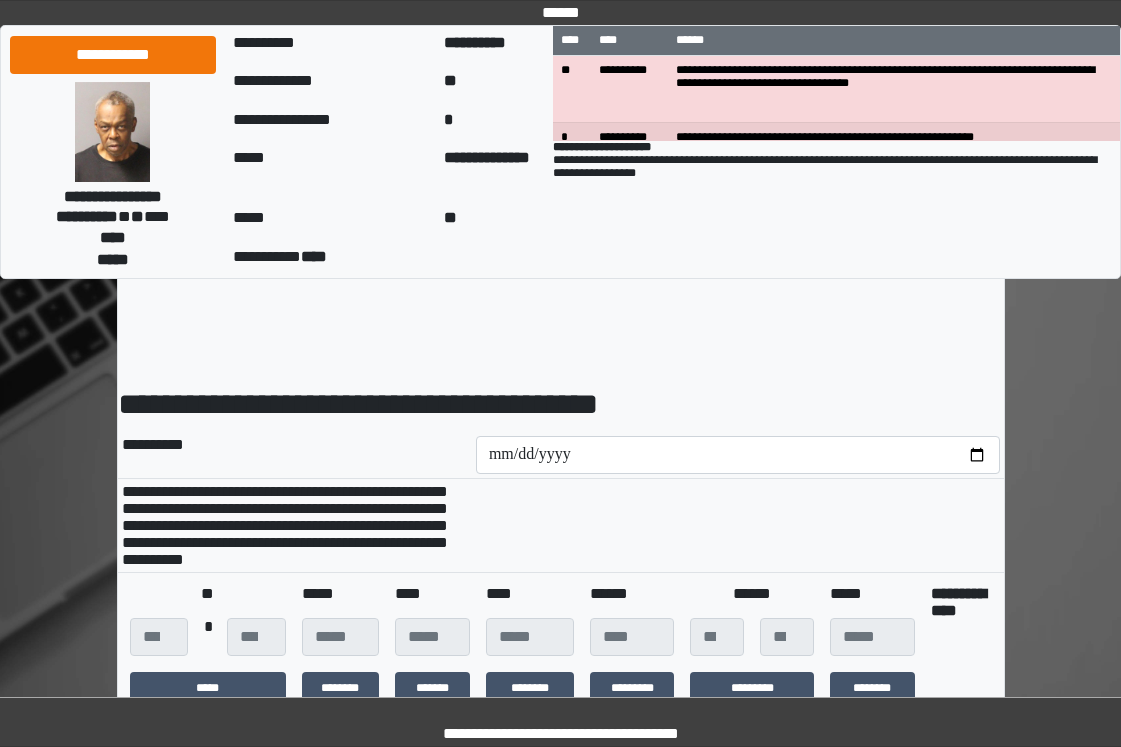 scroll, scrollTop: 400, scrollLeft: 0, axis: vertical 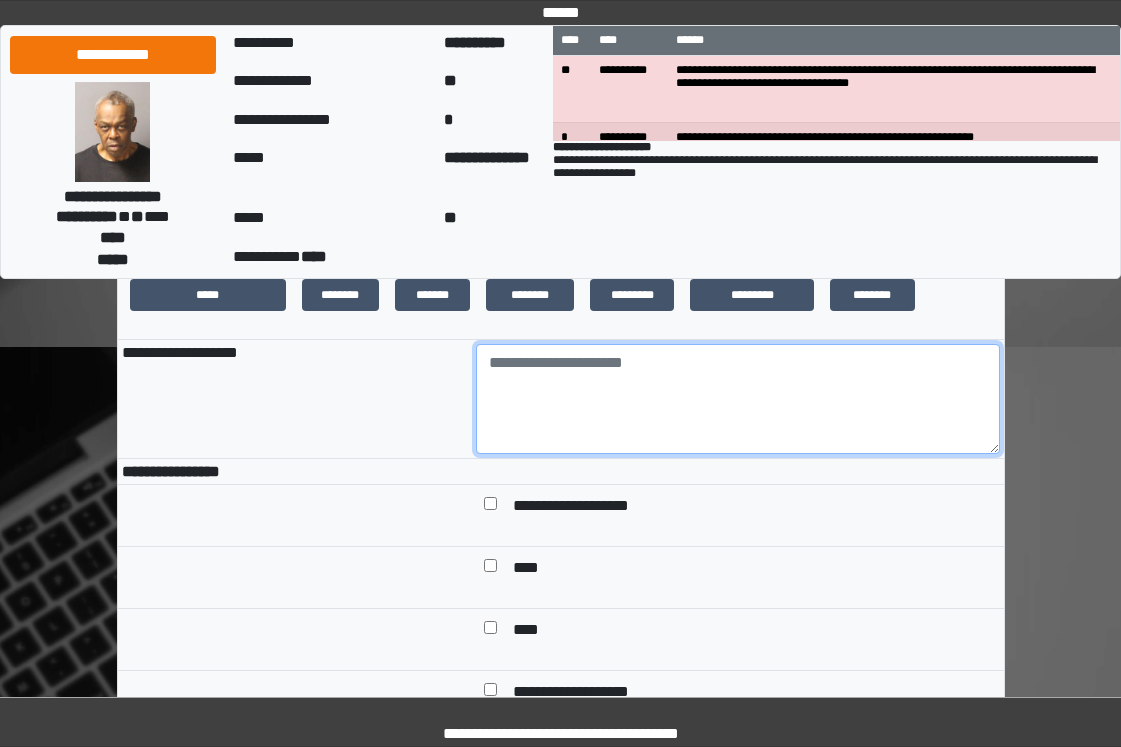 click at bounding box center (738, 399) 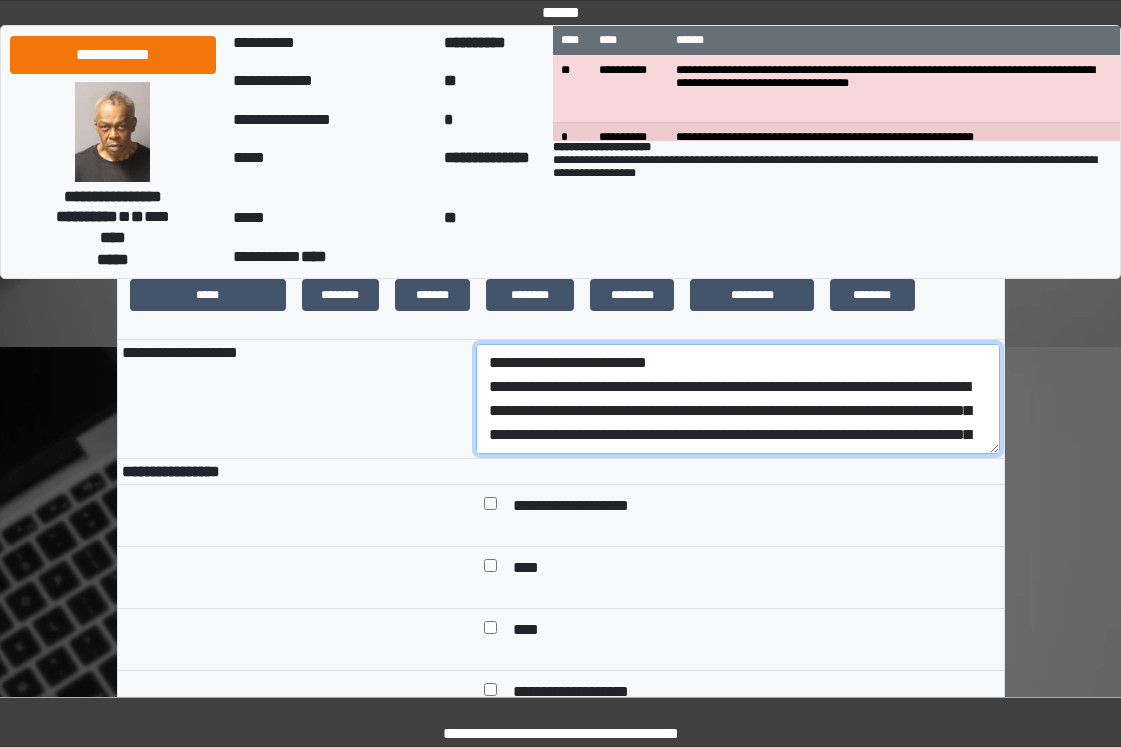 scroll, scrollTop: 136, scrollLeft: 0, axis: vertical 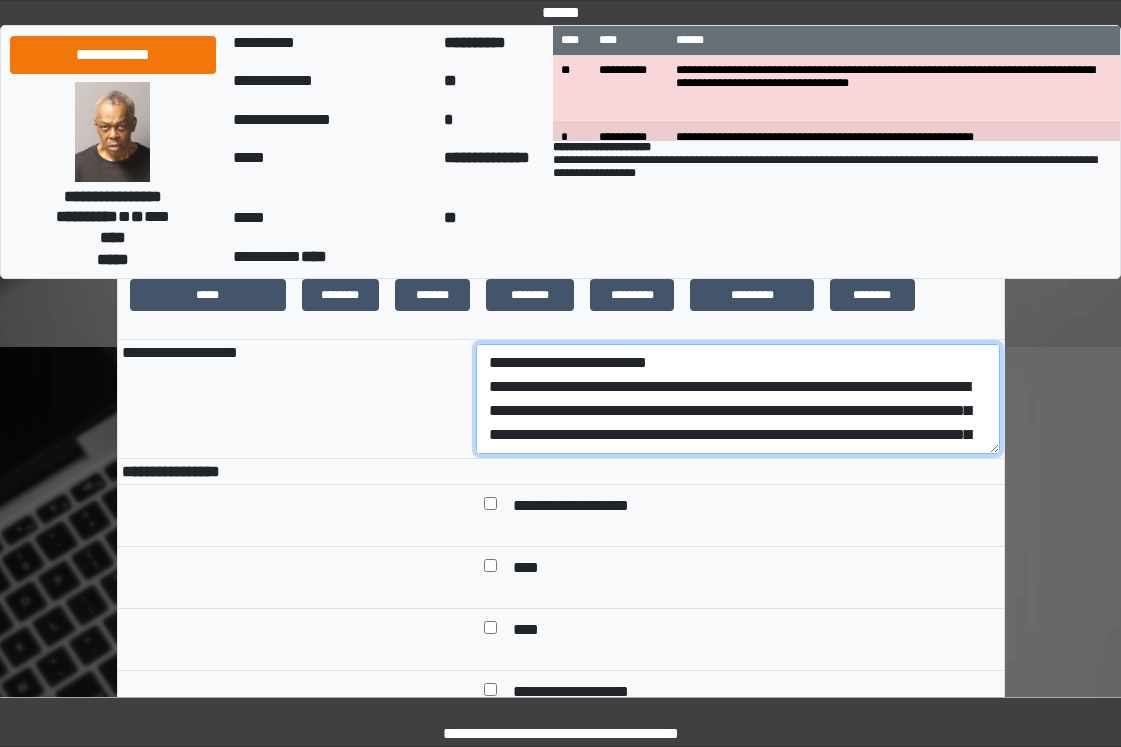drag, startPoint x: 852, startPoint y: 446, endPoint x: 466, endPoint y: 407, distance: 387.9652 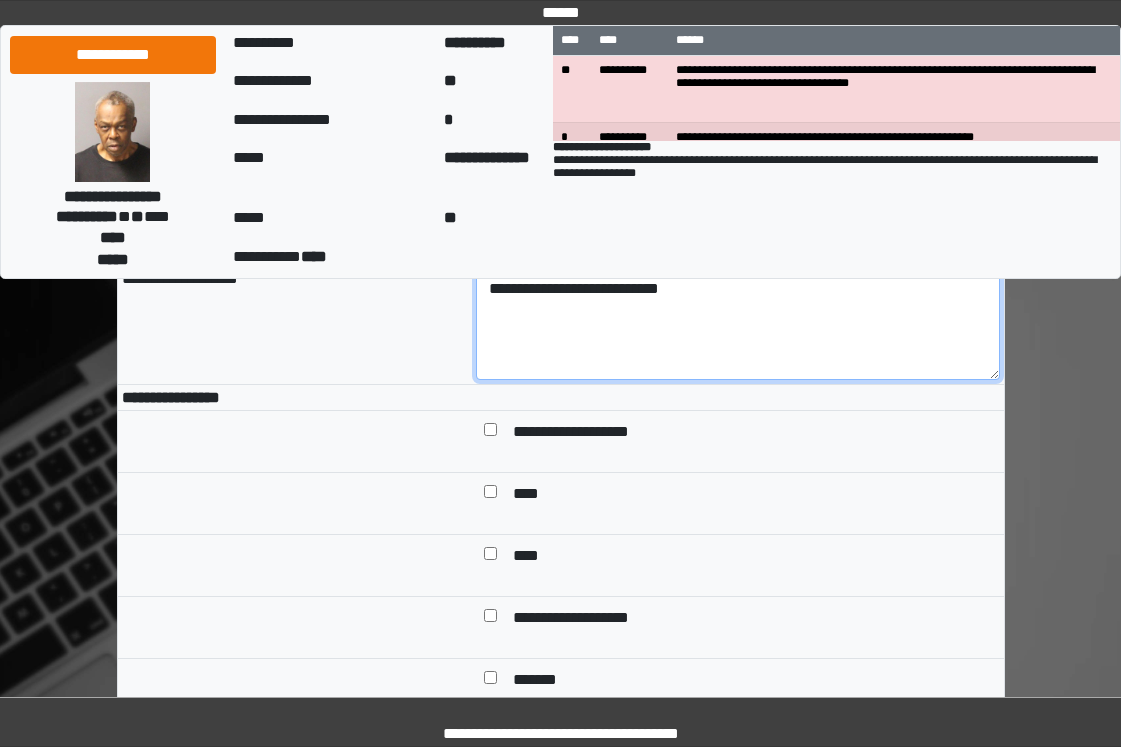 scroll, scrollTop: 600, scrollLeft: 0, axis: vertical 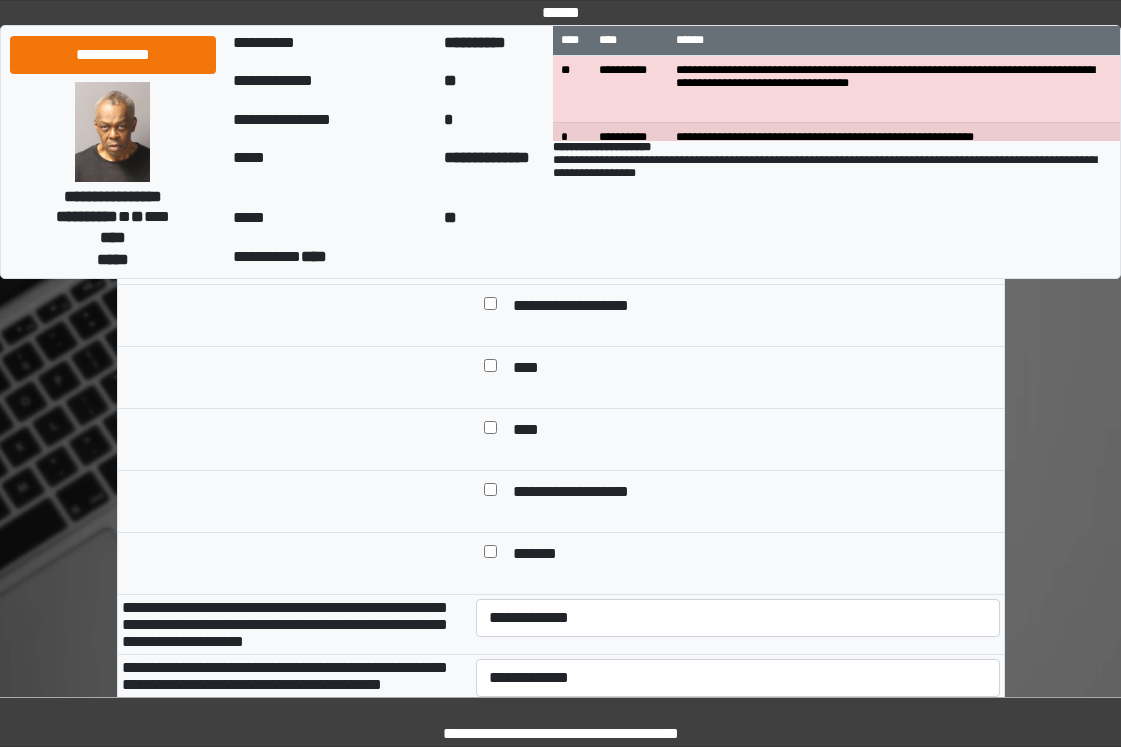 type on "**********" 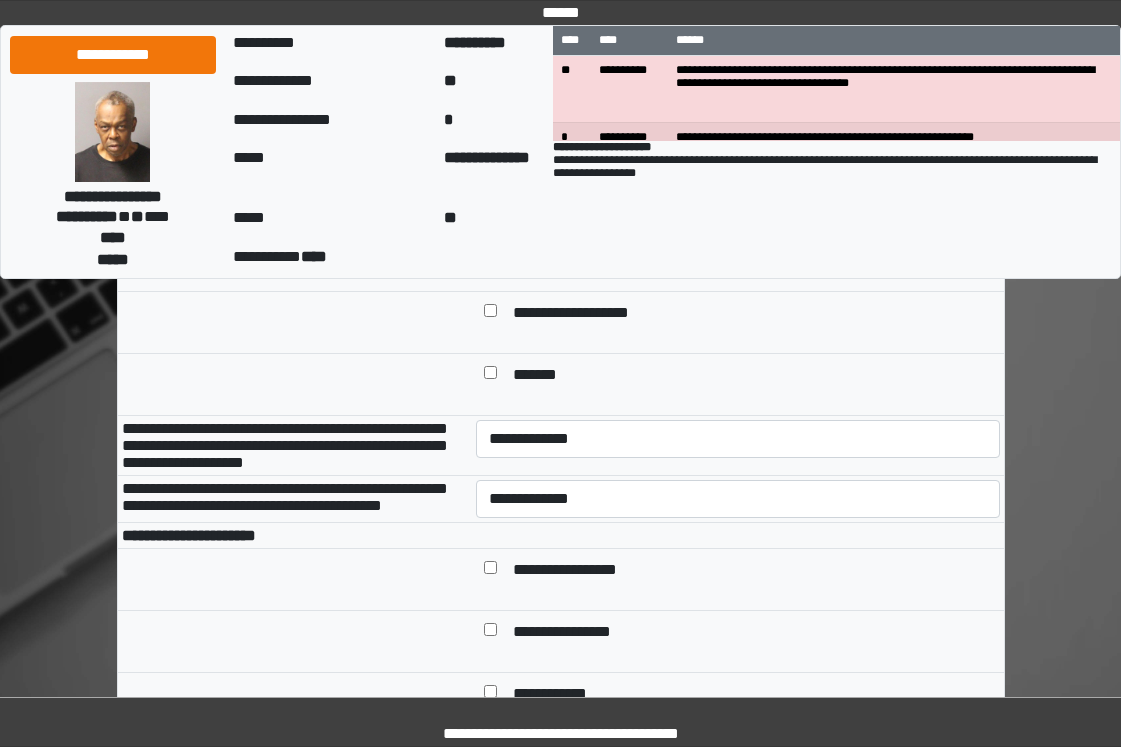 scroll, scrollTop: 800, scrollLeft: 0, axis: vertical 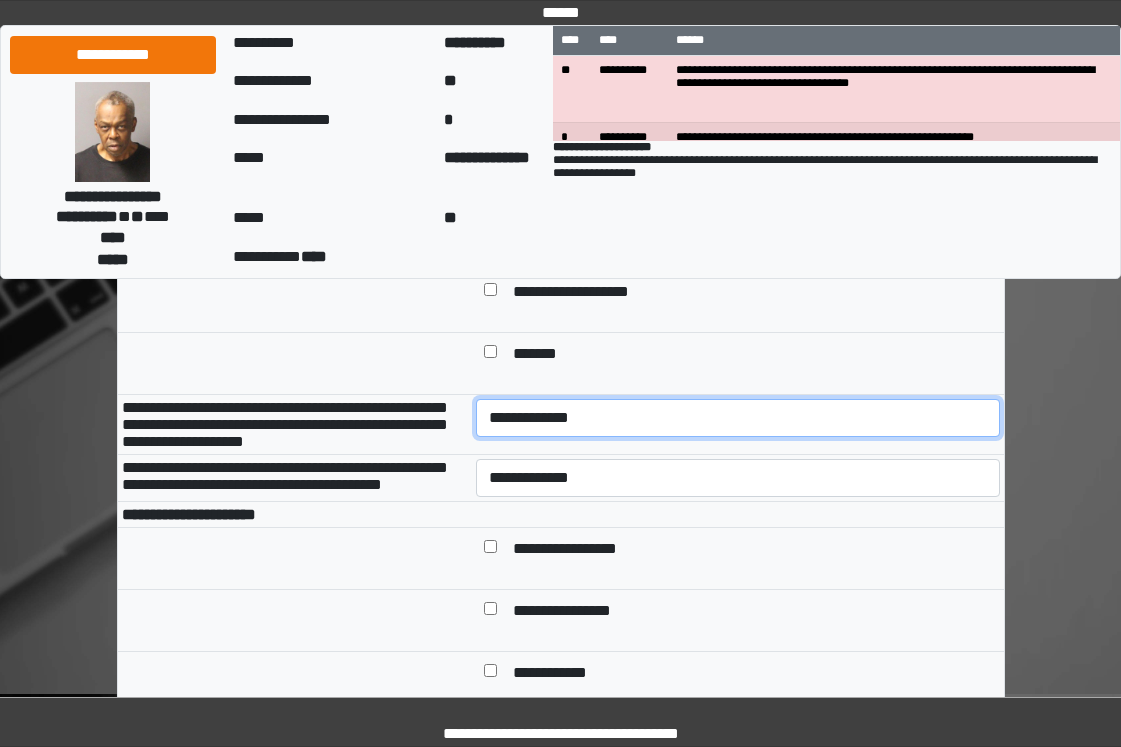 click on "**********" at bounding box center [738, 418] 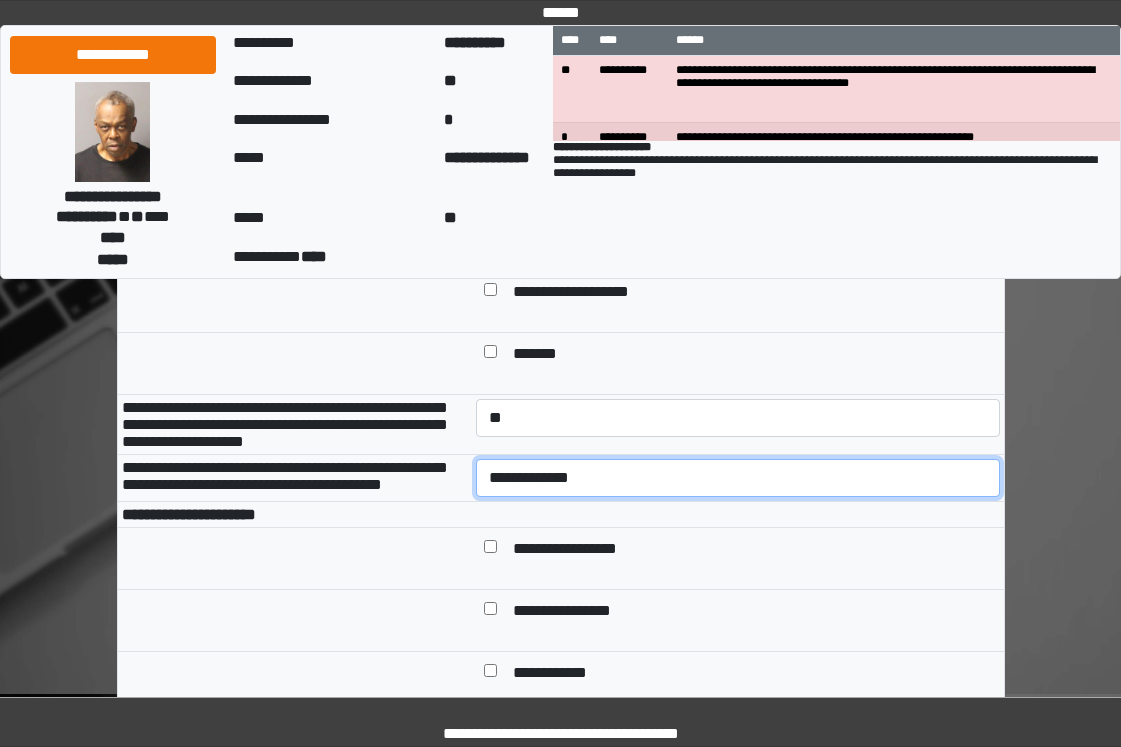 click on "**********" at bounding box center (738, 478) 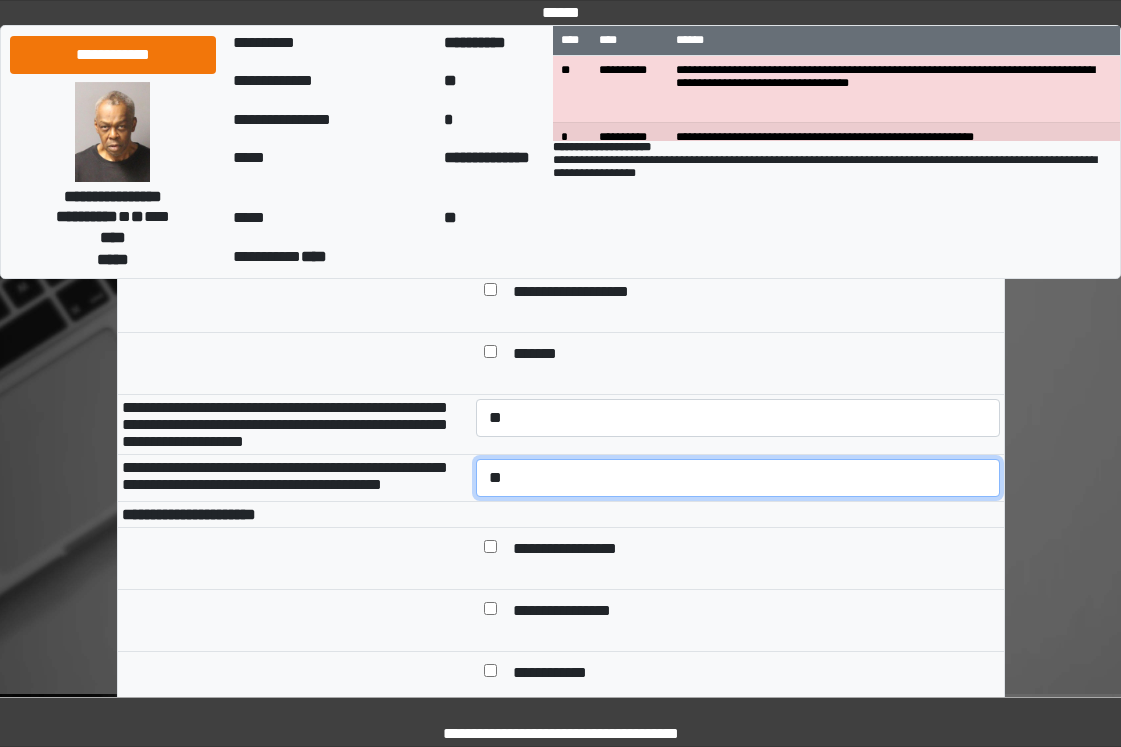 click on "**********" at bounding box center [738, 478] 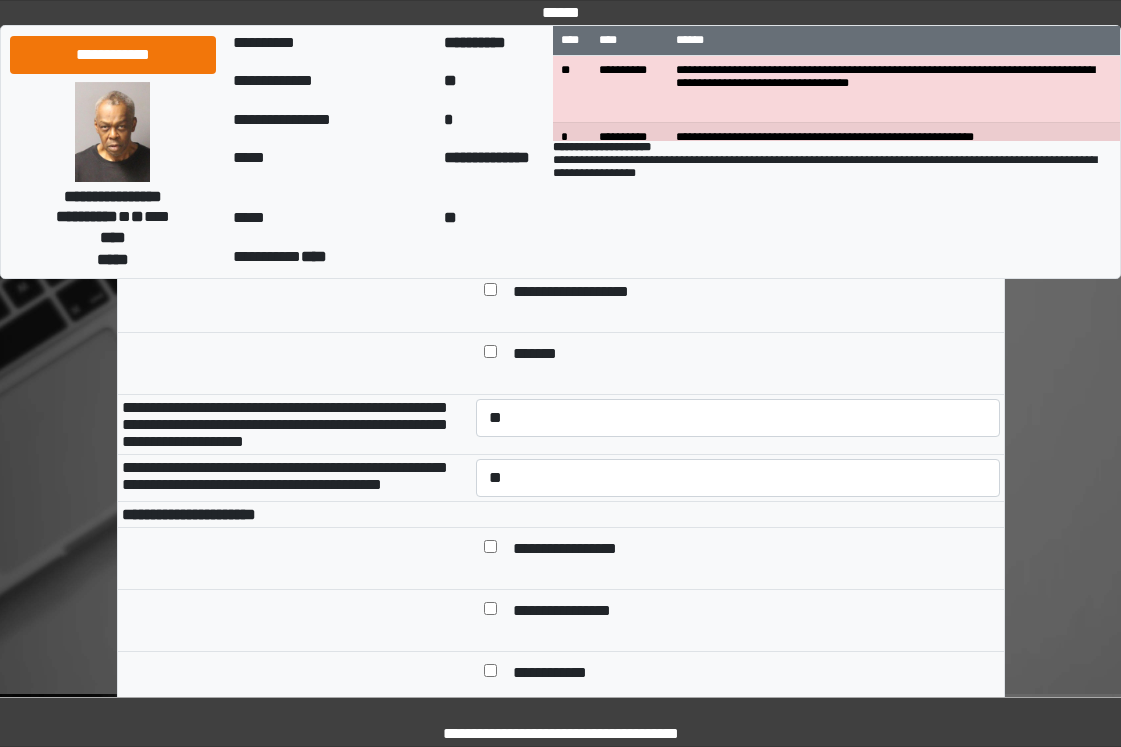 click on "**********" at bounding box center [580, 550] 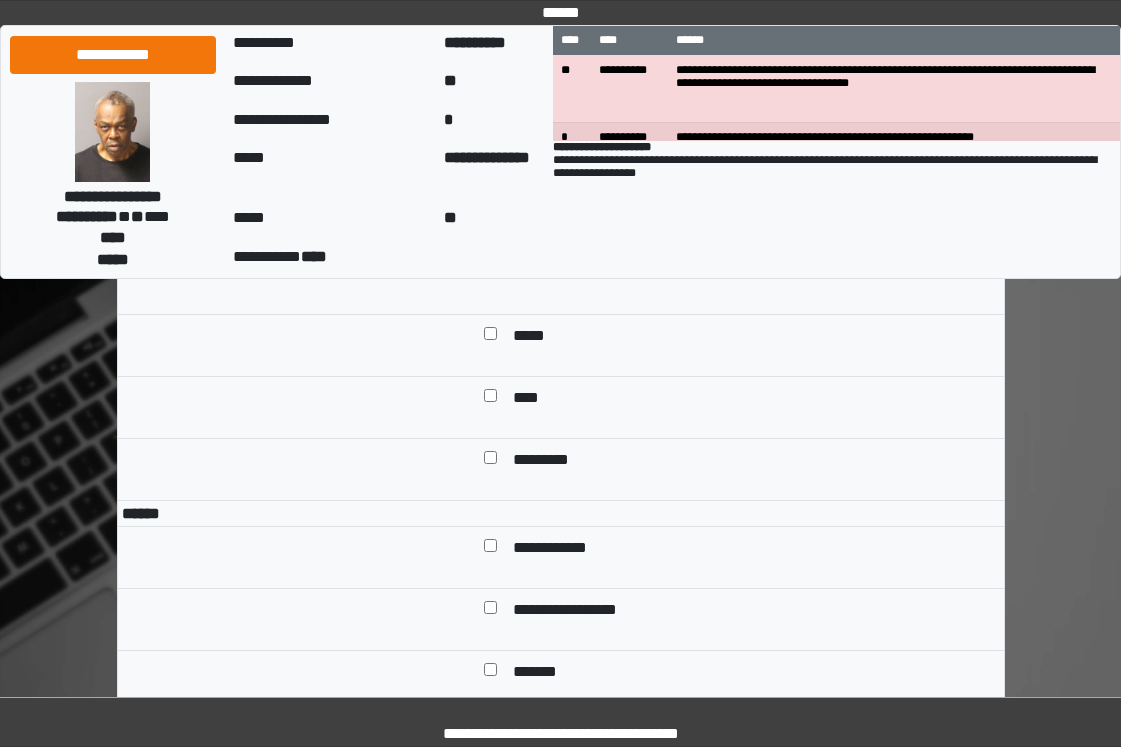 scroll, scrollTop: 1300, scrollLeft: 0, axis: vertical 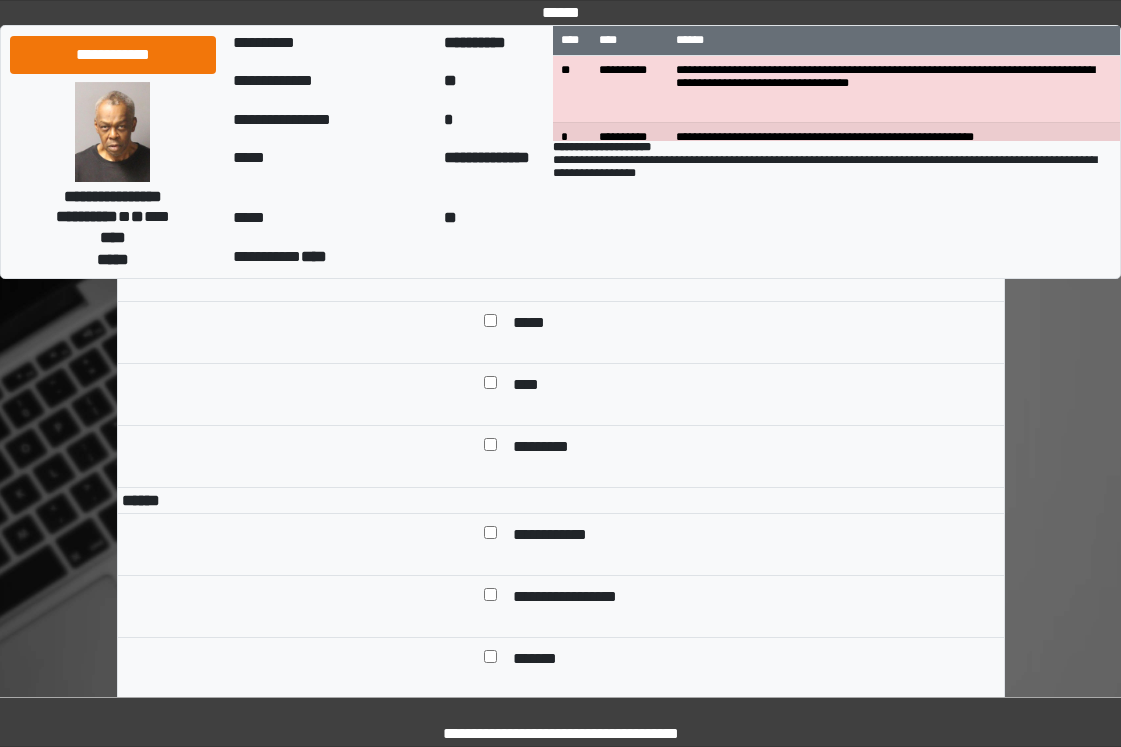 click on "**********" at bounding box center (565, 536) 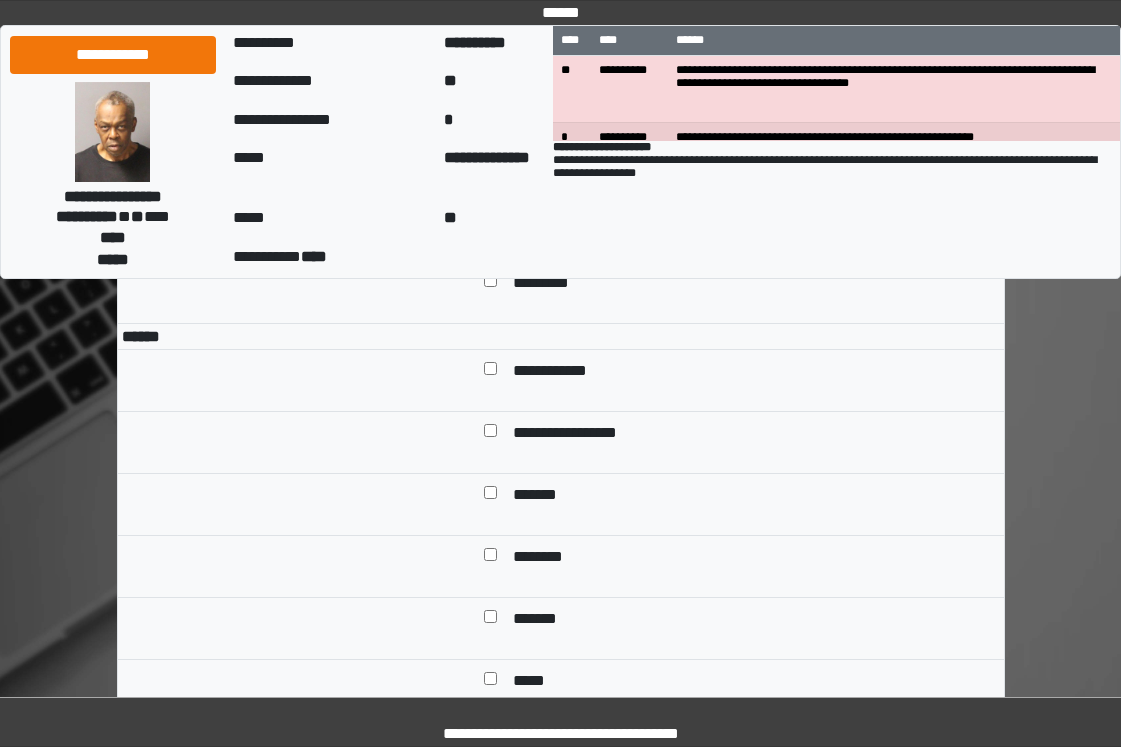 scroll, scrollTop: 1700, scrollLeft: 0, axis: vertical 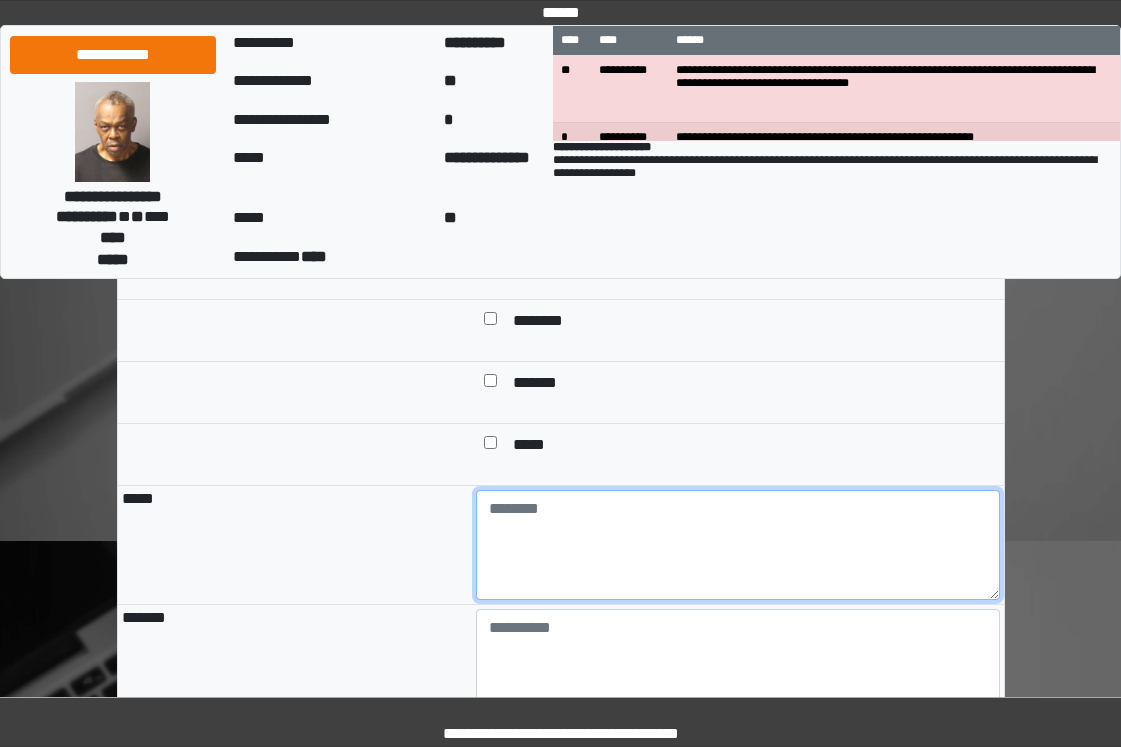click at bounding box center [738, 545] 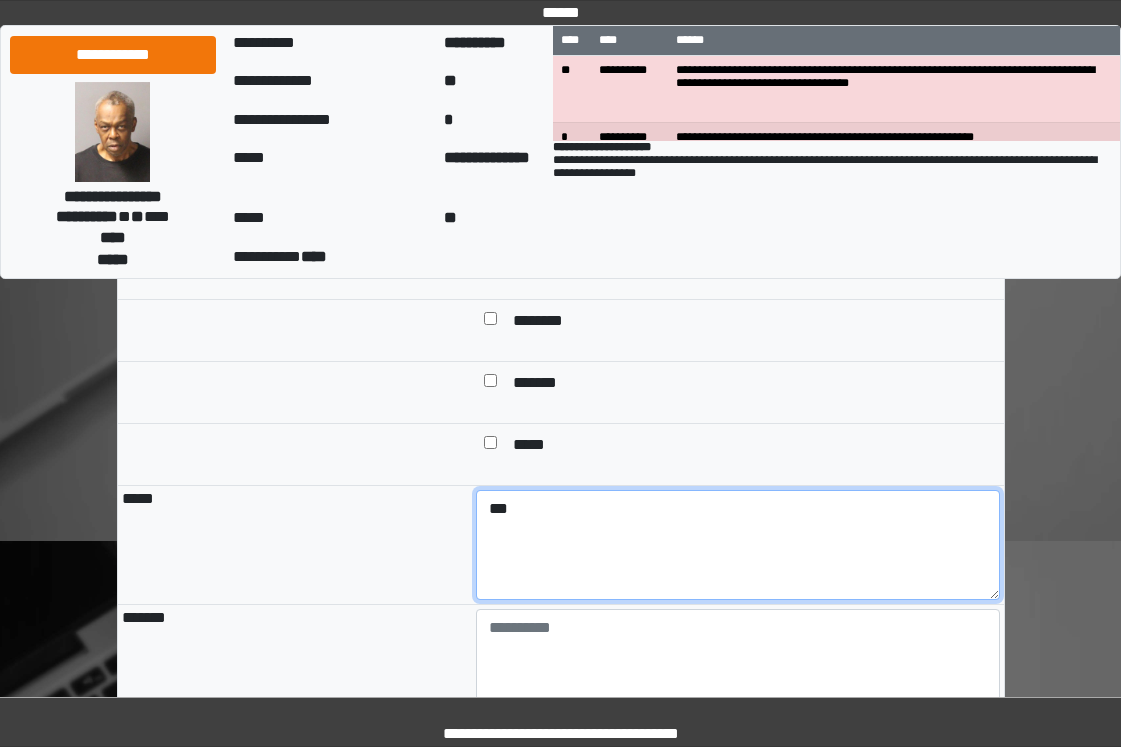 type on "***" 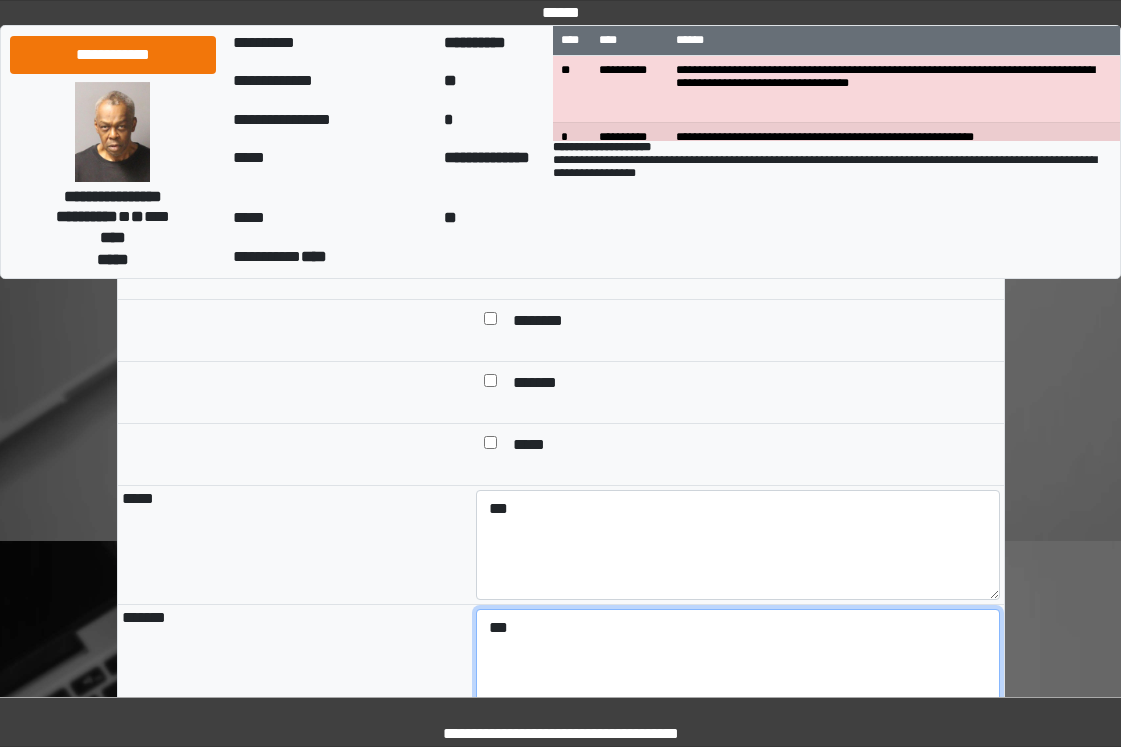 type on "***" 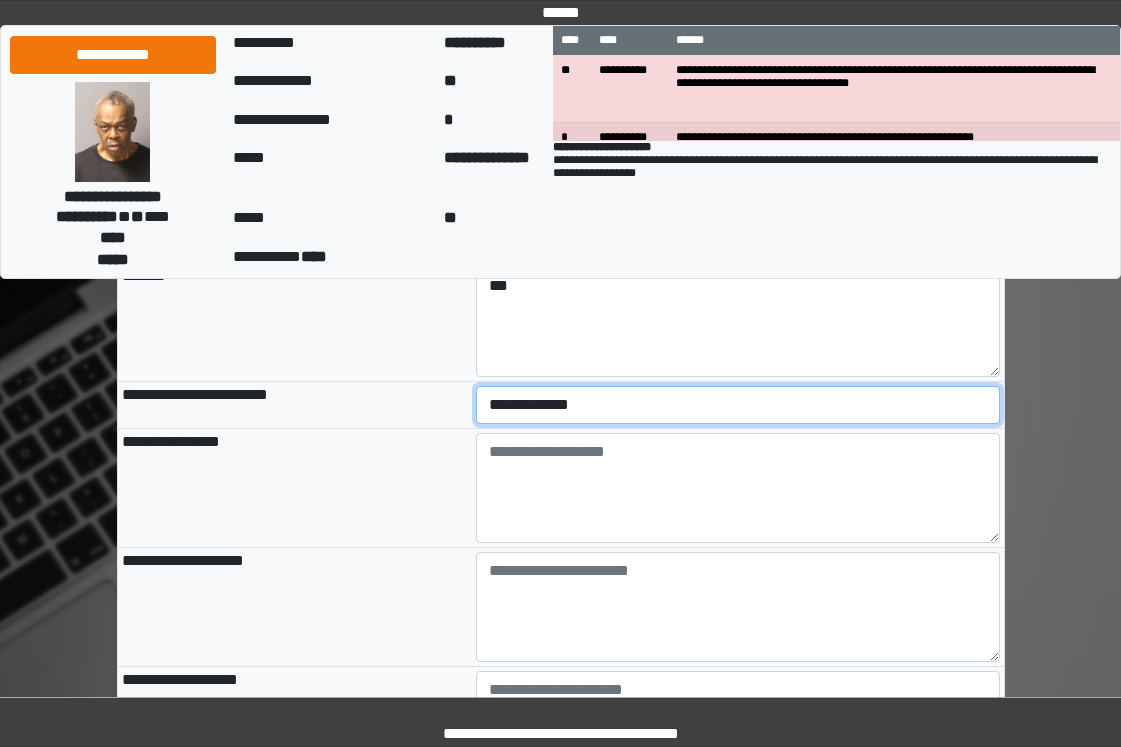scroll, scrollTop: 2150, scrollLeft: 0, axis: vertical 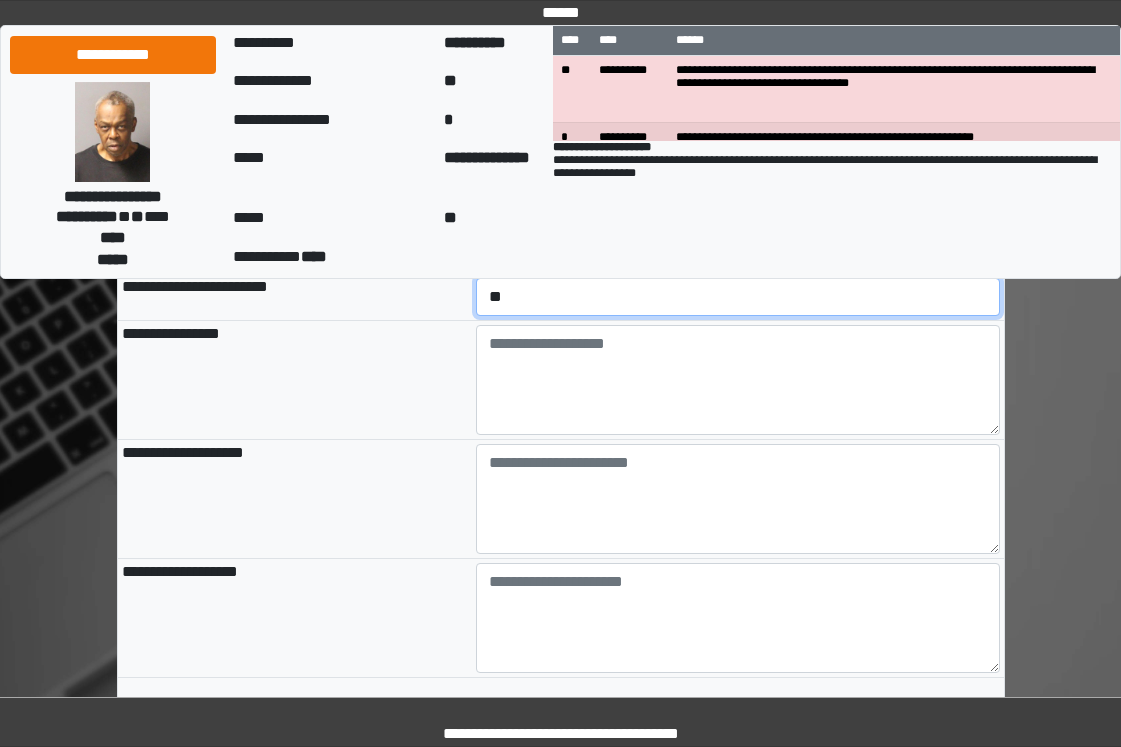 select on "*" 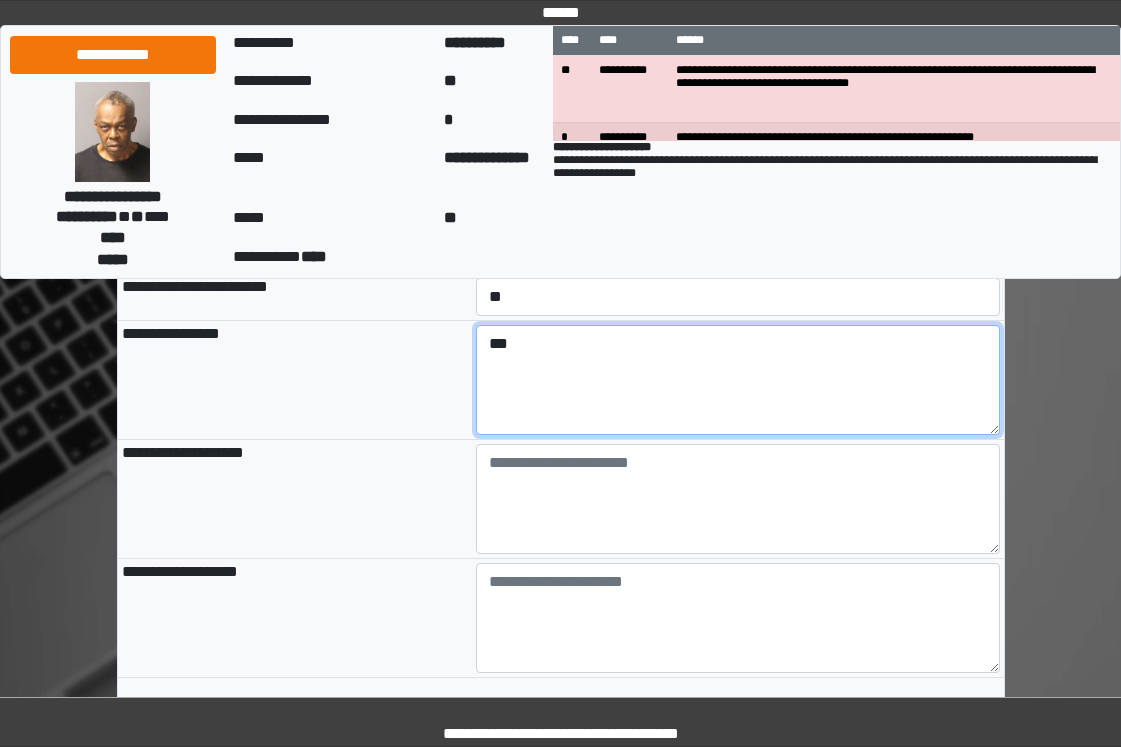 type on "***" 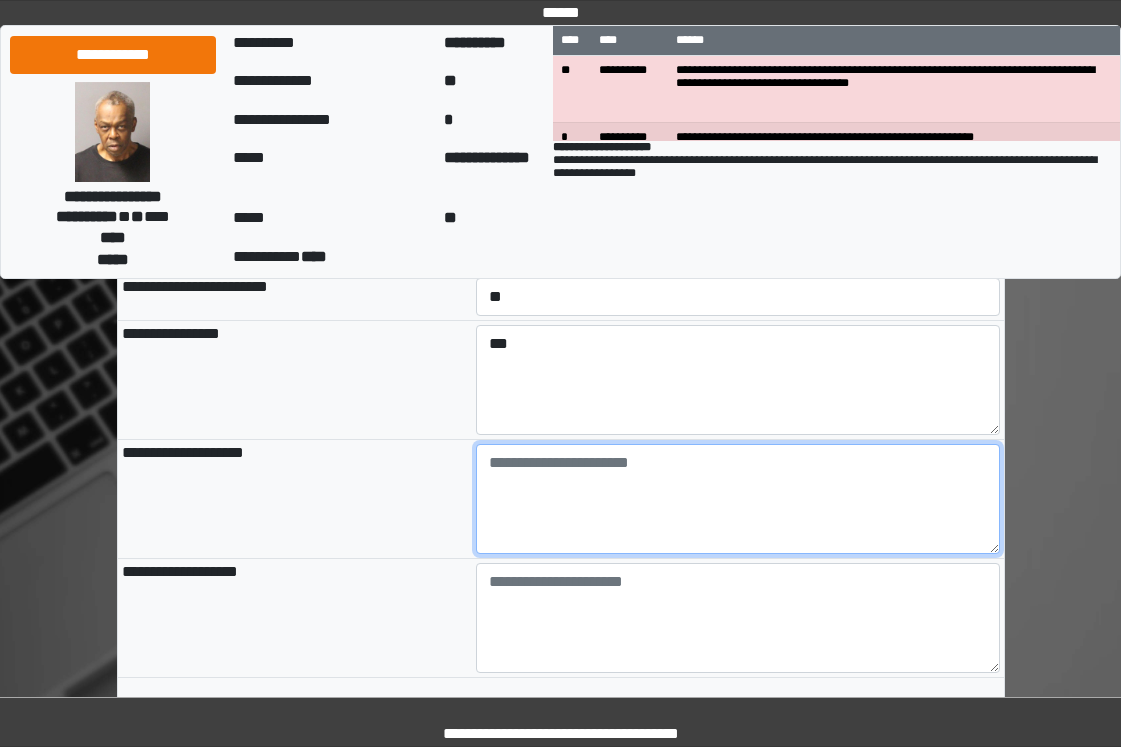 paste on "**********" 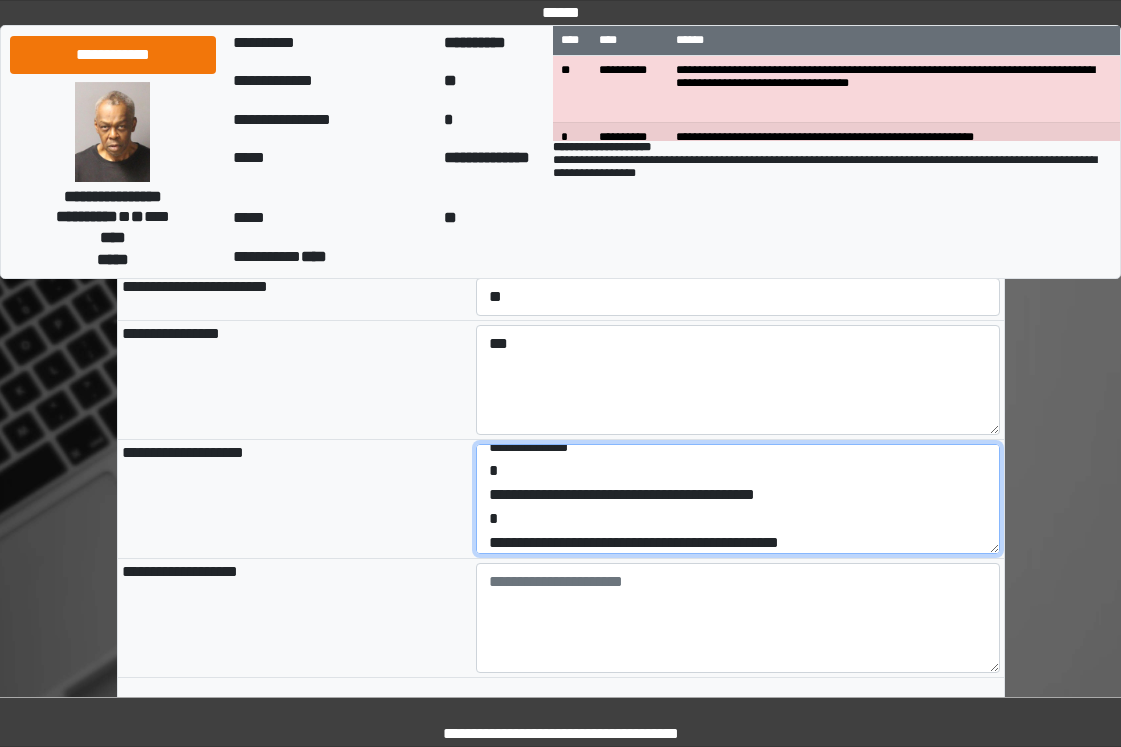 scroll, scrollTop: 96, scrollLeft: 0, axis: vertical 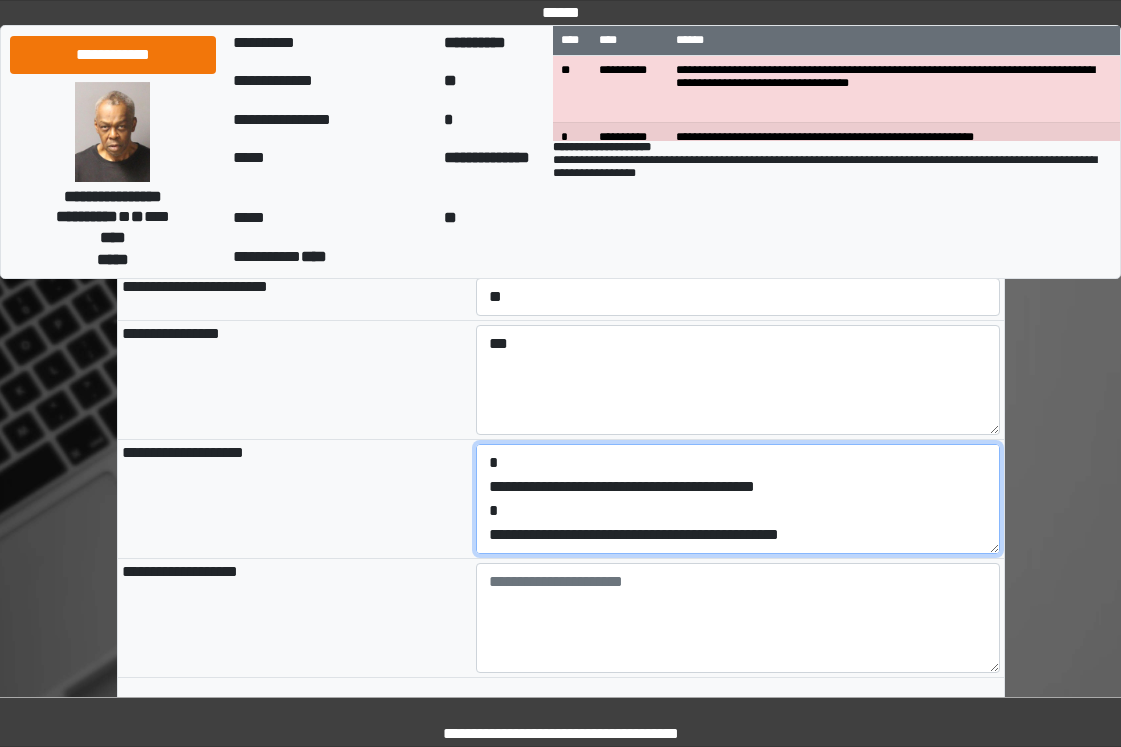 drag, startPoint x: 872, startPoint y: 620, endPoint x: 471, endPoint y: 626, distance: 401.0449 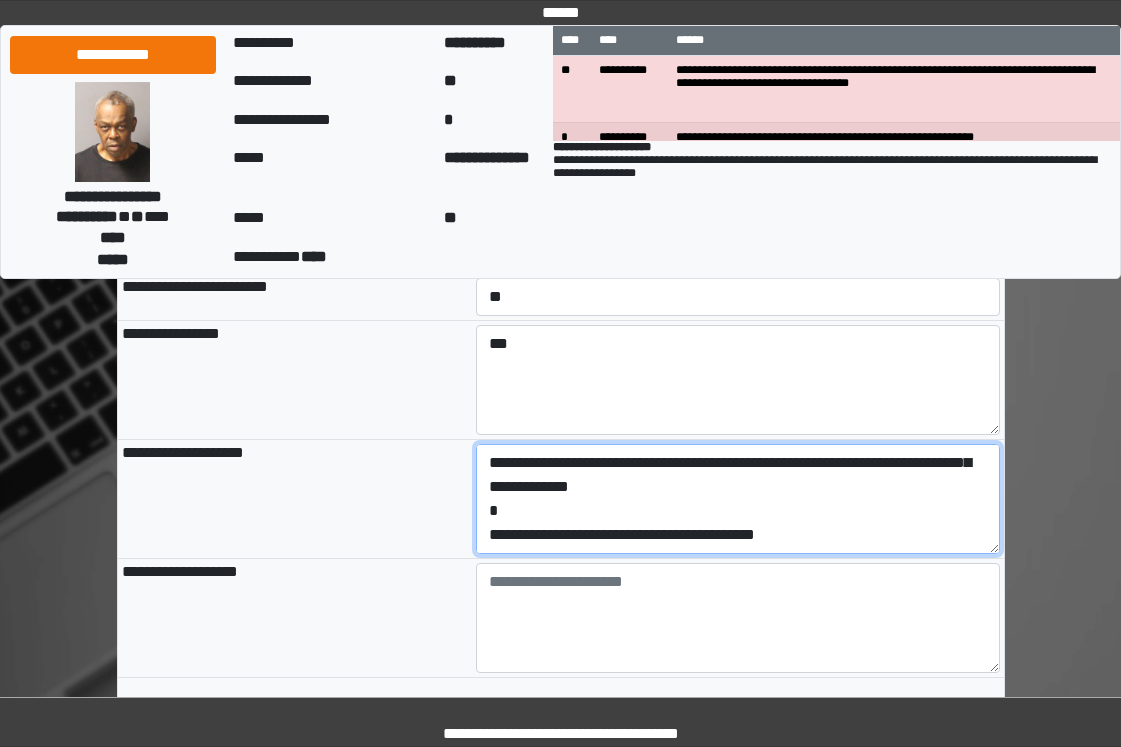 scroll, scrollTop: 48, scrollLeft: 0, axis: vertical 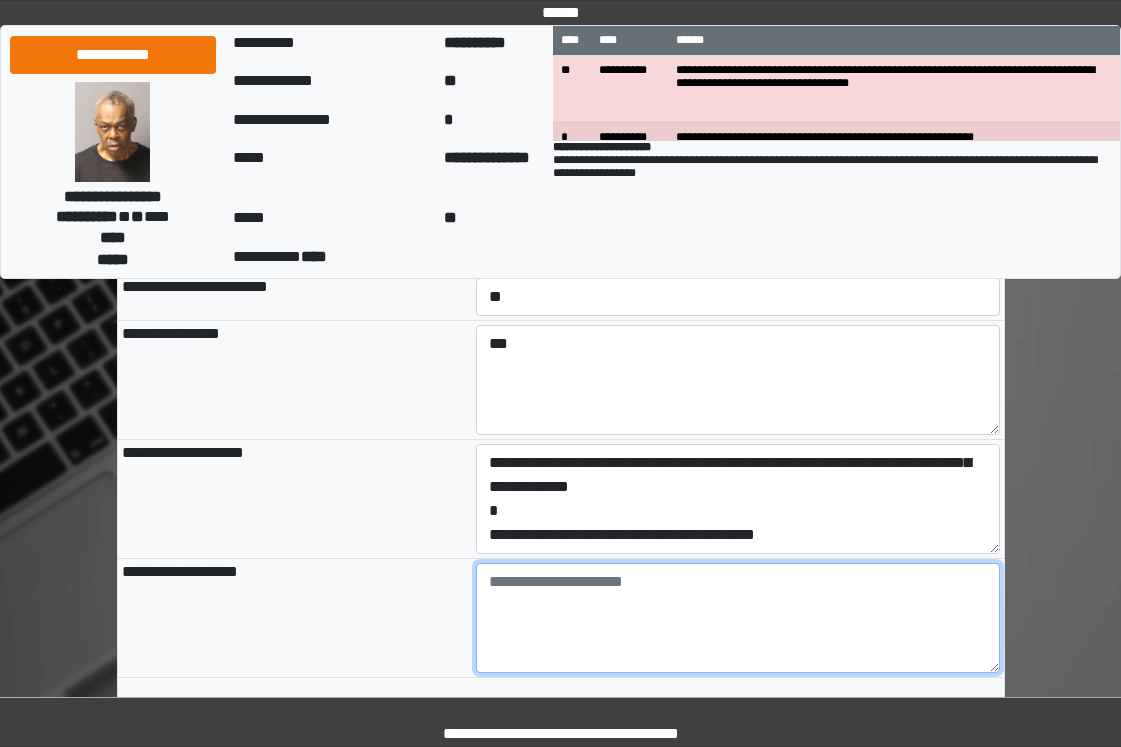 click at bounding box center (738, 618) 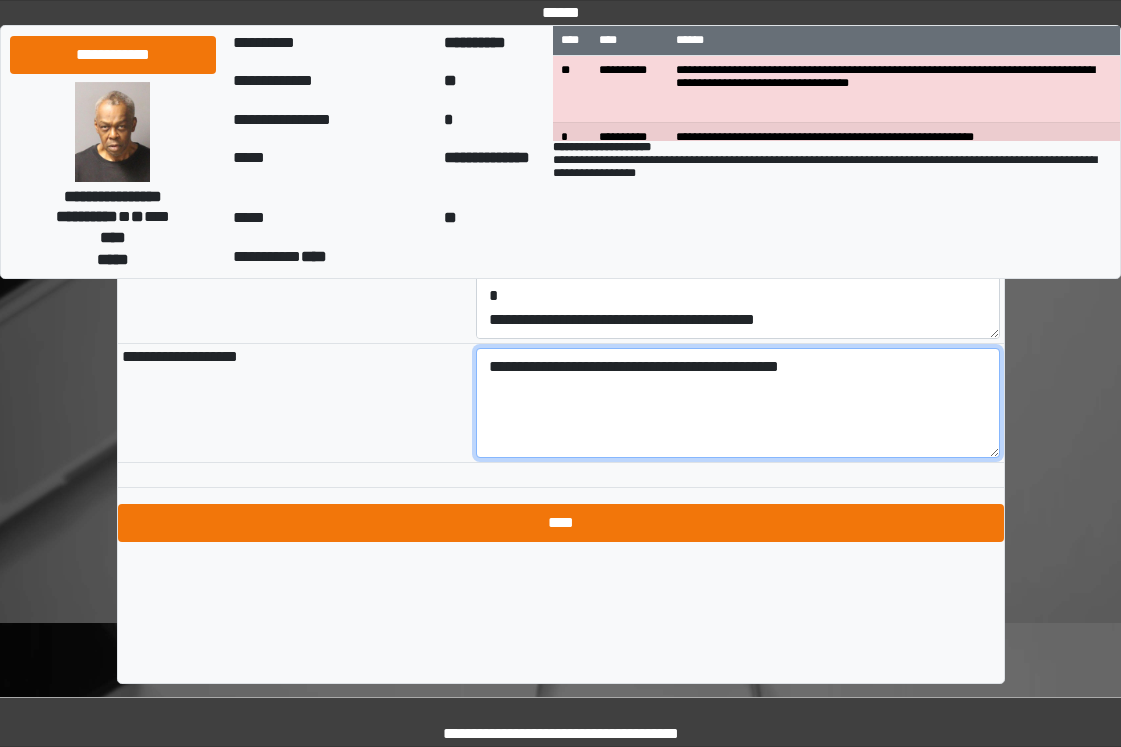 scroll, scrollTop: 2366, scrollLeft: 0, axis: vertical 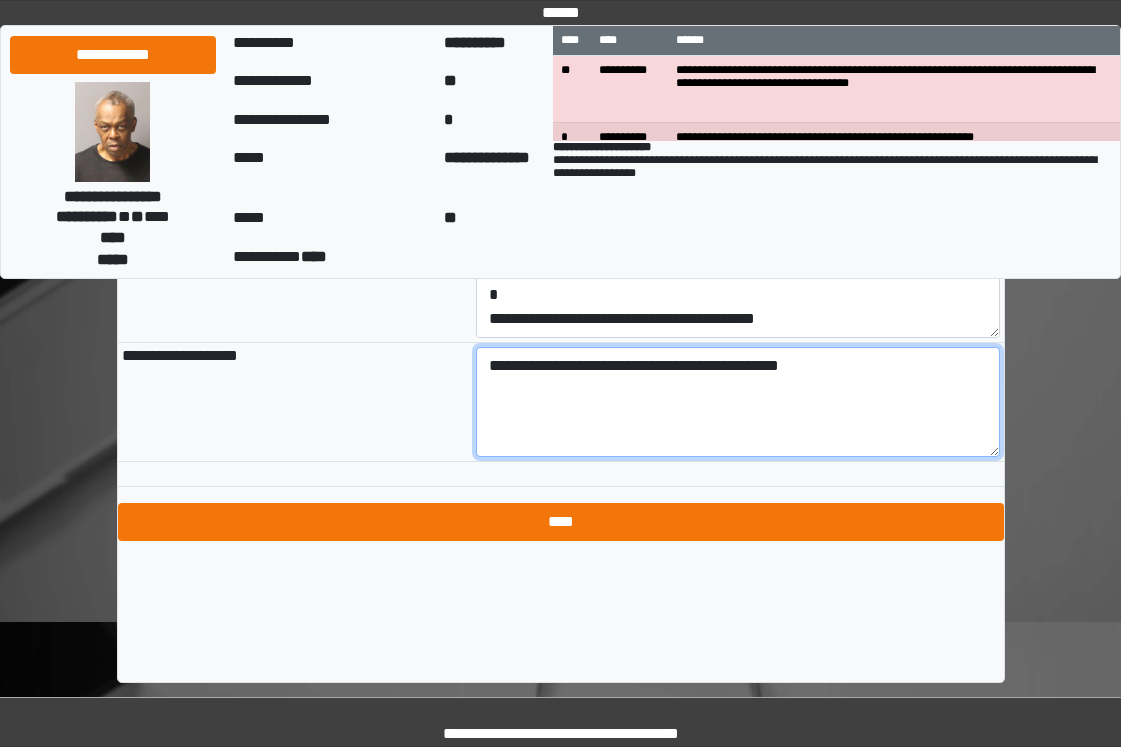 type on "**********" 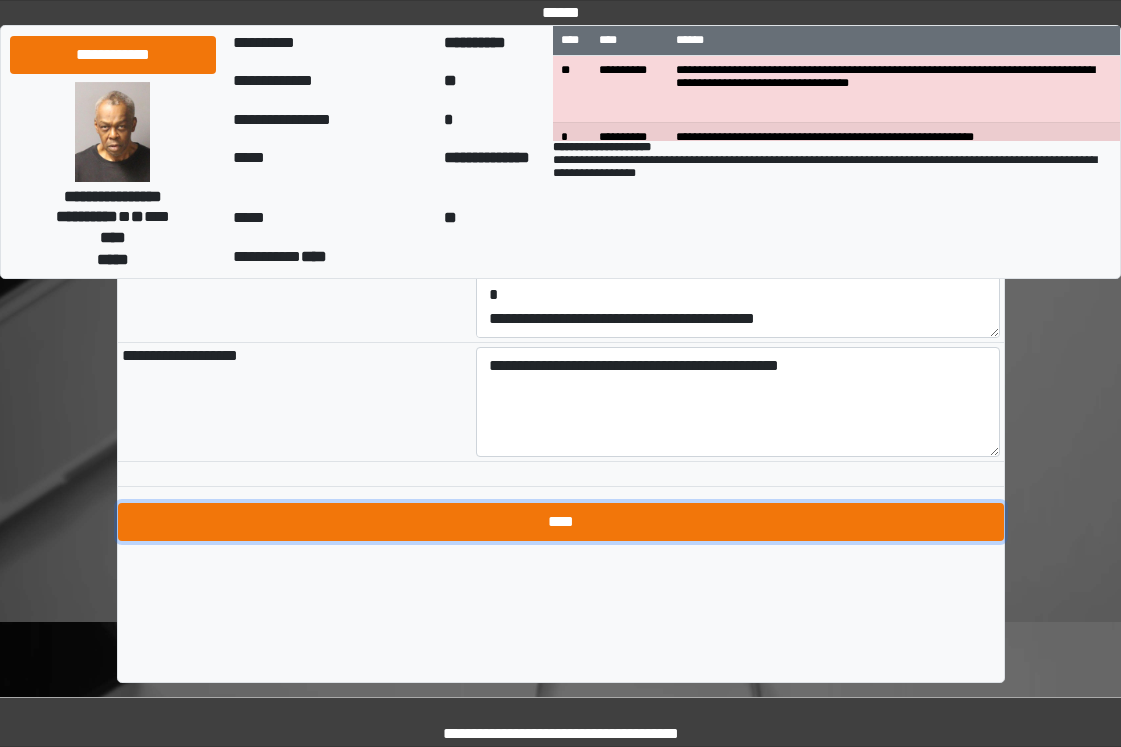 click on "****" at bounding box center [561, 522] 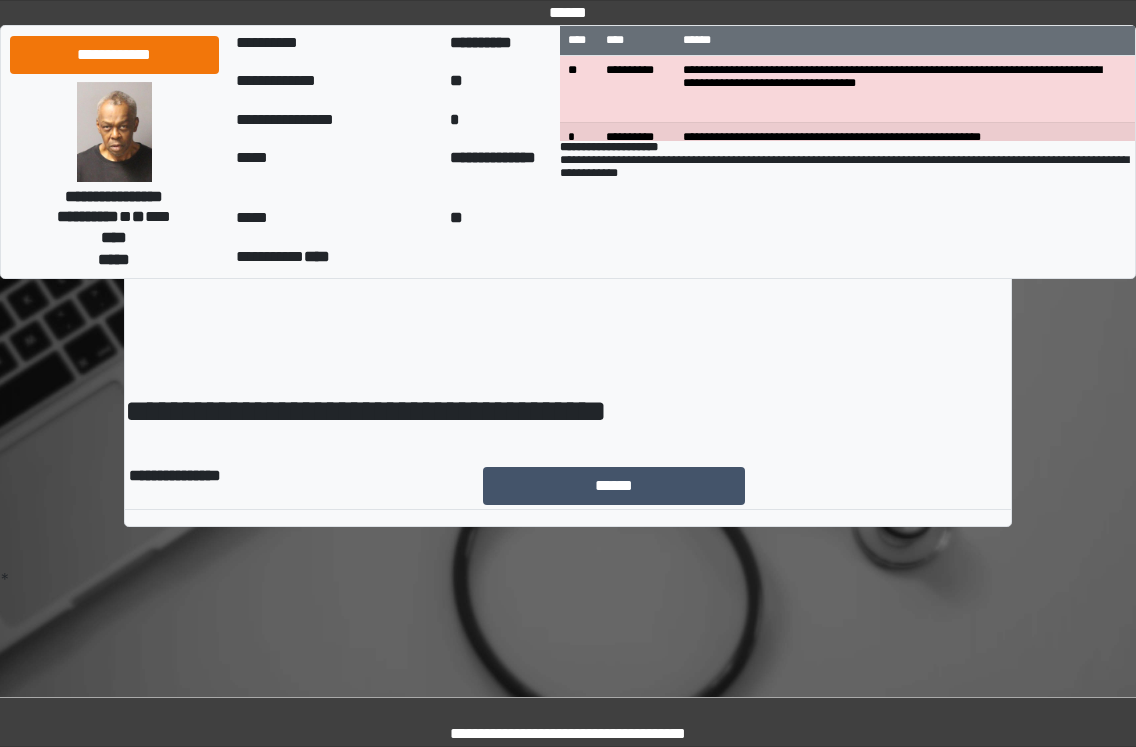 scroll, scrollTop: 0, scrollLeft: 0, axis: both 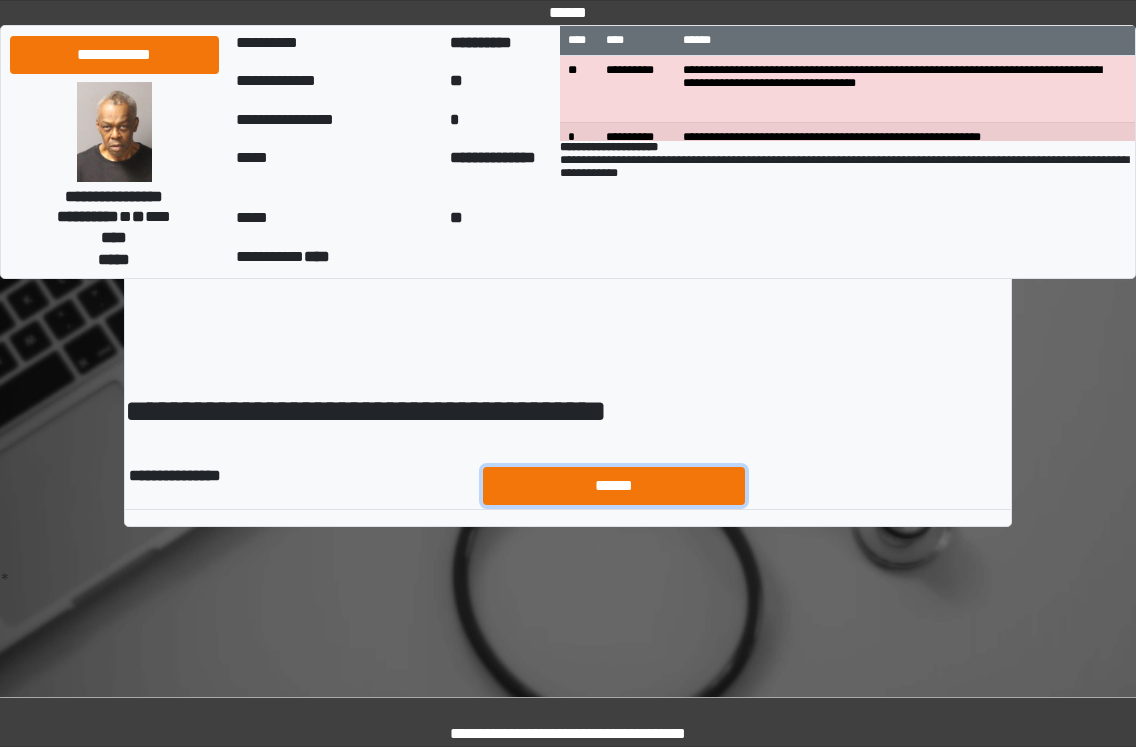 click on "******" at bounding box center (614, 486) 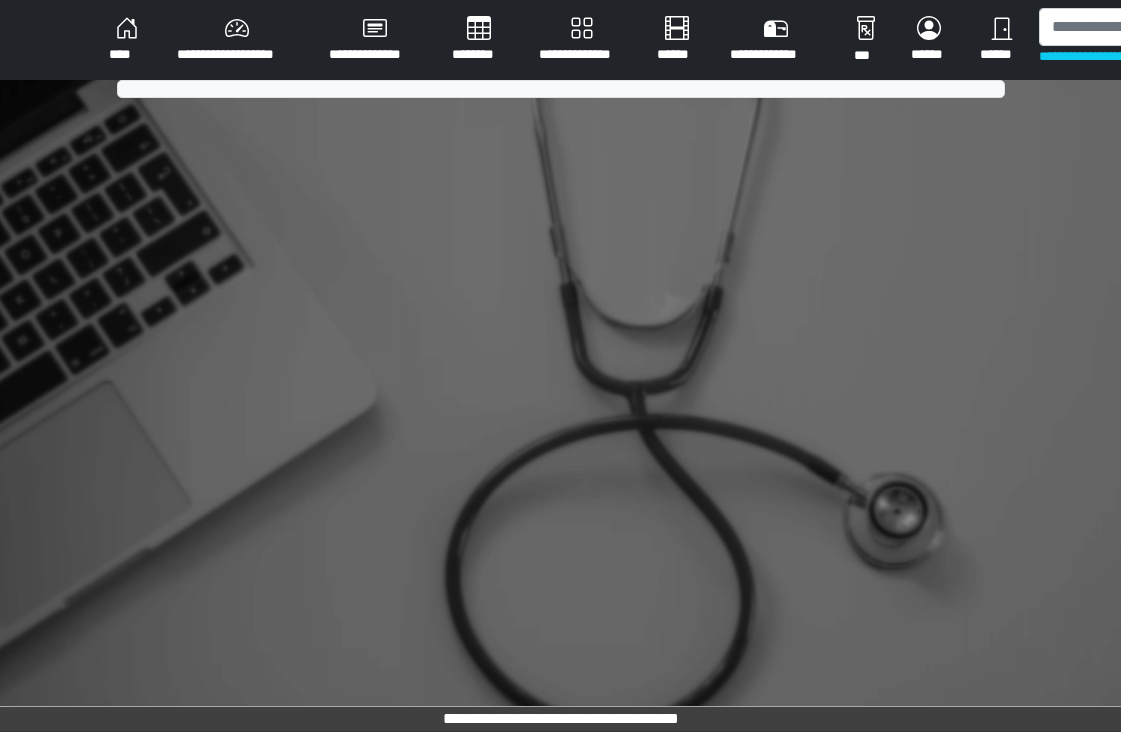 scroll, scrollTop: 0, scrollLeft: 0, axis: both 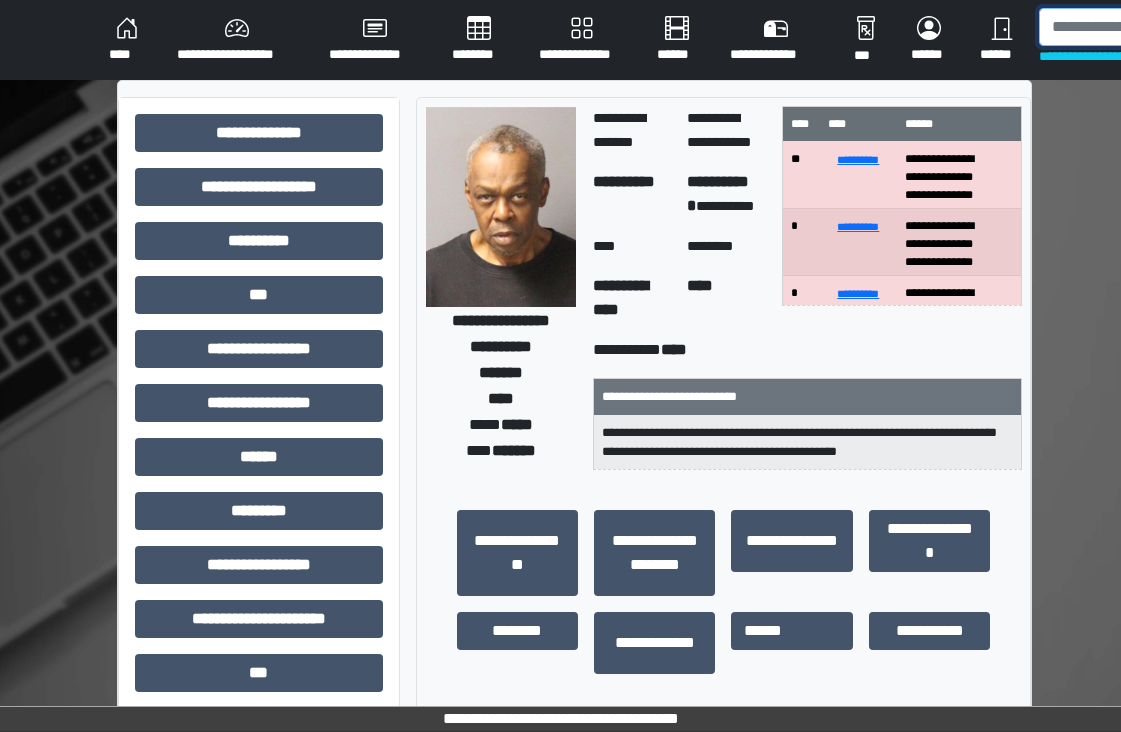 click at bounding box center (1142, 27) 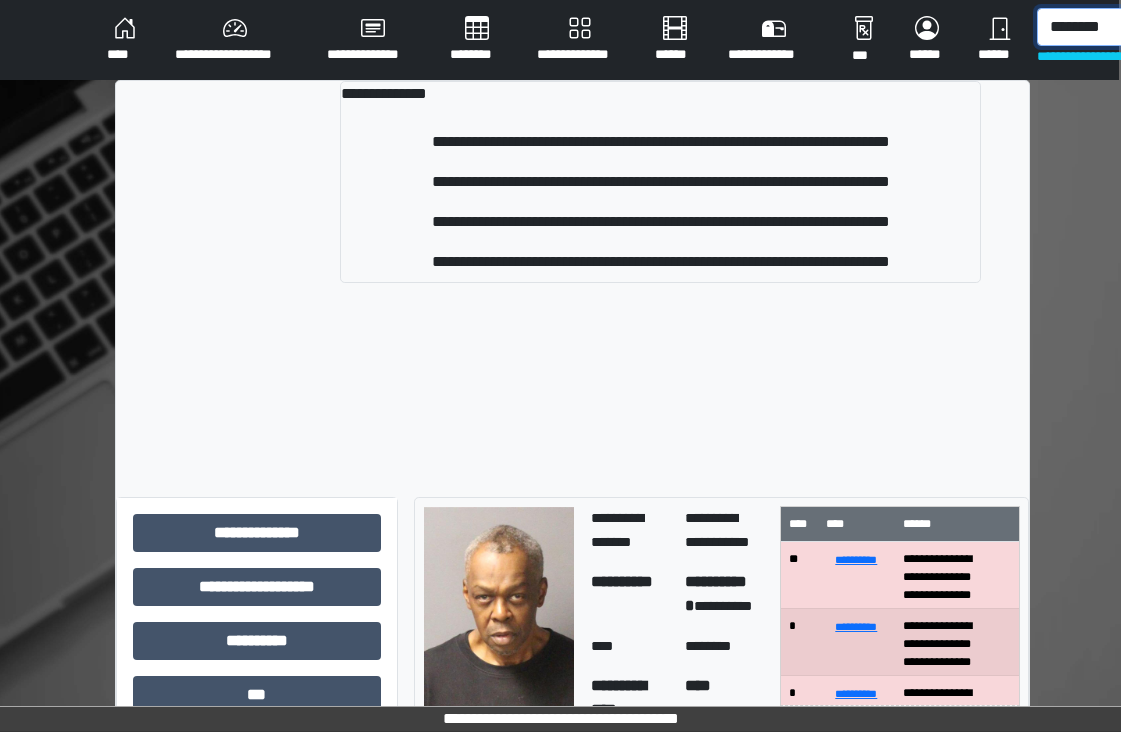 scroll, scrollTop: 0, scrollLeft: 19, axis: horizontal 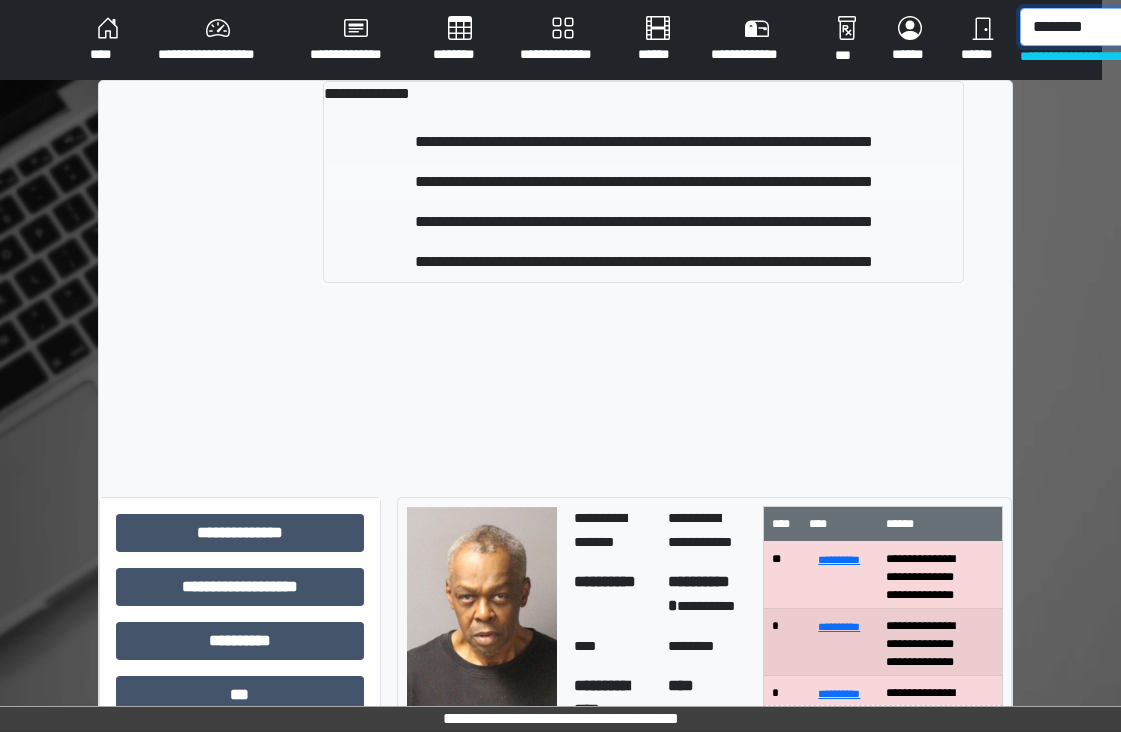 type on "********" 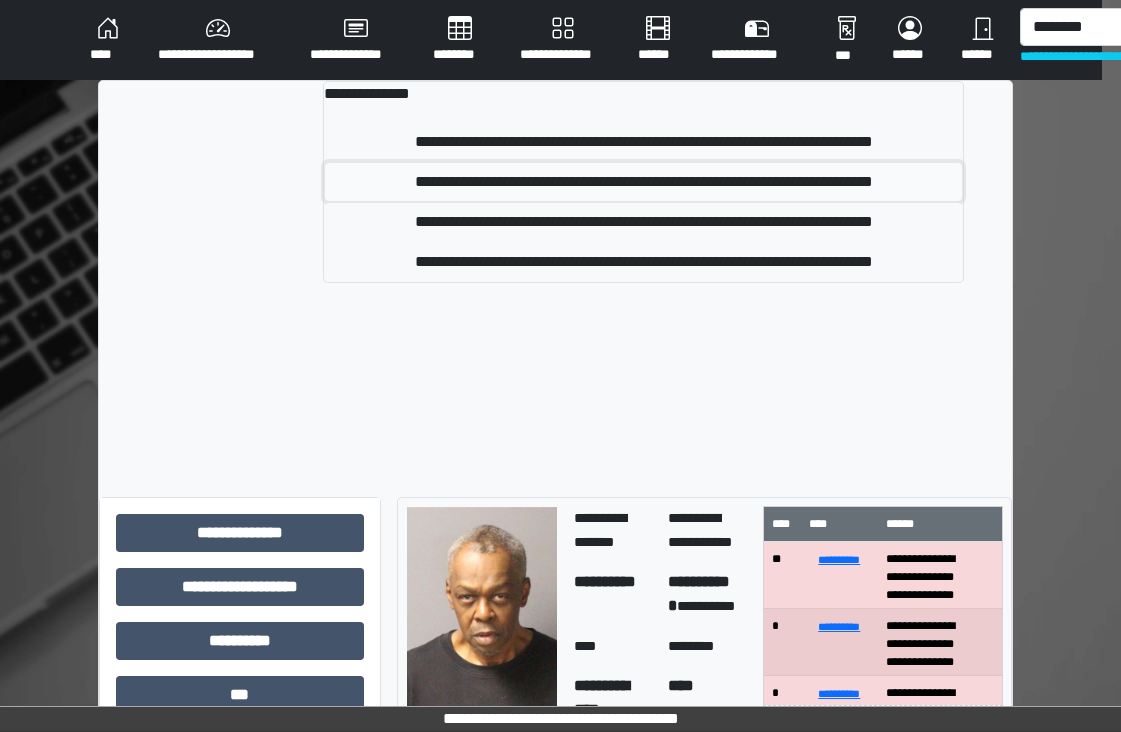 click on "**********" at bounding box center [643, 182] 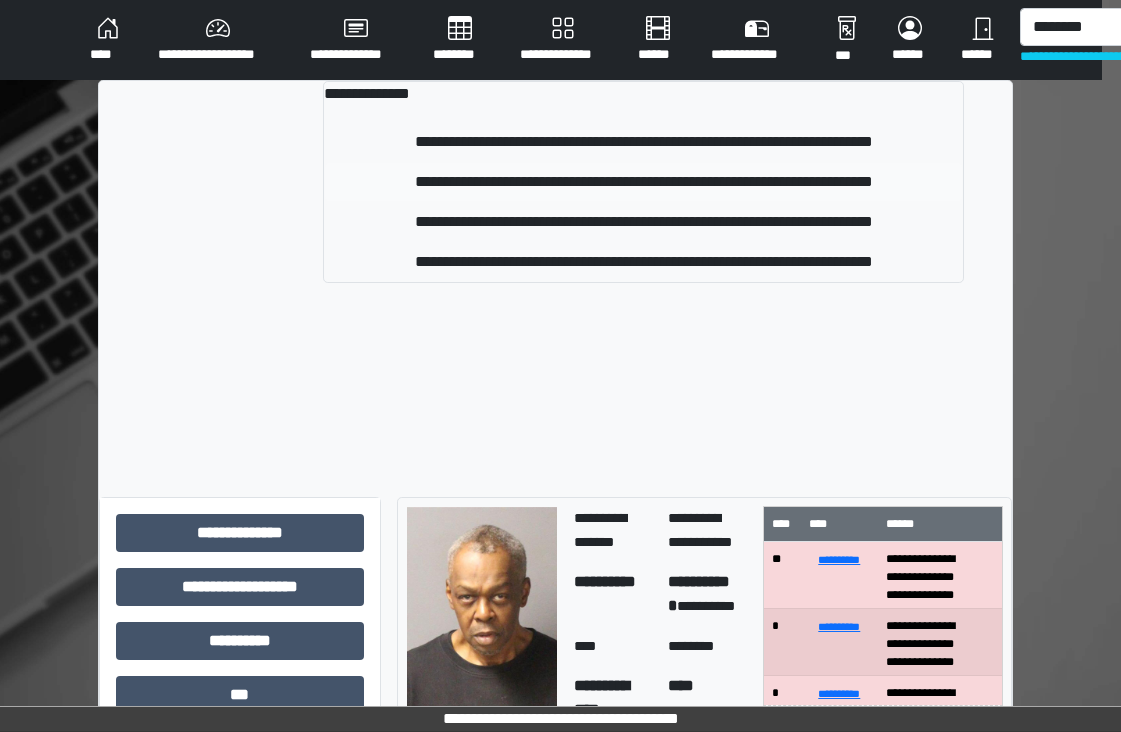 type 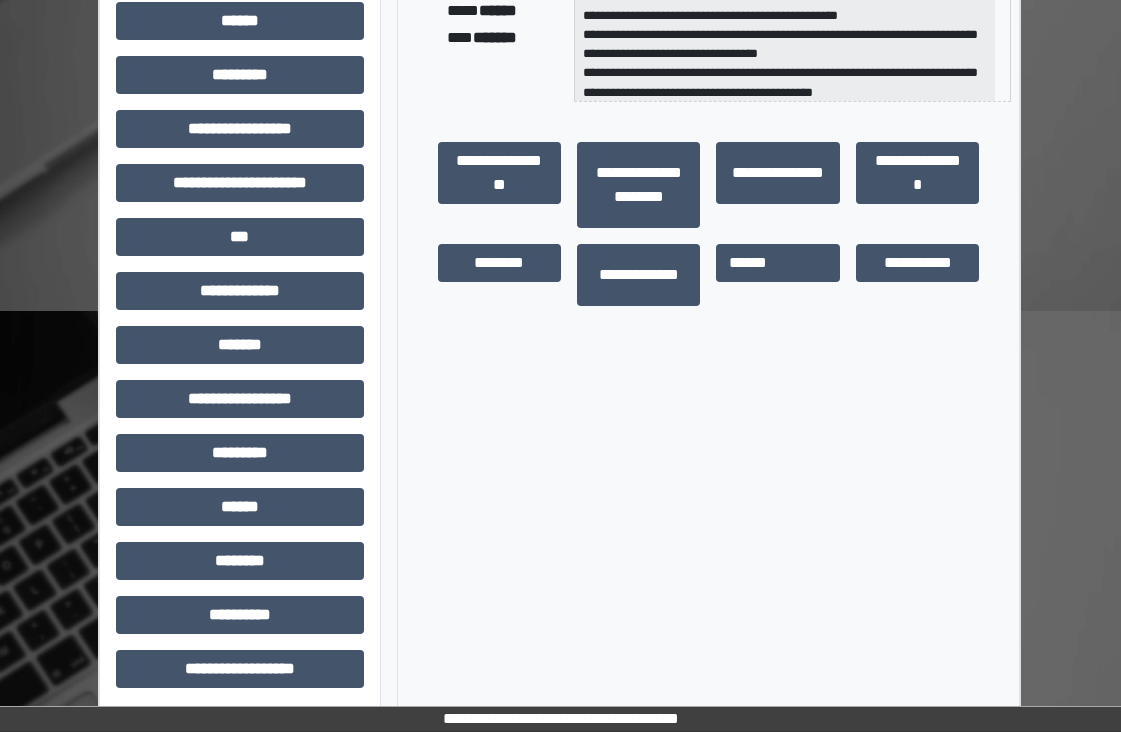 scroll, scrollTop: 442, scrollLeft: 19, axis: both 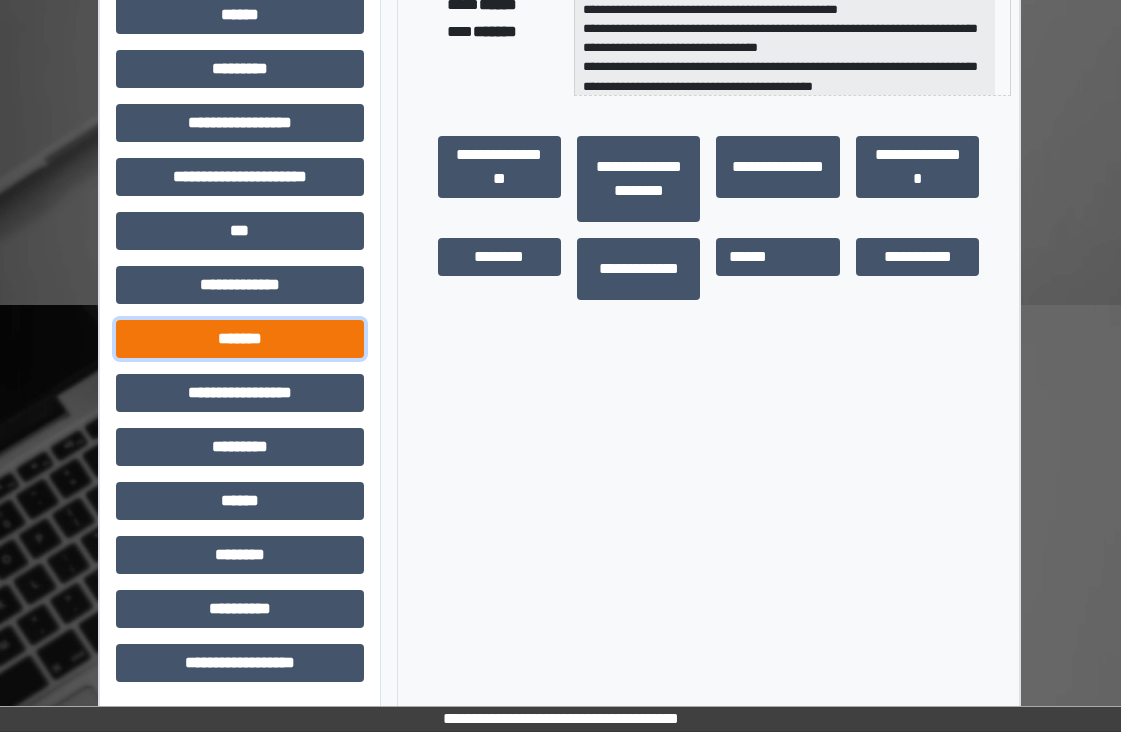 click on "*******" at bounding box center (240, 339) 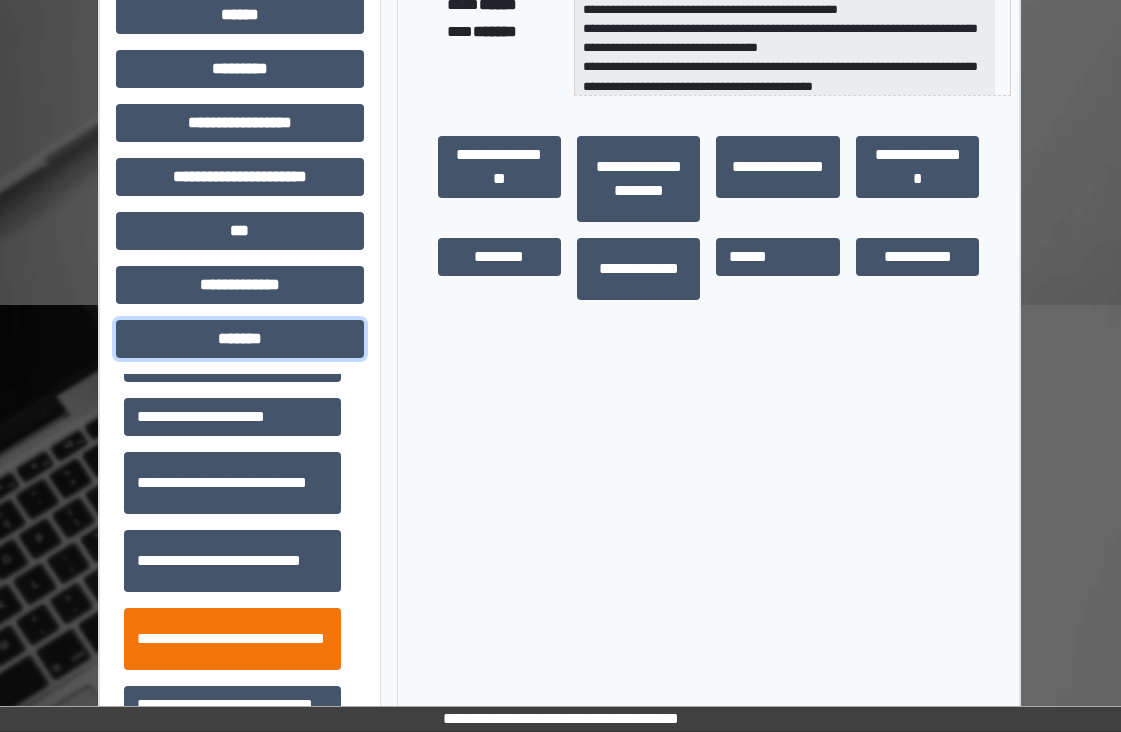 scroll, scrollTop: 700, scrollLeft: 0, axis: vertical 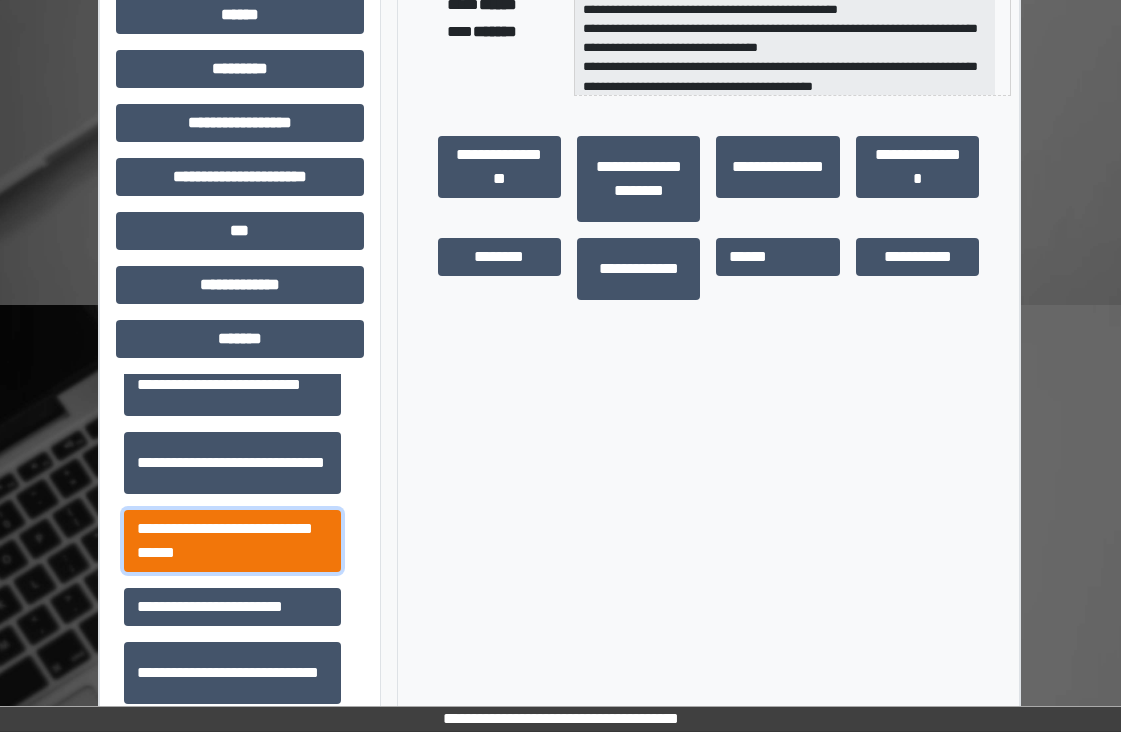 click on "**********" at bounding box center [232, 541] 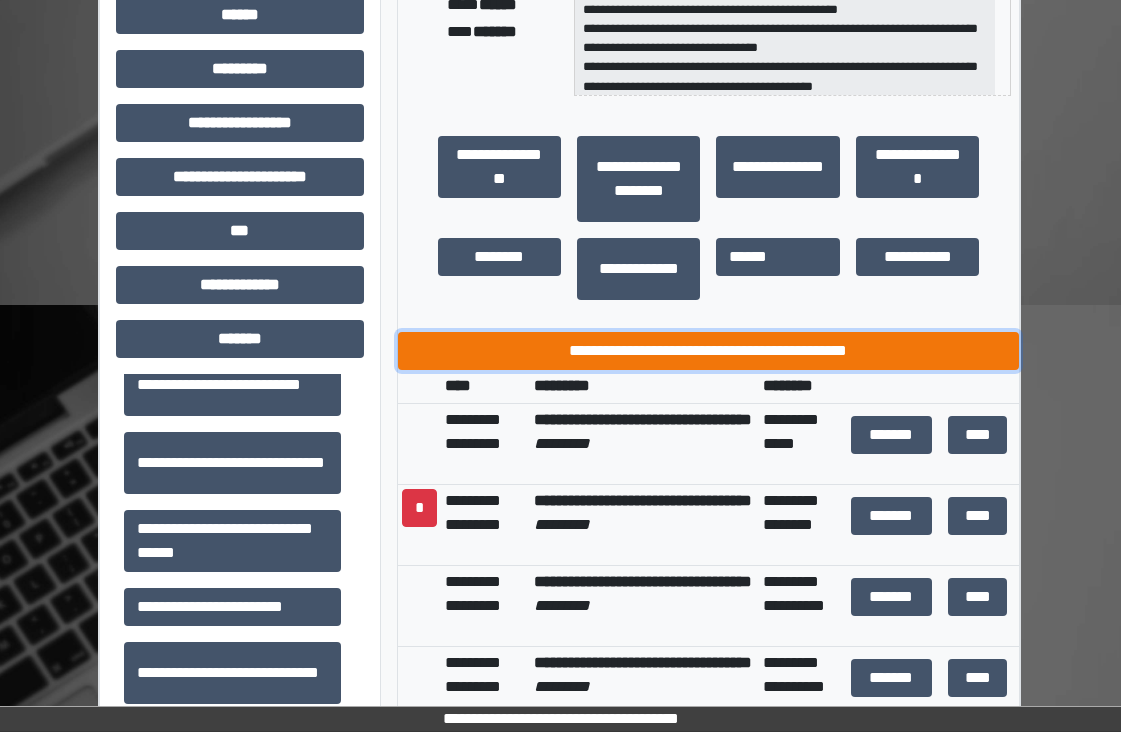 click on "**********" at bounding box center [709, 351] 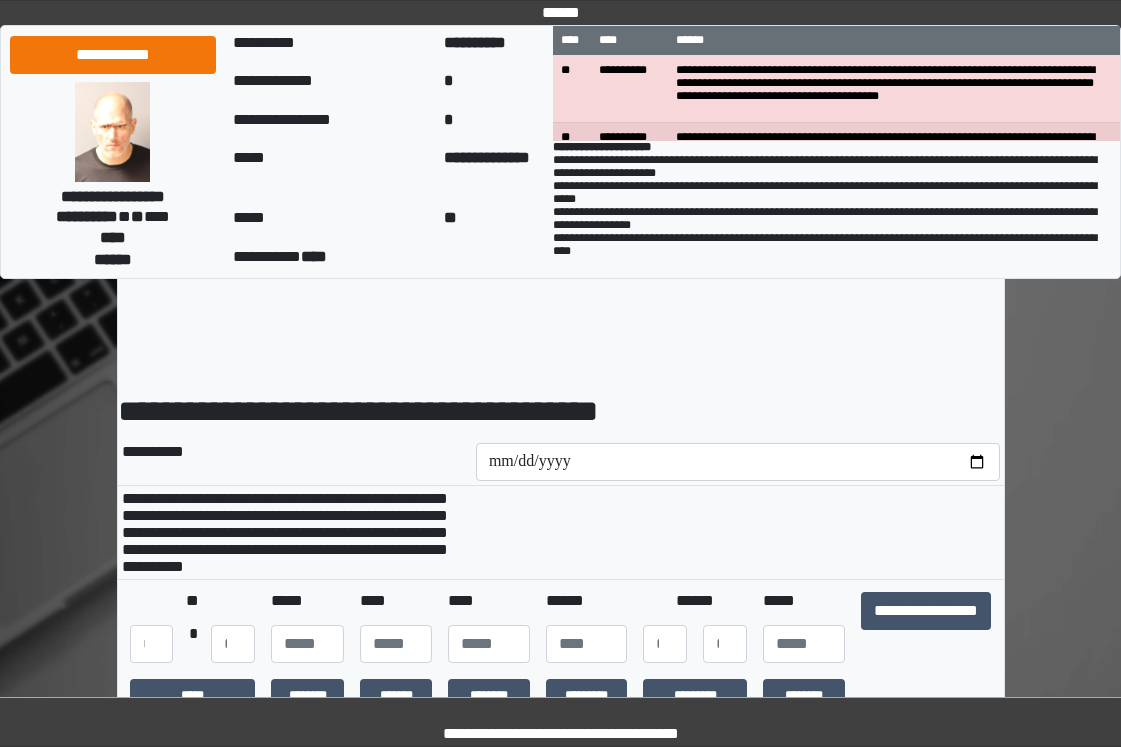 scroll, scrollTop: 0, scrollLeft: 0, axis: both 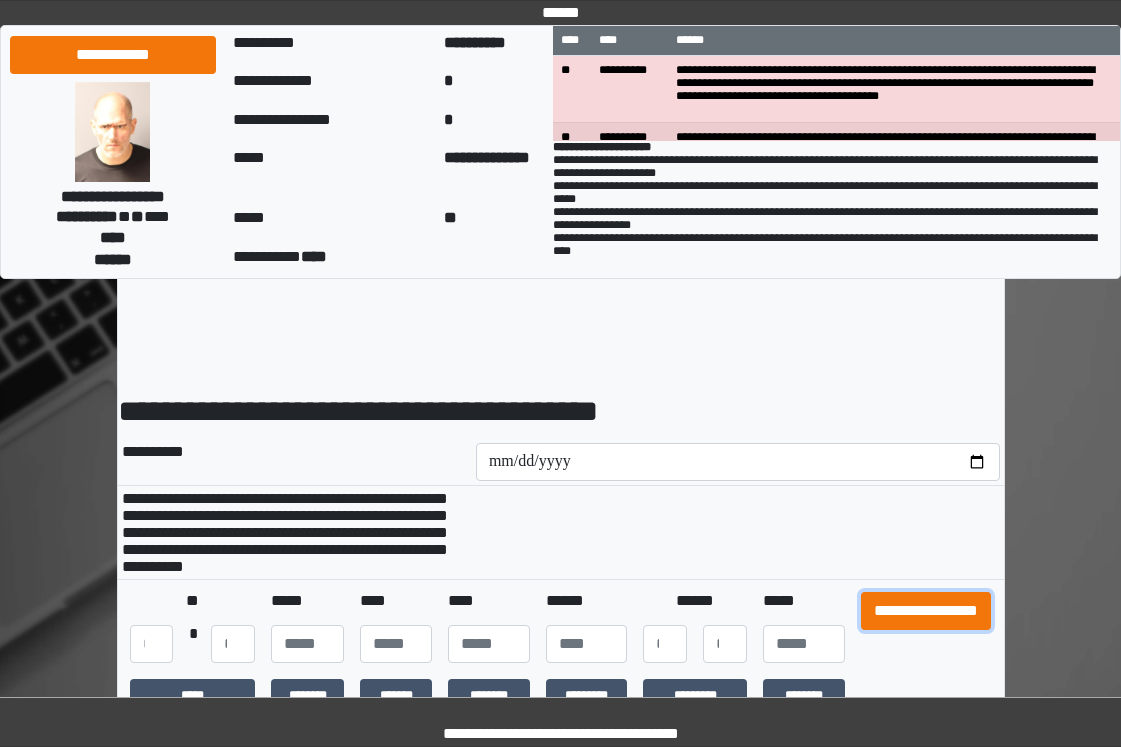 click on "**********" at bounding box center [926, 611] 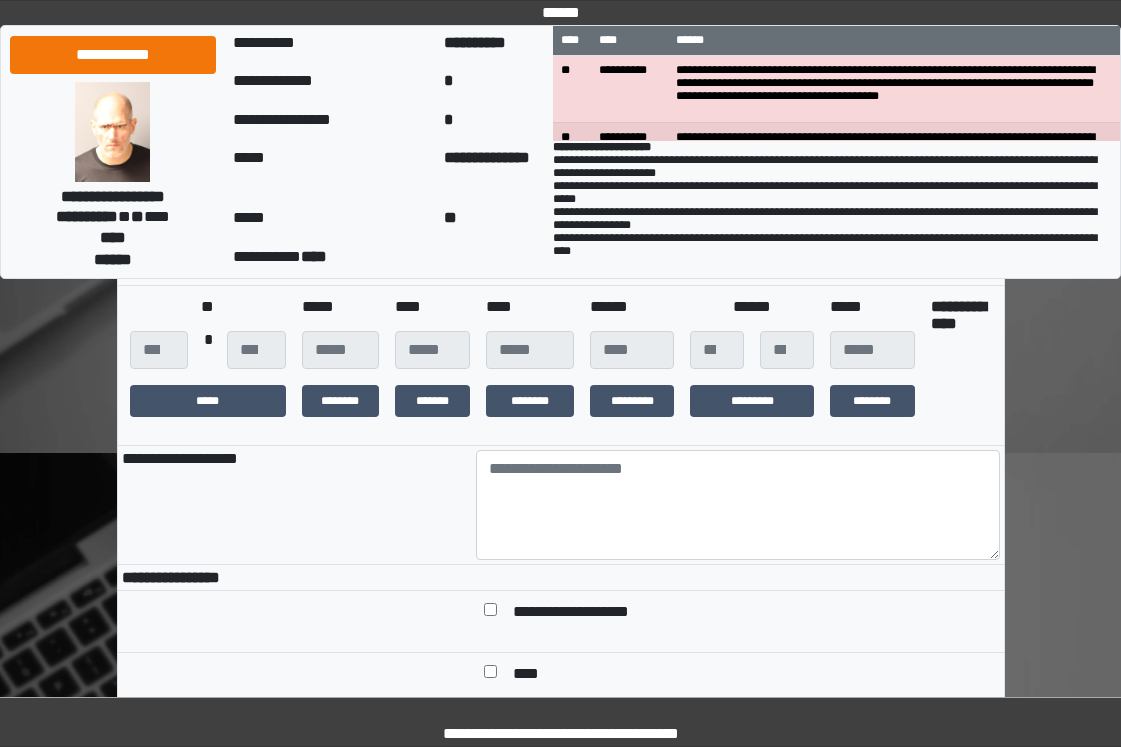 scroll, scrollTop: 300, scrollLeft: 0, axis: vertical 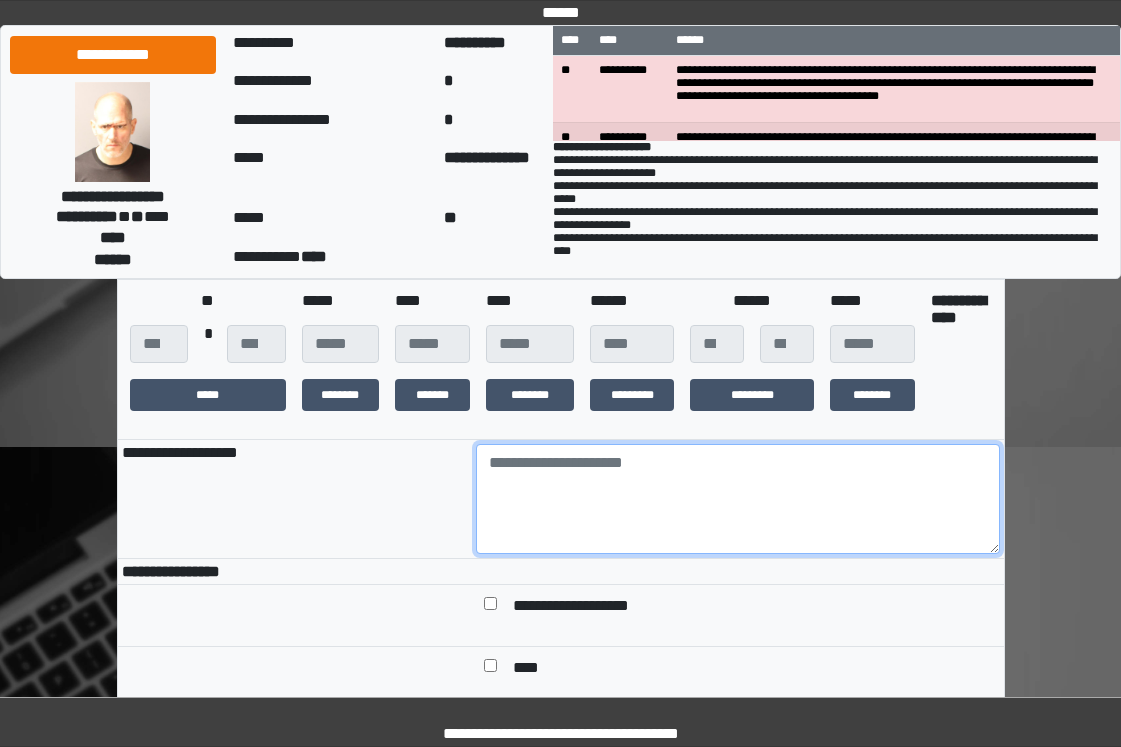 click at bounding box center [738, 499] 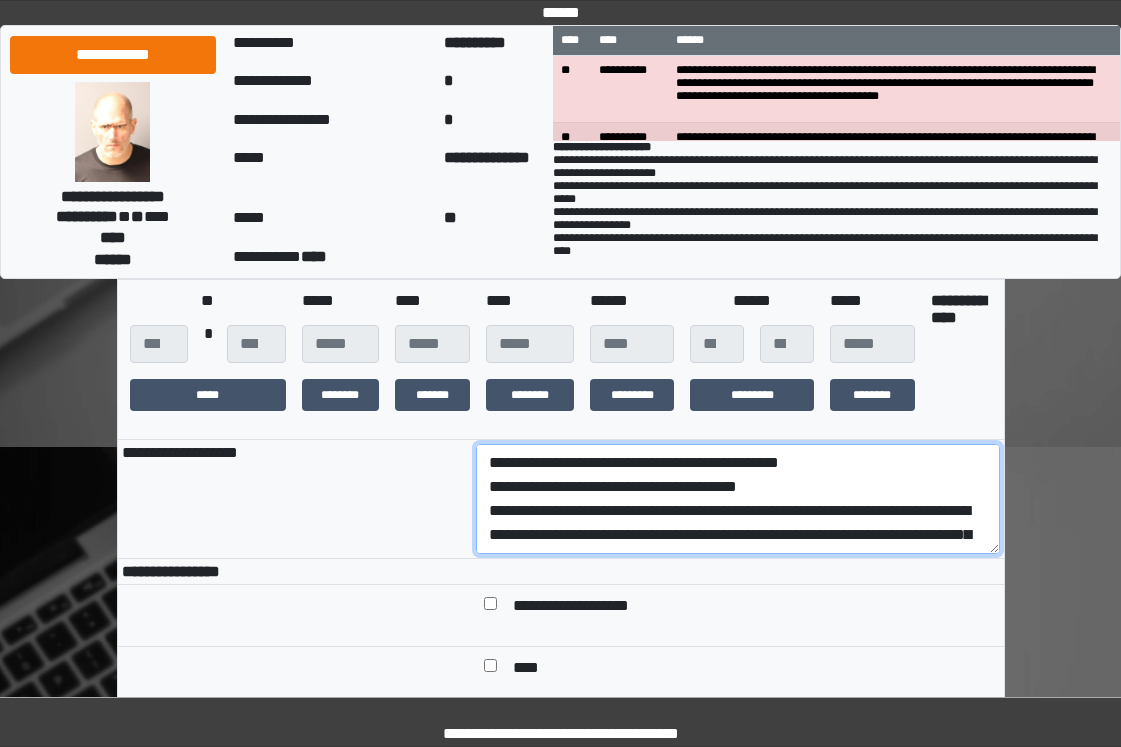 scroll, scrollTop: 208, scrollLeft: 0, axis: vertical 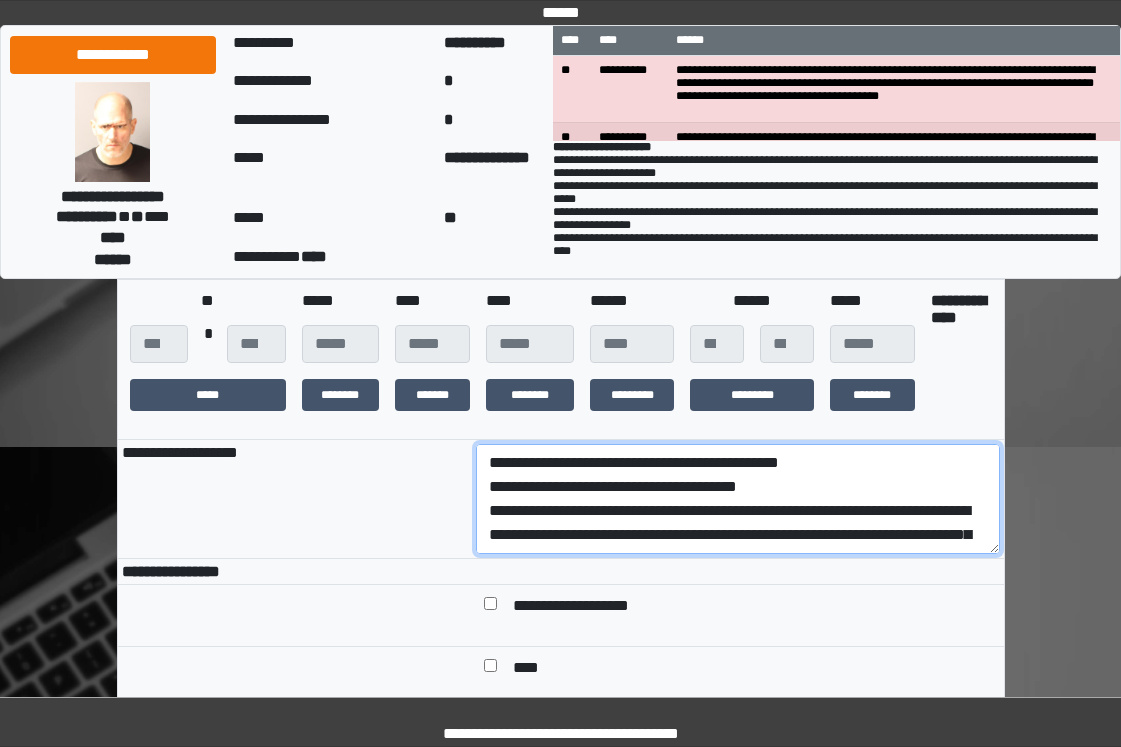 drag, startPoint x: 875, startPoint y: 545, endPoint x: 469, endPoint y: 516, distance: 407.0344 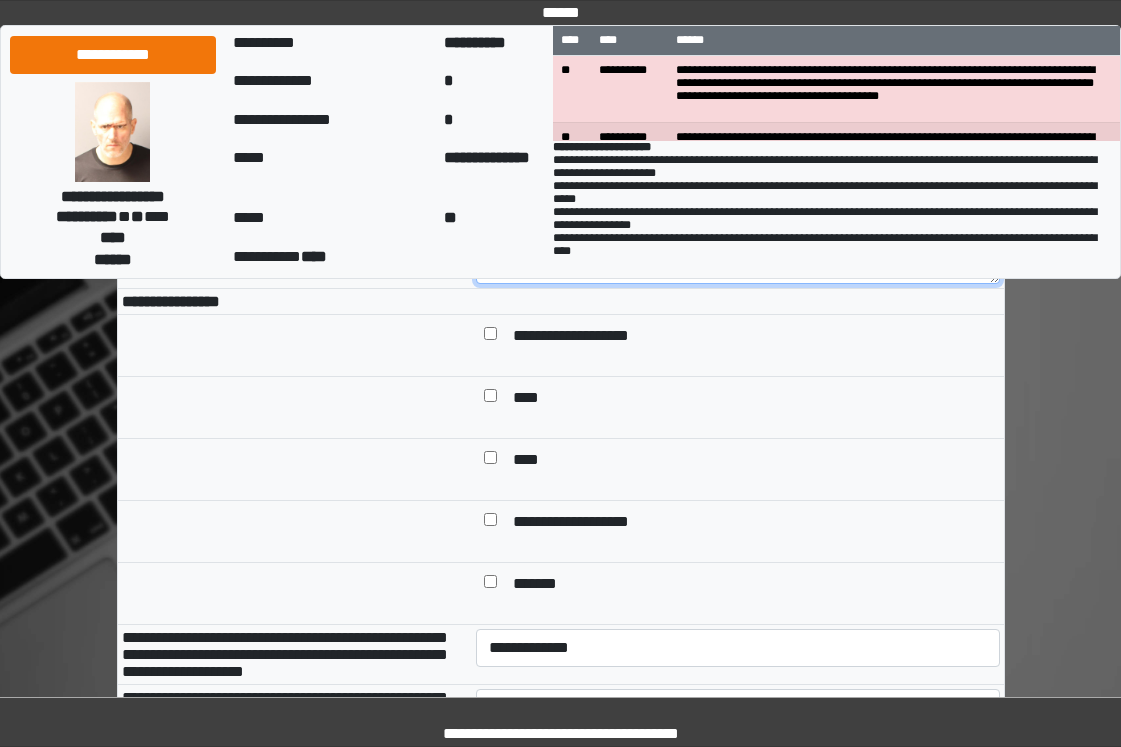 scroll, scrollTop: 600, scrollLeft: 0, axis: vertical 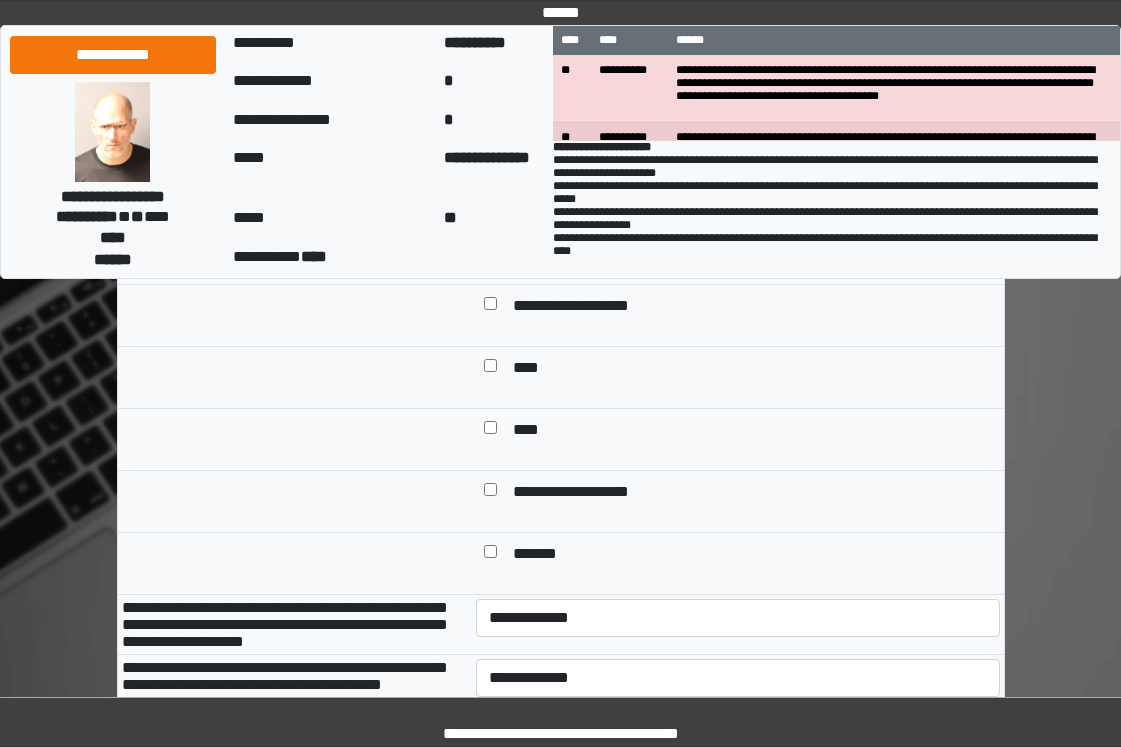 type on "**********" 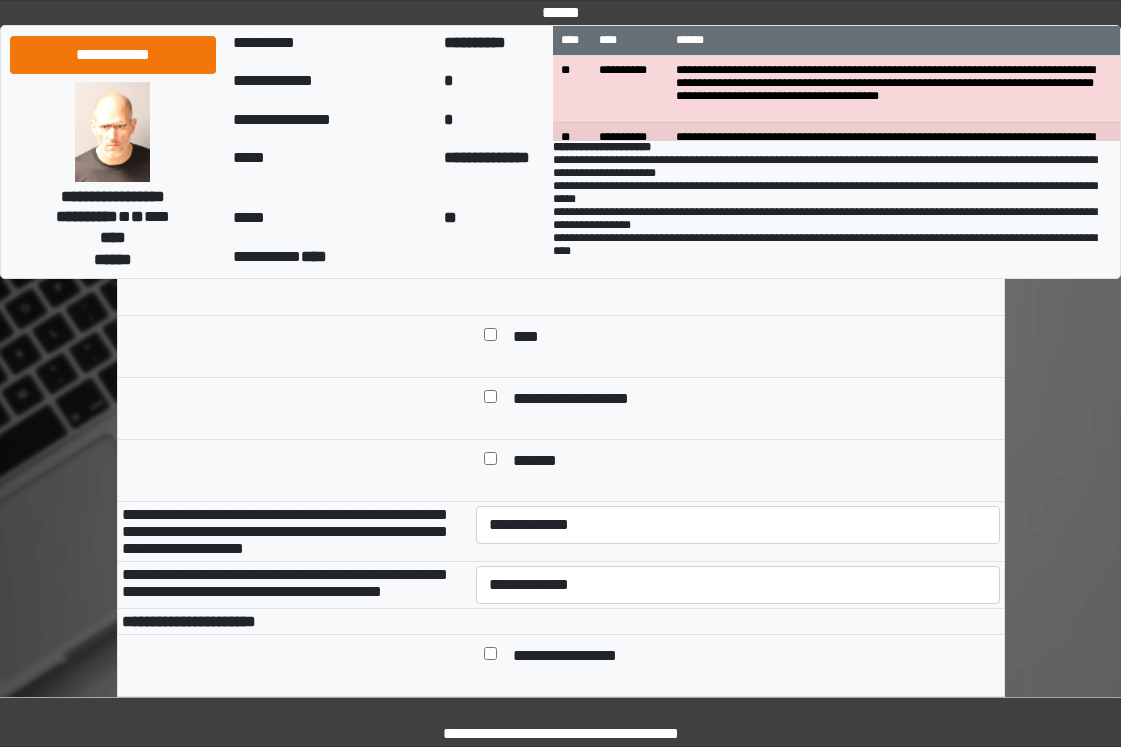scroll, scrollTop: 800, scrollLeft: 0, axis: vertical 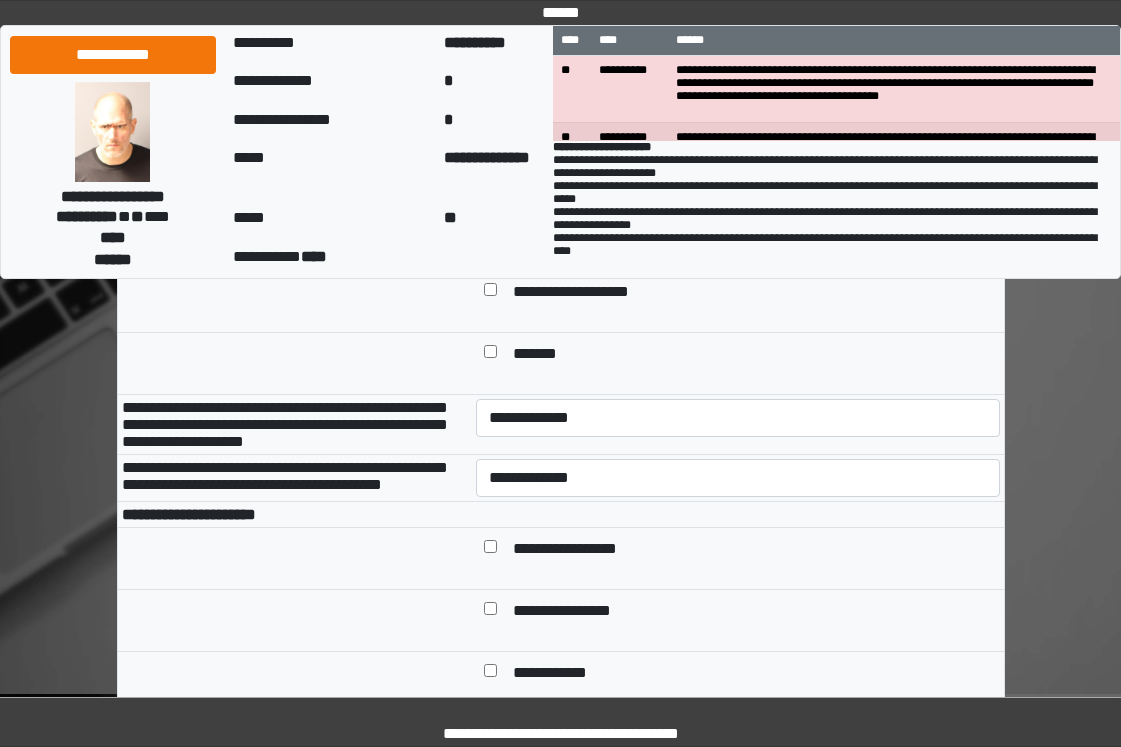 click on "*******" at bounding box center [738, 363] 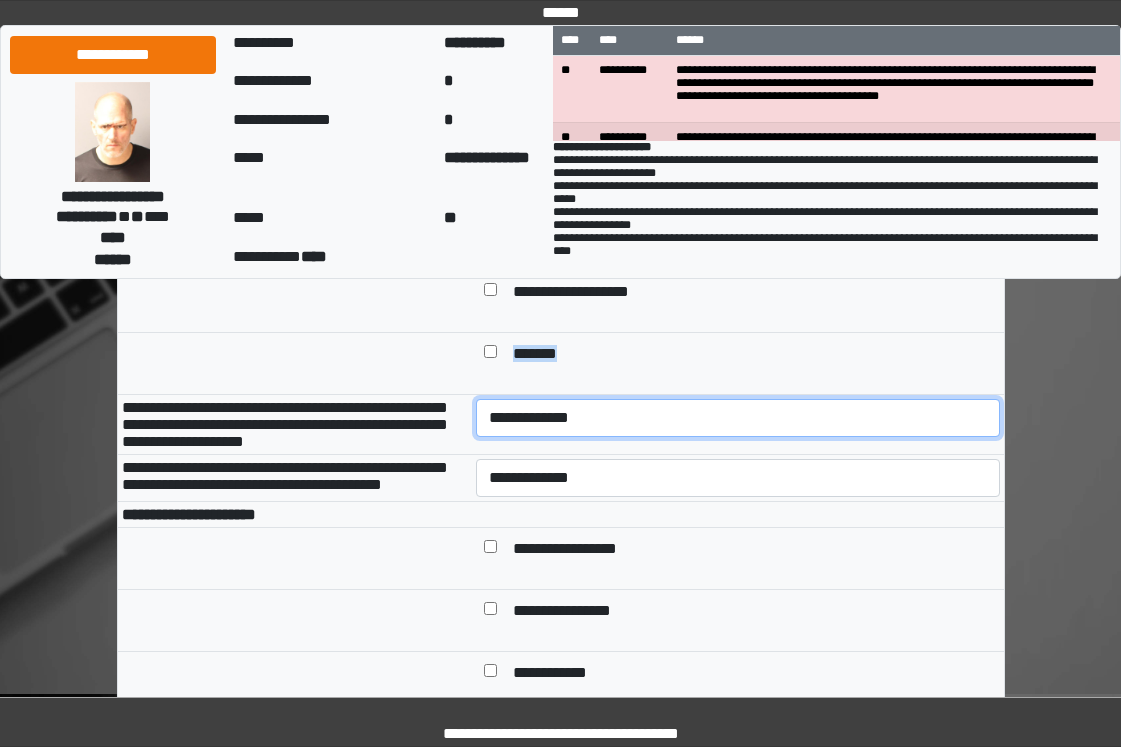 click on "**********" at bounding box center (738, 418) 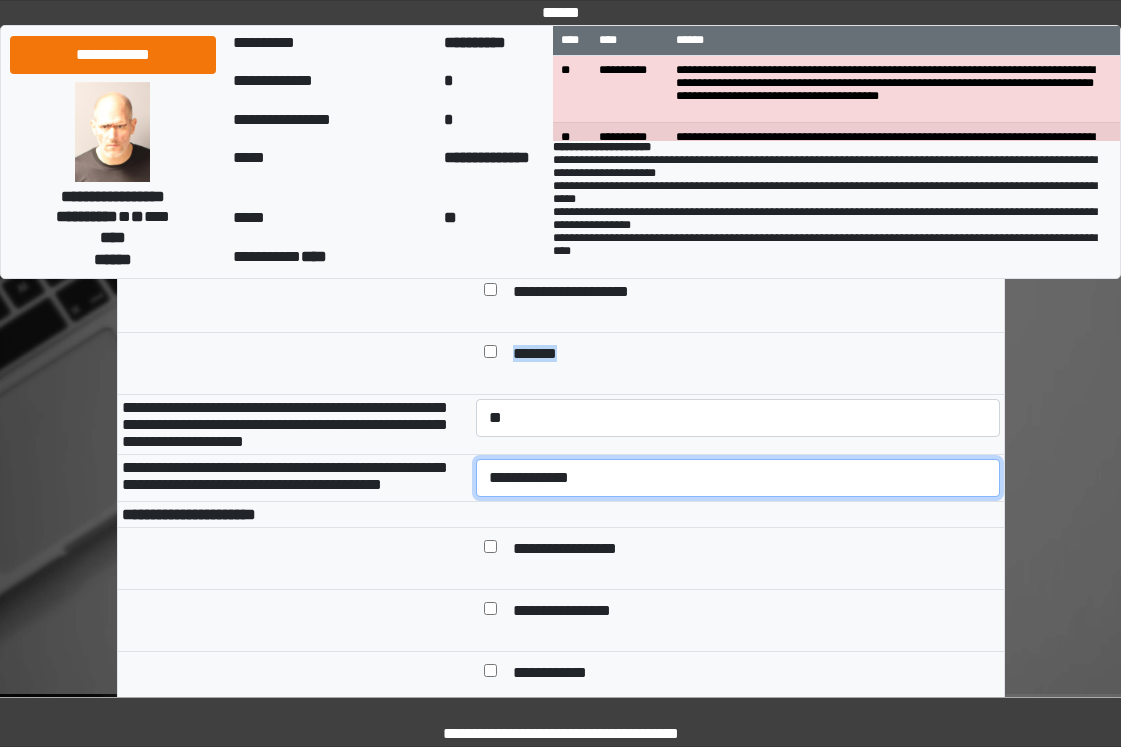 drag, startPoint x: 558, startPoint y: 503, endPoint x: 556, endPoint y: 518, distance: 15.132746 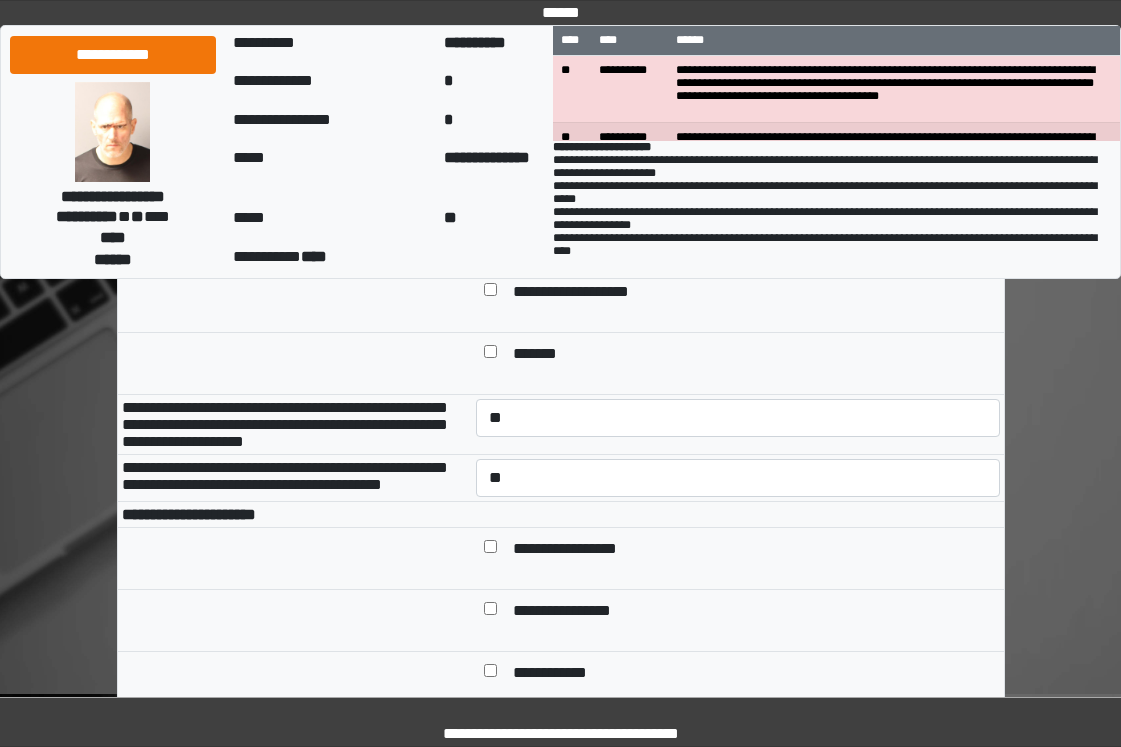 click on "**********" at bounding box center [580, 550] 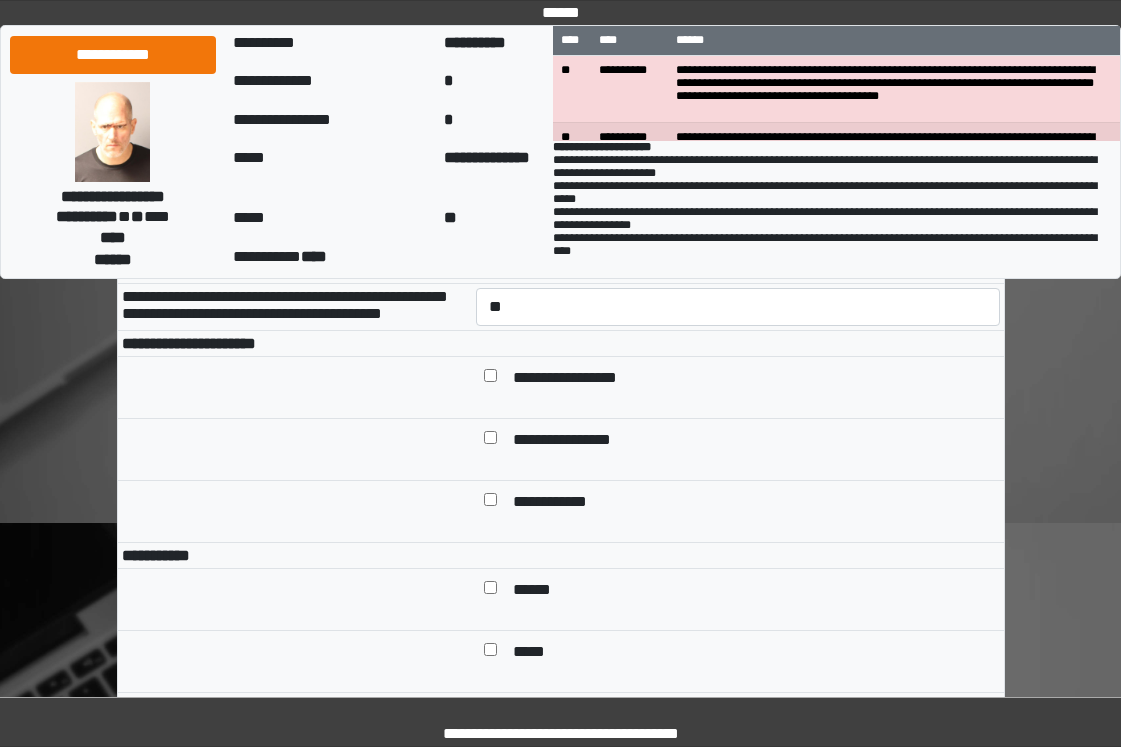 scroll, scrollTop: 1200, scrollLeft: 0, axis: vertical 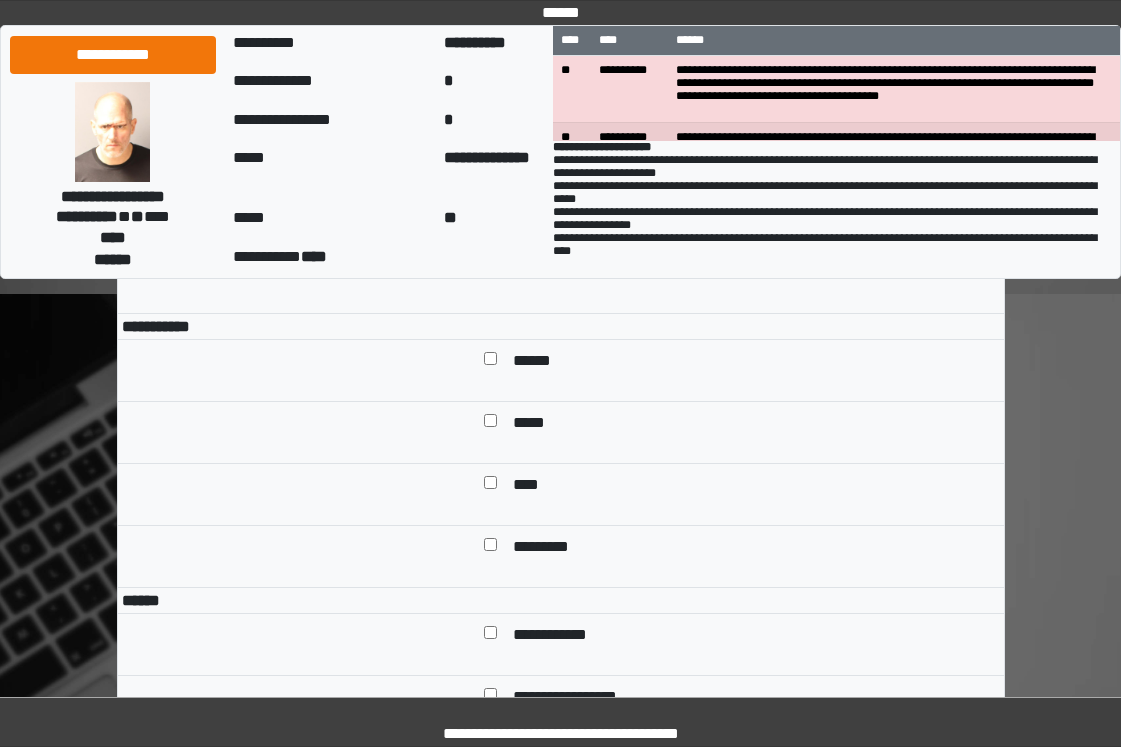 drag, startPoint x: 519, startPoint y: 414, endPoint x: 524, endPoint y: 439, distance: 25.495098 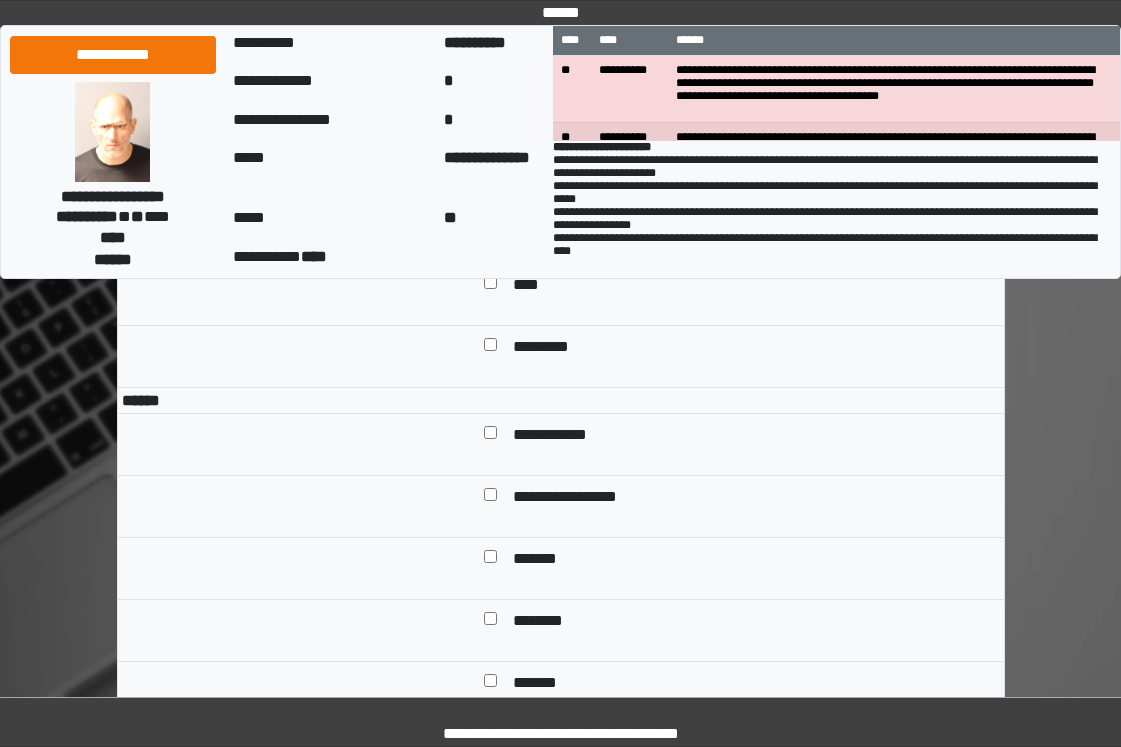 click on "**********" at bounding box center (752, 436) 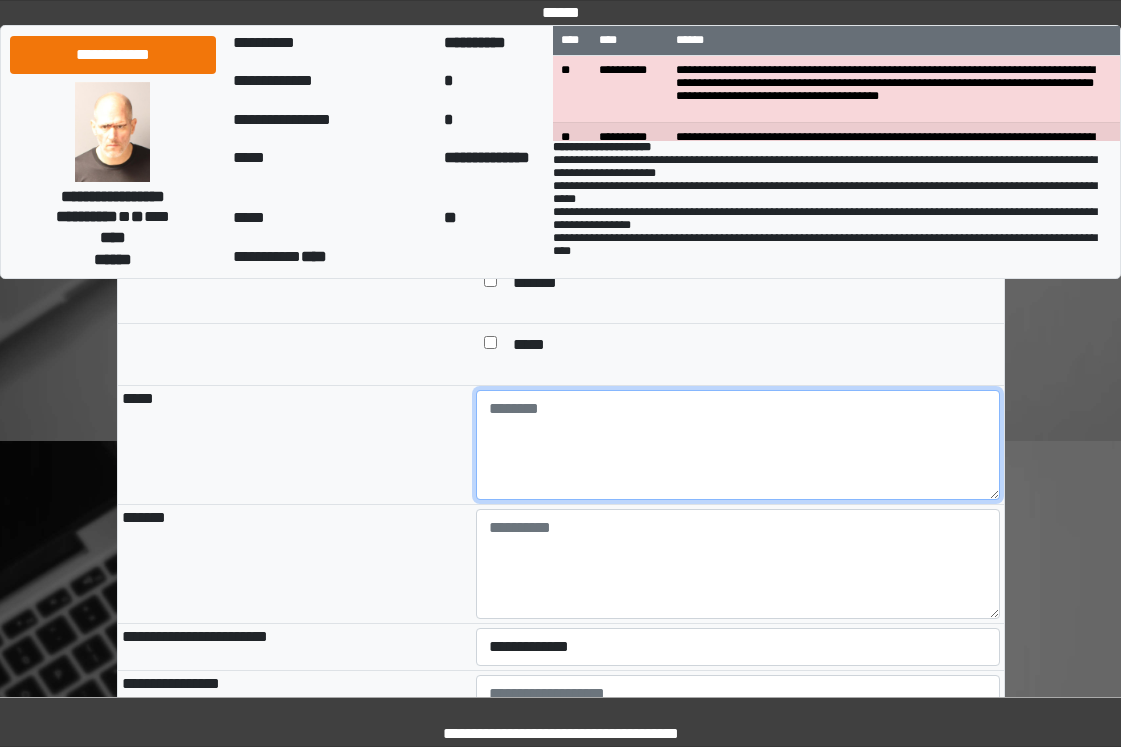 click at bounding box center (738, 445) 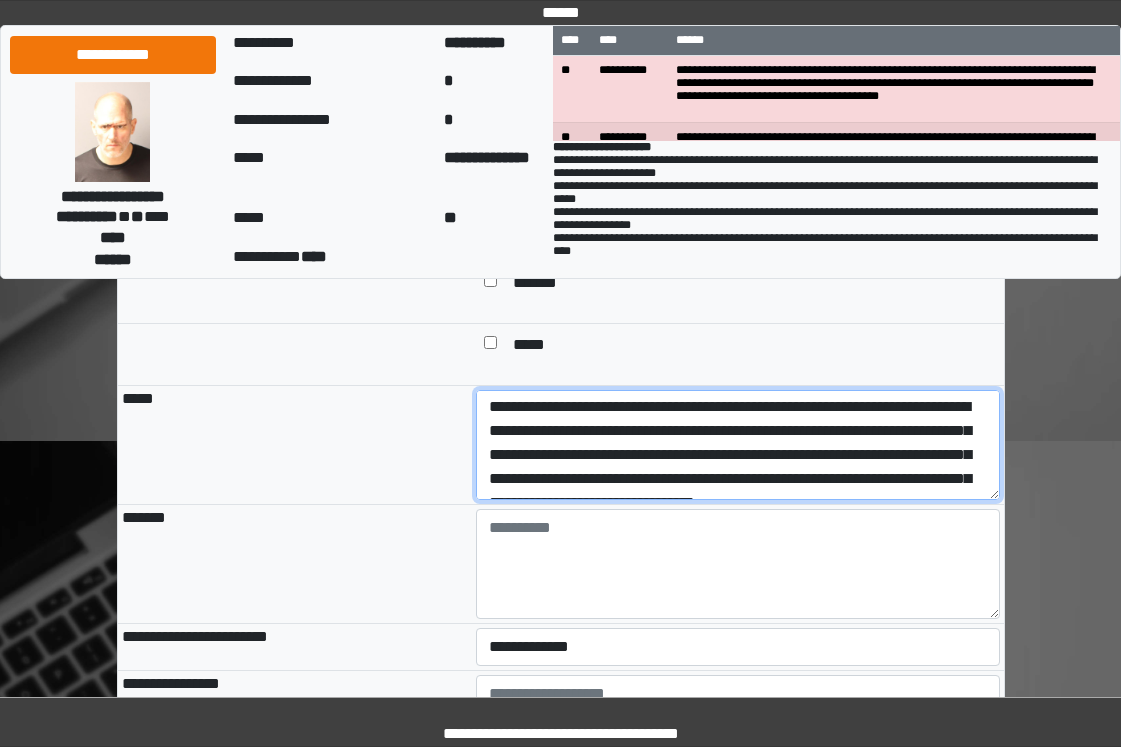 scroll, scrollTop: 0, scrollLeft: 0, axis: both 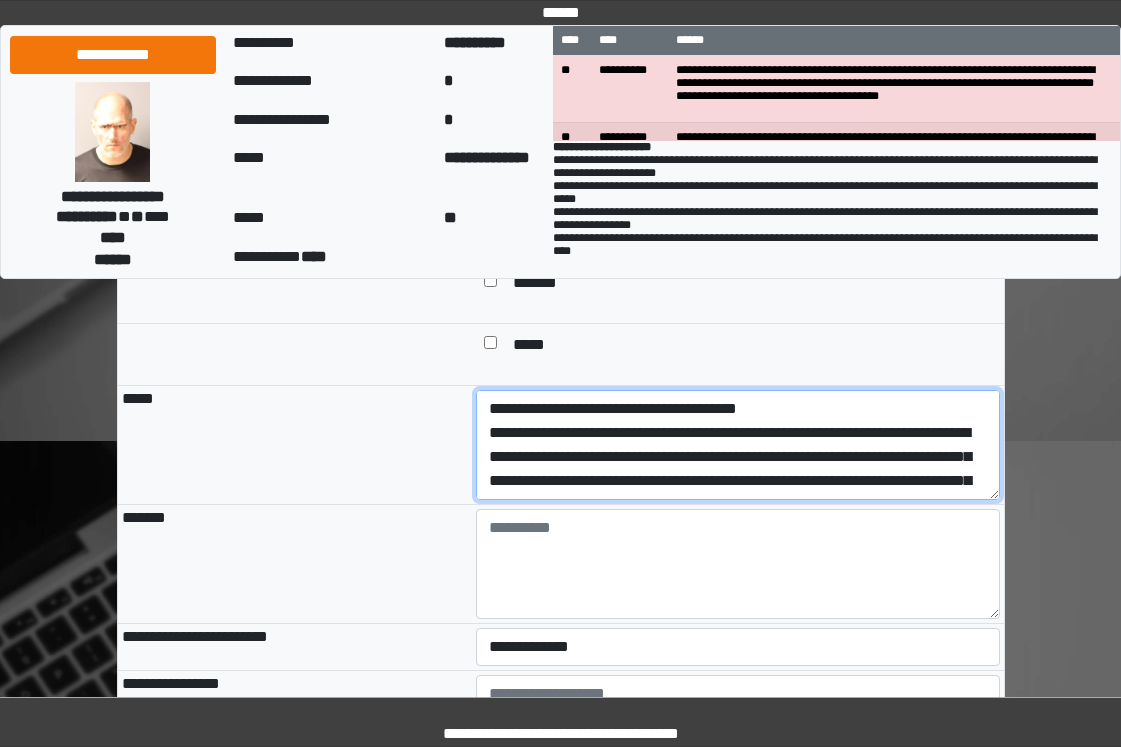drag, startPoint x: 858, startPoint y: 569, endPoint x: 369, endPoint y: 498, distance: 494.1275 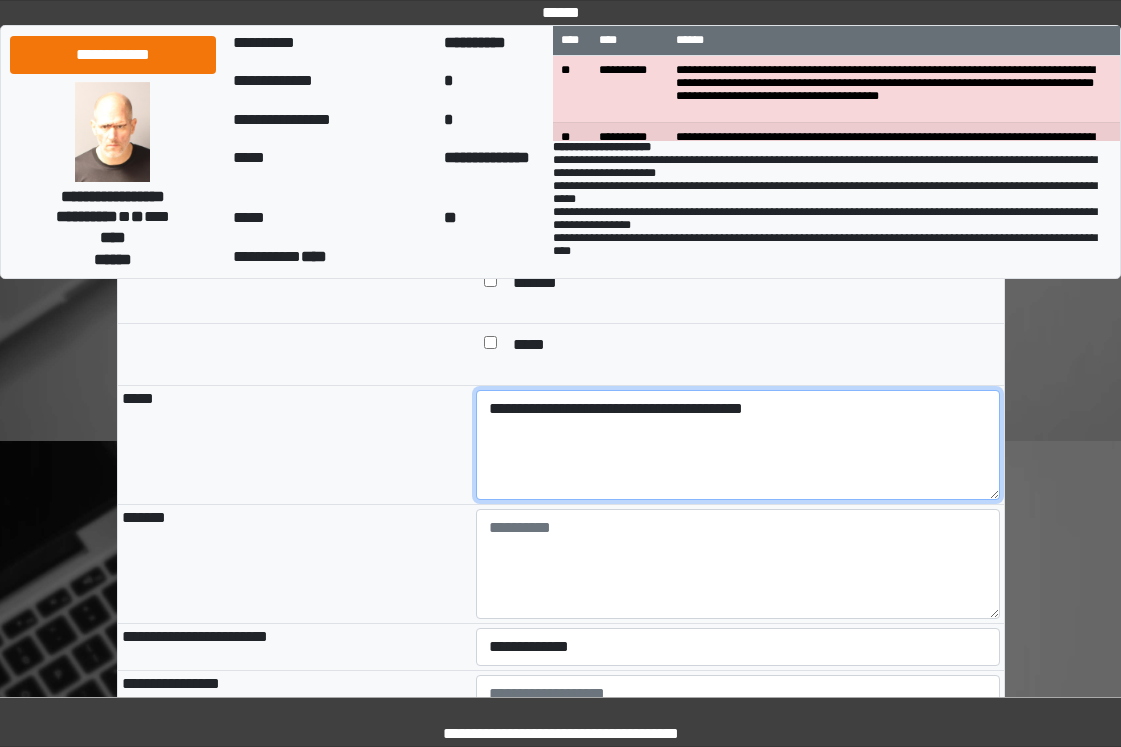 type on "**********" 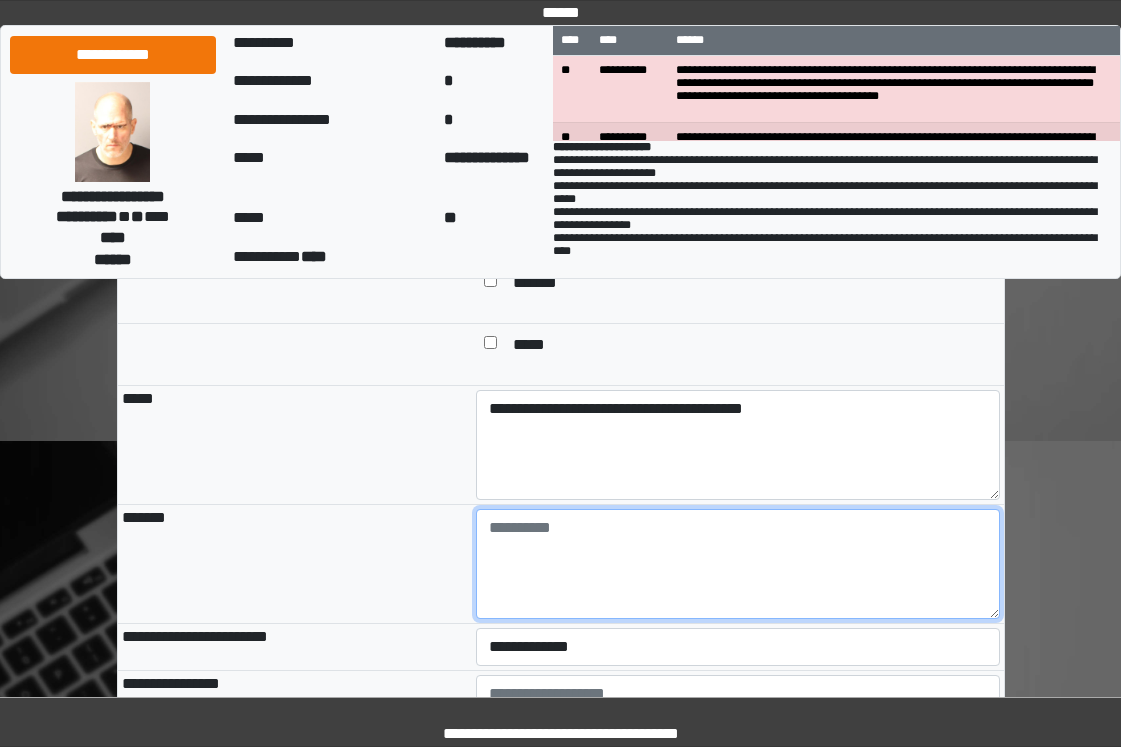 click at bounding box center [738, 564] 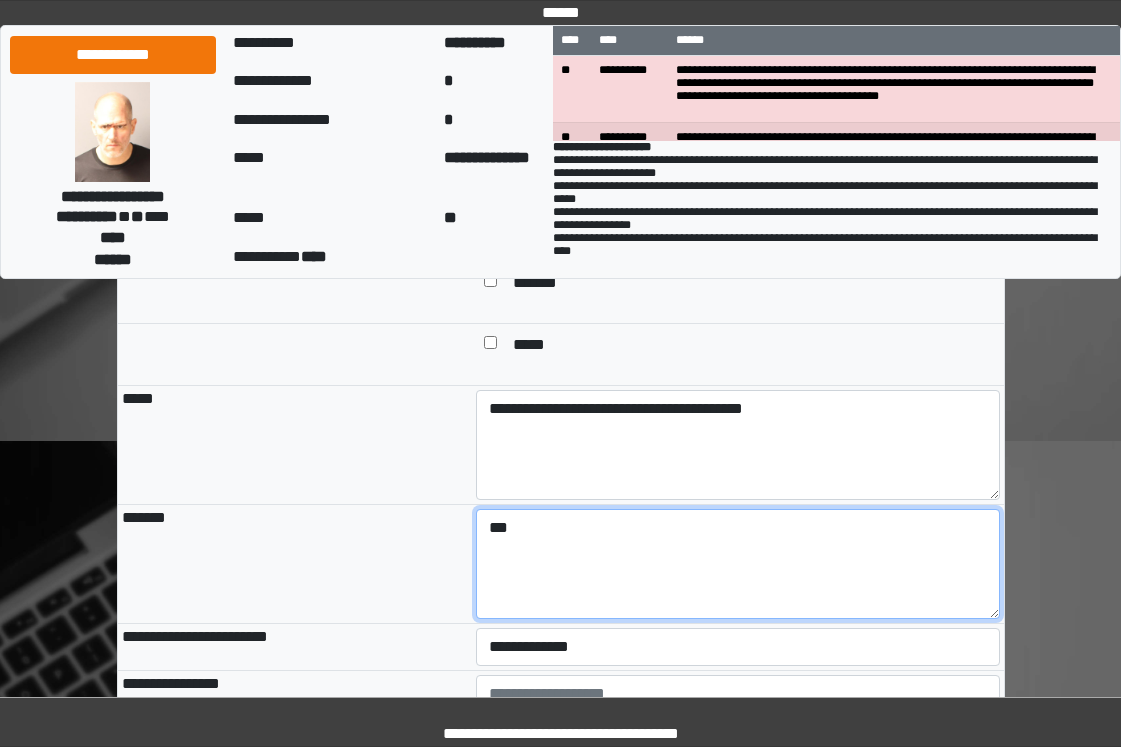 type on "***" 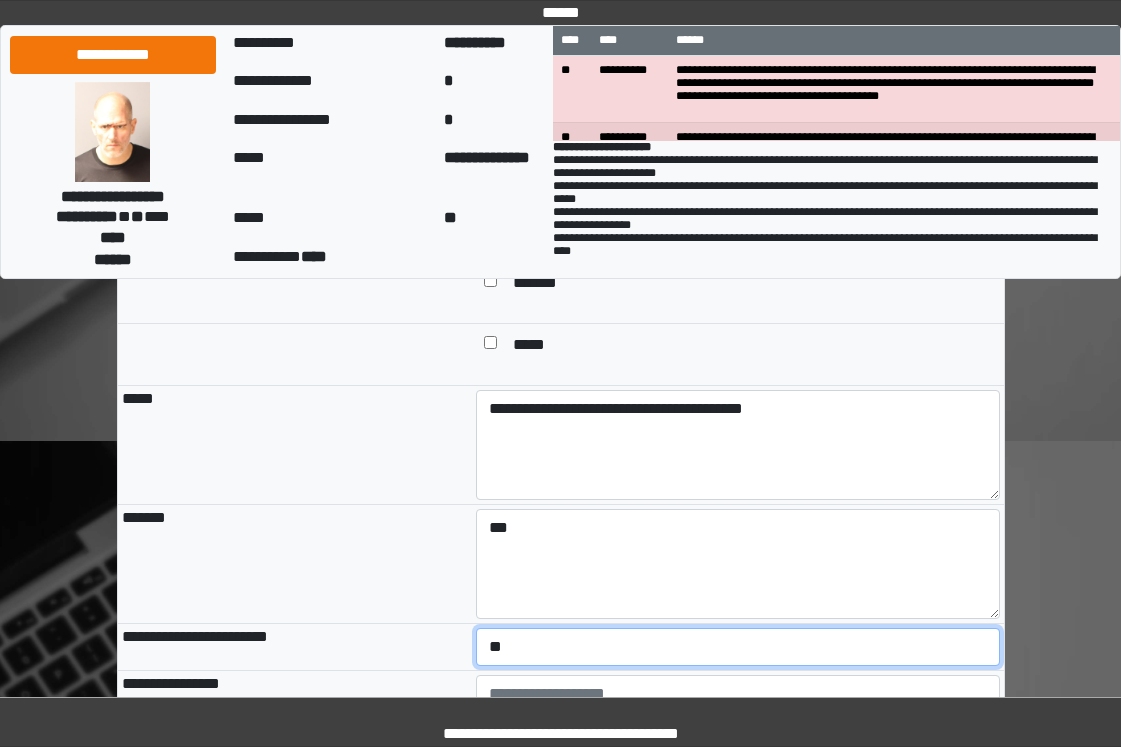 select on "*" 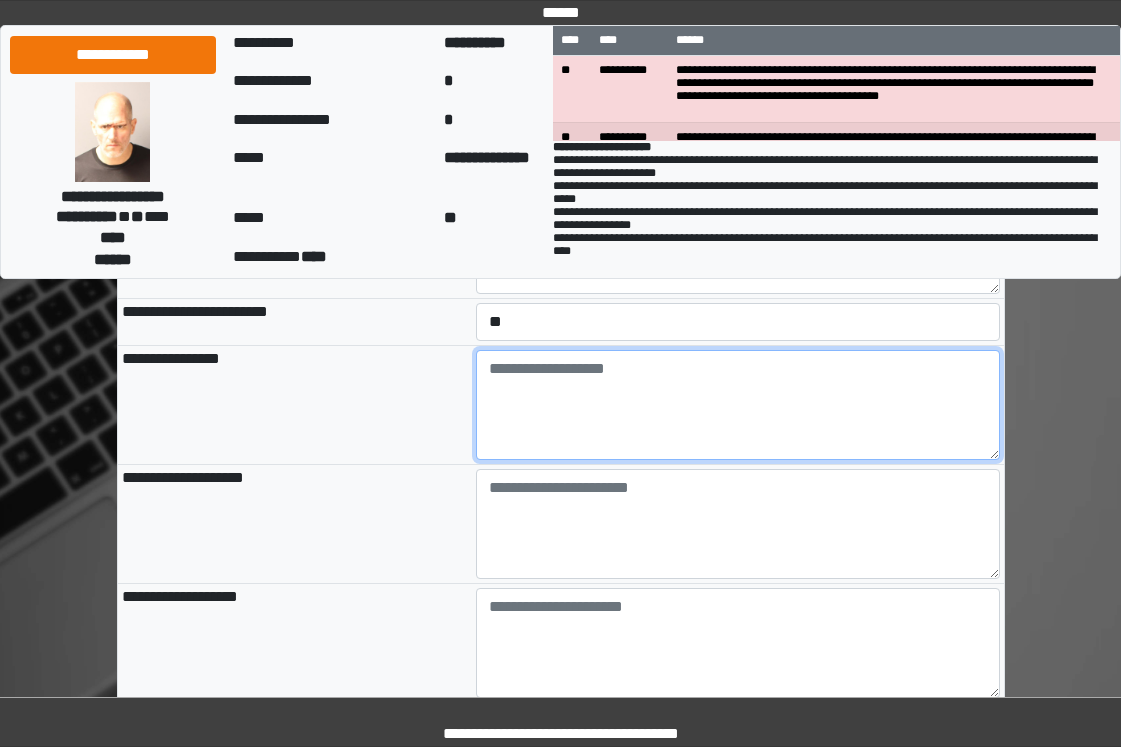 scroll, scrollTop: 2198, scrollLeft: 0, axis: vertical 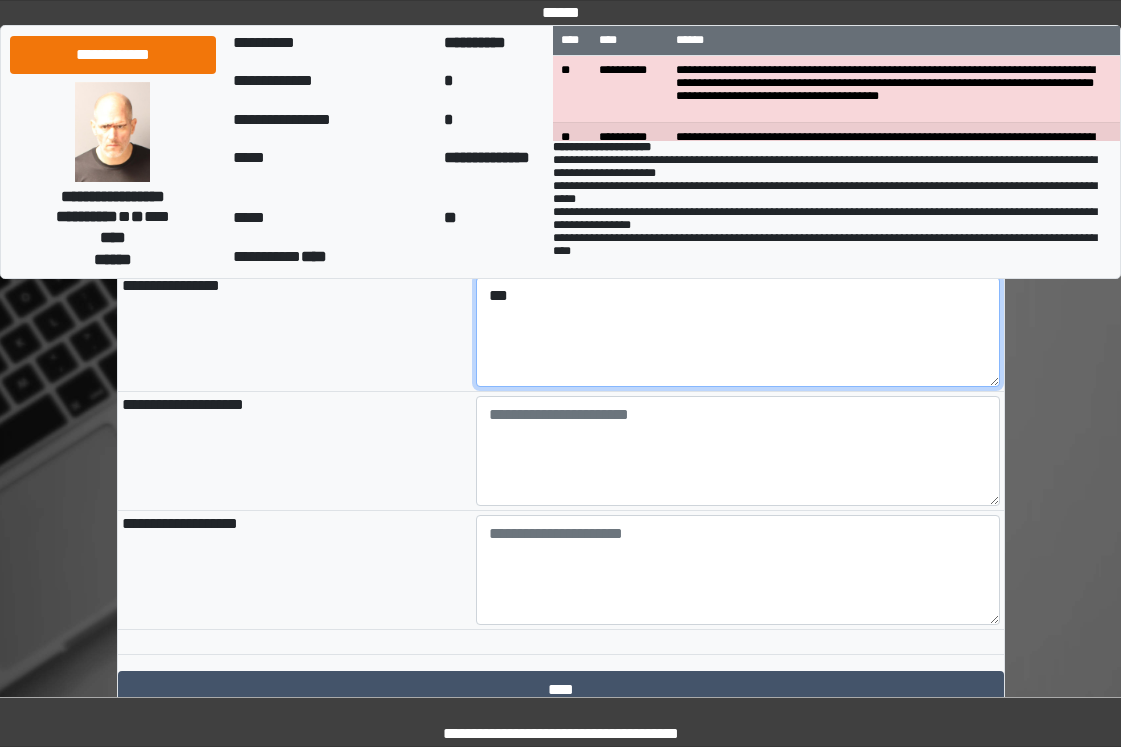 type on "***" 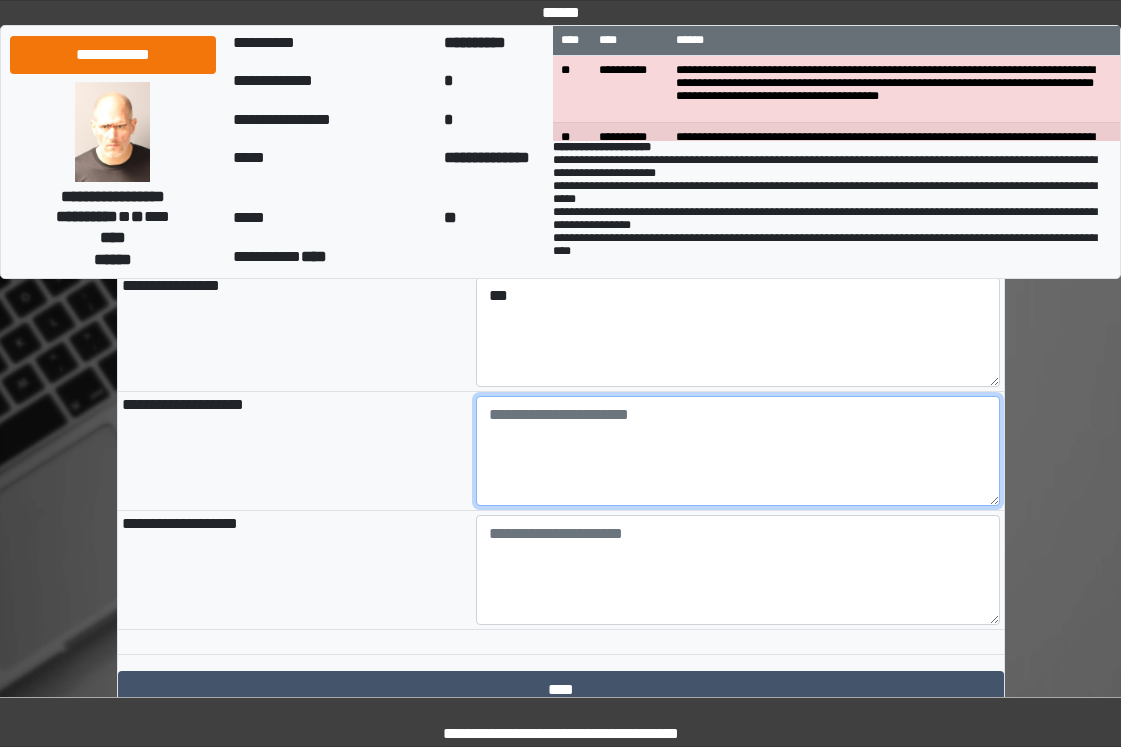 paste on "**********" 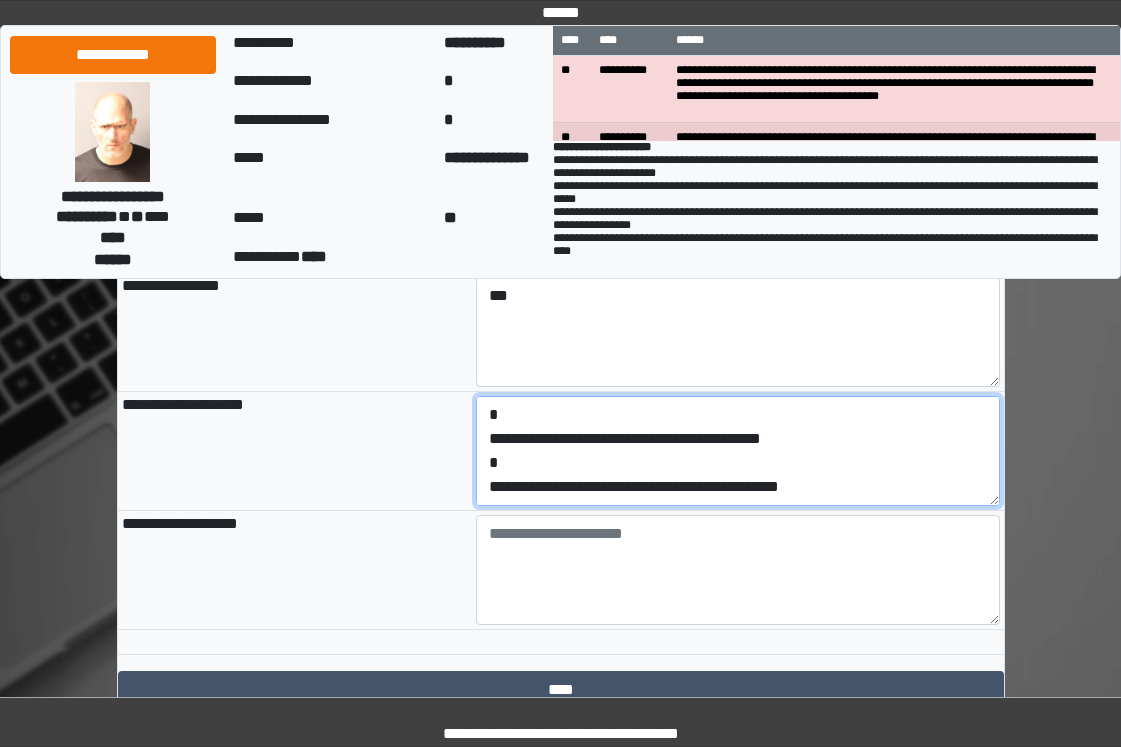 scroll, scrollTop: 144, scrollLeft: 0, axis: vertical 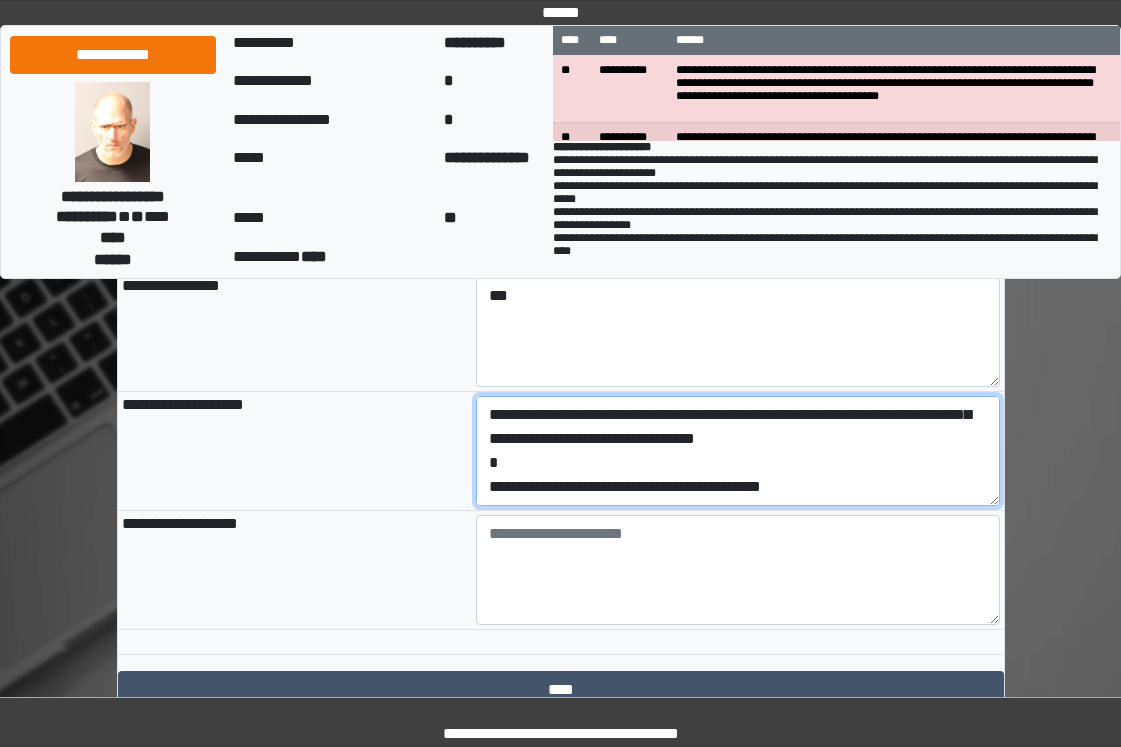 type on "**********" 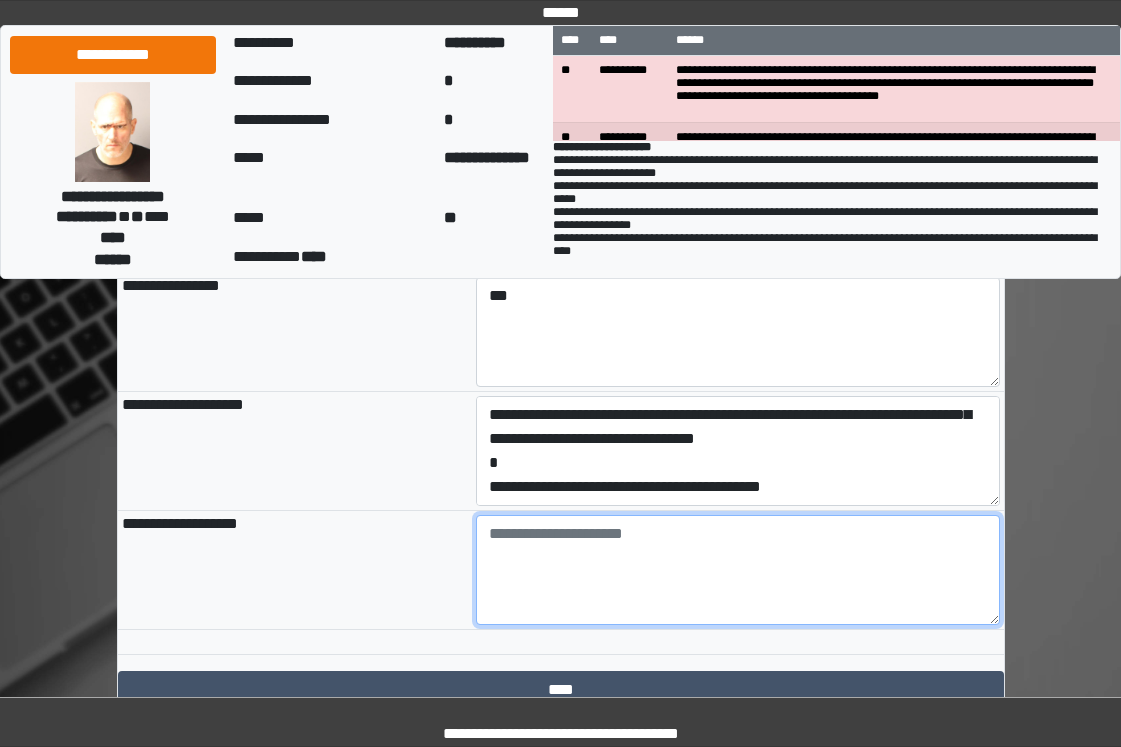 click at bounding box center [738, 570] 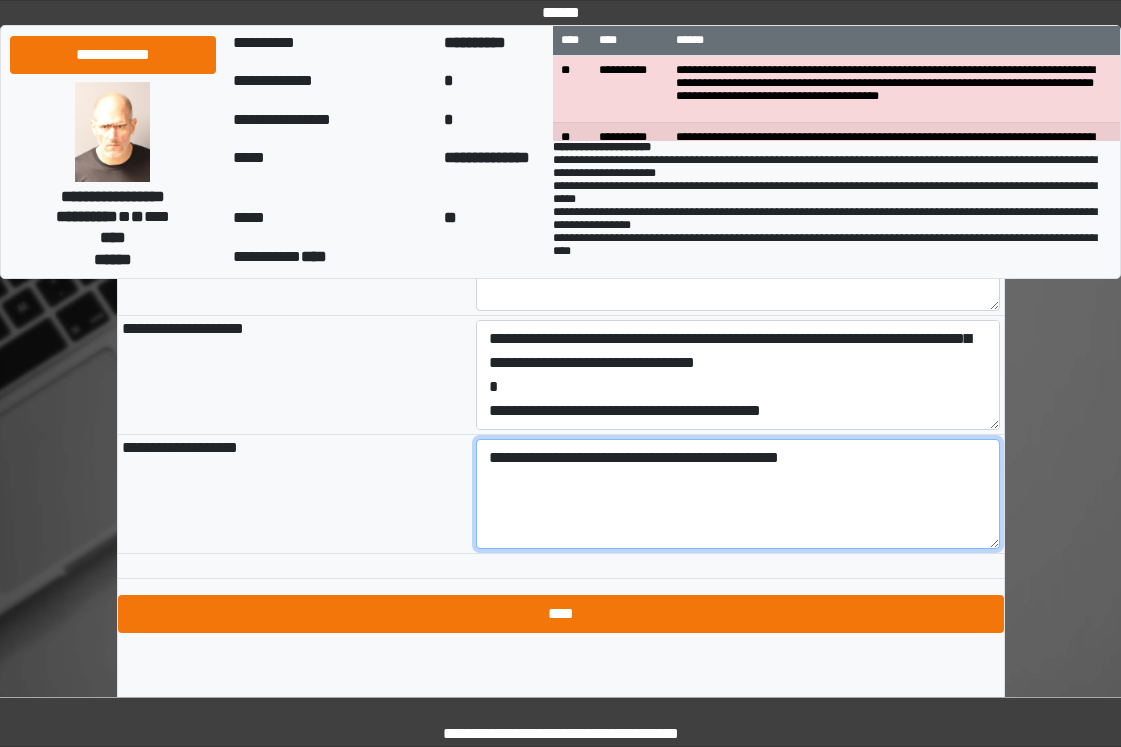 scroll, scrollTop: 2366, scrollLeft: 0, axis: vertical 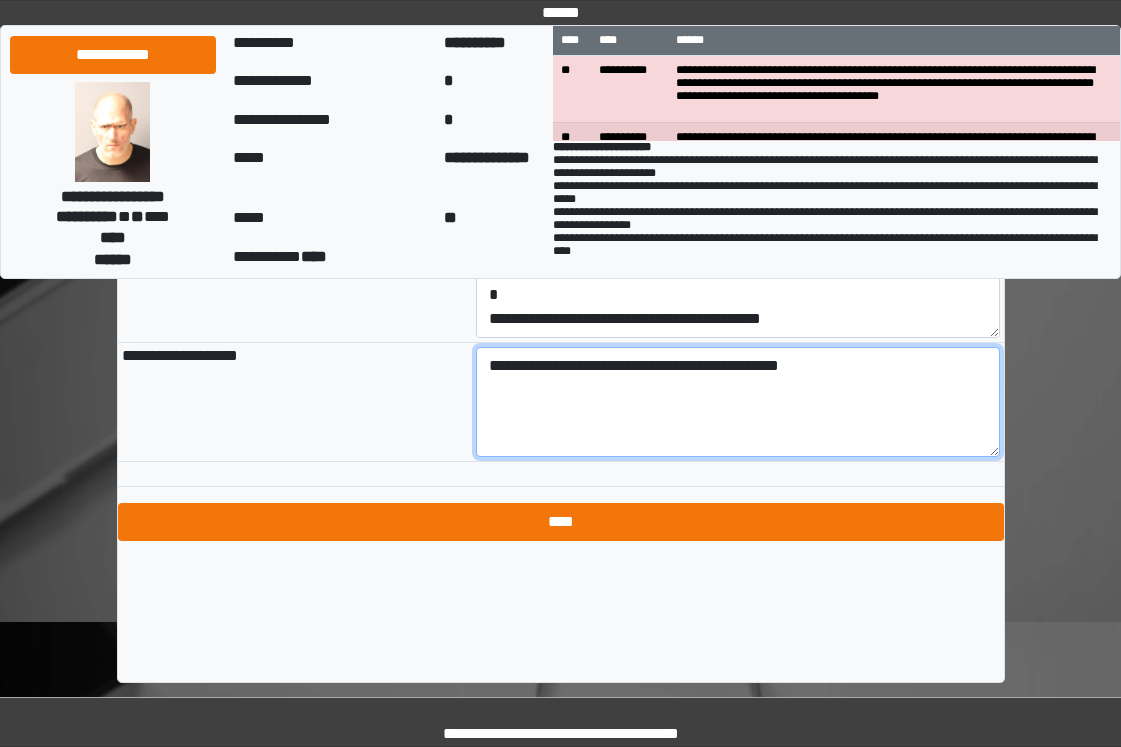 type on "**********" 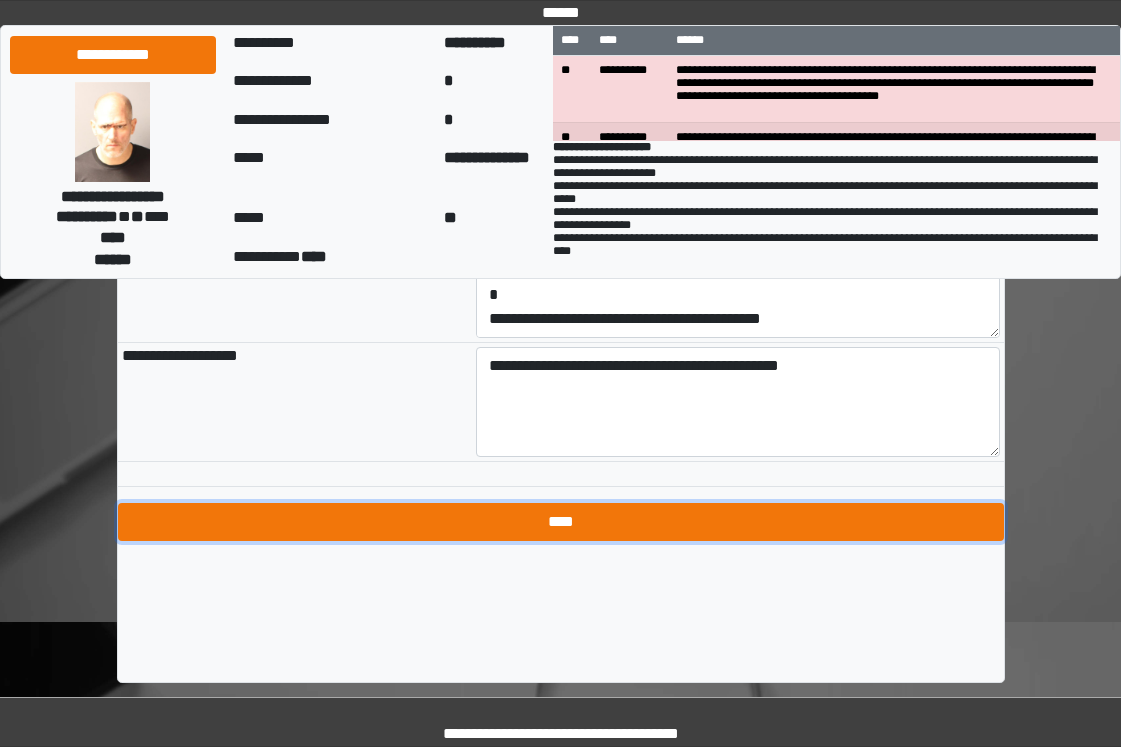 click on "****" at bounding box center [561, 522] 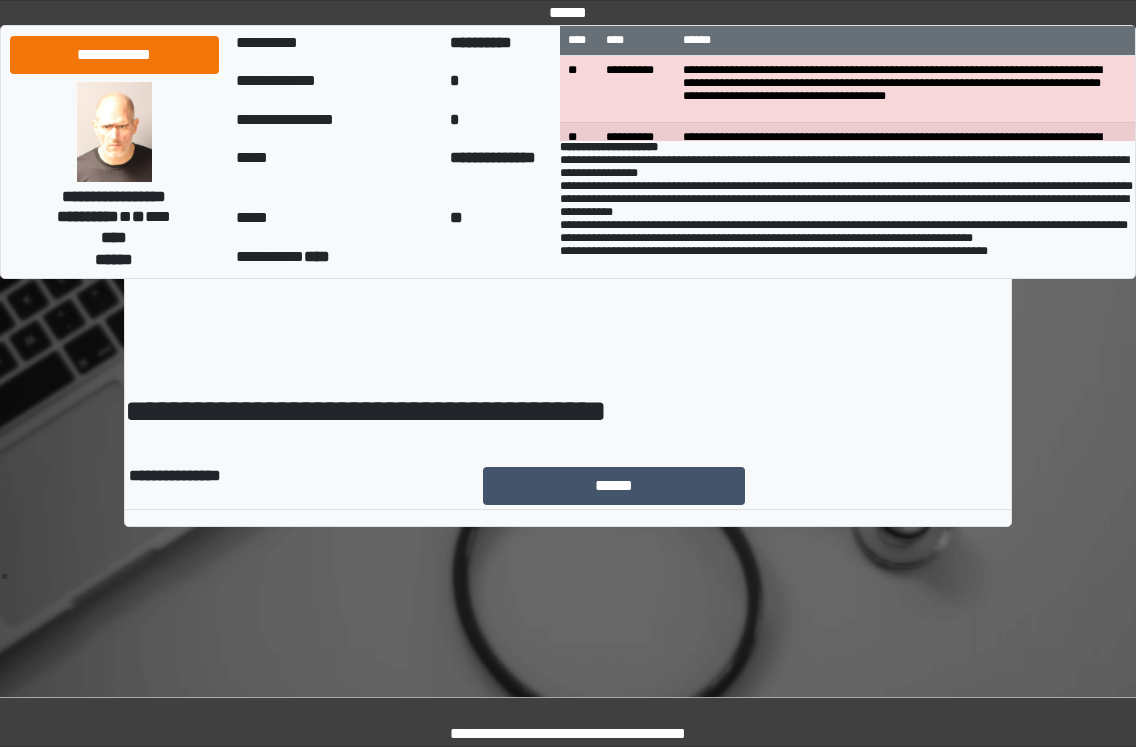 scroll, scrollTop: 0, scrollLeft: 0, axis: both 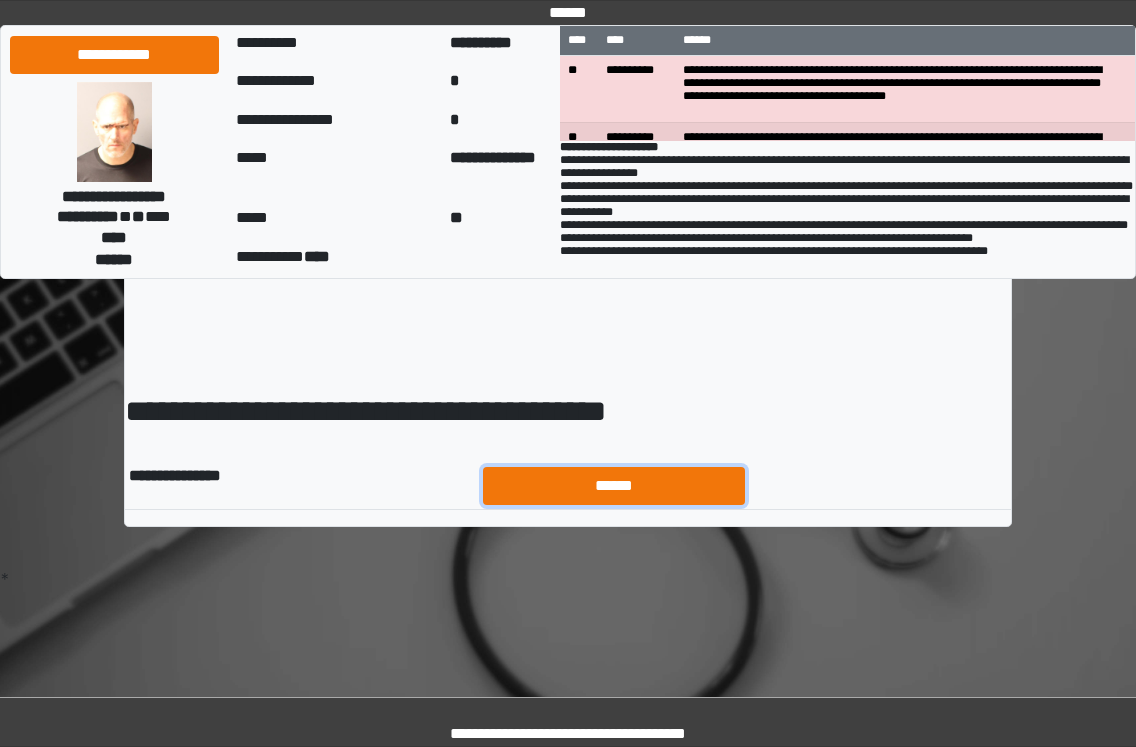 click on "******" at bounding box center [614, 486] 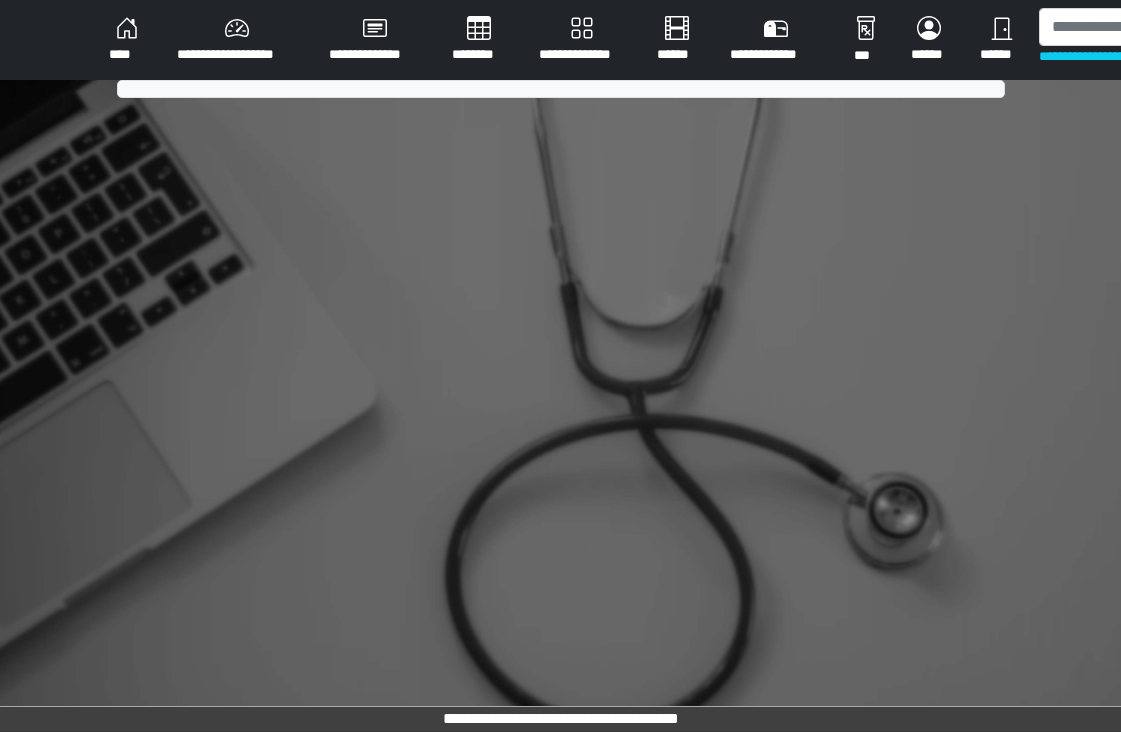 scroll, scrollTop: 0, scrollLeft: 0, axis: both 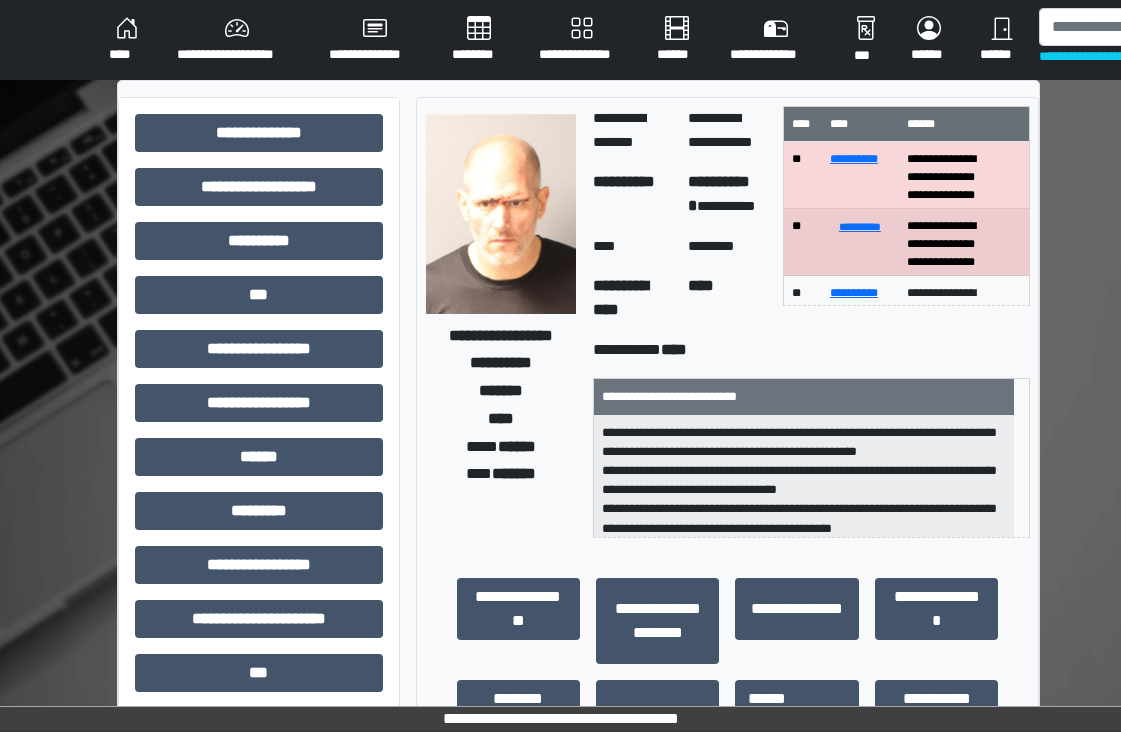 click on "**********" at bounding box center [560, 40] 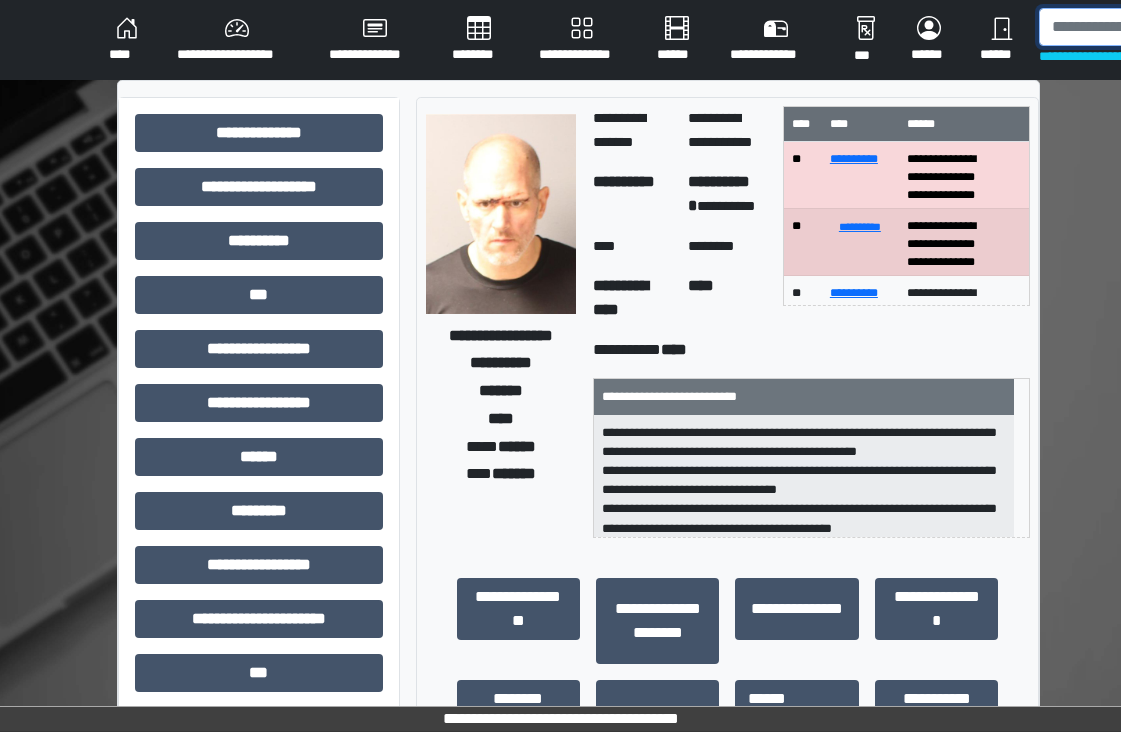 click at bounding box center [1142, 27] 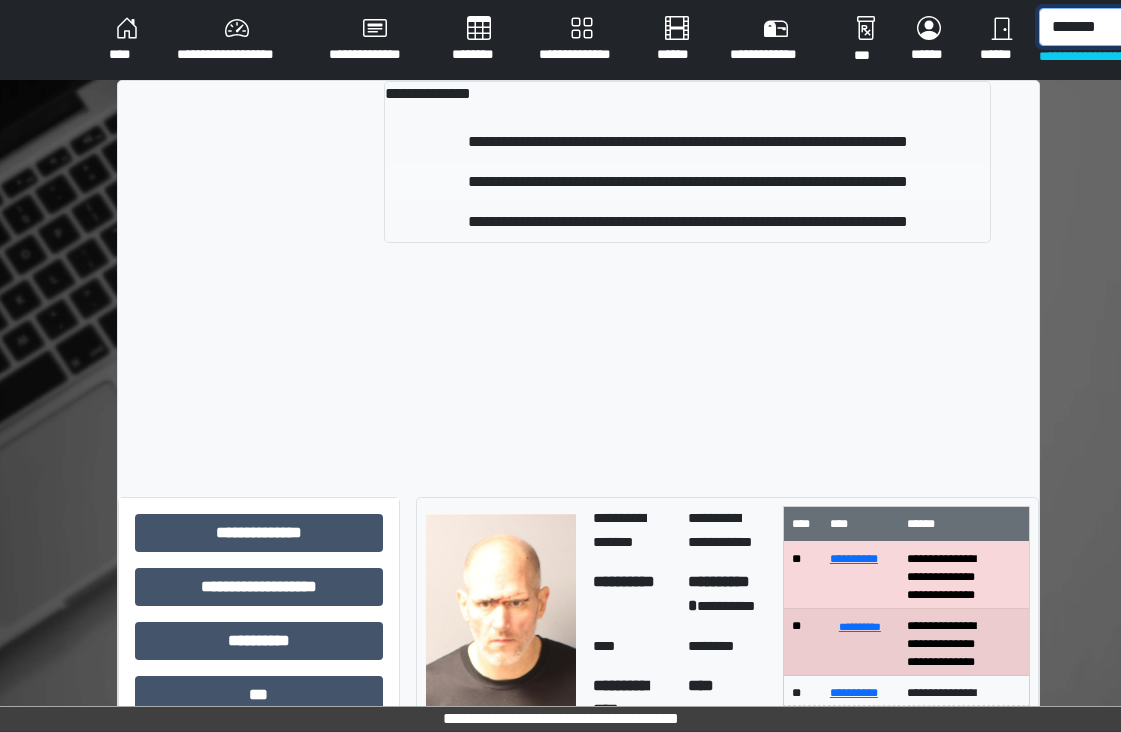 type on "*******" 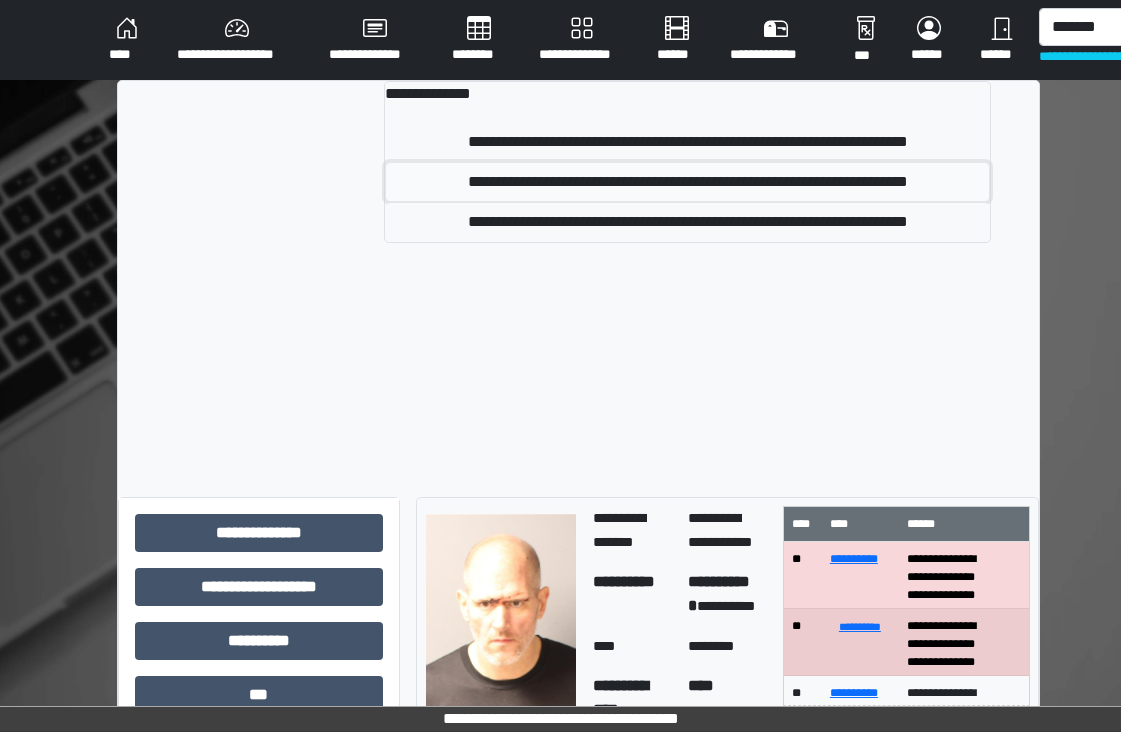 click on "**********" at bounding box center (687, 182) 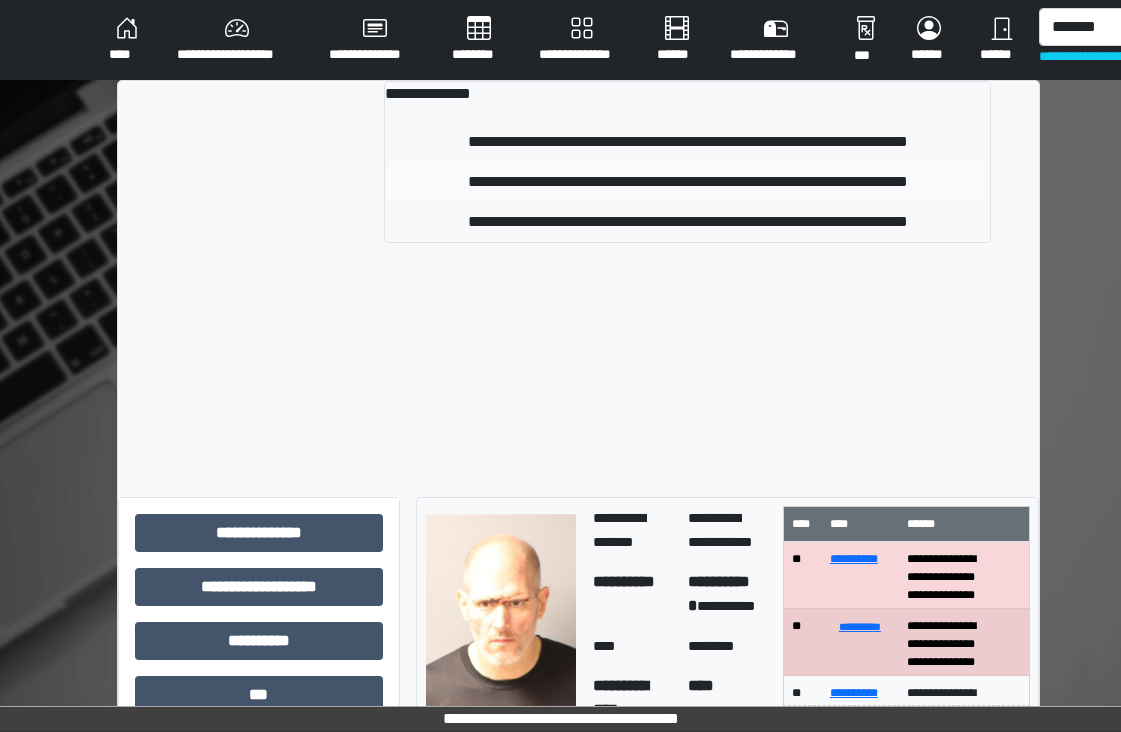 type 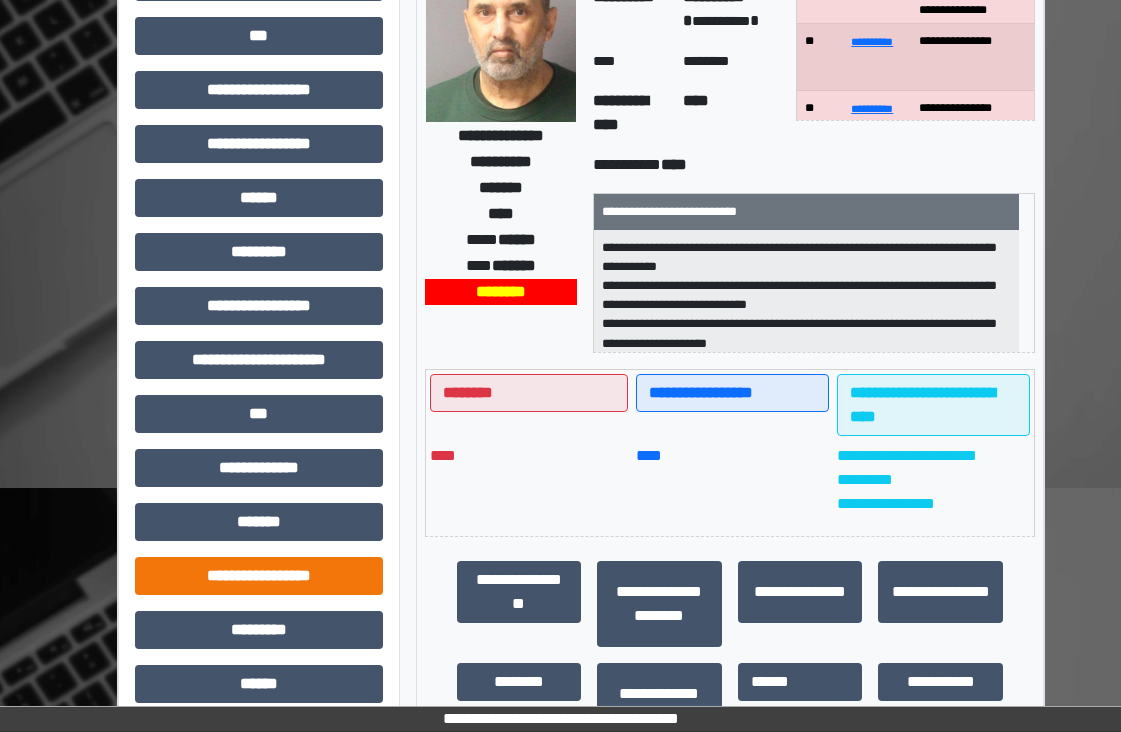 scroll, scrollTop: 300, scrollLeft: 0, axis: vertical 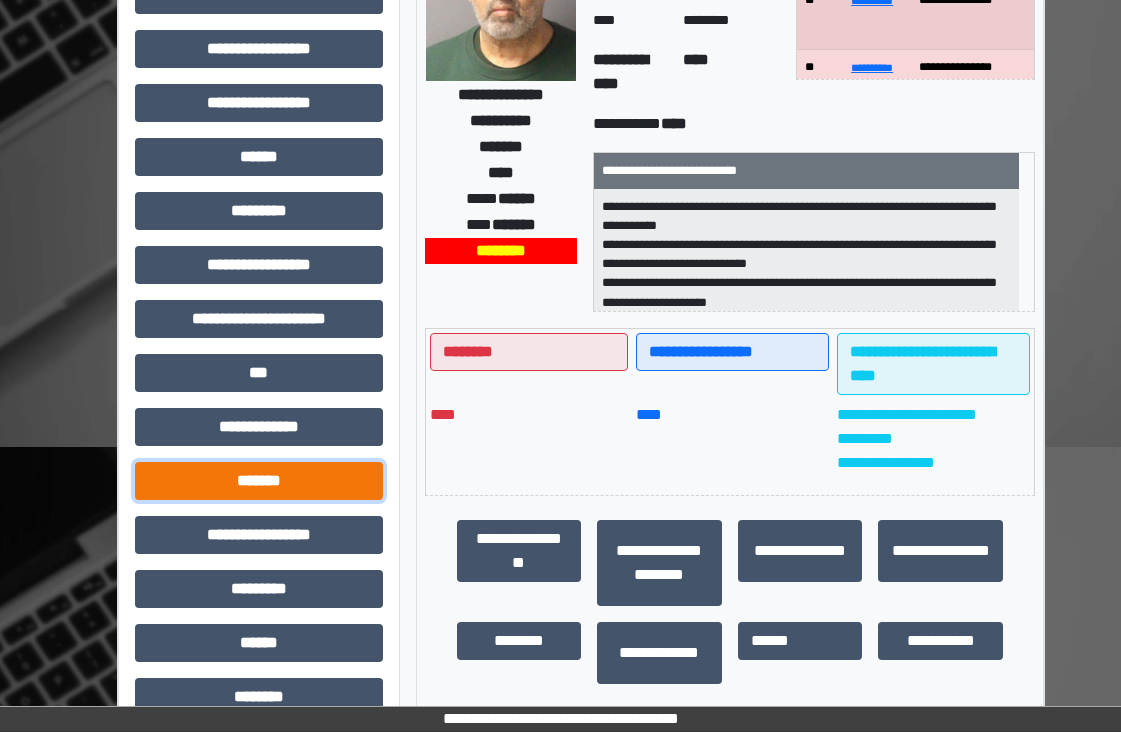 click on "*******" at bounding box center (259, 481) 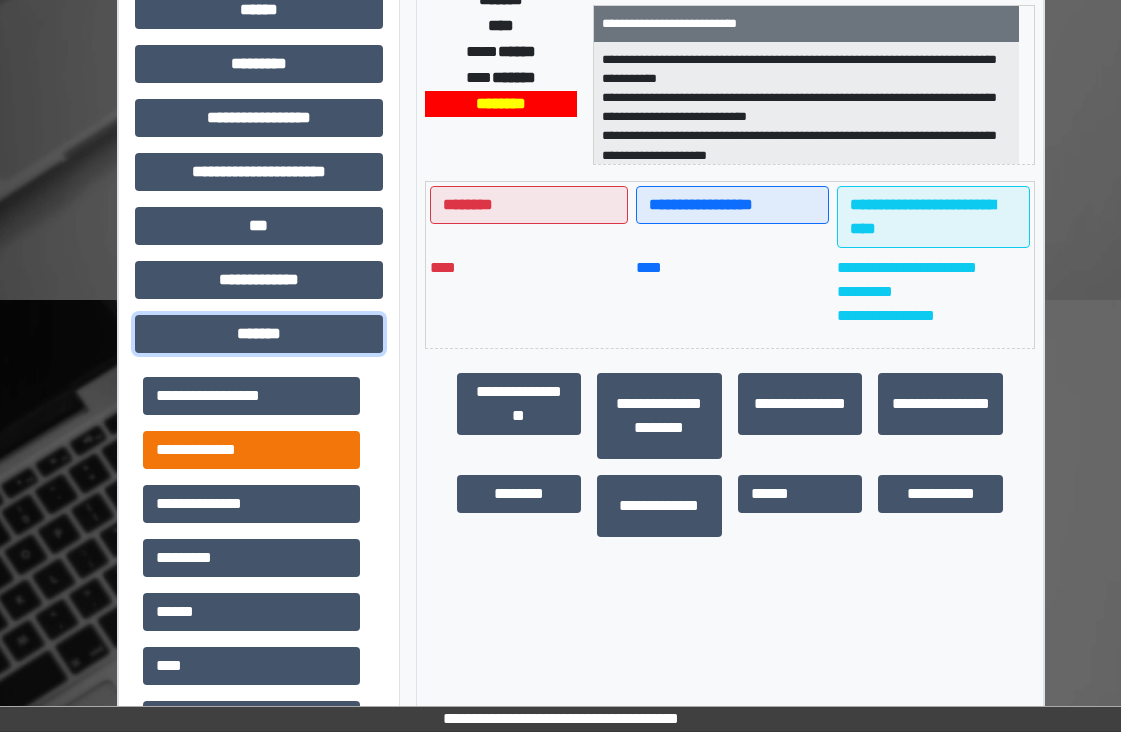 scroll, scrollTop: 700, scrollLeft: 0, axis: vertical 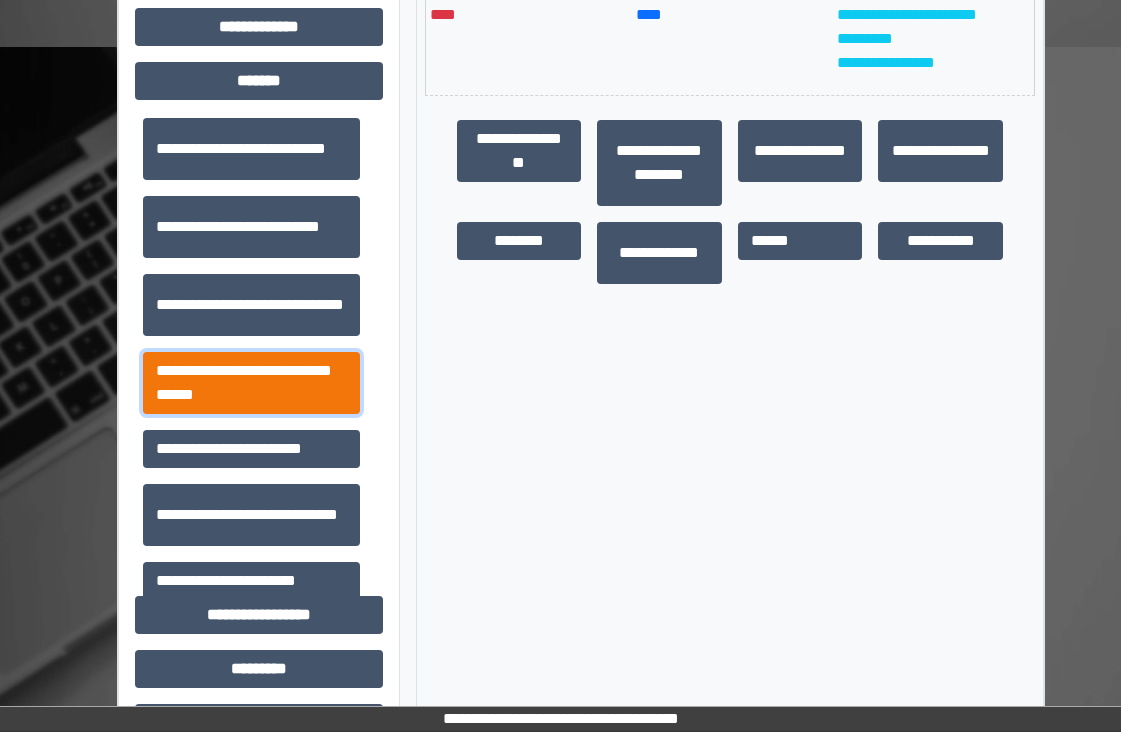 click on "**********" at bounding box center (251, 383) 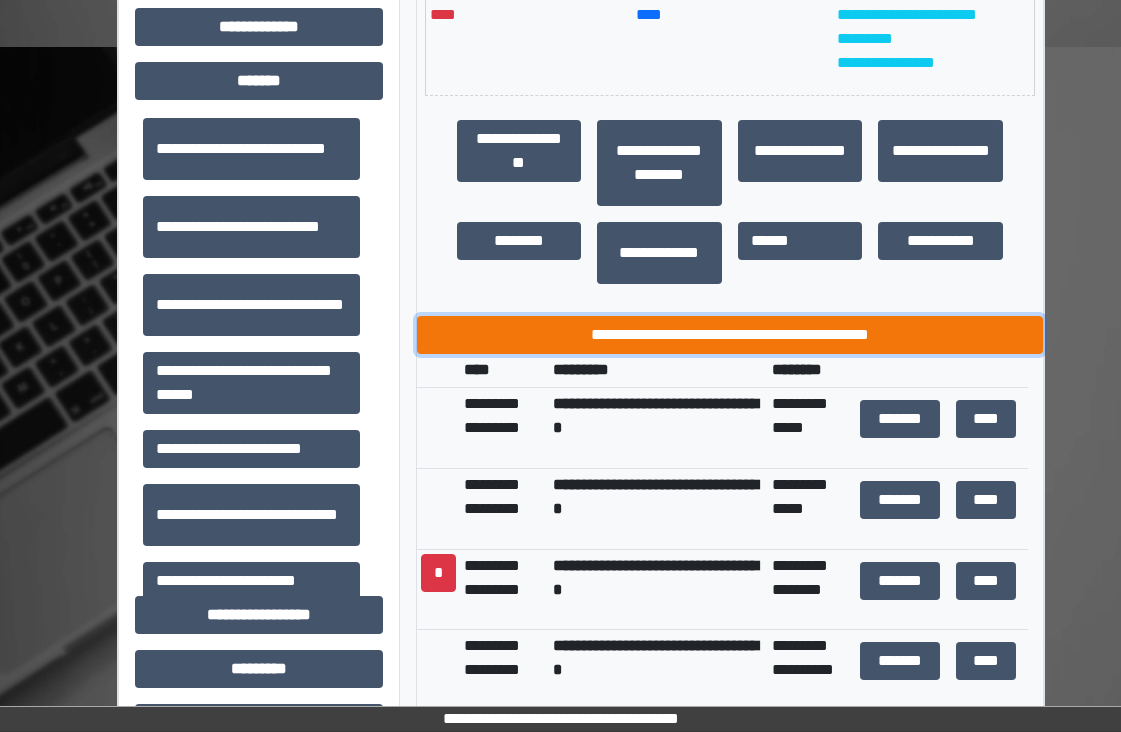 click on "**********" at bounding box center (730, 335) 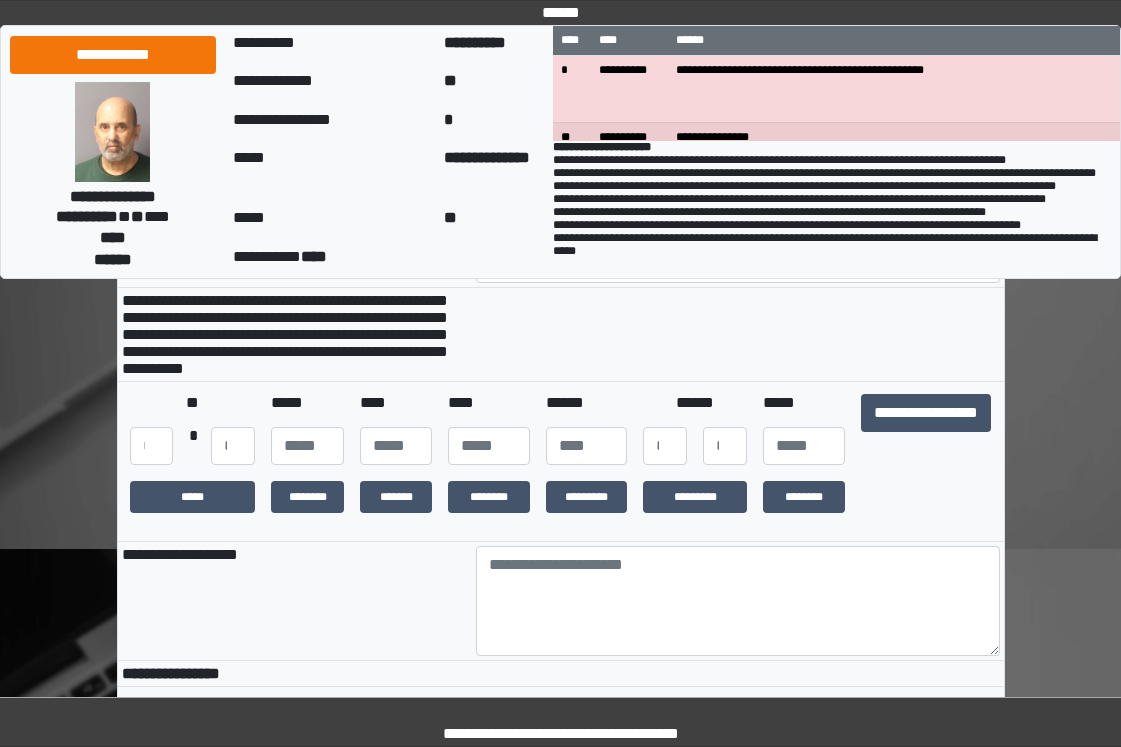 scroll, scrollTop: 200, scrollLeft: 0, axis: vertical 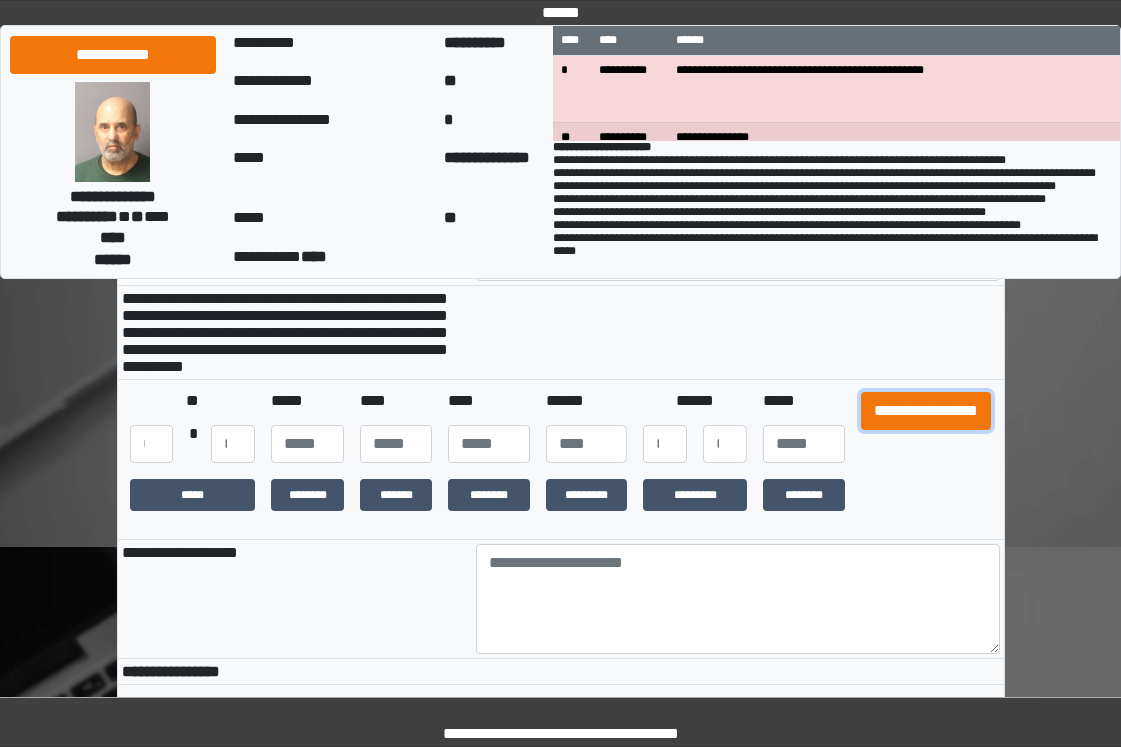 click on "**********" at bounding box center [926, 411] 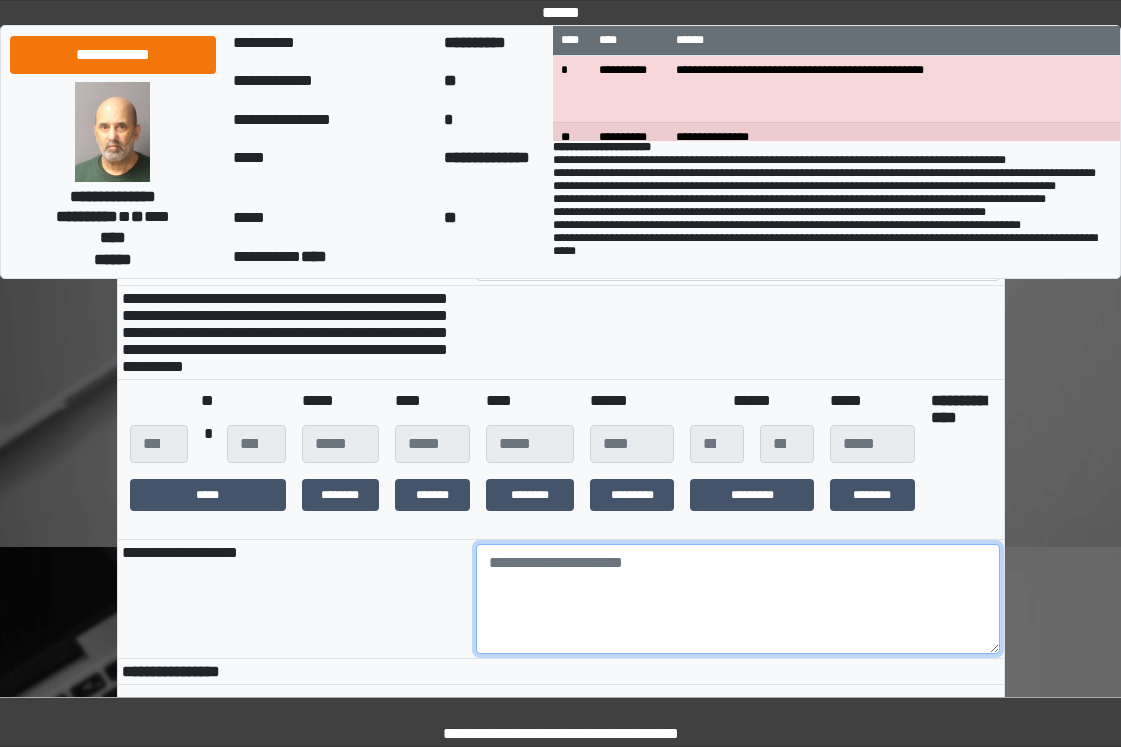 click at bounding box center (738, 599) 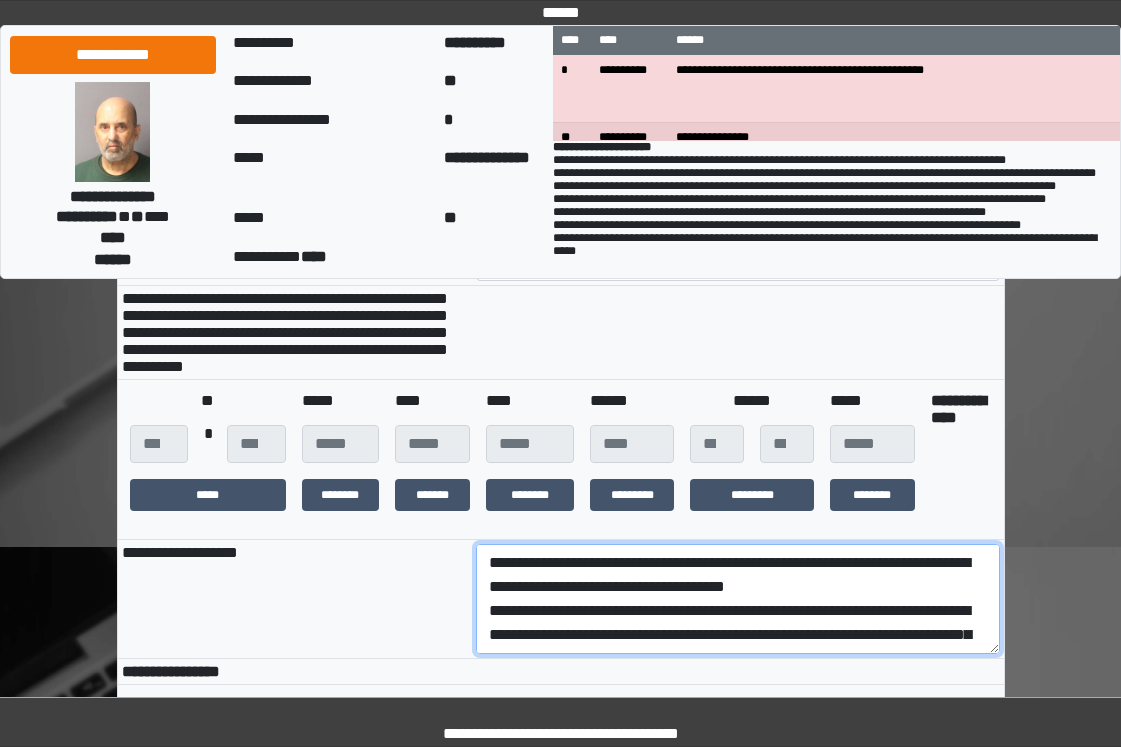 scroll, scrollTop: 232, scrollLeft: 0, axis: vertical 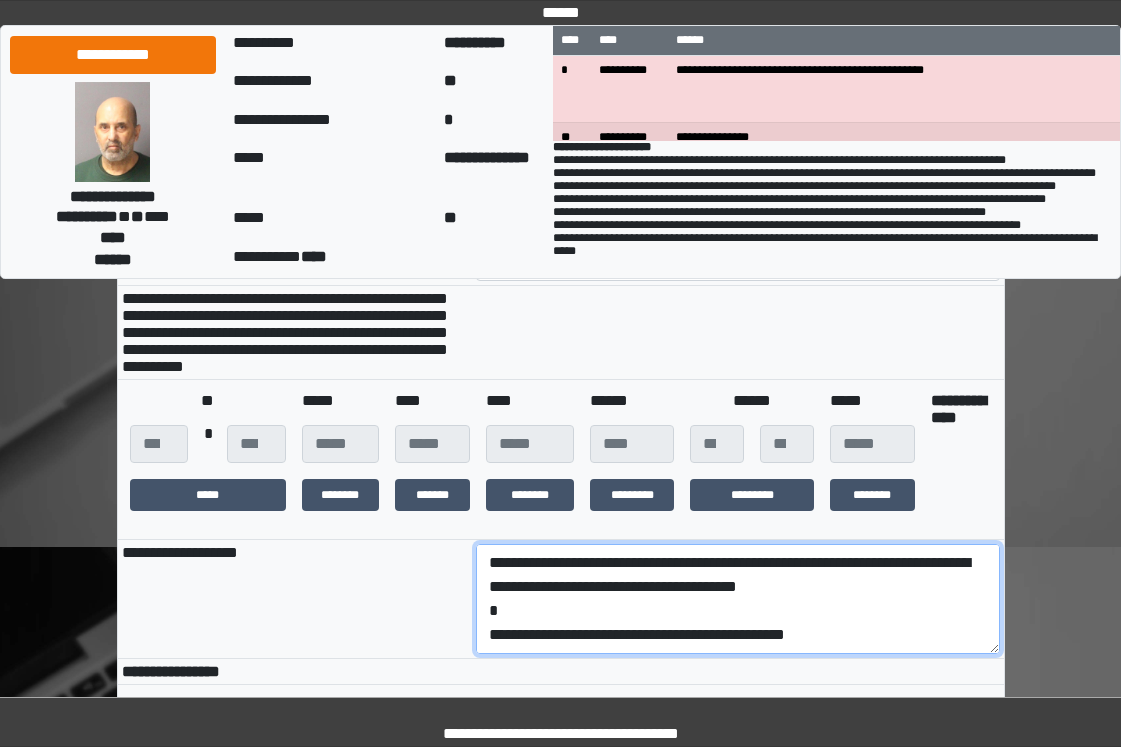 click on "**********" at bounding box center (738, 599) 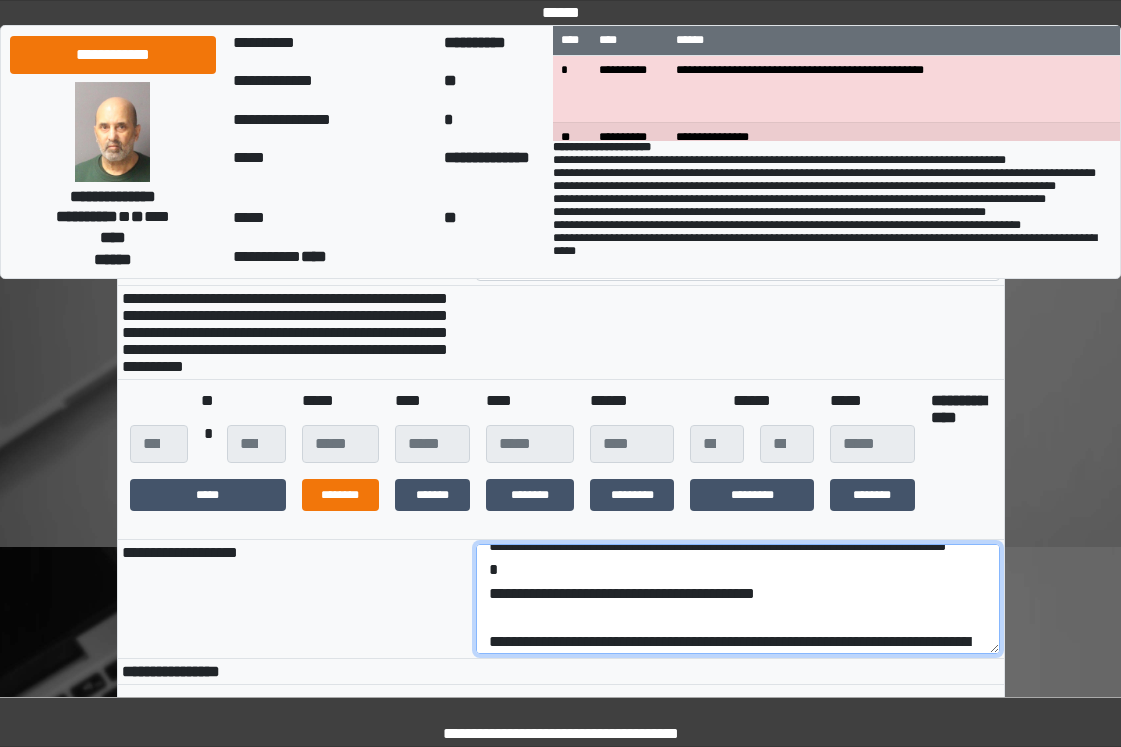scroll, scrollTop: 0, scrollLeft: 0, axis: both 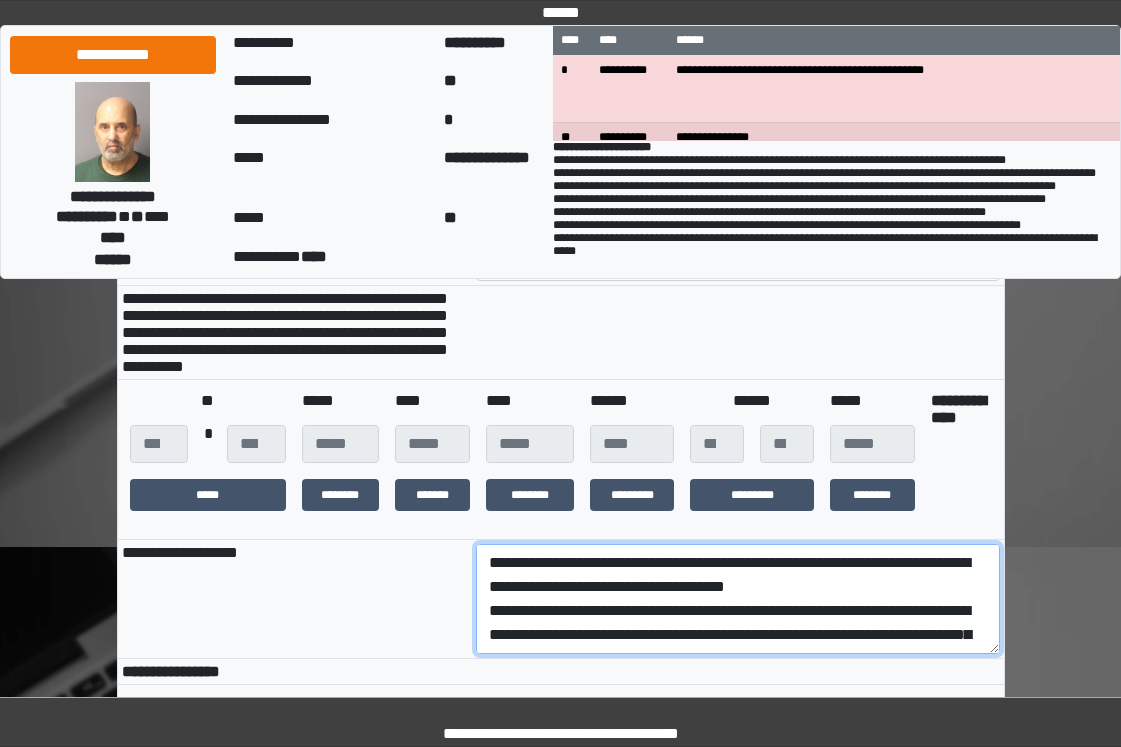 drag, startPoint x: 880, startPoint y: 642, endPoint x: 372, endPoint y: 633, distance: 508.0797 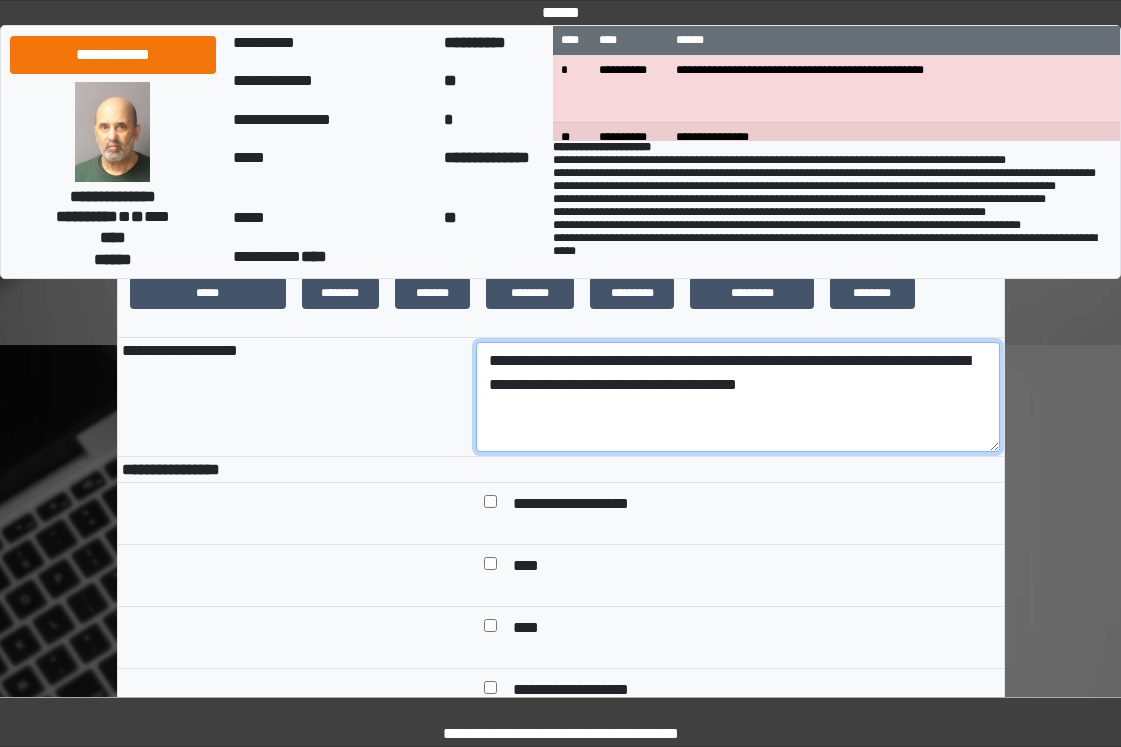 scroll, scrollTop: 600, scrollLeft: 0, axis: vertical 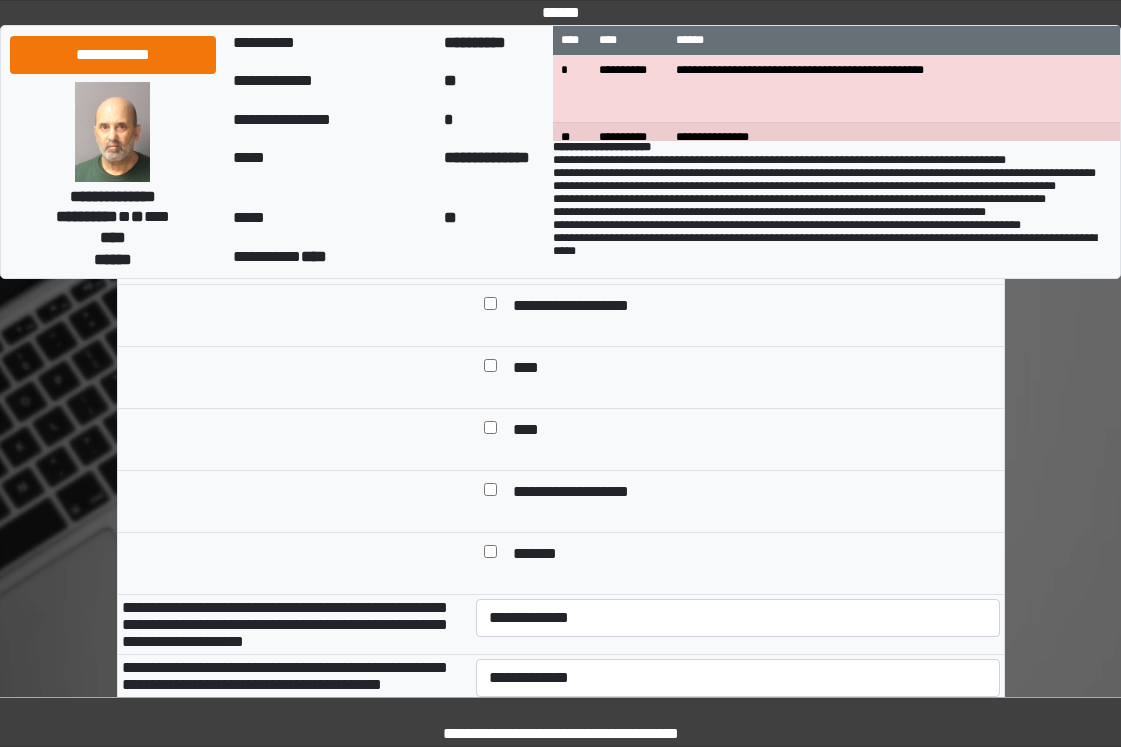 type on "**********" 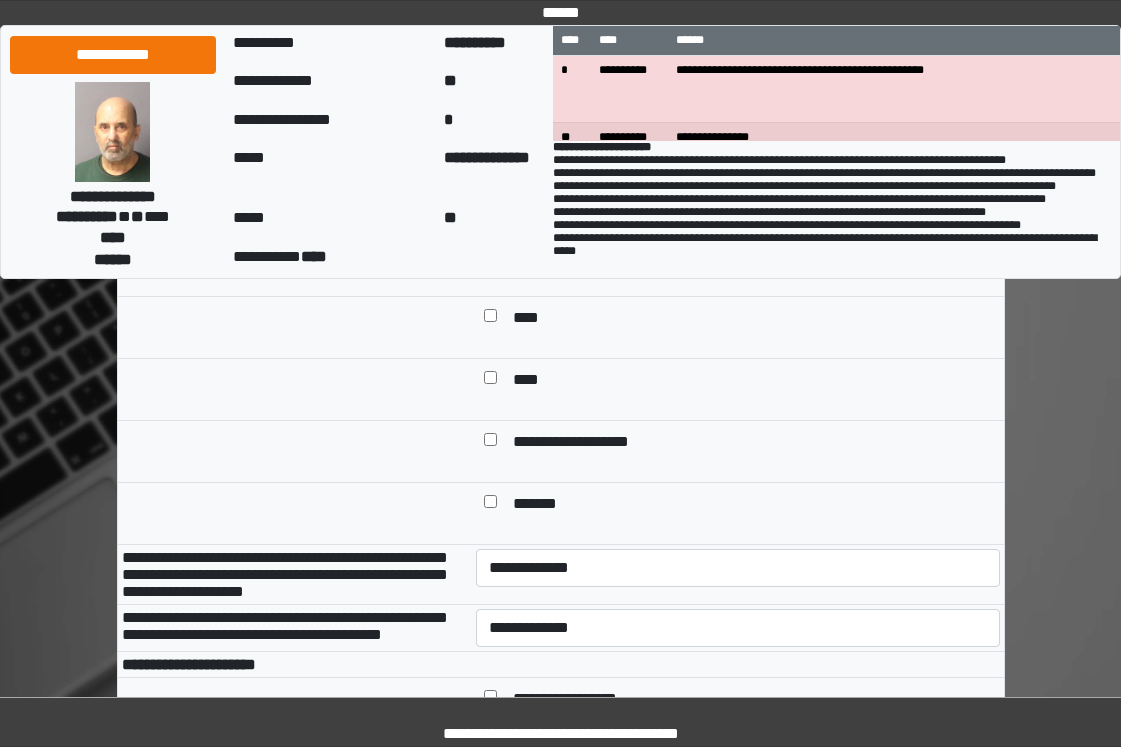 scroll, scrollTop: 900, scrollLeft: 0, axis: vertical 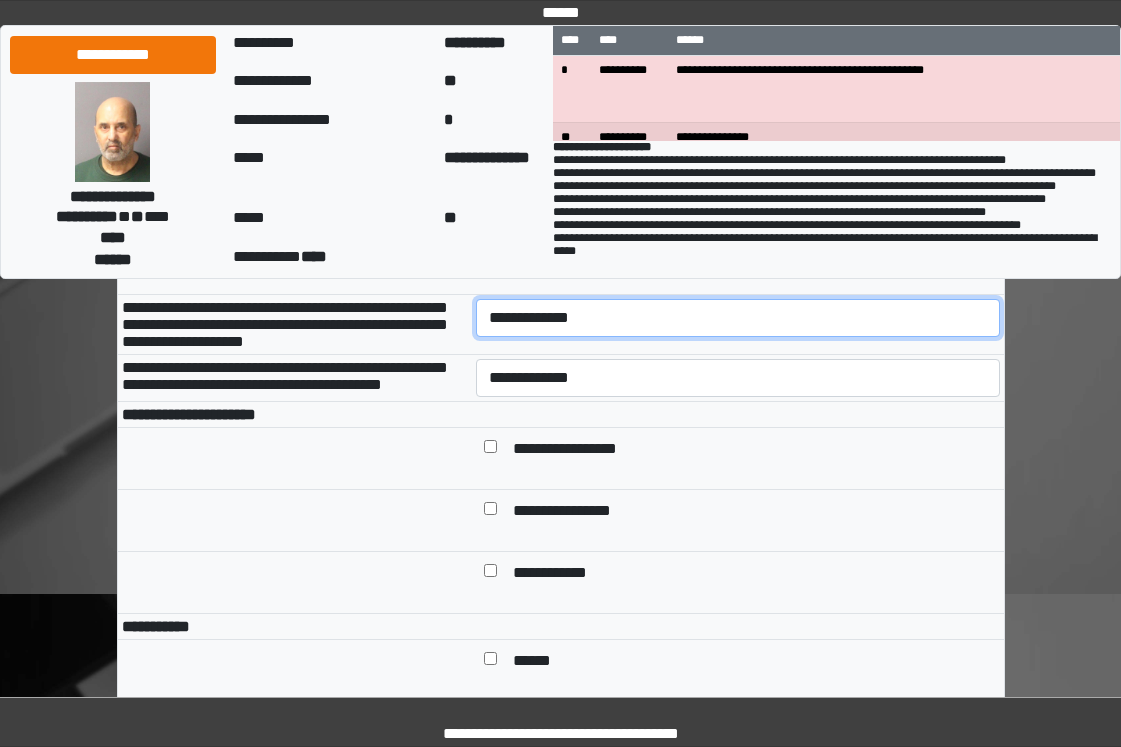 drag, startPoint x: 586, startPoint y: 346, endPoint x: 585, endPoint y: 356, distance: 10.049875 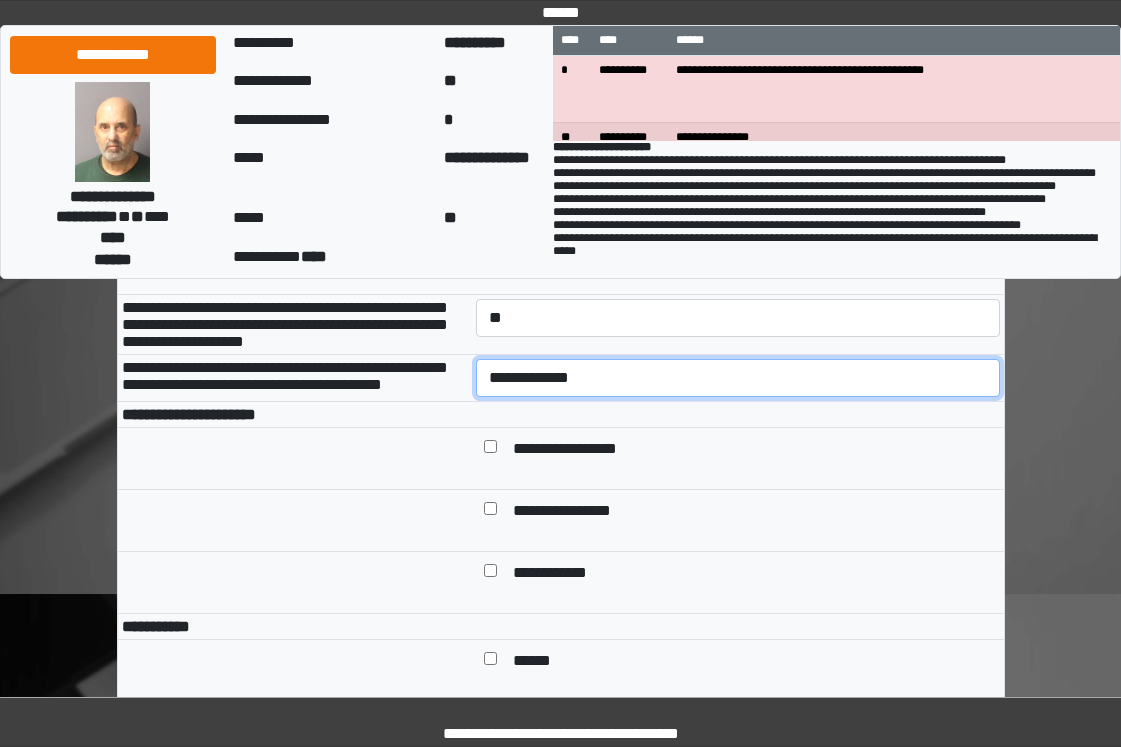 drag, startPoint x: 571, startPoint y: 412, endPoint x: 571, endPoint y: 425, distance: 13 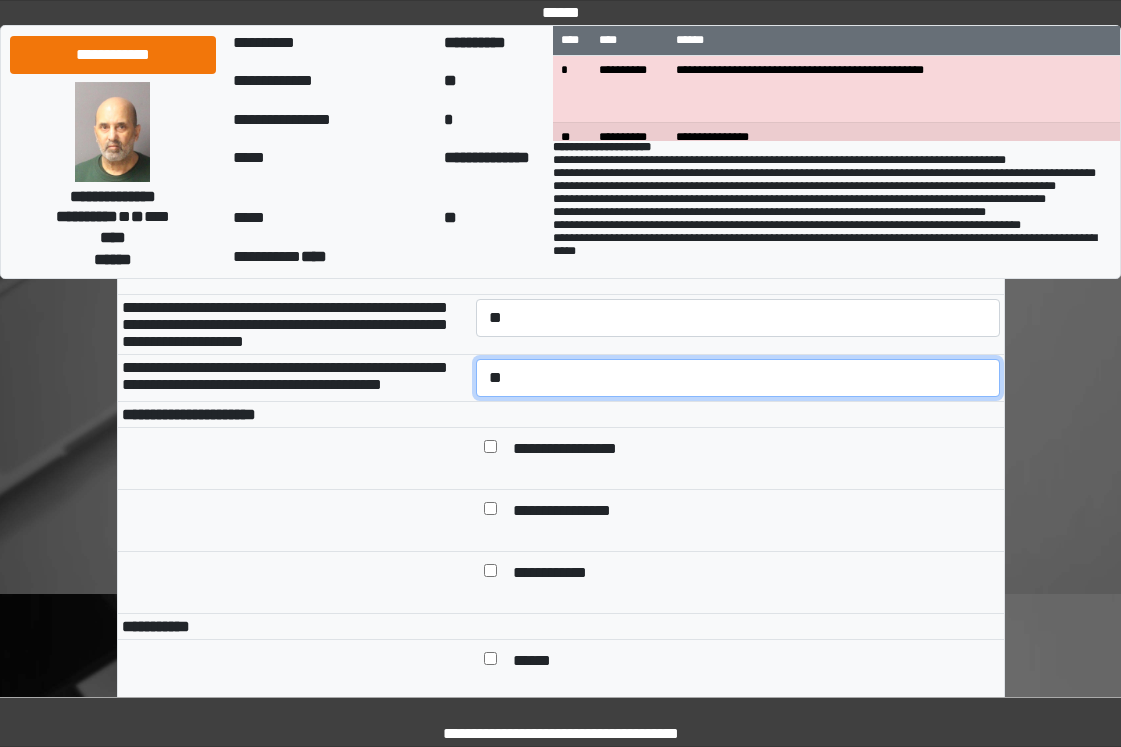 click on "**********" at bounding box center [738, 378] 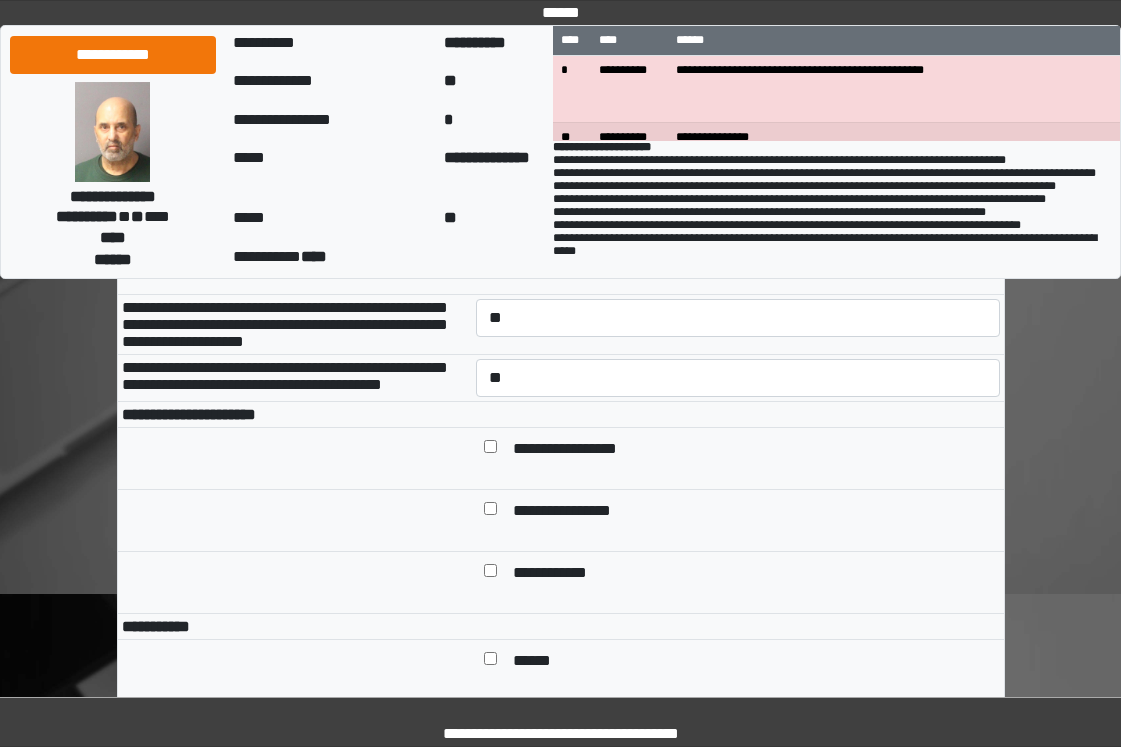 click on "**********" at bounding box center (580, 450) 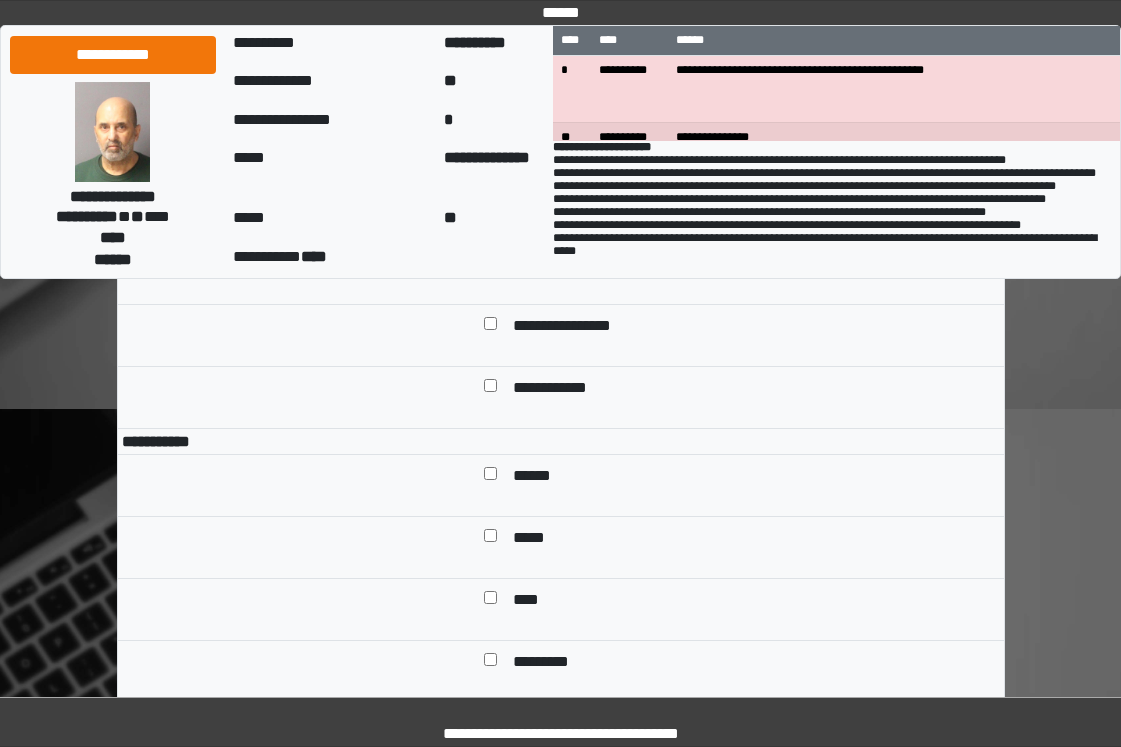 scroll, scrollTop: 1300, scrollLeft: 0, axis: vertical 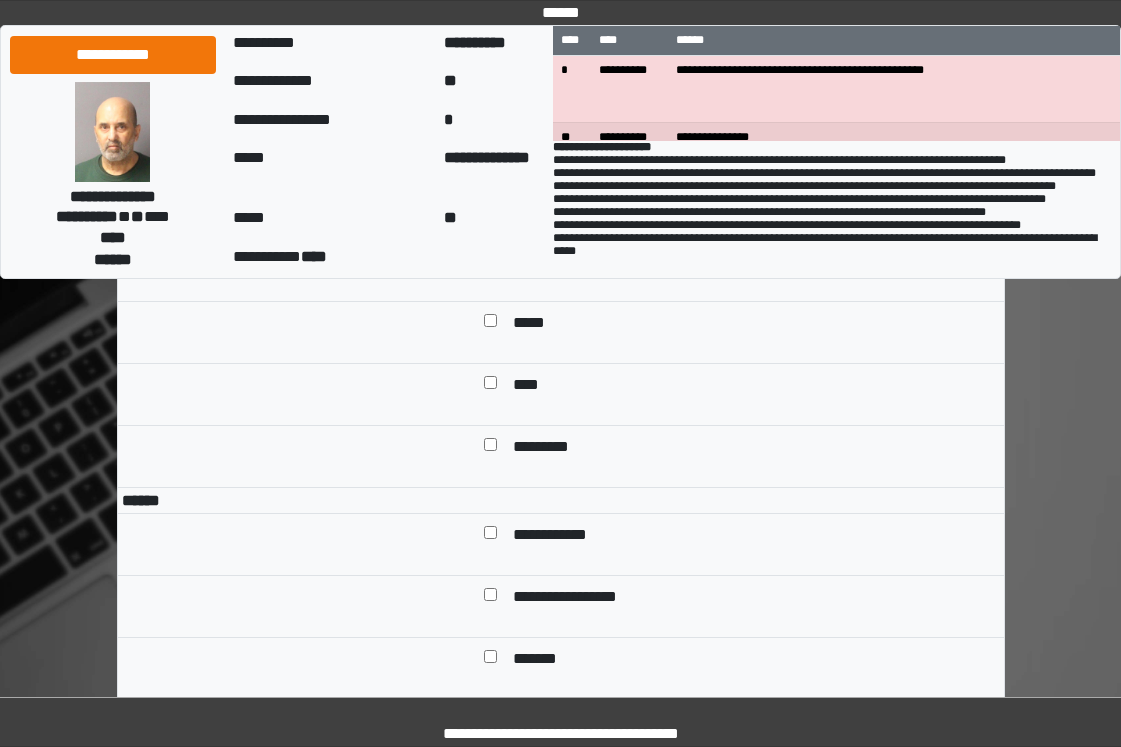 click on "******" at bounding box center [539, 262] 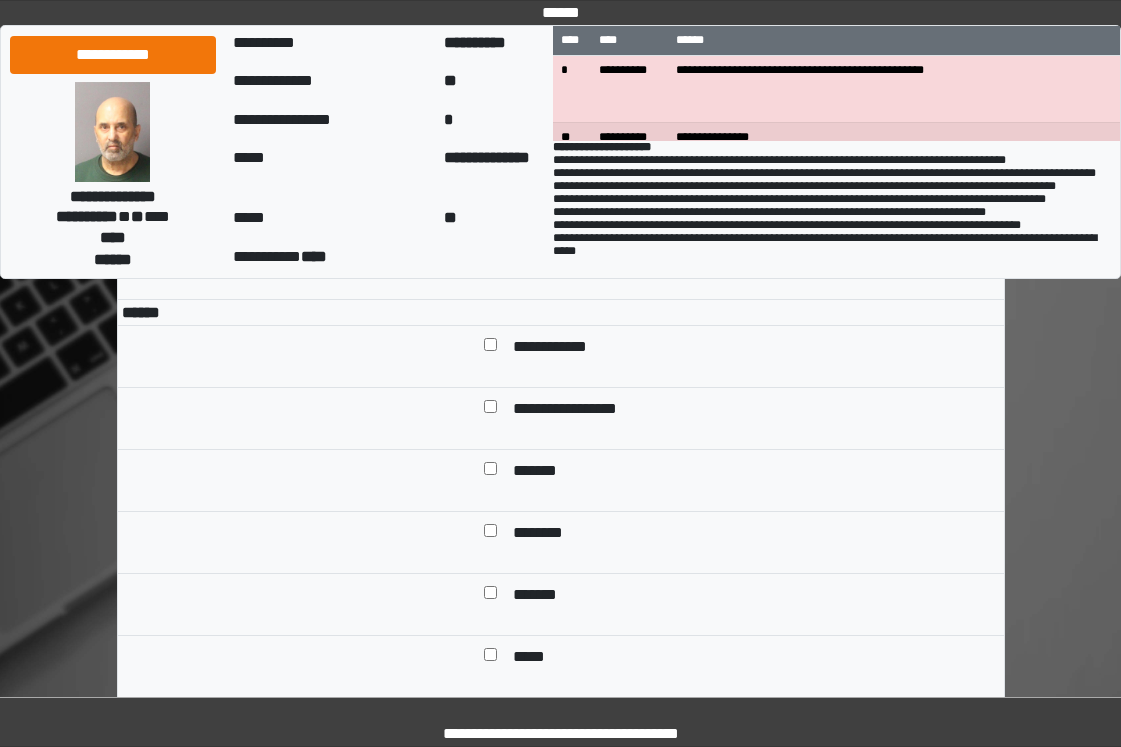scroll, scrollTop: 1700, scrollLeft: 0, axis: vertical 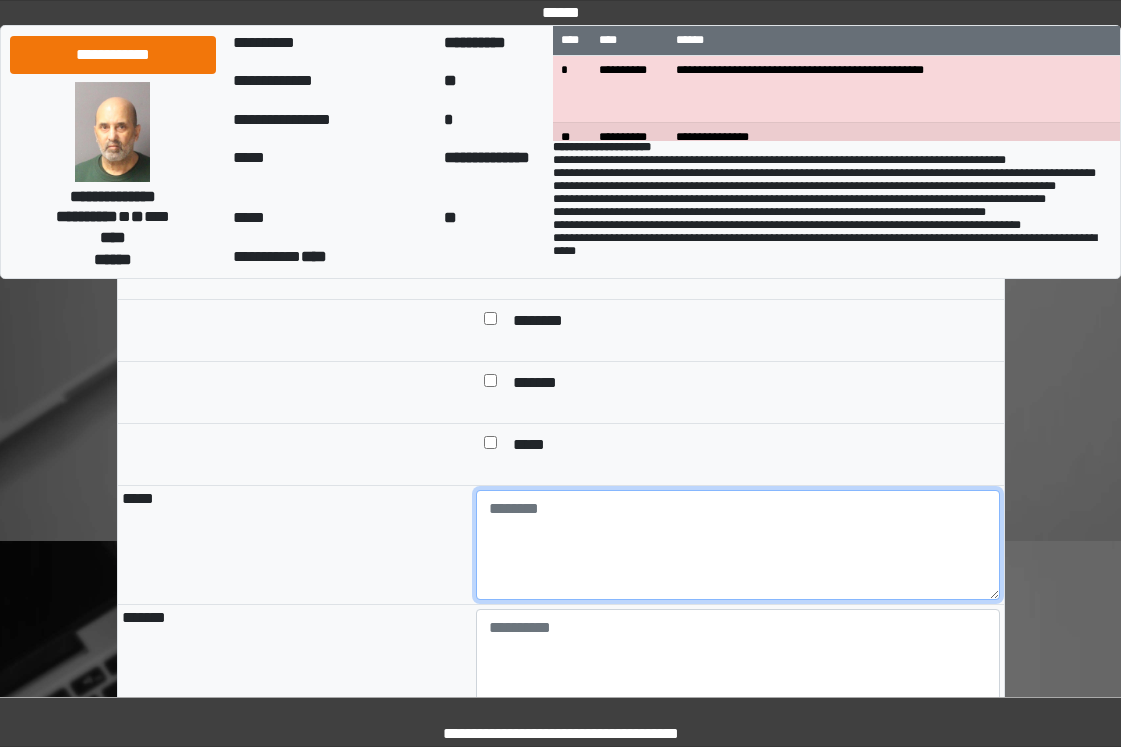 click at bounding box center (738, 545) 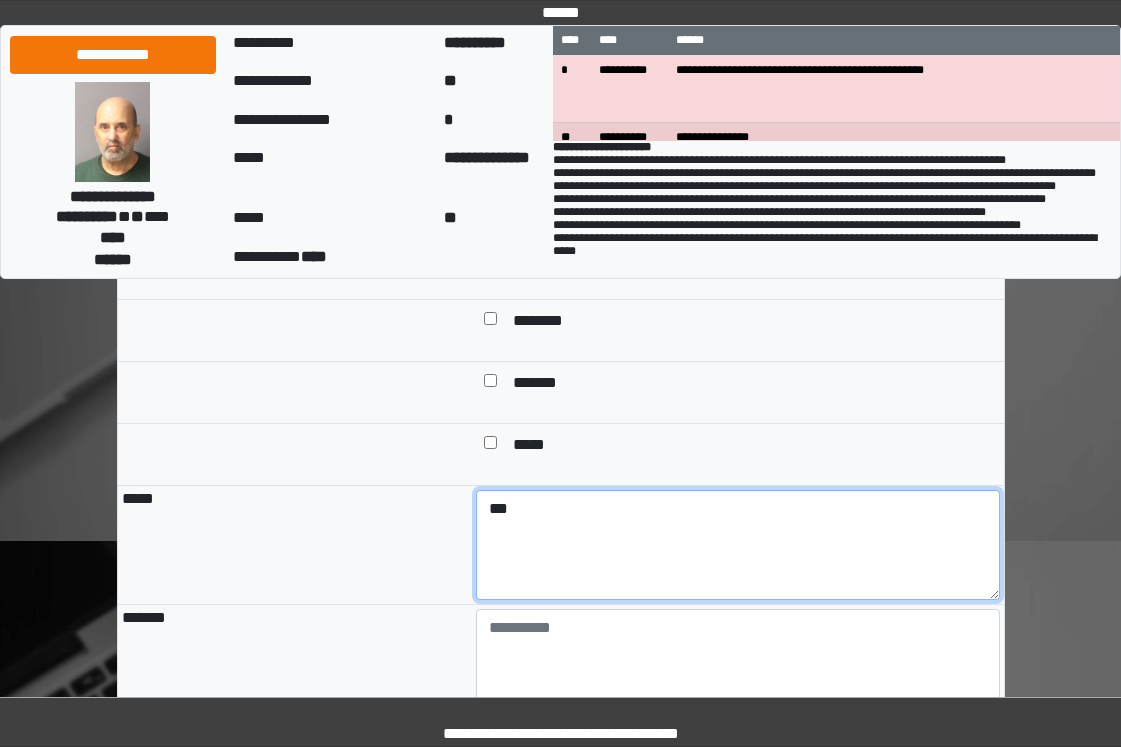 type on "***" 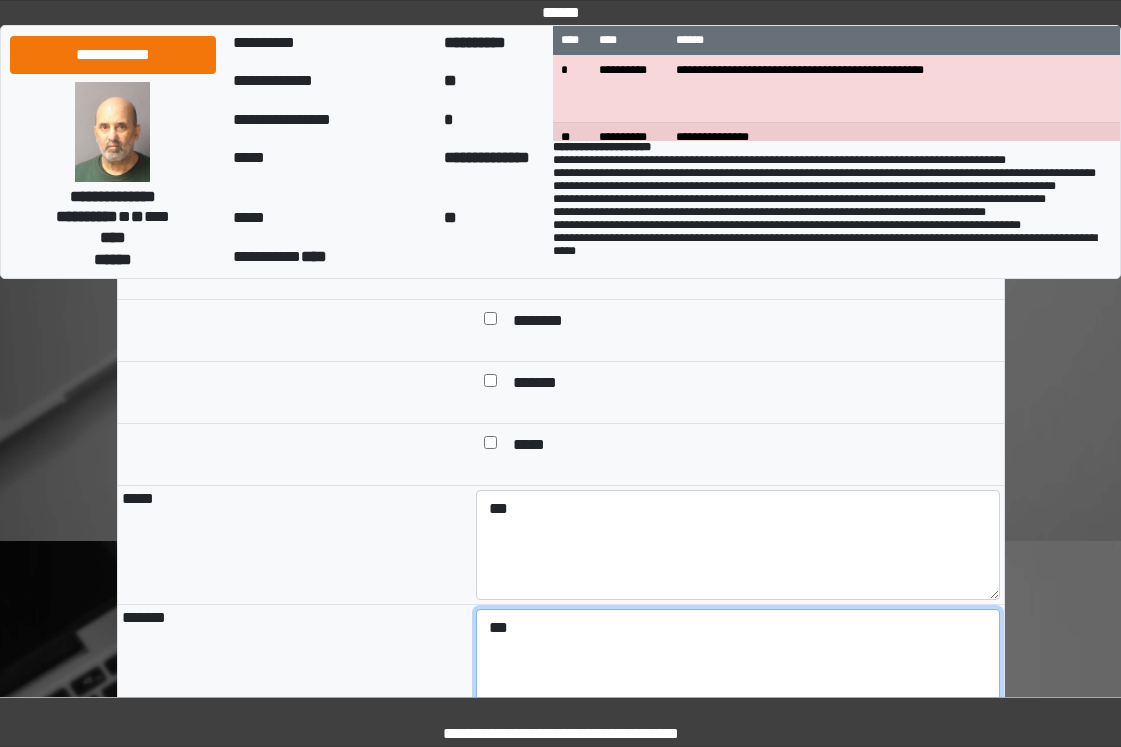 type on "***" 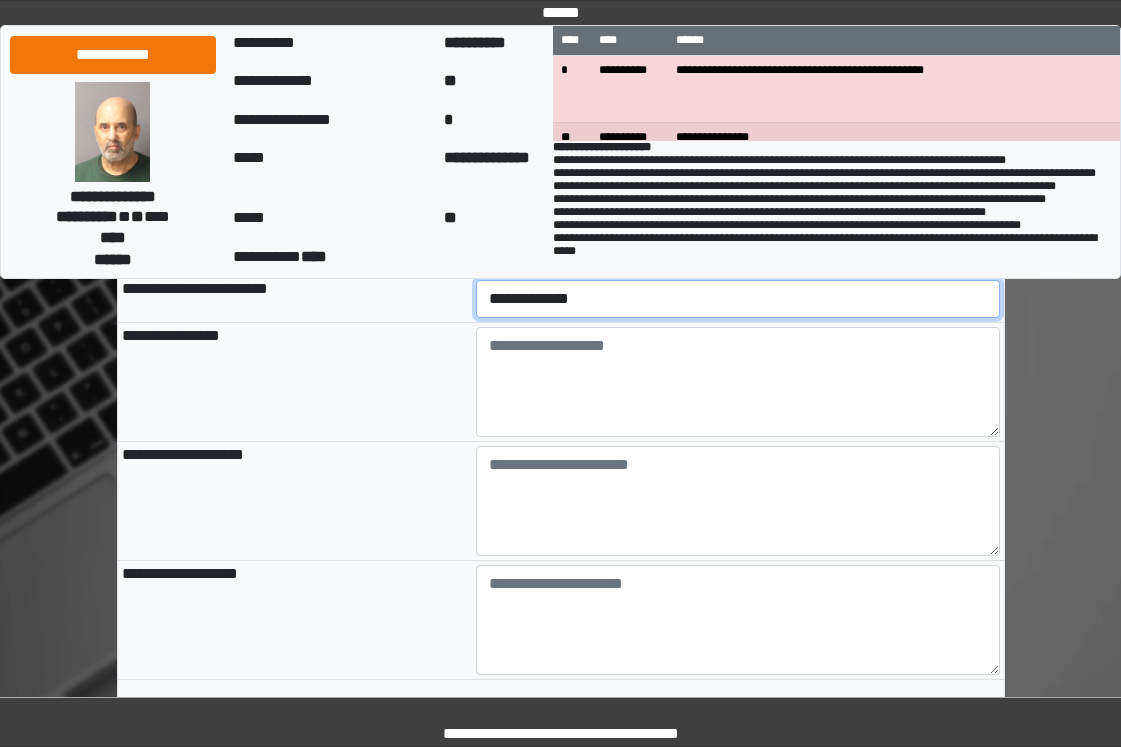 scroll, scrollTop: 2150, scrollLeft: 0, axis: vertical 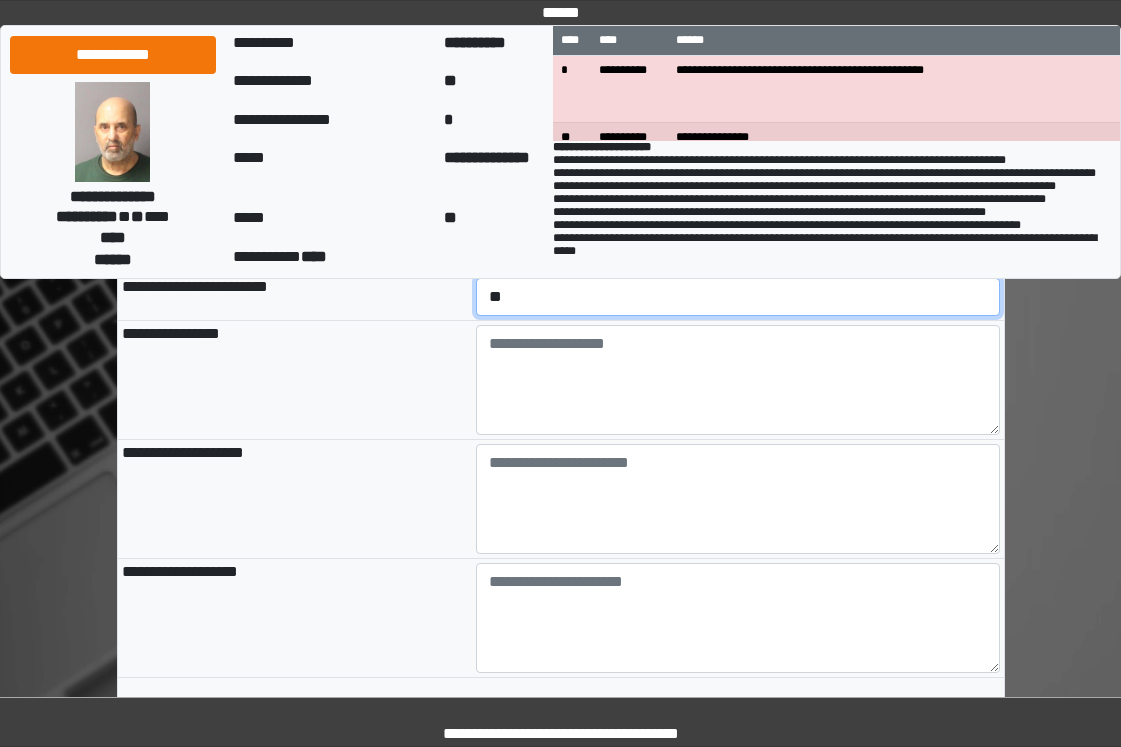 select on "*" 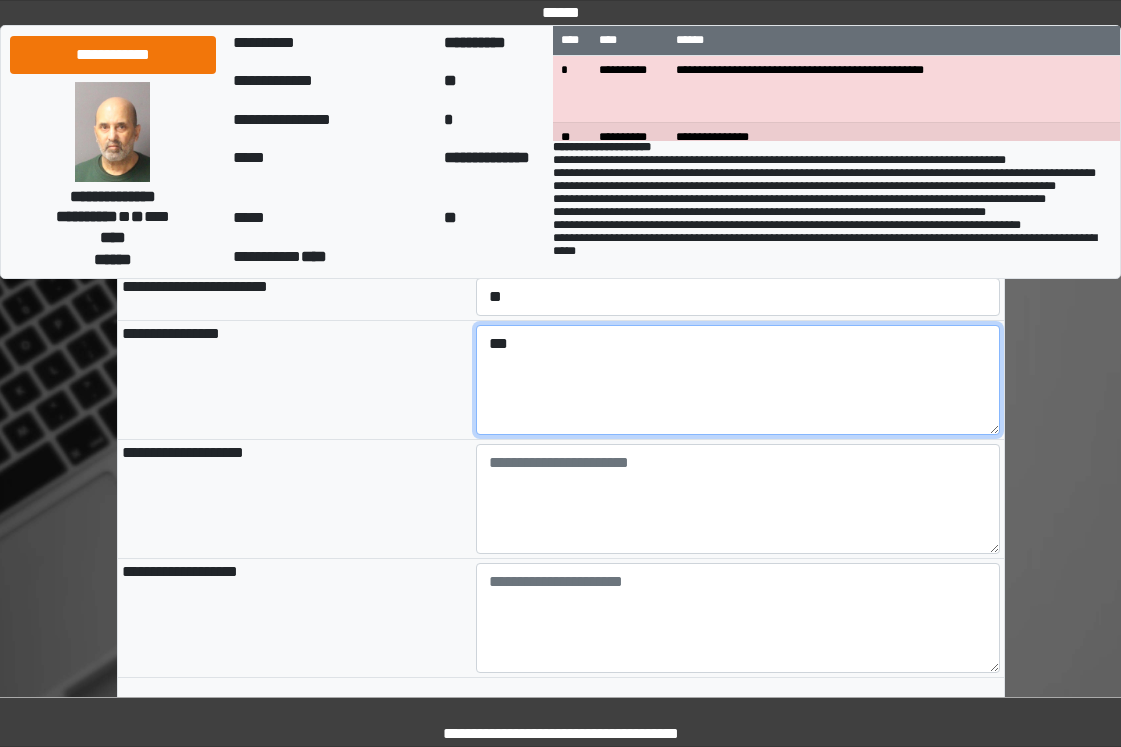 type on "***" 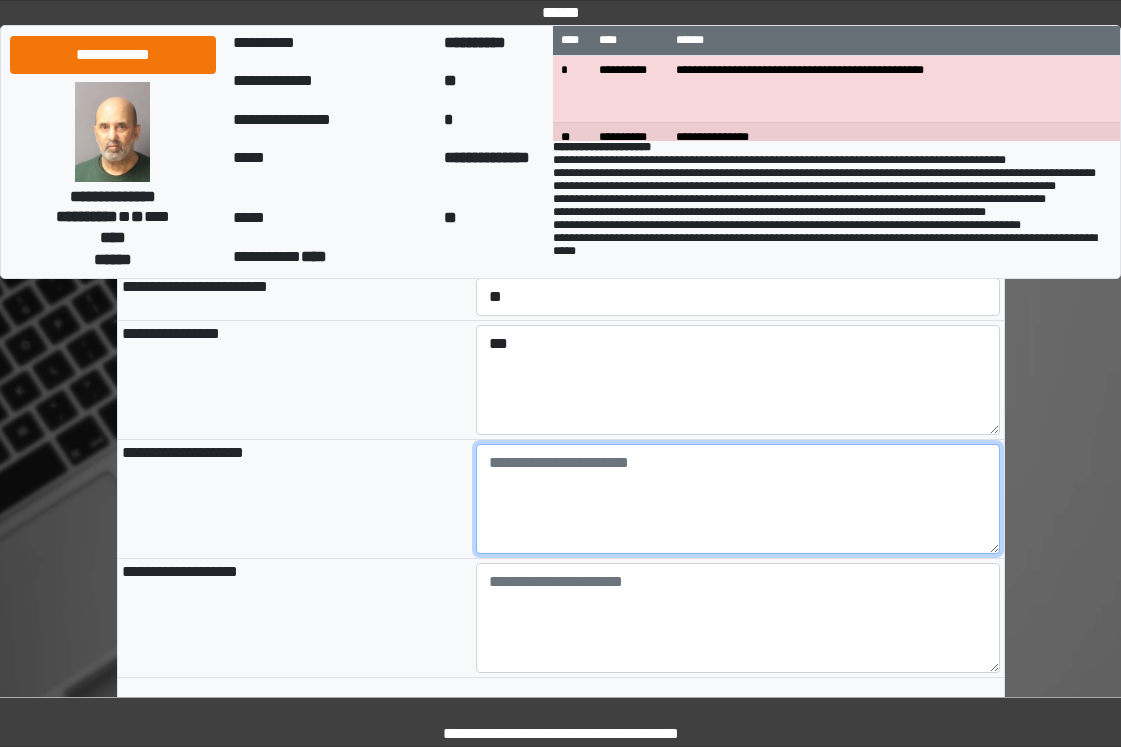 paste on "**********" 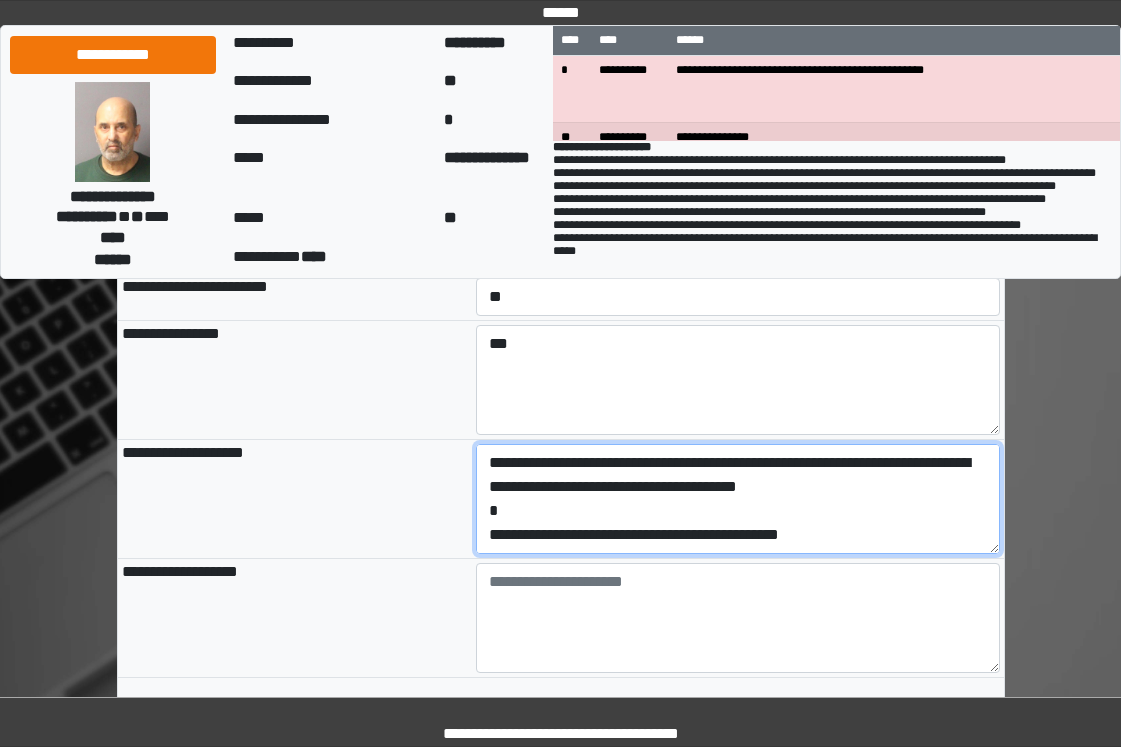 scroll, scrollTop: 168, scrollLeft: 0, axis: vertical 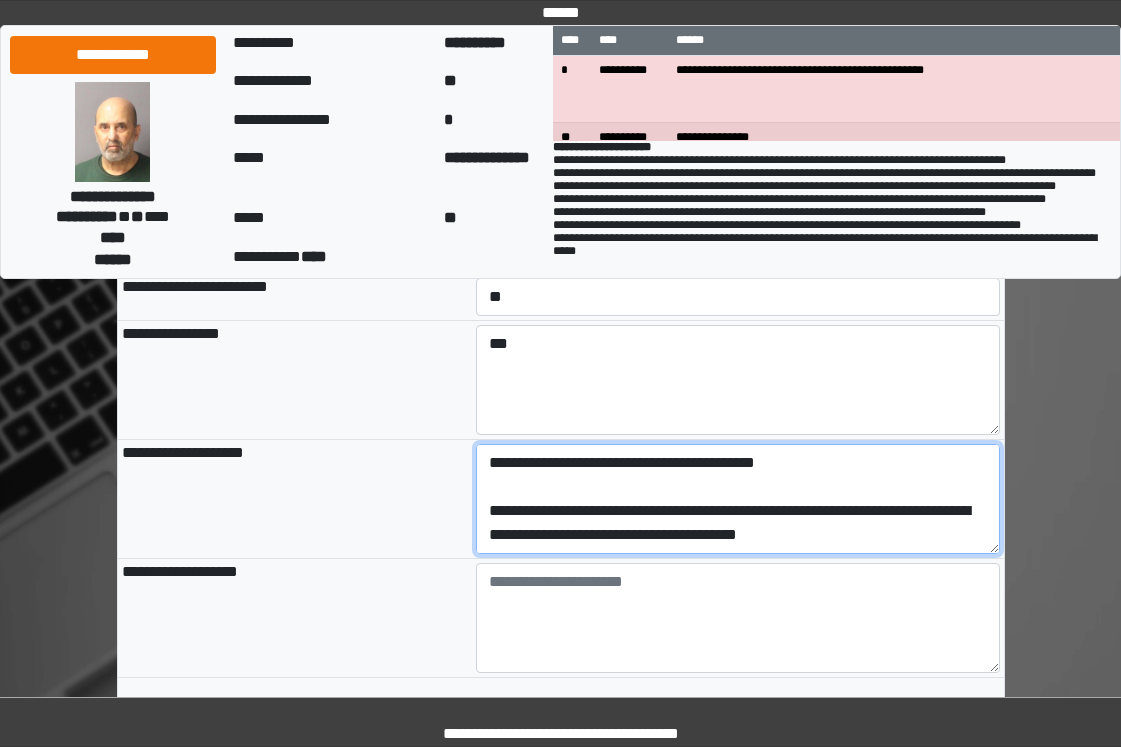 type on "**********" 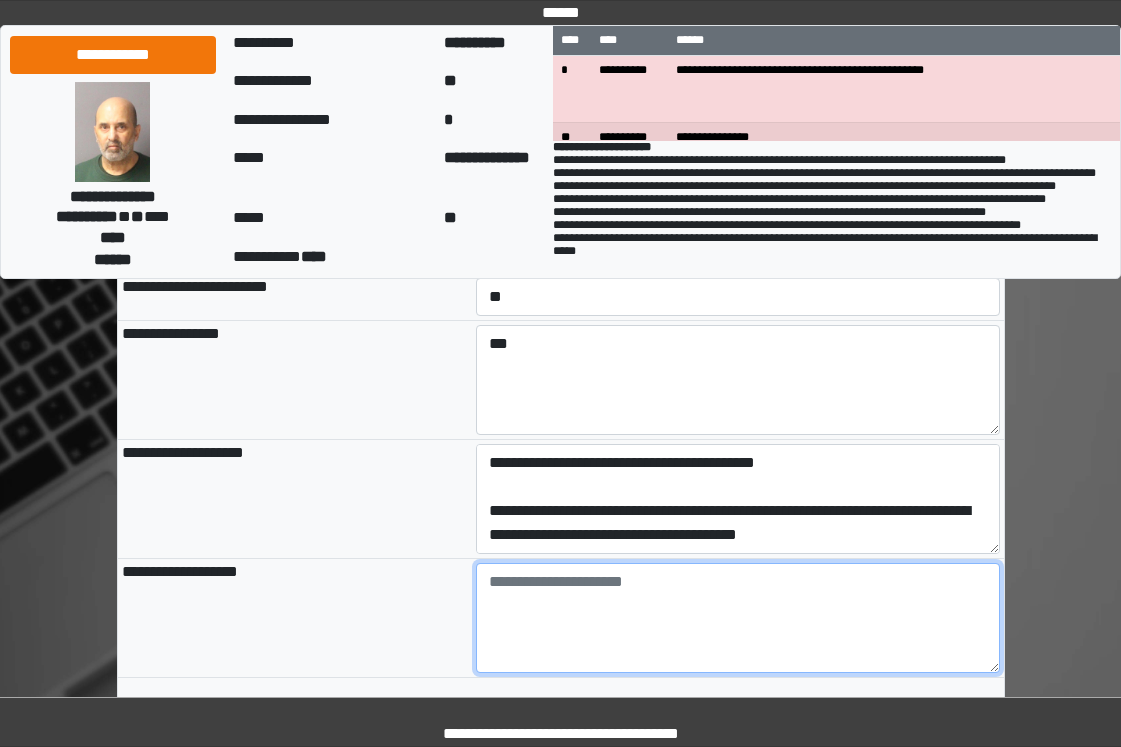 click at bounding box center [738, 618] 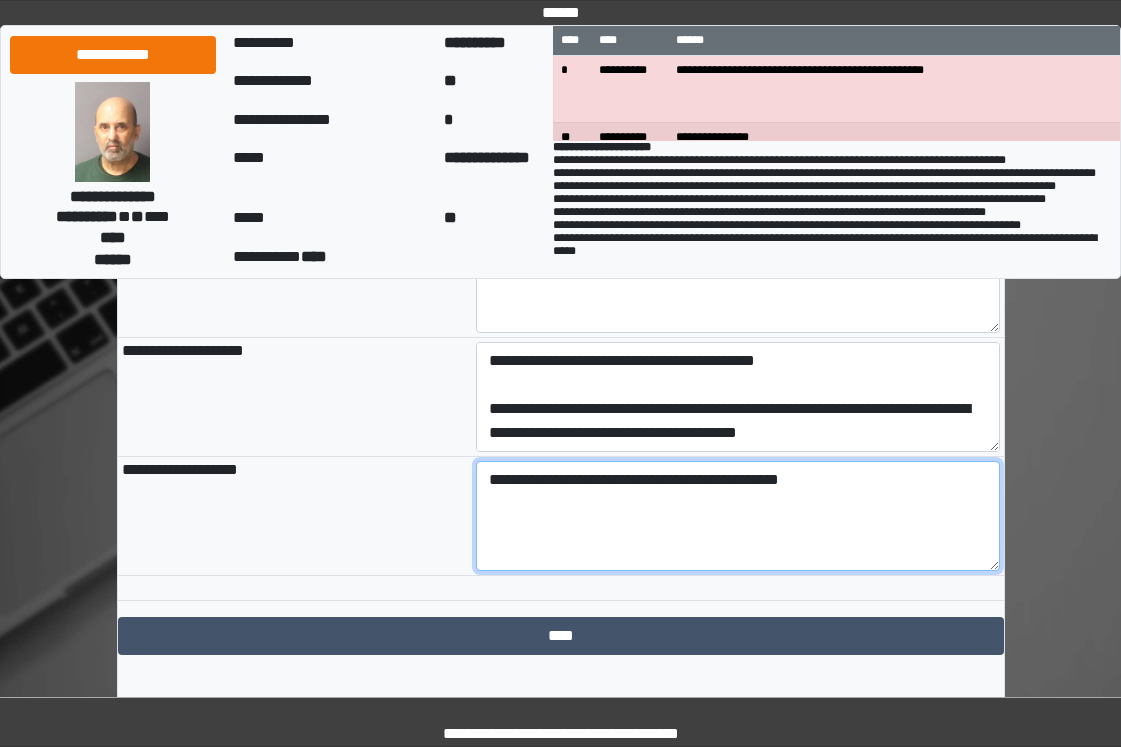 scroll, scrollTop: 2366, scrollLeft: 0, axis: vertical 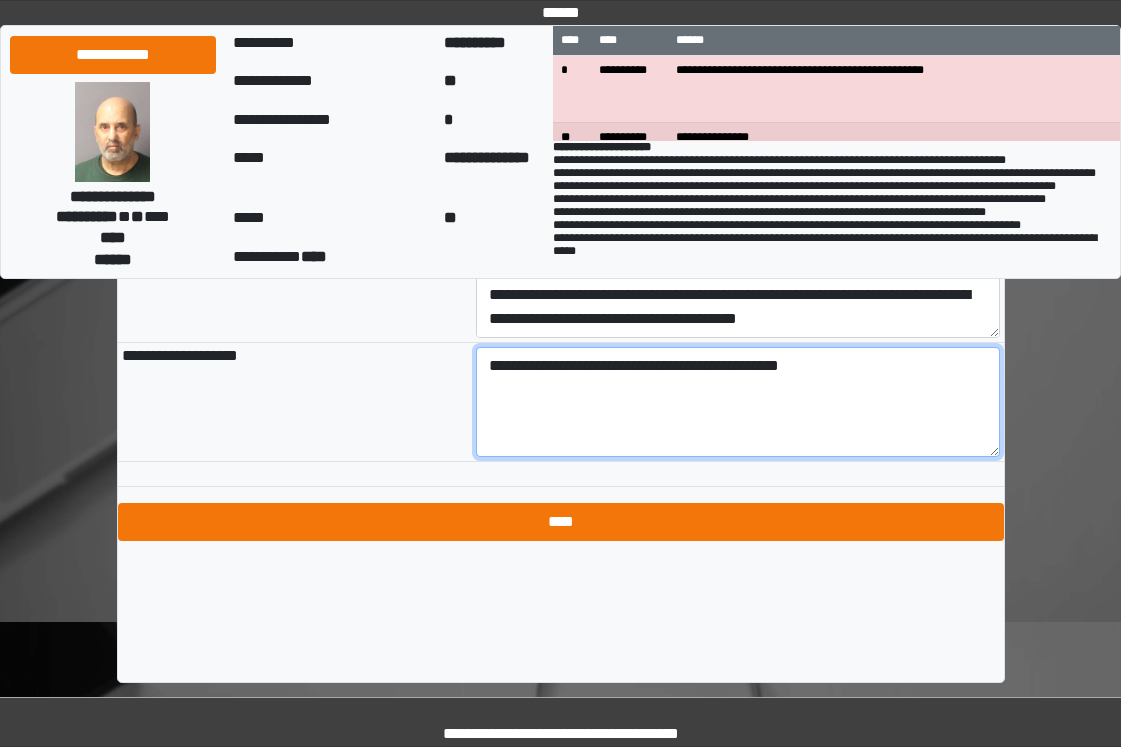 type on "**********" 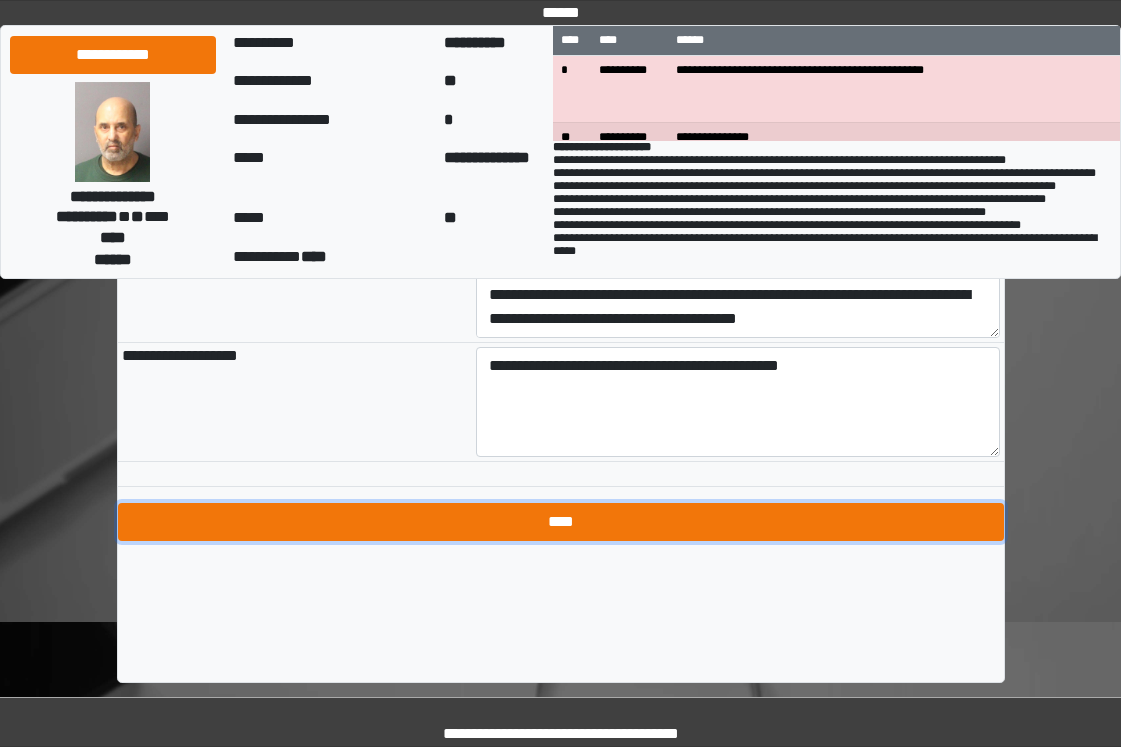 click on "****" at bounding box center (561, 522) 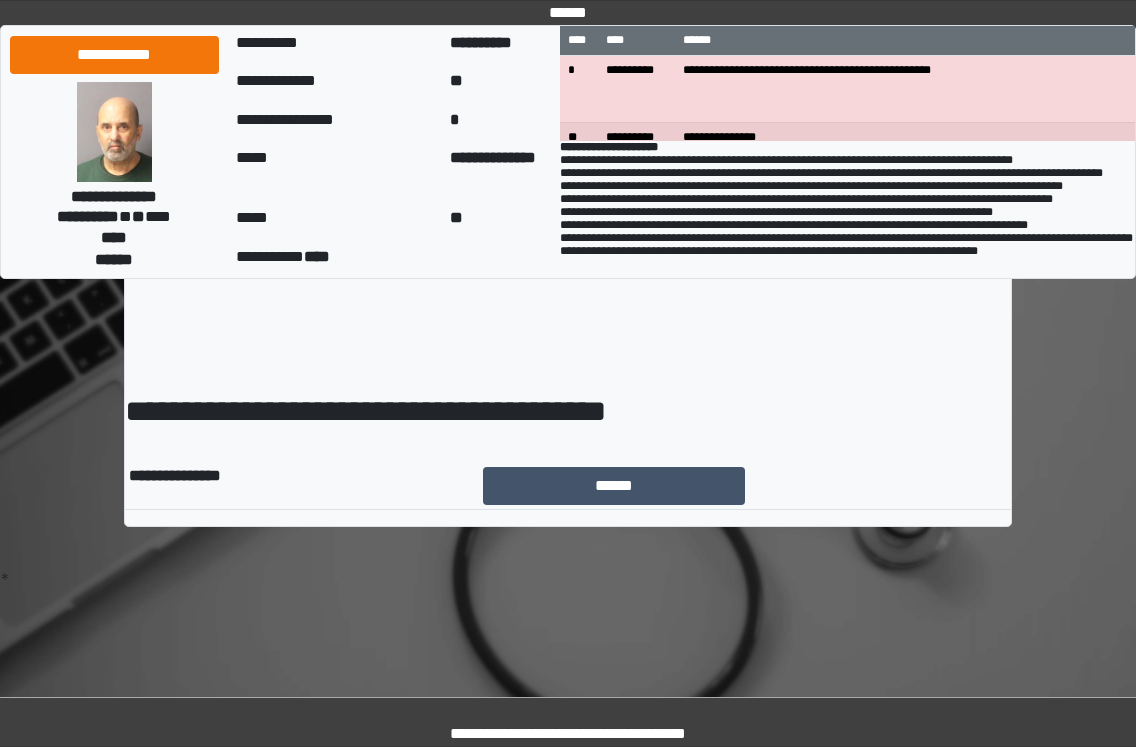 scroll, scrollTop: 0, scrollLeft: 0, axis: both 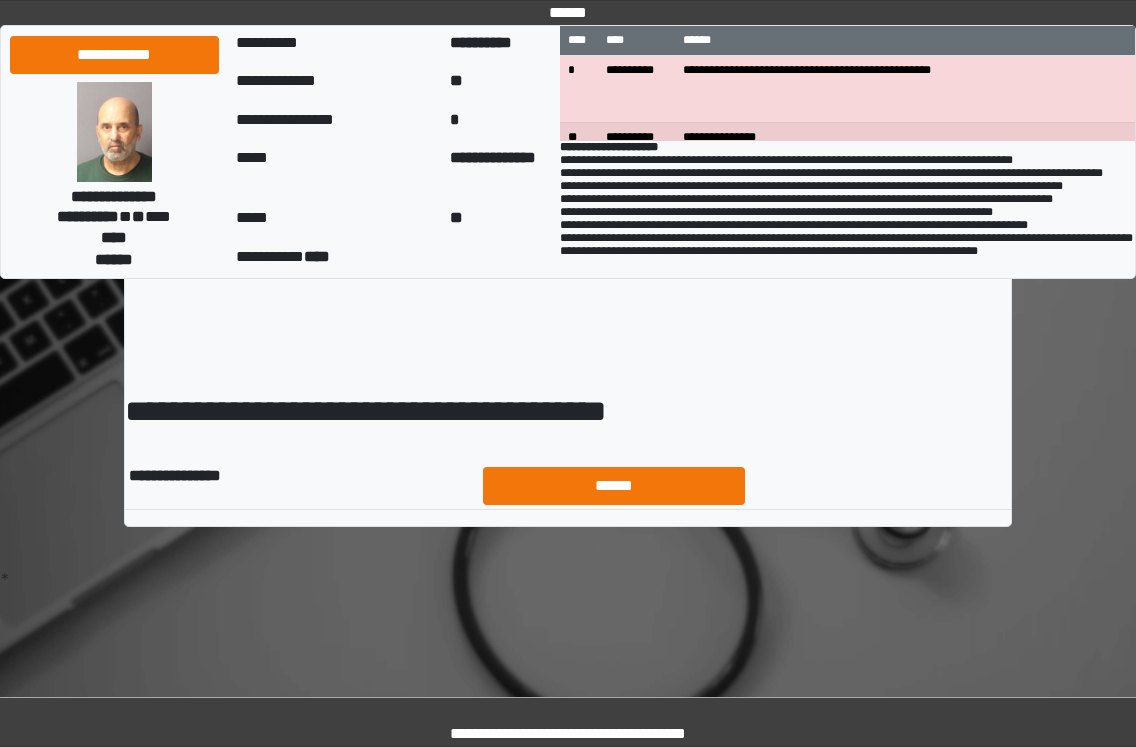 click on "******" at bounding box center [745, 486] 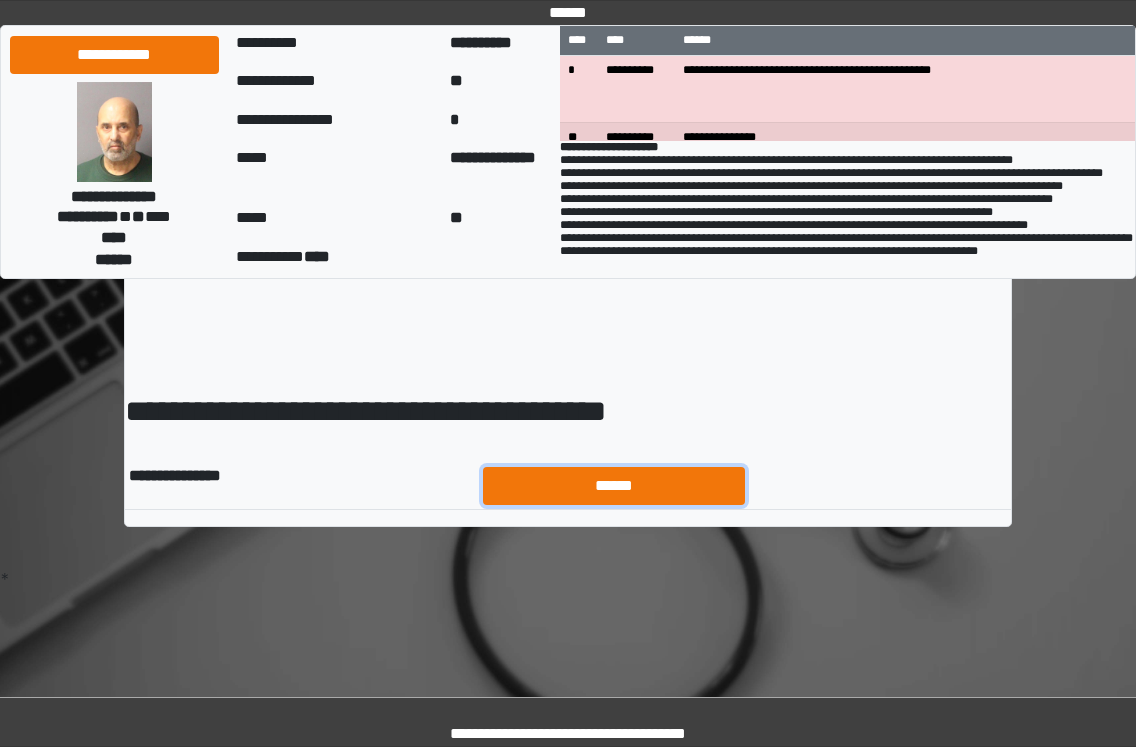 click on "******" at bounding box center [614, 486] 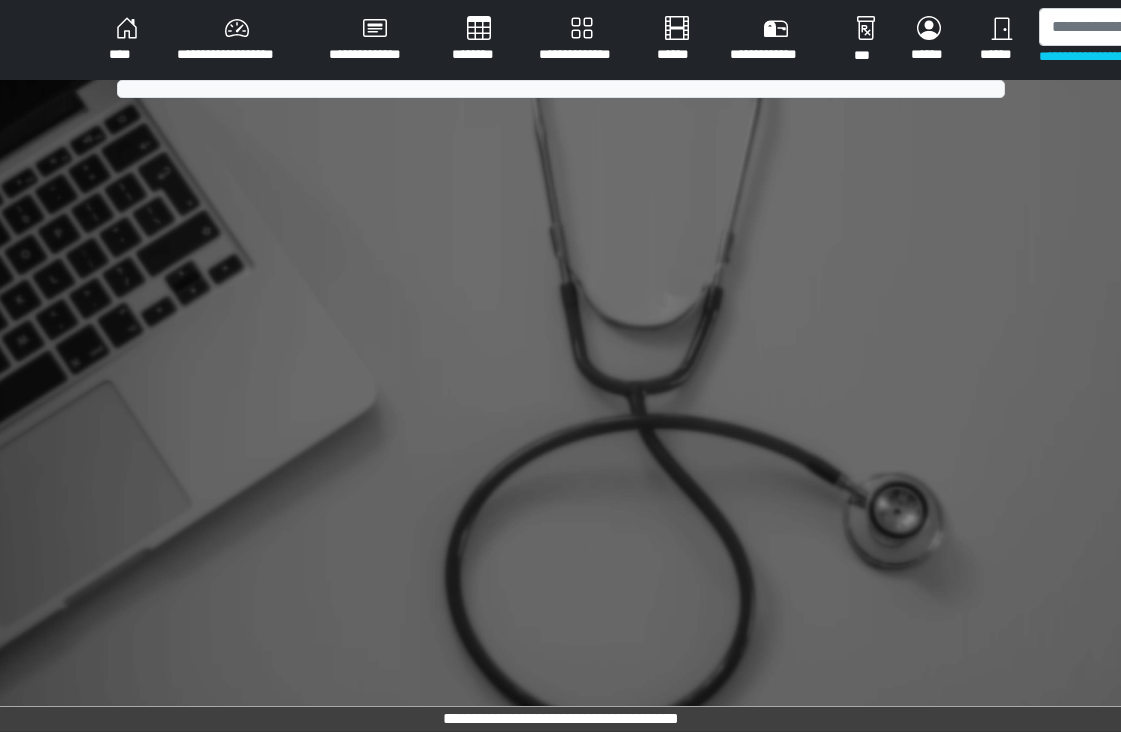scroll, scrollTop: 0, scrollLeft: 0, axis: both 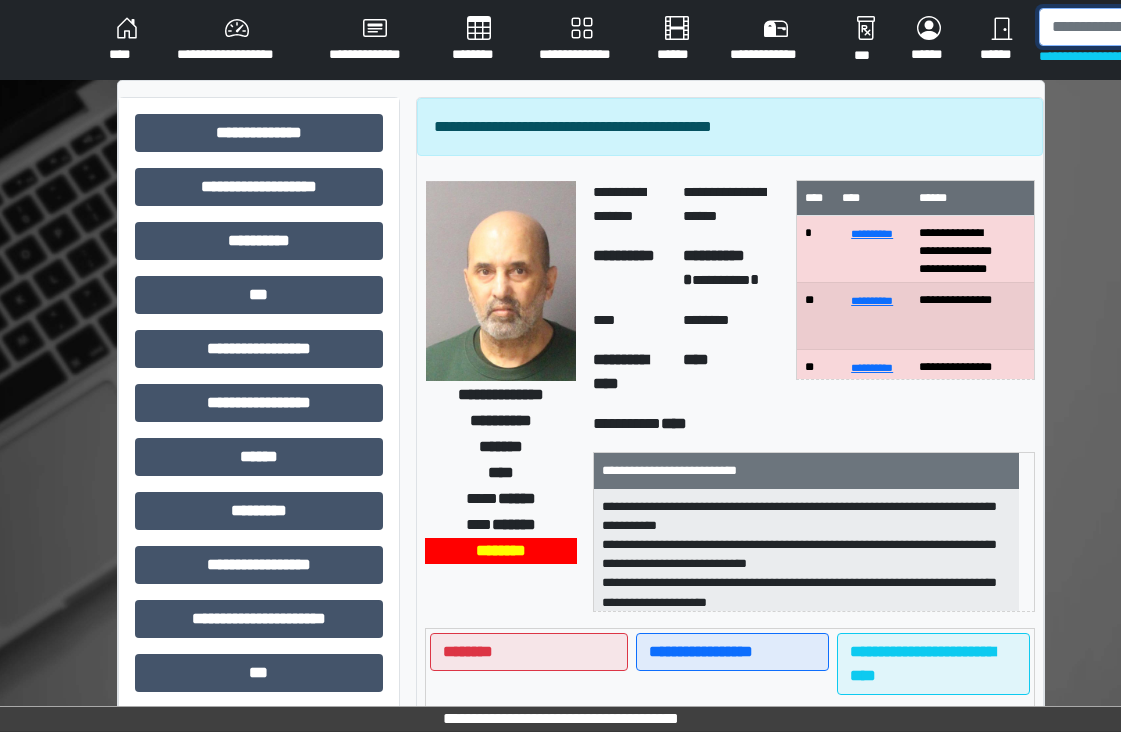 click at bounding box center [1142, 27] 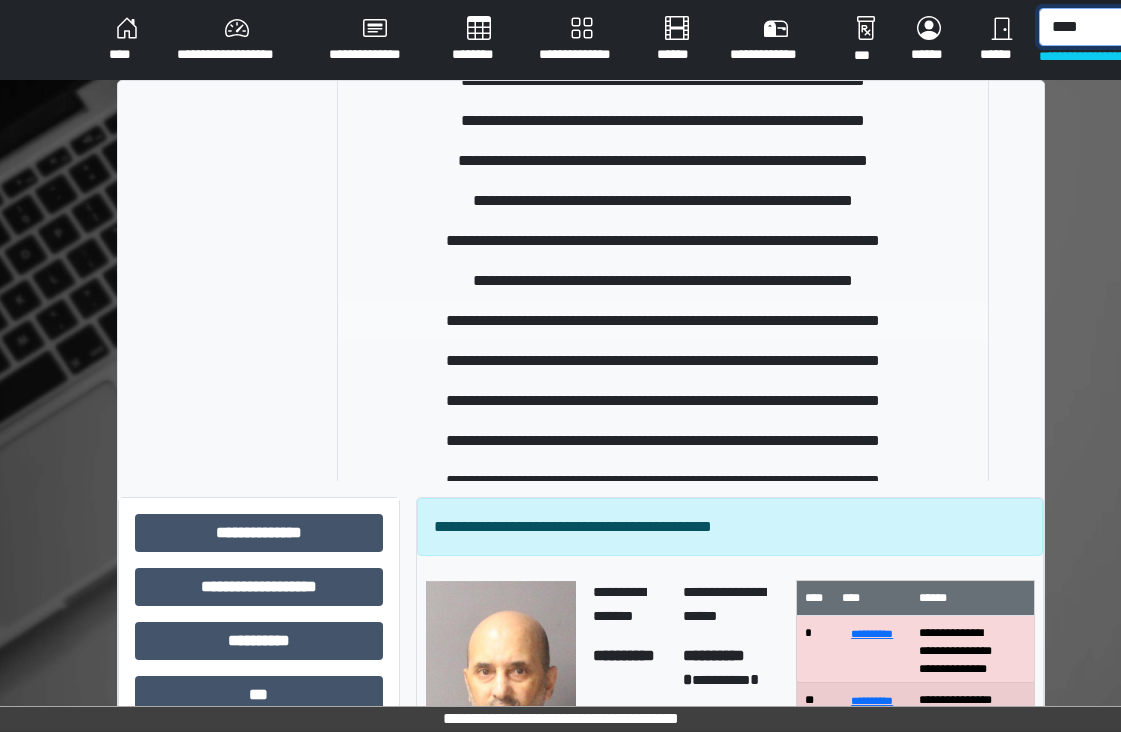 scroll, scrollTop: 700, scrollLeft: 0, axis: vertical 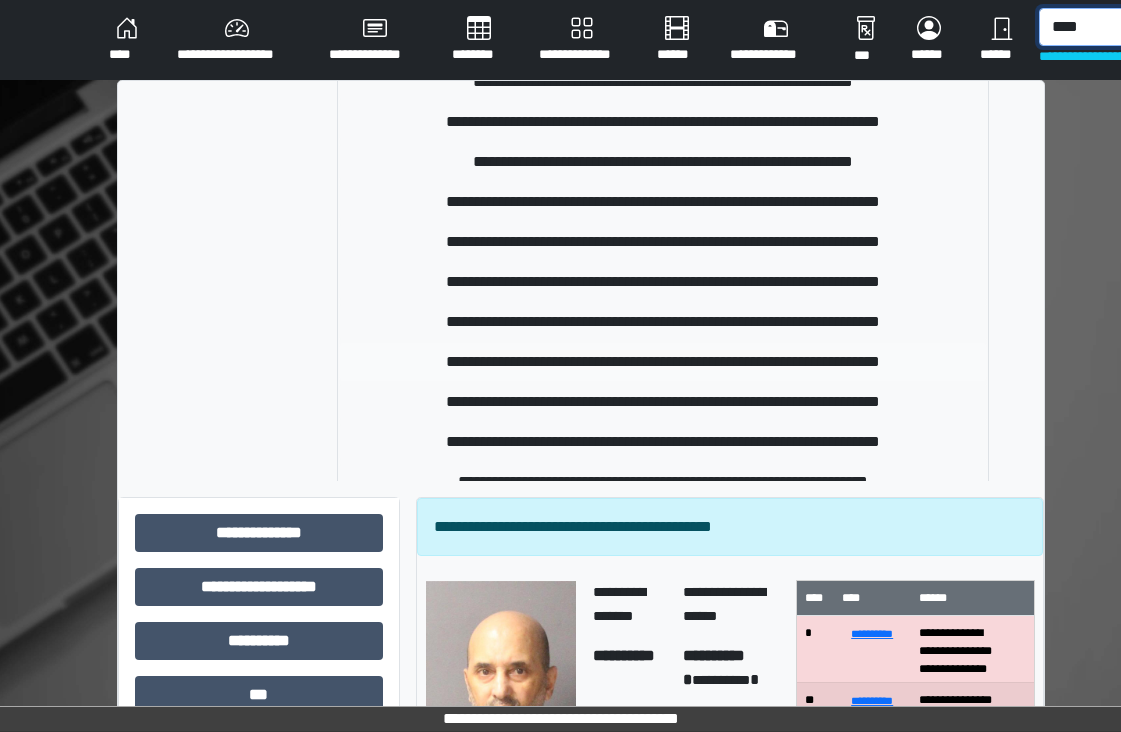 type on "****" 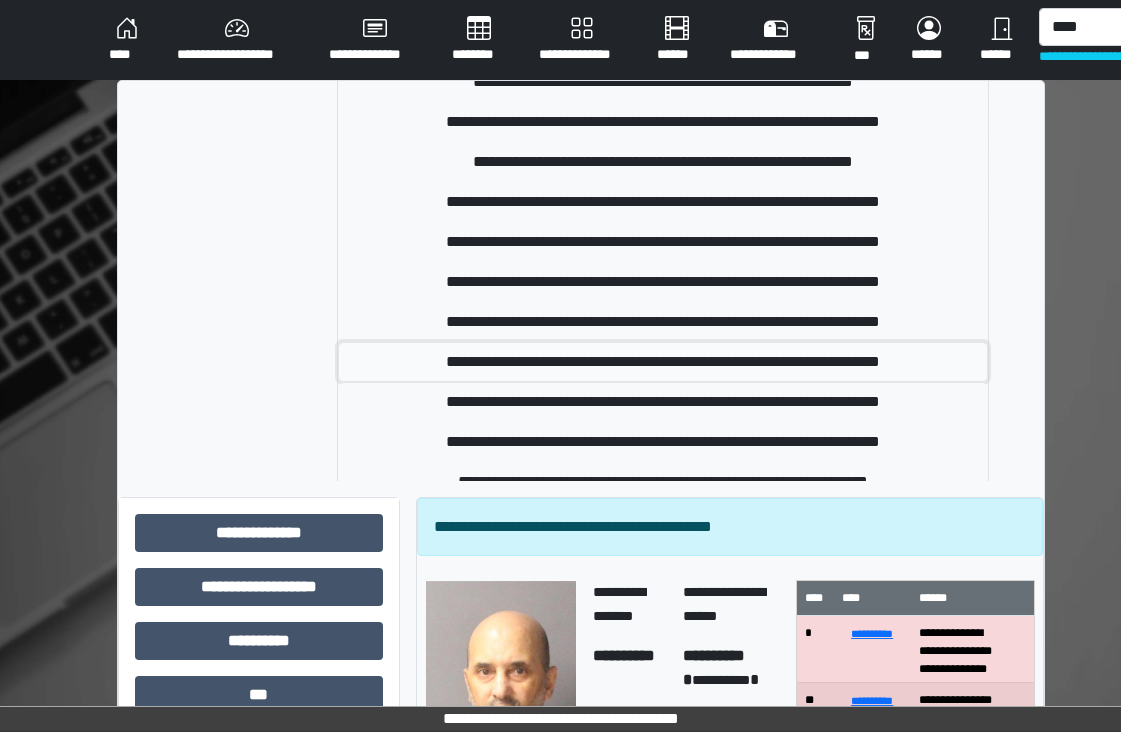 click on "**********" at bounding box center (662, 362) 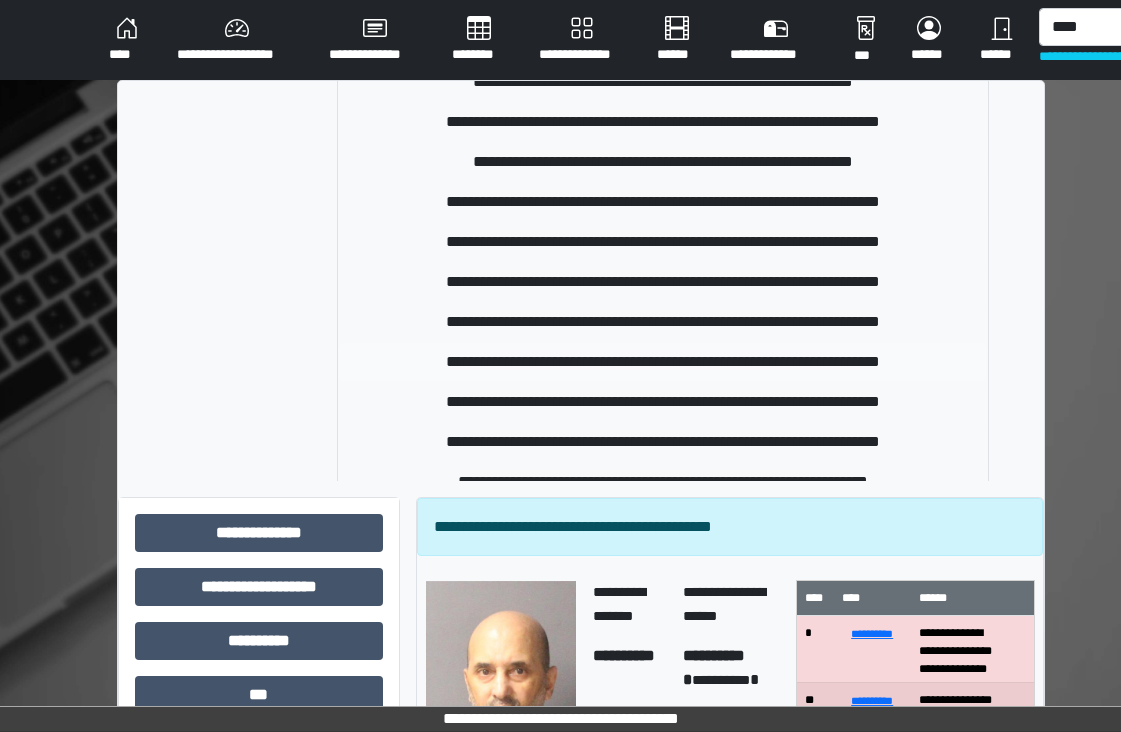 type 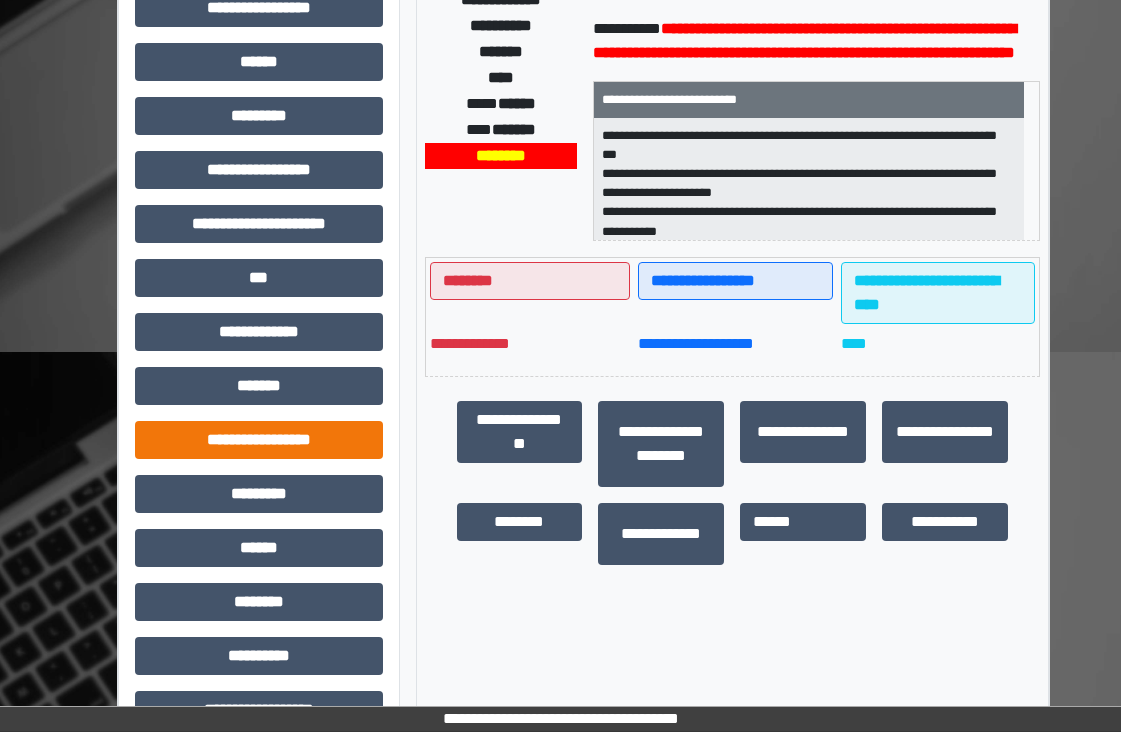 scroll, scrollTop: 400, scrollLeft: 0, axis: vertical 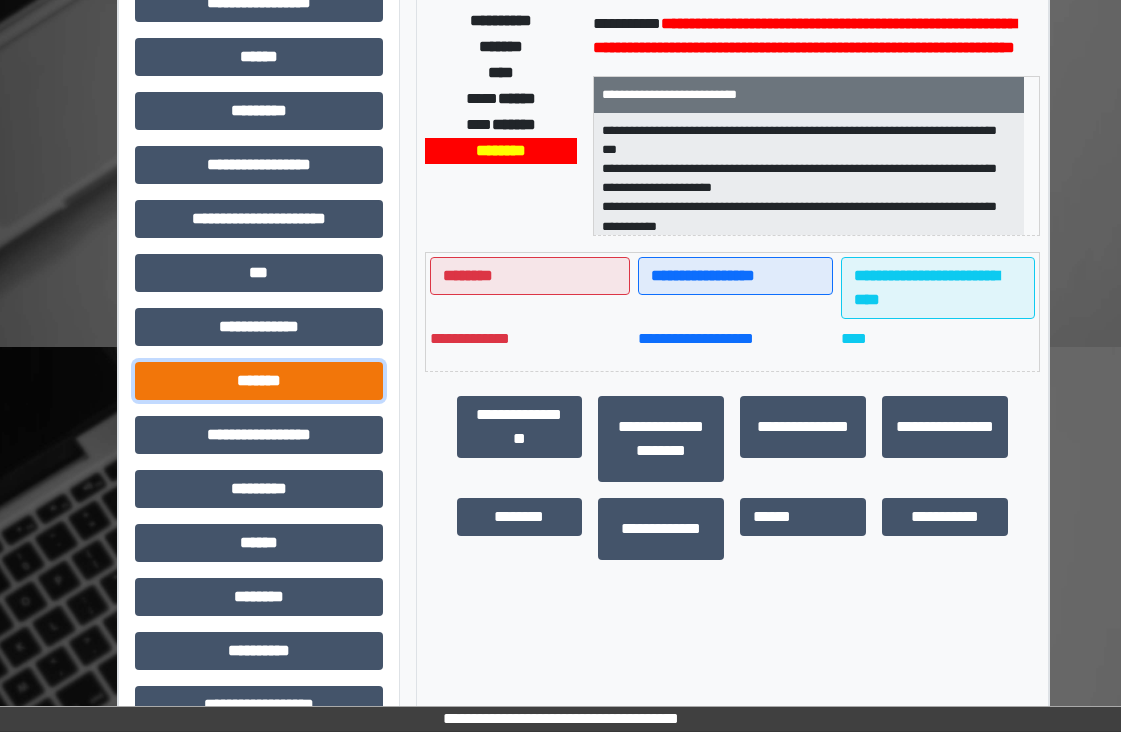 click on "*******" at bounding box center (259, 381) 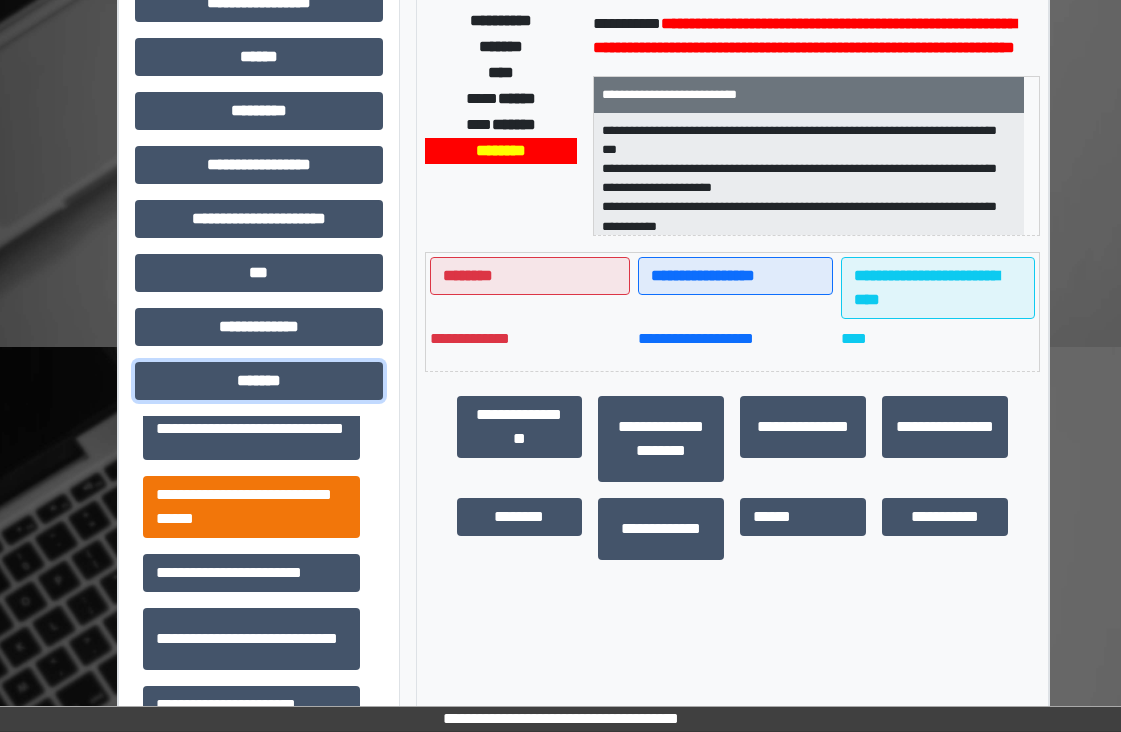 scroll, scrollTop: 800, scrollLeft: 0, axis: vertical 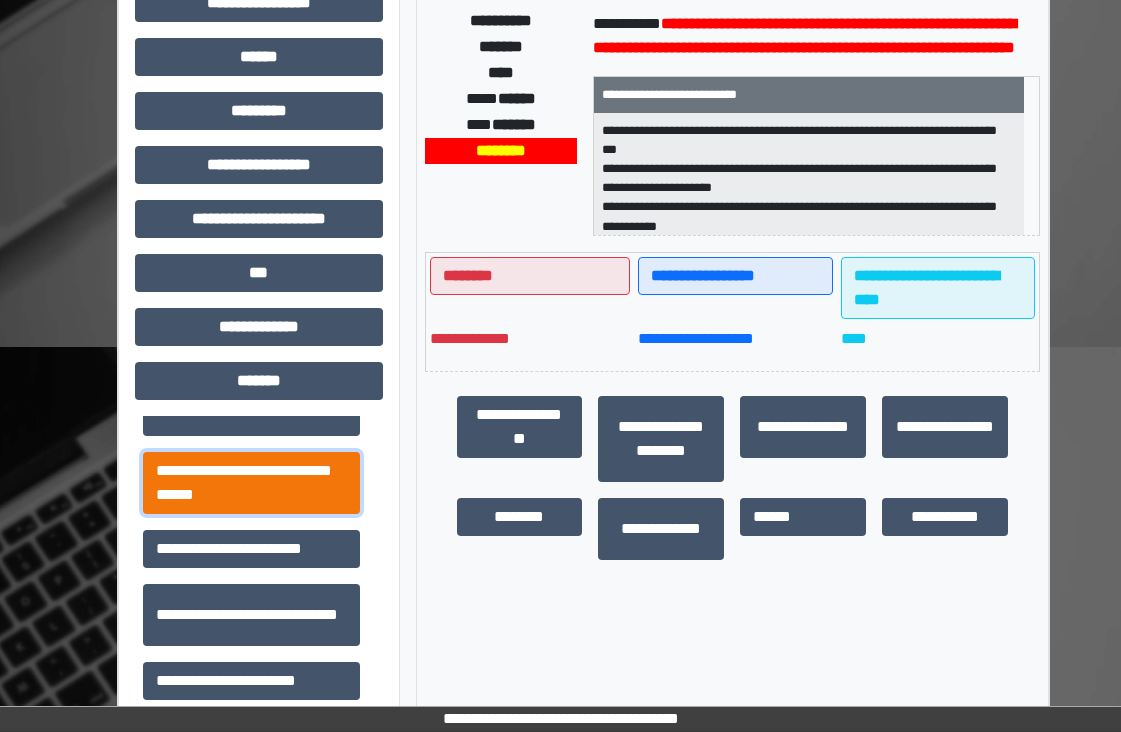 click on "**********" at bounding box center (251, 483) 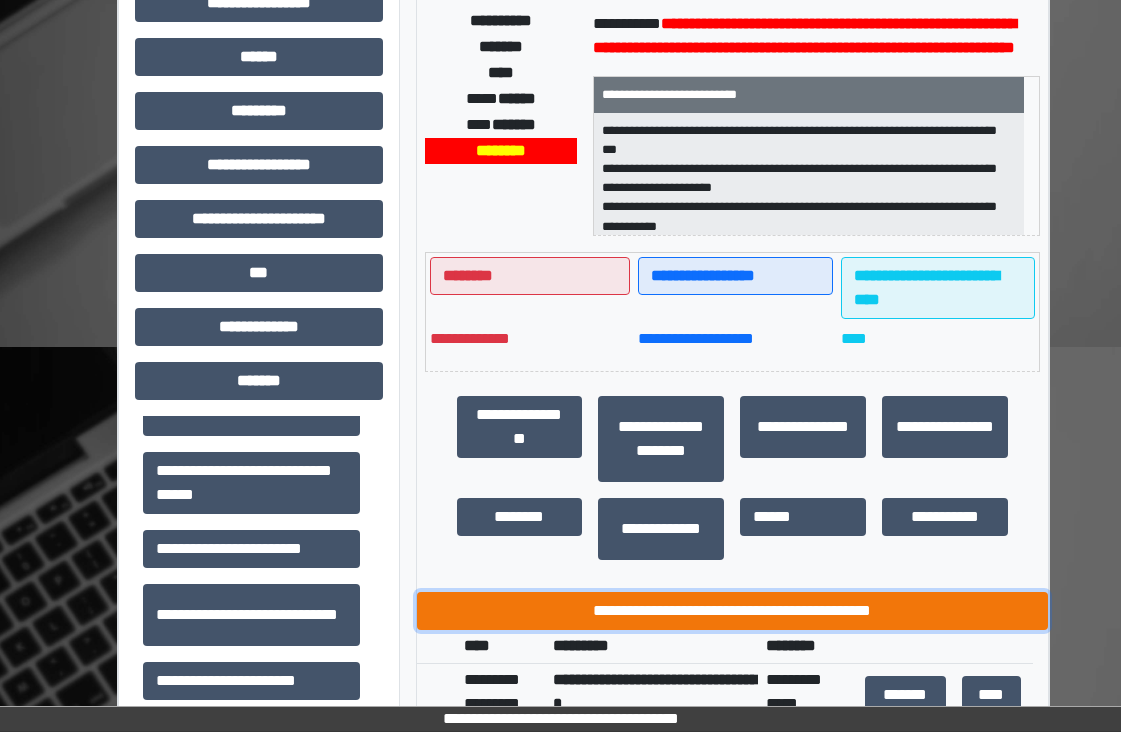 click on "**********" at bounding box center [733, 611] 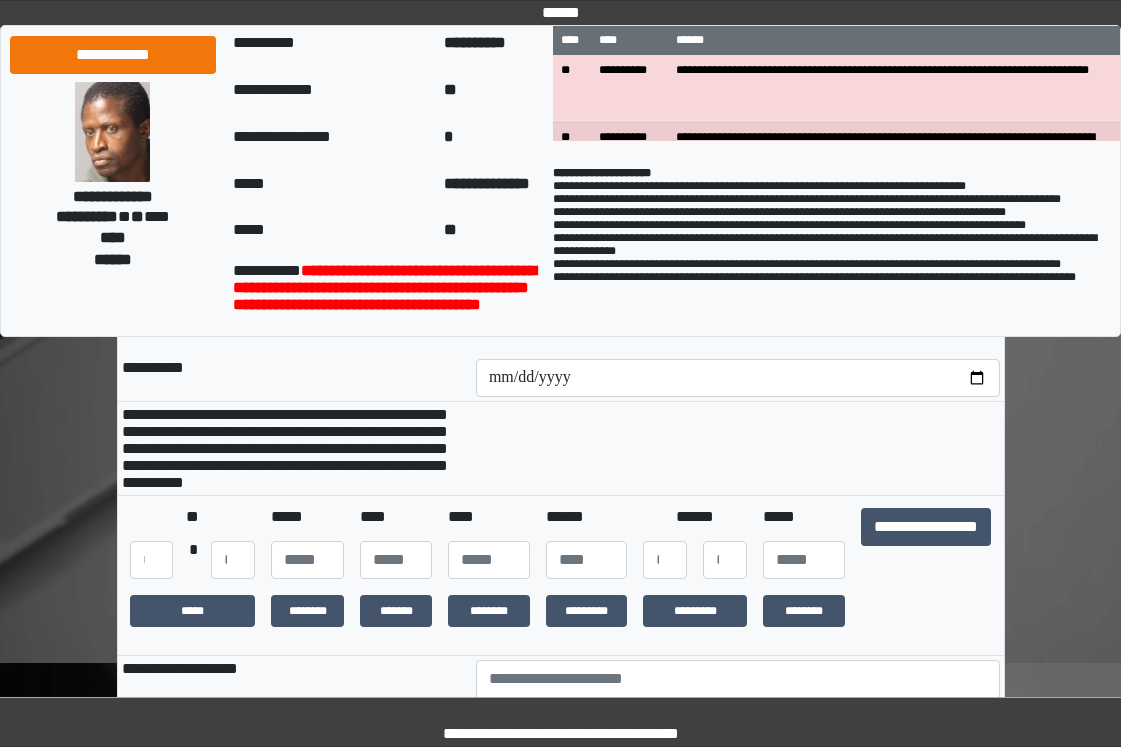 scroll, scrollTop: 200, scrollLeft: 0, axis: vertical 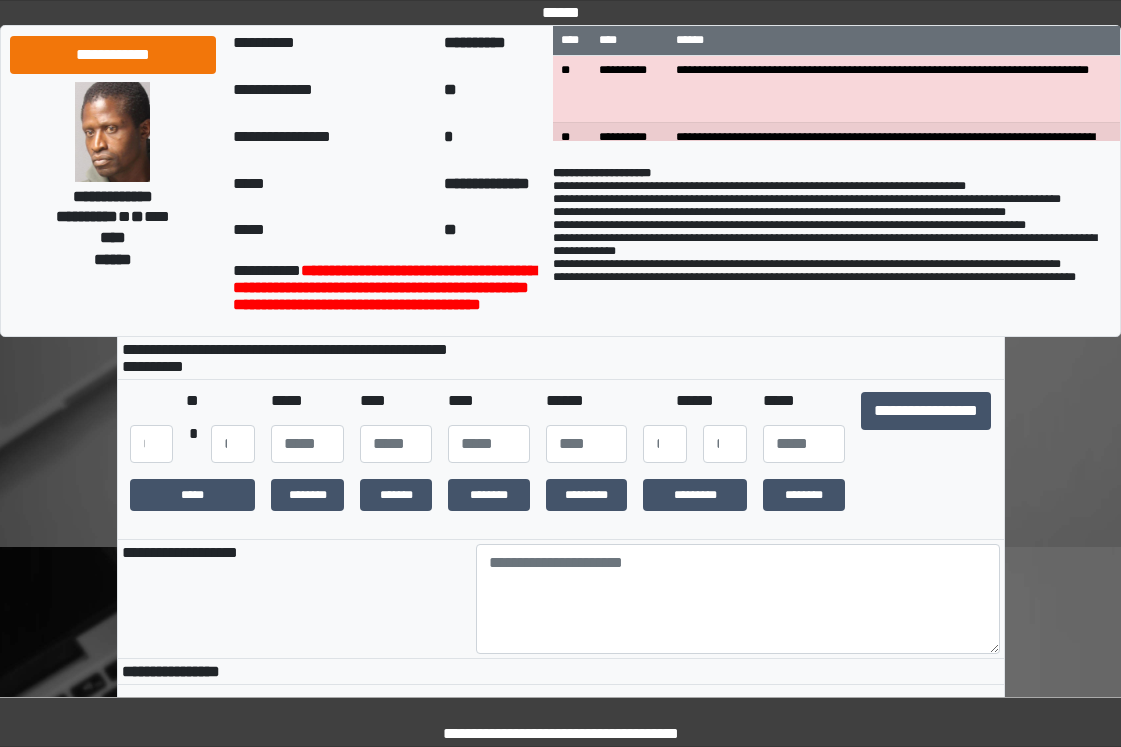 click on "**********" at bounding box center [926, 427] 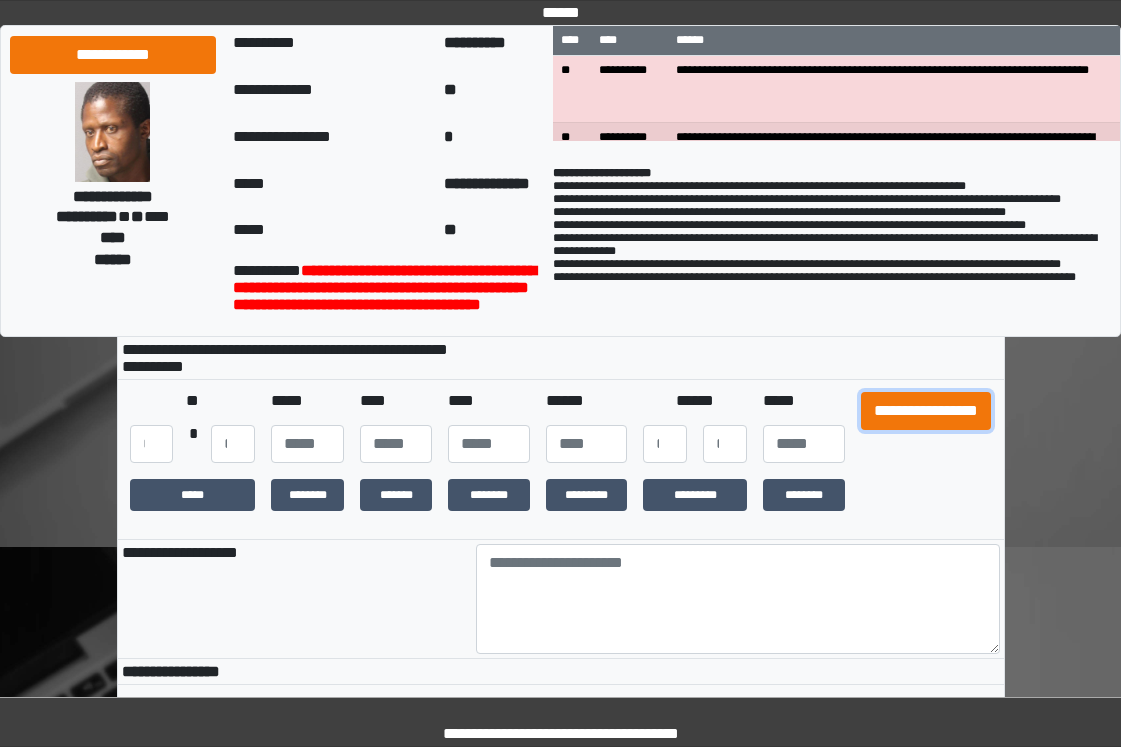 drag, startPoint x: 915, startPoint y: 443, endPoint x: 778, endPoint y: 536, distance: 165.58382 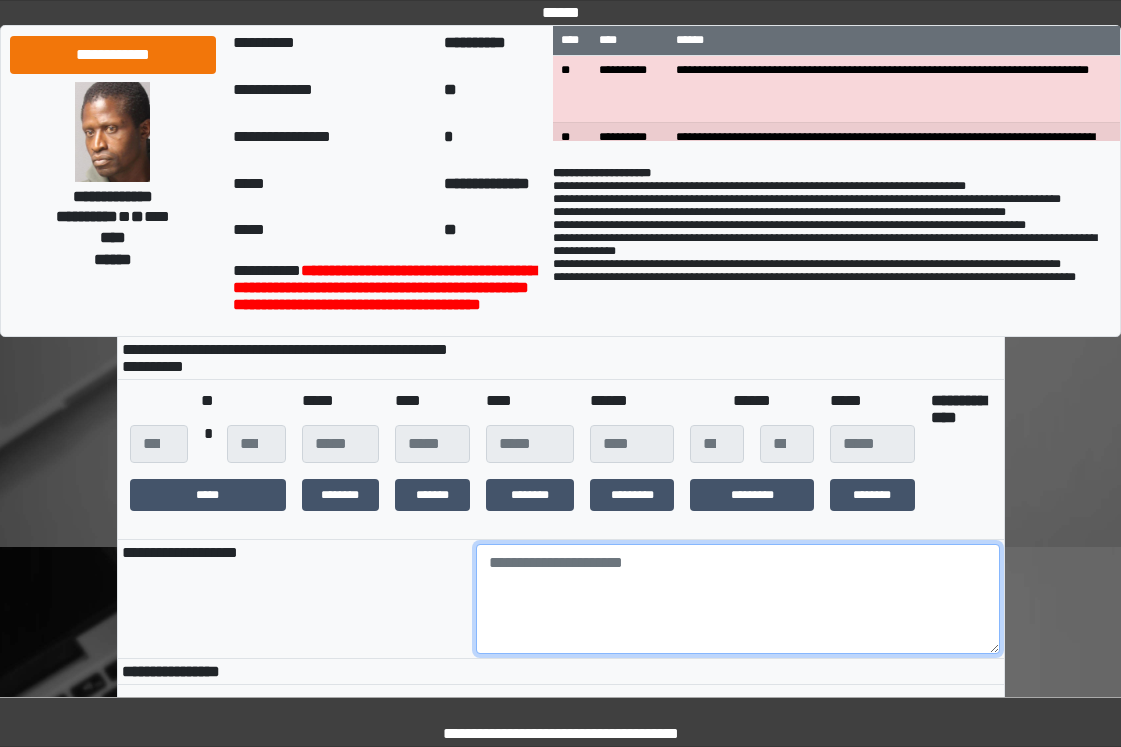click at bounding box center (738, 599) 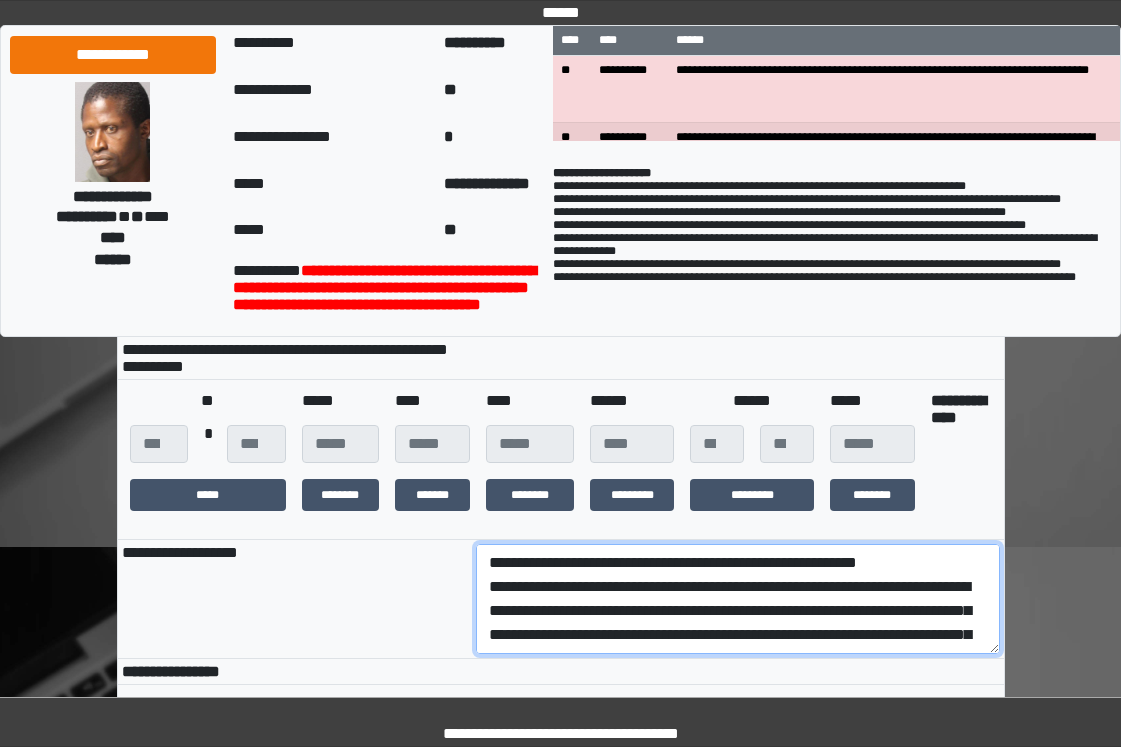 scroll, scrollTop: 136, scrollLeft: 0, axis: vertical 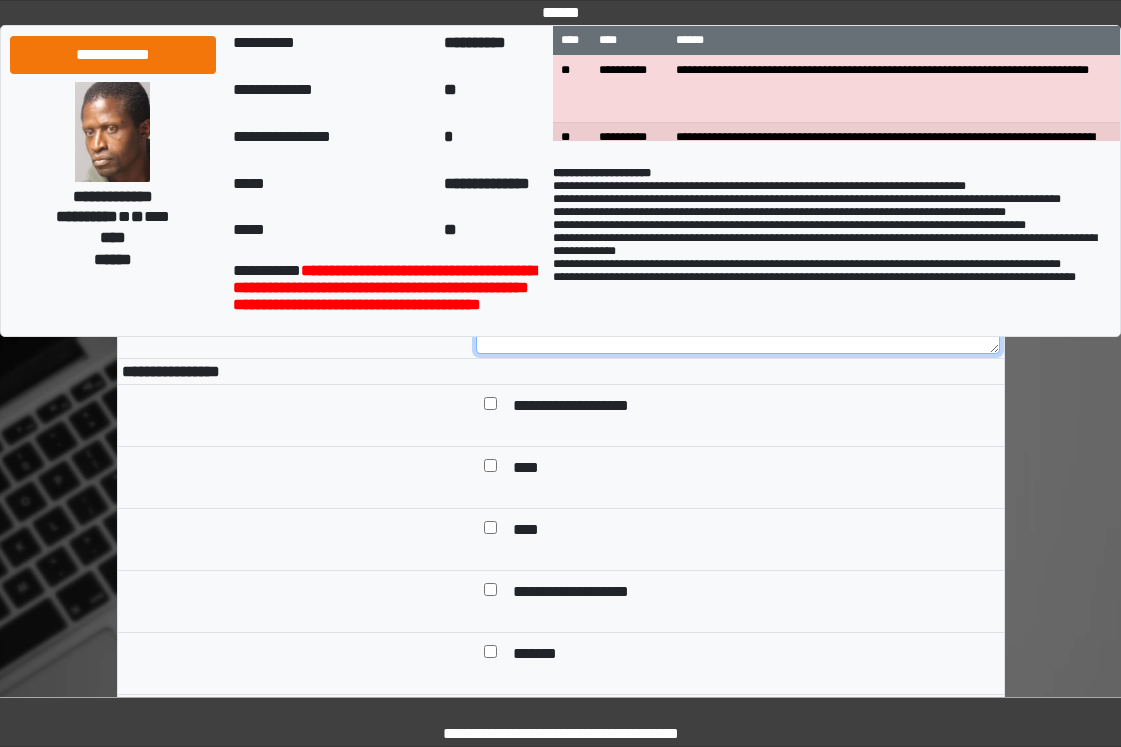type on "**********" 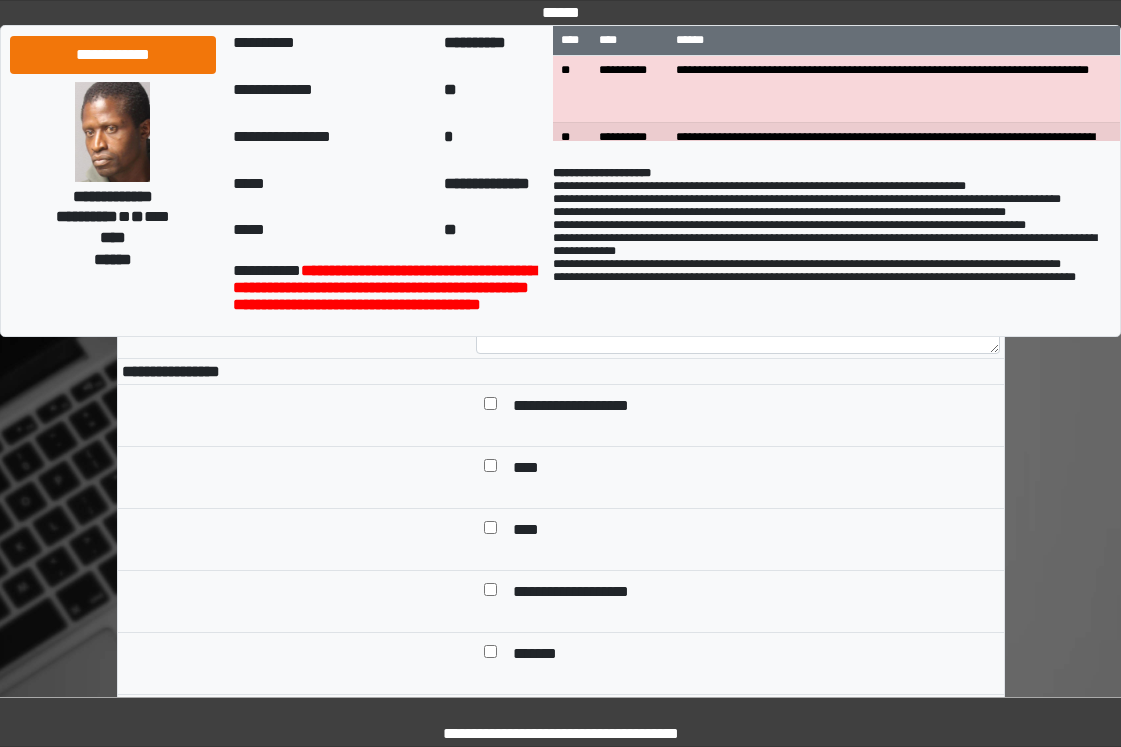 click at bounding box center [490, 655] 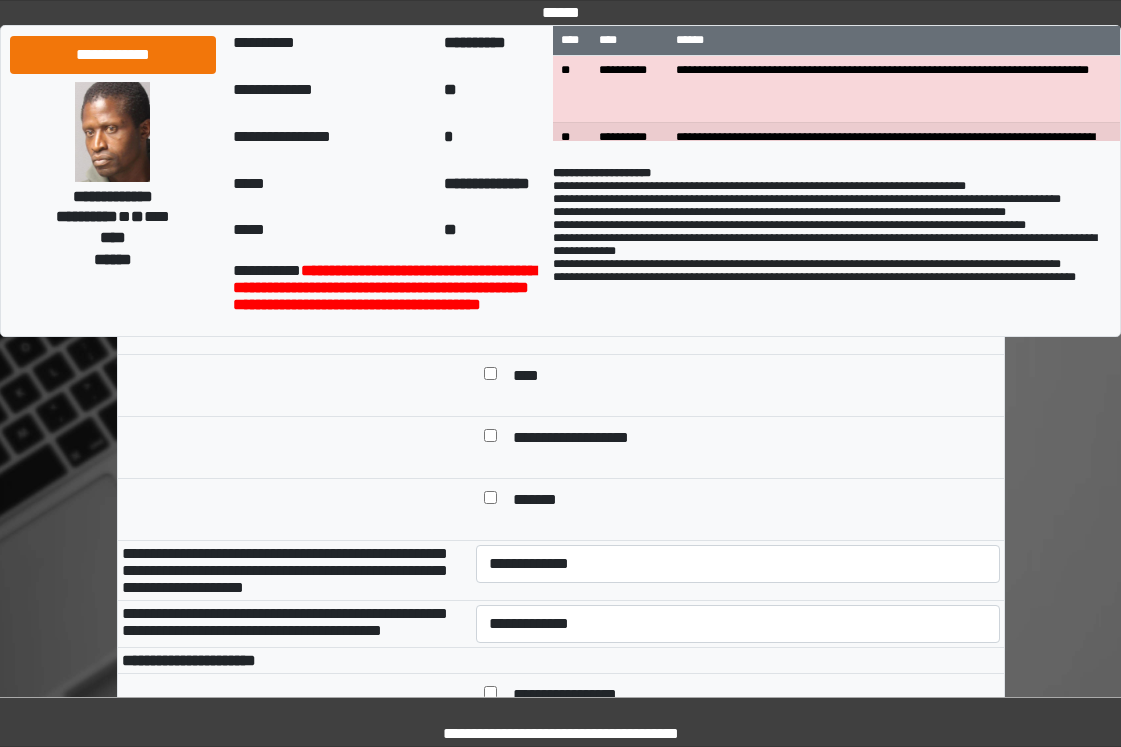 scroll, scrollTop: 800, scrollLeft: 0, axis: vertical 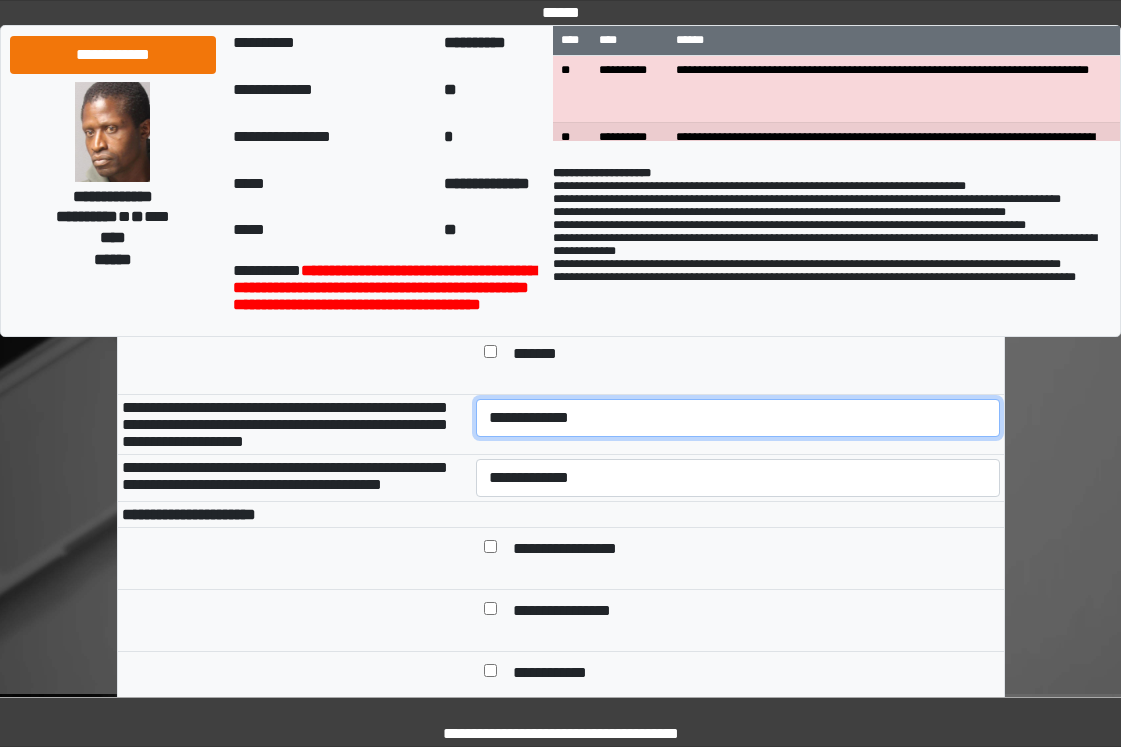 click on "**********" at bounding box center [738, 418] 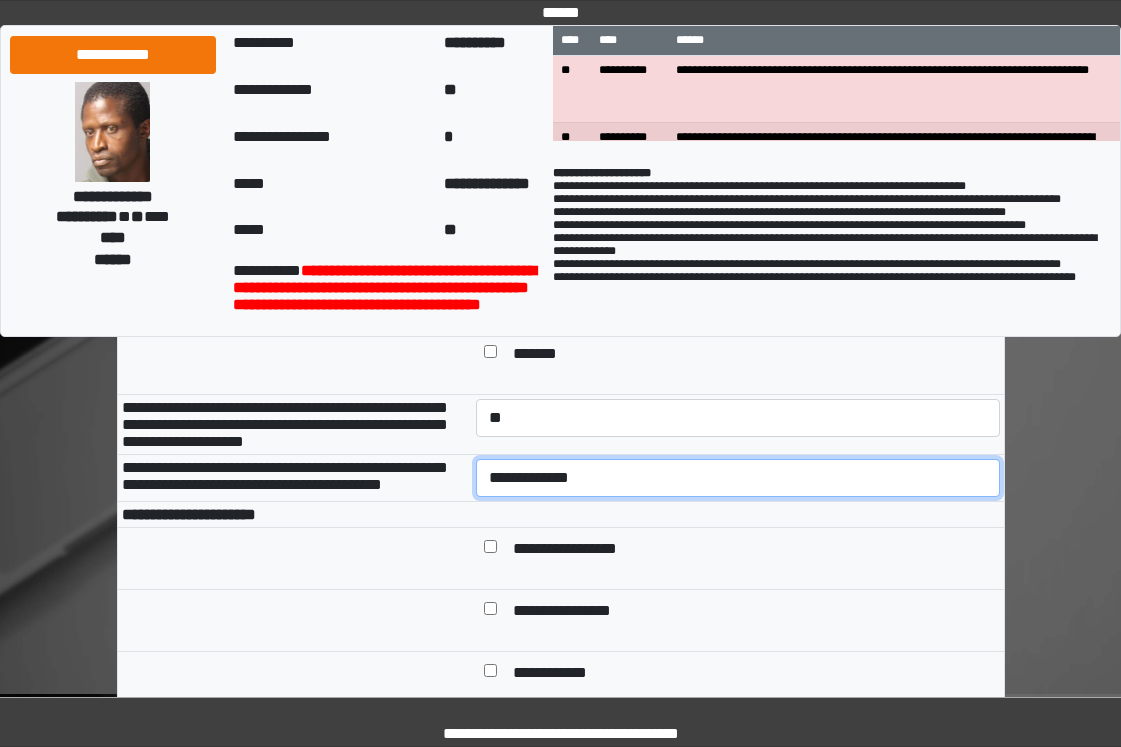 drag, startPoint x: 604, startPoint y: 507, endPoint x: 604, endPoint y: 533, distance: 26 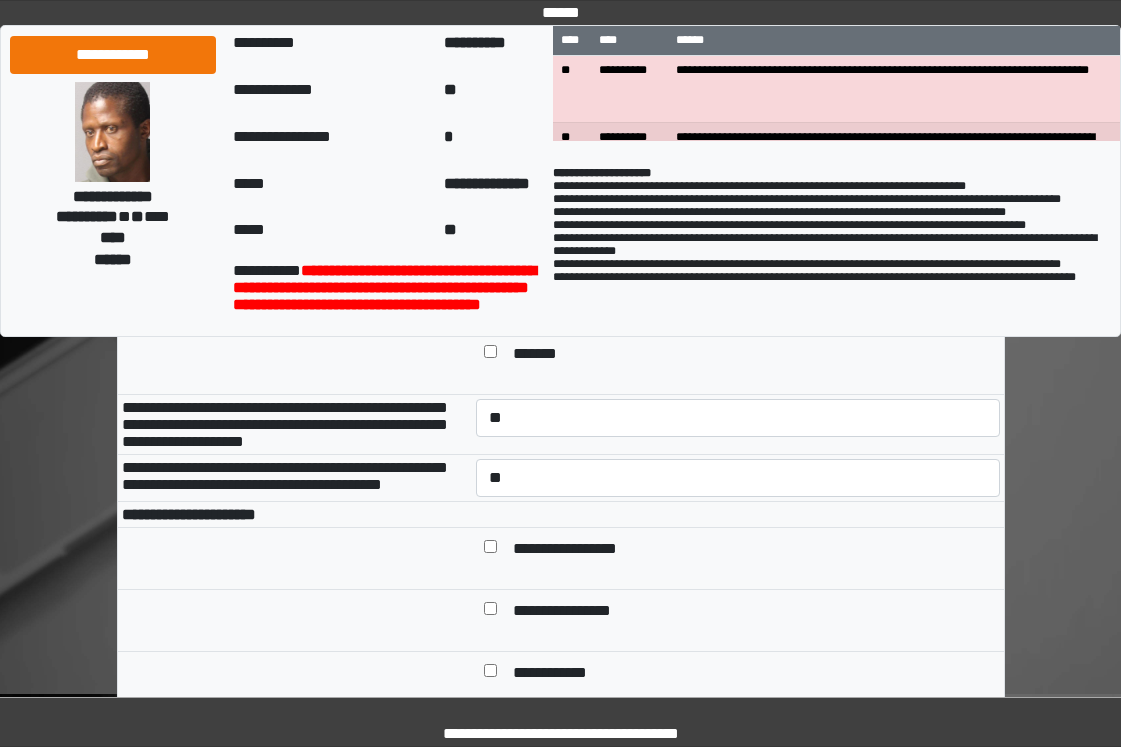 click on "**********" at bounding box center [580, 550] 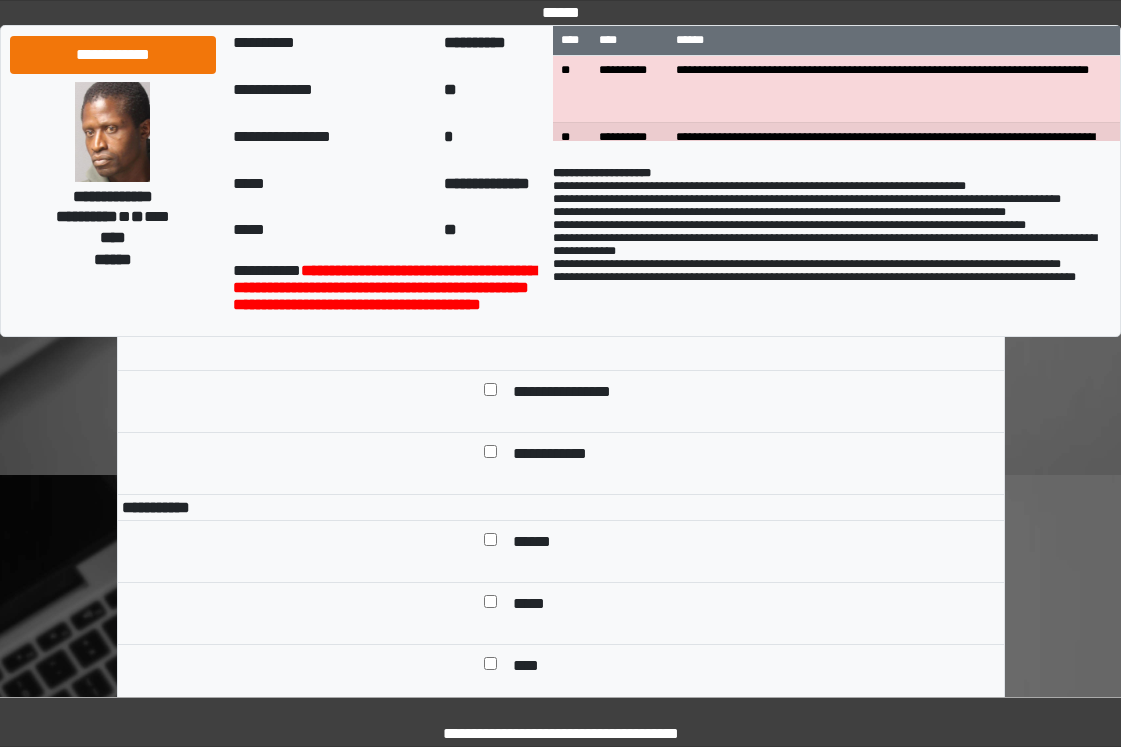 scroll, scrollTop: 1200, scrollLeft: 0, axis: vertical 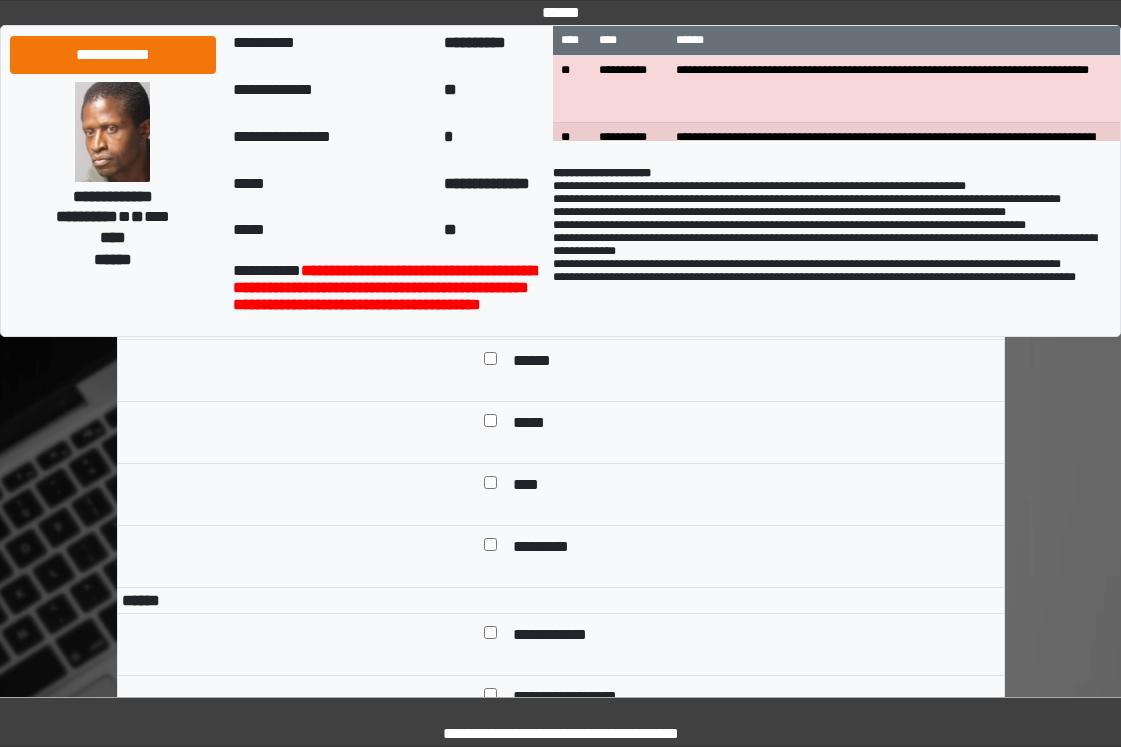 click on "******" at bounding box center (539, 362) 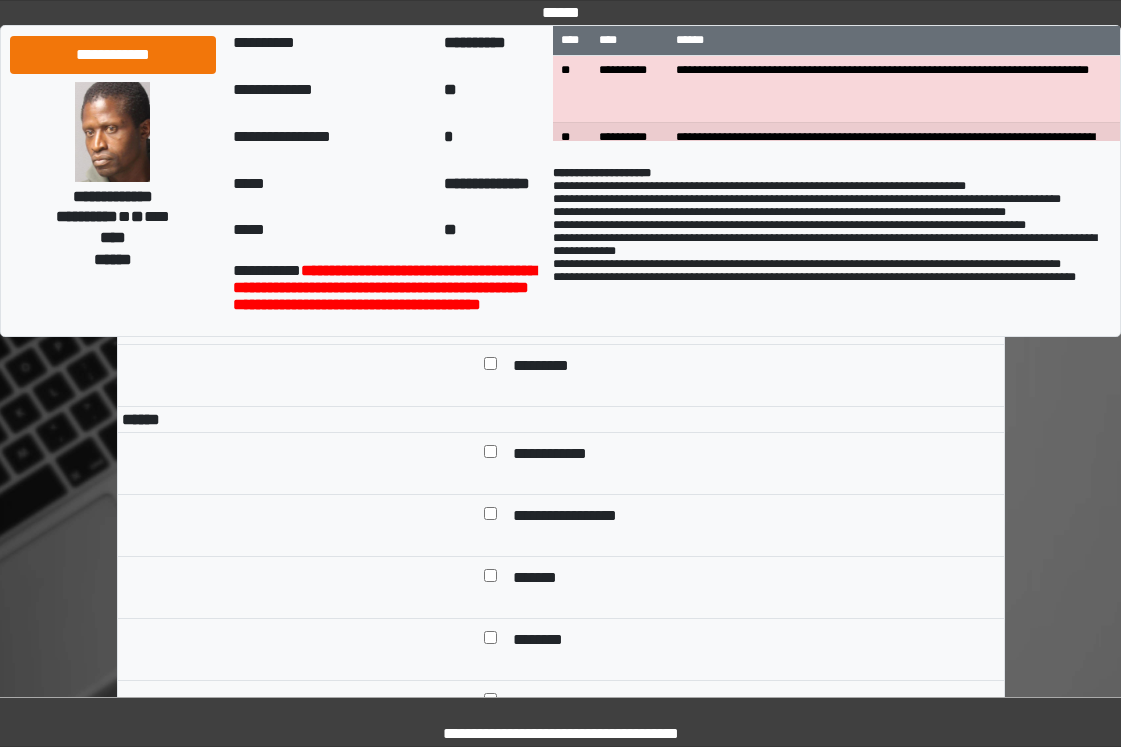 scroll, scrollTop: 1400, scrollLeft: 0, axis: vertical 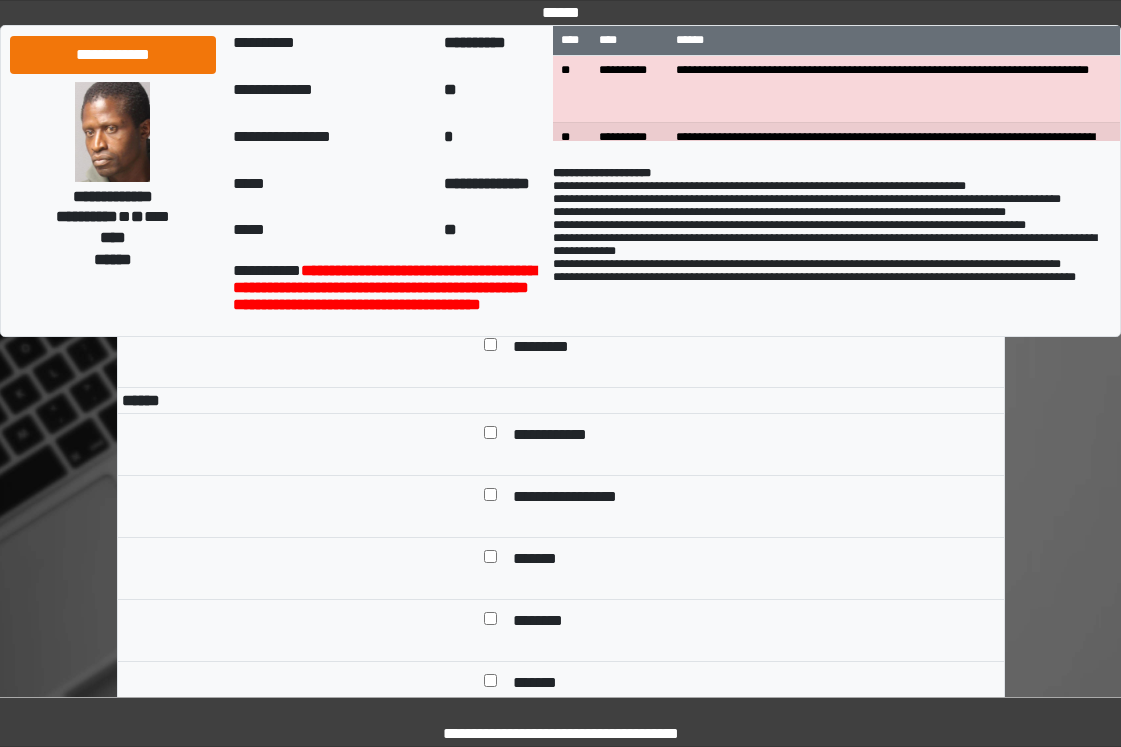 click on "**********" at bounding box center [752, 436] 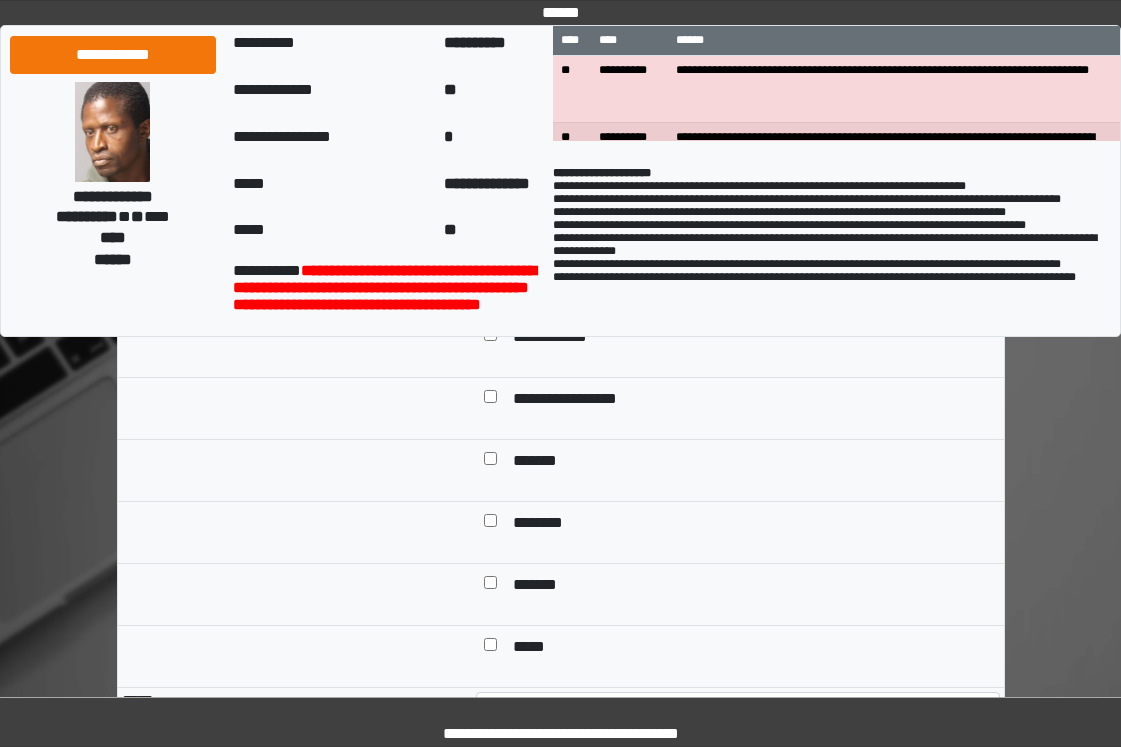 scroll, scrollTop: 1700, scrollLeft: 0, axis: vertical 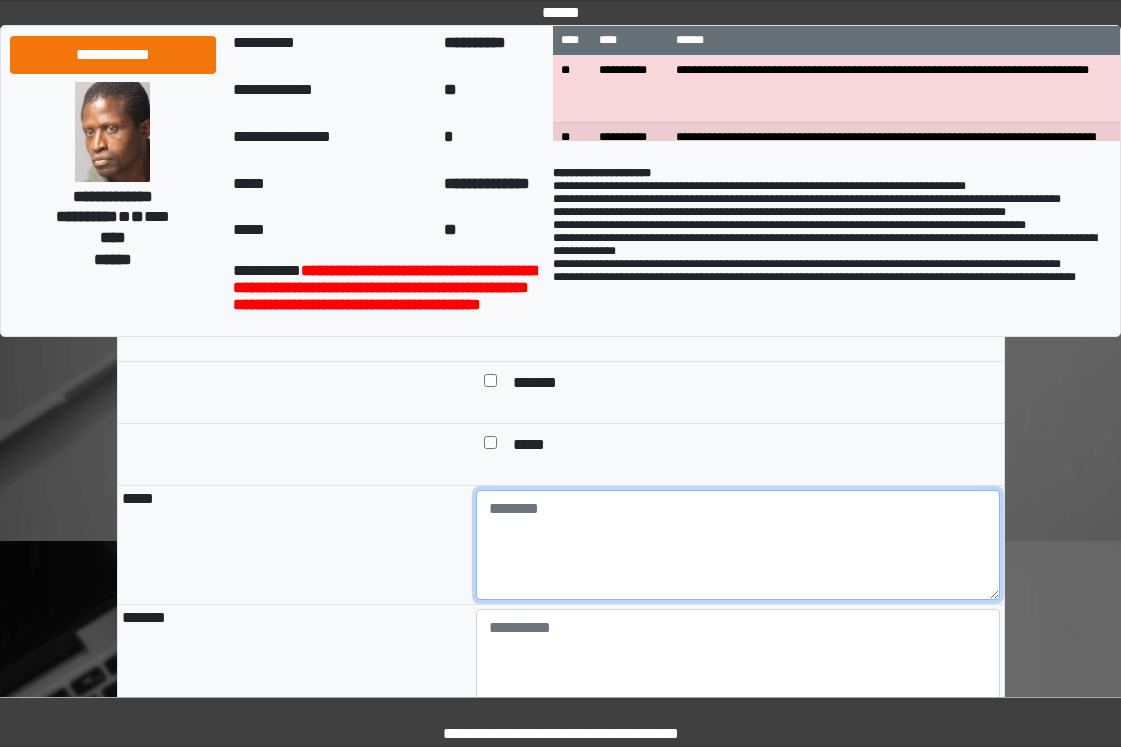 drag, startPoint x: 598, startPoint y: 599, endPoint x: 587, endPoint y: 600, distance: 11.045361 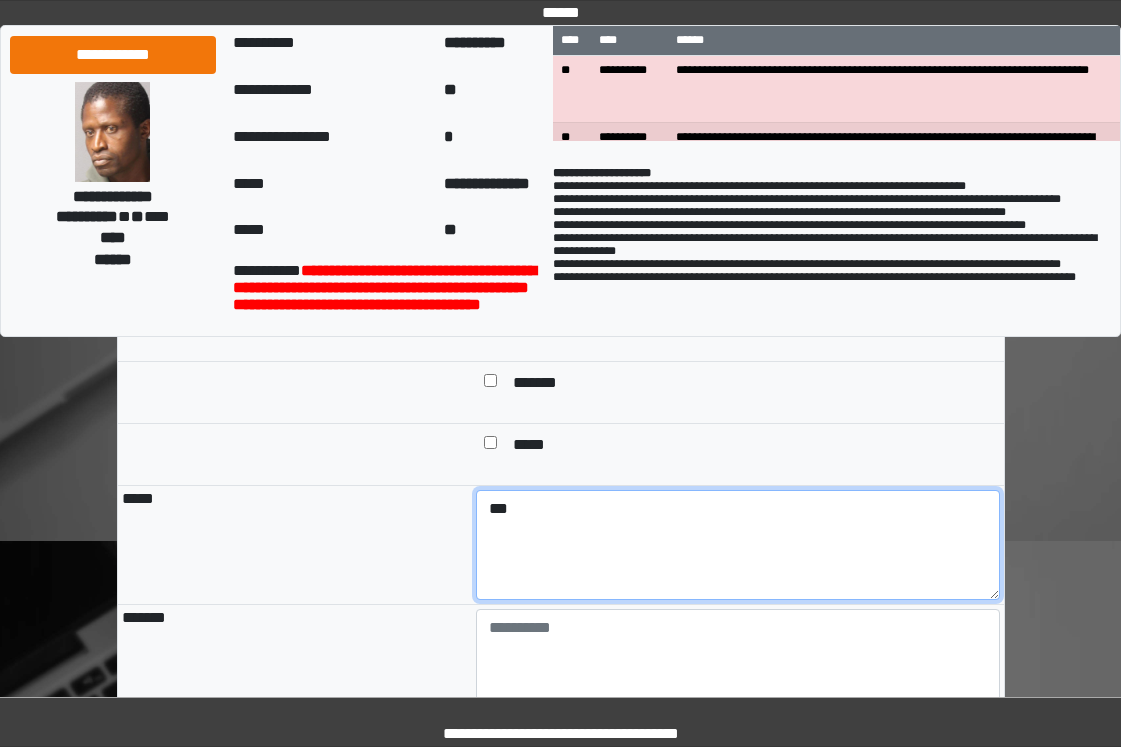 type on "***" 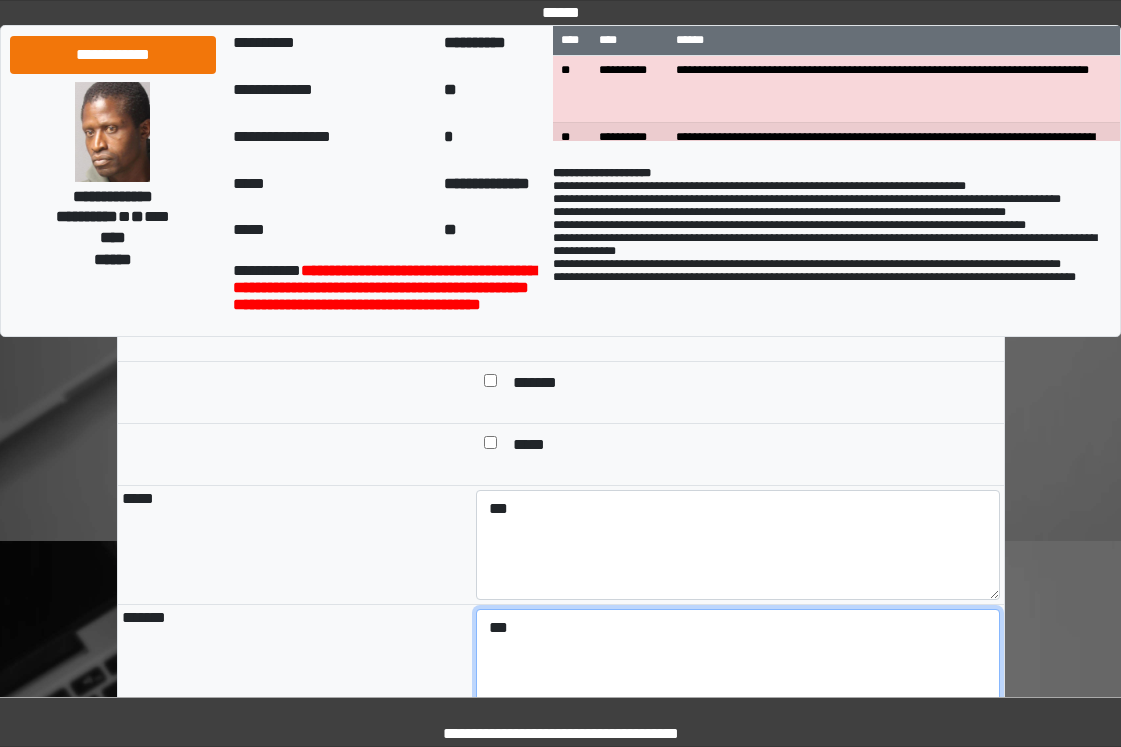 type on "***" 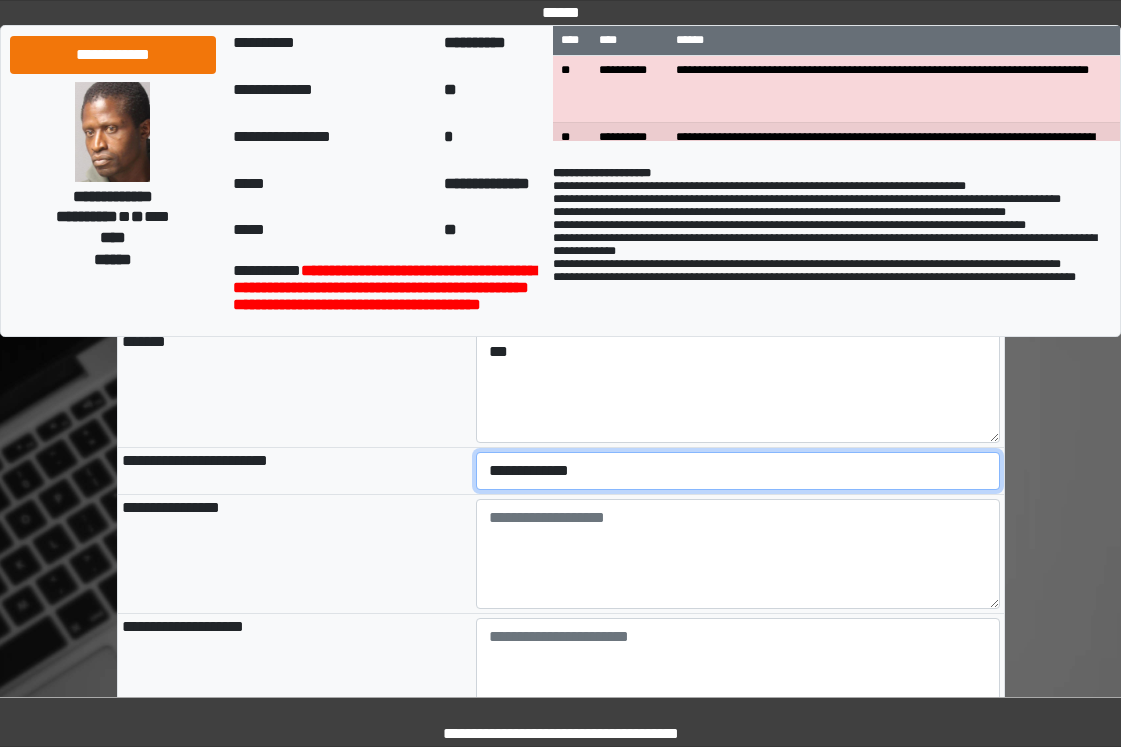 scroll, scrollTop: 2150, scrollLeft: 0, axis: vertical 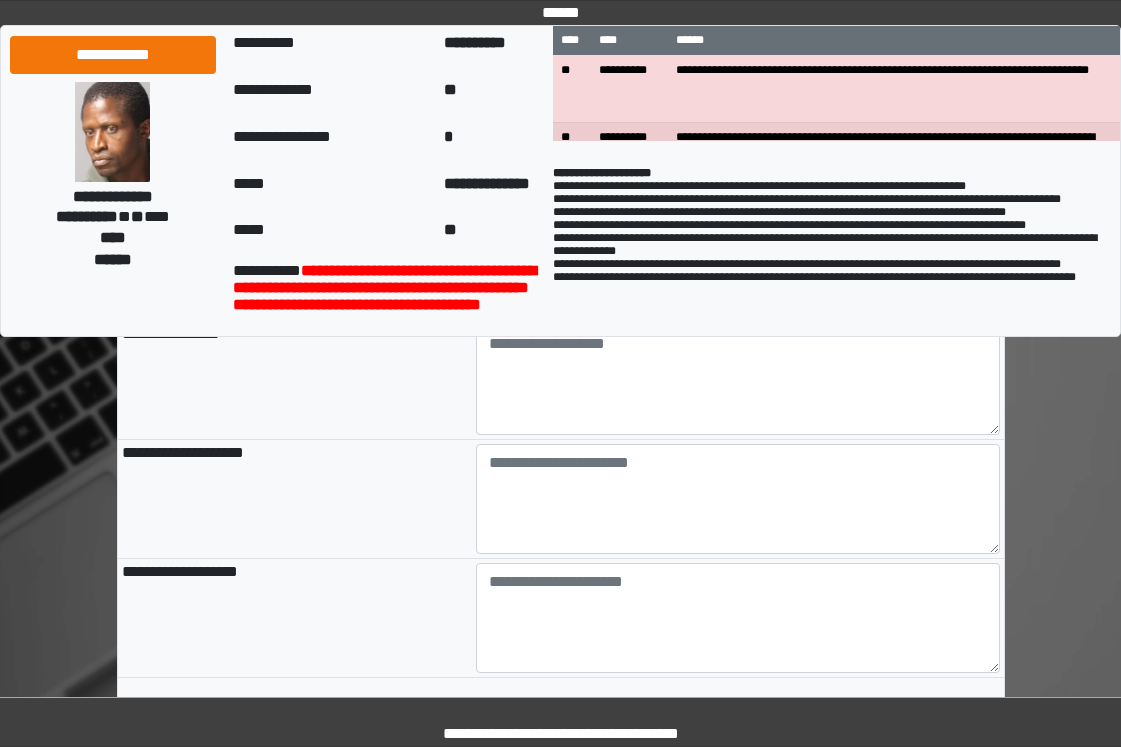 select on "*" 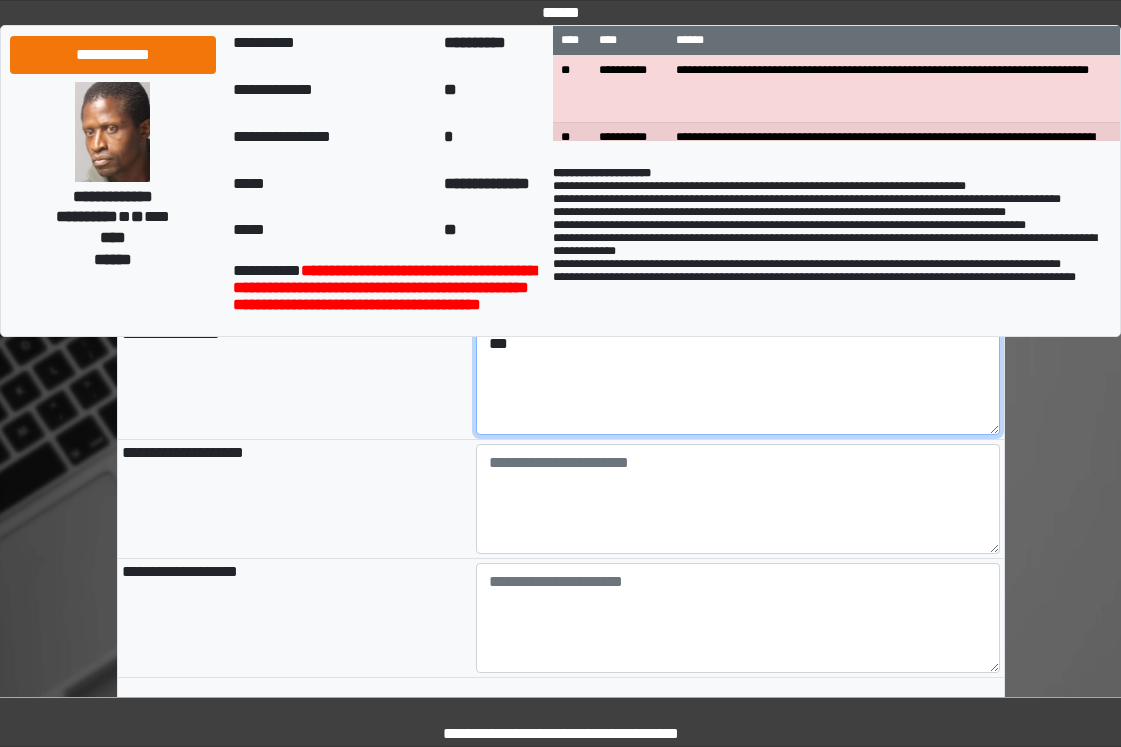 type on "***" 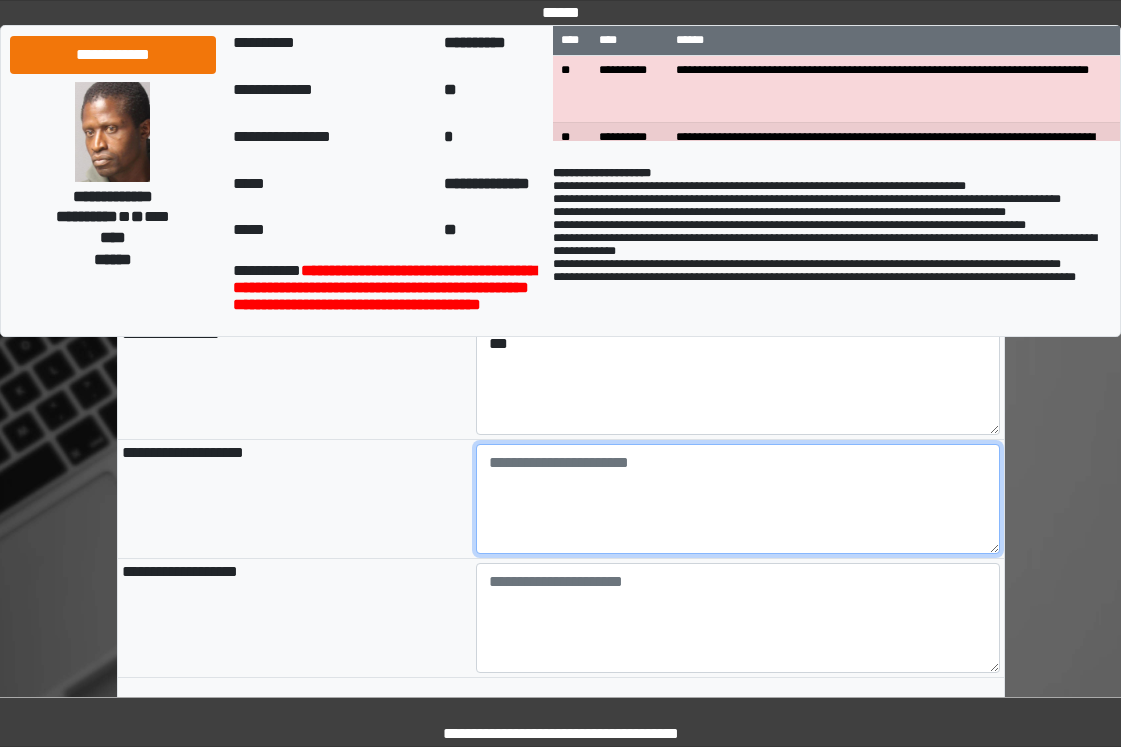 paste on "**********" 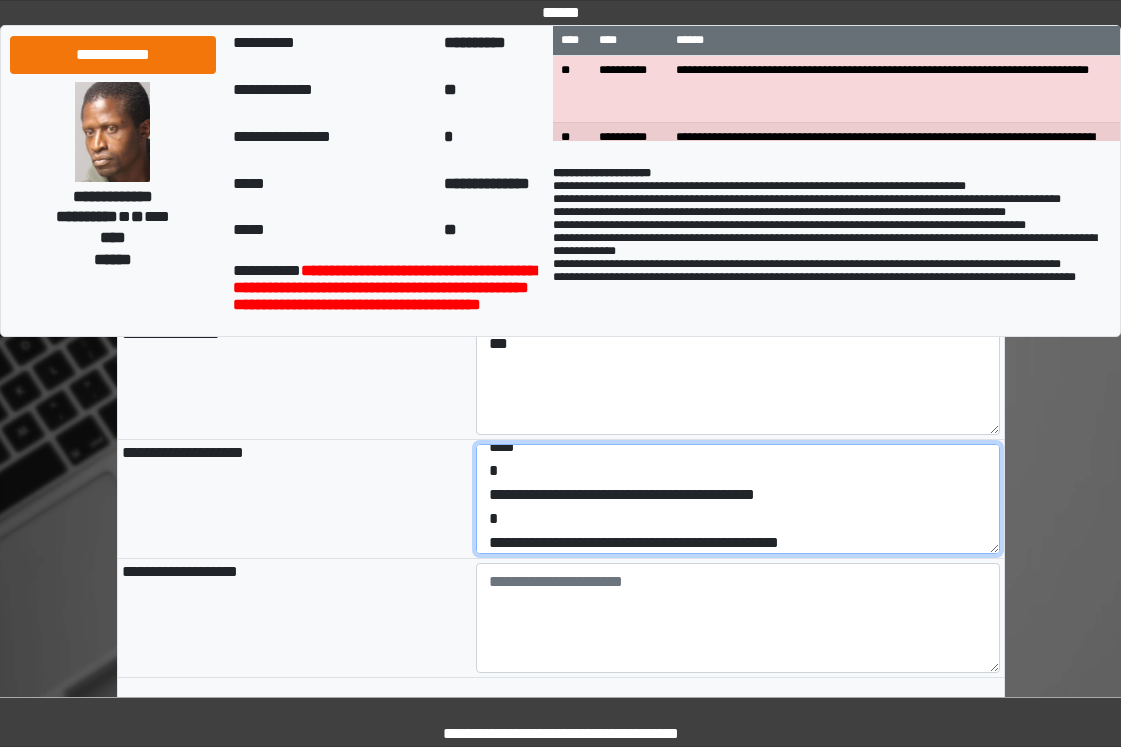 scroll, scrollTop: 96, scrollLeft: 0, axis: vertical 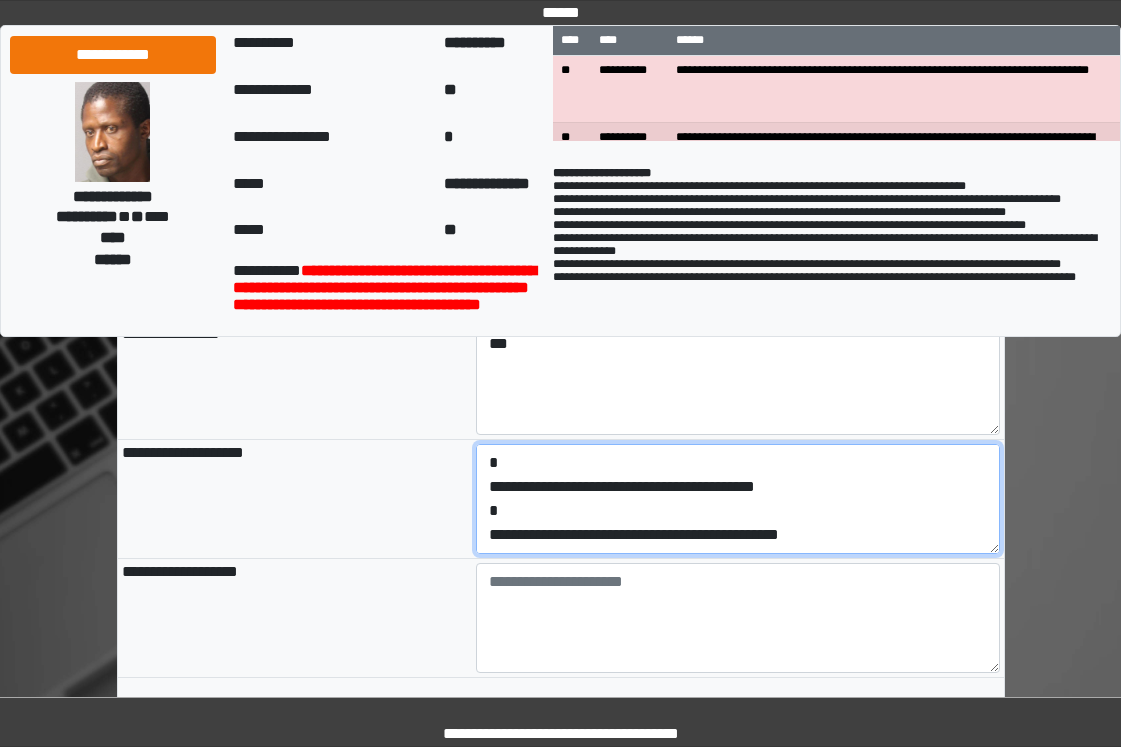 drag, startPoint x: 867, startPoint y: 629, endPoint x: 464, endPoint y: 604, distance: 403.7747 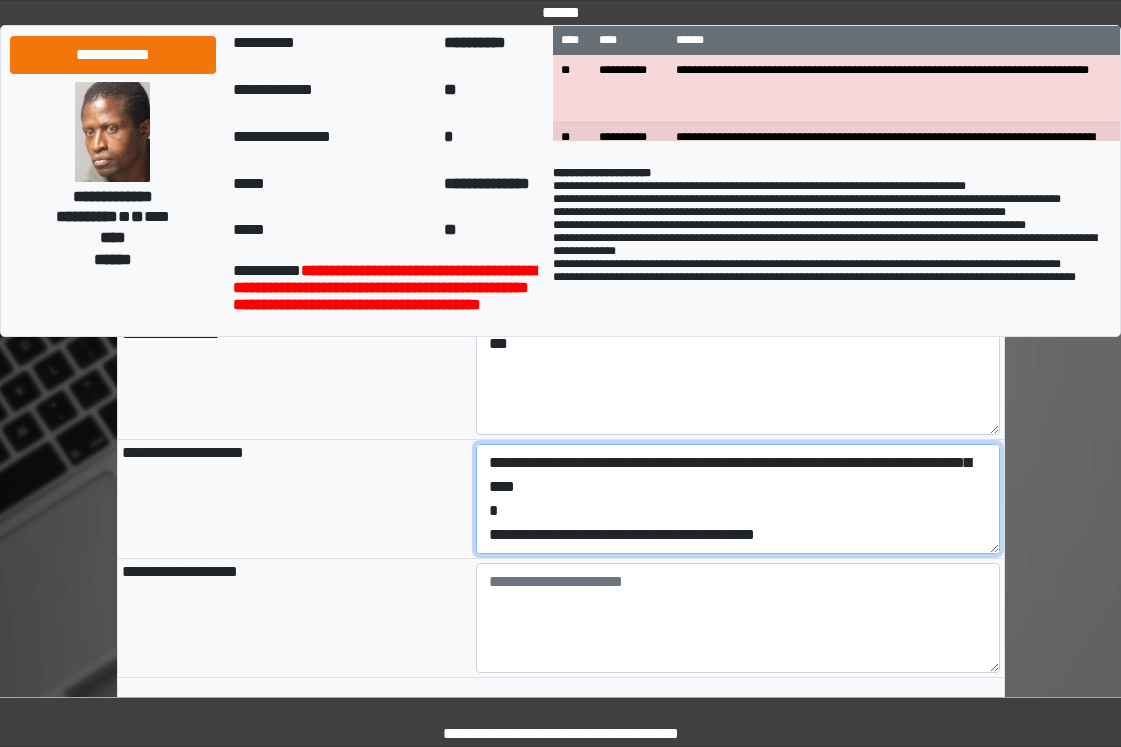 scroll, scrollTop: 48, scrollLeft: 0, axis: vertical 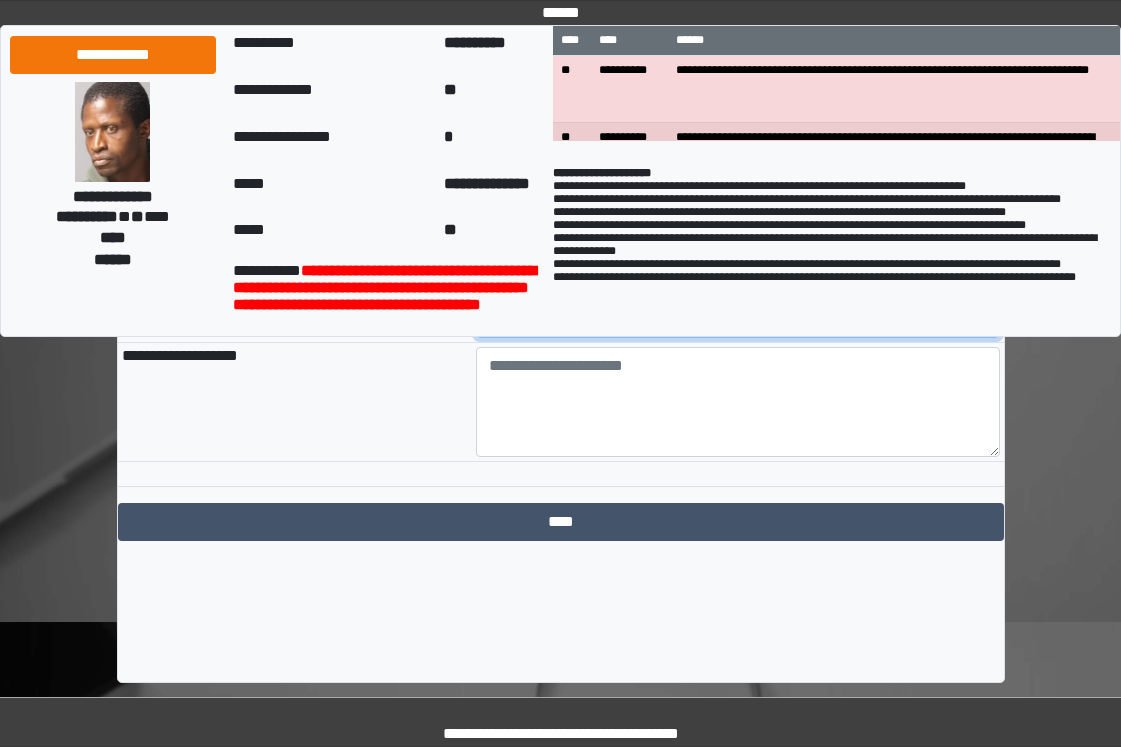 type on "**********" 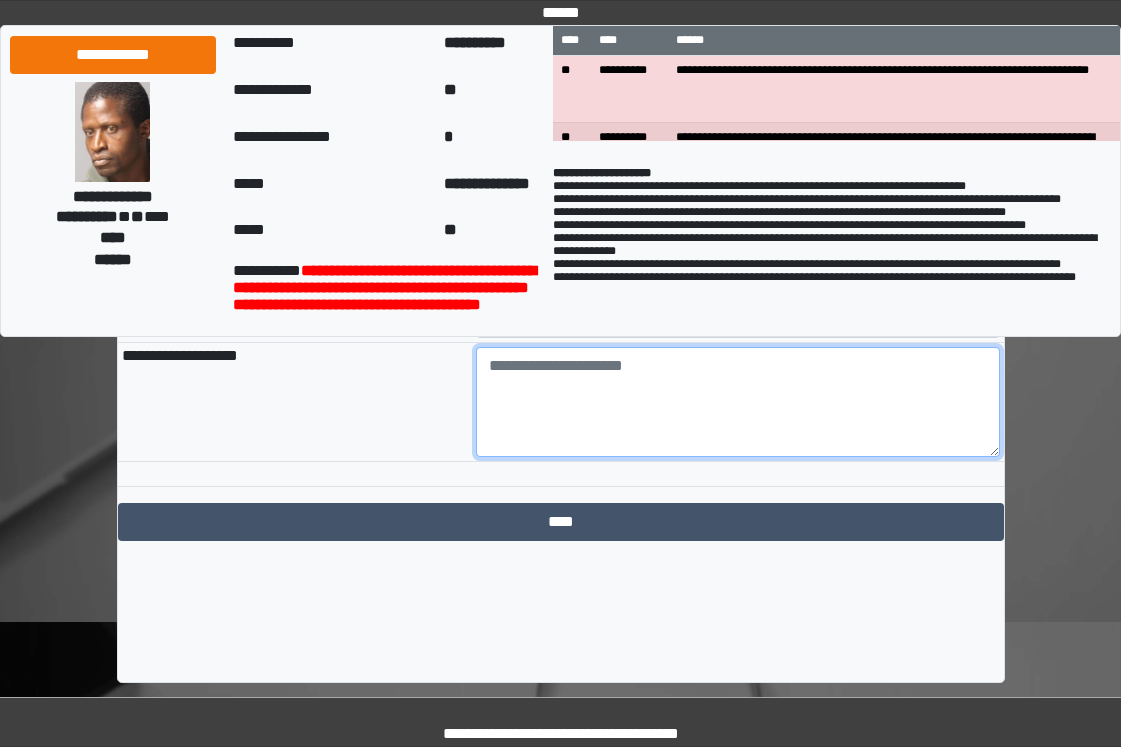 click at bounding box center [738, 402] 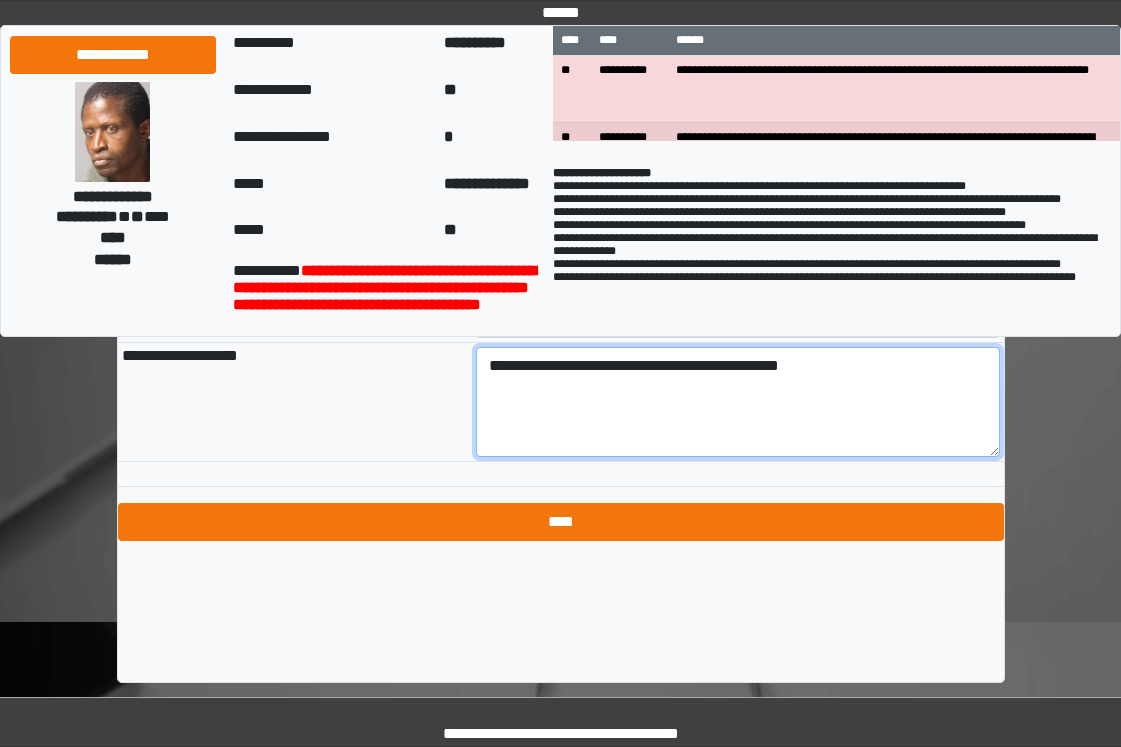 type on "**********" 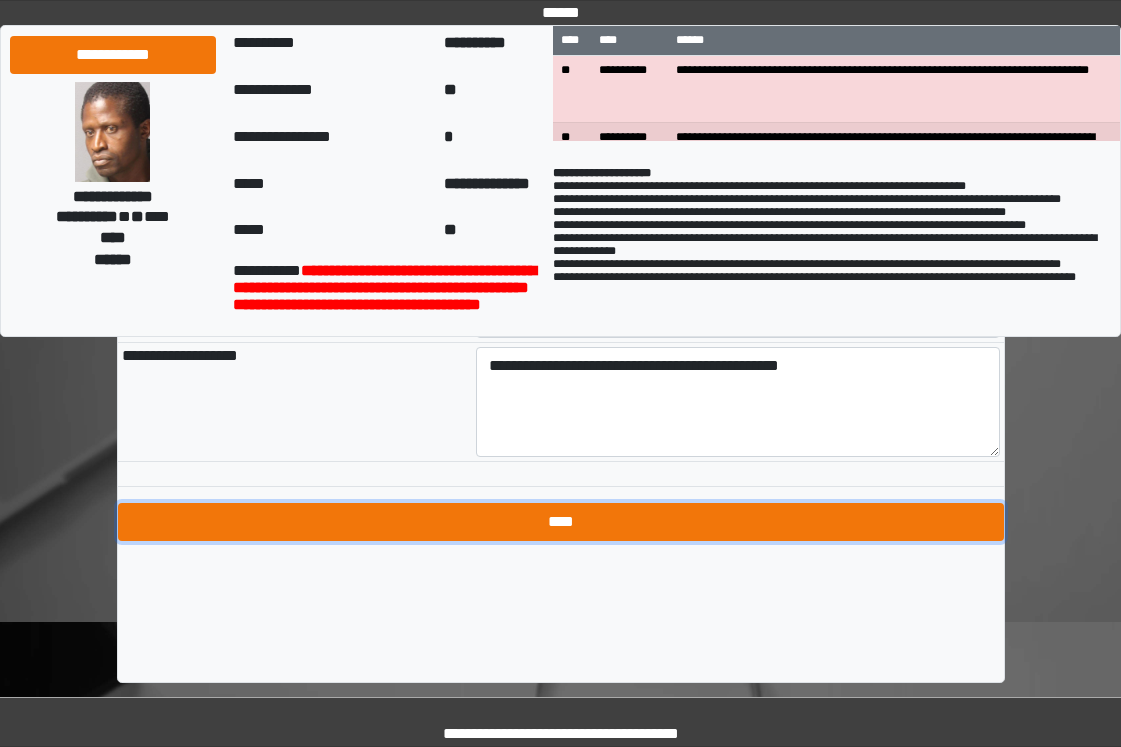 click on "****" at bounding box center [561, 522] 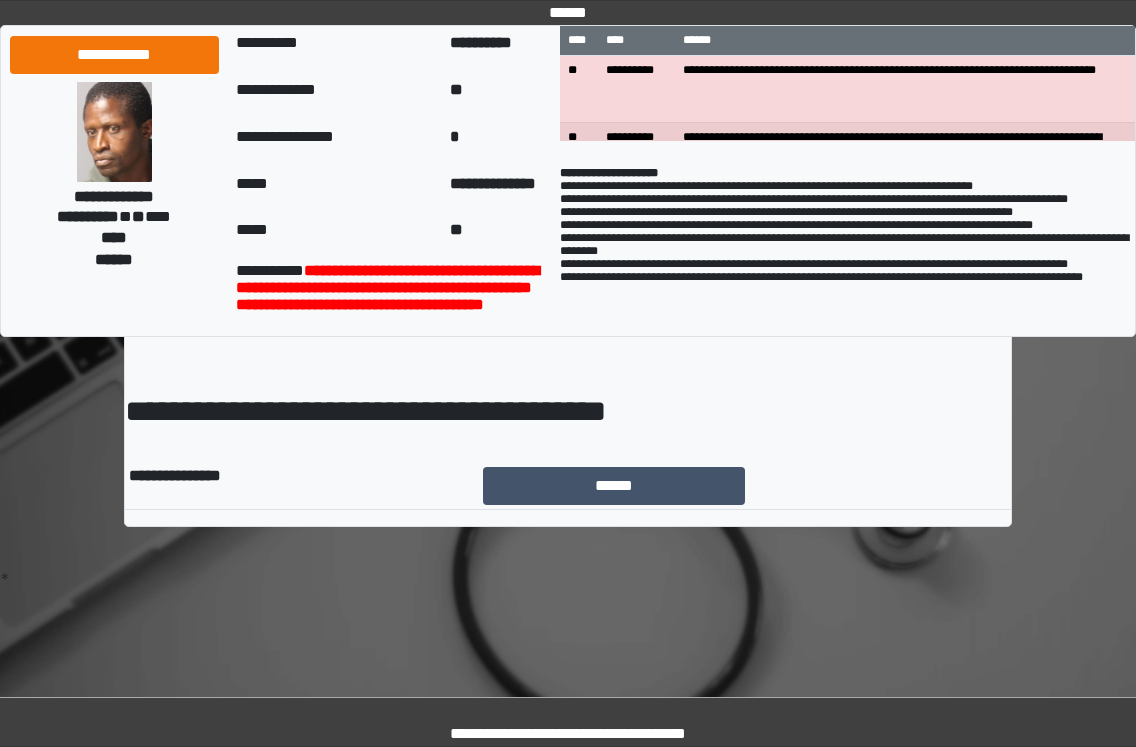 scroll, scrollTop: 0, scrollLeft: 0, axis: both 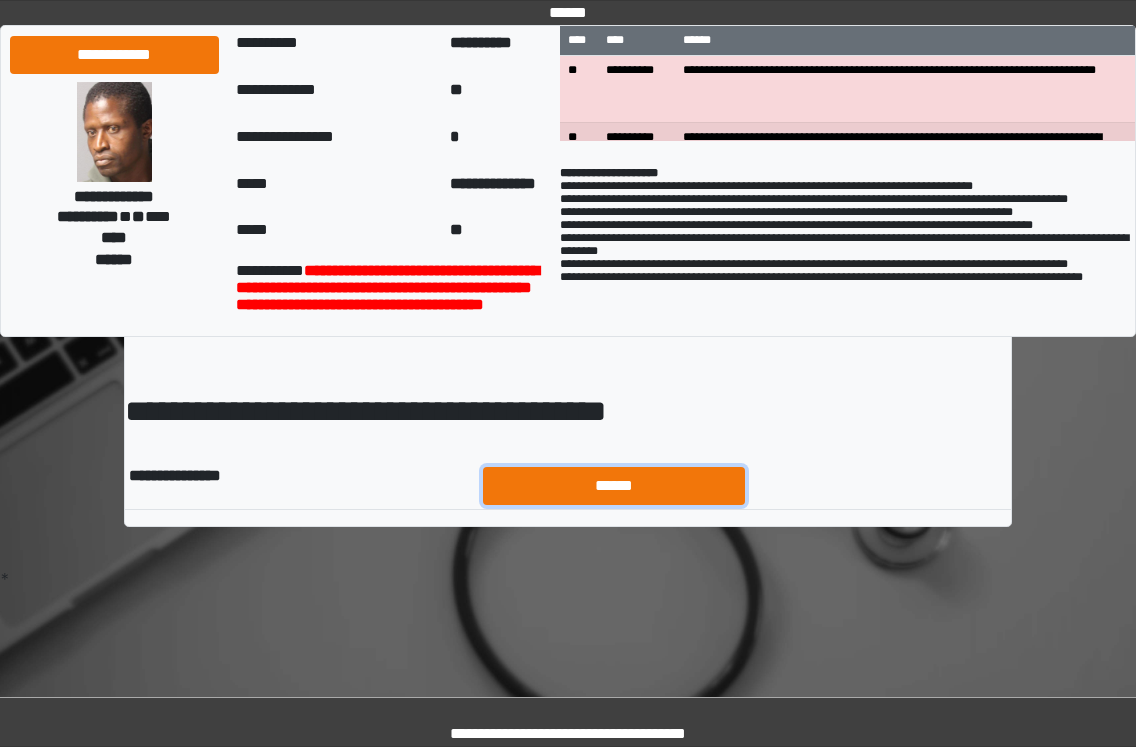 click on "******" at bounding box center [614, 486] 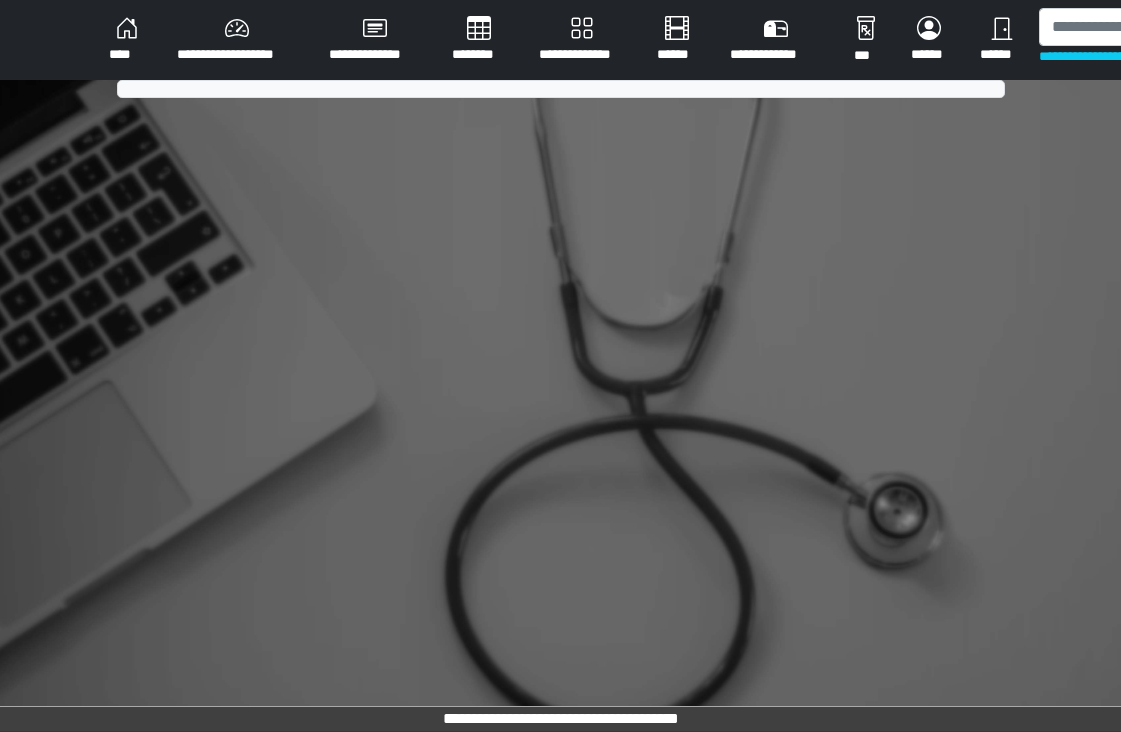 scroll, scrollTop: 0, scrollLeft: 0, axis: both 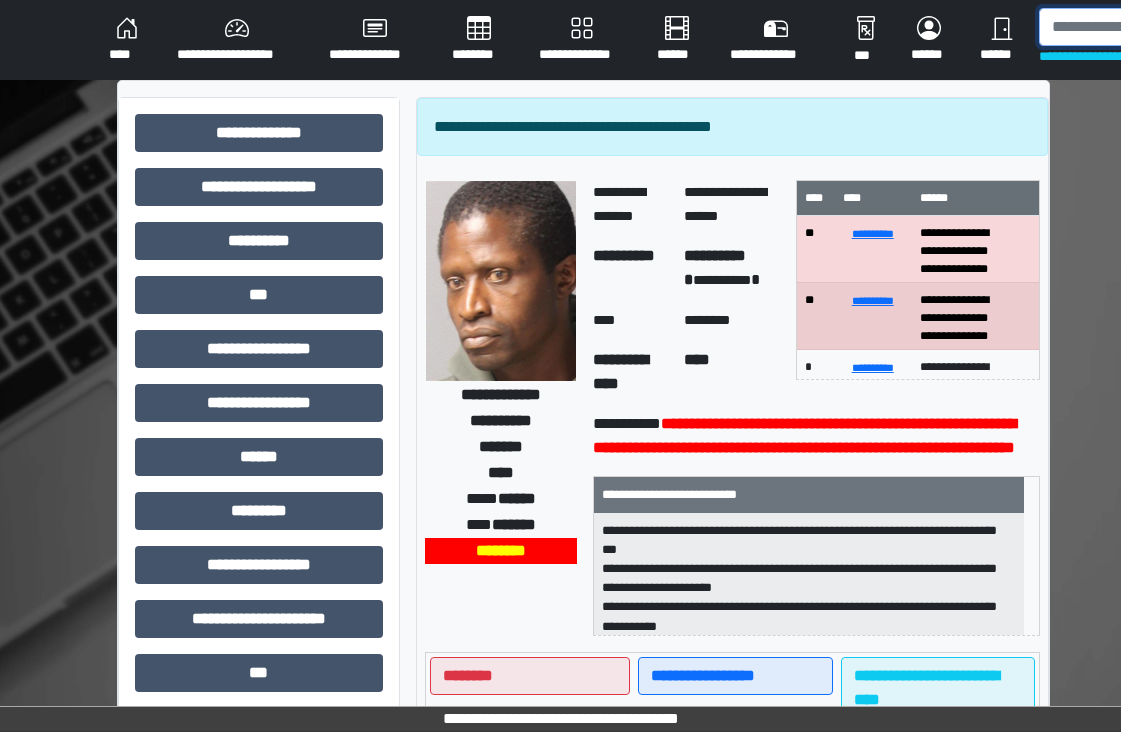 click at bounding box center (1142, 27) 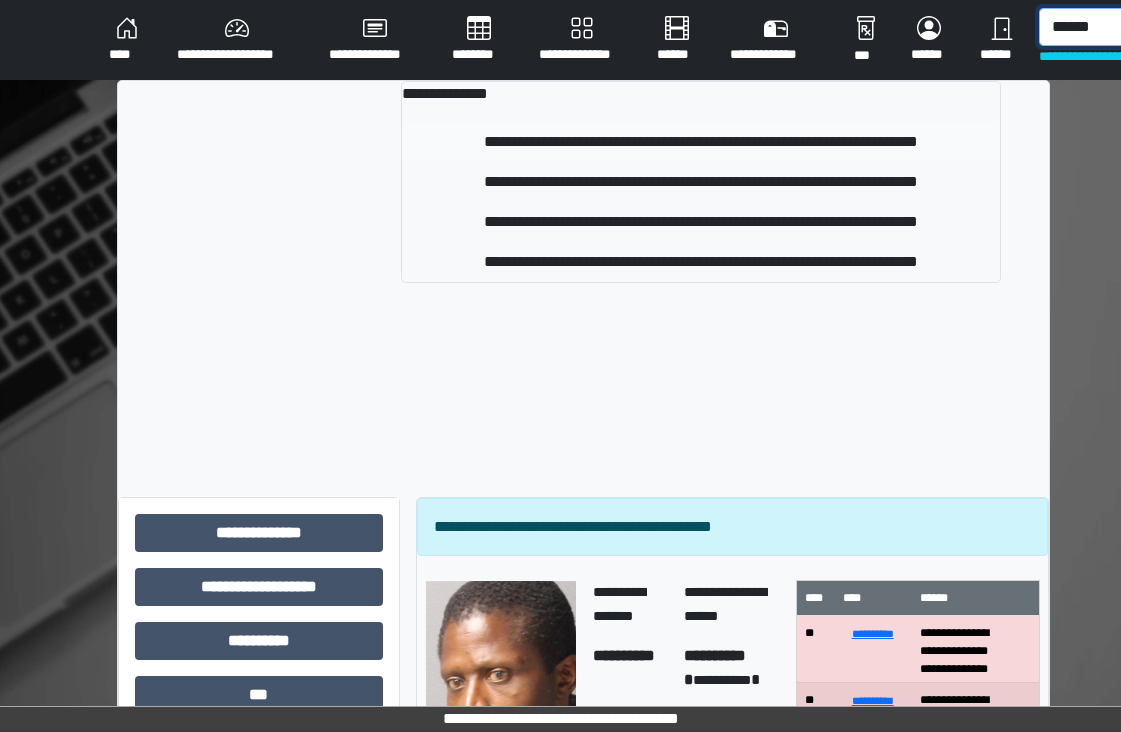 type on "******" 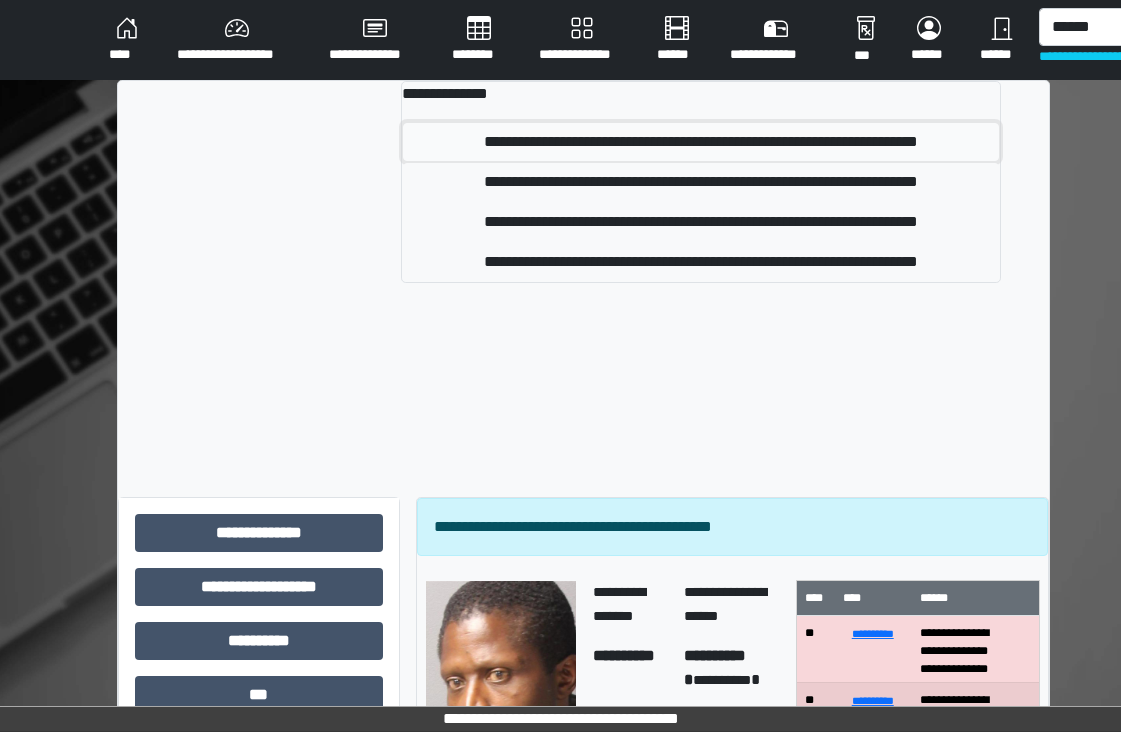 click on "**********" at bounding box center [701, 142] 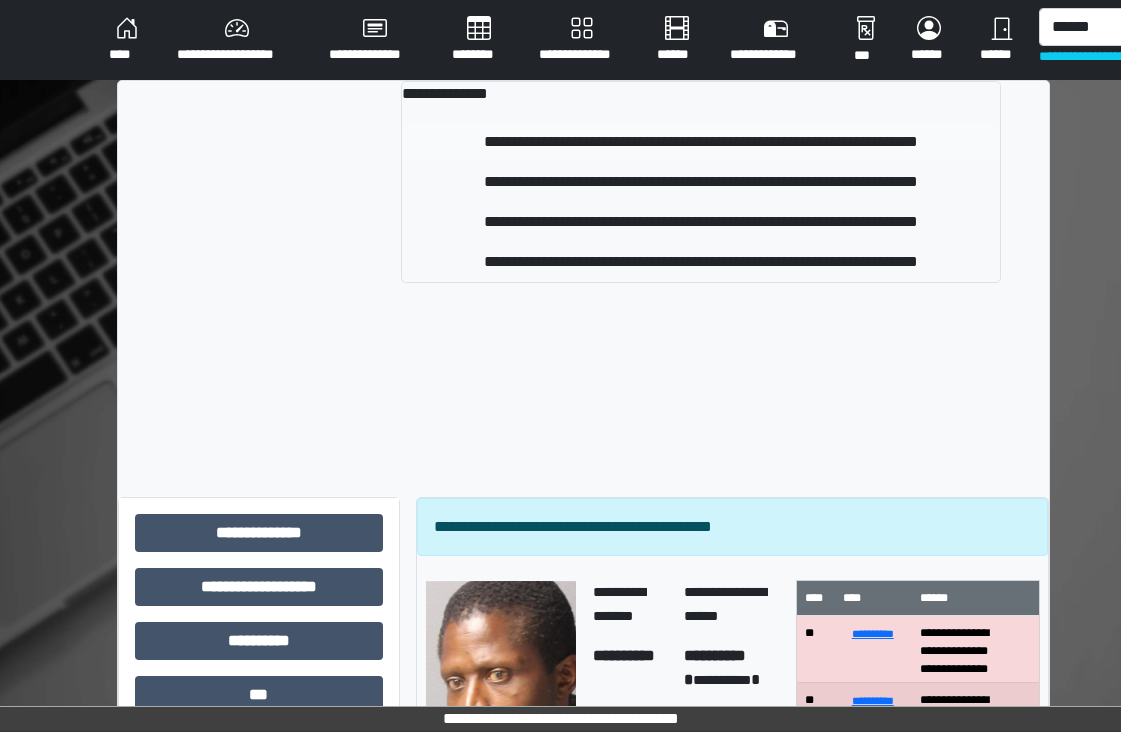 type 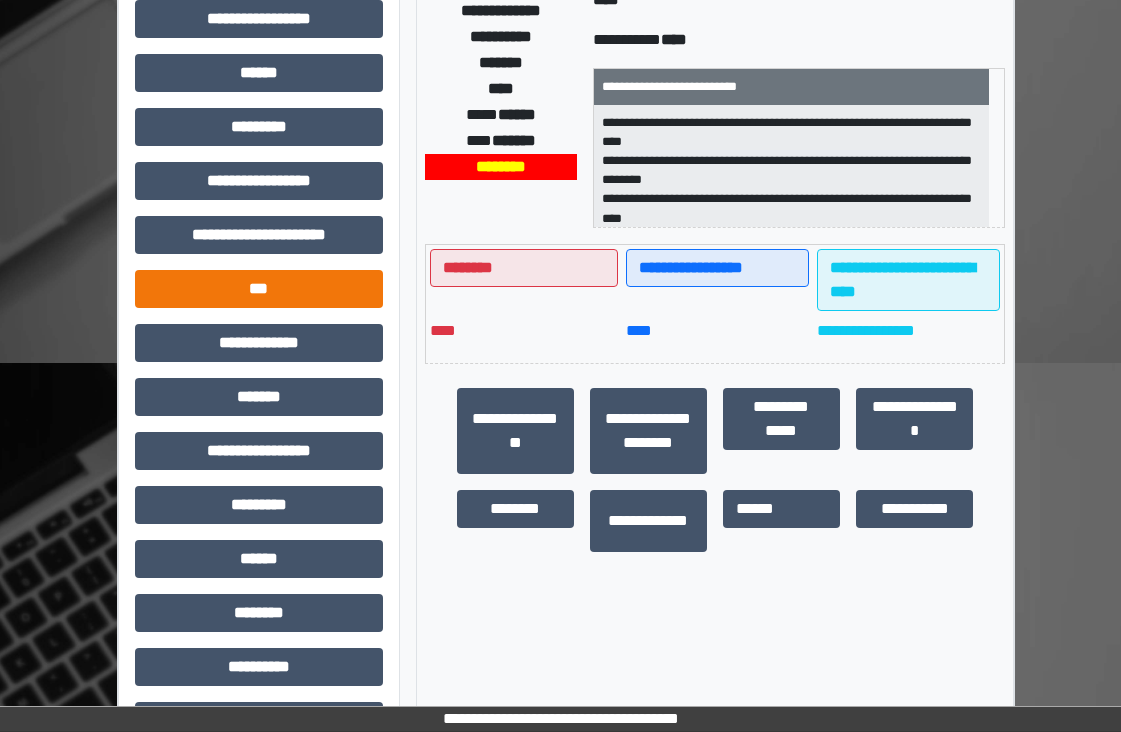 scroll, scrollTop: 400, scrollLeft: 0, axis: vertical 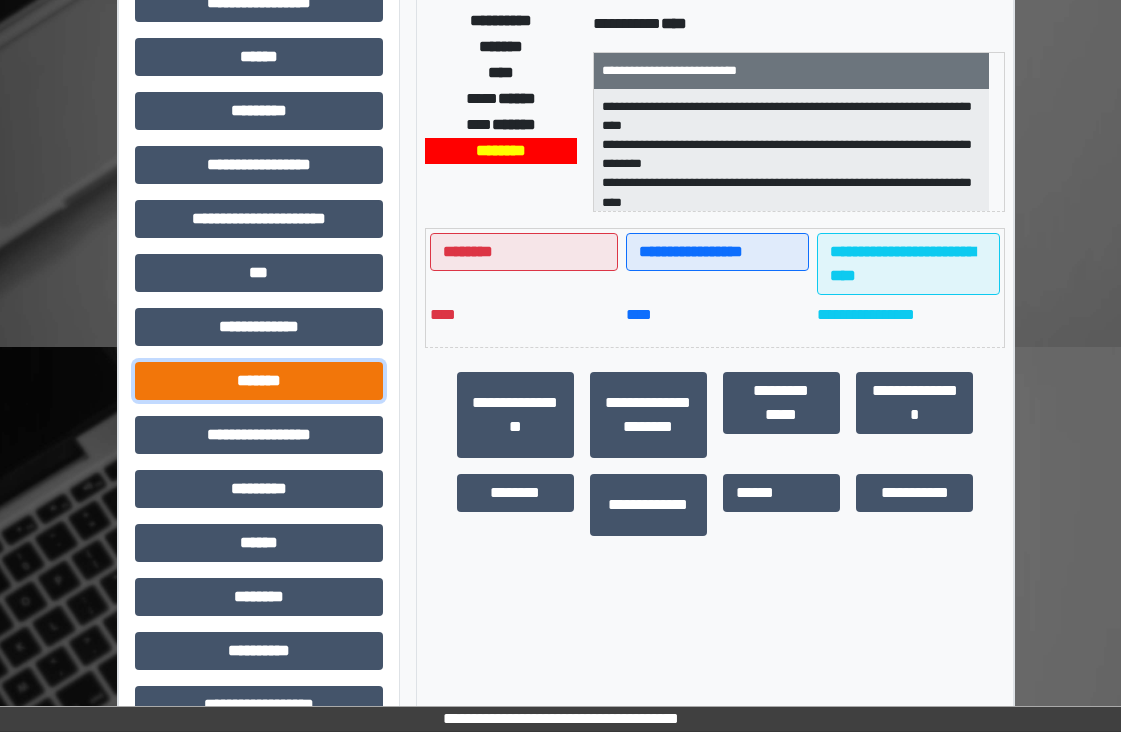 click on "*******" at bounding box center [259, 381] 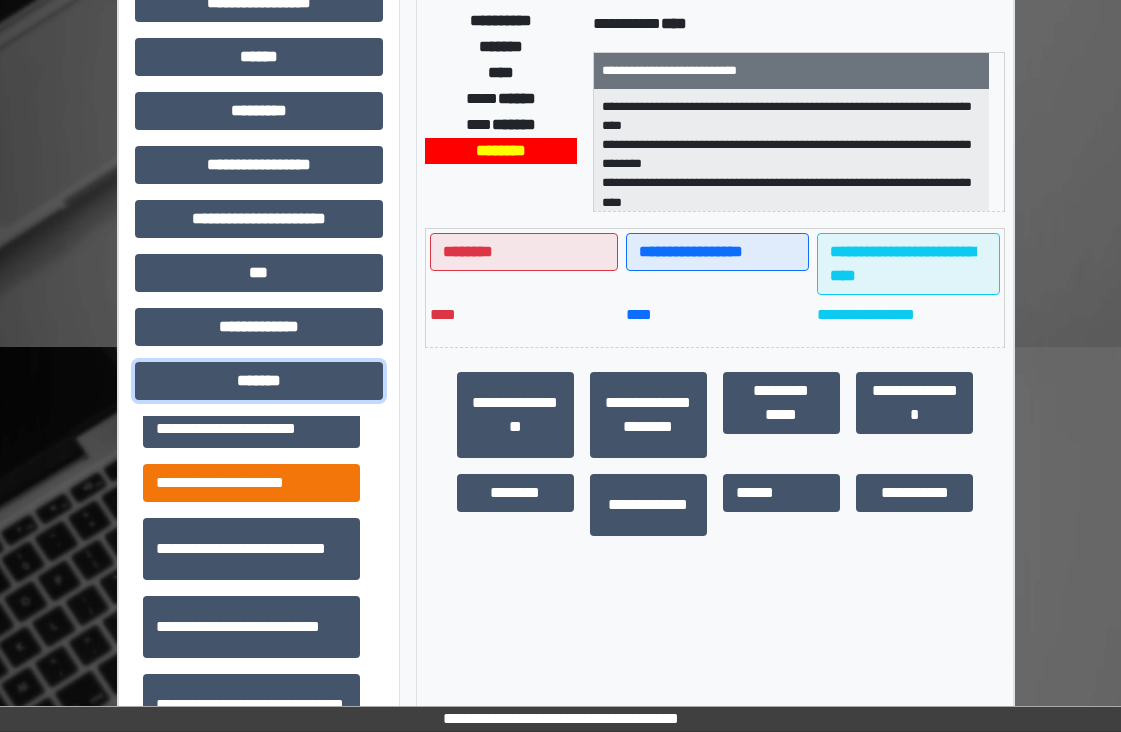 scroll, scrollTop: 700, scrollLeft: 0, axis: vertical 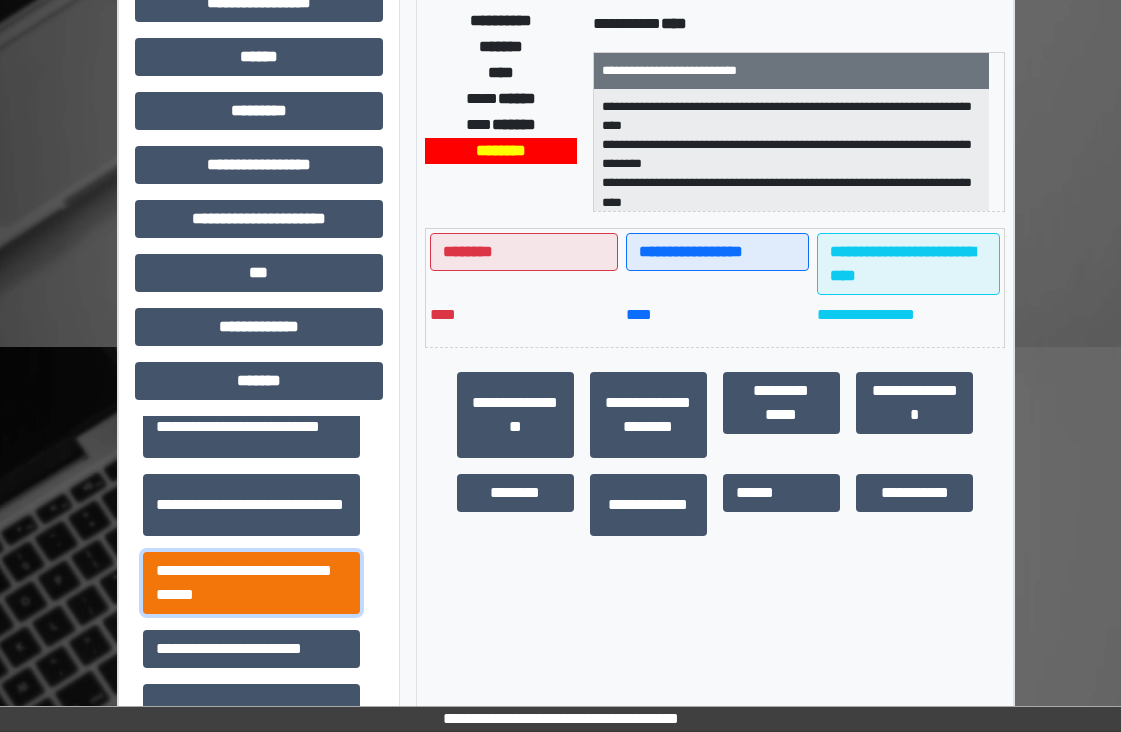 click on "**********" at bounding box center [251, 583] 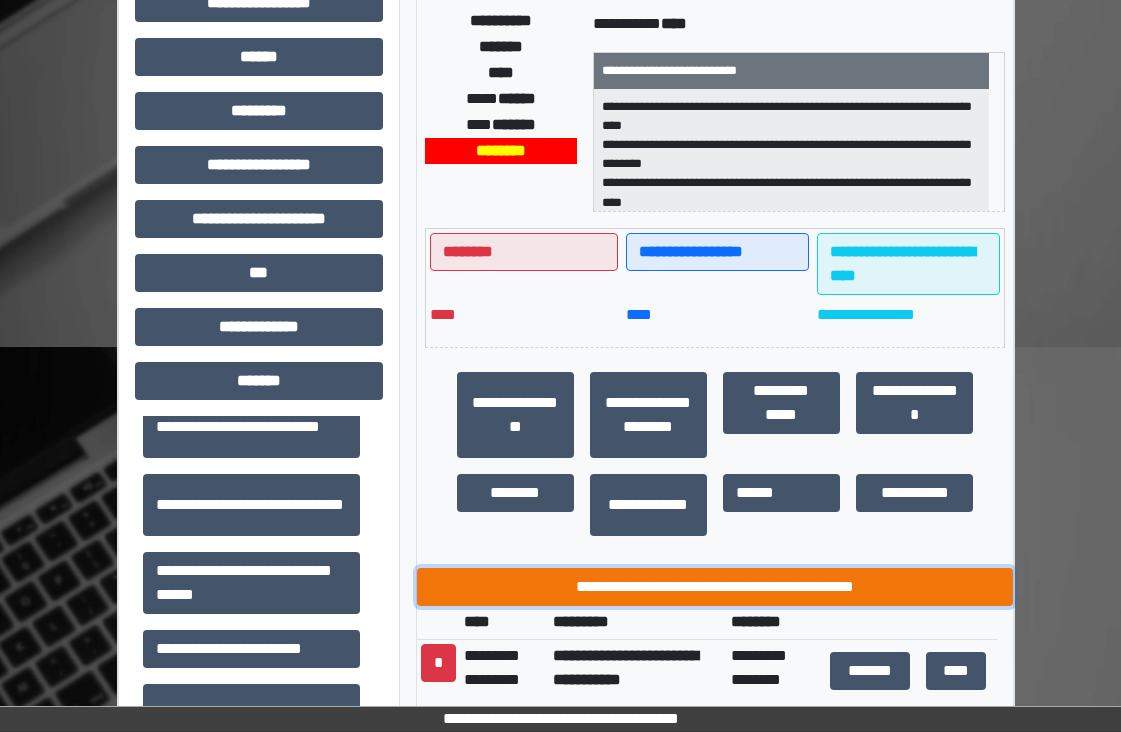 click on "**********" at bounding box center (715, 587) 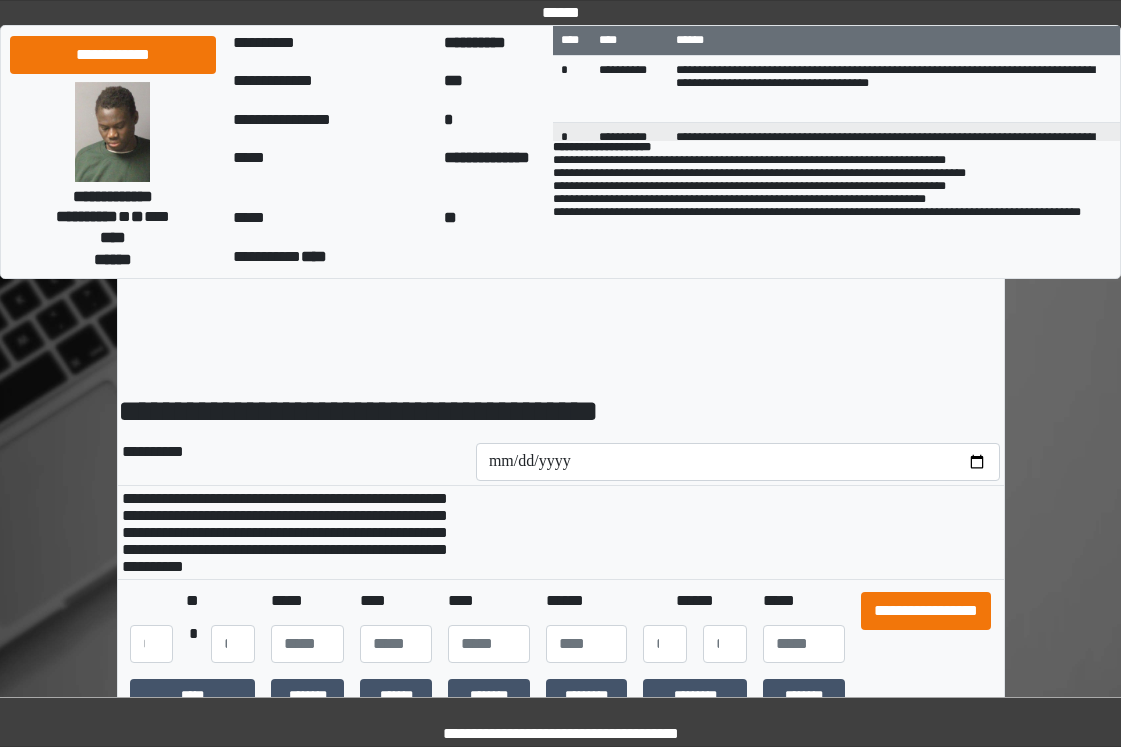 scroll, scrollTop: 0, scrollLeft: 0, axis: both 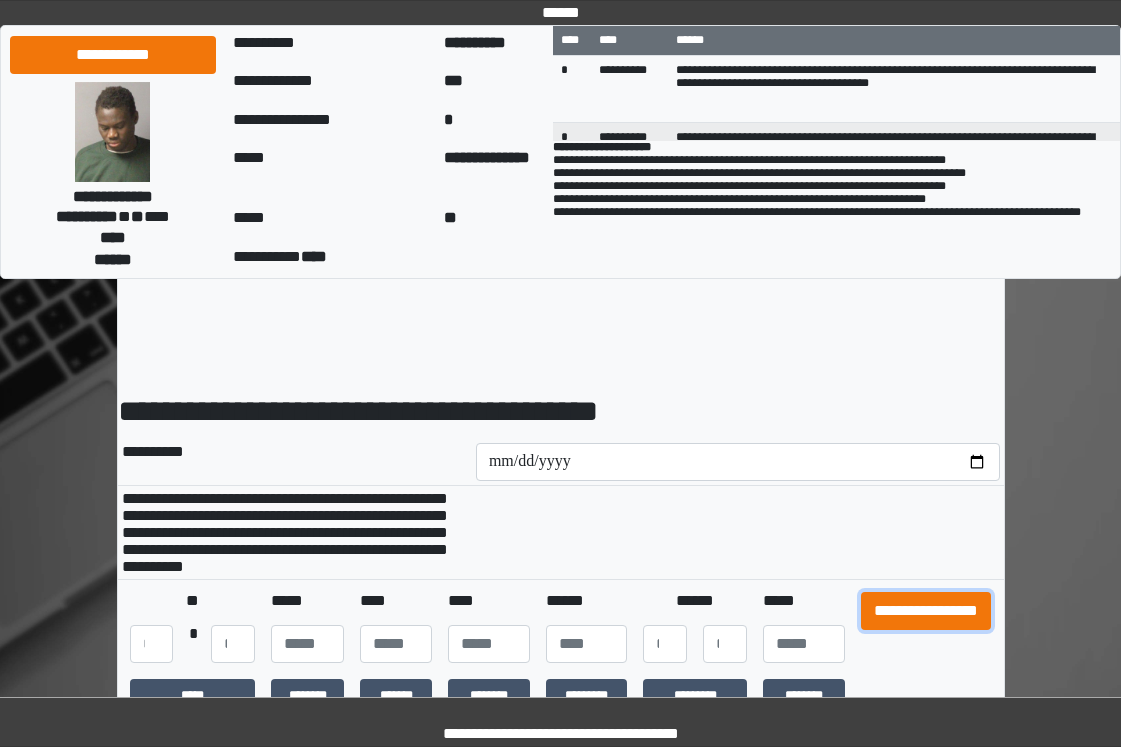 click on "**********" at bounding box center (926, 611) 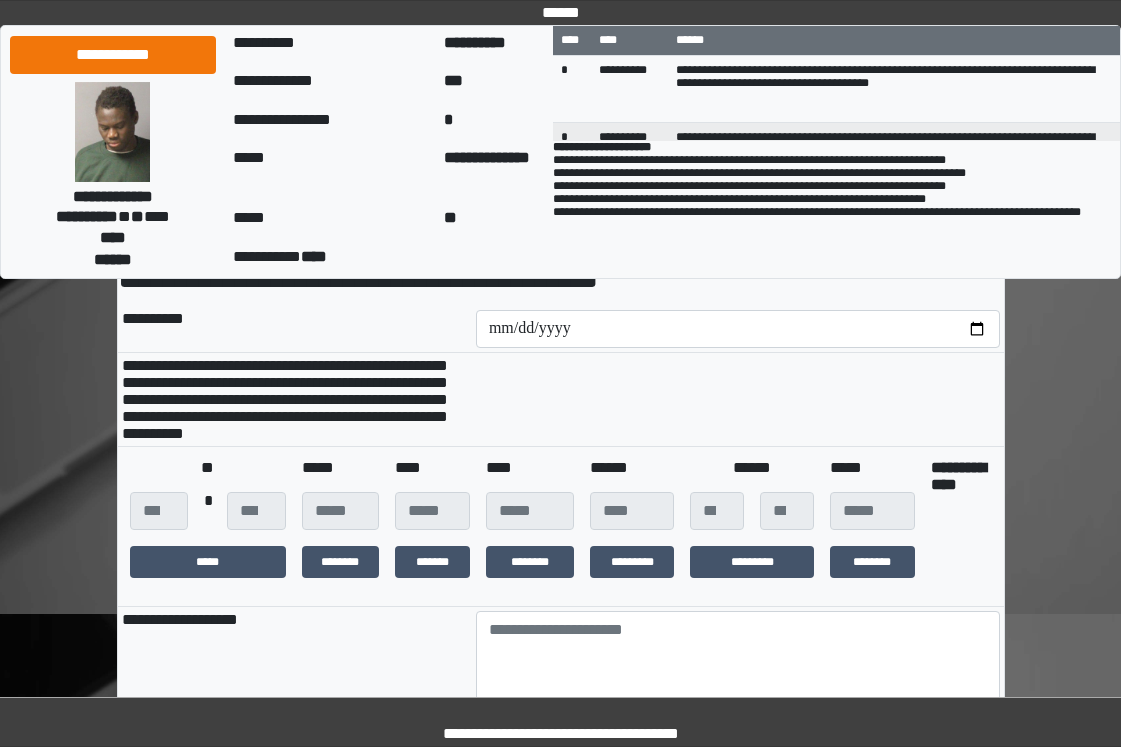 scroll, scrollTop: 300, scrollLeft: 0, axis: vertical 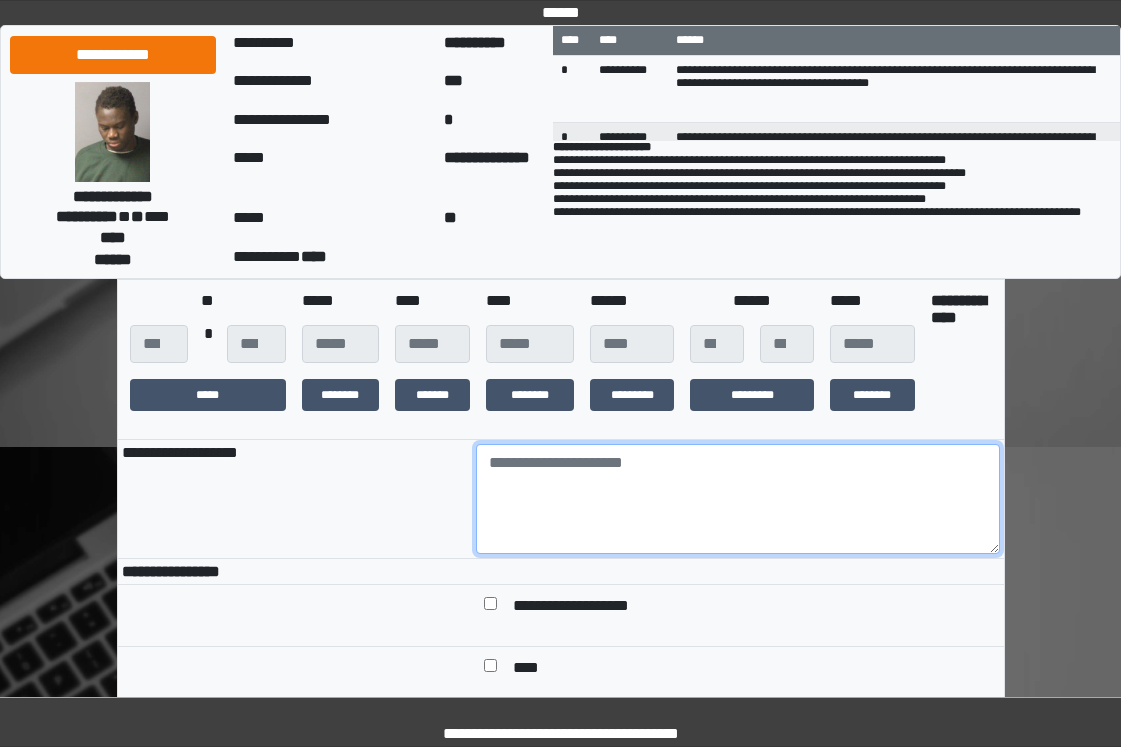 click at bounding box center [738, 499] 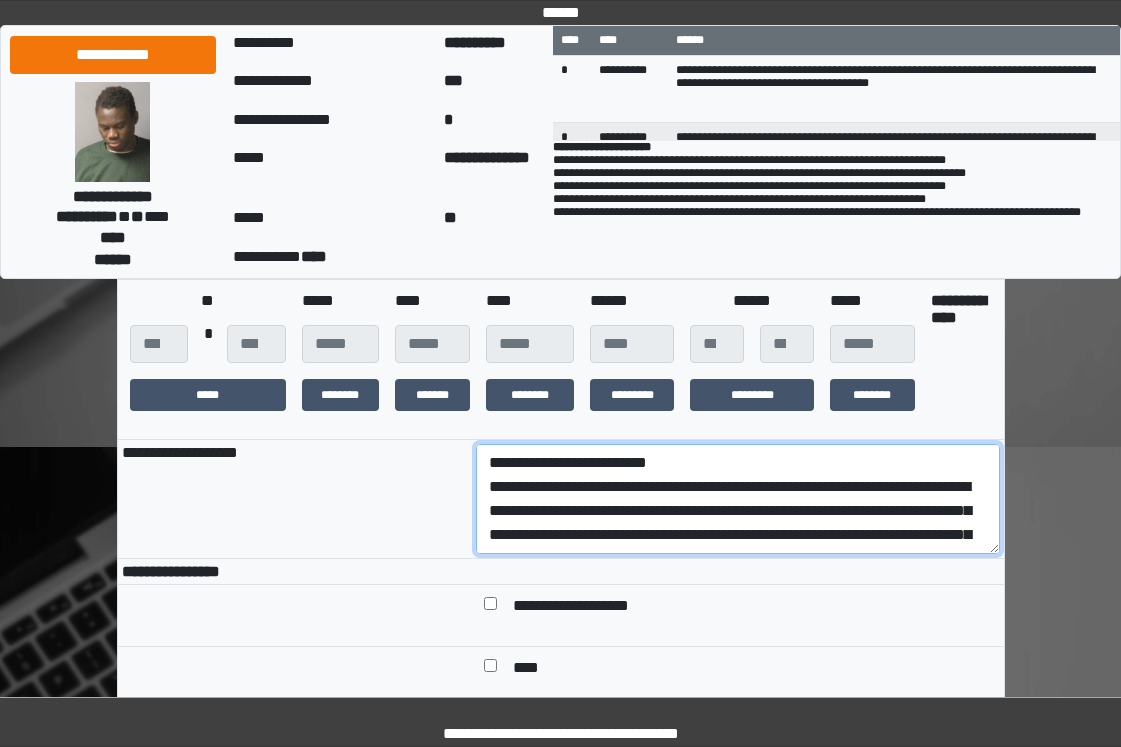 scroll, scrollTop: 136, scrollLeft: 0, axis: vertical 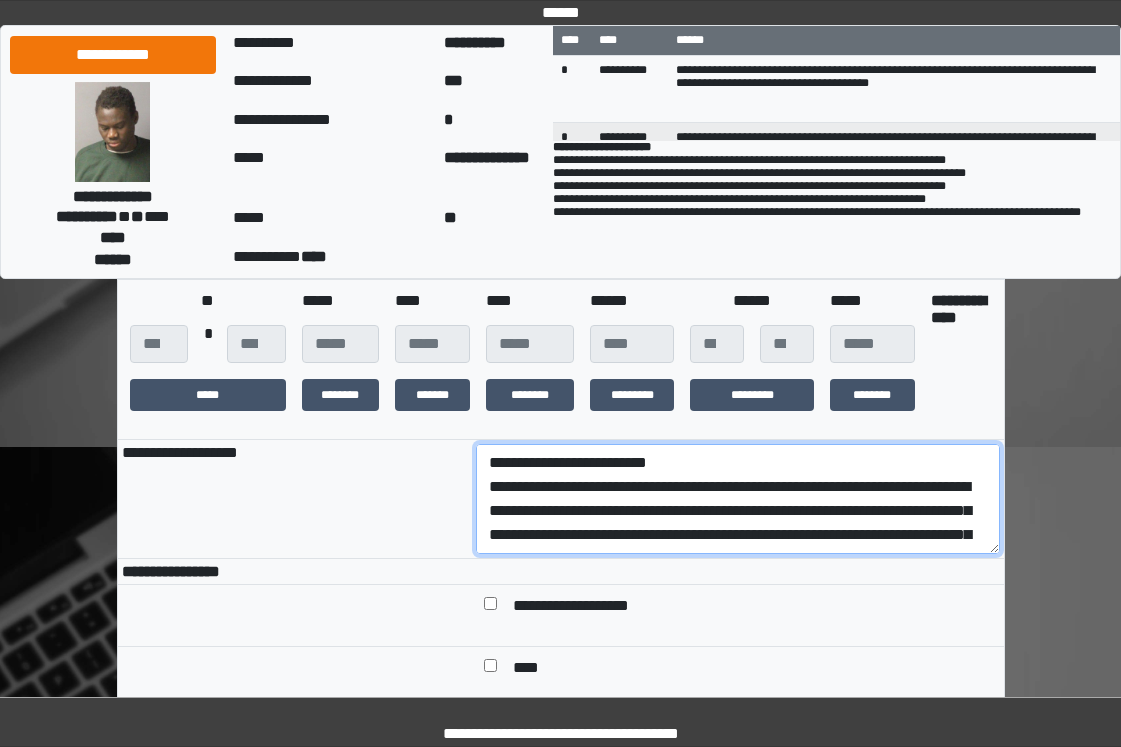 drag, startPoint x: 841, startPoint y: 549, endPoint x: 484, endPoint y: 525, distance: 357.80582 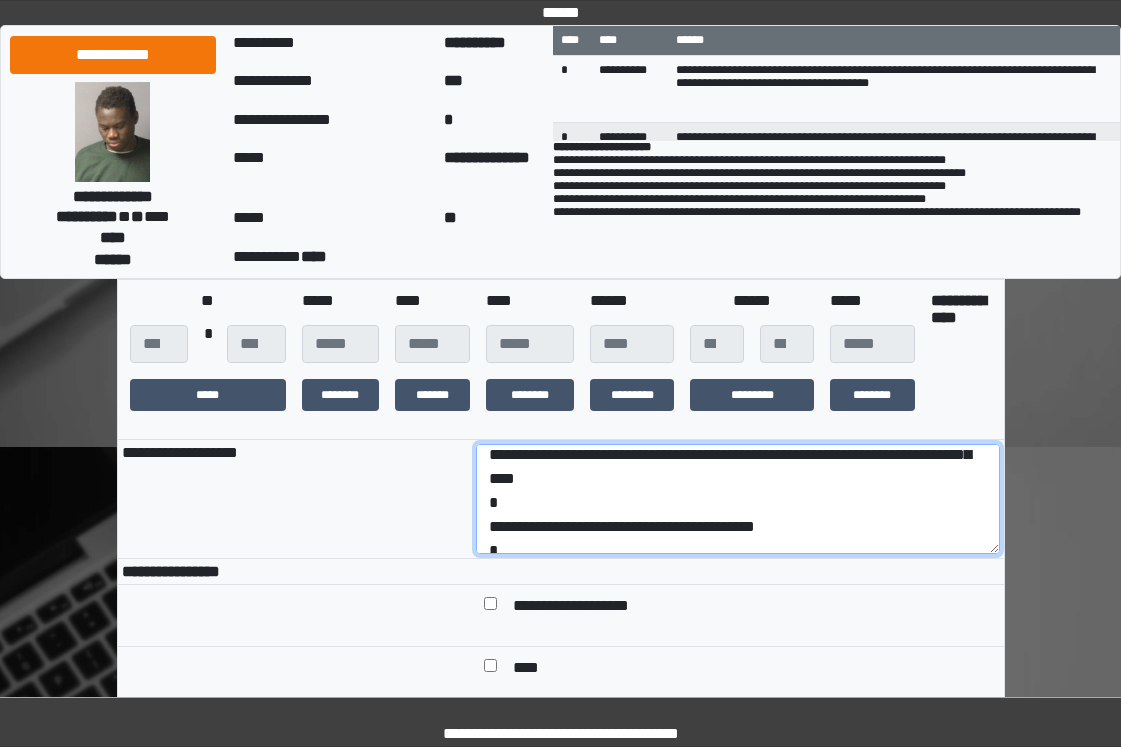 scroll, scrollTop: 144, scrollLeft: 0, axis: vertical 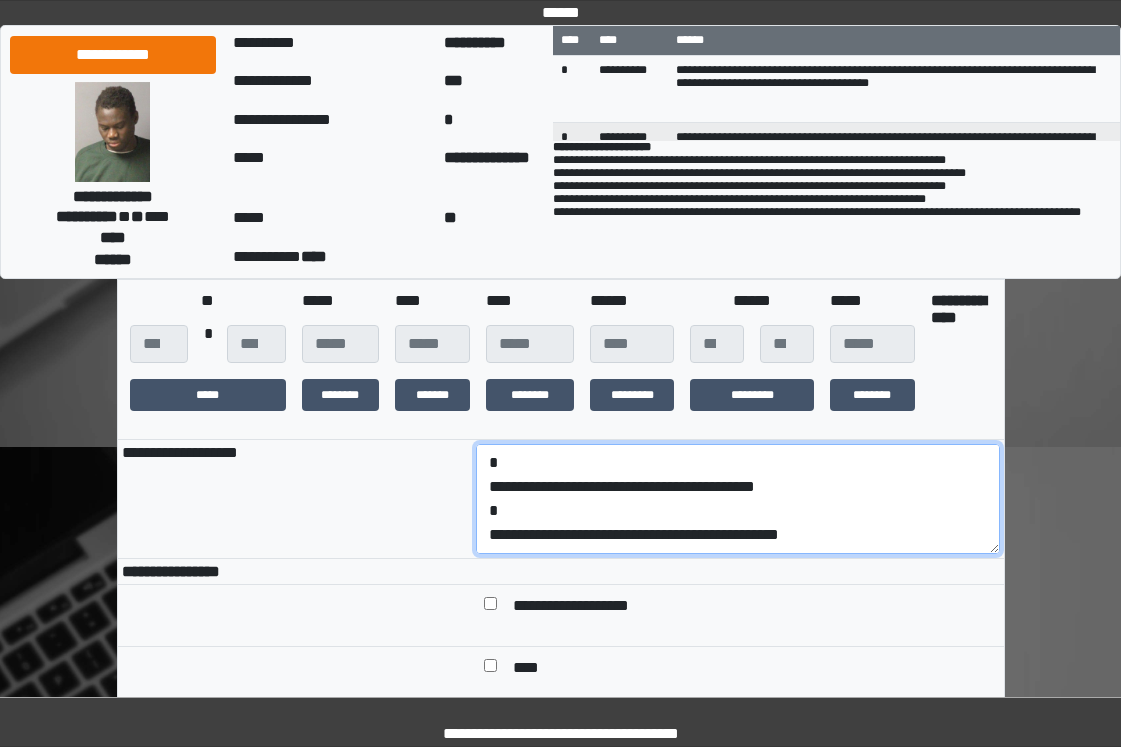 click on "**********" at bounding box center [738, 499] 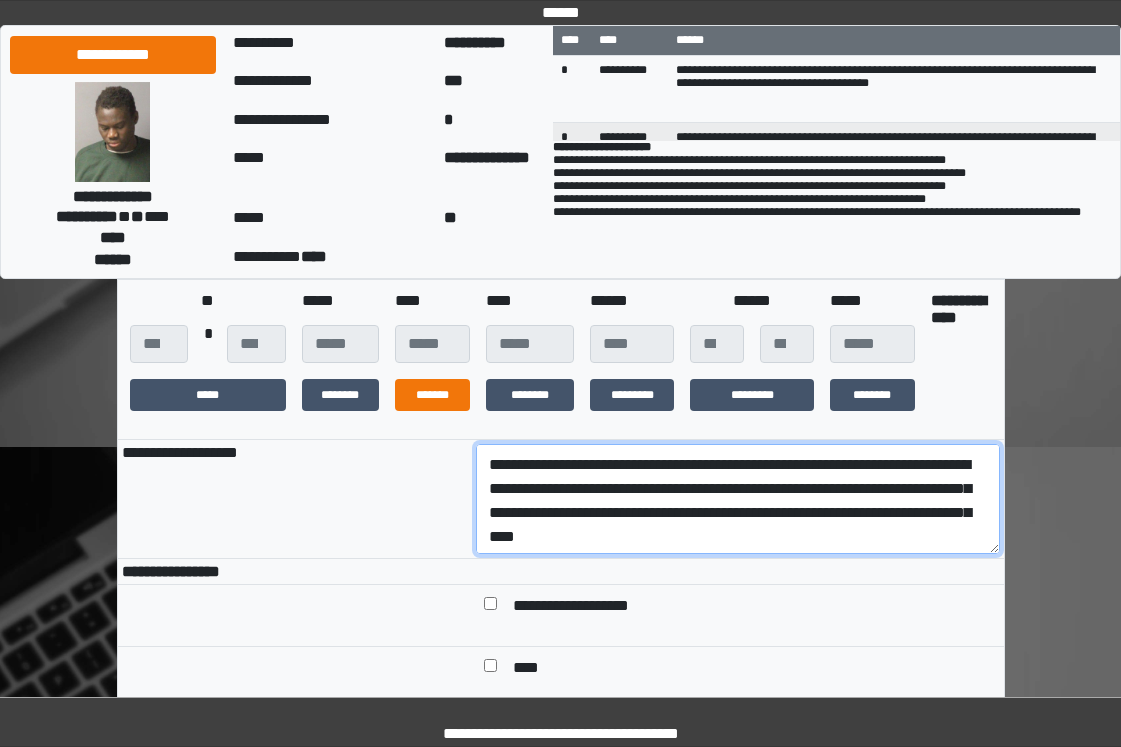scroll, scrollTop: 0, scrollLeft: 0, axis: both 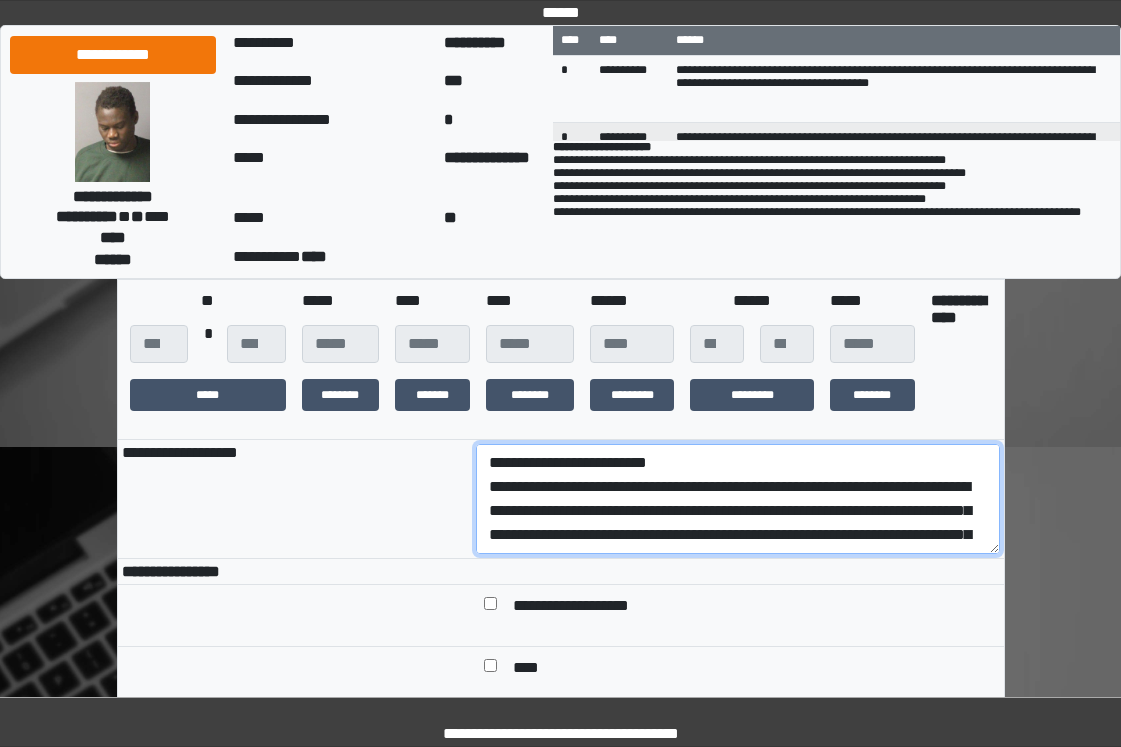 drag, startPoint x: 881, startPoint y: 540, endPoint x: 448, endPoint y: 506, distance: 434.33282 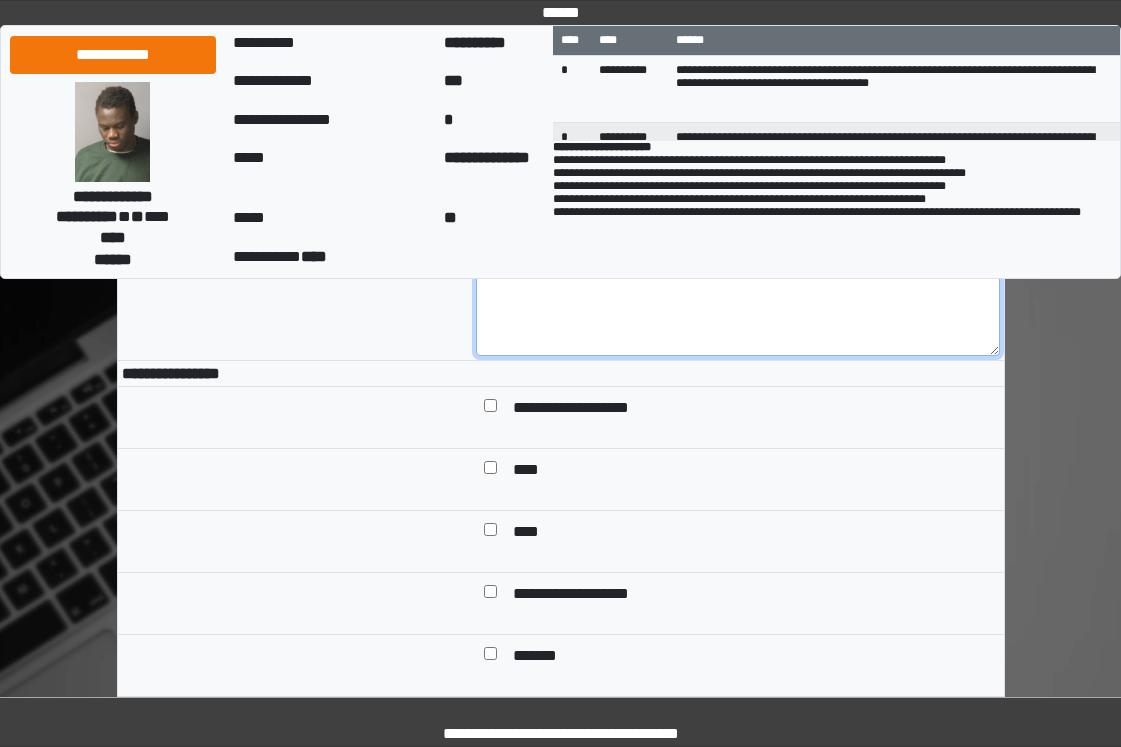 scroll, scrollTop: 500, scrollLeft: 0, axis: vertical 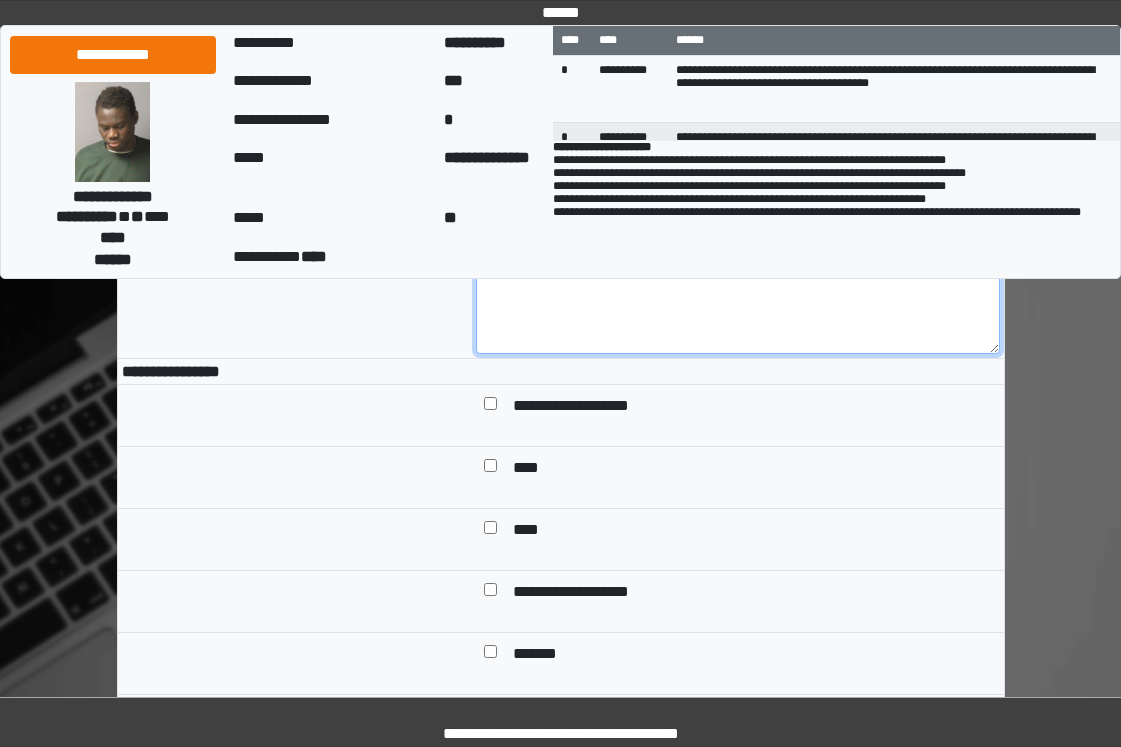 type on "**********" 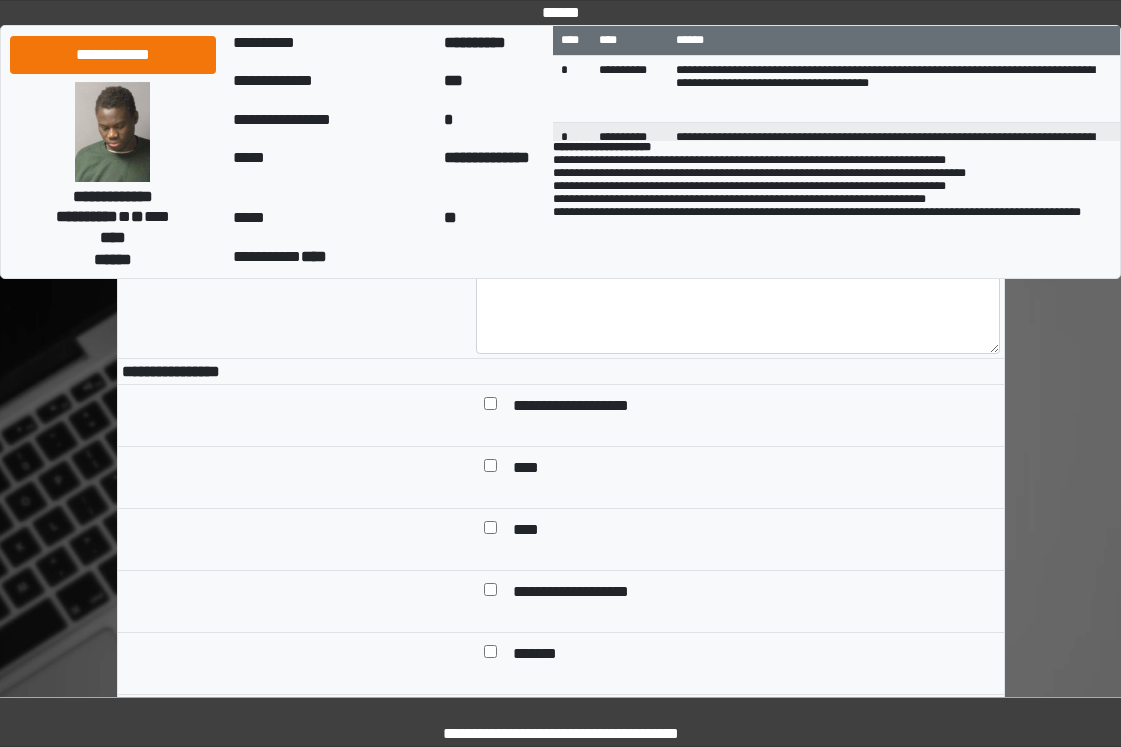 click at bounding box center [490, 593] 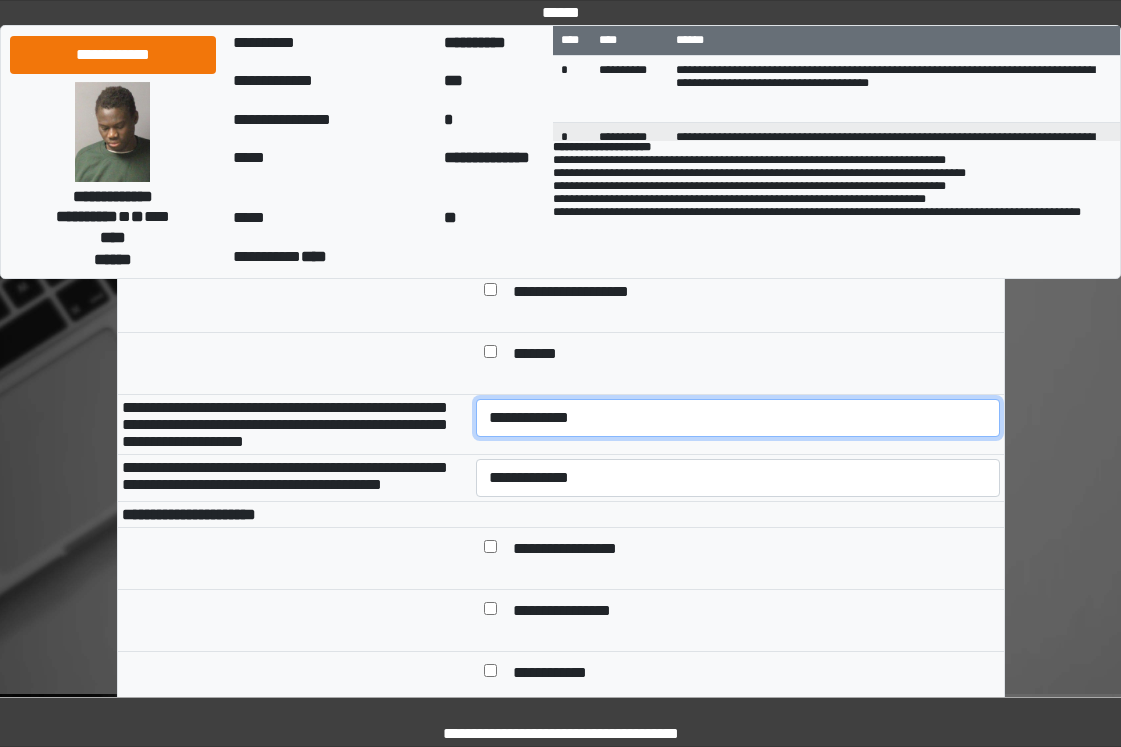 click on "**********" at bounding box center (738, 418) 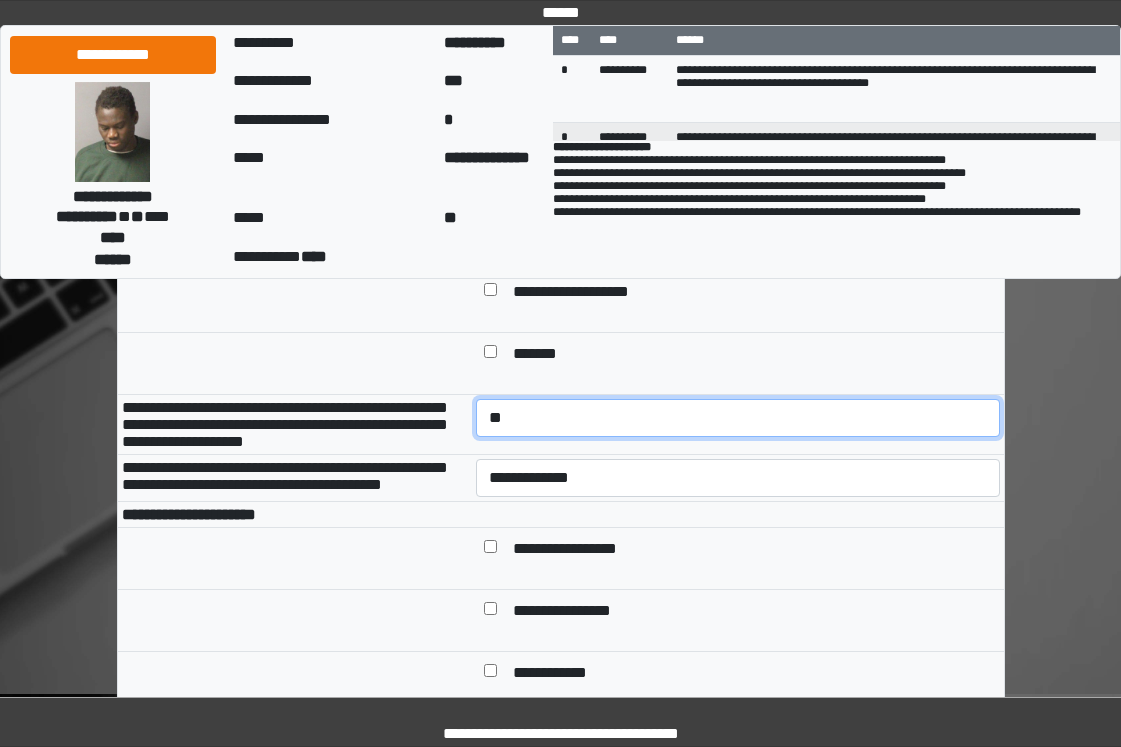 click on "**********" at bounding box center [738, 418] 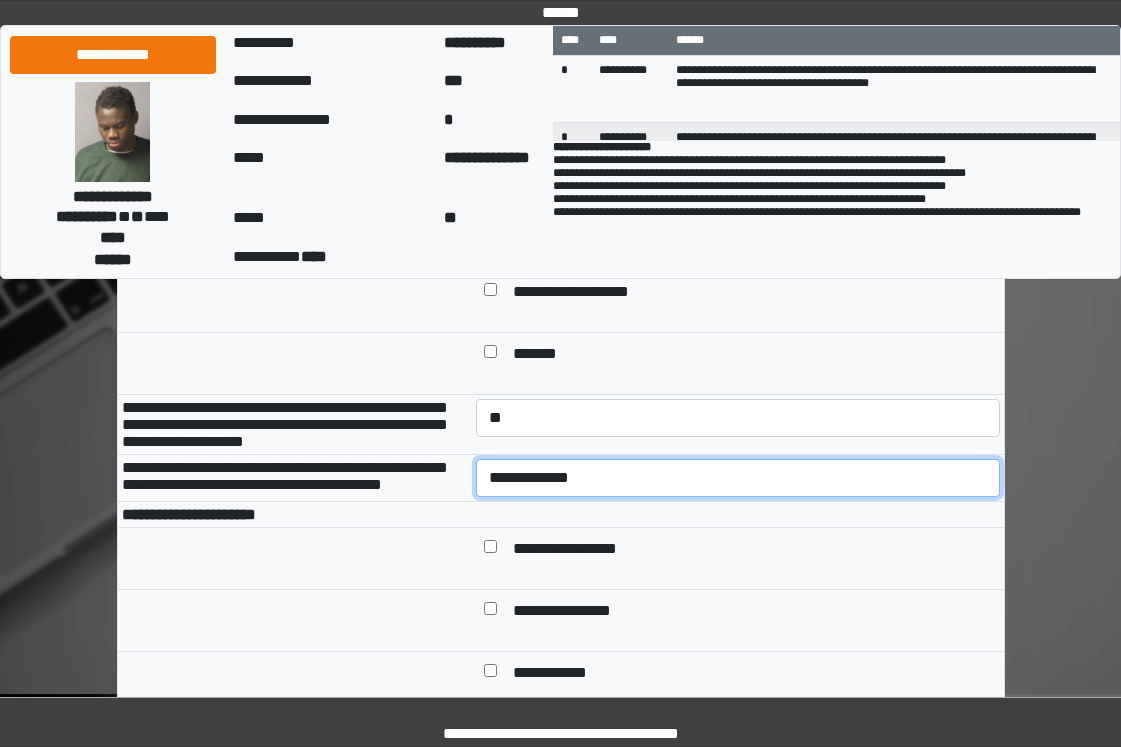 drag, startPoint x: 620, startPoint y: 518, endPoint x: 620, endPoint y: 533, distance: 15 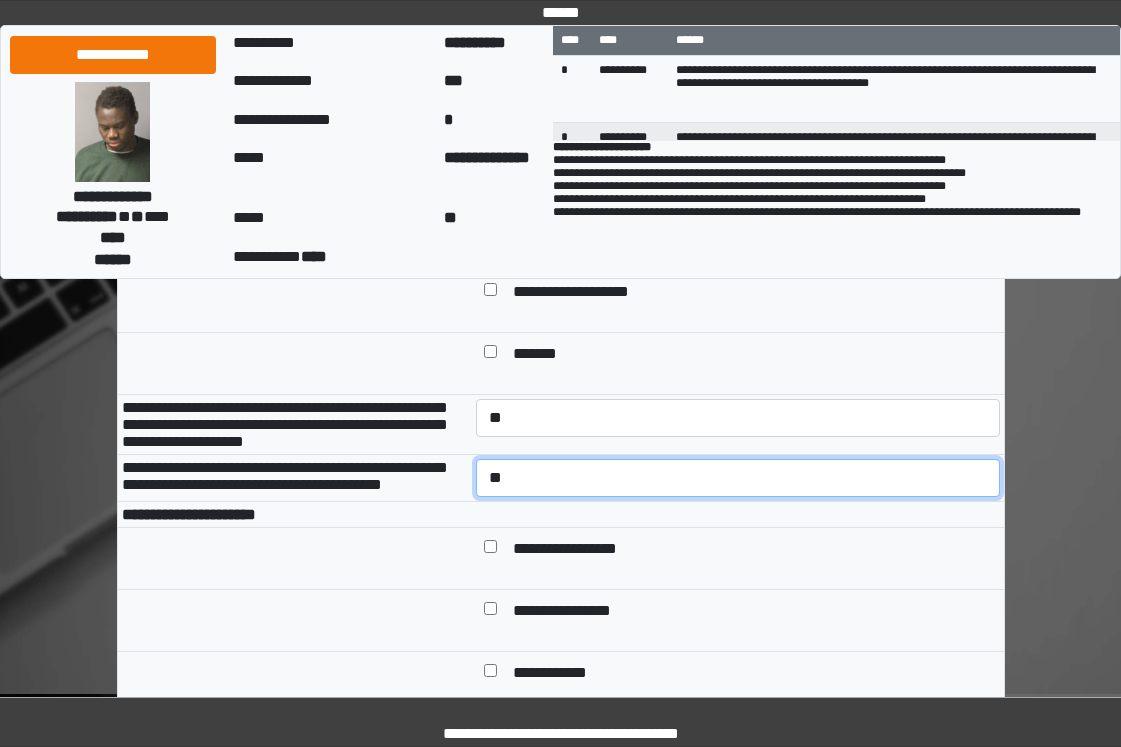 click on "**********" at bounding box center (738, 478) 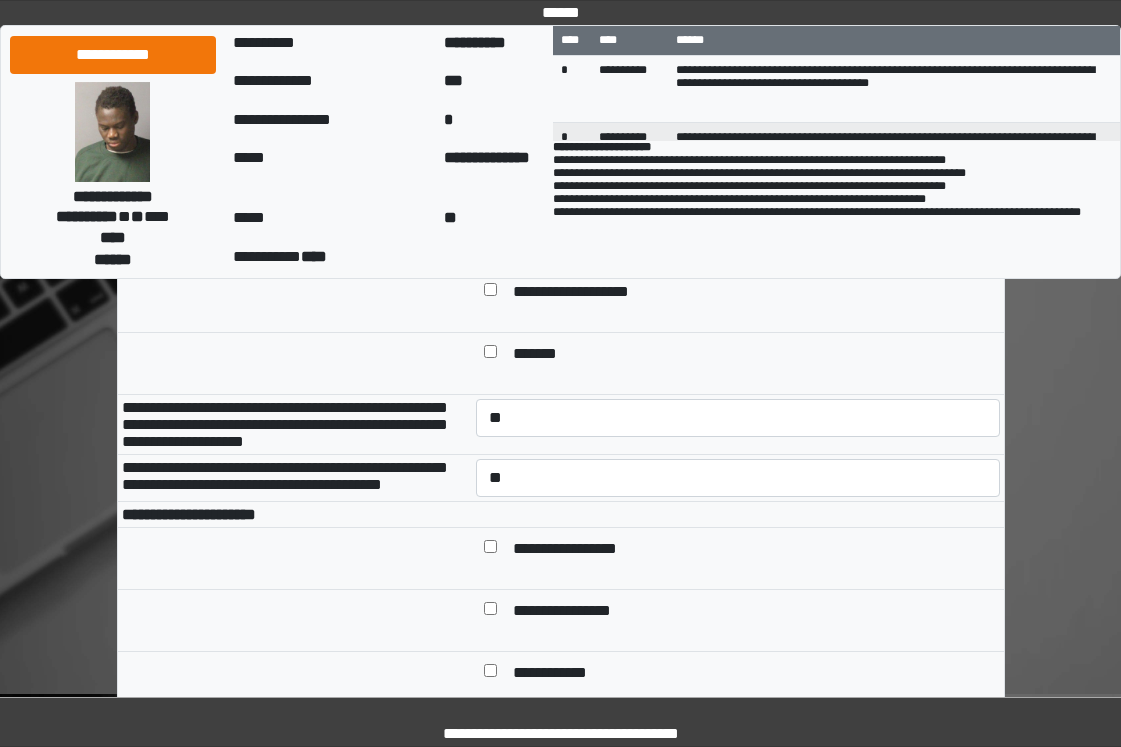 click on "**********" at bounding box center (580, 550) 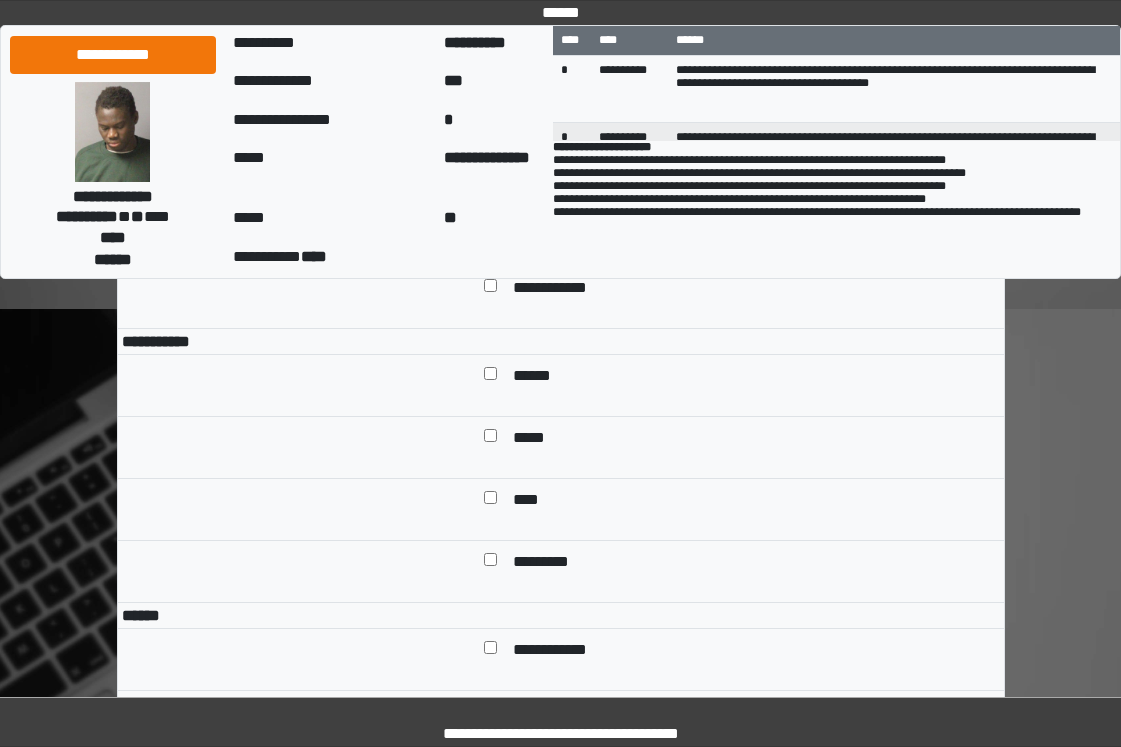 scroll, scrollTop: 1200, scrollLeft: 0, axis: vertical 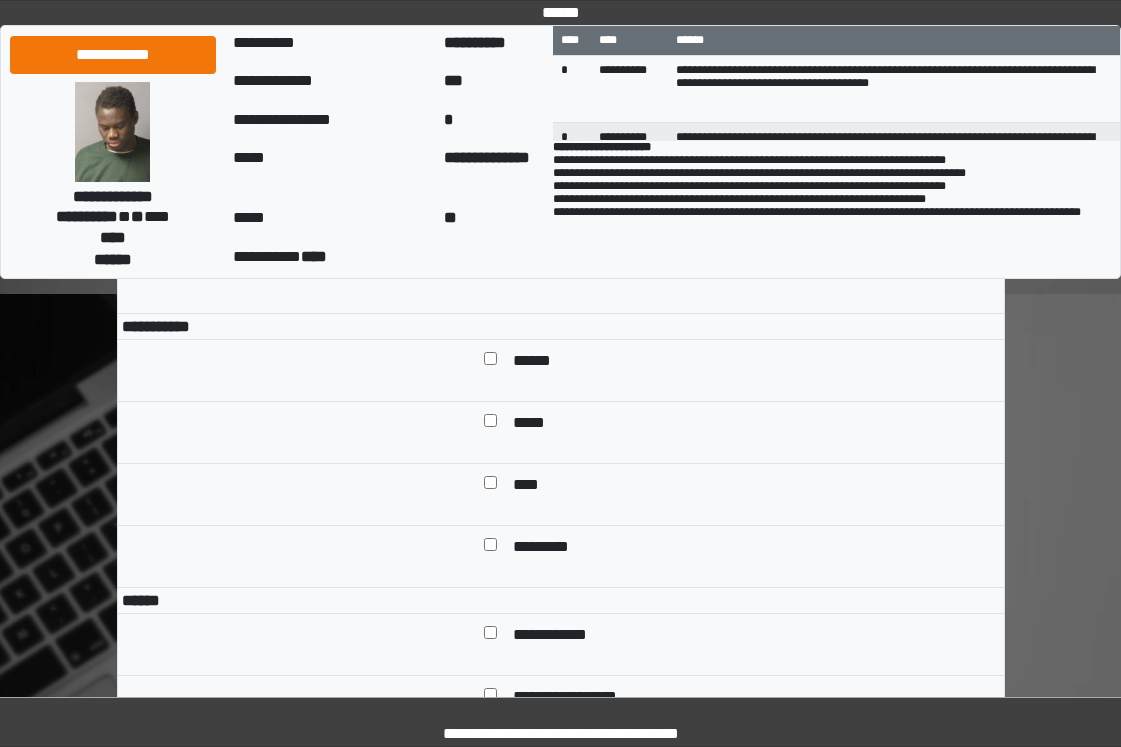 drag, startPoint x: 547, startPoint y: 439, endPoint x: 539, endPoint y: 482, distance: 43.737854 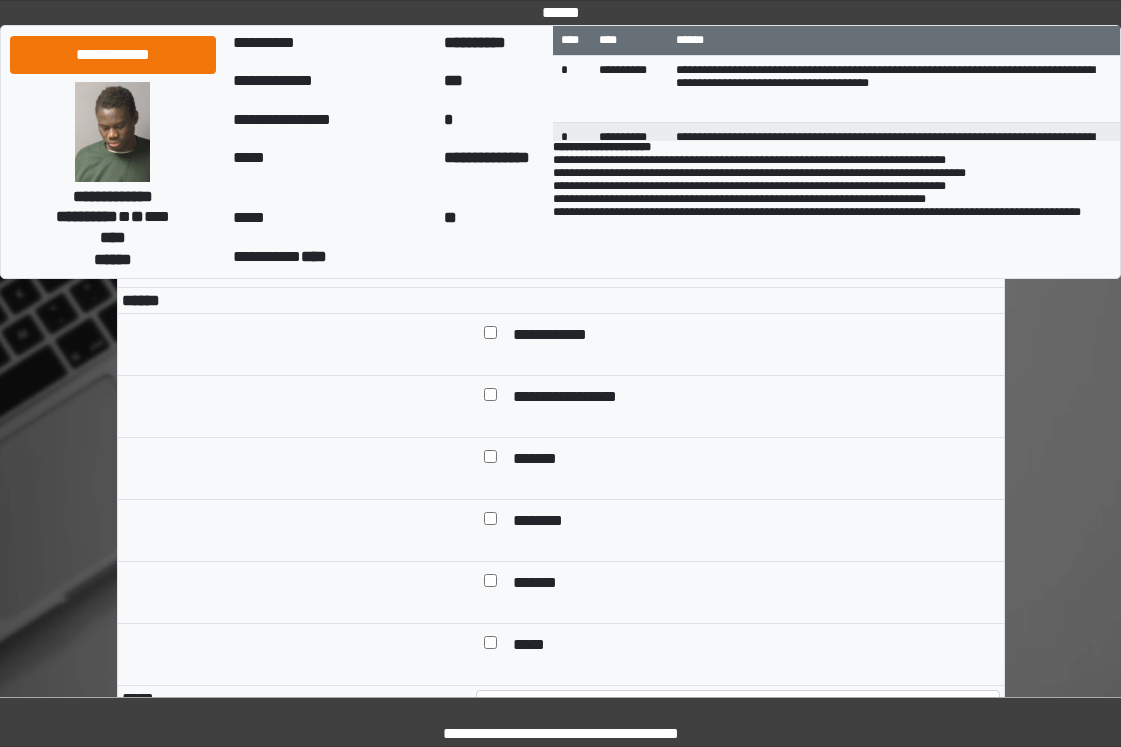 click on "**********" at bounding box center [565, 336] 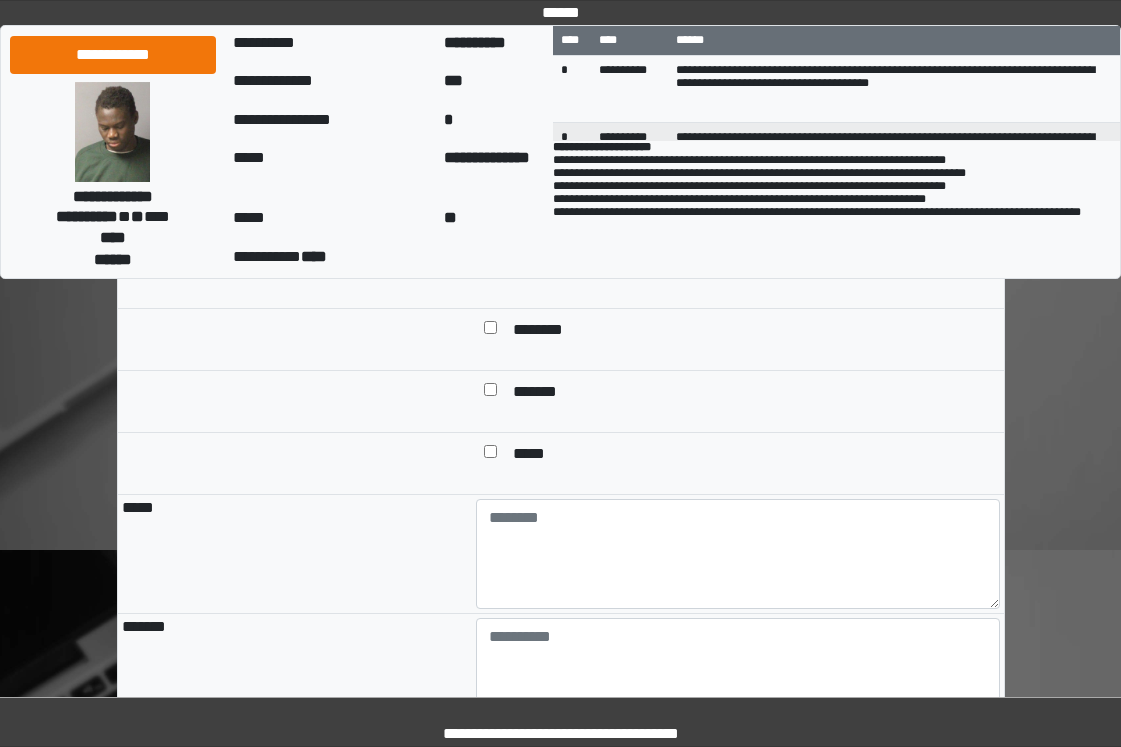 scroll, scrollTop: 1800, scrollLeft: 0, axis: vertical 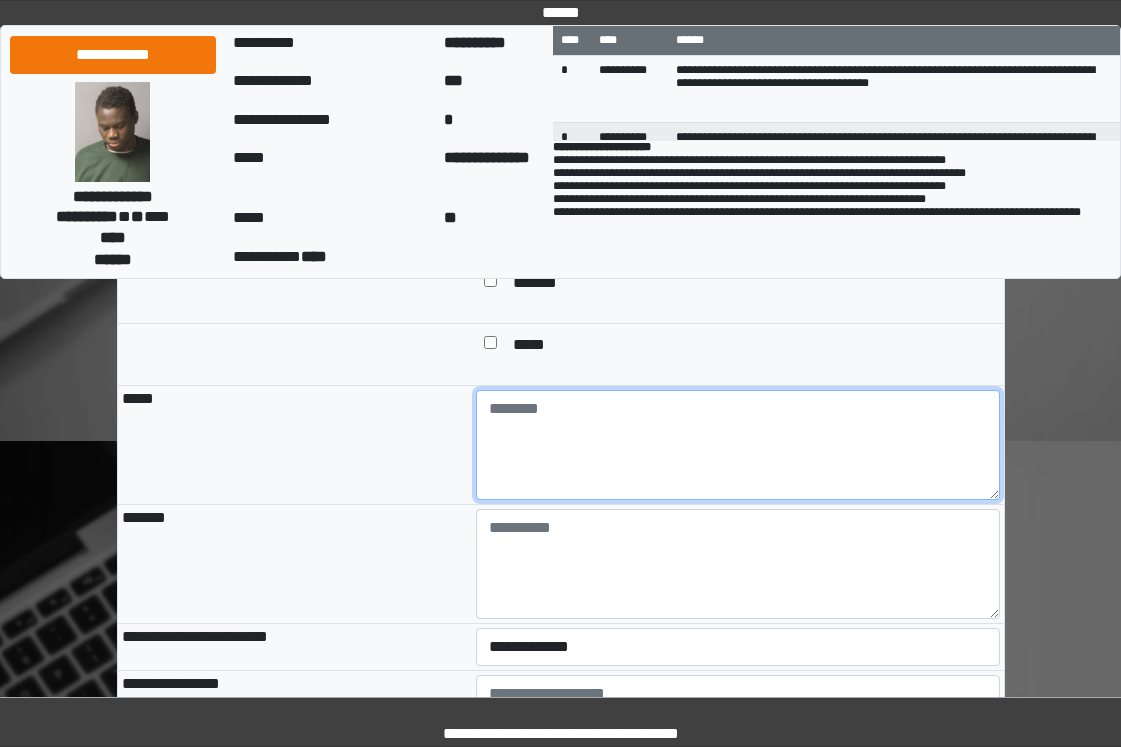 click at bounding box center (738, 445) 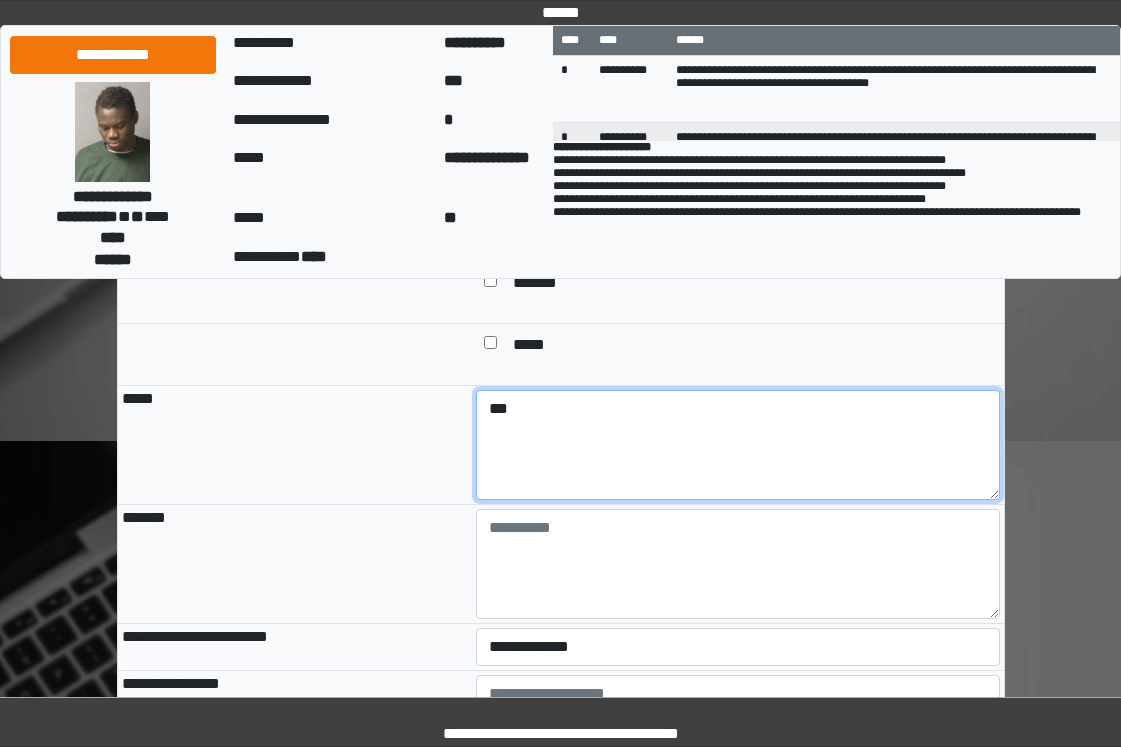 type on "***" 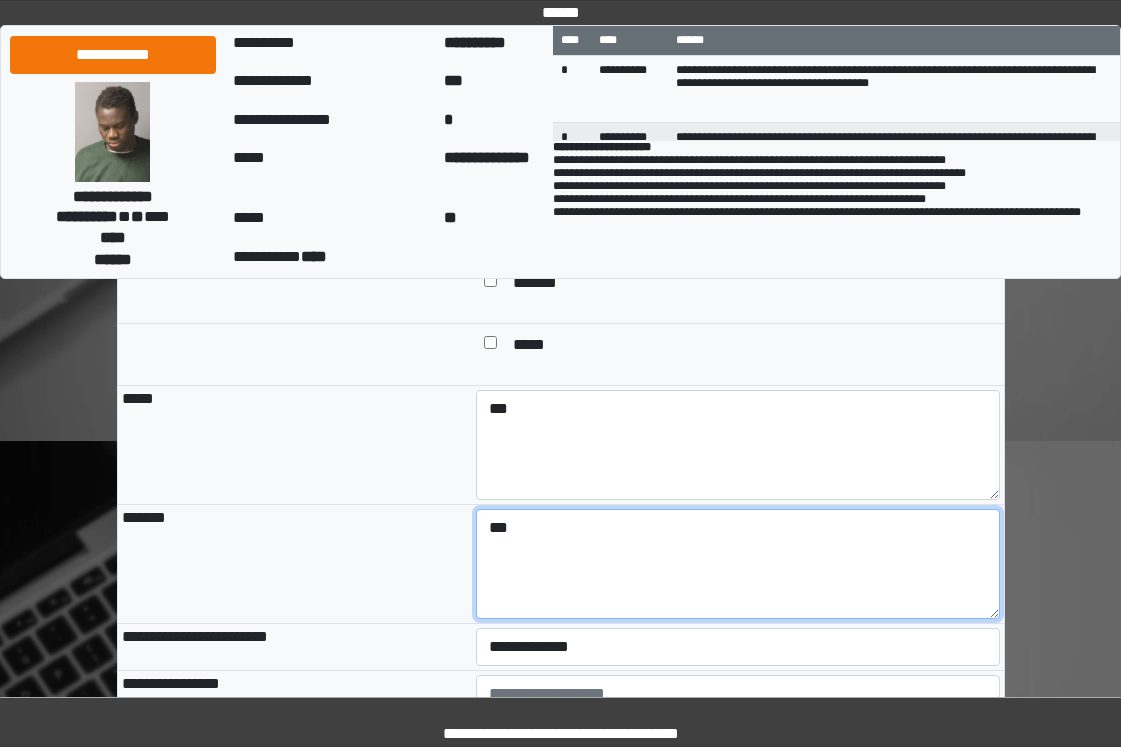 type on "***" 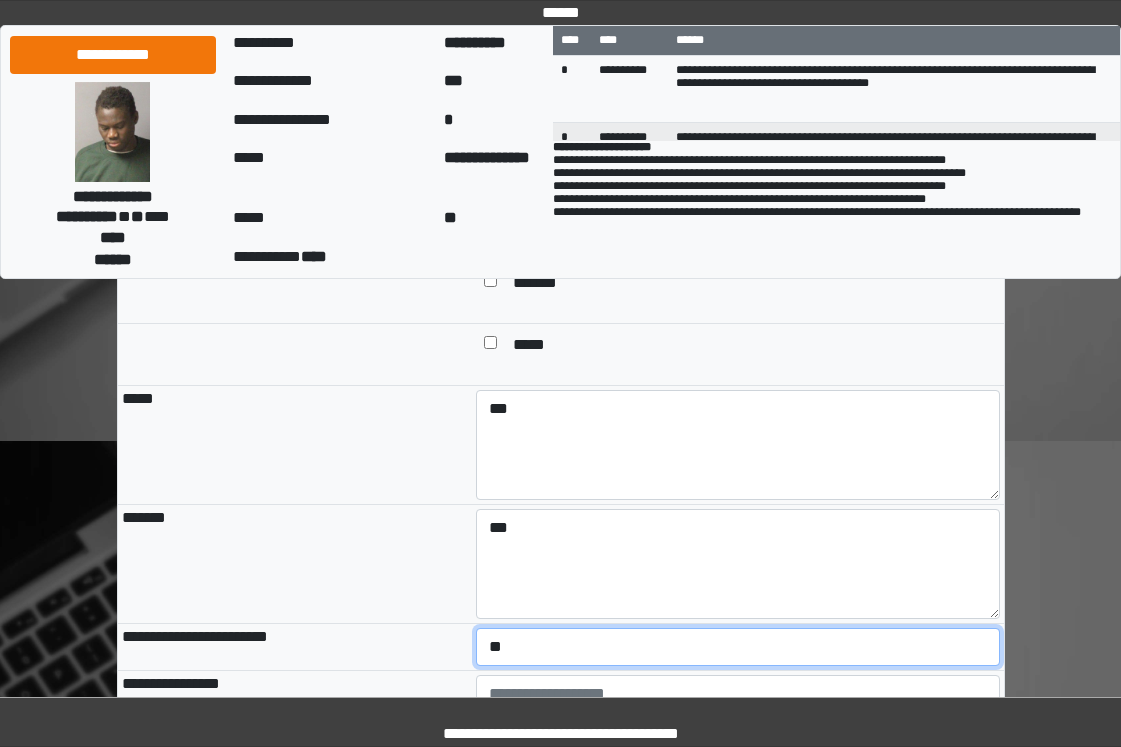 select on "*" 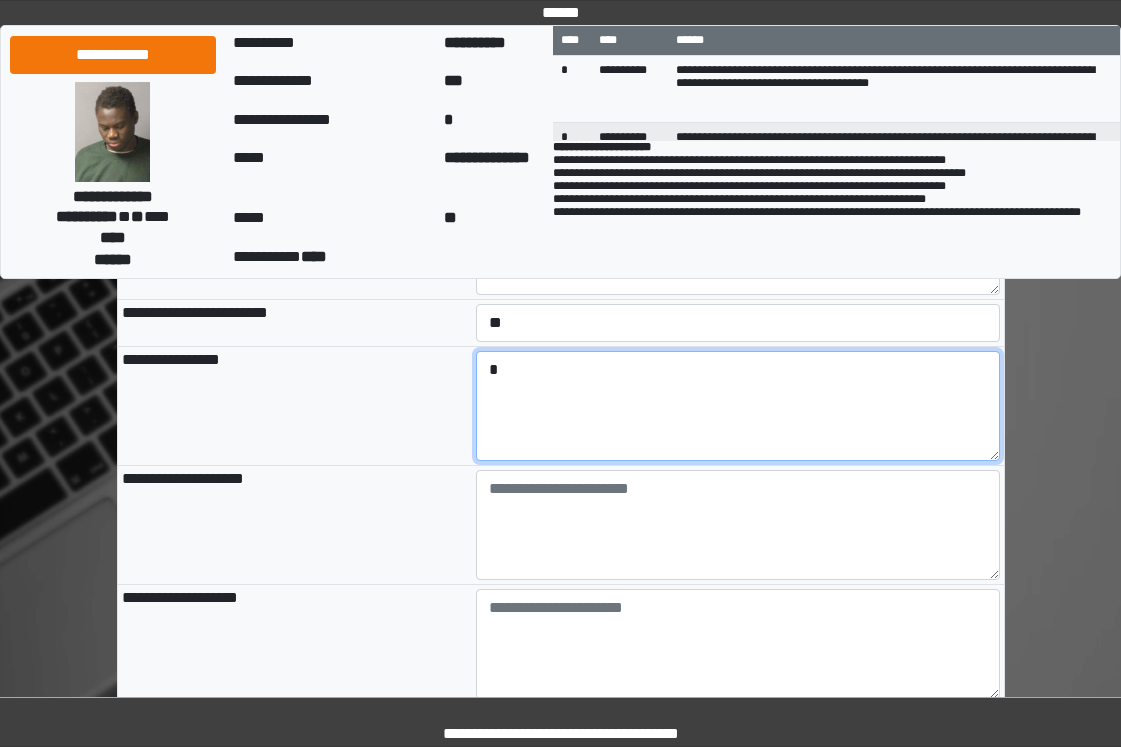 scroll, scrollTop: 2198, scrollLeft: 0, axis: vertical 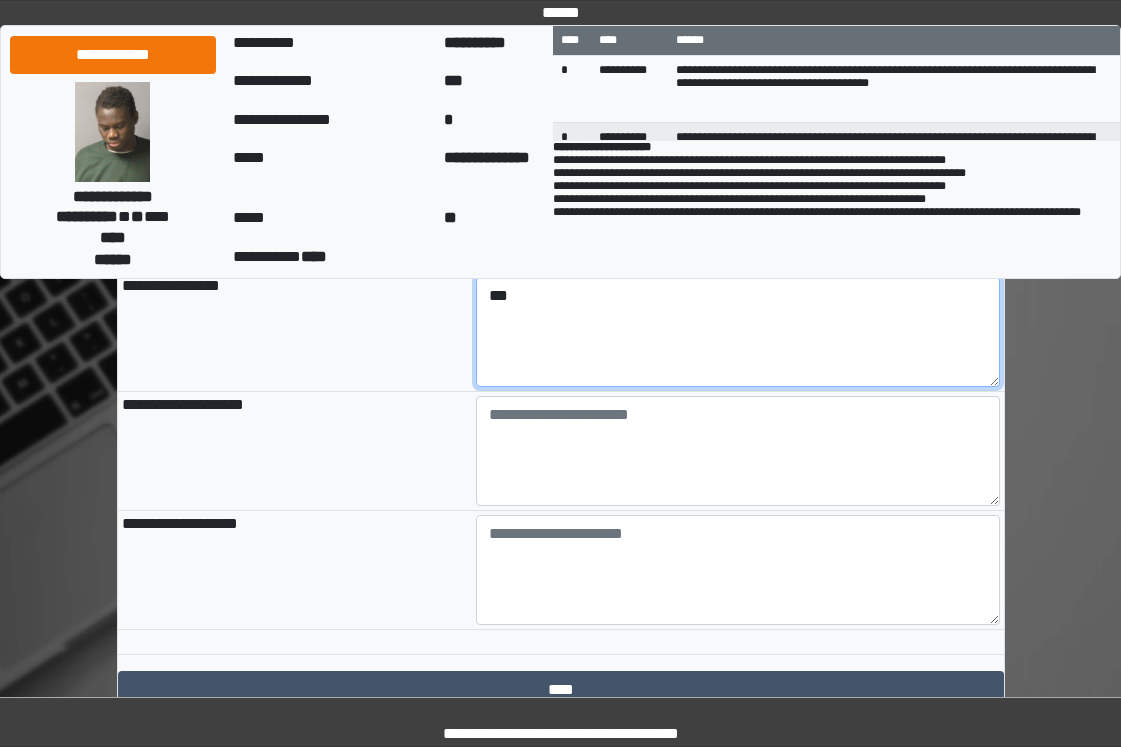 type on "***" 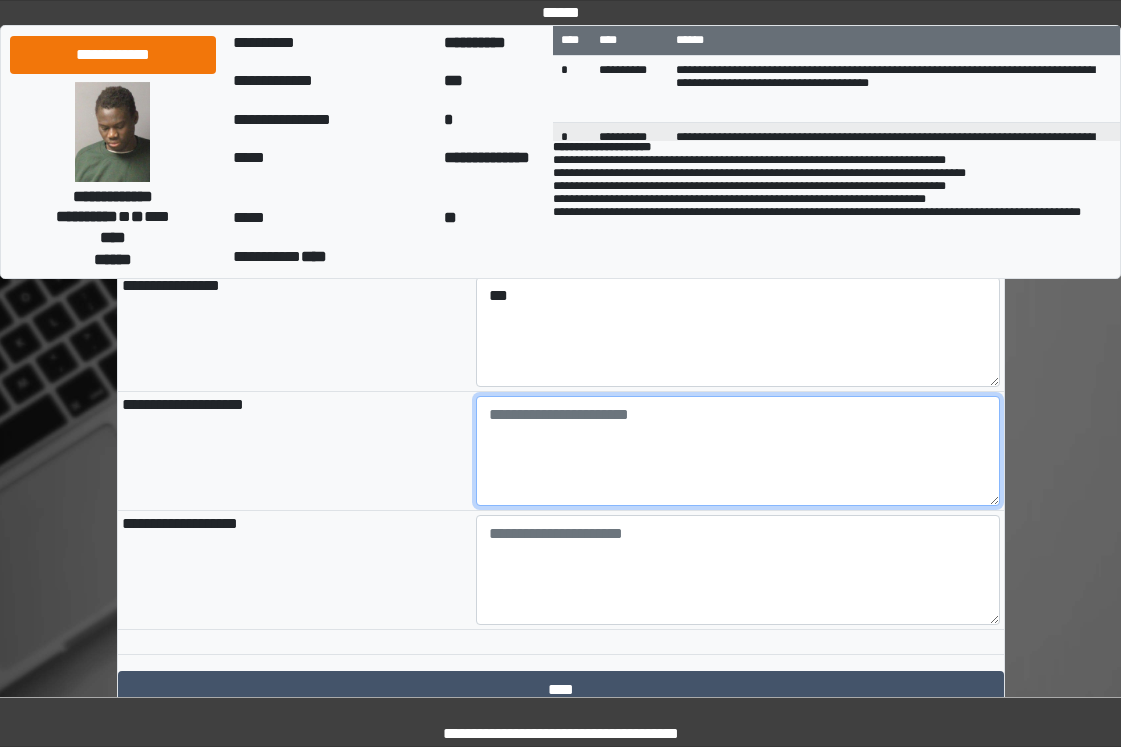 paste on "**********" 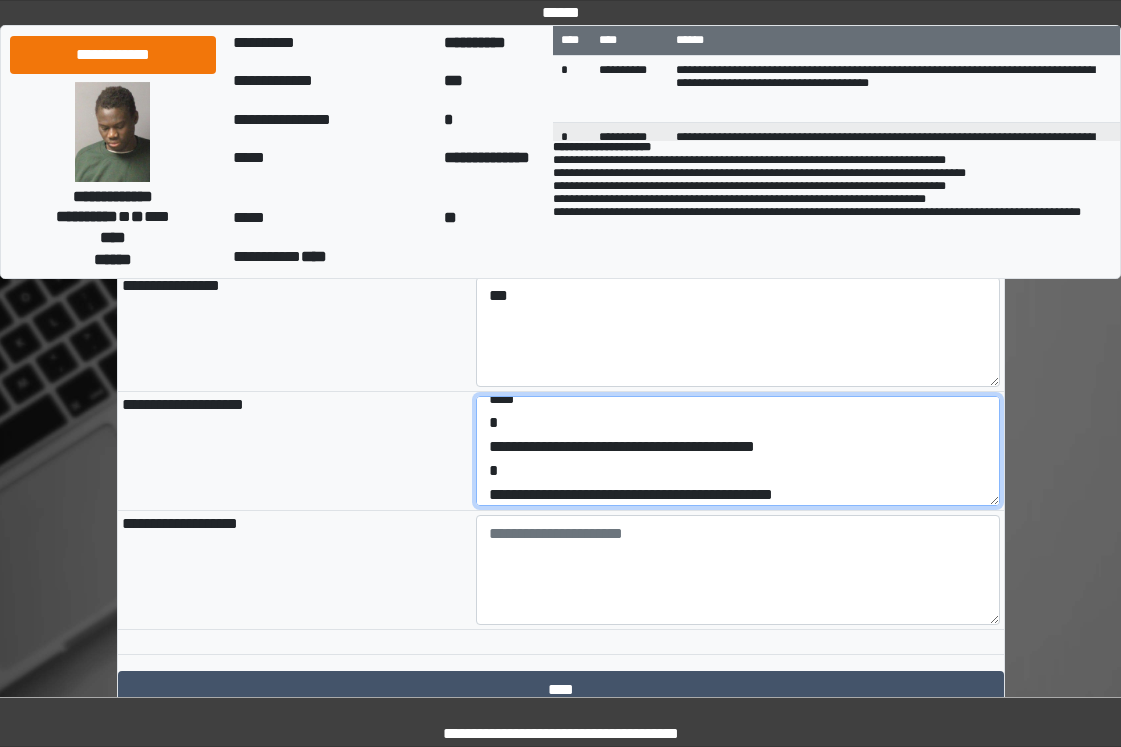 scroll, scrollTop: 96, scrollLeft: 0, axis: vertical 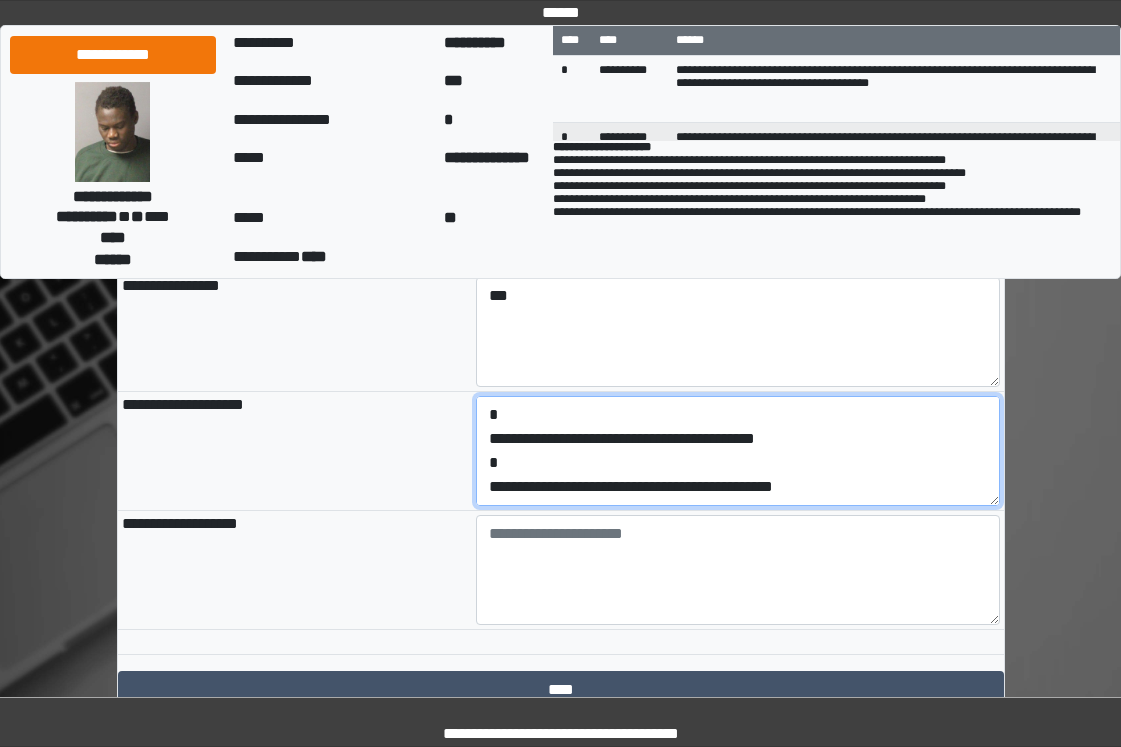 drag, startPoint x: 861, startPoint y: 574, endPoint x: 392, endPoint y: 574, distance: 469 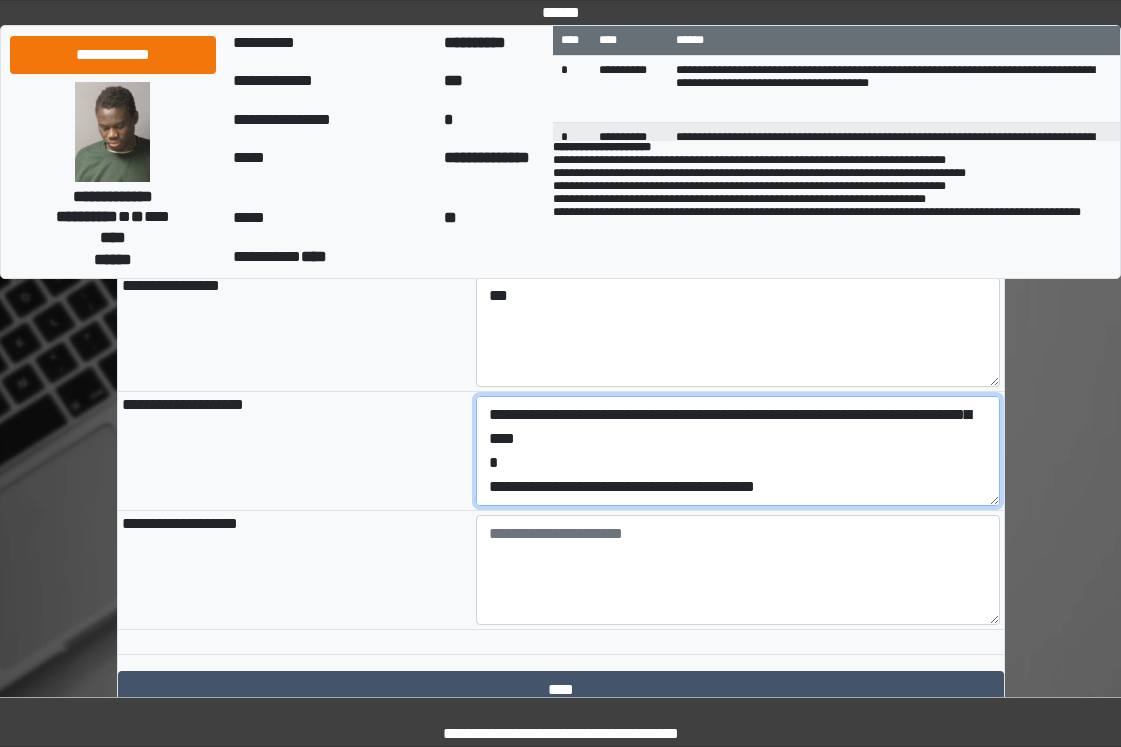 scroll, scrollTop: 48, scrollLeft: 0, axis: vertical 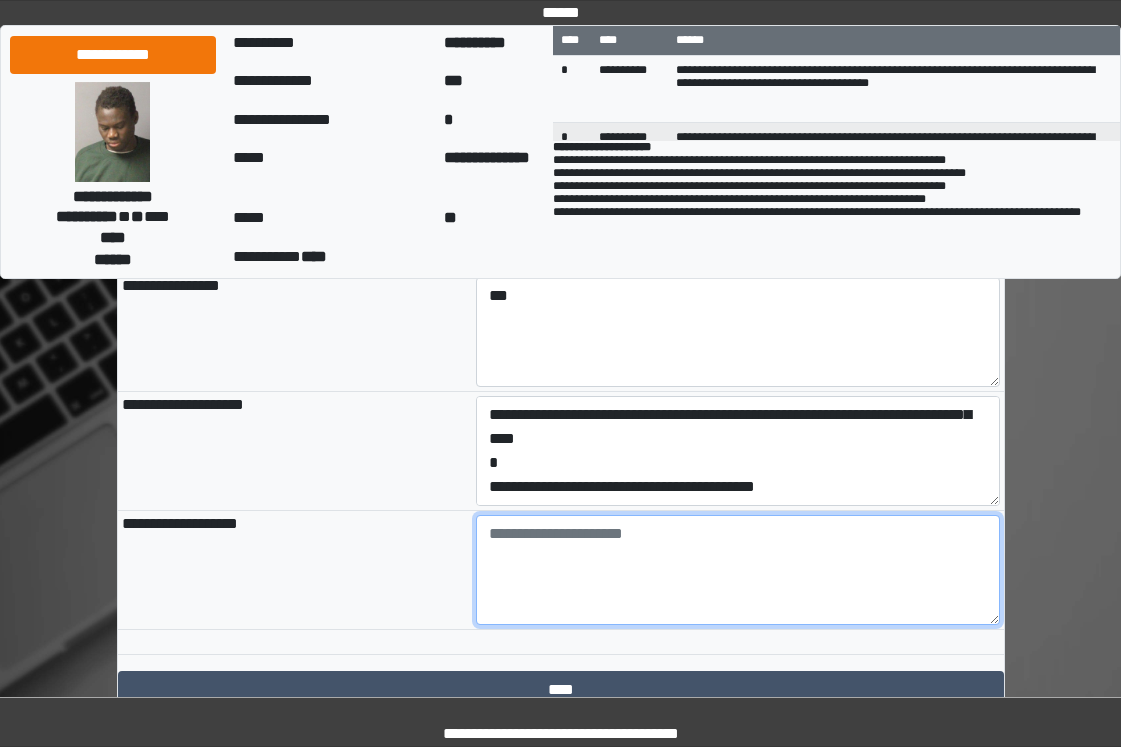 click at bounding box center (738, 570) 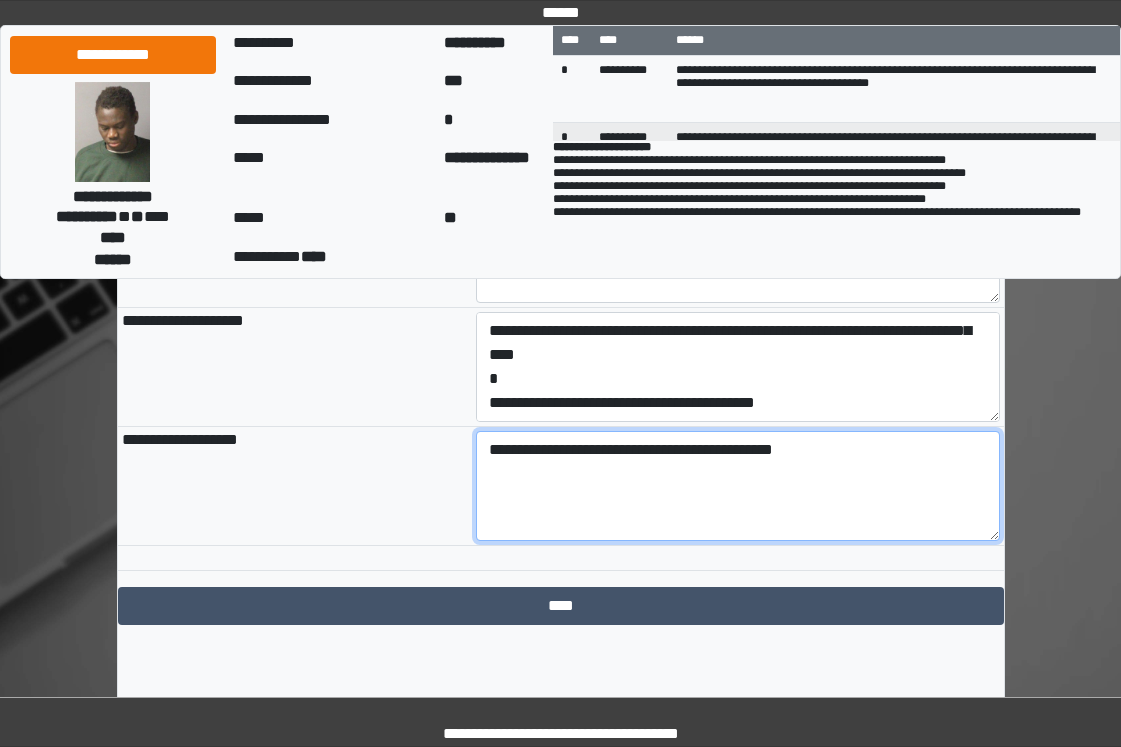 scroll, scrollTop: 2366, scrollLeft: 0, axis: vertical 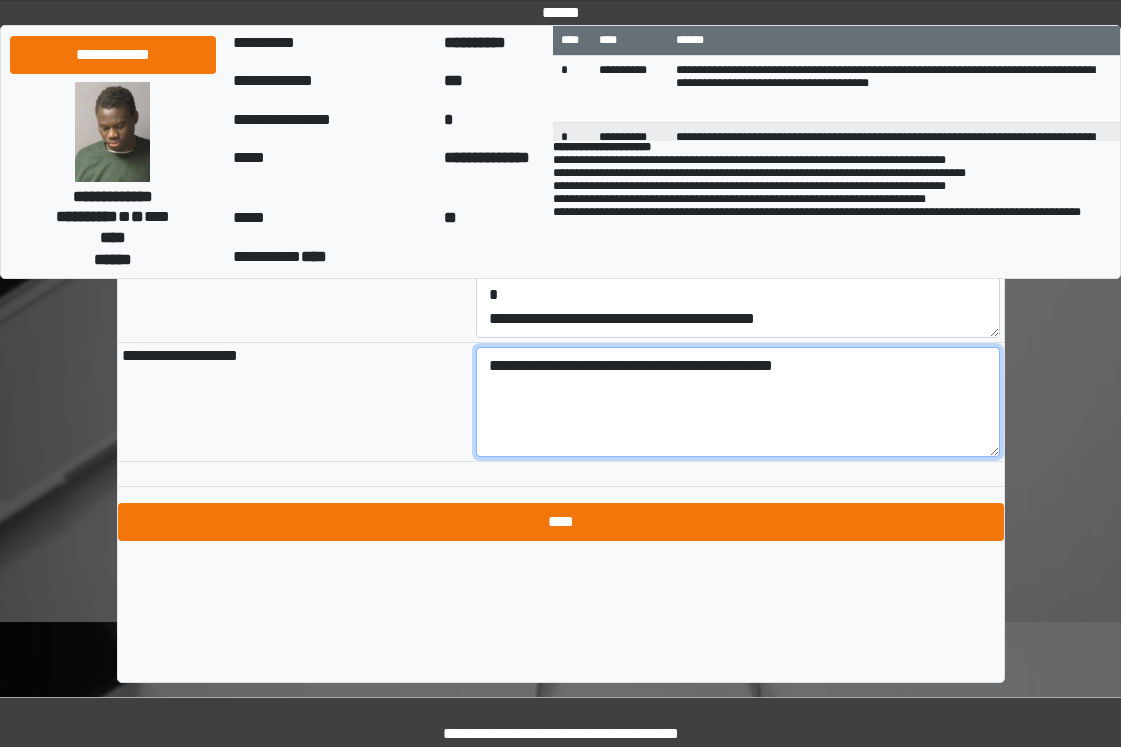 type on "**********" 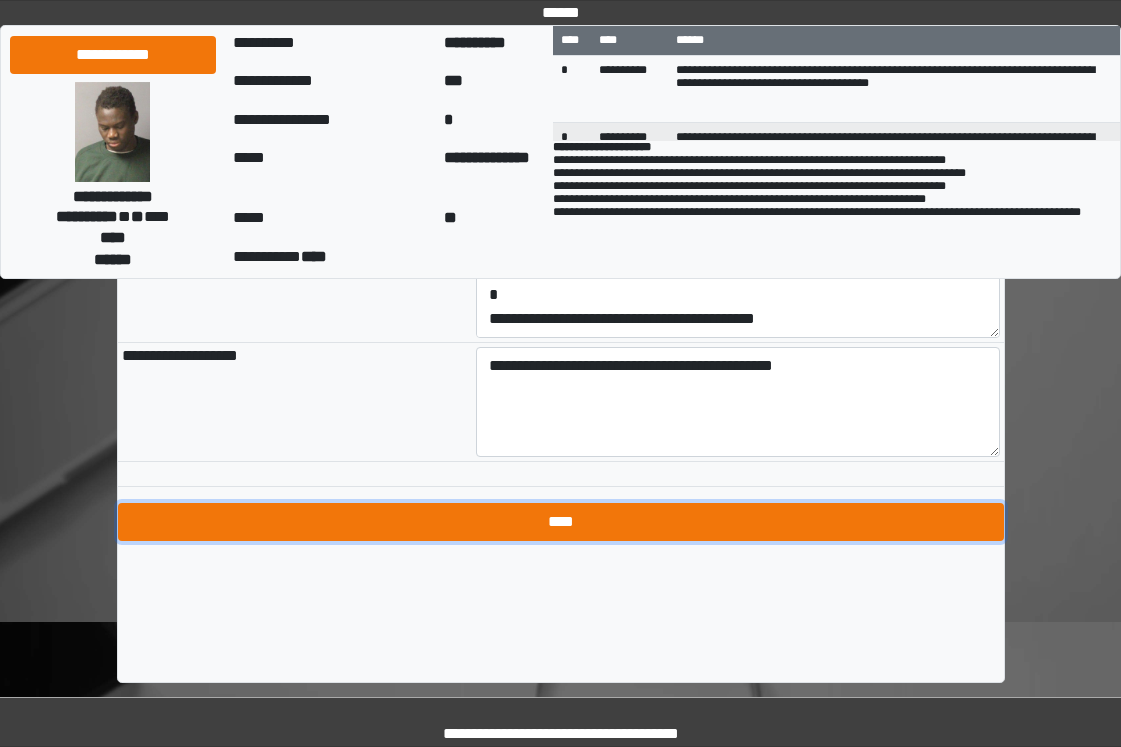 click on "****" at bounding box center (561, 522) 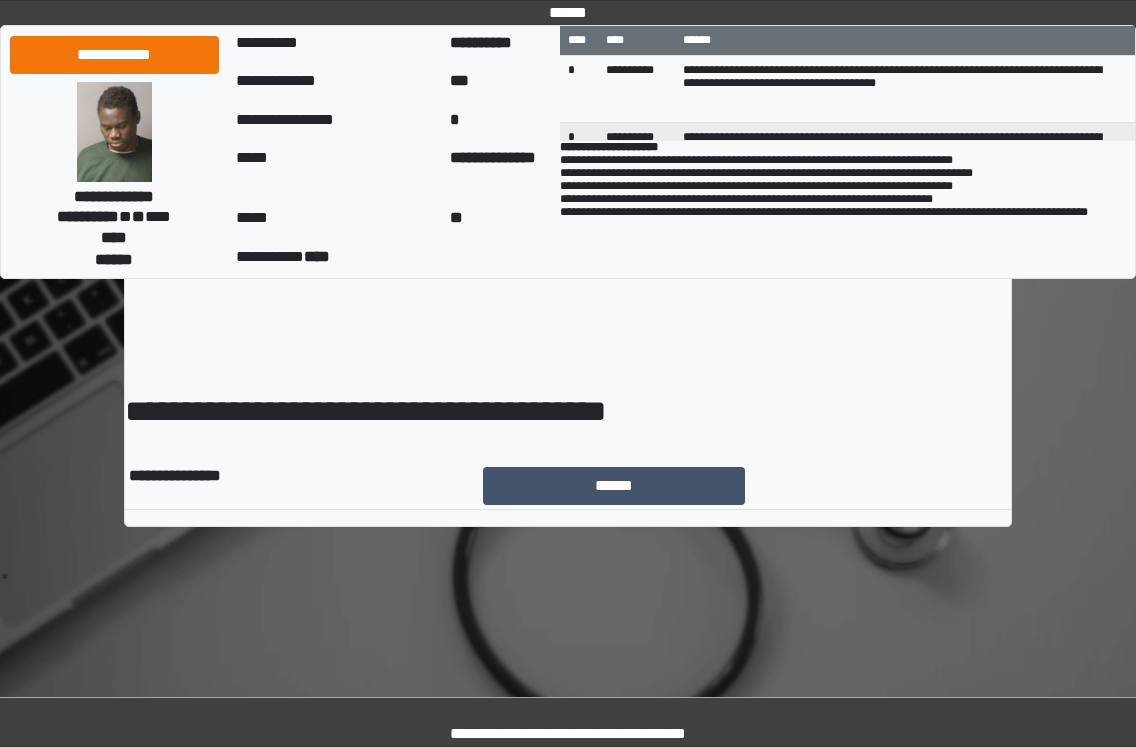 scroll, scrollTop: 0, scrollLeft: 0, axis: both 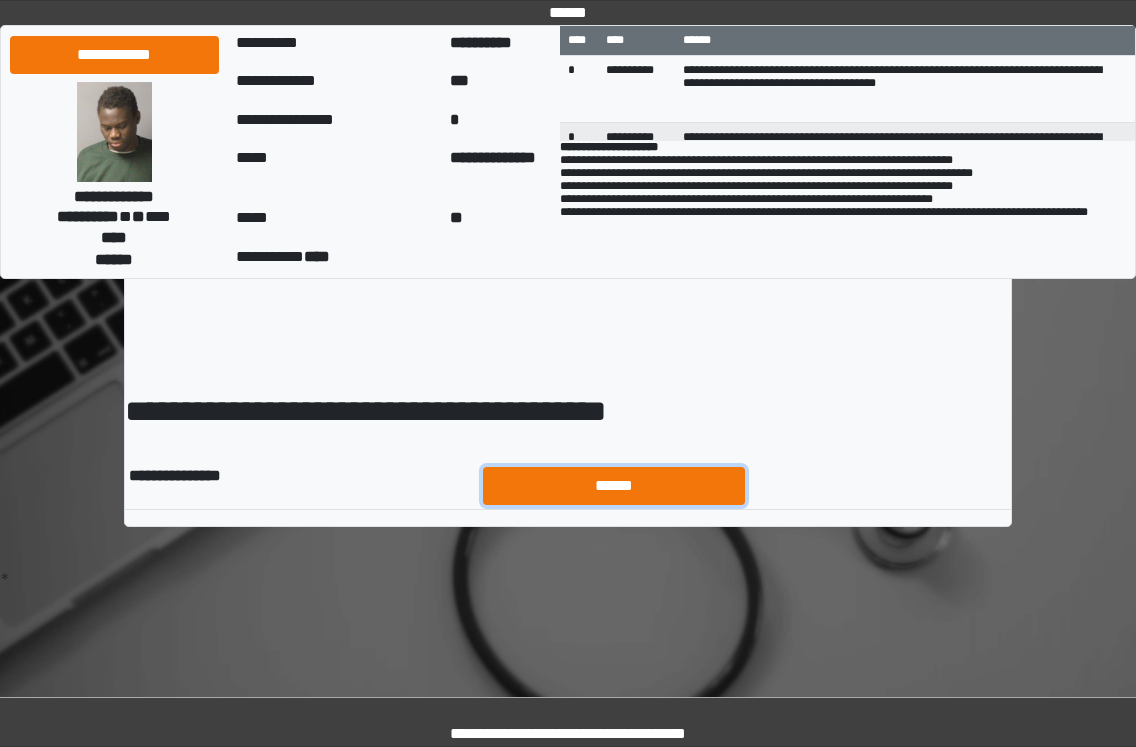 click on "******" at bounding box center [614, 486] 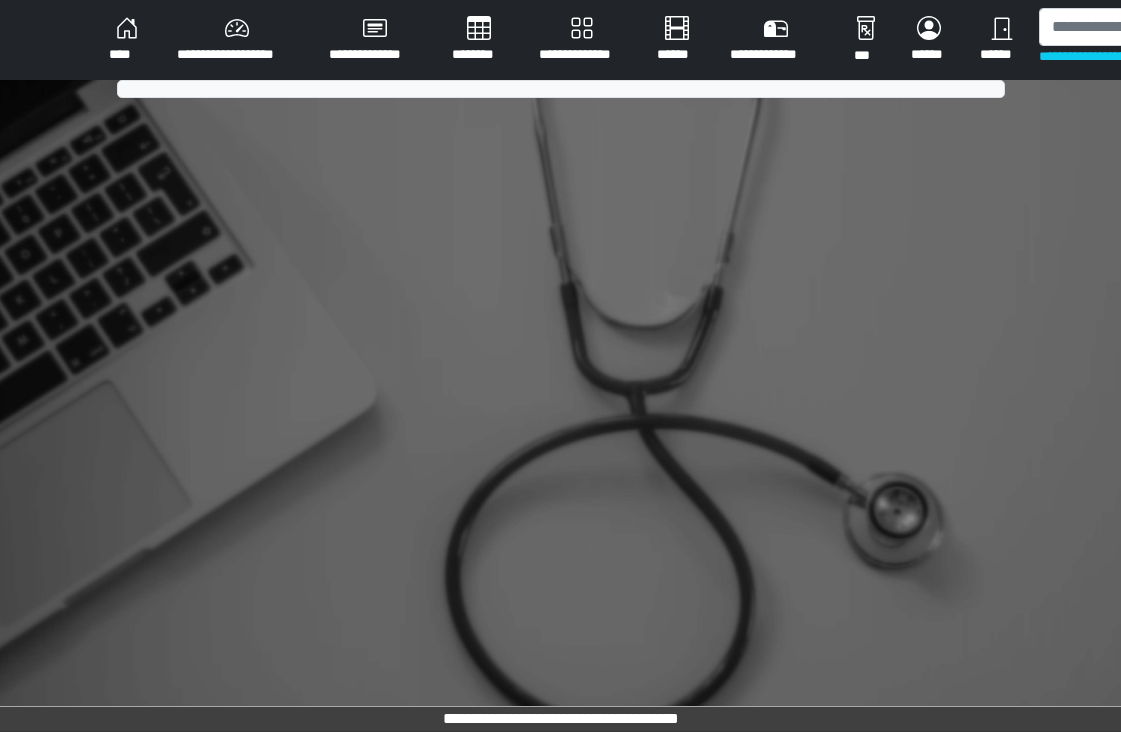scroll, scrollTop: 0, scrollLeft: 0, axis: both 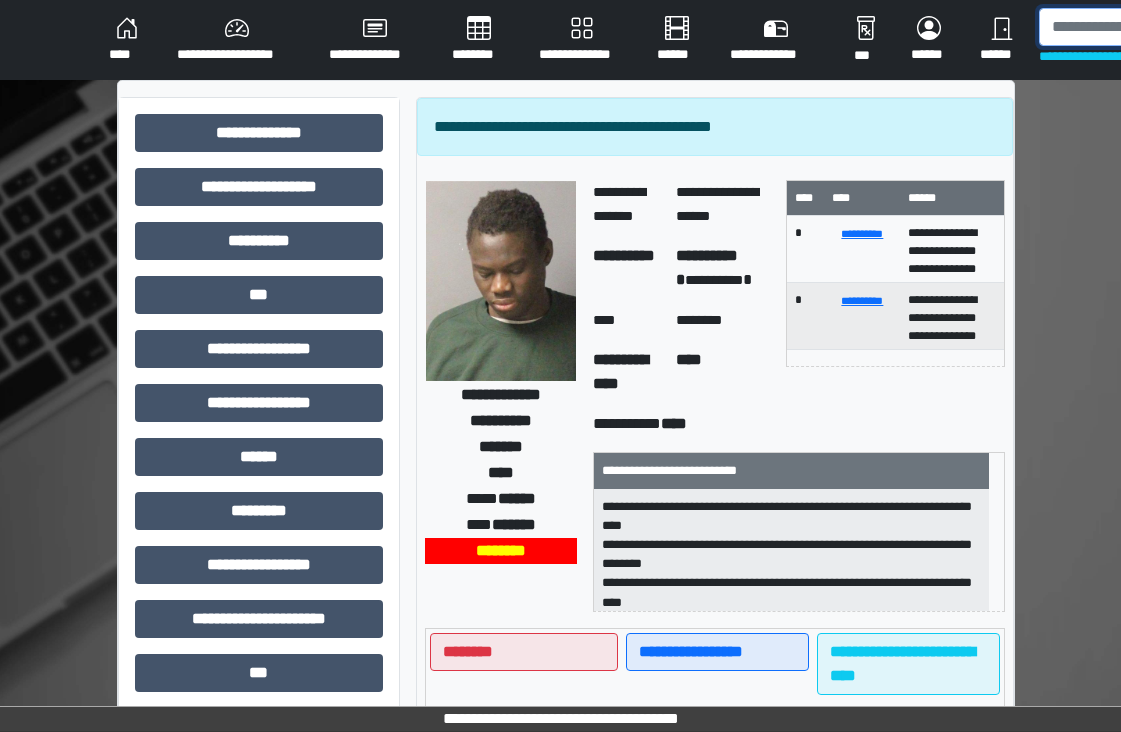 drag, startPoint x: 1060, startPoint y: 28, endPoint x: 1045, endPoint y: 27, distance: 15.033297 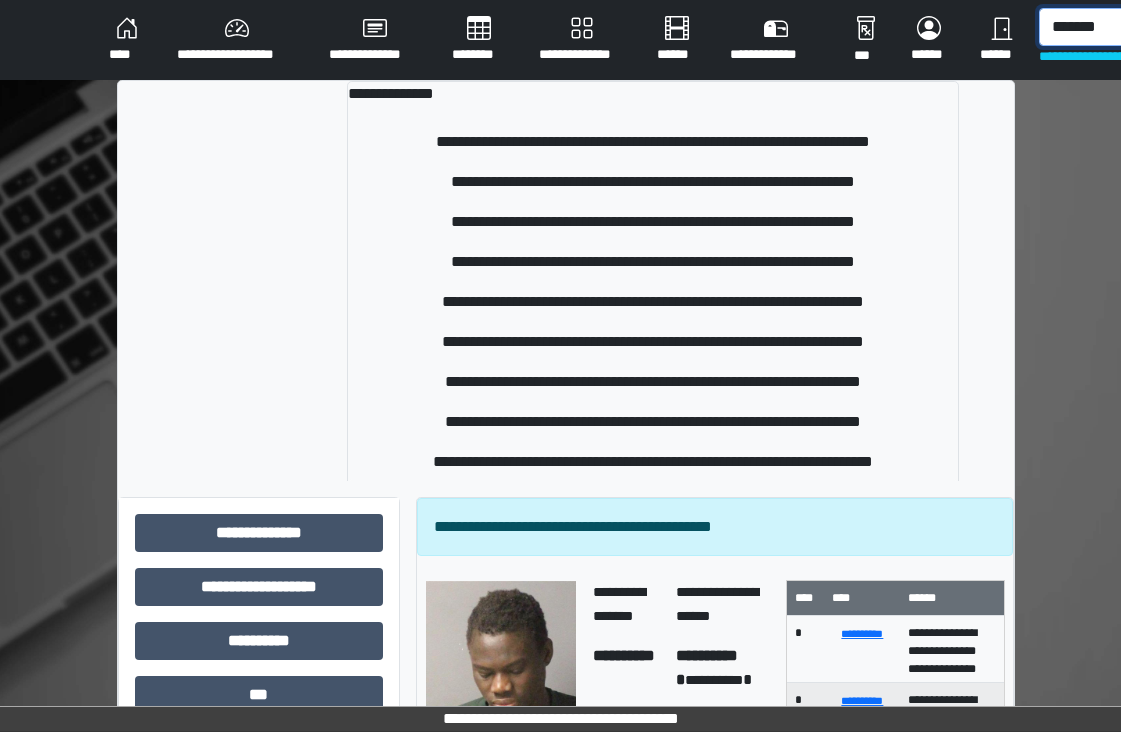 scroll, scrollTop: 0, scrollLeft: 5, axis: horizontal 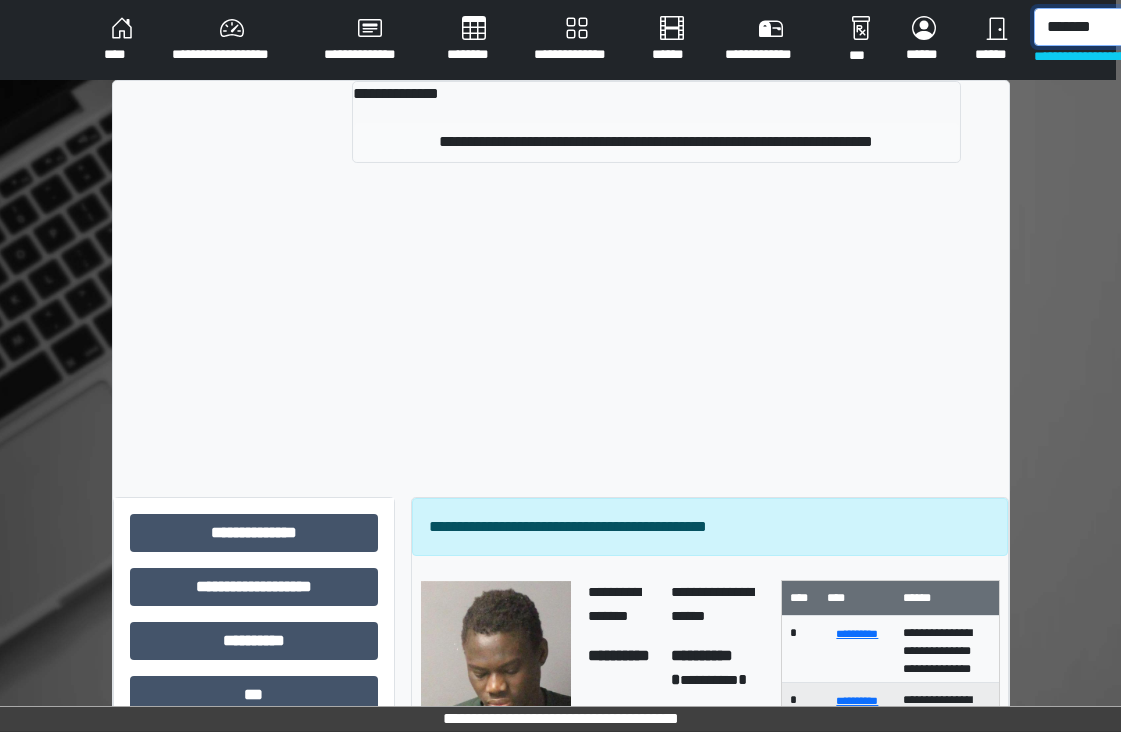 type on "*******" 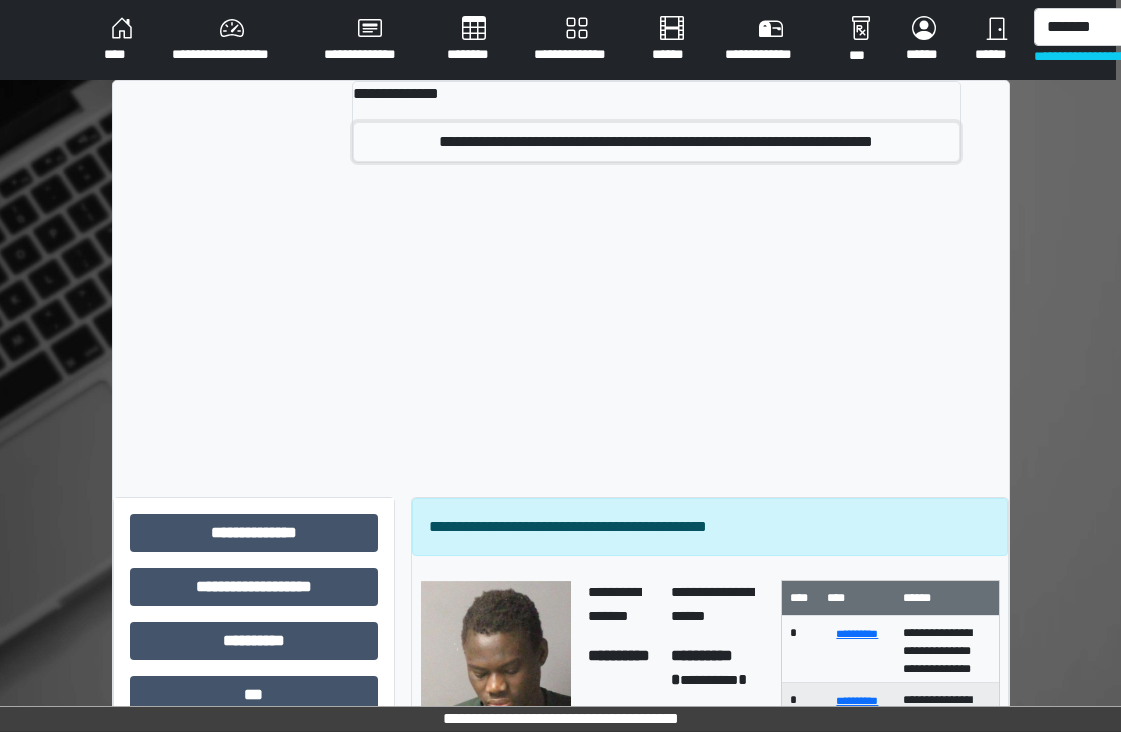 click on "**********" at bounding box center (656, 142) 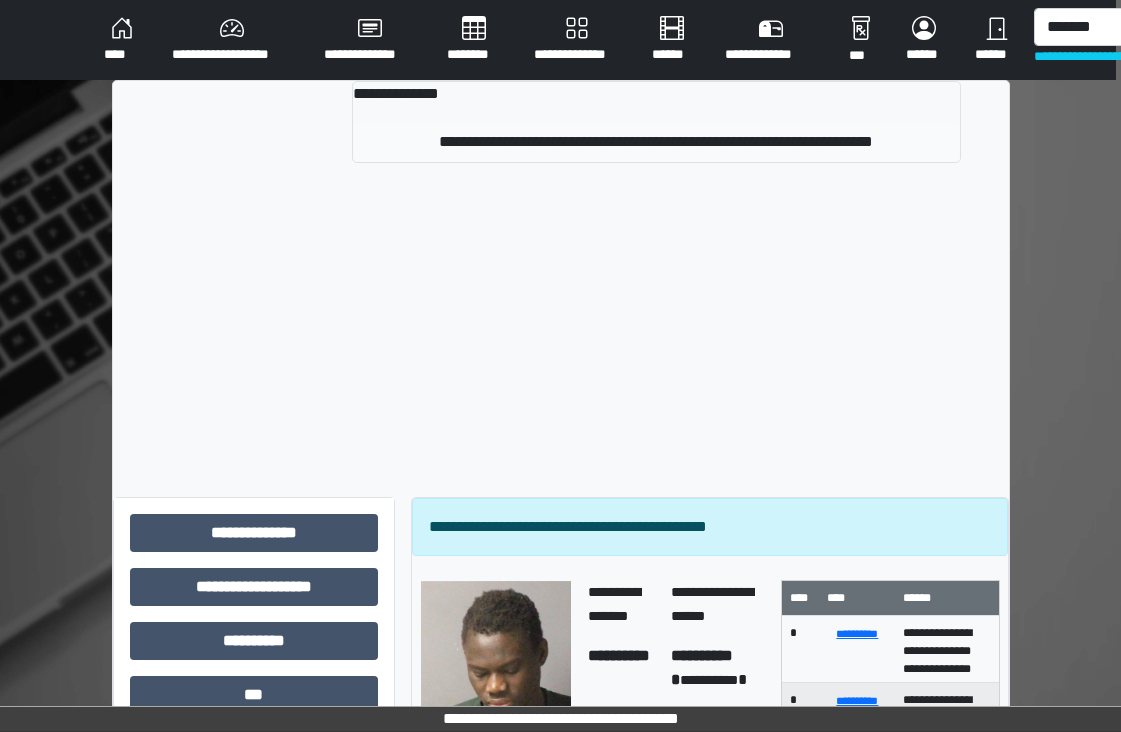 type 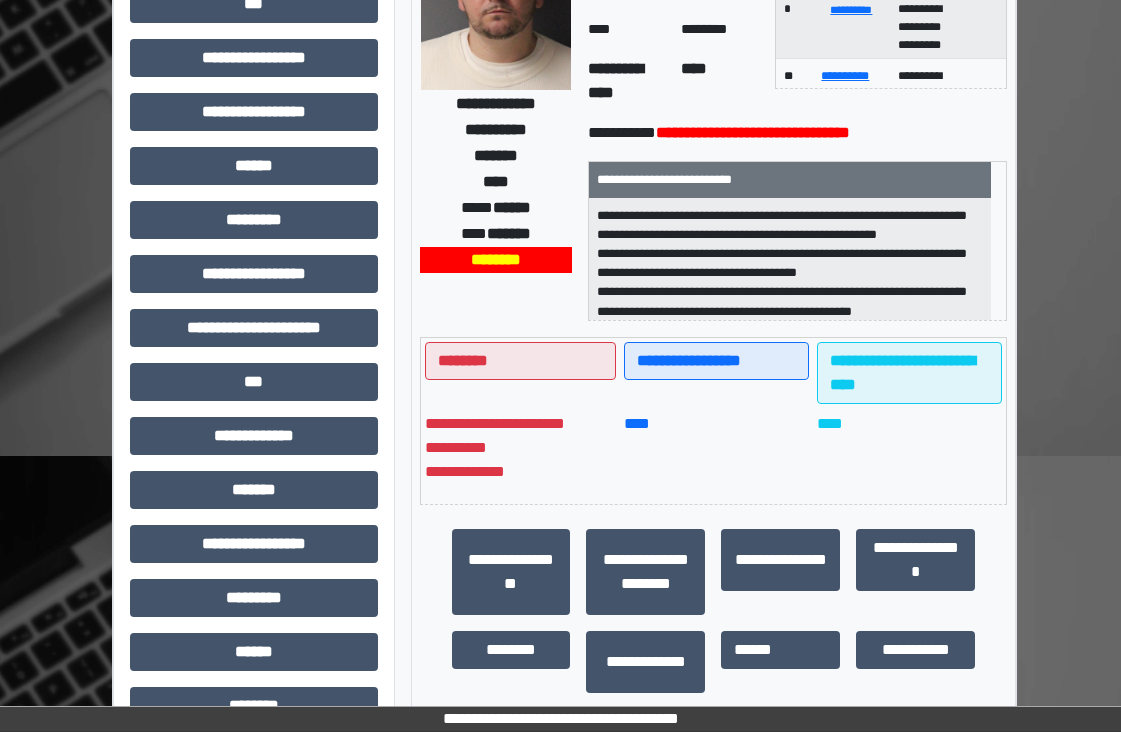 scroll, scrollTop: 400, scrollLeft: 5, axis: both 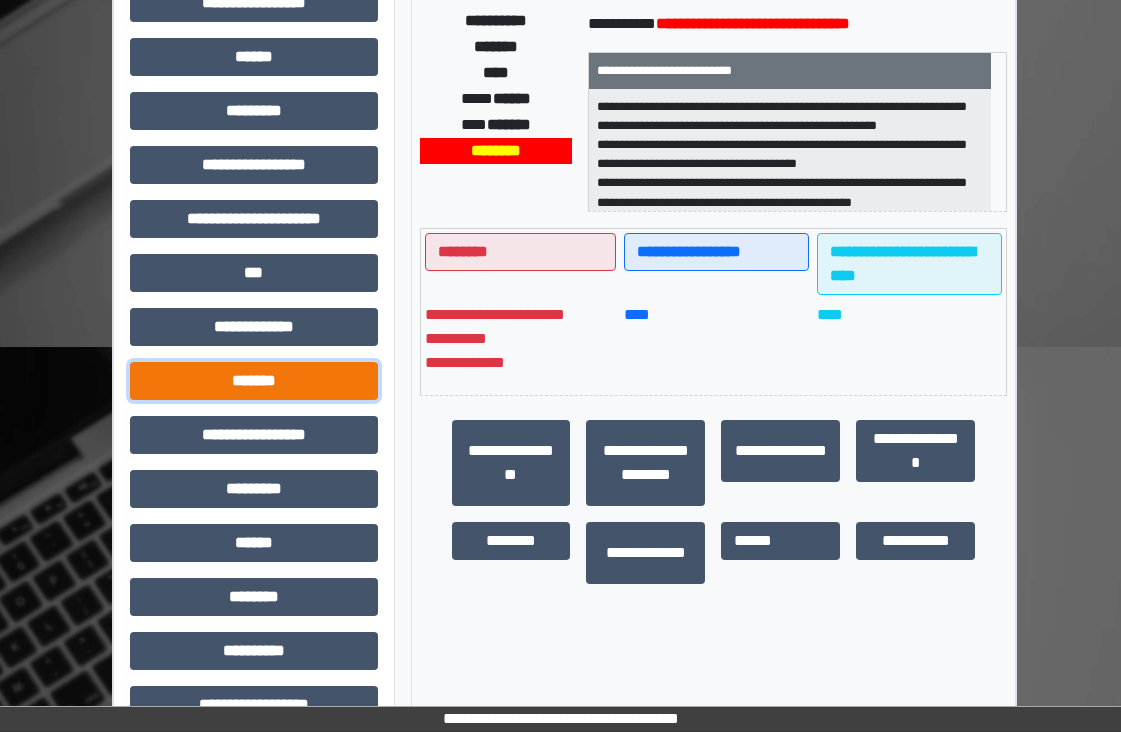 click on "*******" at bounding box center [254, 381] 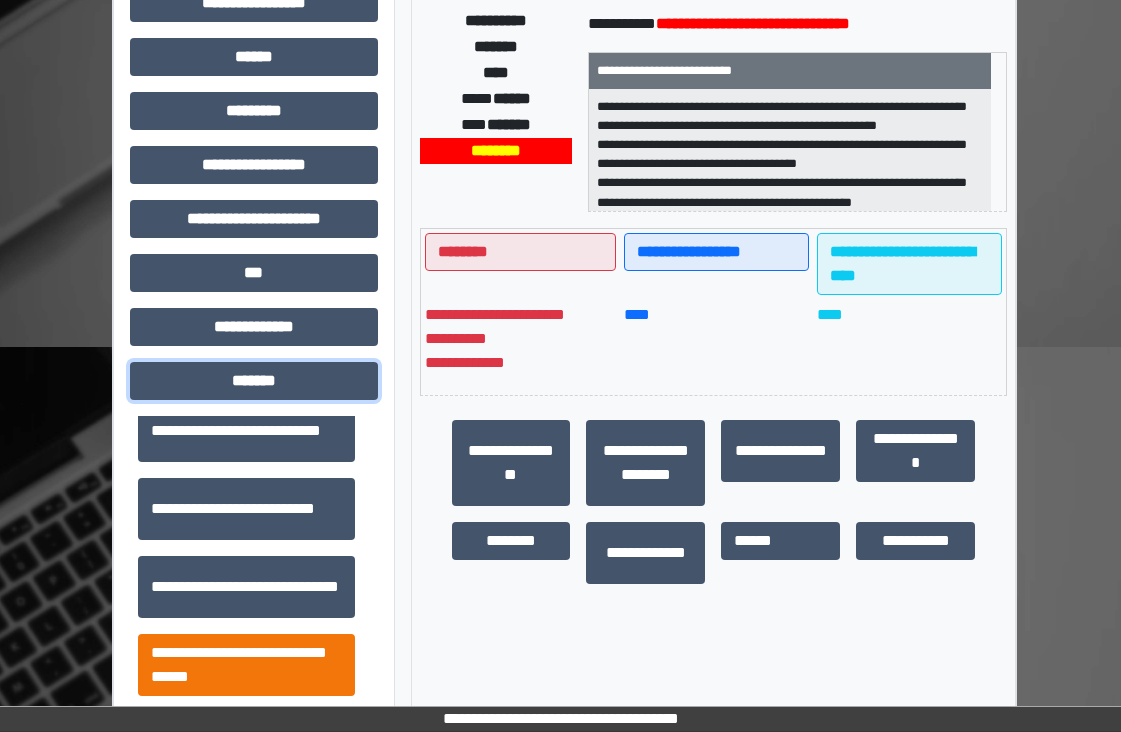 scroll, scrollTop: 800, scrollLeft: 0, axis: vertical 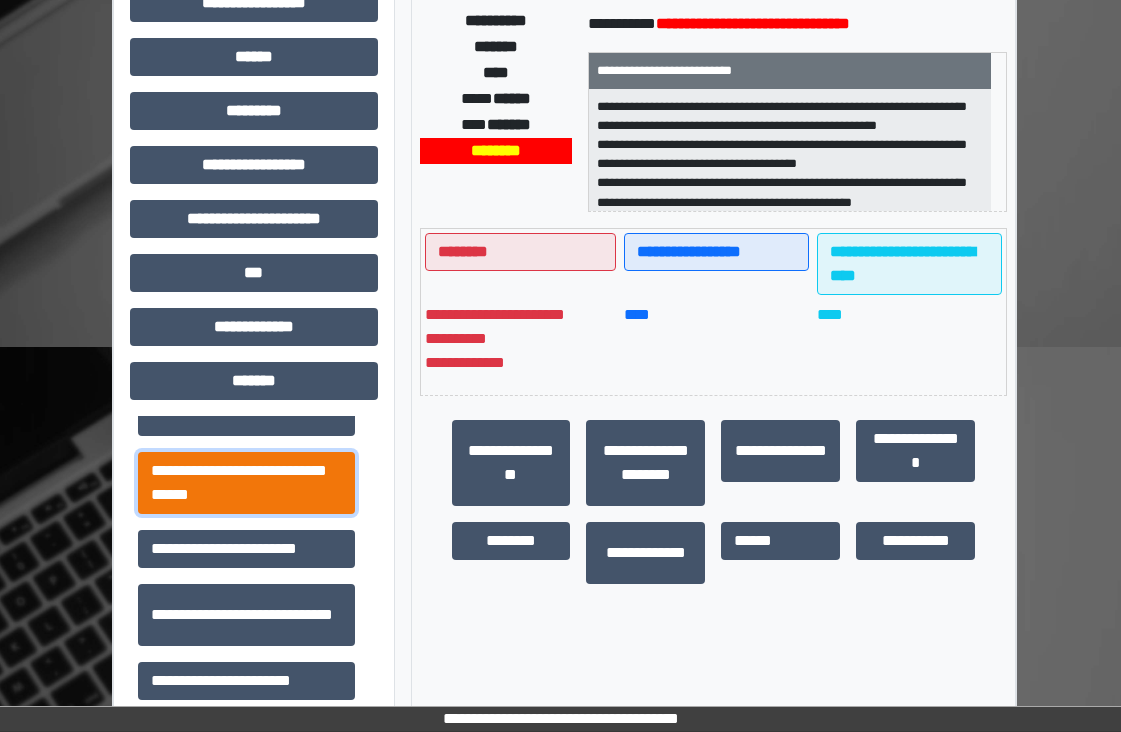 click on "**********" at bounding box center [246, 483] 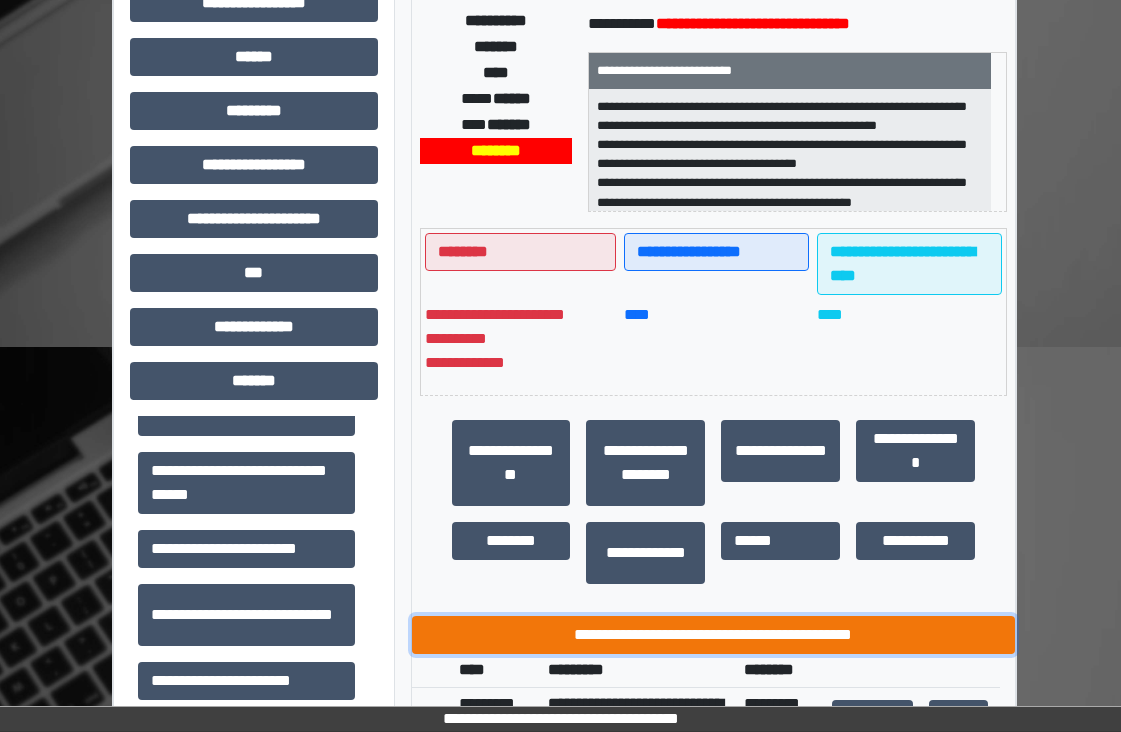 click on "**********" at bounding box center [714, 635] 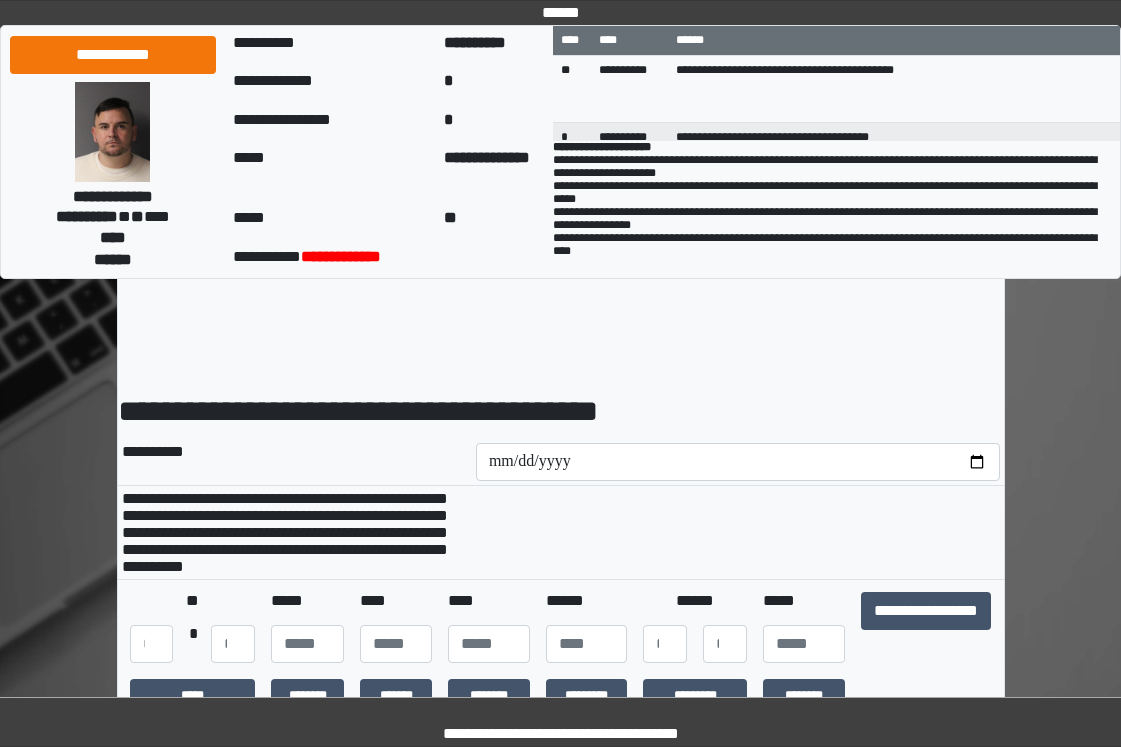 scroll, scrollTop: 0, scrollLeft: 0, axis: both 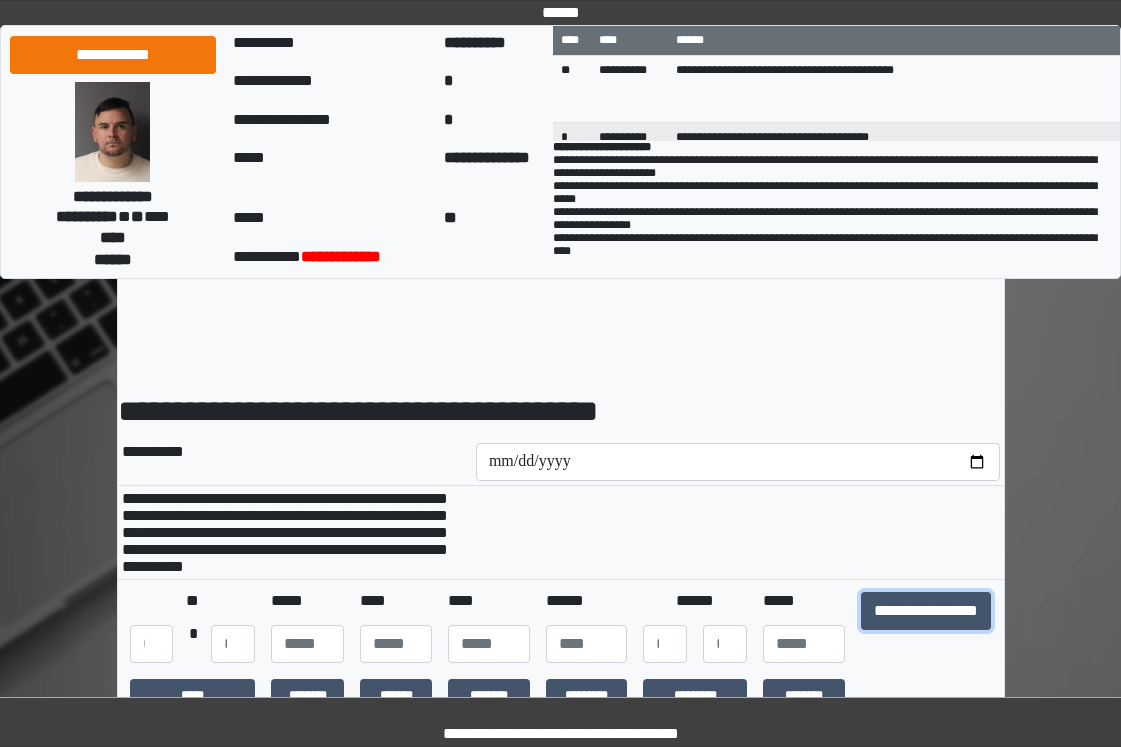 click on "**********" at bounding box center (926, 611) 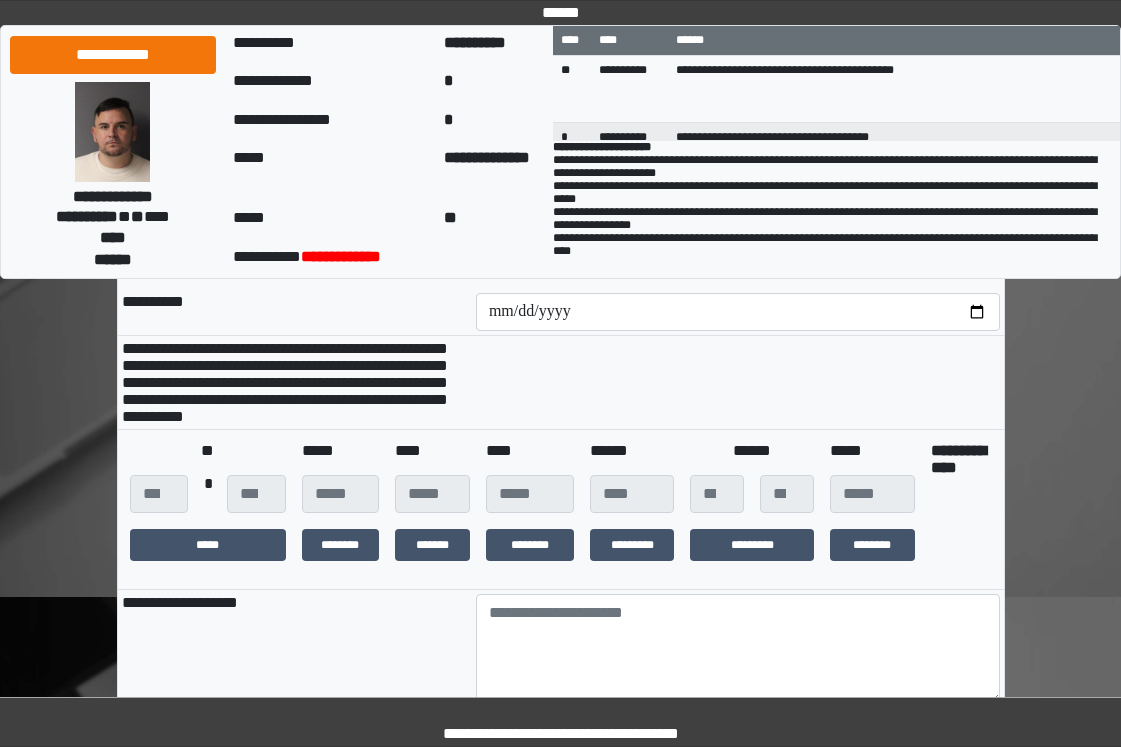 scroll, scrollTop: 300, scrollLeft: 0, axis: vertical 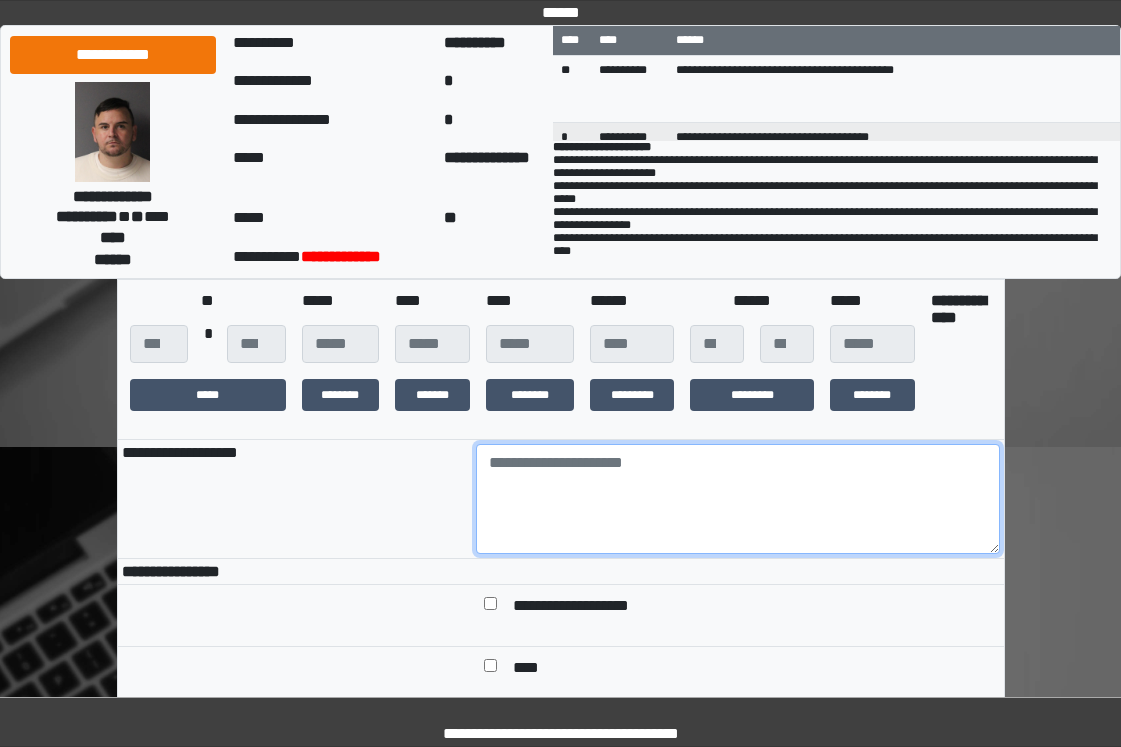 click at bounding box center (738, 499) 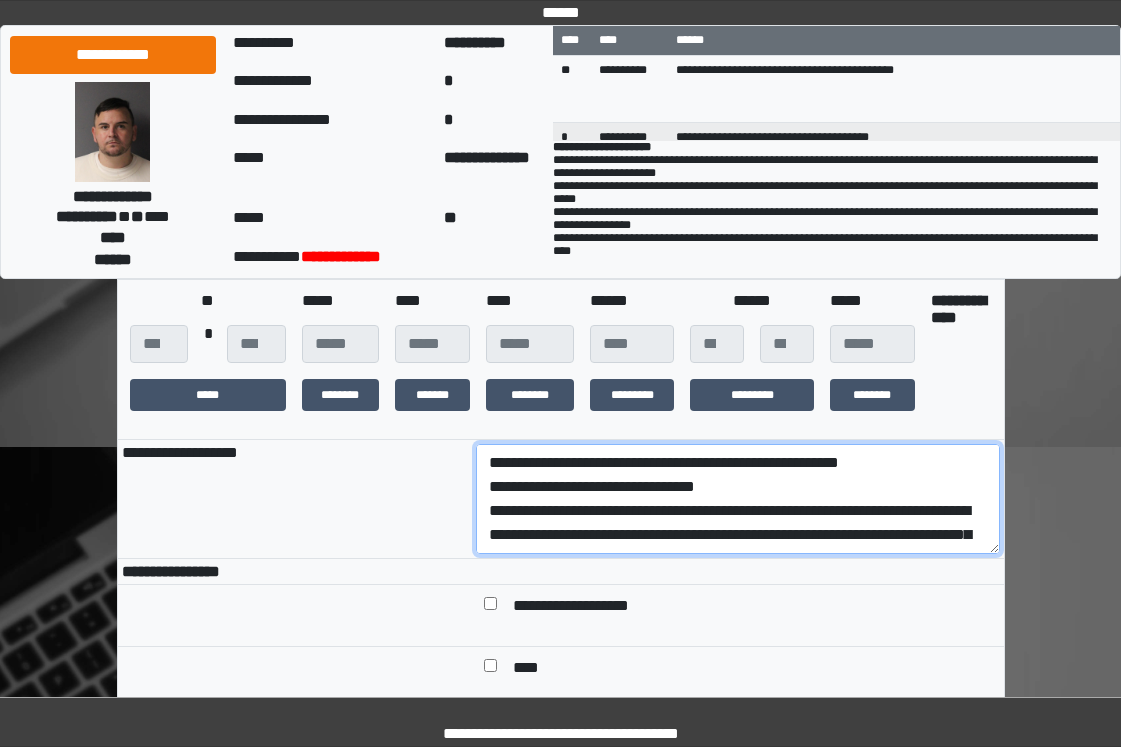 scroll, scrollTop: 304, scrollLeft: 0, axis: vertical 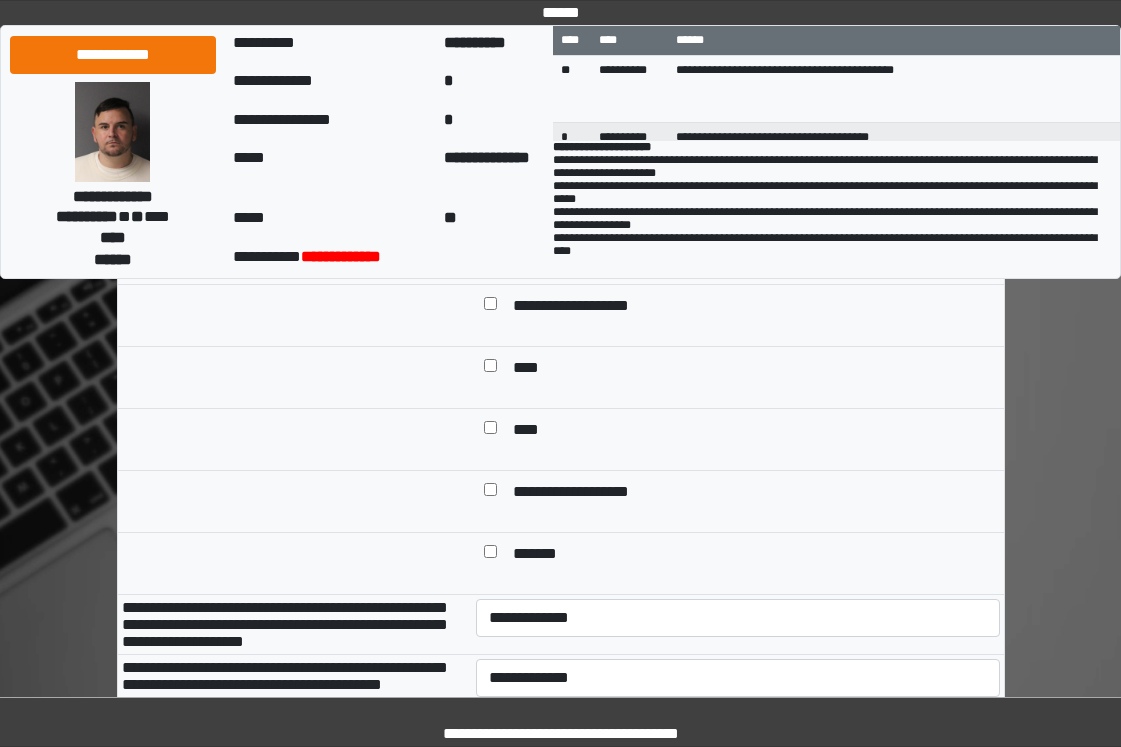 type on "**********" 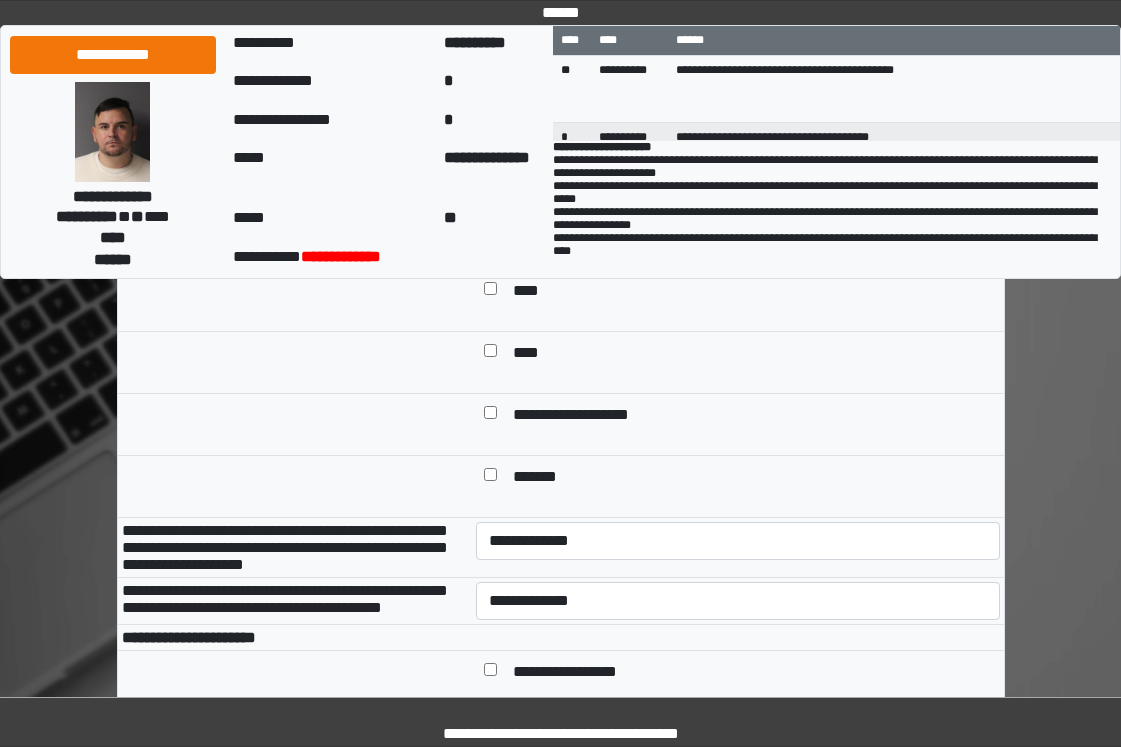 scroll, scrollTop: 800, scrollLeft: 0, axis: vertical 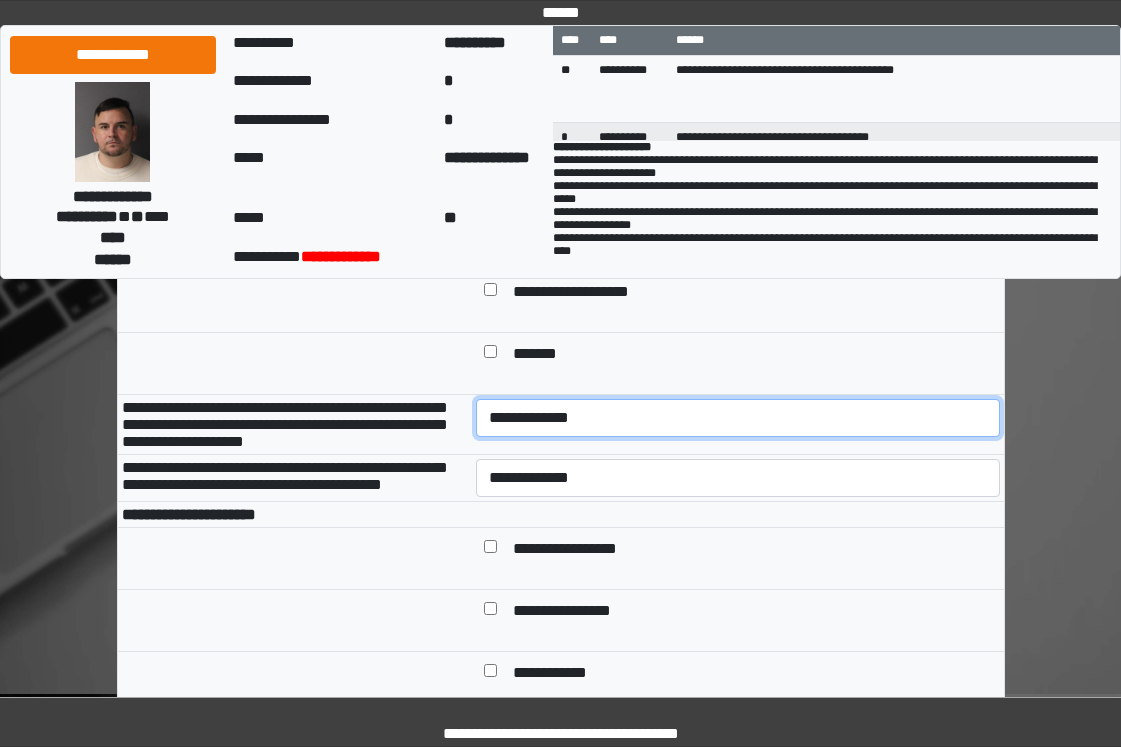 click on "**********" at bounding box center (738, 418) 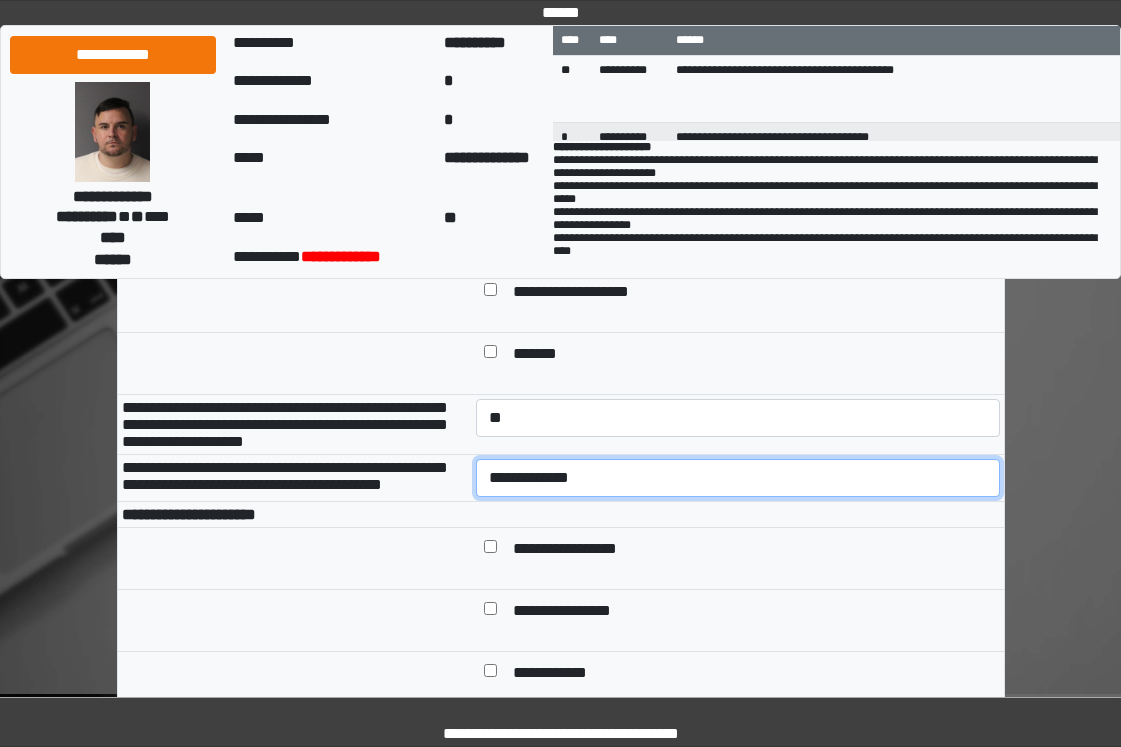 click on "**********" at bounding box center [738, 478] 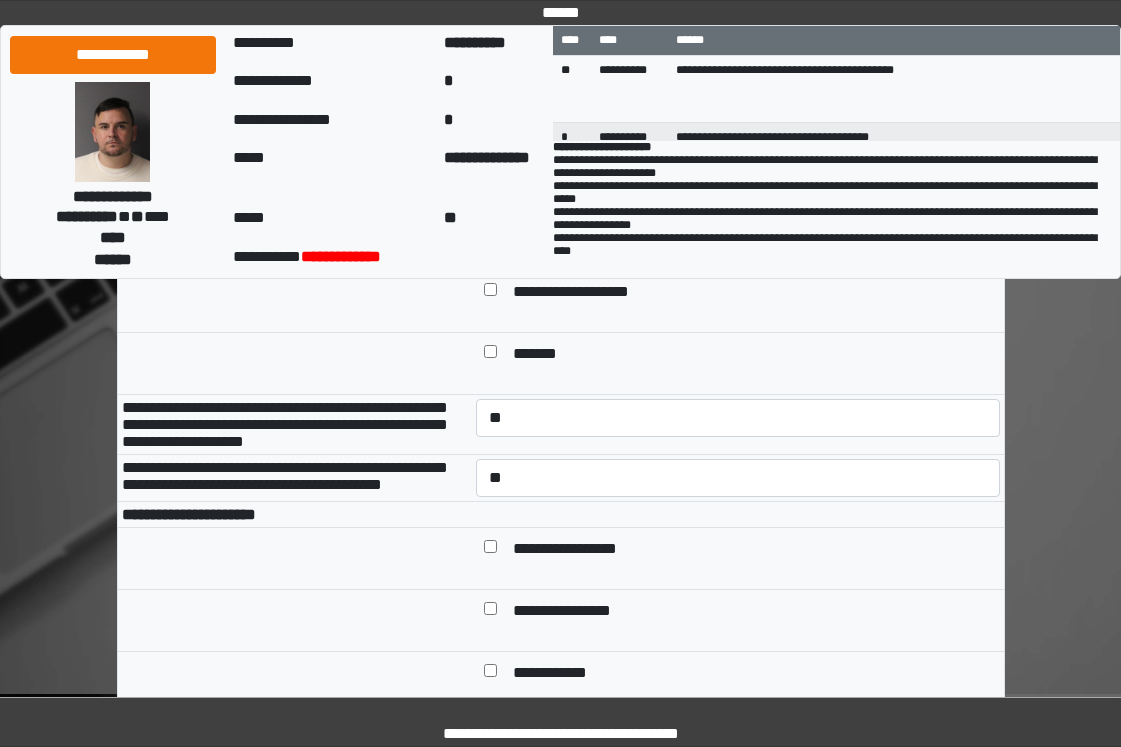 drag, startPoint x: 574, startPoint y: 614, endPoint x: 598, endPoint y: 609, distance: 24.5153 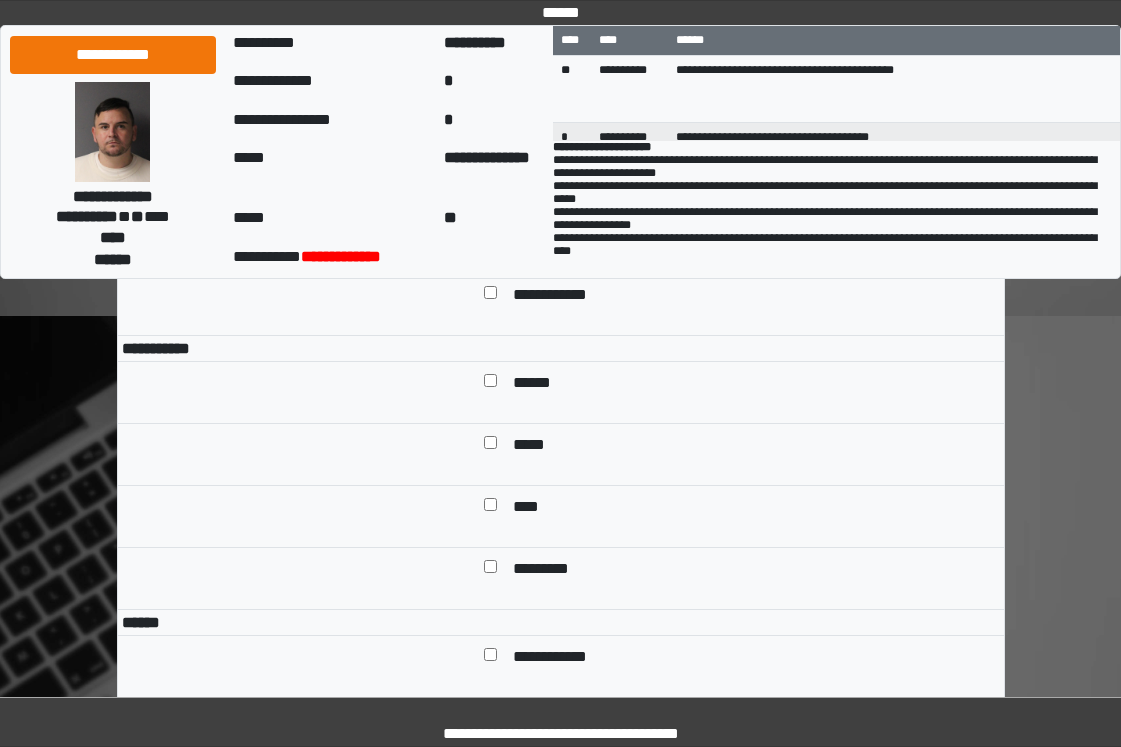 scroll, scrollTop: 1200, scrollLeft: 0, axis: vertical 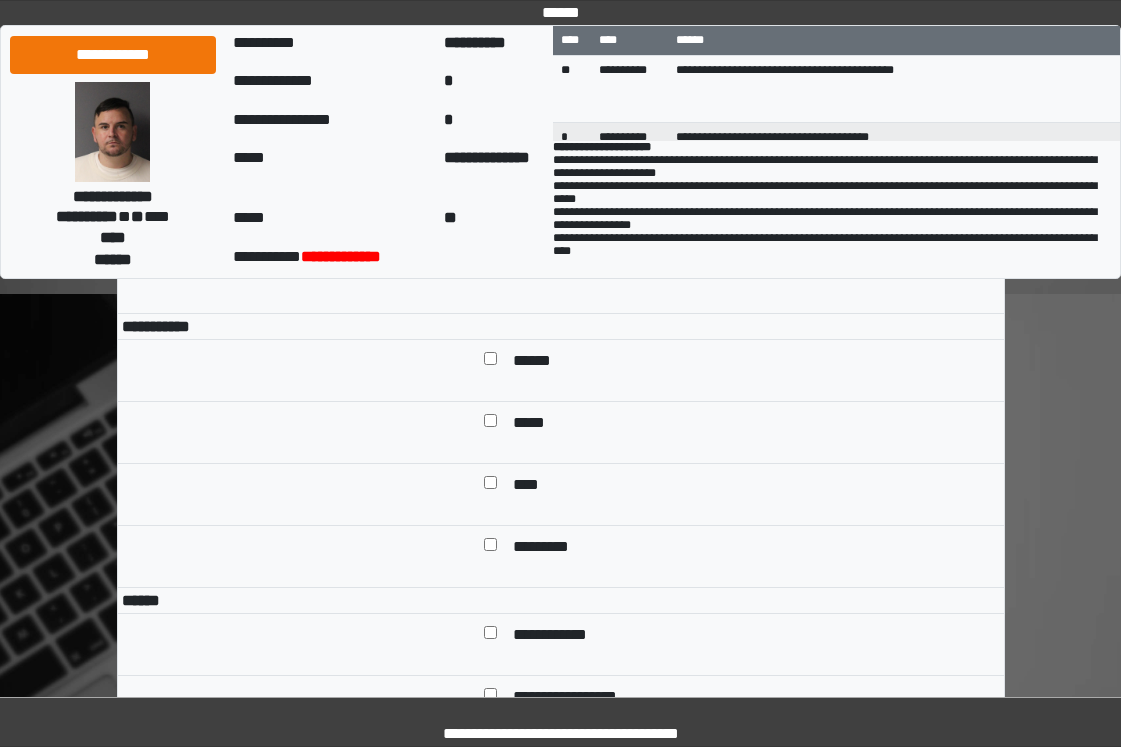 click on "******" at bounding box center (539, 362) 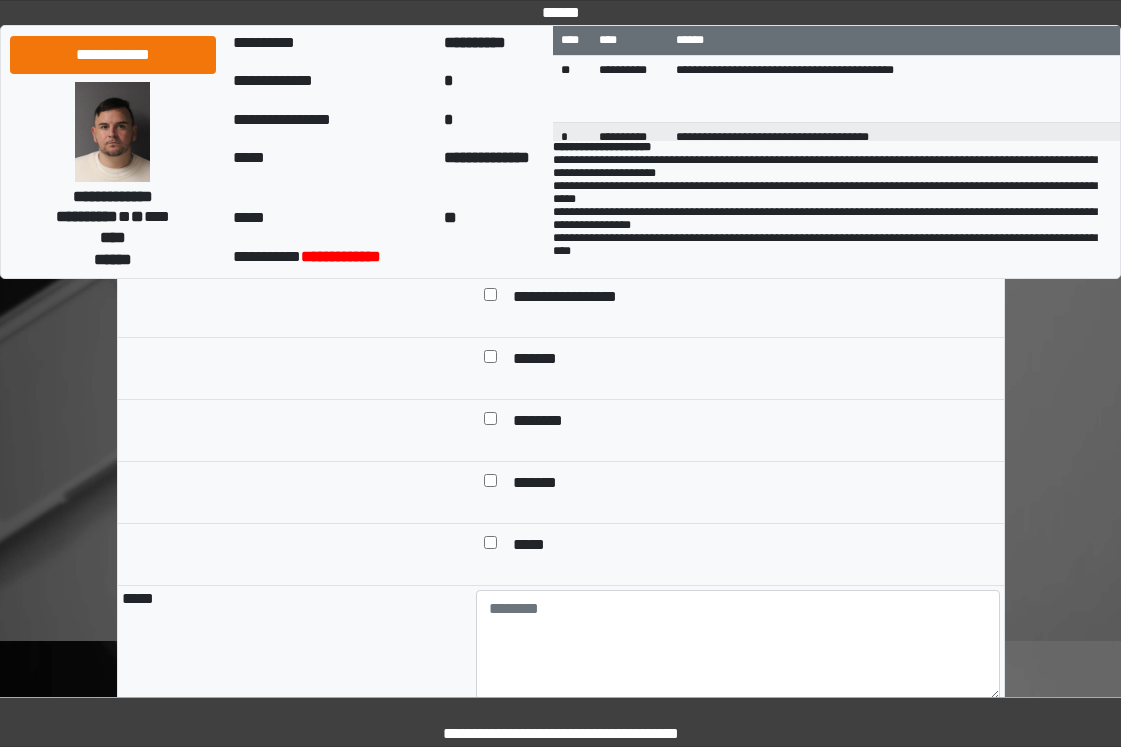 click on "**********" at bounding box center [565, 236] 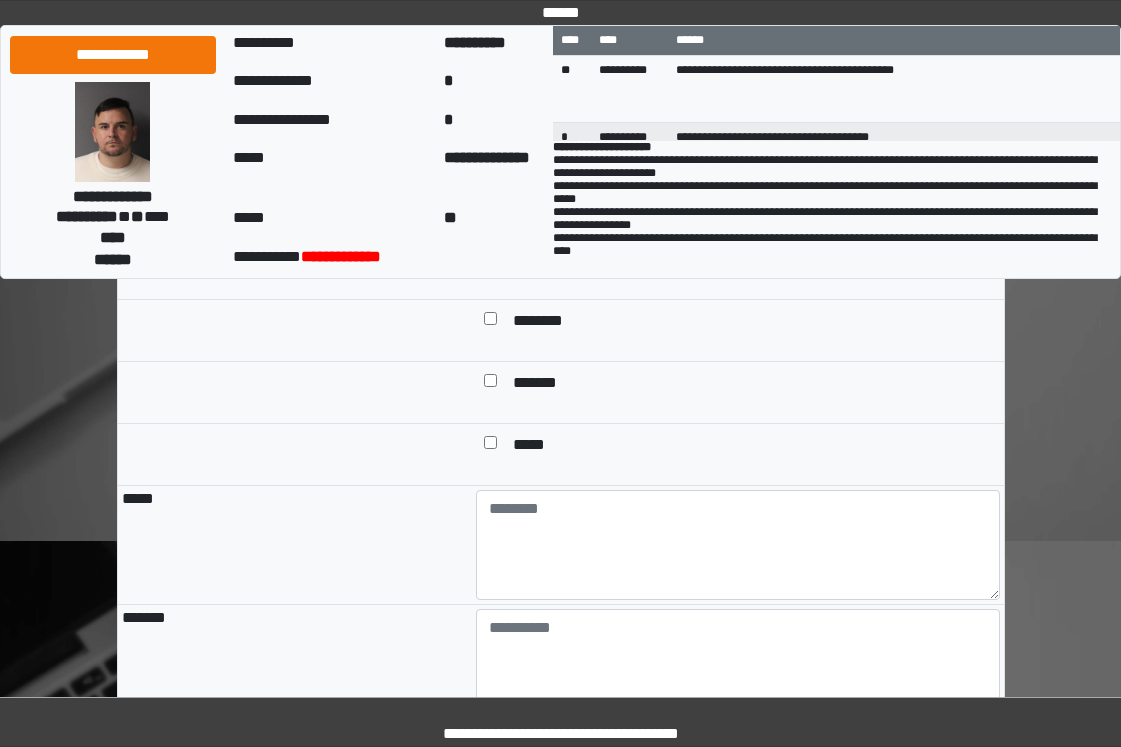 scroll, scrollTop: 1900, scrollLeft: 0, axis: vertical 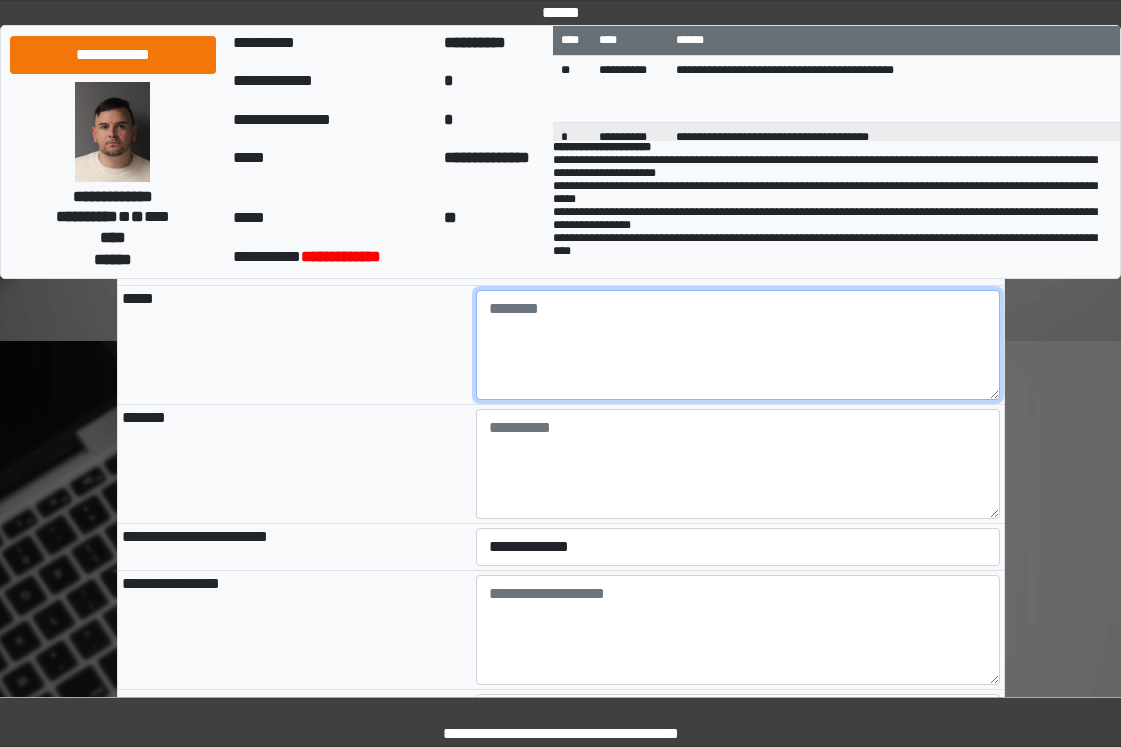 click at bounding box center (738, 345) 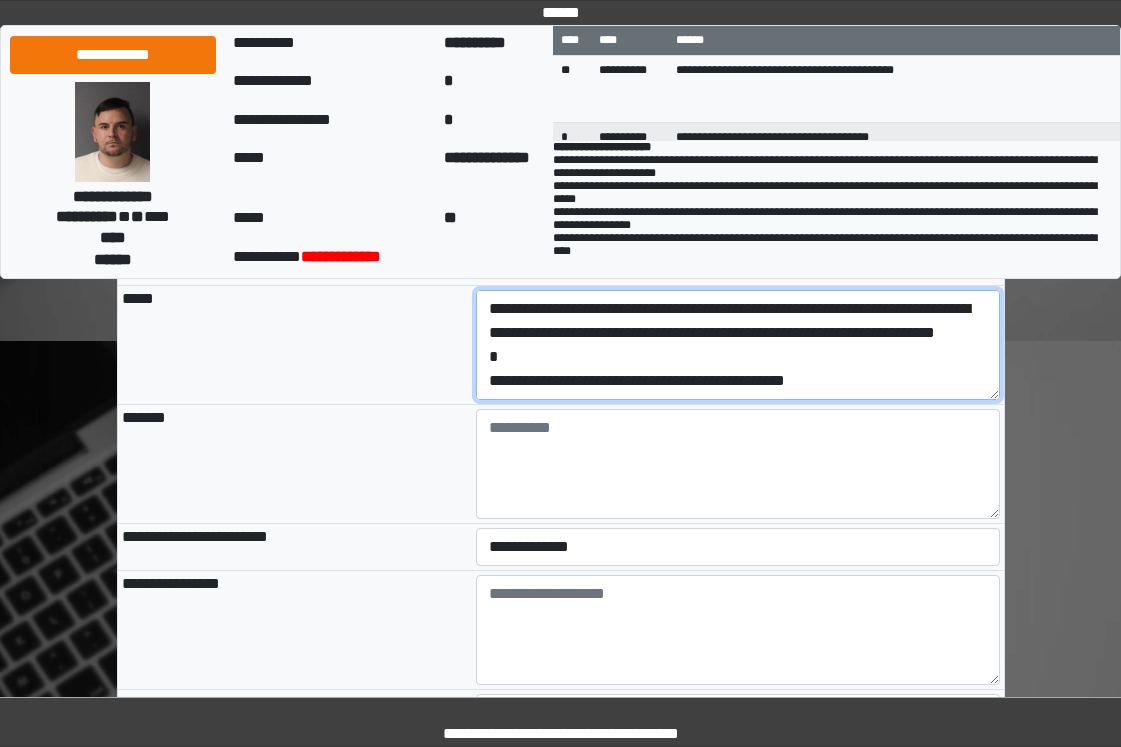 scroll, scrollTop: 0, scrollLeft: 0, axis: both 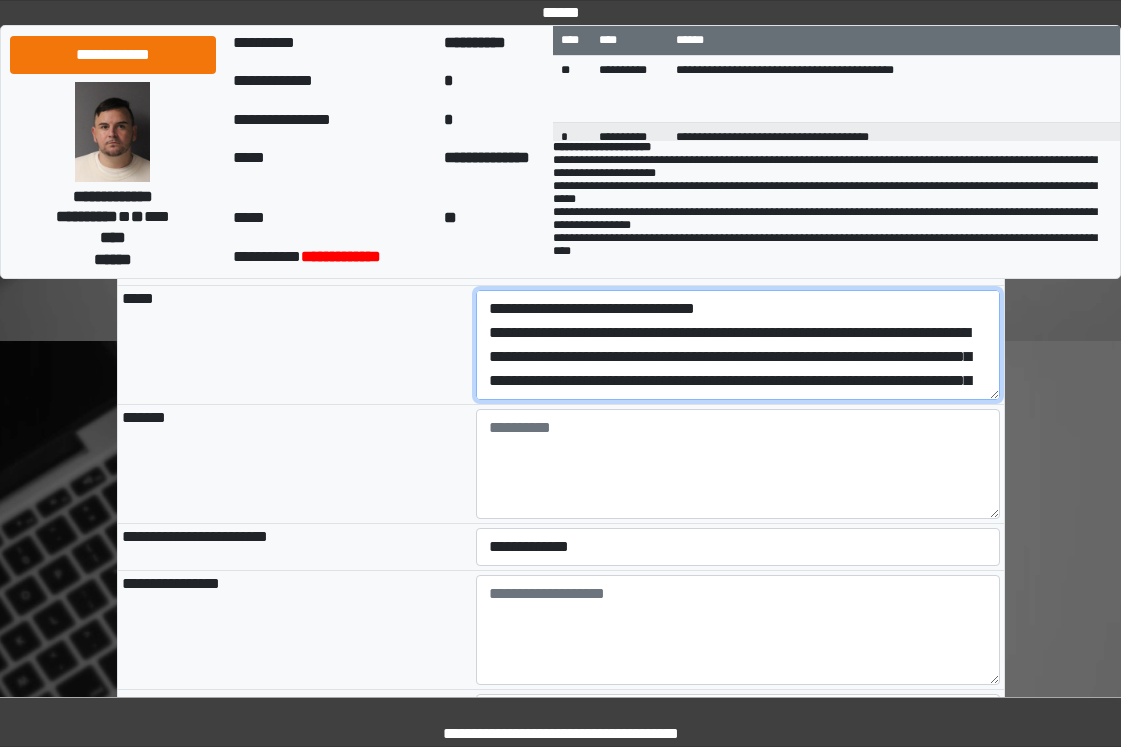 drag, startPoint x: 858, startPoint y: 444, endPoint x: 383, endPoint y: 408, distance: 476.36224 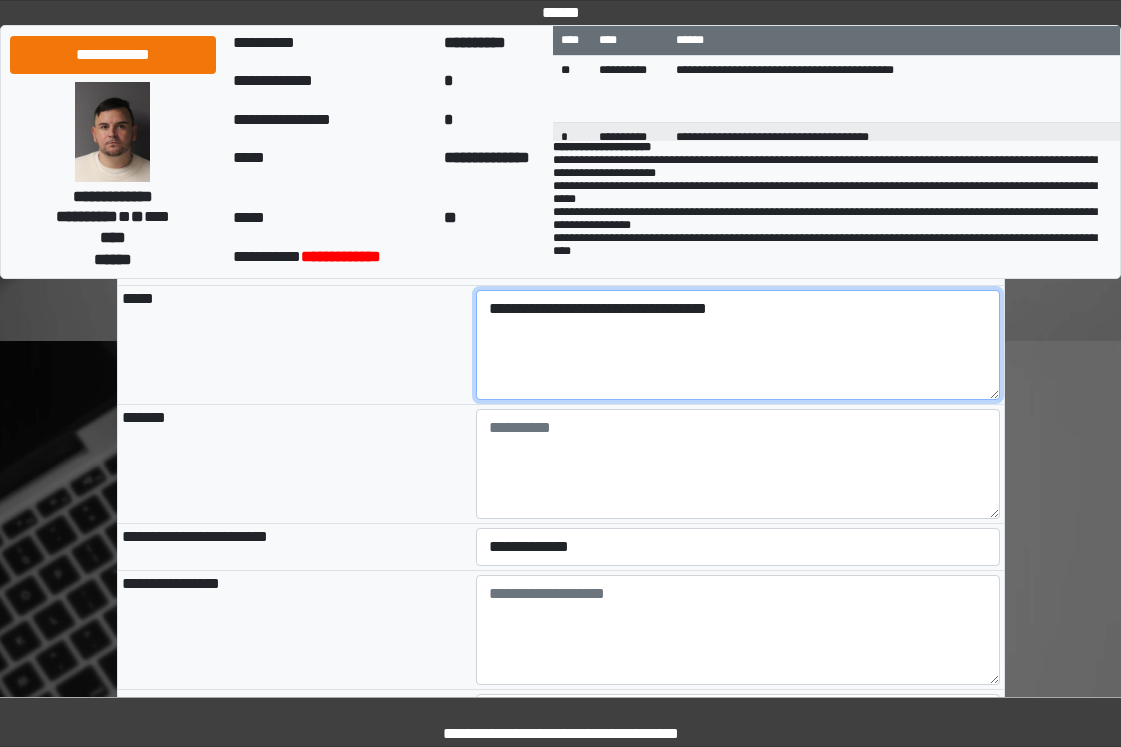 type on "**********" 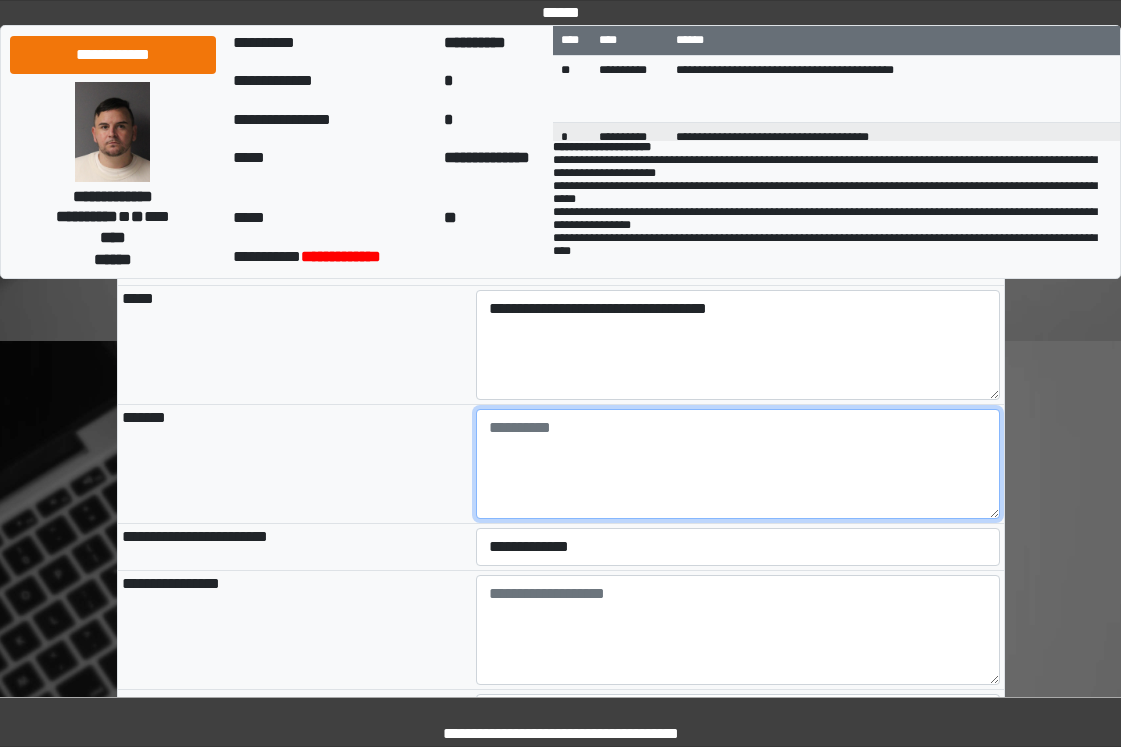 drag, startPoint x: 518, startPoint y: 530, endPoint x: 501, endPoint y: 532, distance: 17.117243 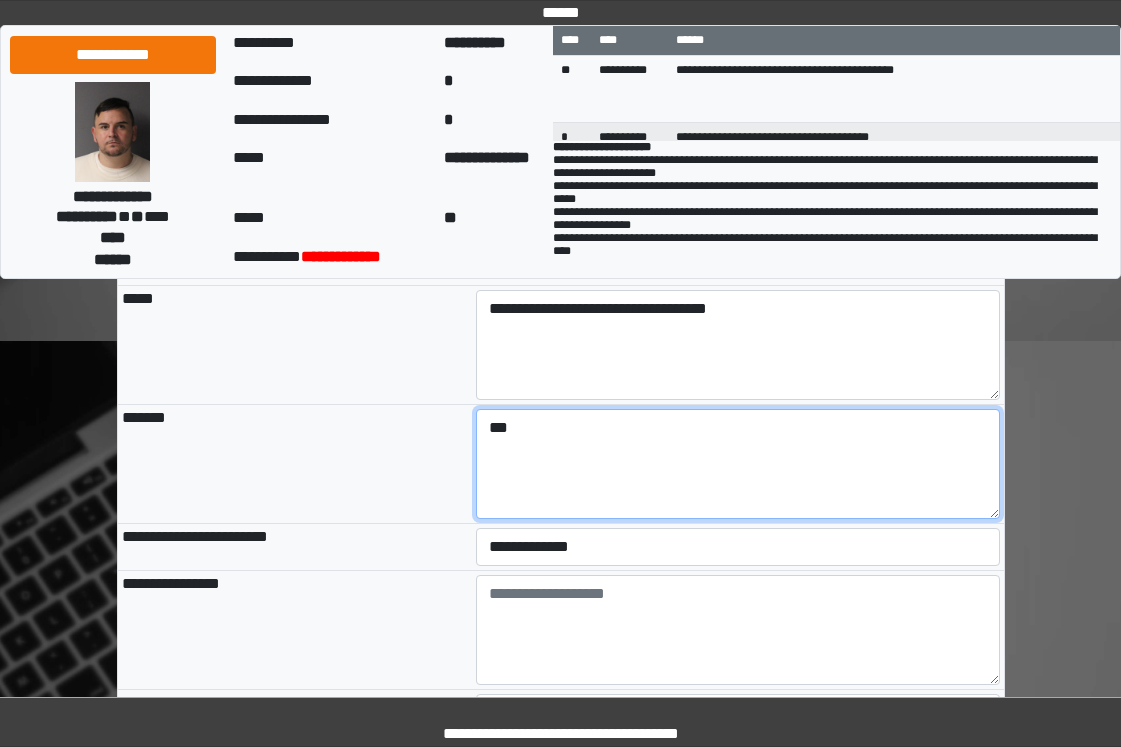 type on "***" 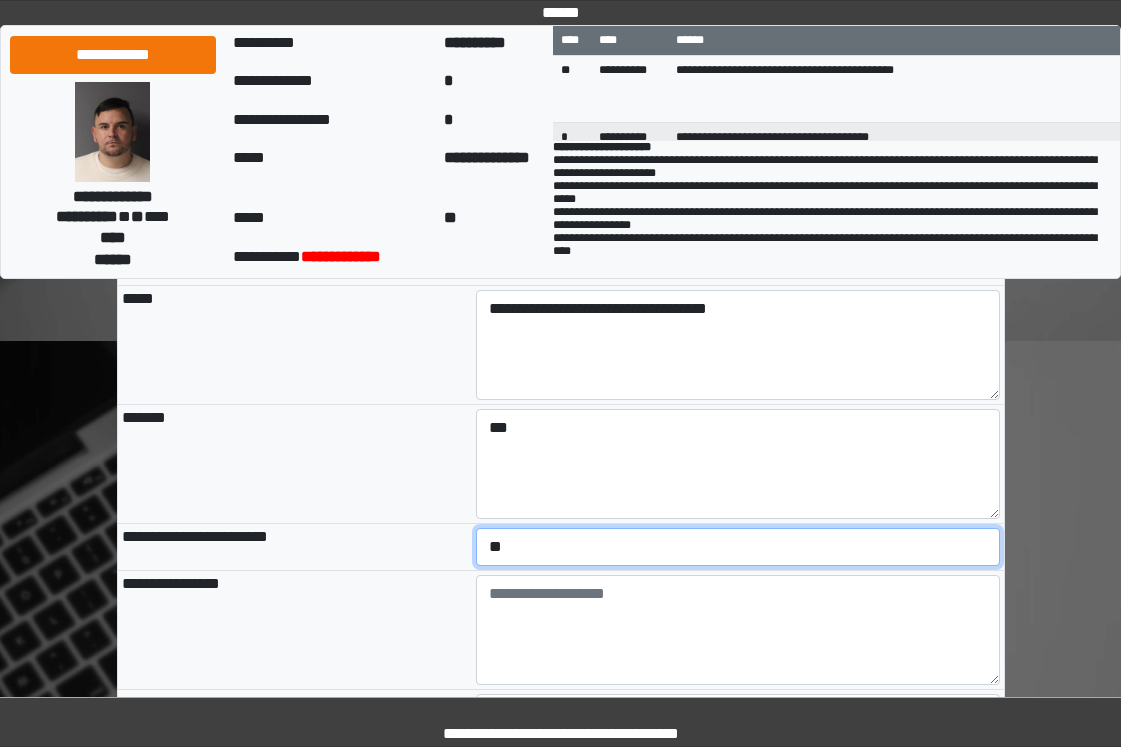 select on "*" 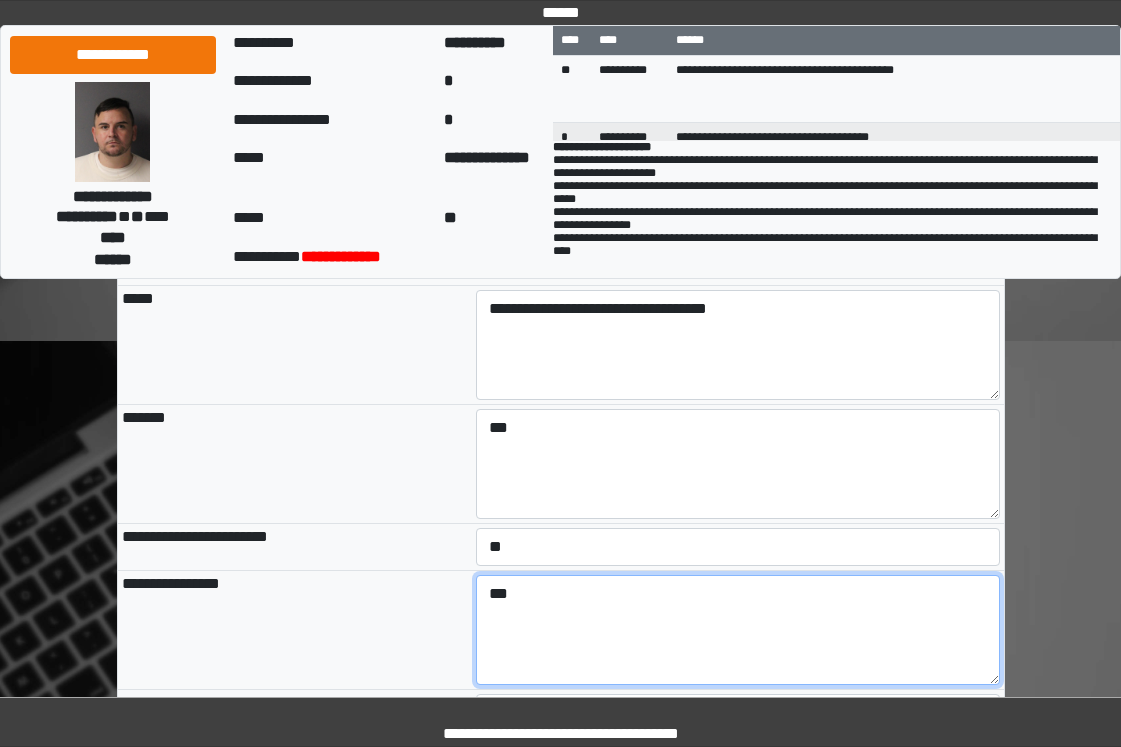 type on "***" 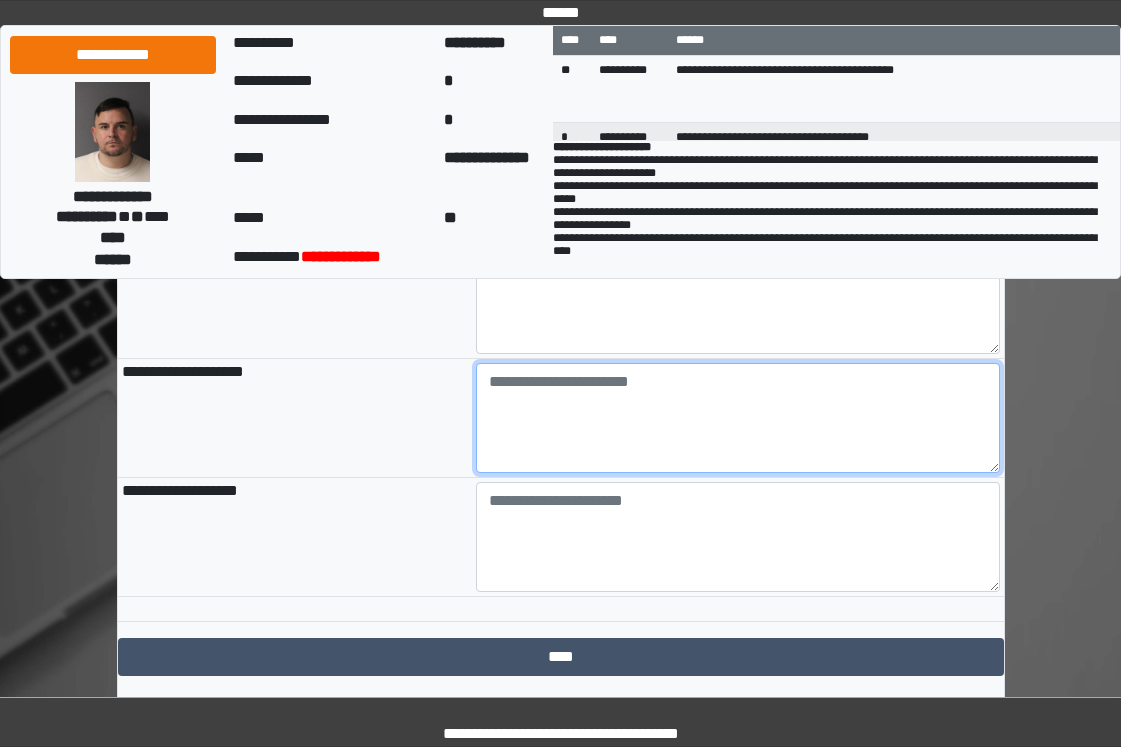 scroll, scrollTop: 2317, scrollLeft: 0, axis: vertical 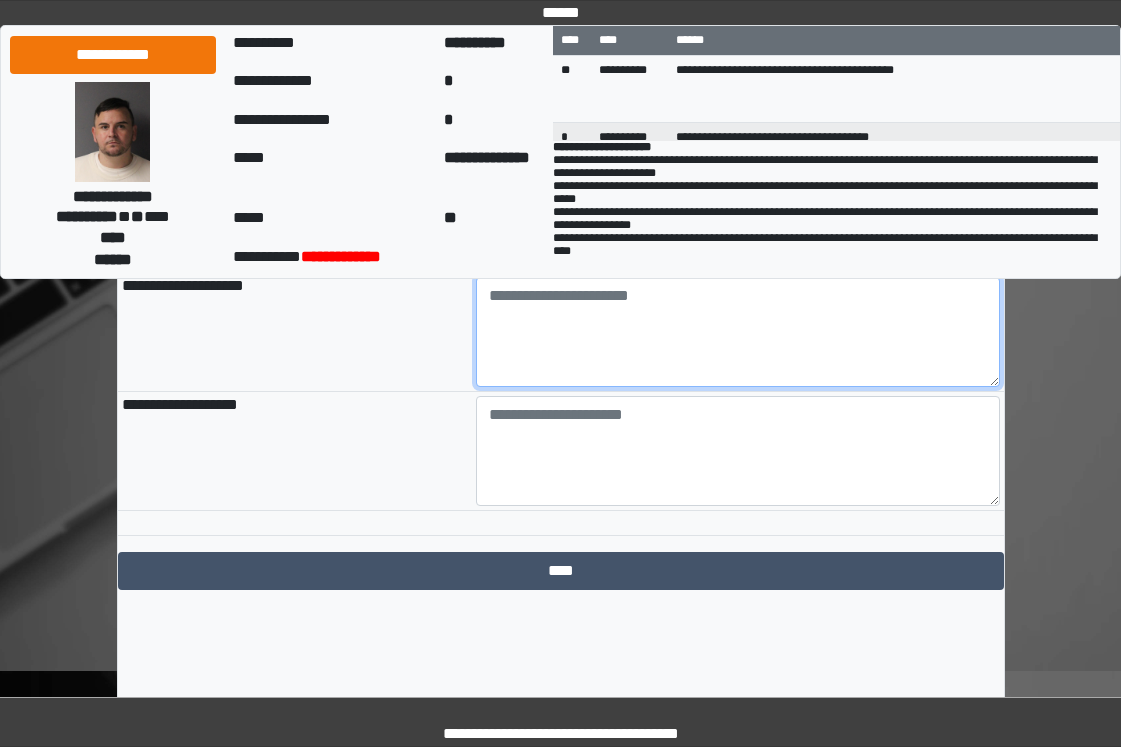paste on "**********" 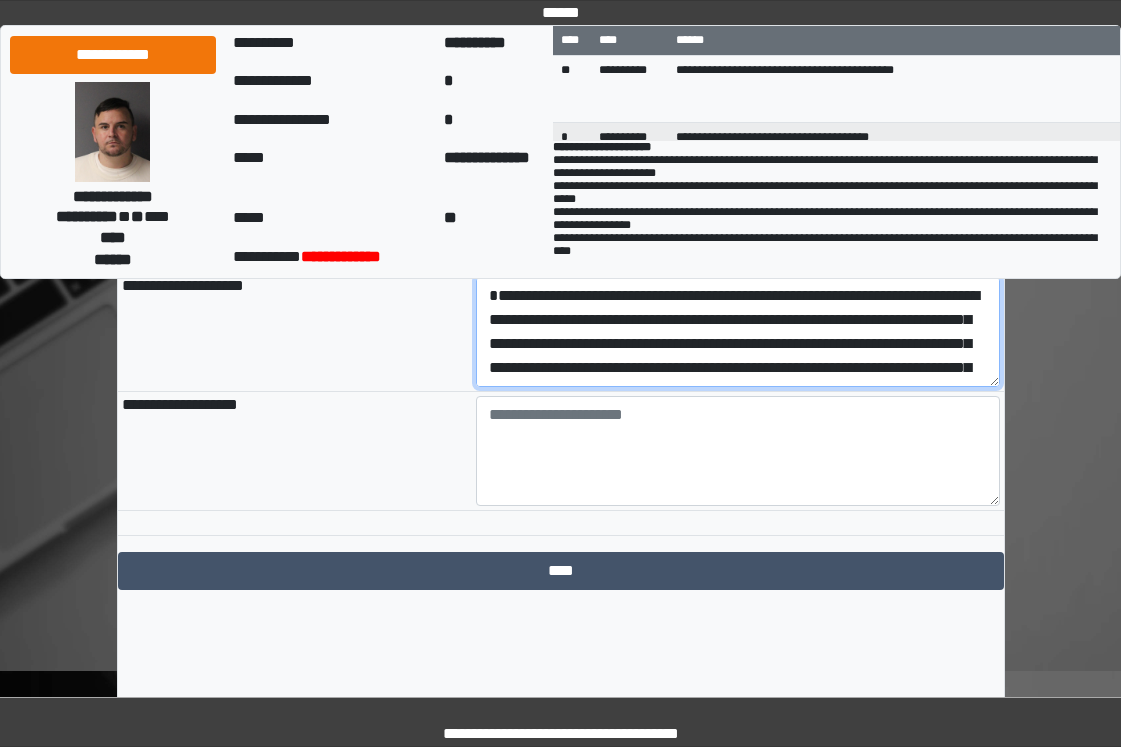 scroll, scrollTop: 232, scrollLeft: 0, axis: vertical 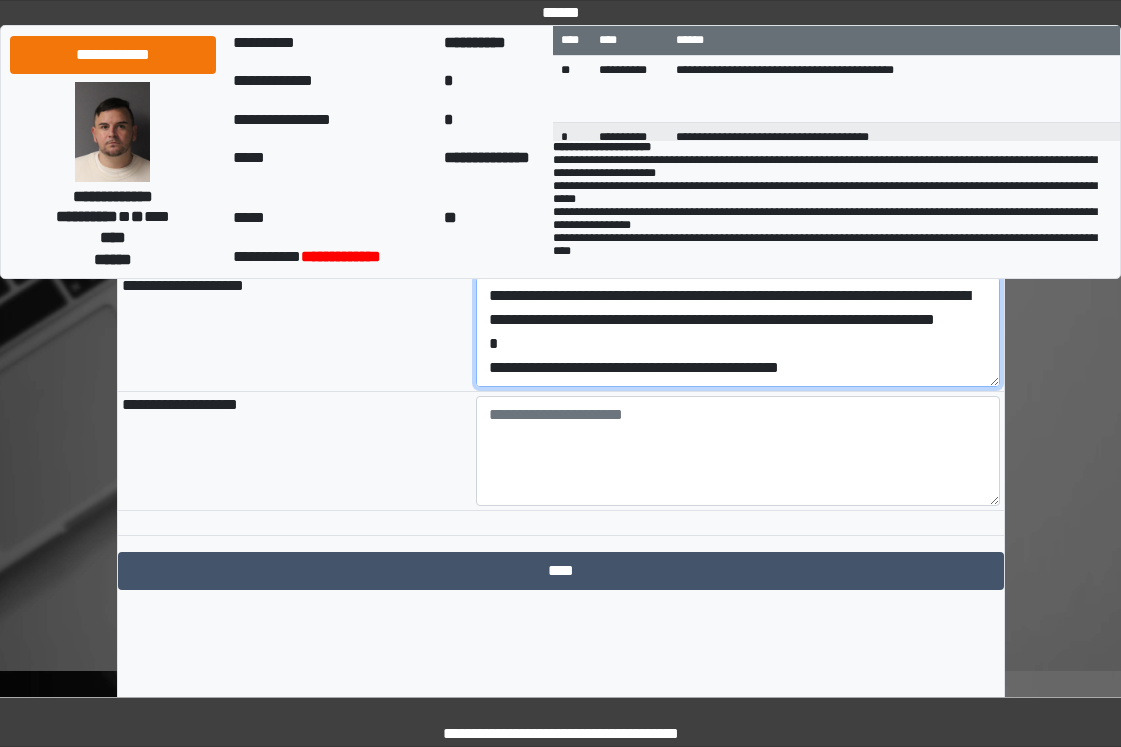 drag, startPoint x: 652, startPoint y: 466, endPoint x: 382, endPoint y: 466, distance: 270 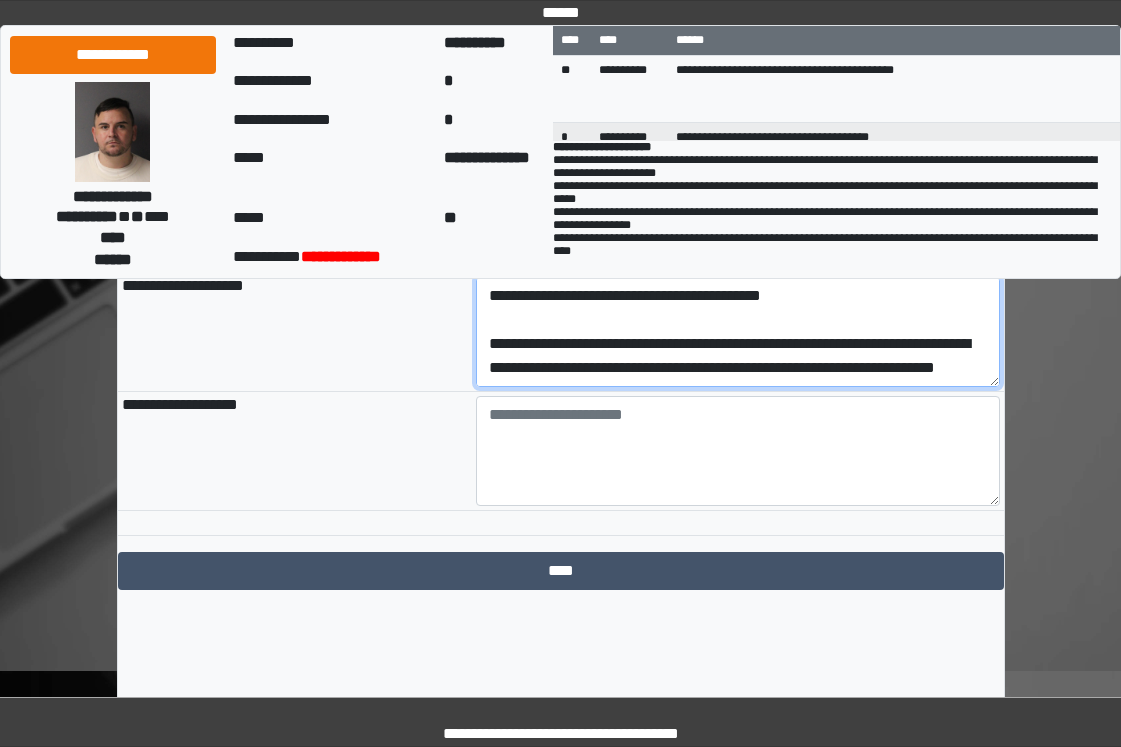 scroll, scrollTop: 192, scrollLeft: 0, axis: vertical 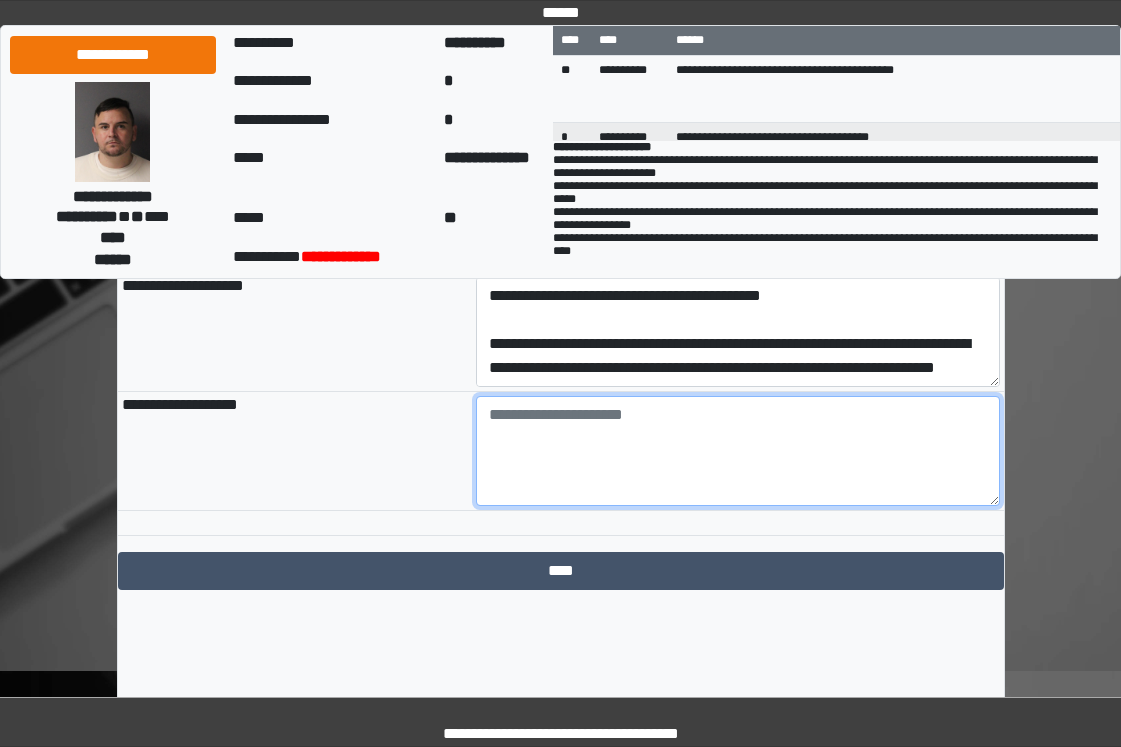 click at bounding box center [738, 451] 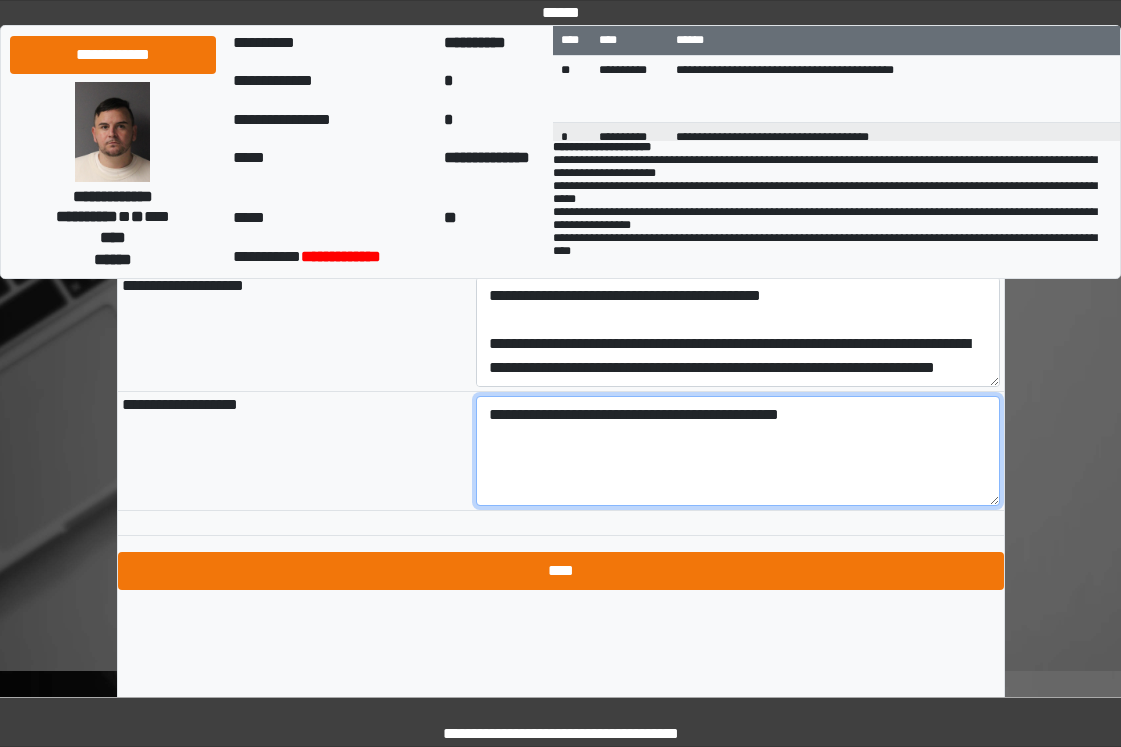 type on "**********" 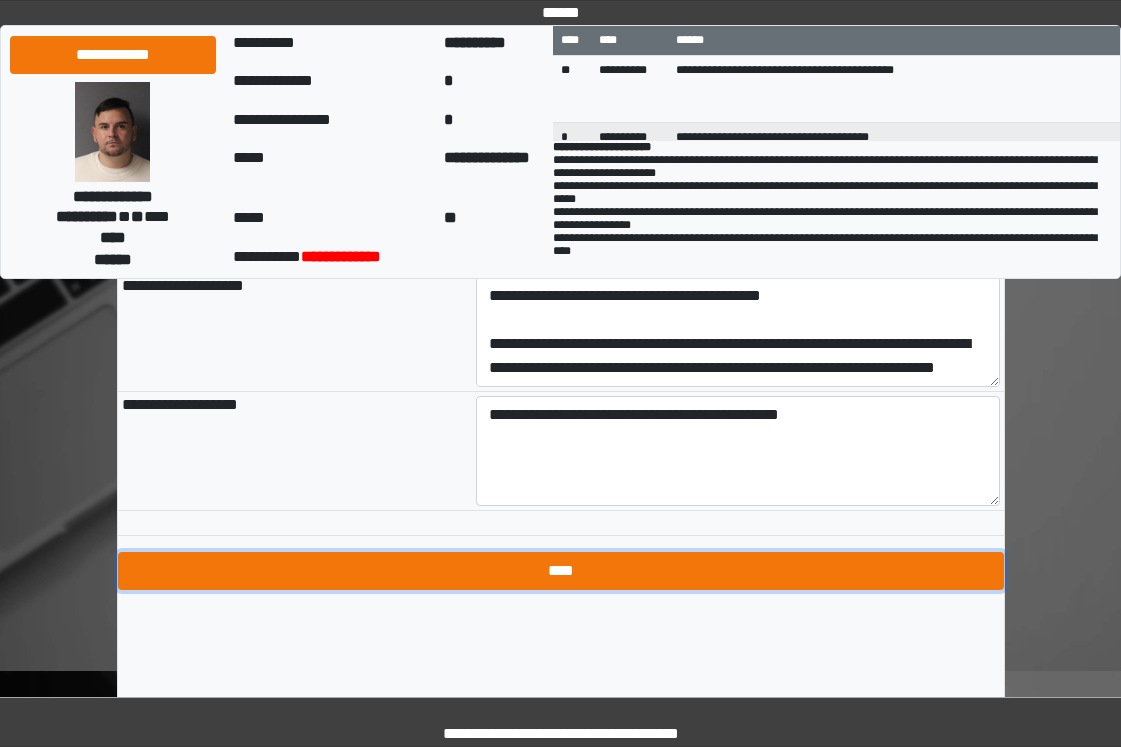 click on "****" at bounding box center (561, 571) 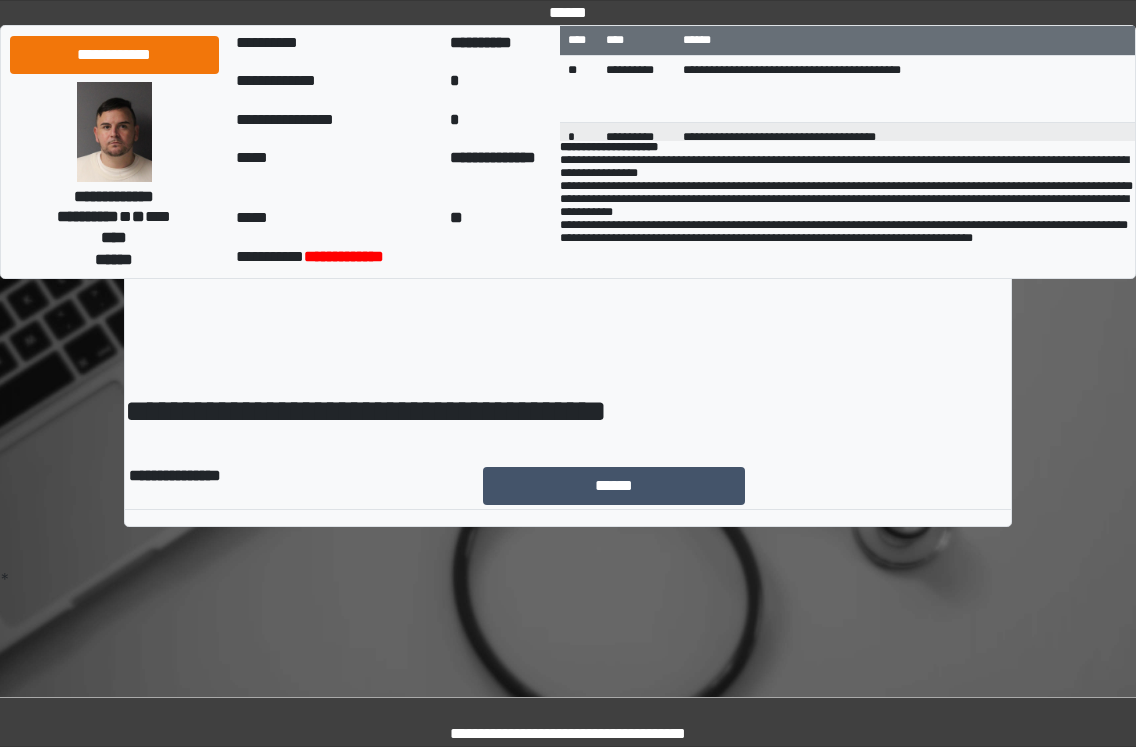 scroll, scrollTop: 0, scrollLeft: 0, axis: both 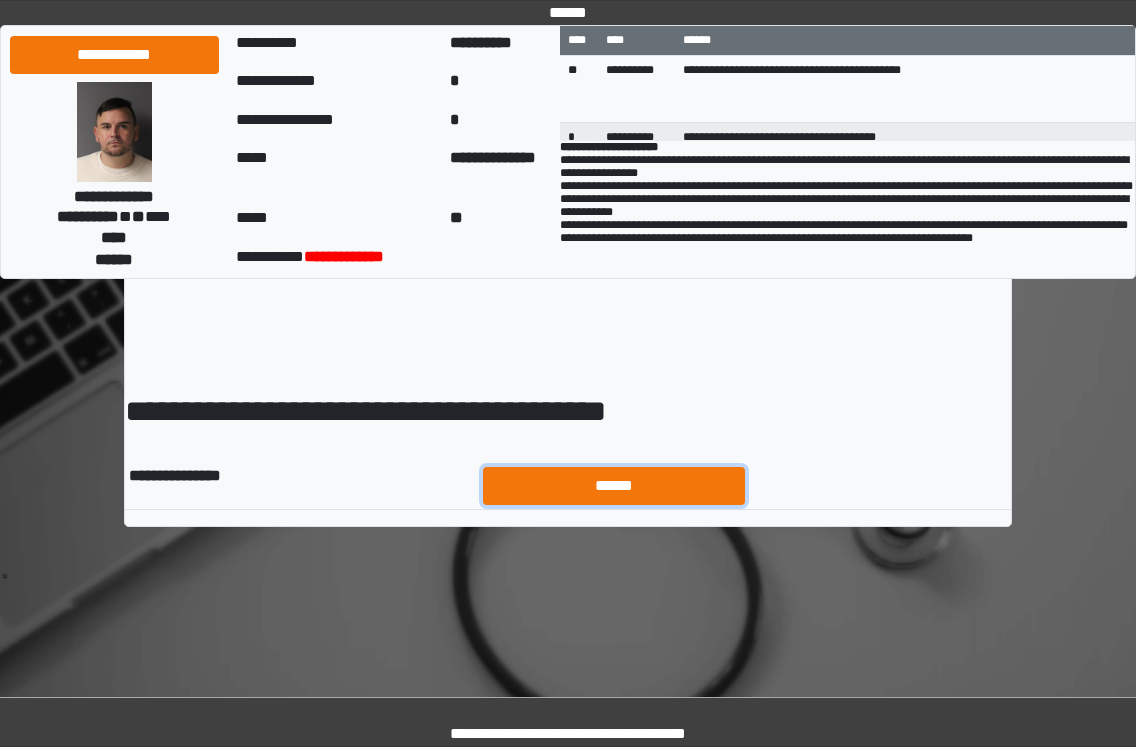 click on "******" at bounding box center [614, 486] 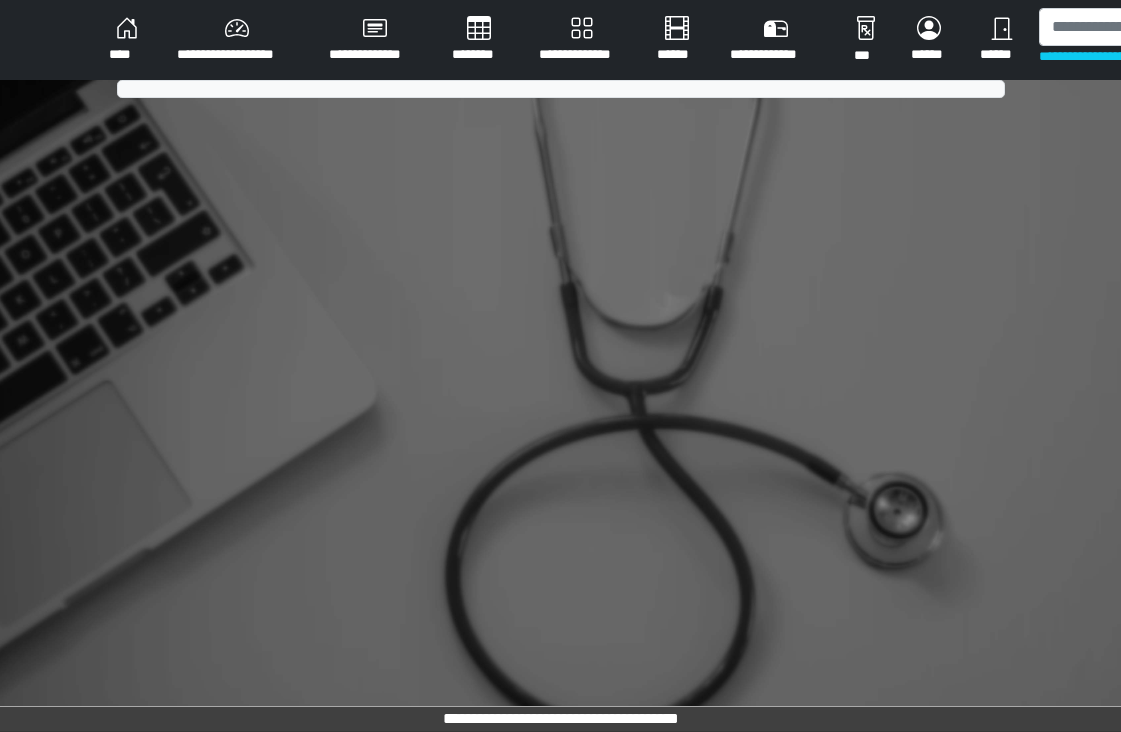 scroll, scrollTop: 0, scrollLeft: 0, axis: both 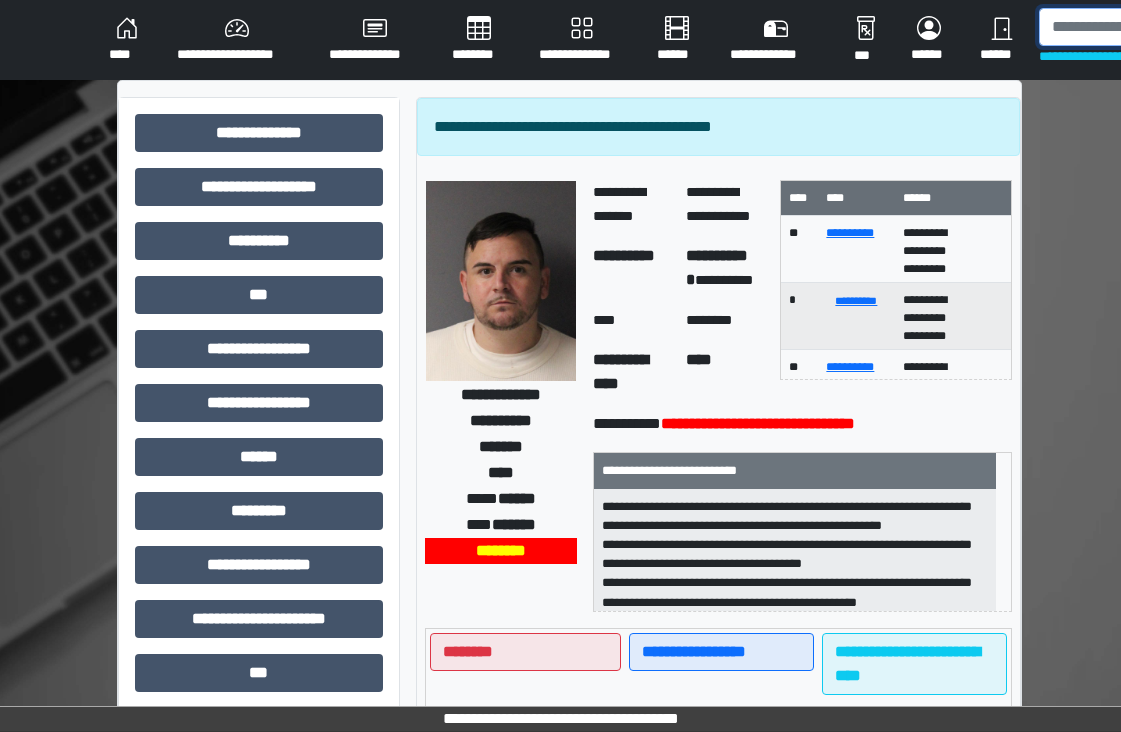 click at bounding box center [1142, 27] 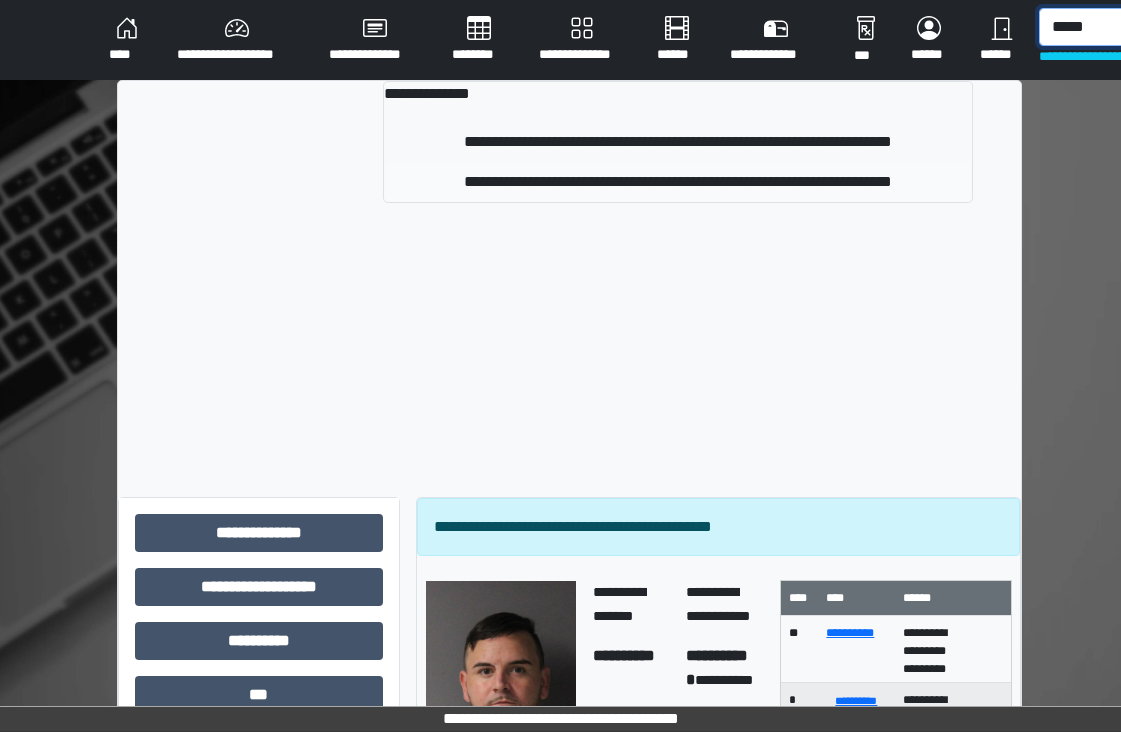 type on "*****" 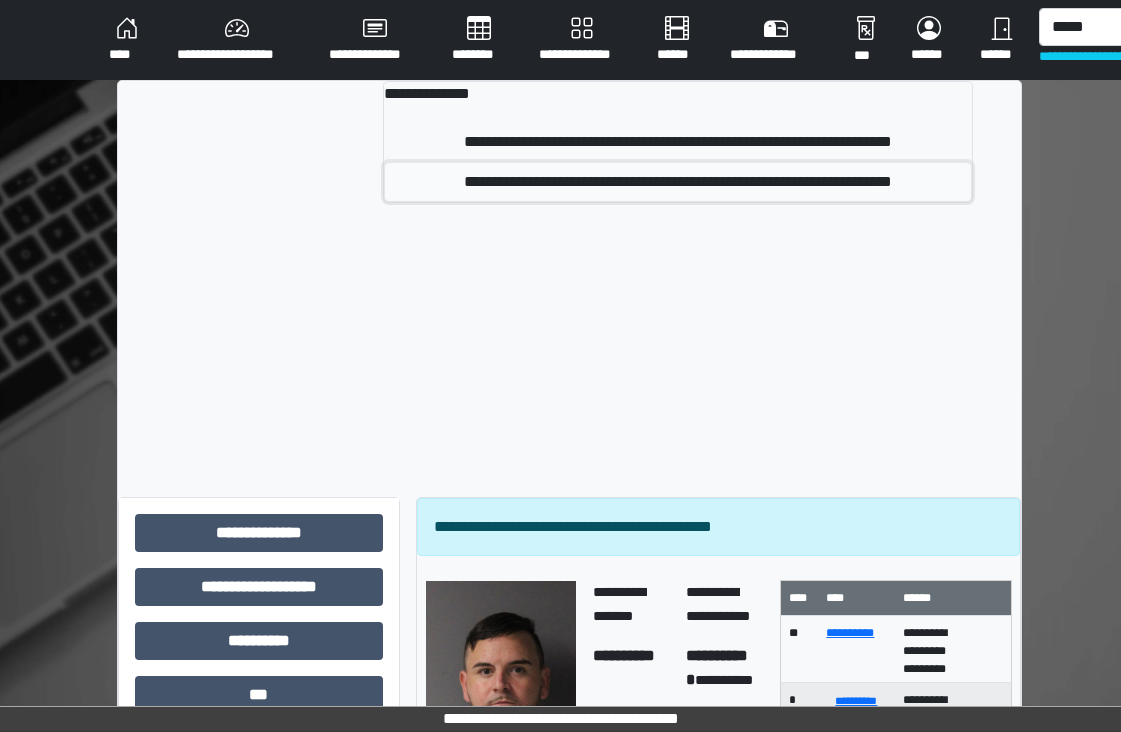 click on "**********" at bounding box center [678, 182] 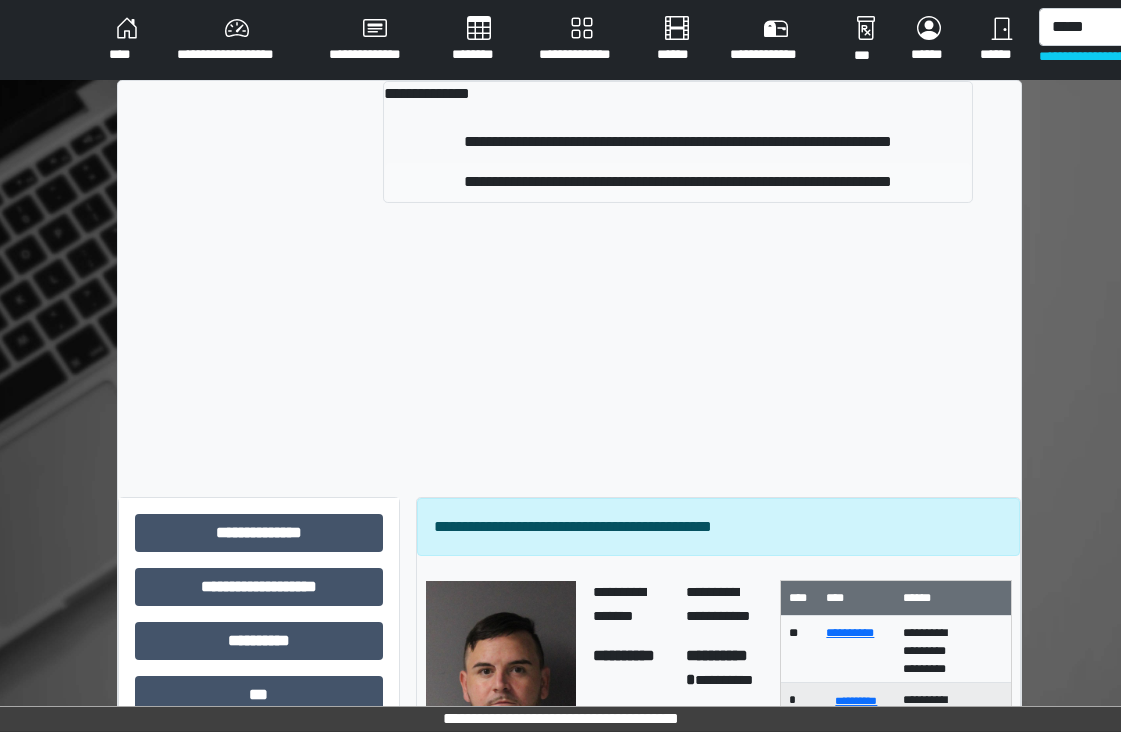 type 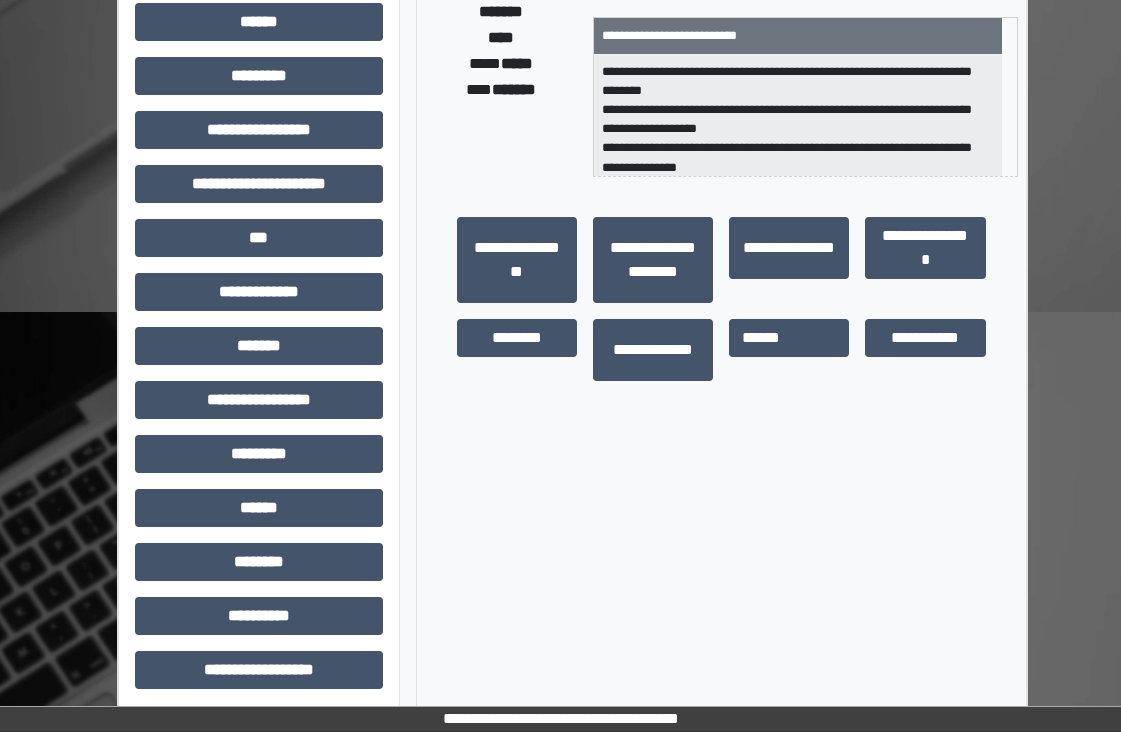 scroll, scrollTop: 442, scrollLeft: 0, axis: vertical 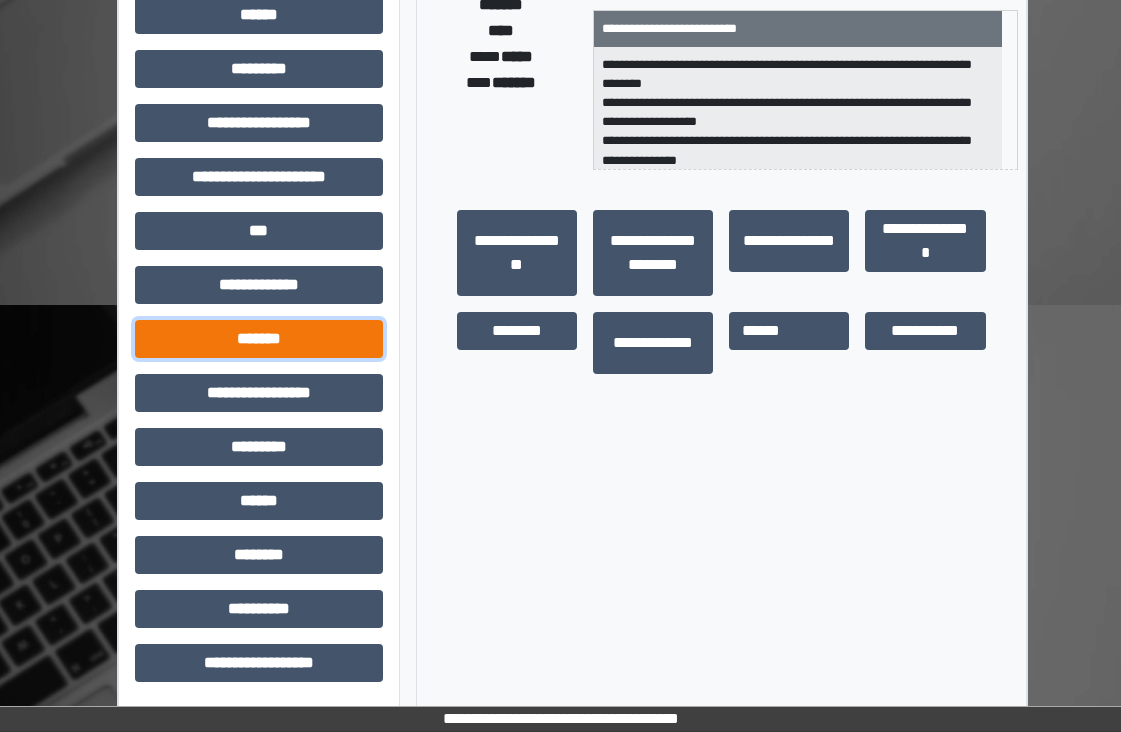 click on "*******" at bounding box center [259, 339] 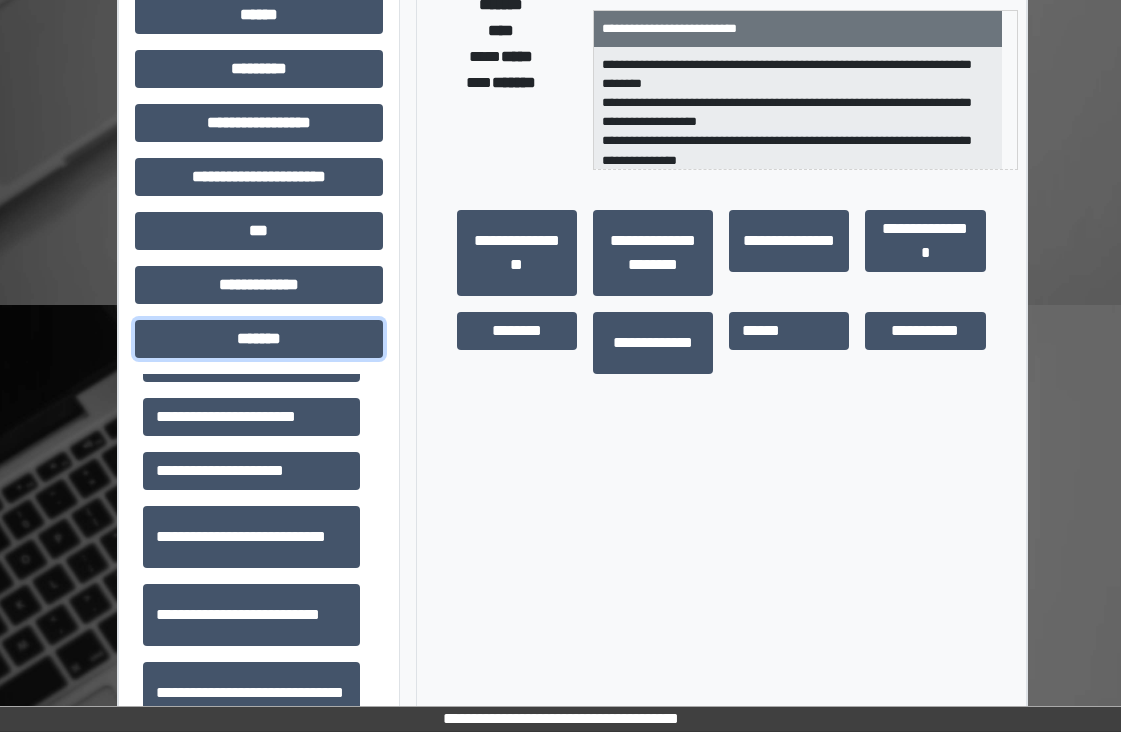 scroll, scrollTop: 600, scrollLeft: 0, axis: vertical 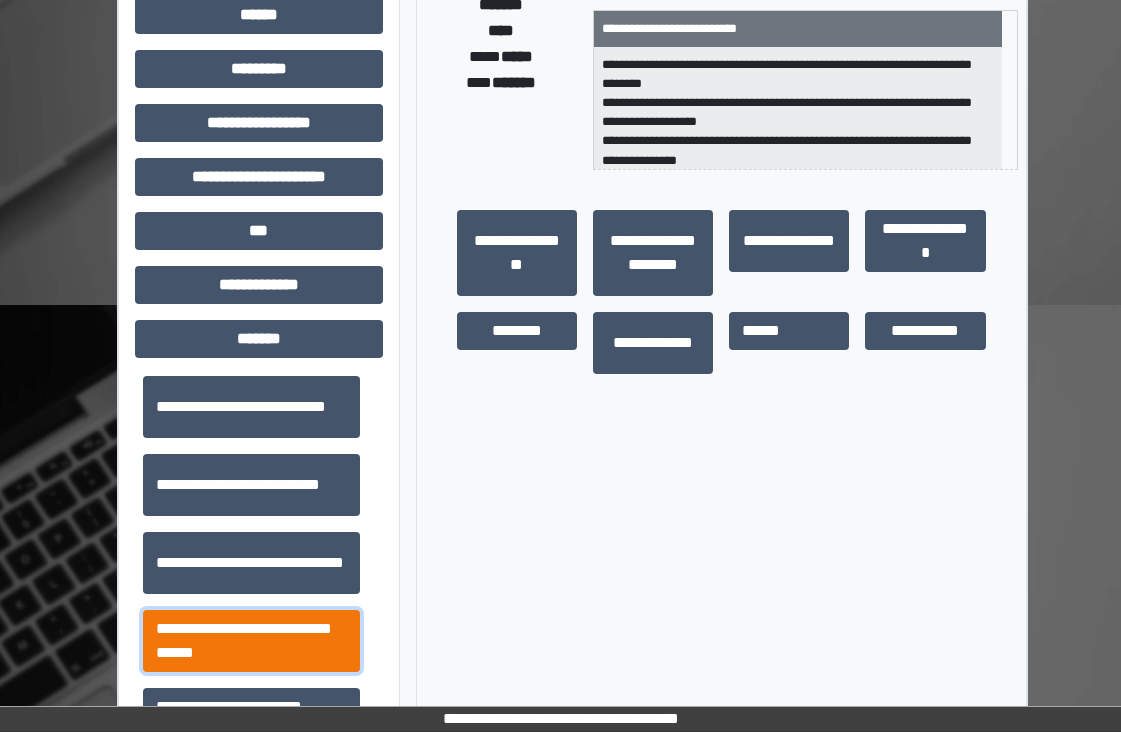 click on "**********" at bounding box center [251, 641] 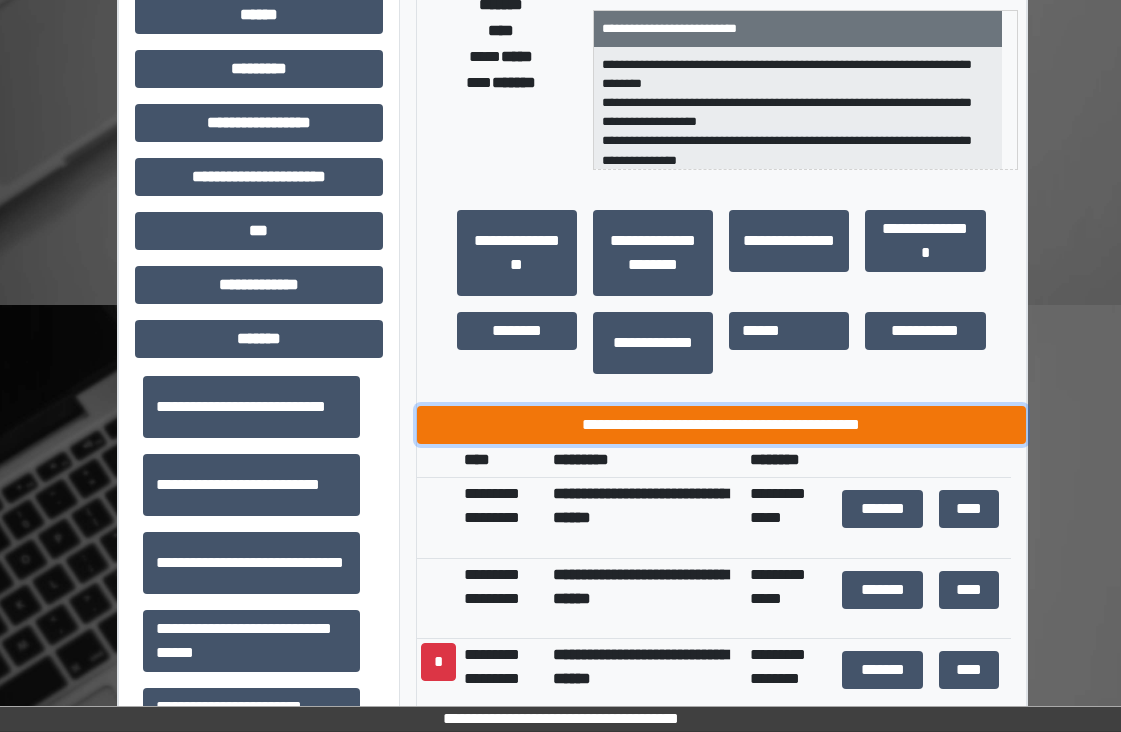 click on "**********" at bounding box center [721, 425] 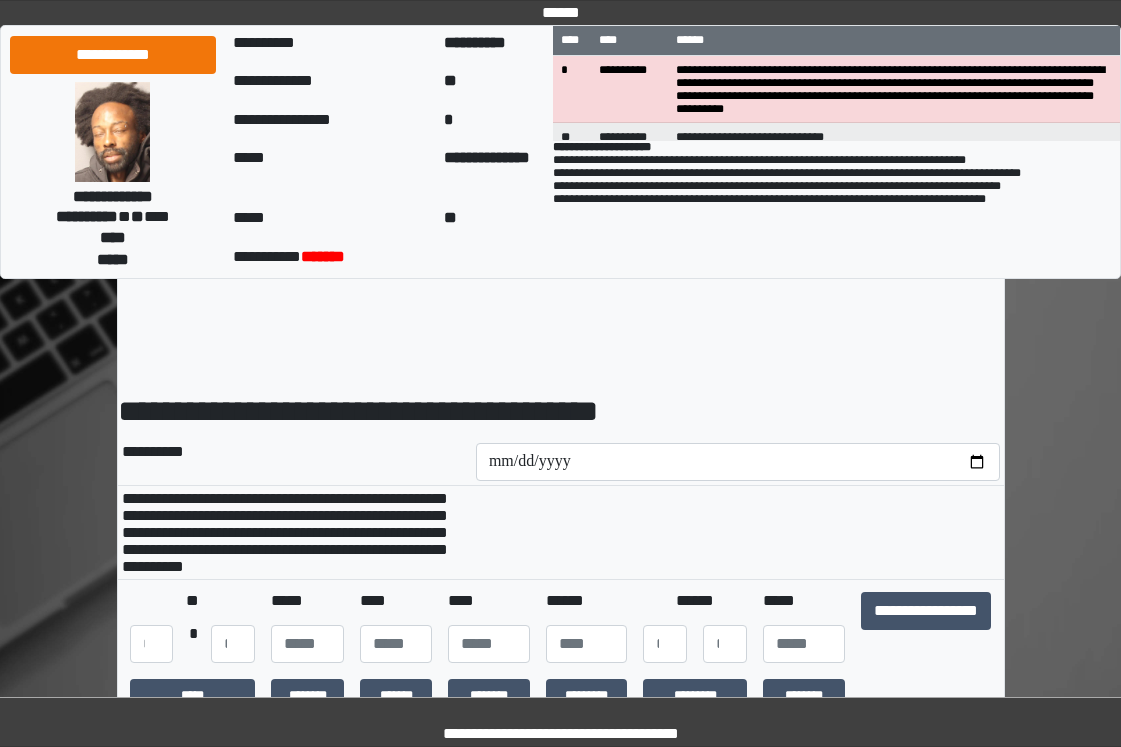 scroll, scrollTop: 0, scrollLeft: 0, axis: both 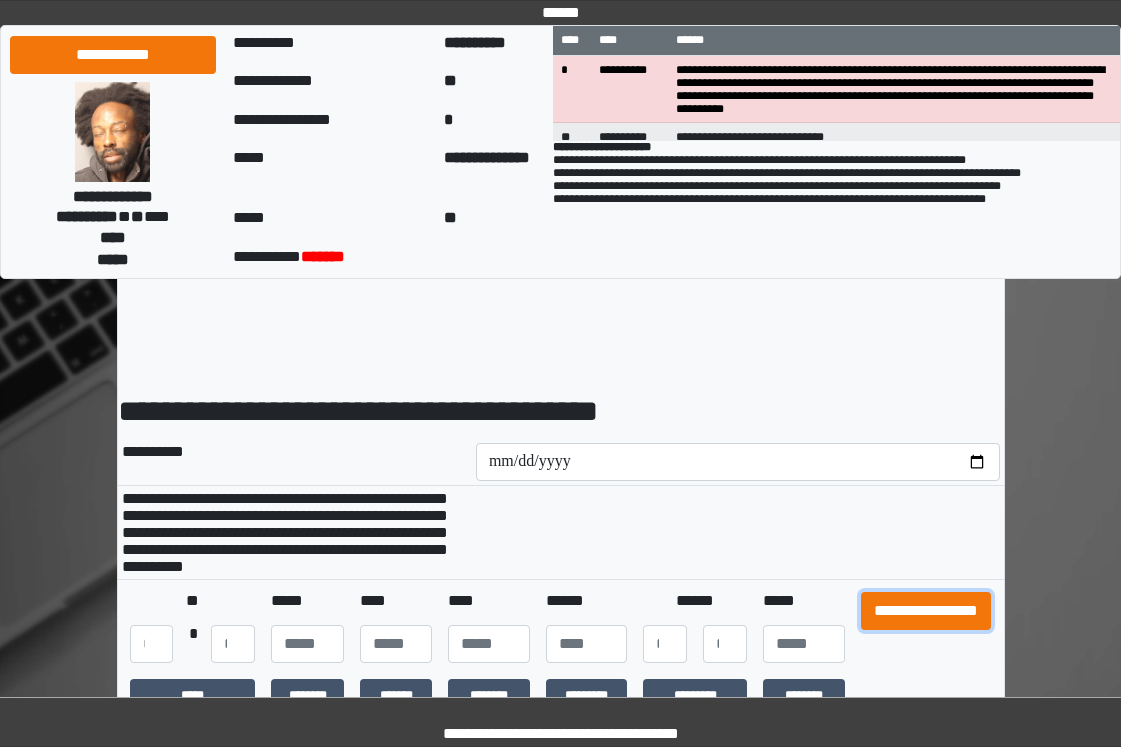click on "**********" at bounding box center [926, 611] 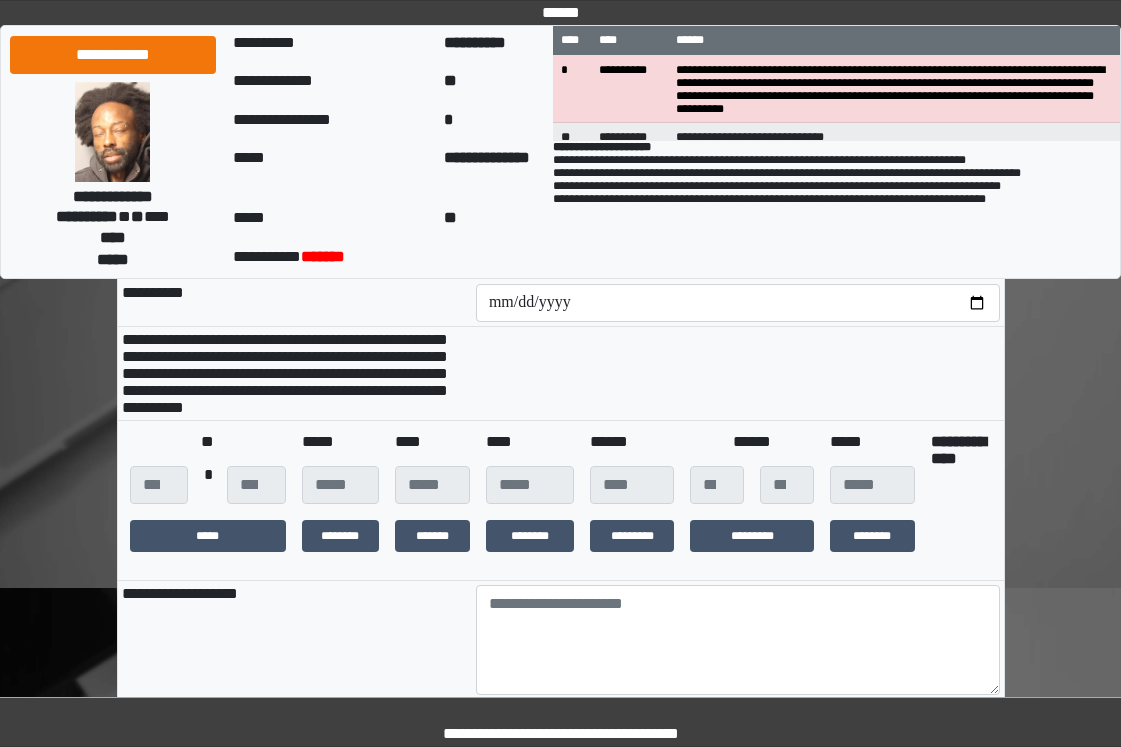 scroll, scrollTop: 200, scrollLeft: 0, axis: vertical 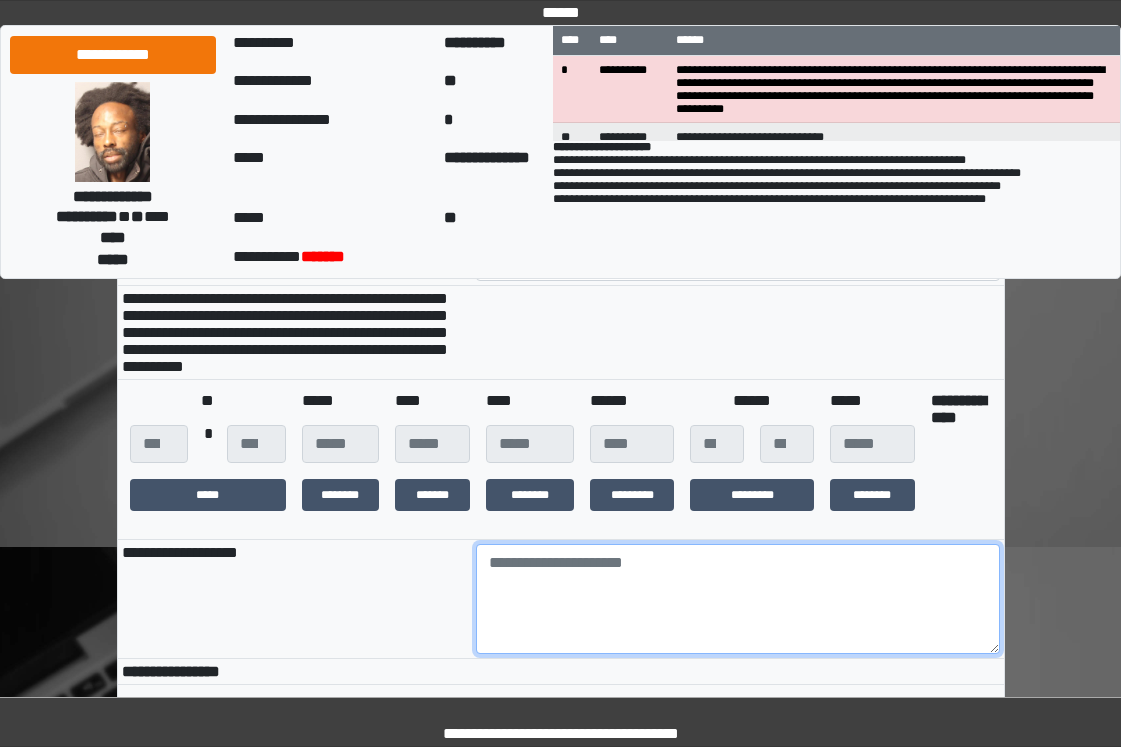 click at bounding box center [738, 599] 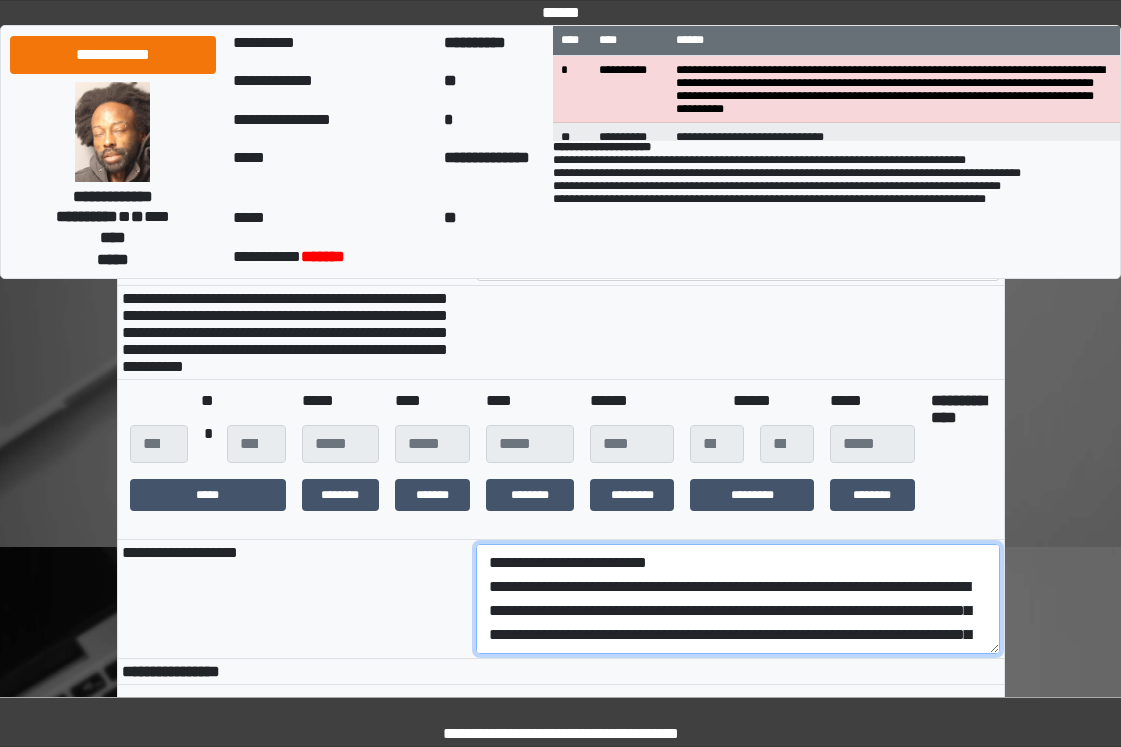 scroll, scrollTop: 136, scrollLeft: 0, axis: vertical 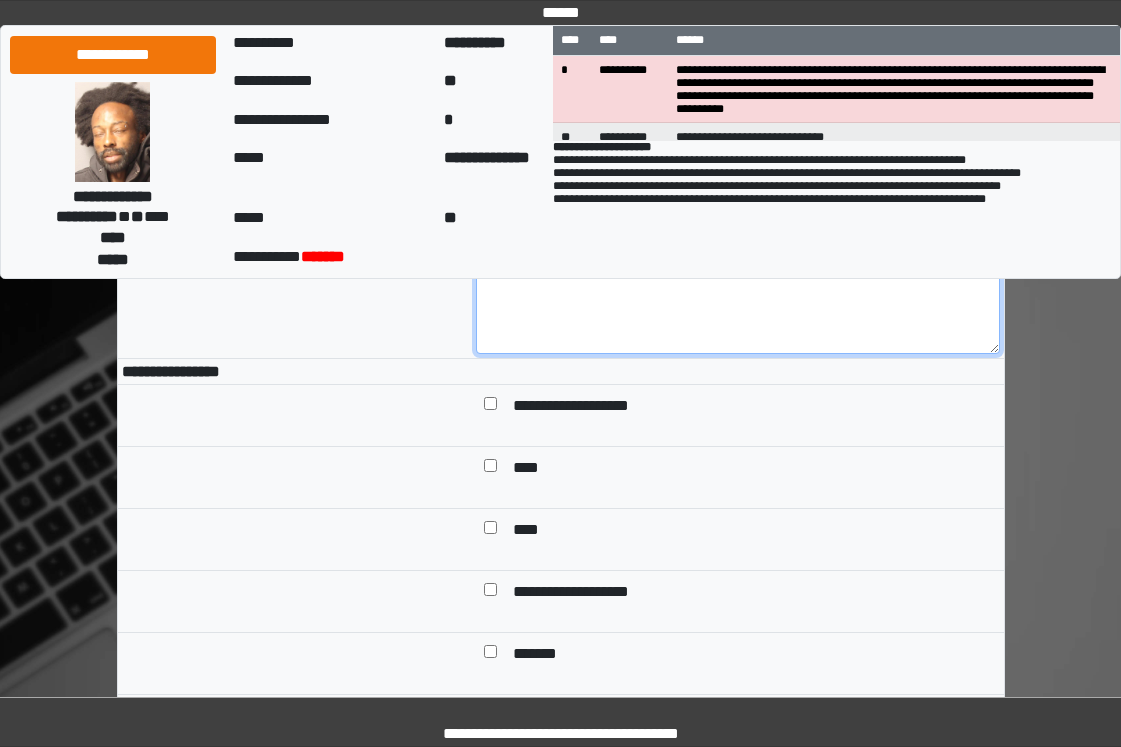 type on "**********" 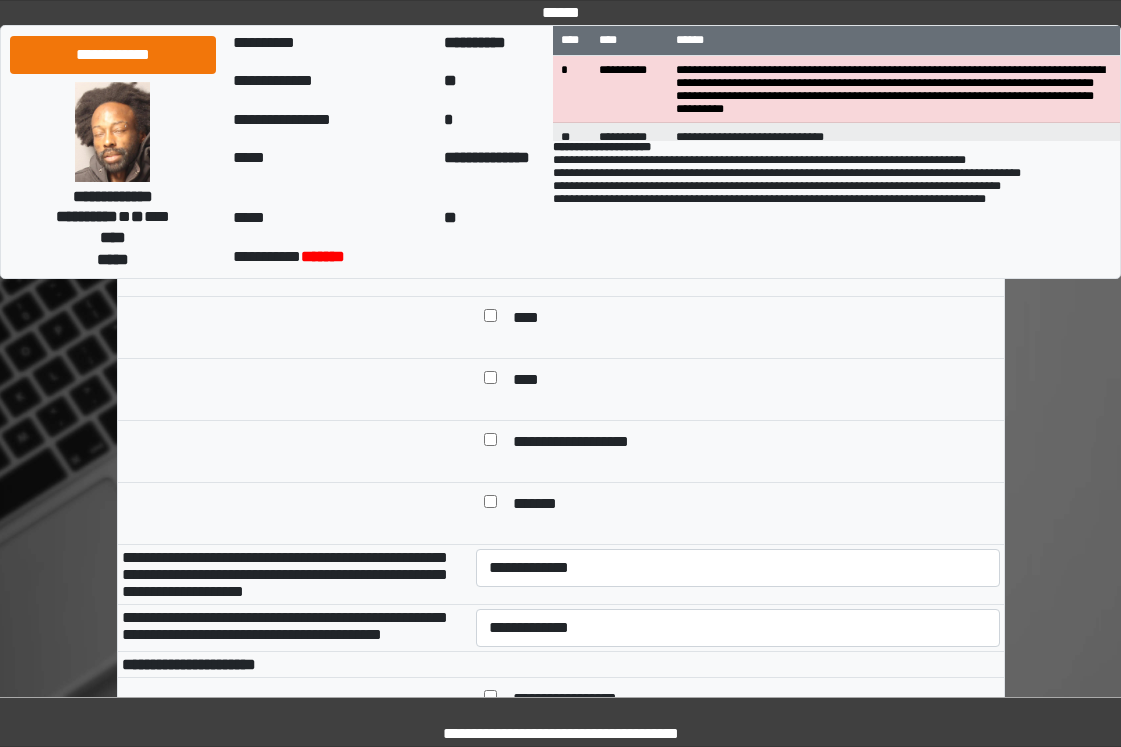 scroll, scrollTop: 800, scrollLeft: 0, axis: vertical 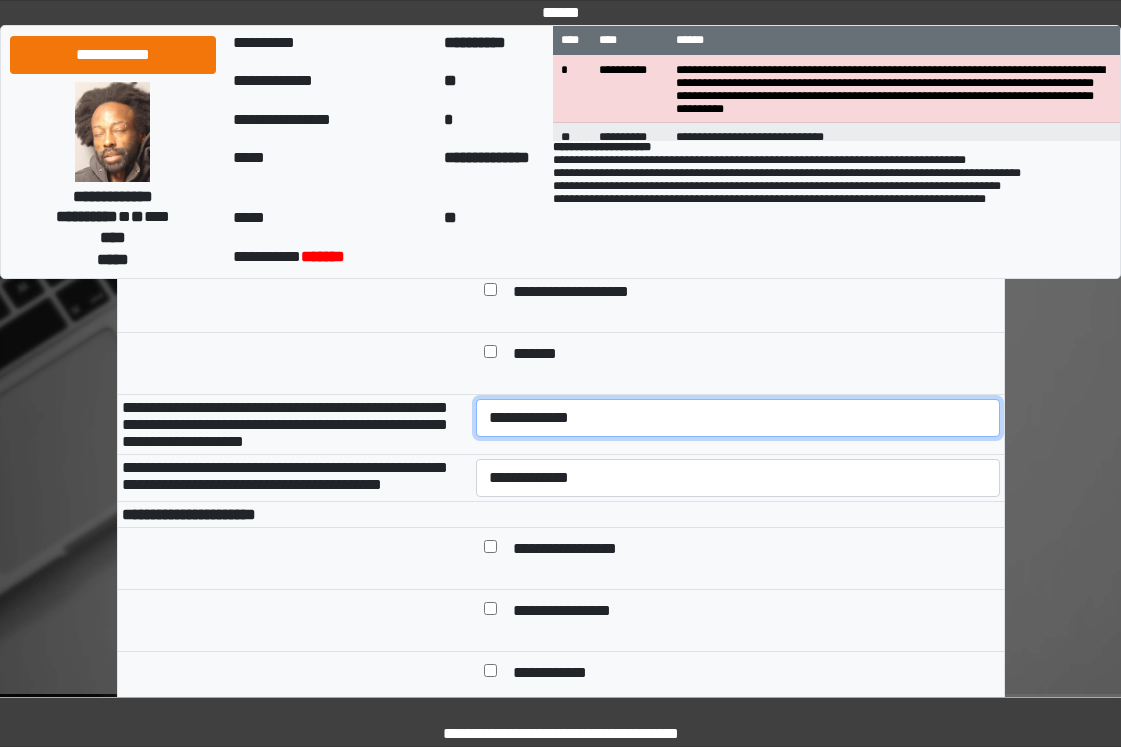 click on "**********" at bounding box center (738, 418) 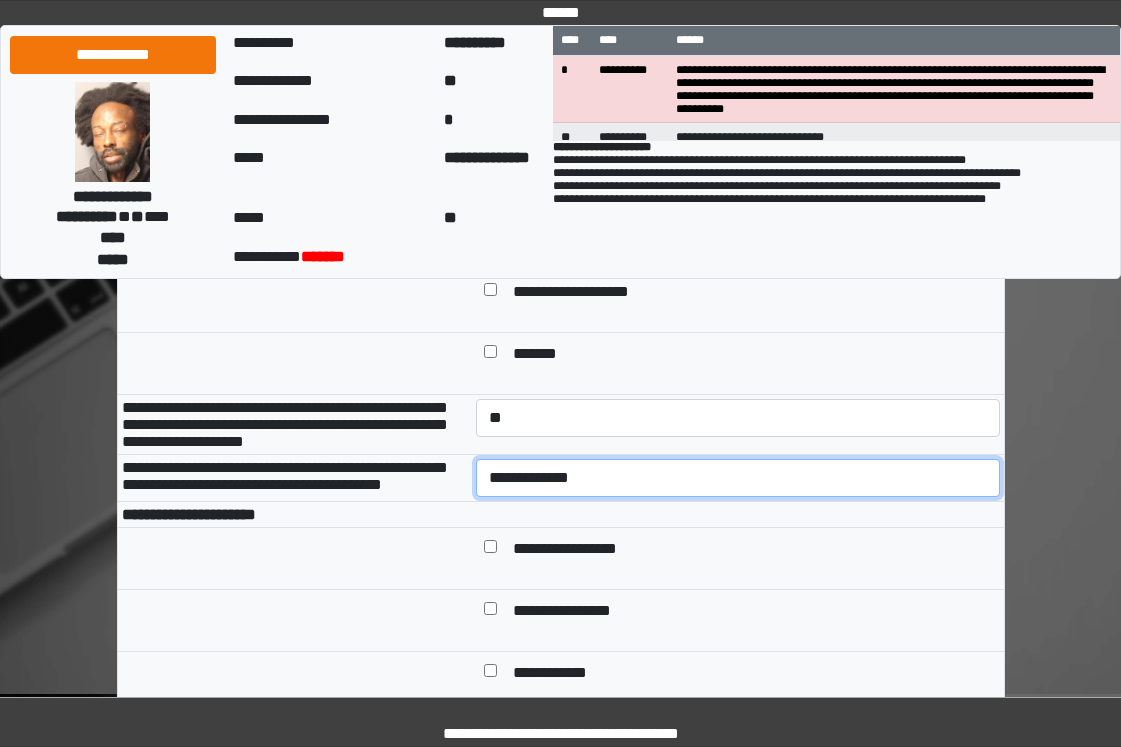 drag, startPoint x: 588, startPoint y: 510, endPoint x: 588, endPoint y: 522, distance: 12 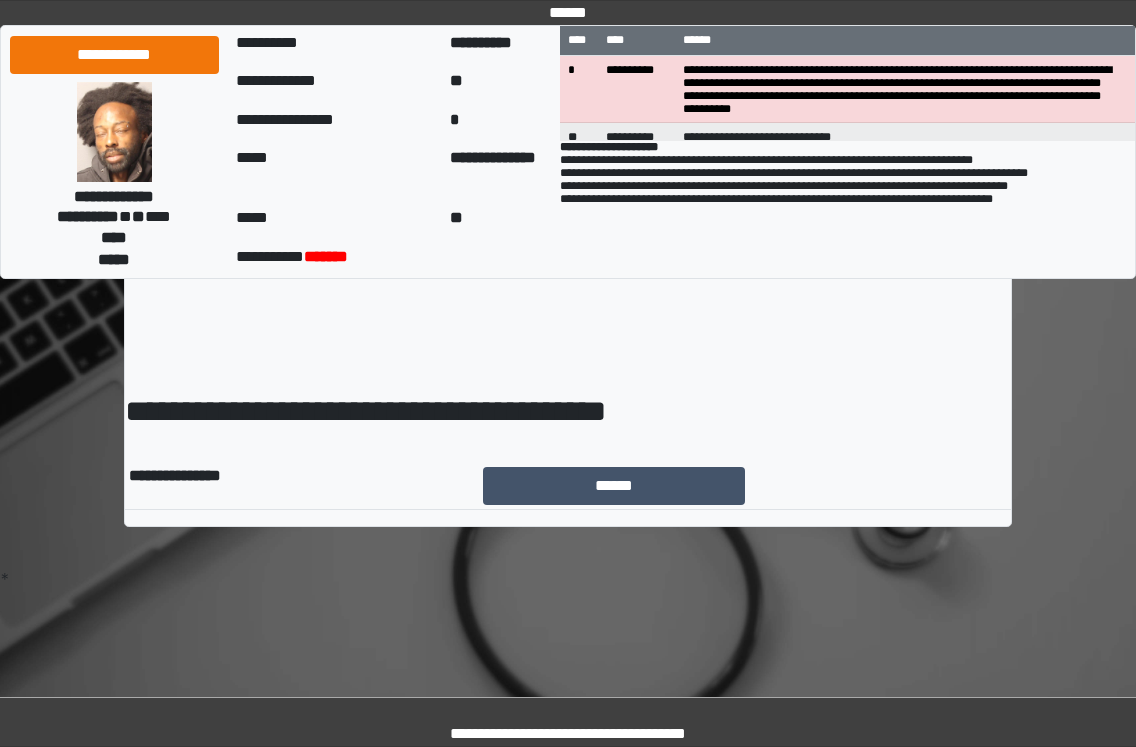 scroll, scrollTop: 0, scrollLeft: 0, axis: both 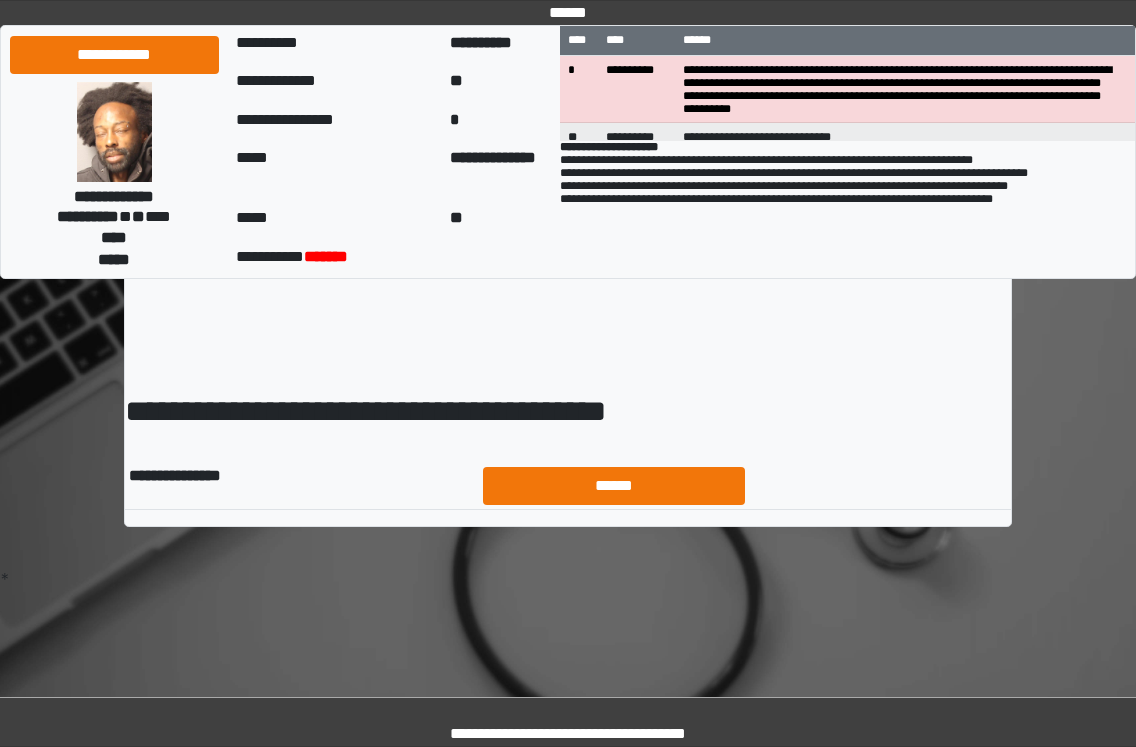 click on "******" at bounding box center (745, 486) 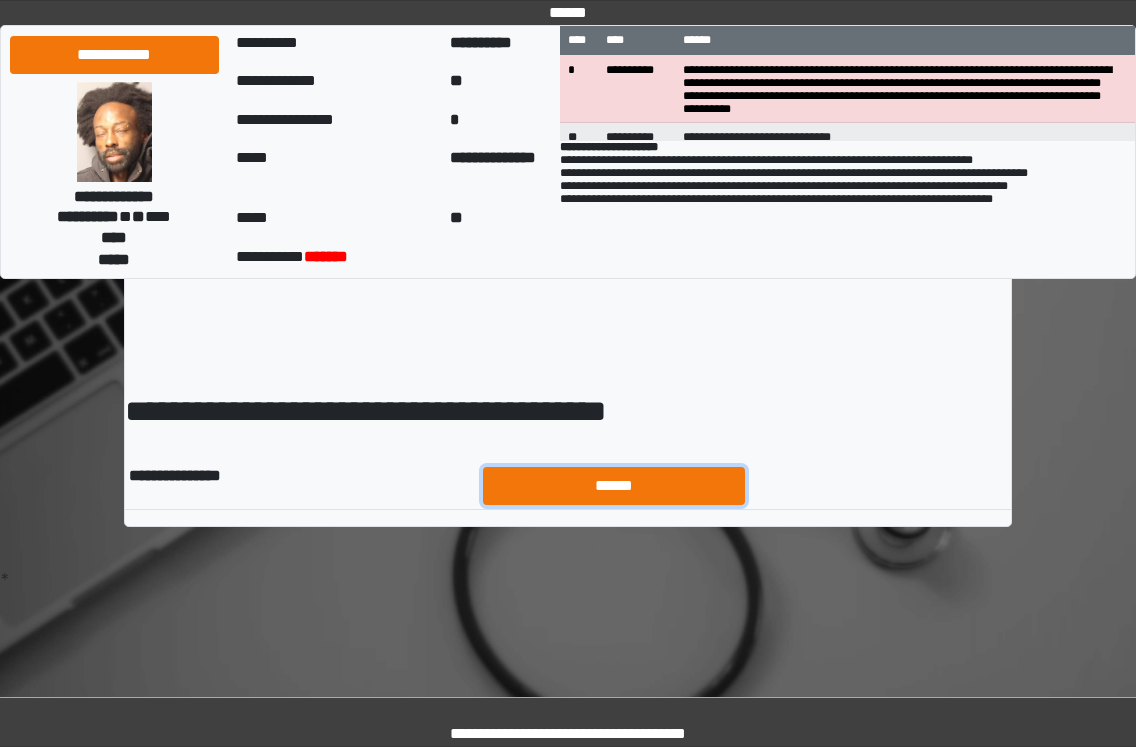 click on "******" at bounding box center [614, 486] 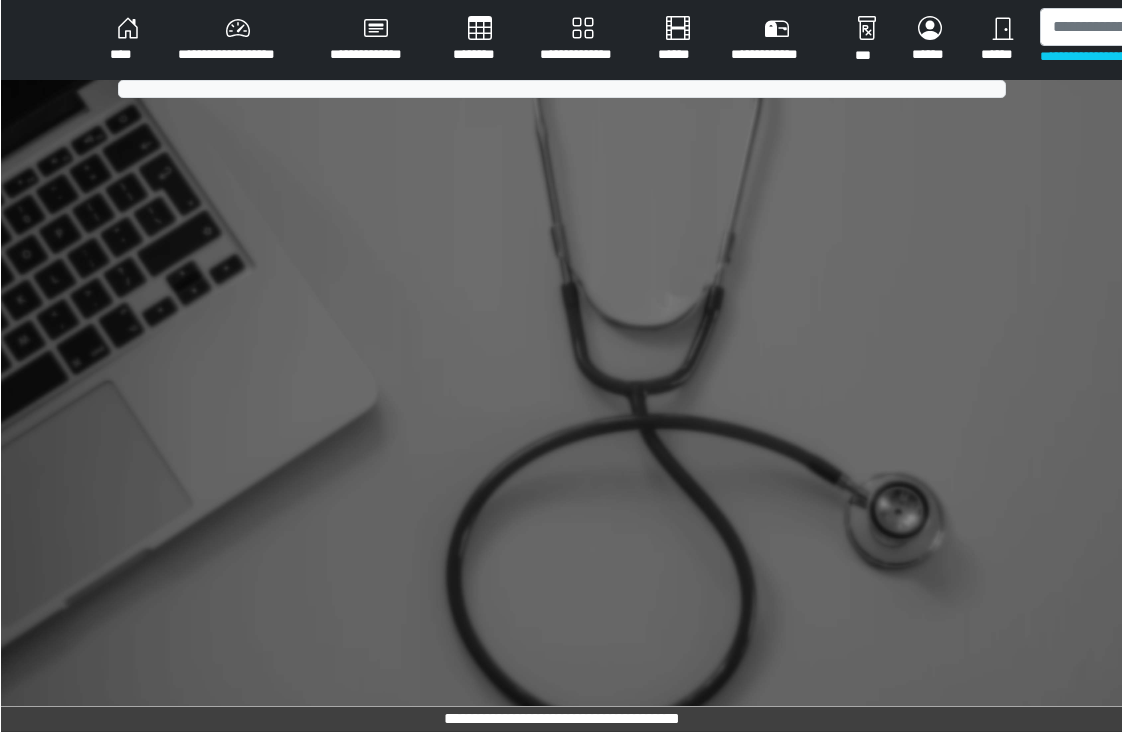 scroll, scrollTop: 0, scrollLeft: 0, axis: both 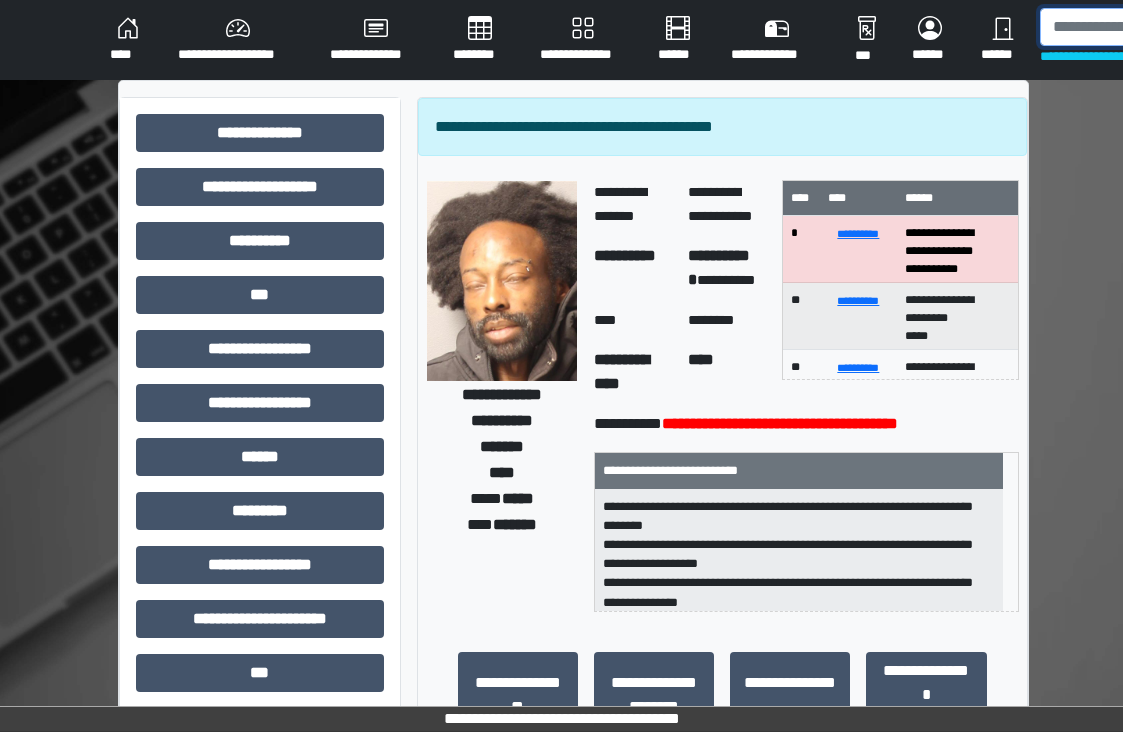 click at bounding box center [1143, 27] 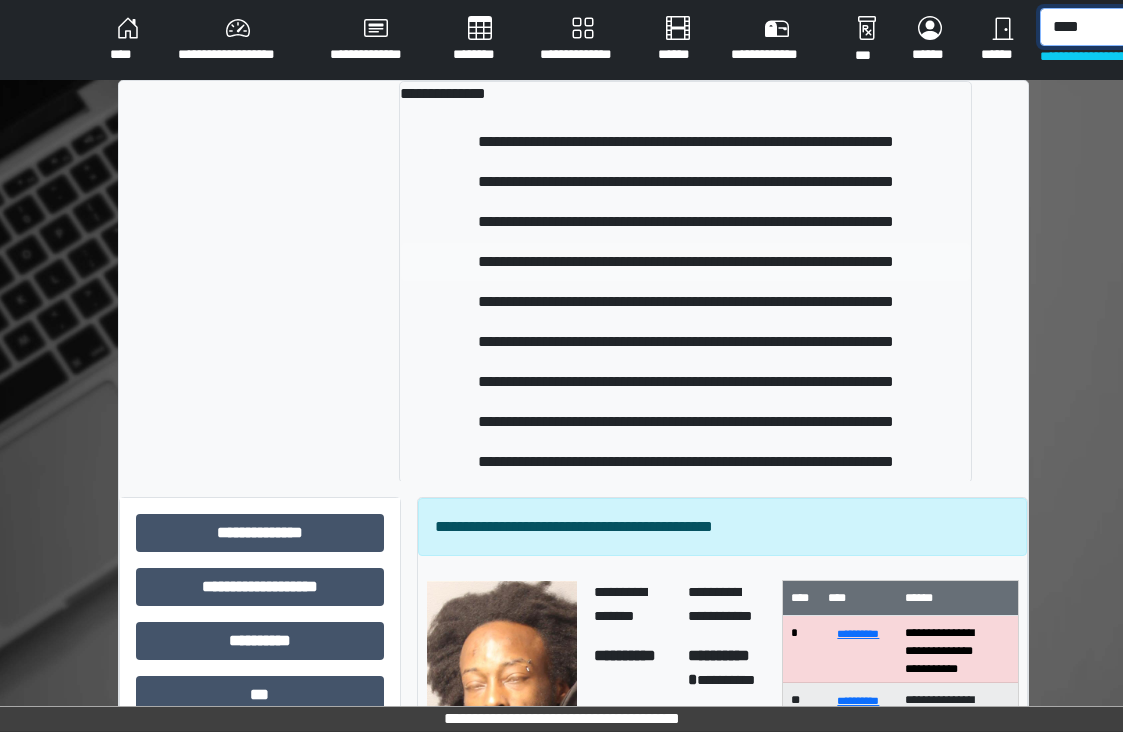 type on "****" 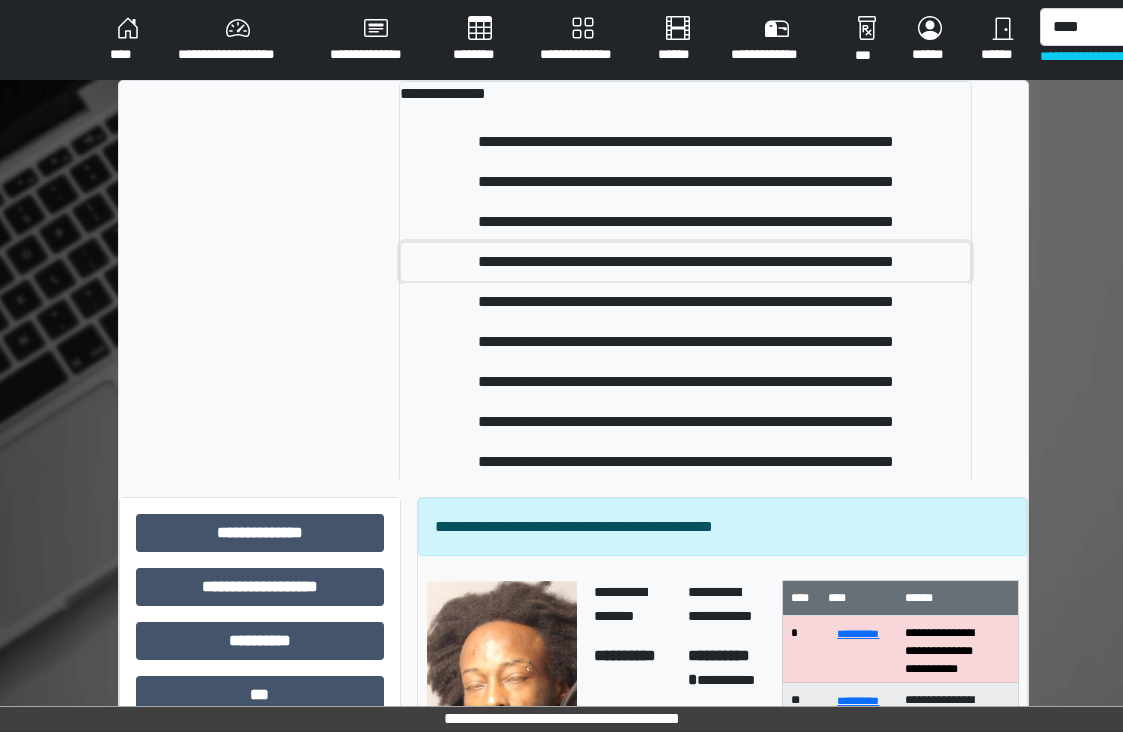 click on "**********" at bounding box center [685, 262] 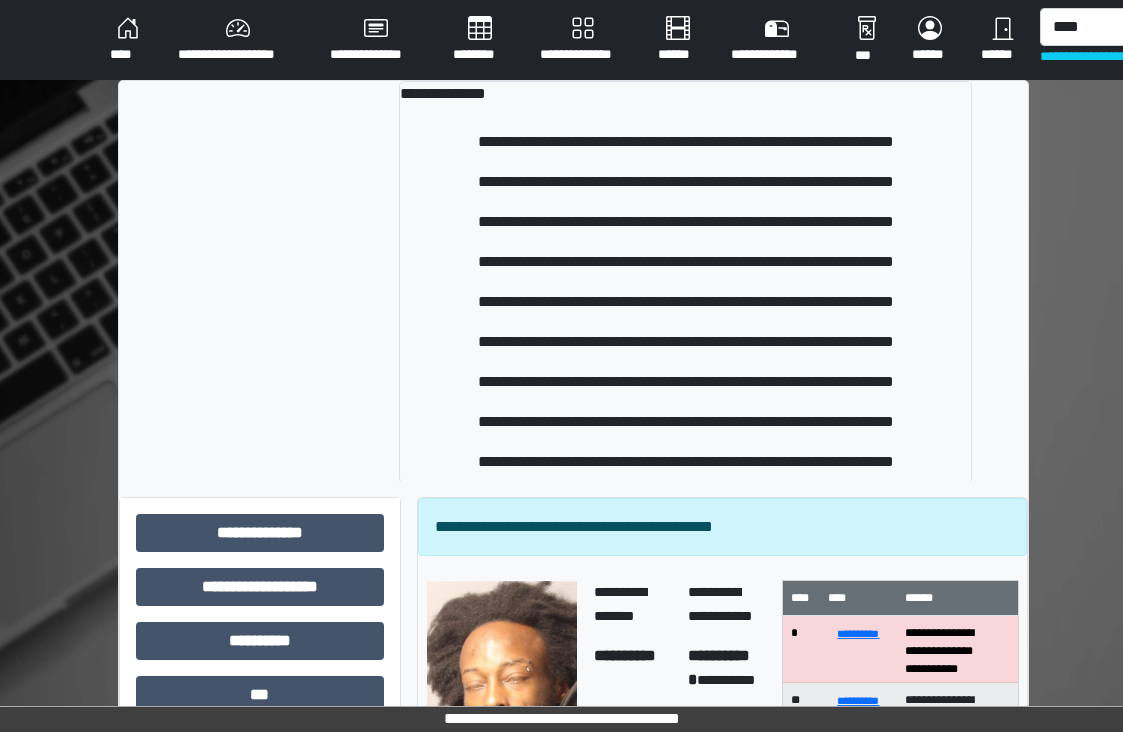 type 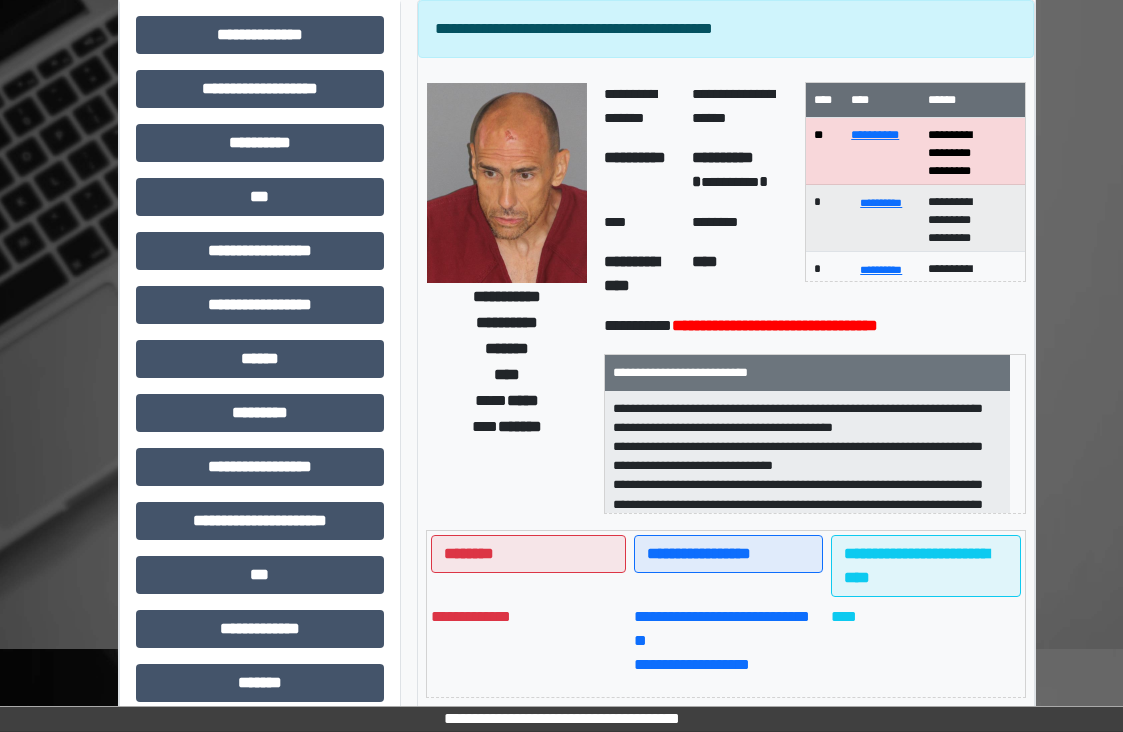 scroll, scrollTop: 400, scrollLeft: 0, axis: vertical 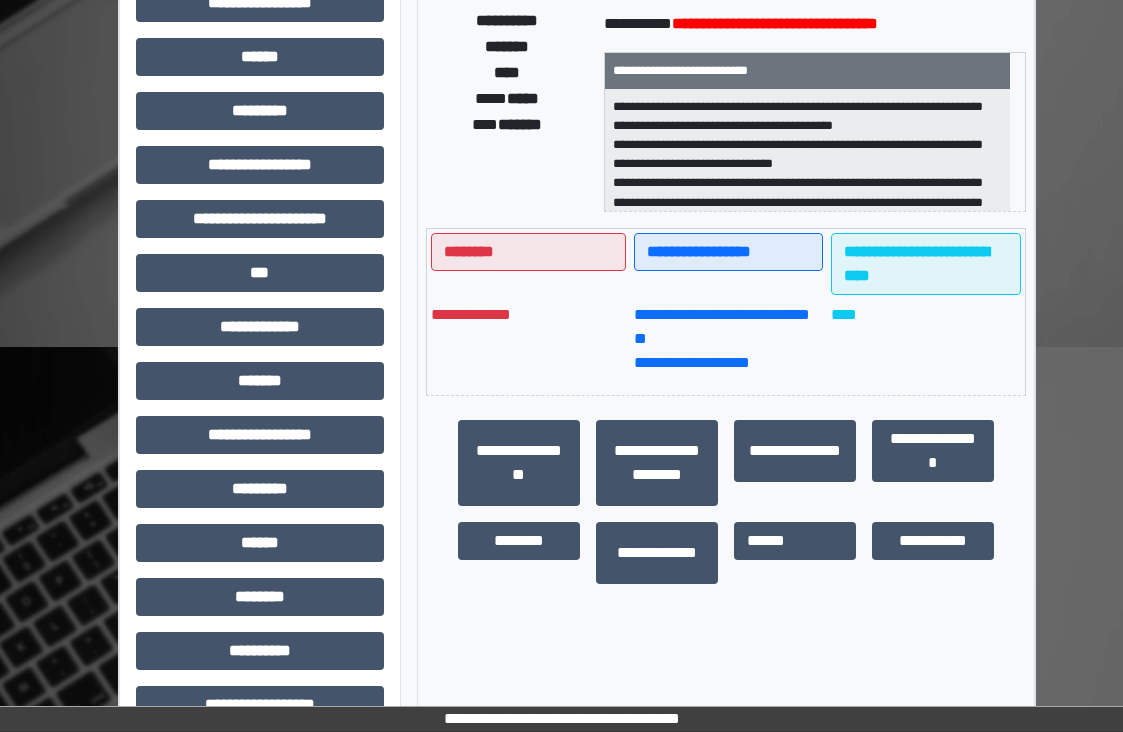 click on "**********" at bounding box center (260, 227) 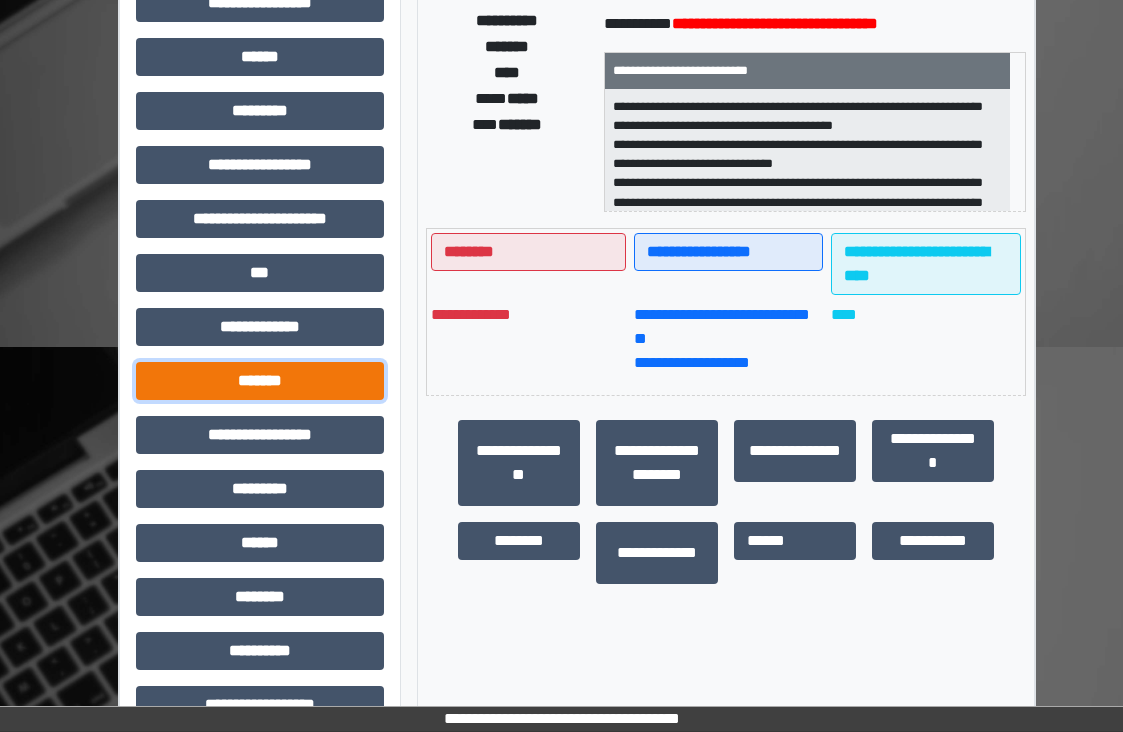 click on "*******" at bounding box center [260, 381] 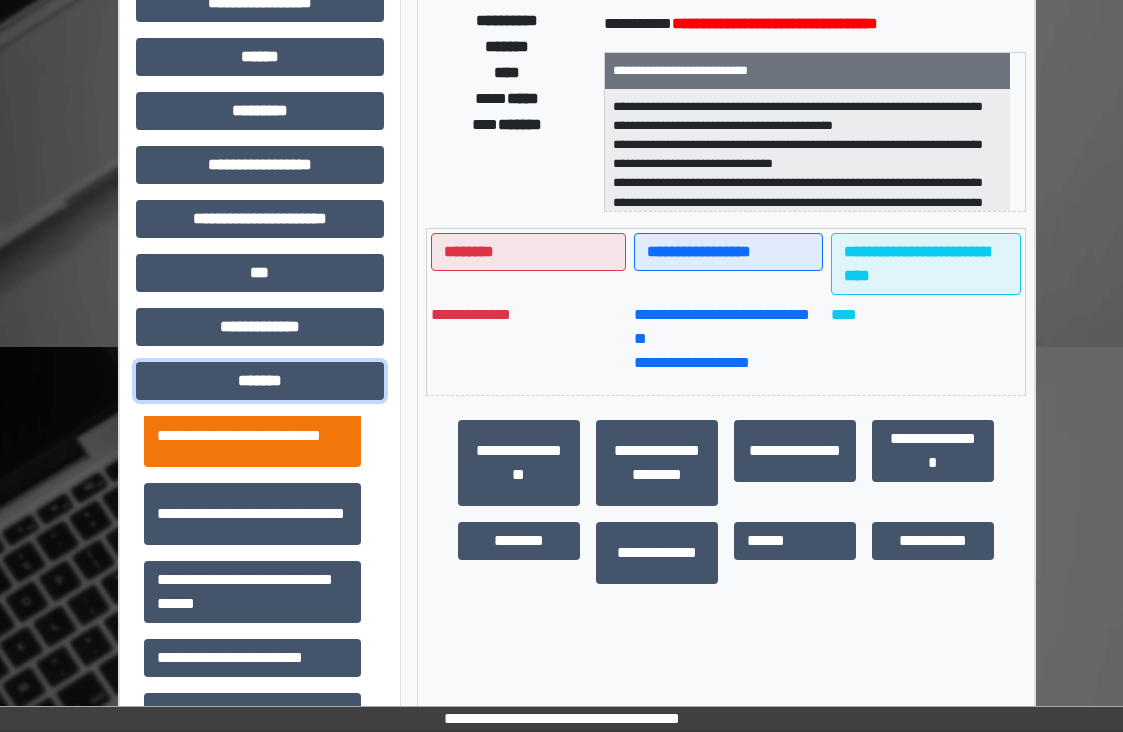 scroll, scrollTop: 700, scrollLeft: 0, axis: vertical 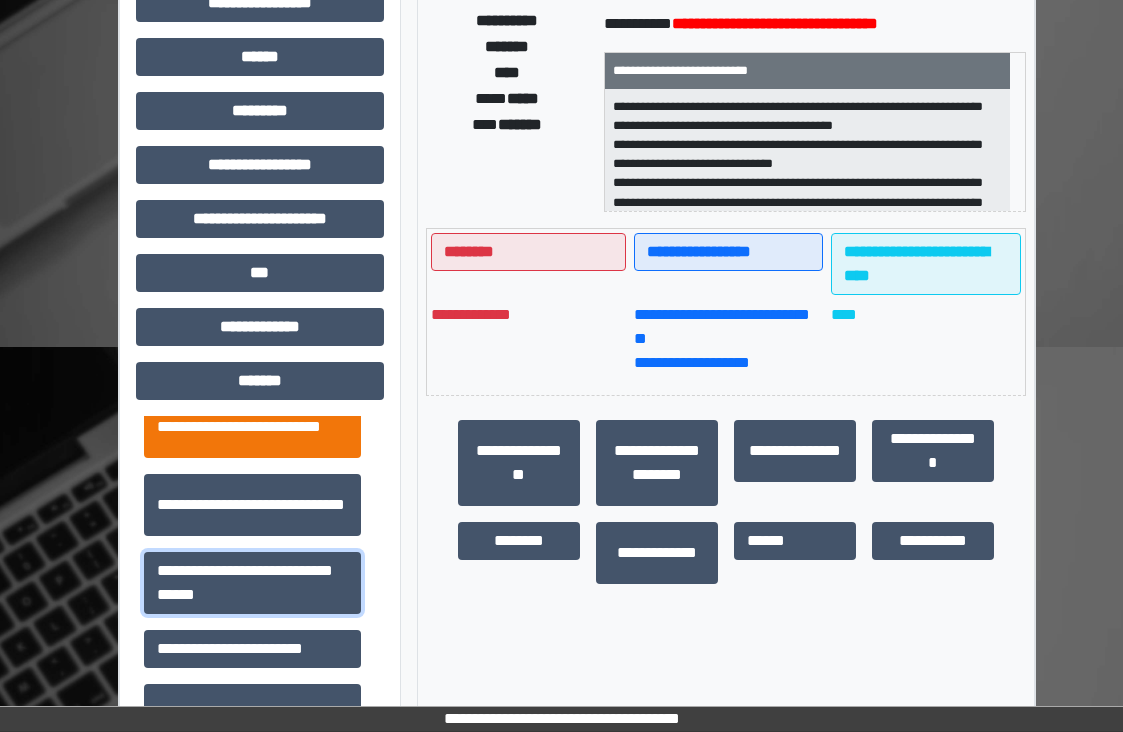 click on "**********" at bounding box center (252, 583) 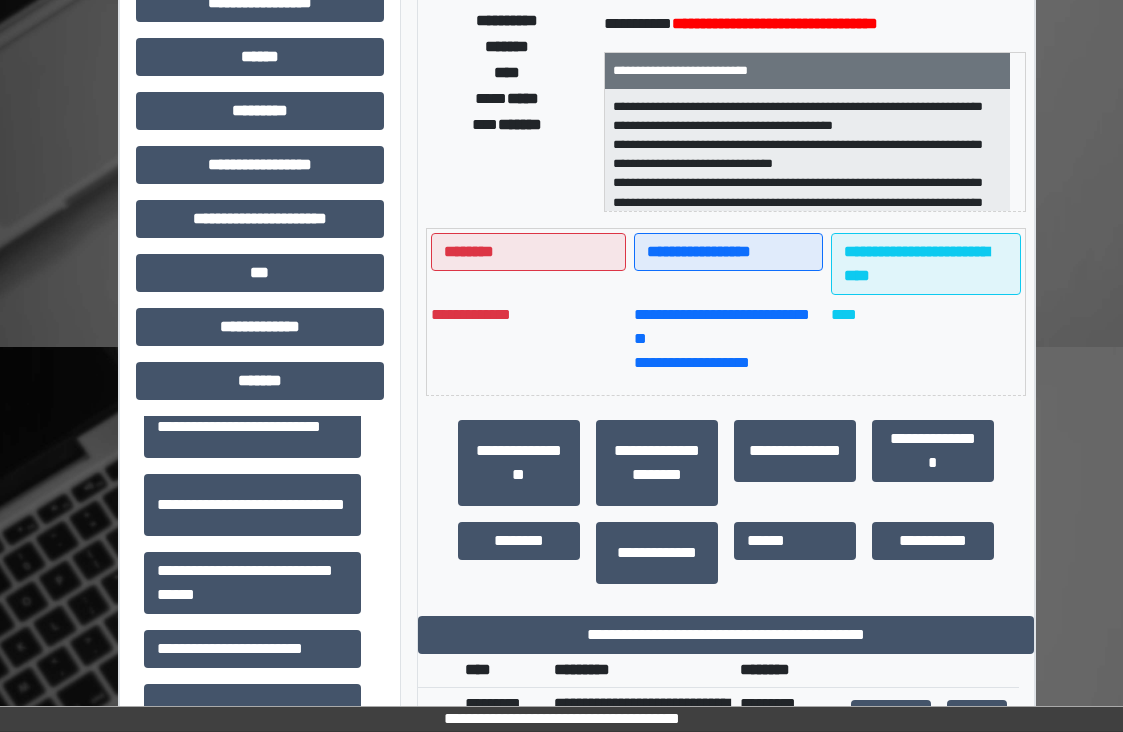 drag, startPoint x: 665, startPoint y: 588, endPoint x: 669, endPoint y: 613, distance: 25.317978 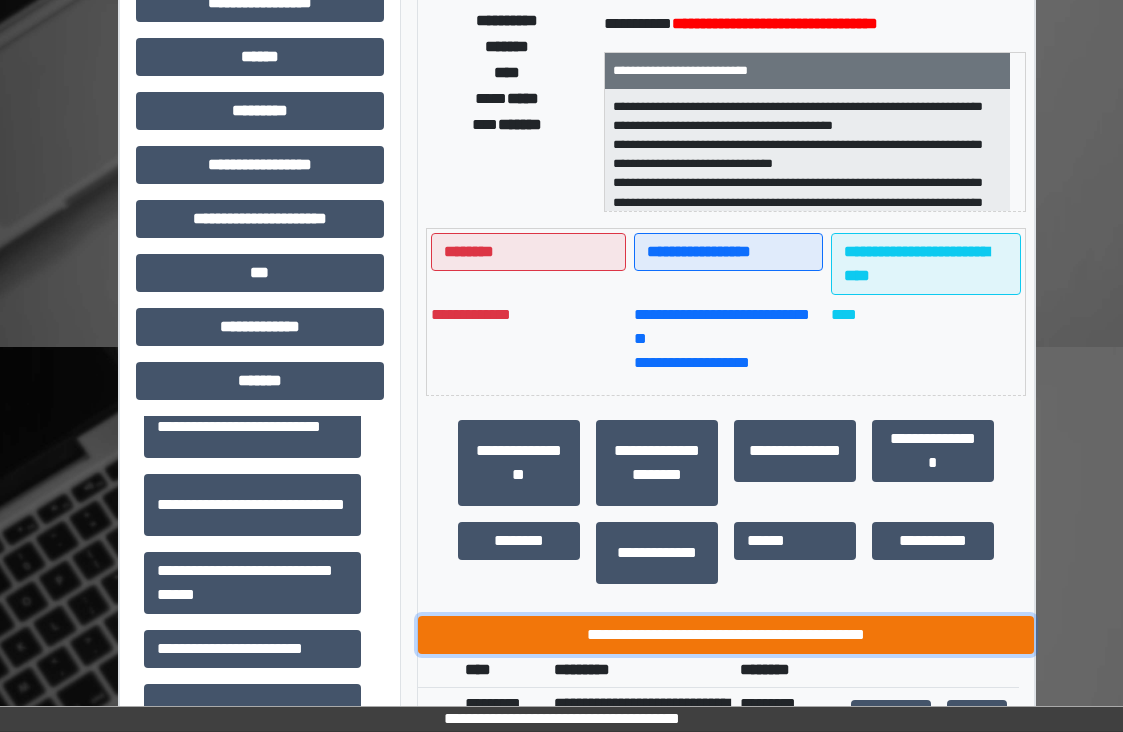 click on "**********" at bounding box center (726, 635) 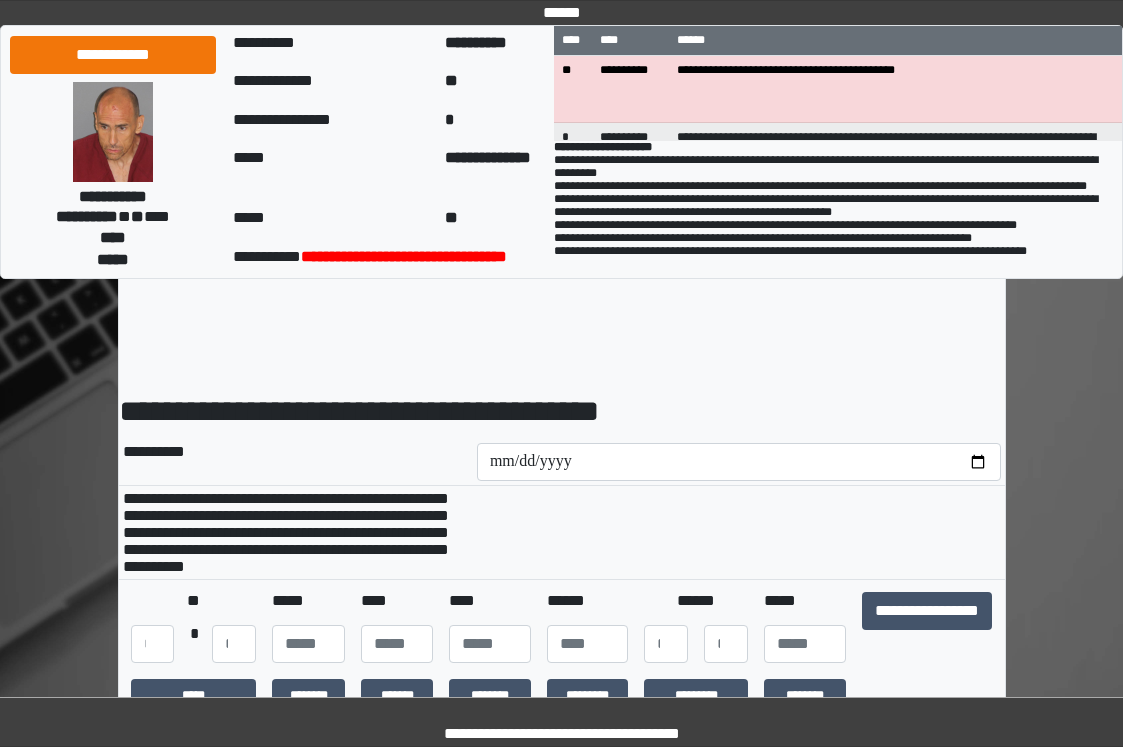scroll, scrollTop: 0, scrollLeft: 0, axis: both 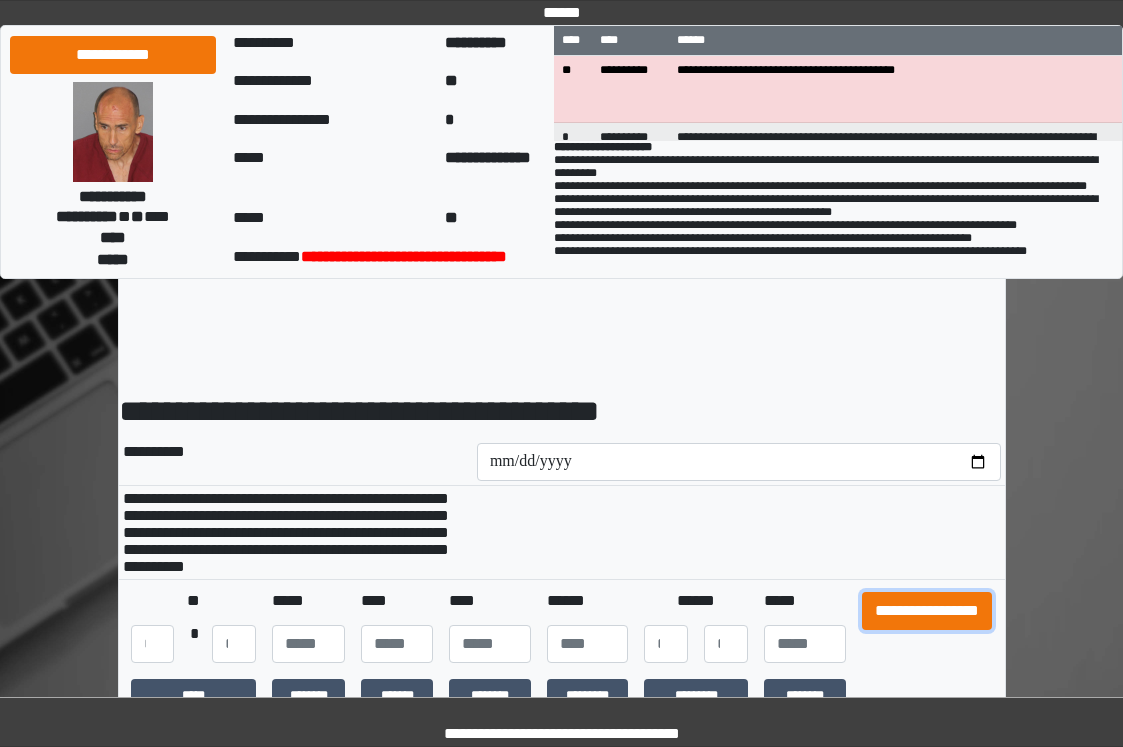 click on "**********" at bounding box center (927, 611) 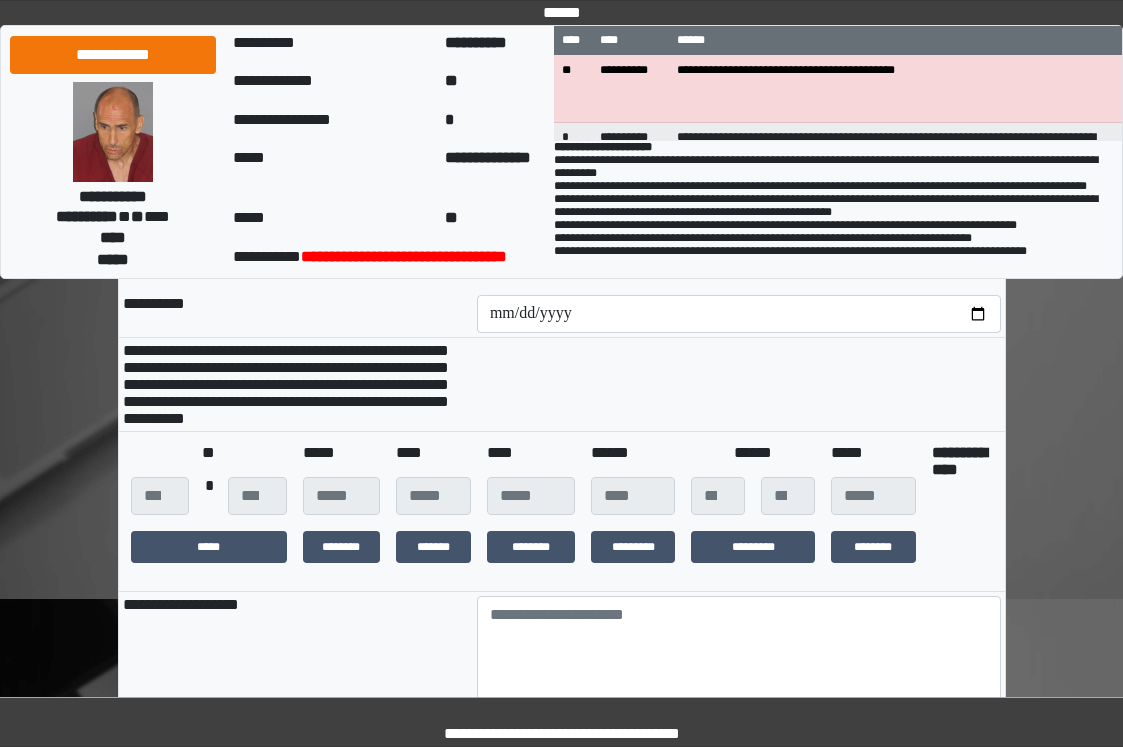 scroll, scrollTop: 300, scrollLeft: 0, axis: vertical 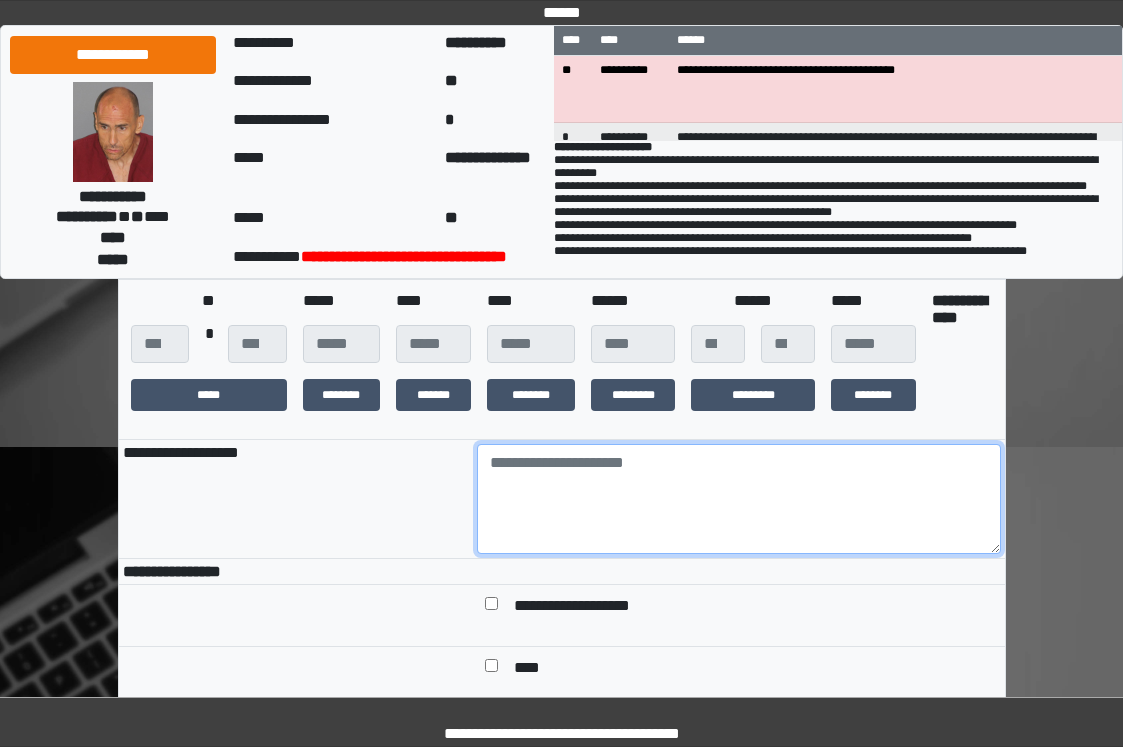 click at bounding box center [739, 499] 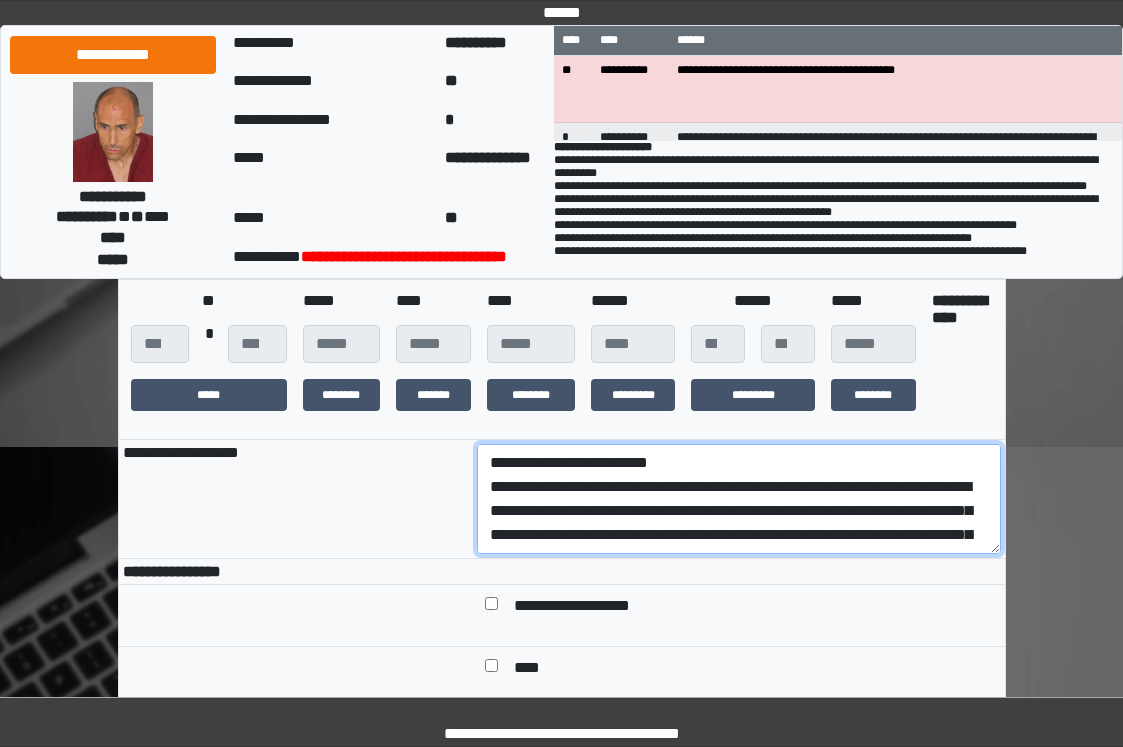 scroll, scrollTop: 136, scrollLeft: 0, axis: vertical 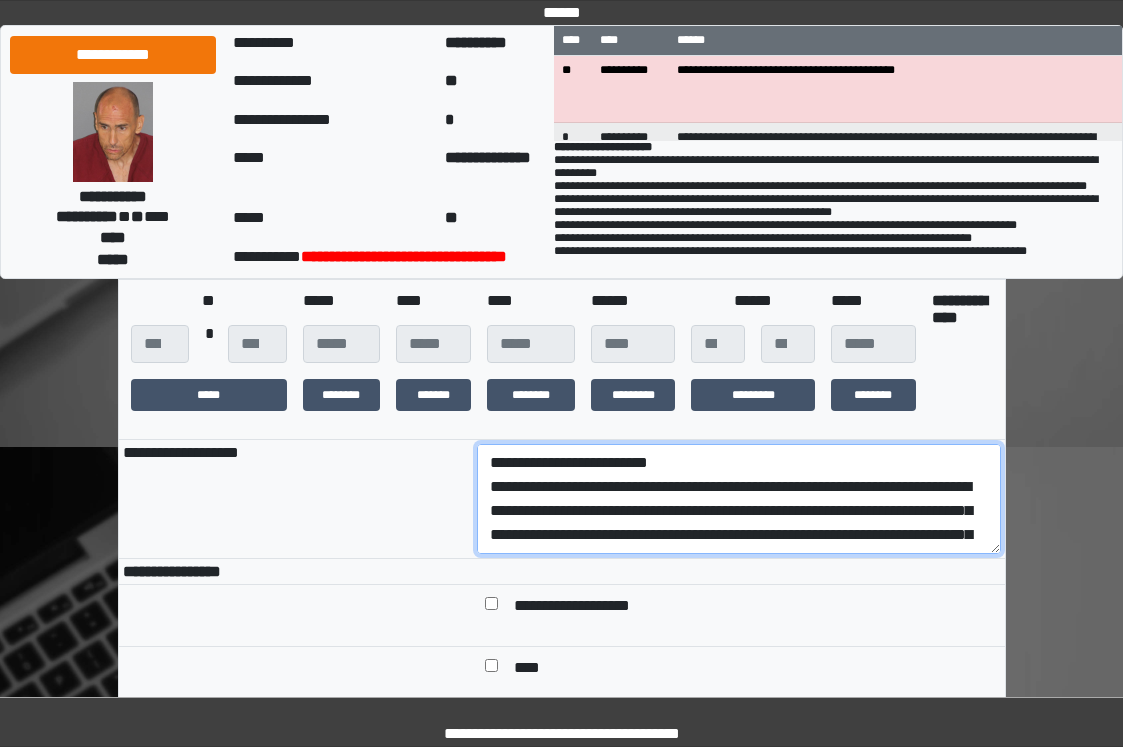 drag, startPoint x: 866, startPoint y: 540, endPoint x: 472, endPoint y: 510, distance: 395.14047 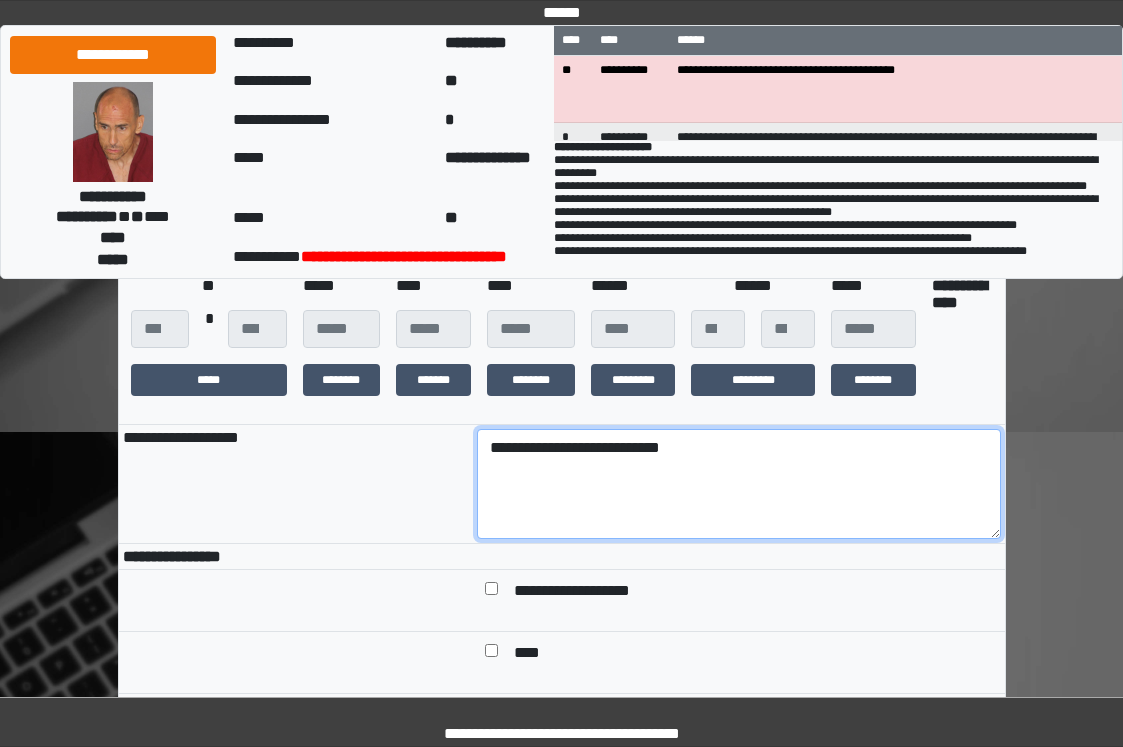 scroll, scrollTop: 700, scrollLeft: 0, axis: vertical 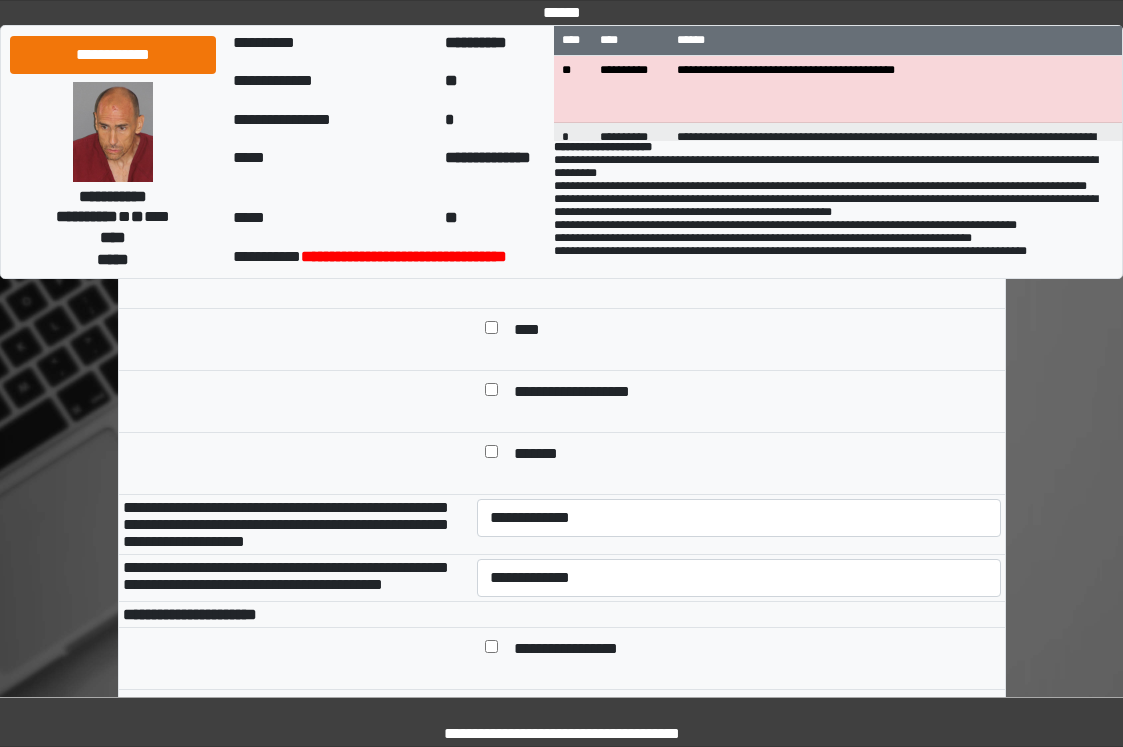 type on "**********" 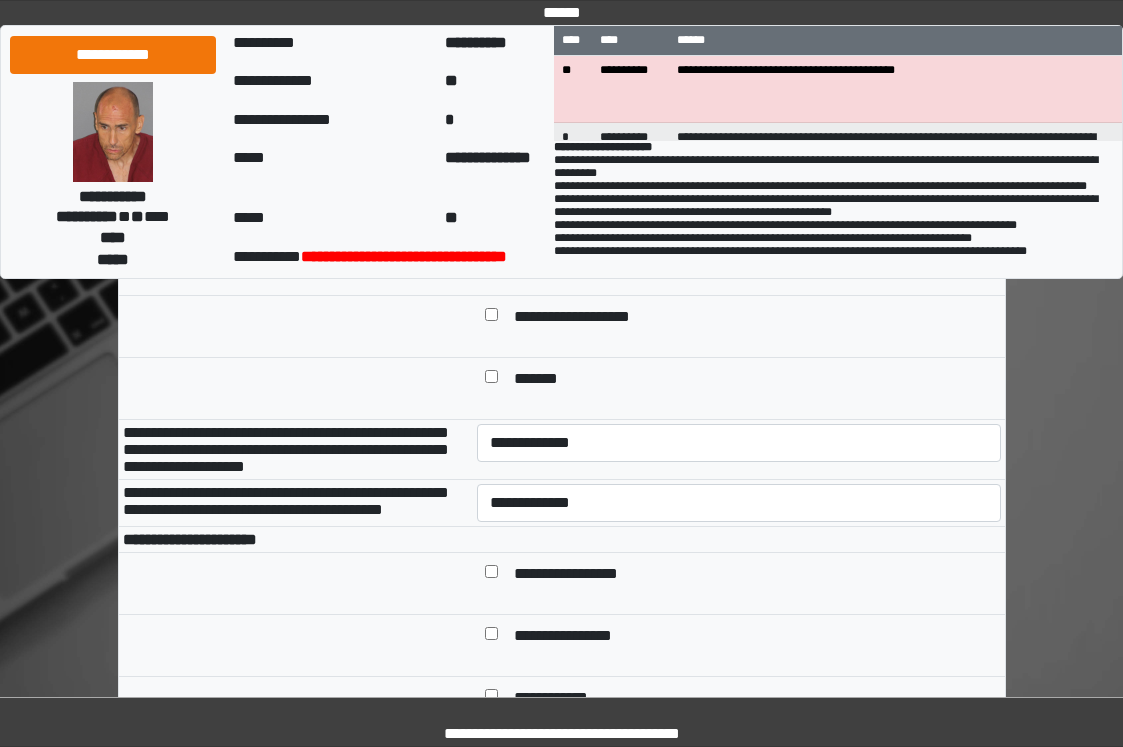 scroll, scrollTop: 900, scrollLeft: 0, axis: vertical 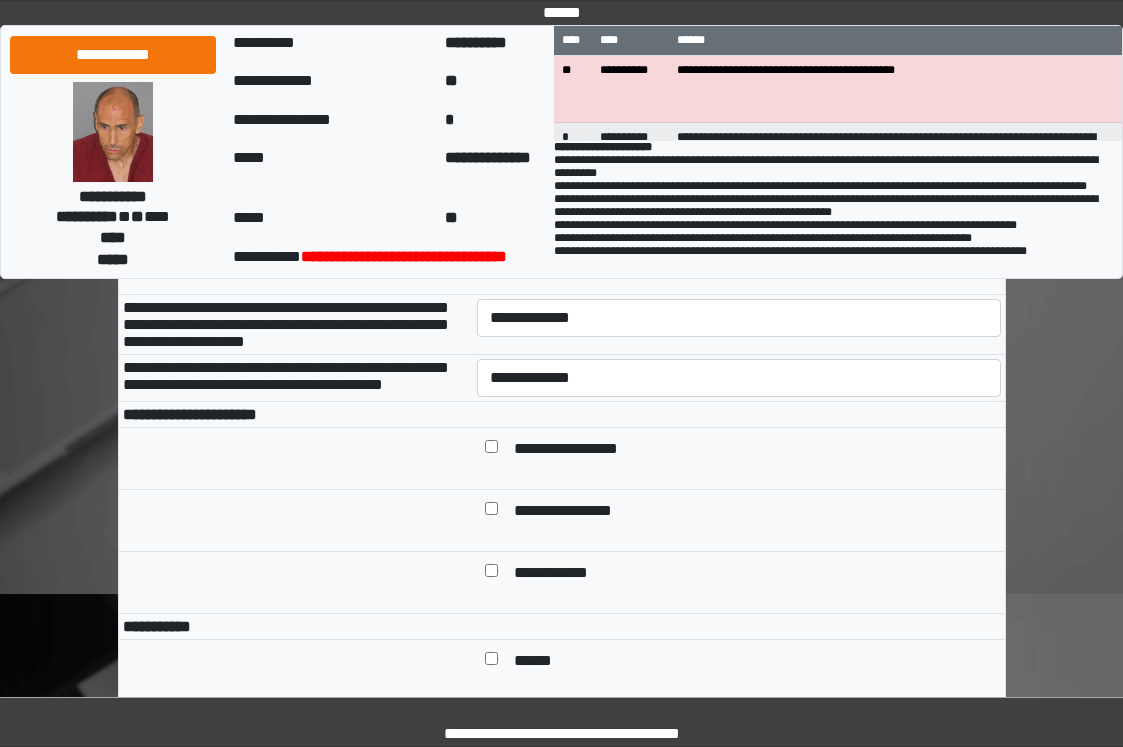 click on "**********" at bounding box center [739, 324] 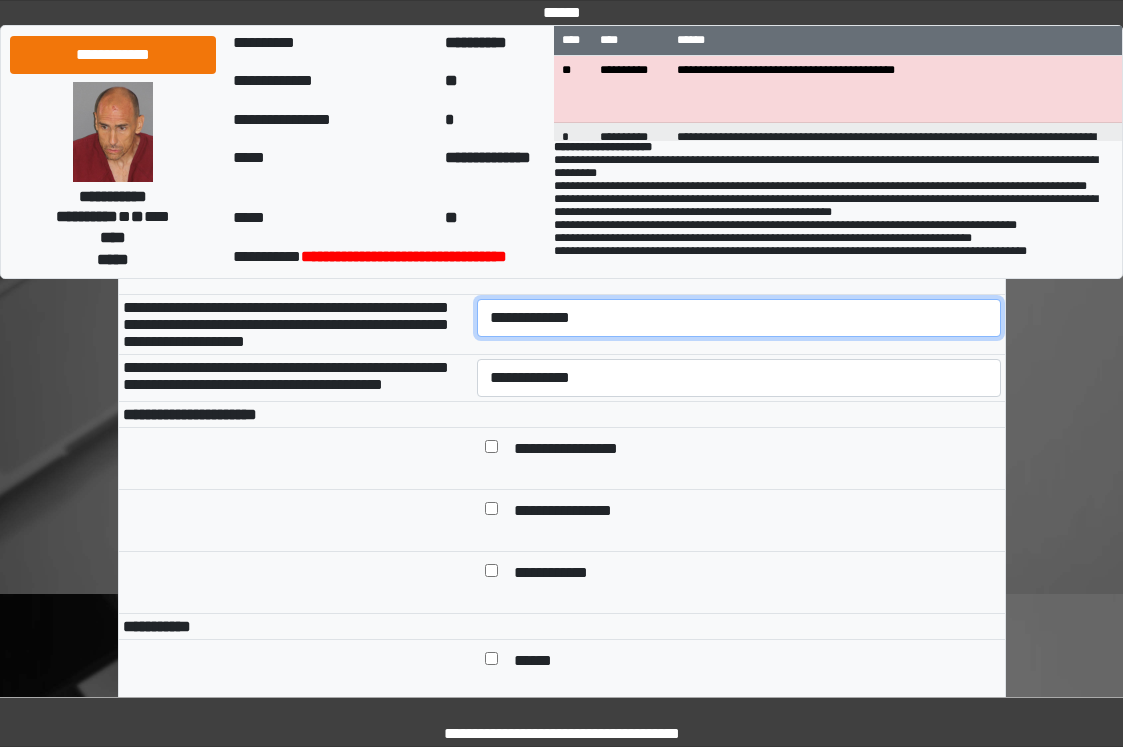 click on "**********" at bounding box center (739, 318) 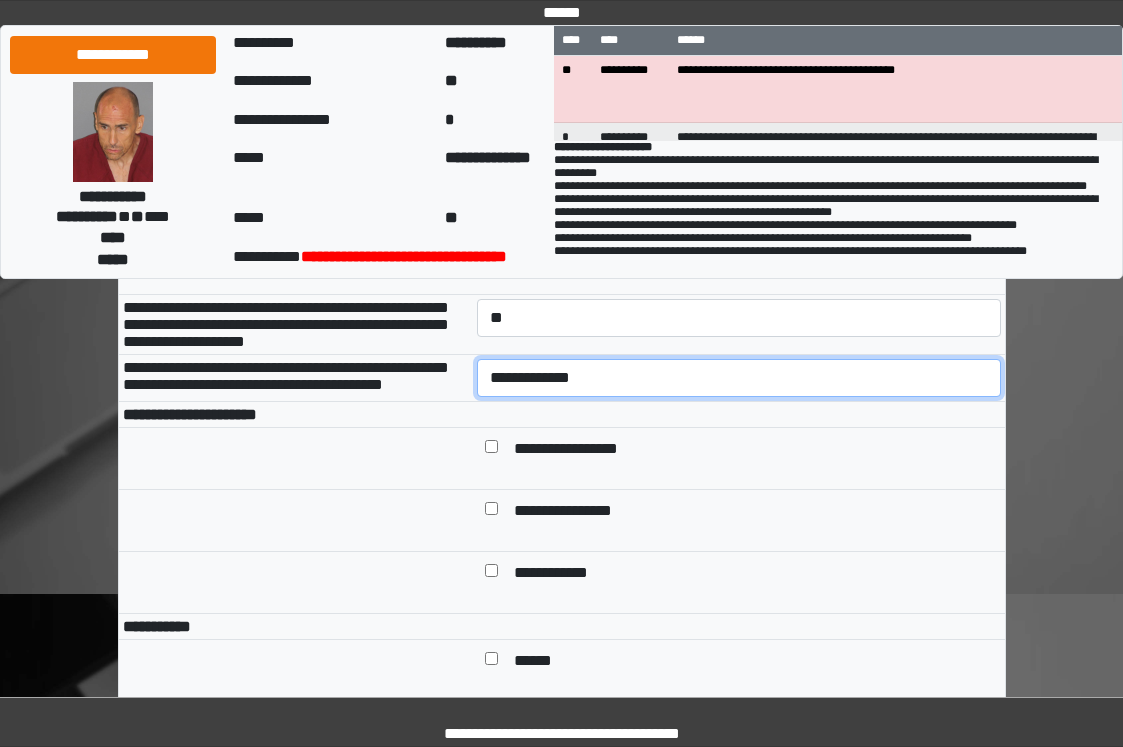 drag, startPoint x: 585, startPoint y: 411, endPoint x: 582, endPoint y: 434, distance: 23.194826 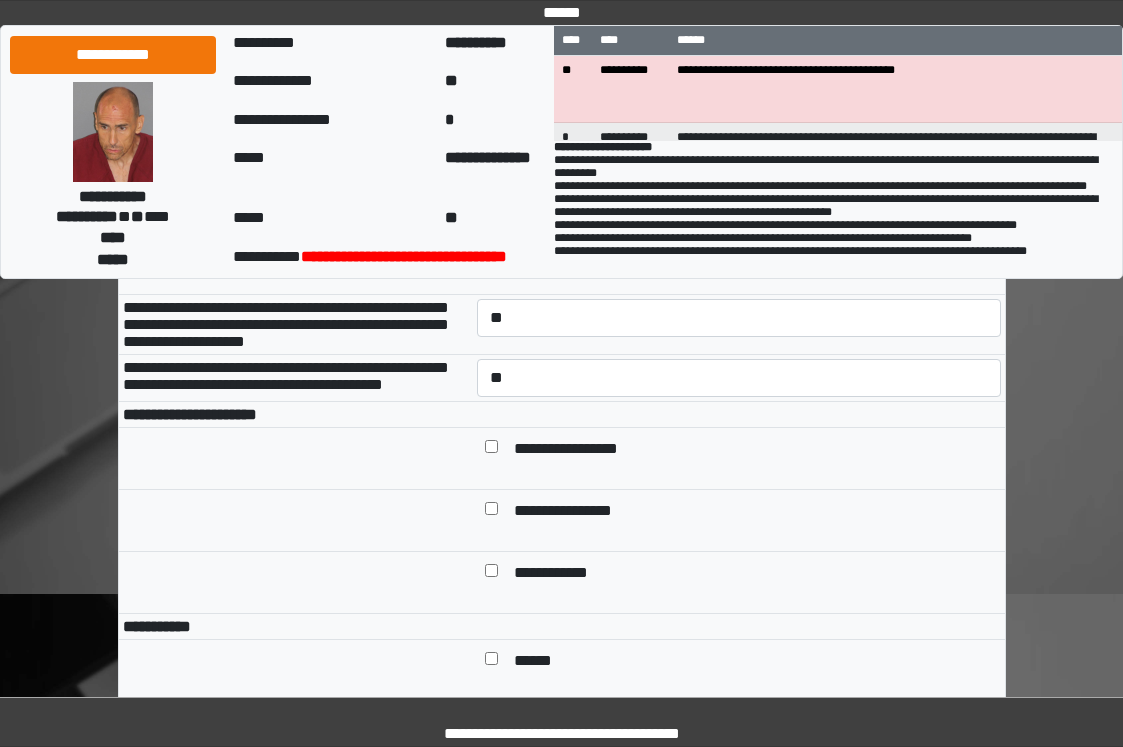 click on "**********" at bounding box center (581, 450) 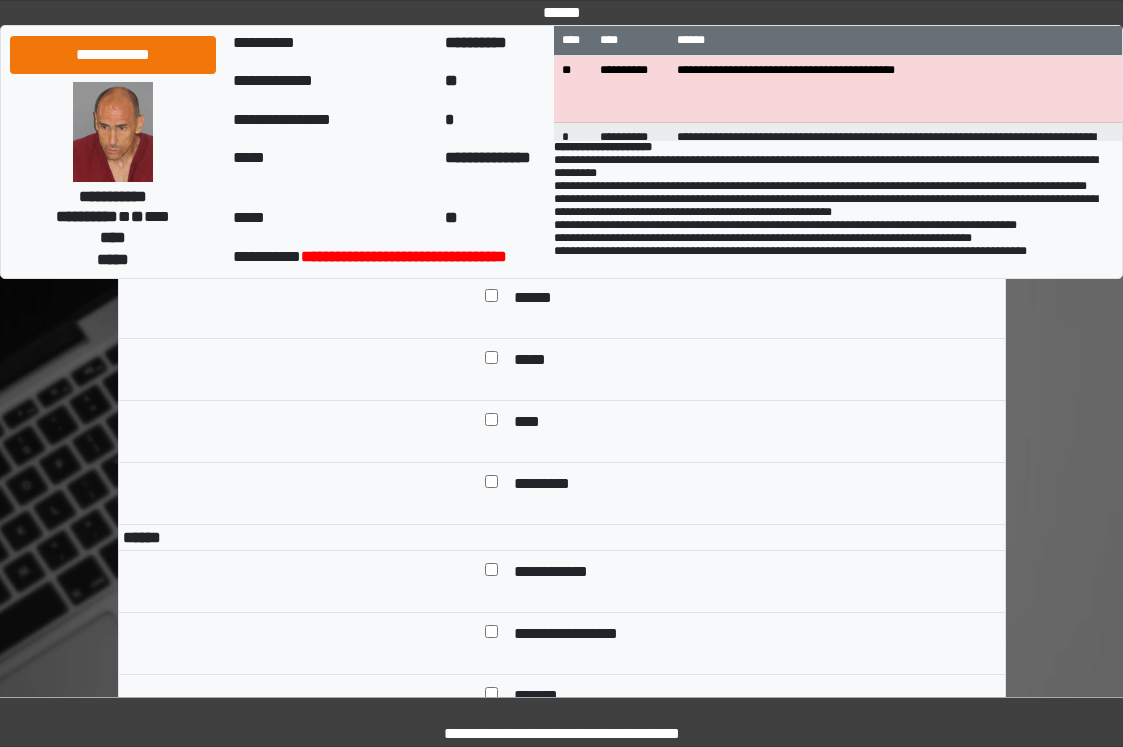 scroll, scrollTop: 1300, scrollLeft: 0, axis: vertical 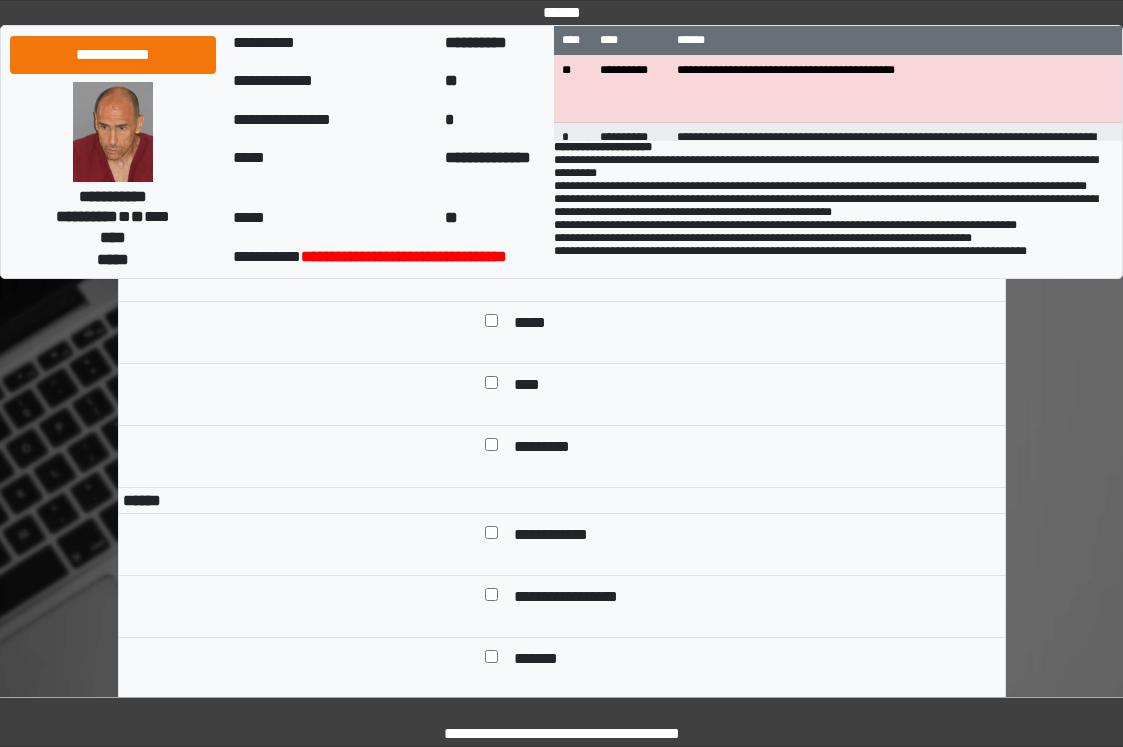 click on "******" at bounding box center (540, 262) 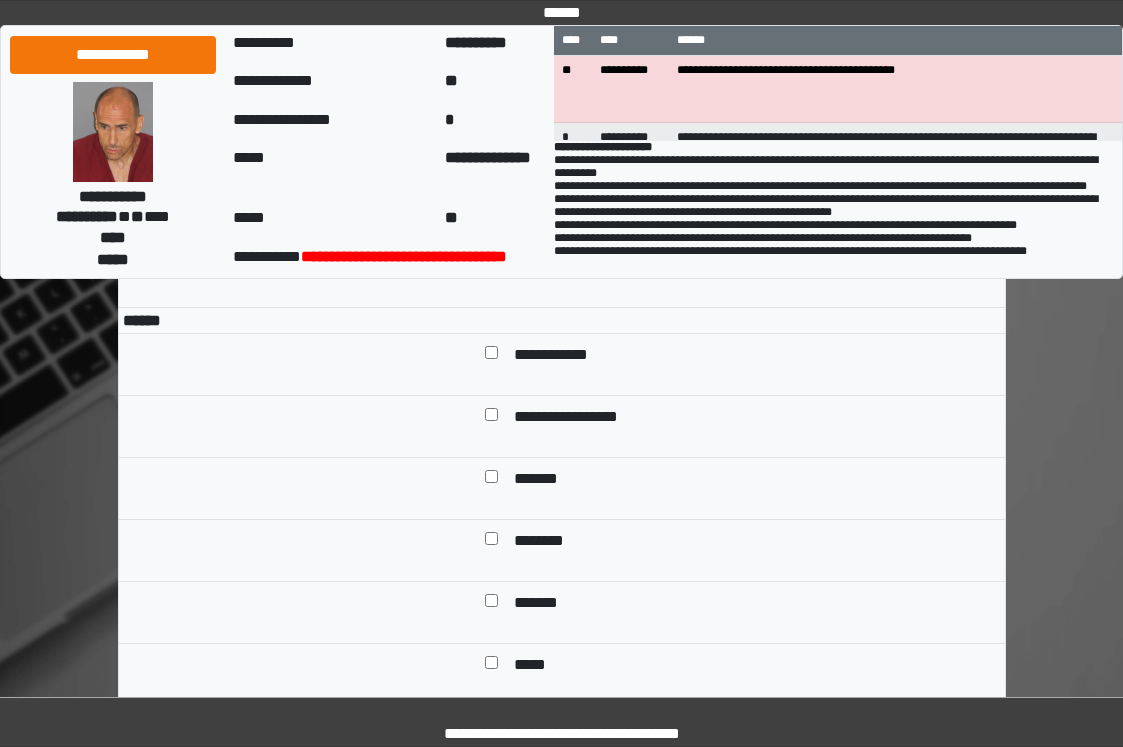 scroll, scrollTop: 1700, scrollLeft: 0, axis: vertical 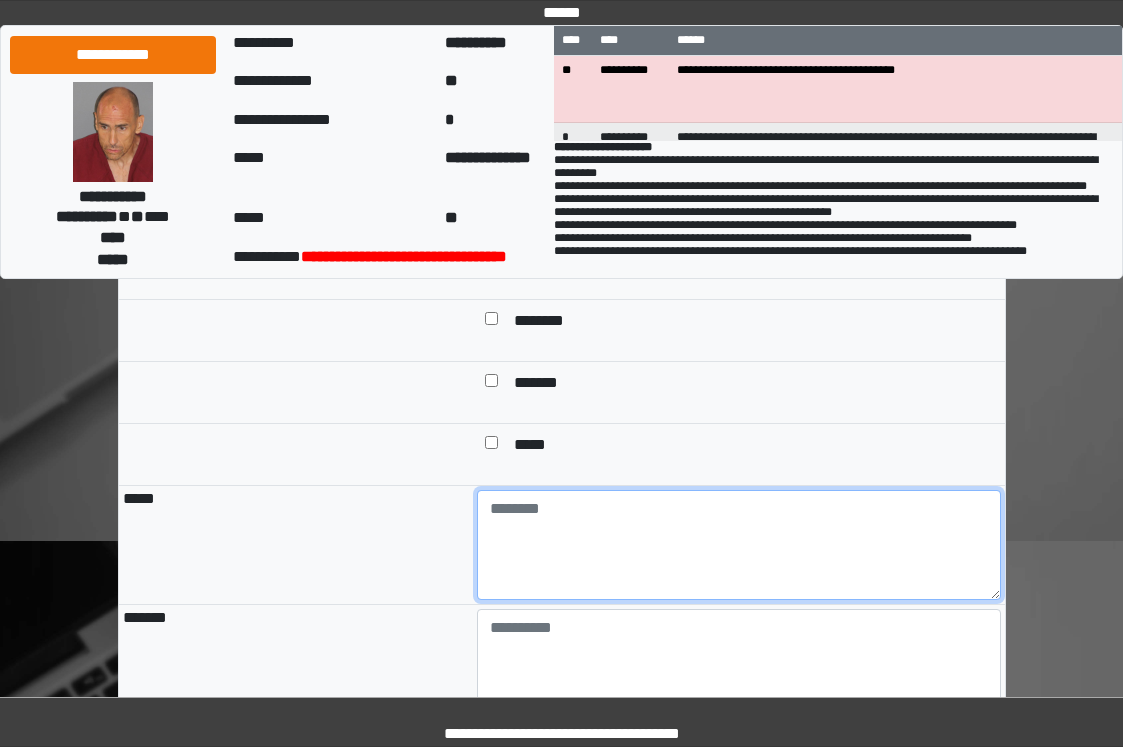 click at bounding box center (739, 545) 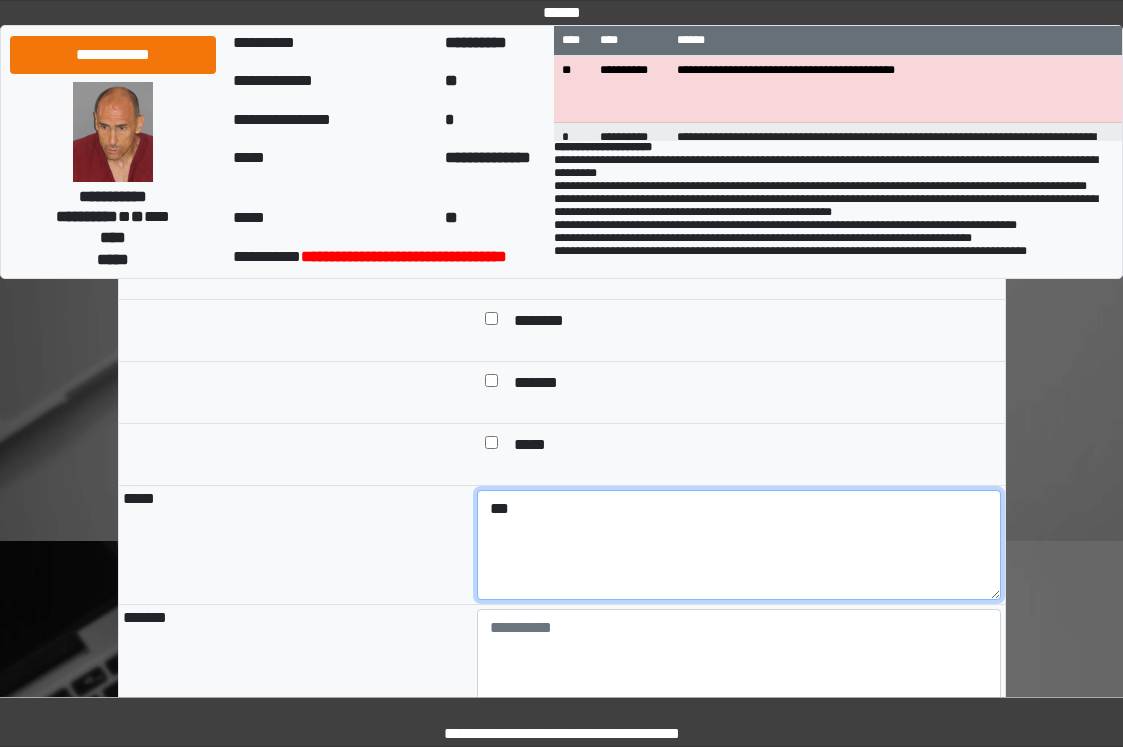 type on "***" 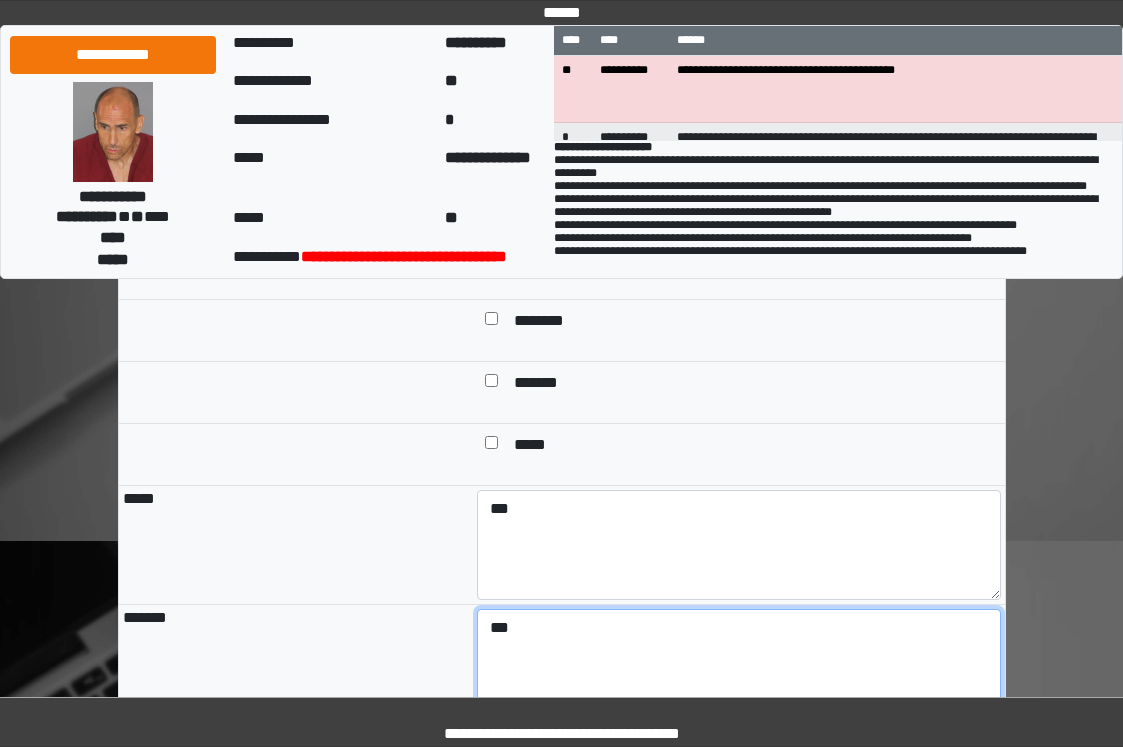 type on "***" 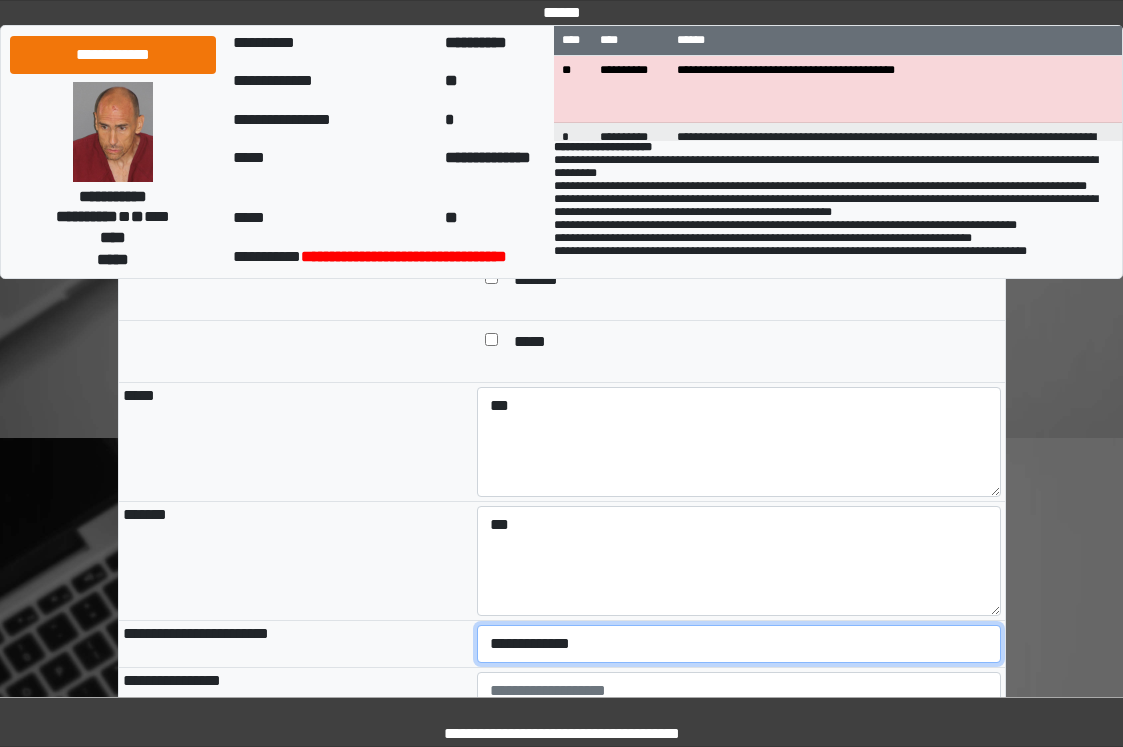 scroll, scrollTop: 2150, scrollLeft: 0, axis: vertical 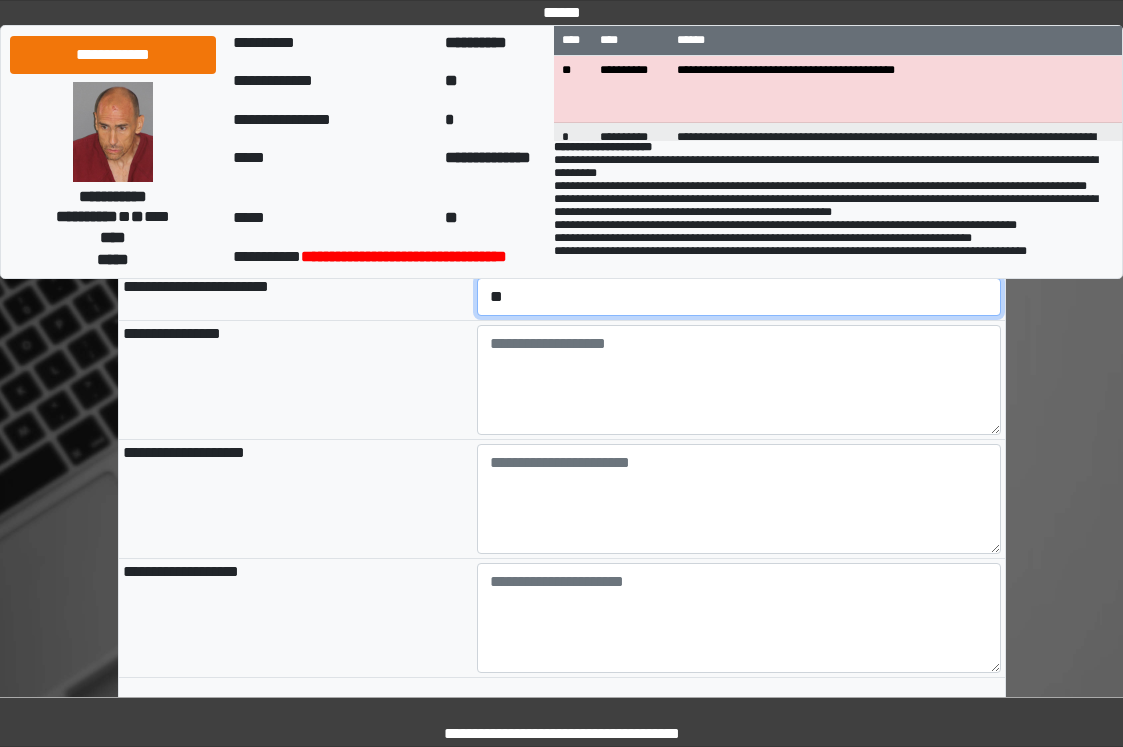 select on "*" 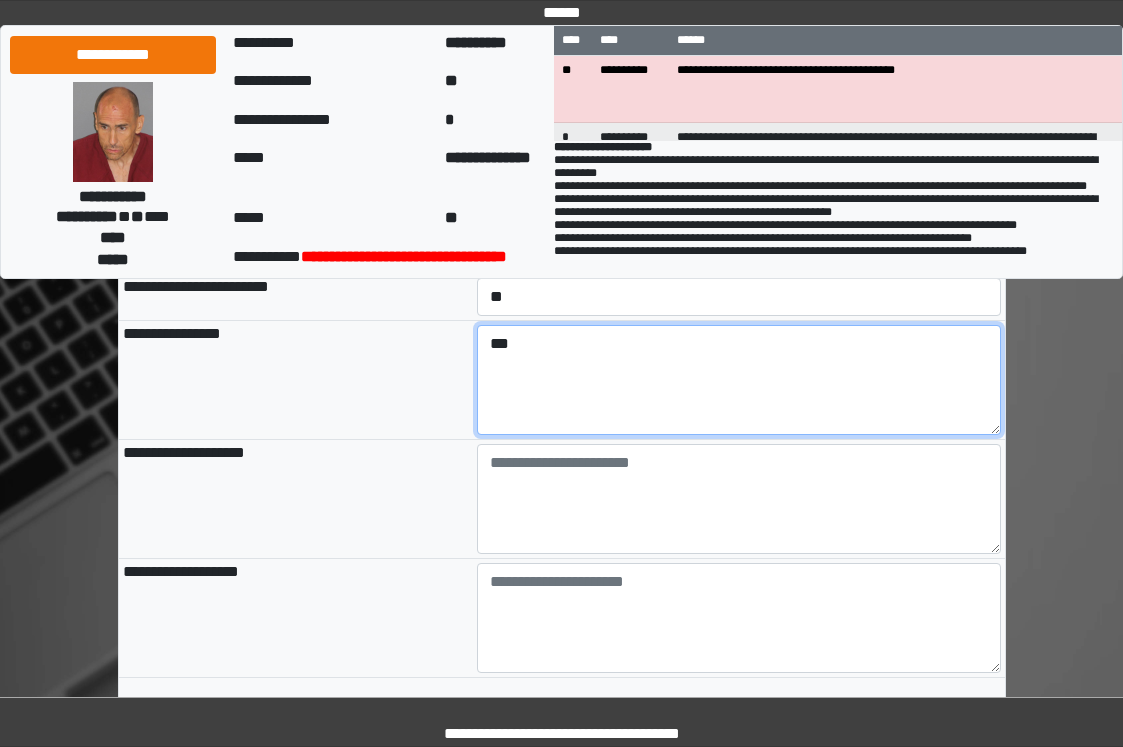 type on "***" 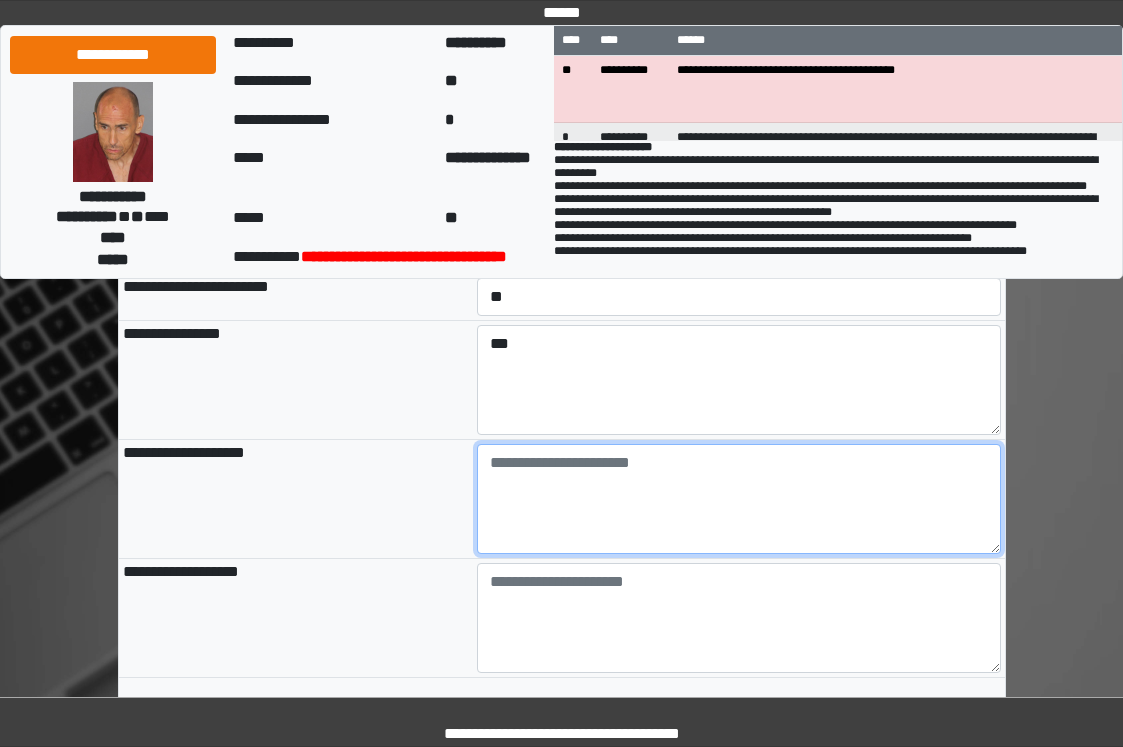 paste on "**********" 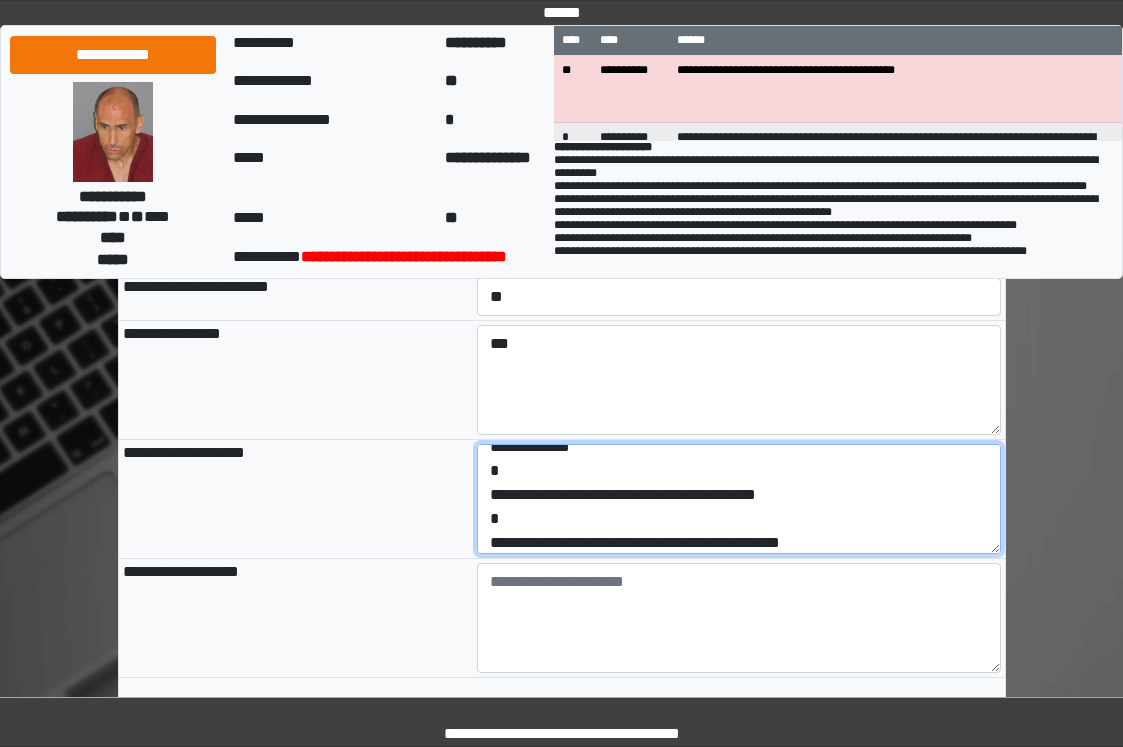 scroll, scrollTop: 96, scrollLeft: 0, axis: vertical 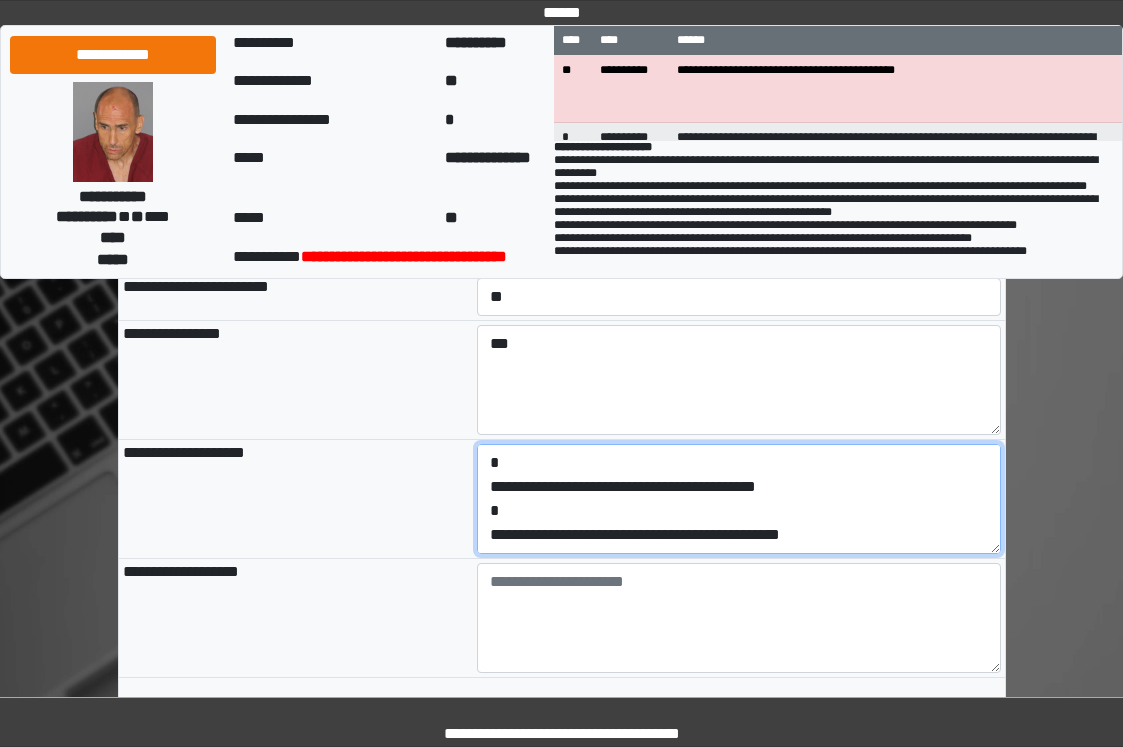 drag, startPoint x: 852, startPoint y: 615, endPoint x: 422, endPoint y: 599, distance: 430.29758 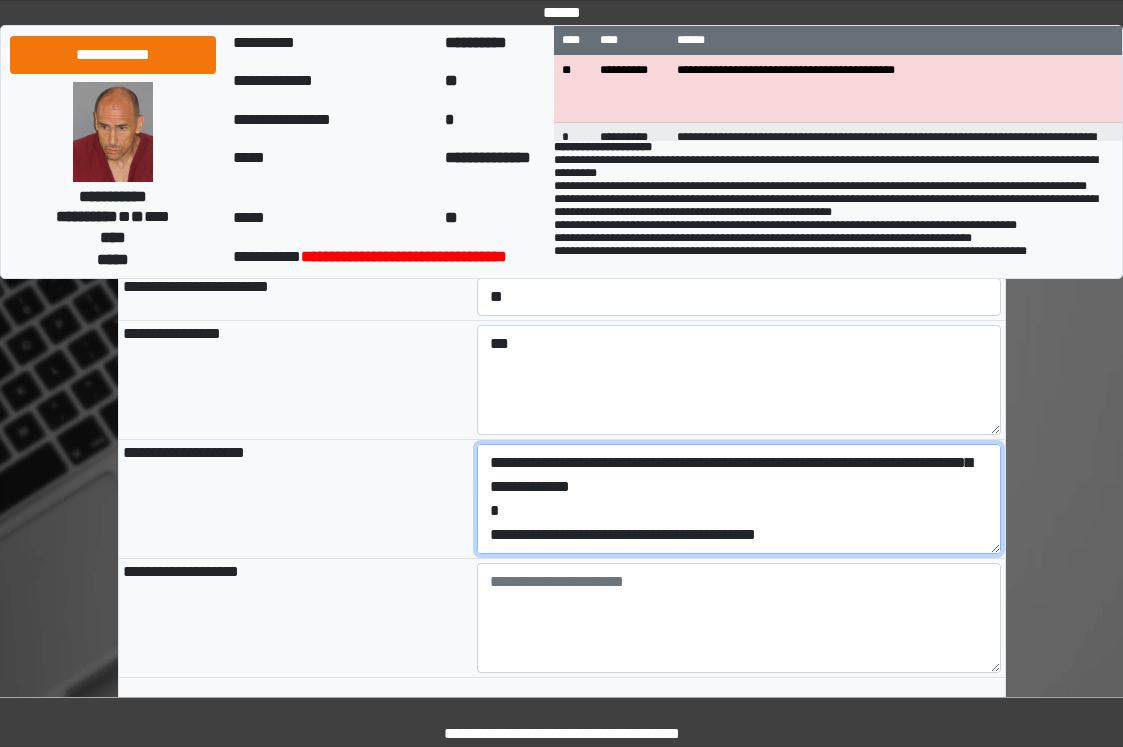 scroll, scrollTop: 48, scrollLeft: 0, axis: vertical 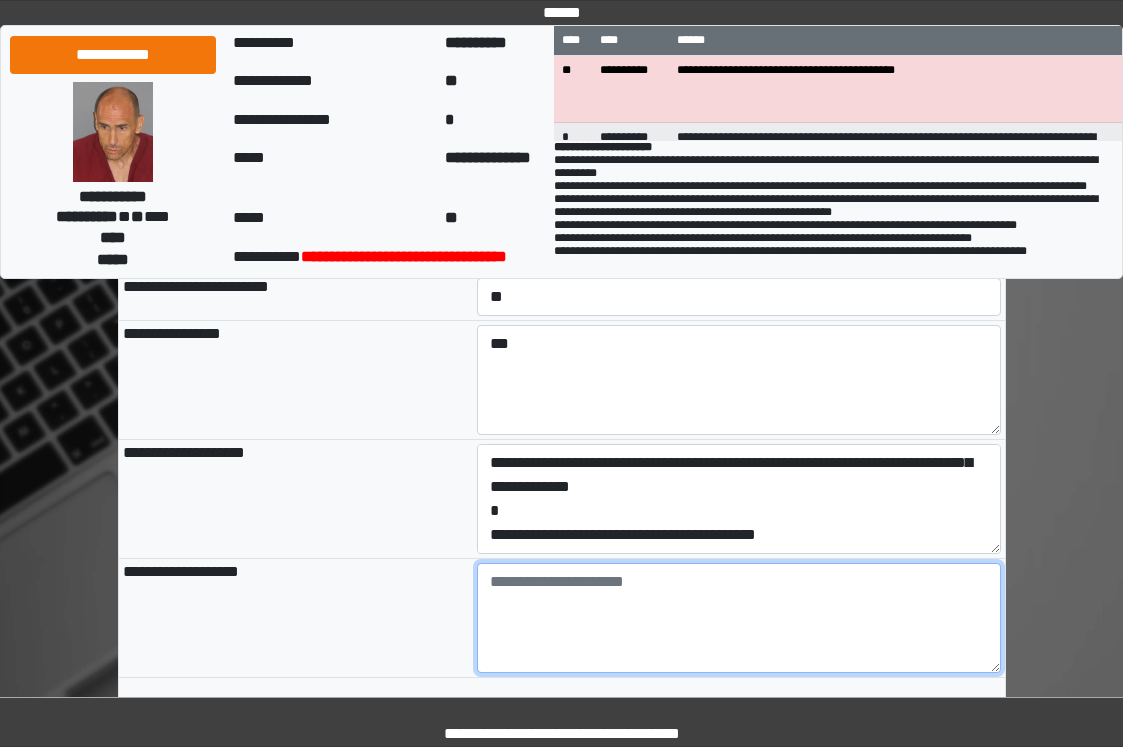 click at bounding box center (739, 618) 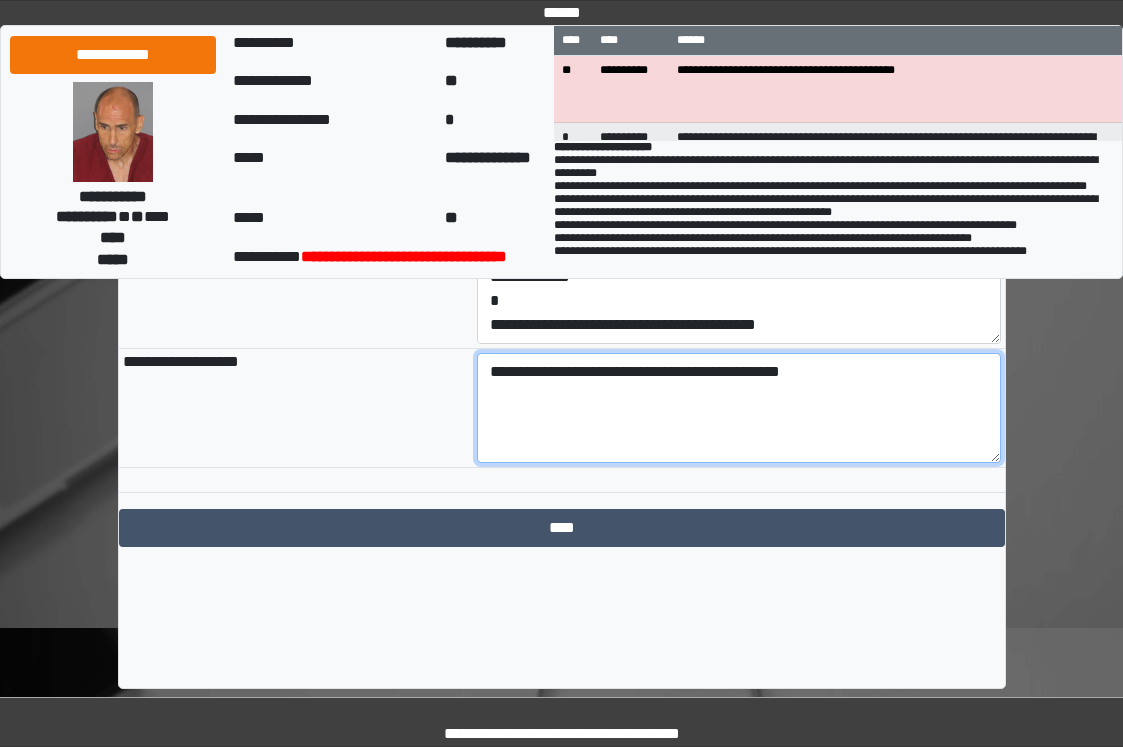 scroll, scrollTop: 2366, scrollLeft: 0, axis: vertical 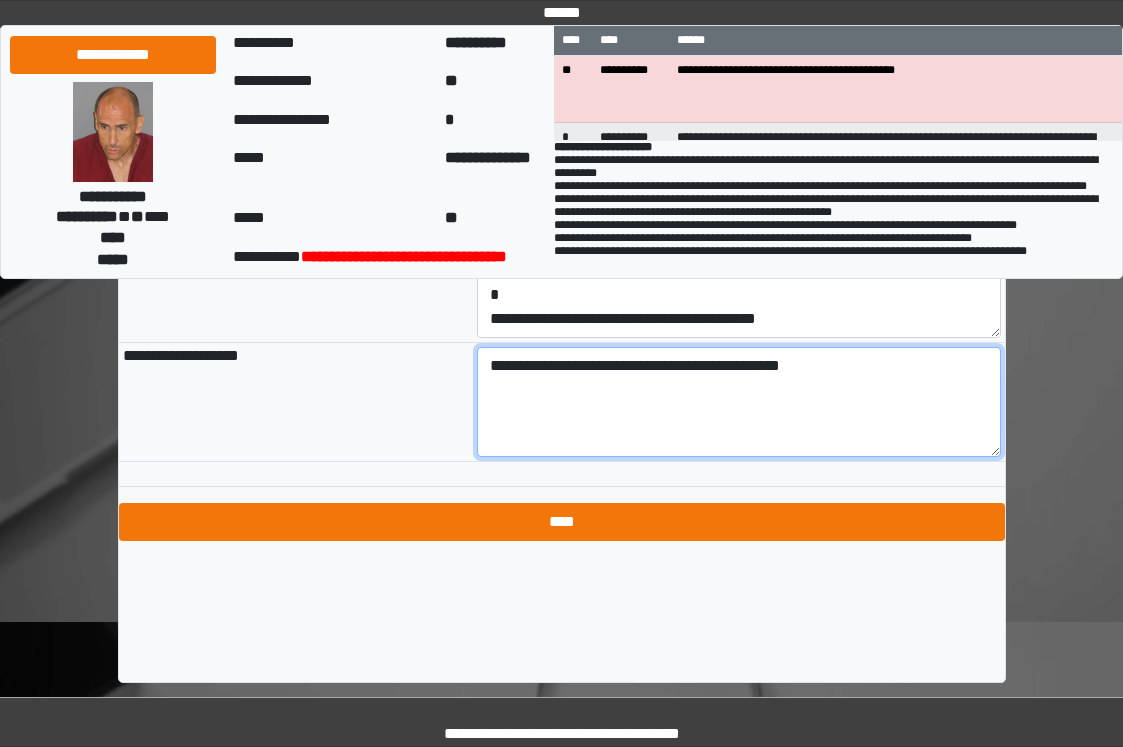 type on "**********" 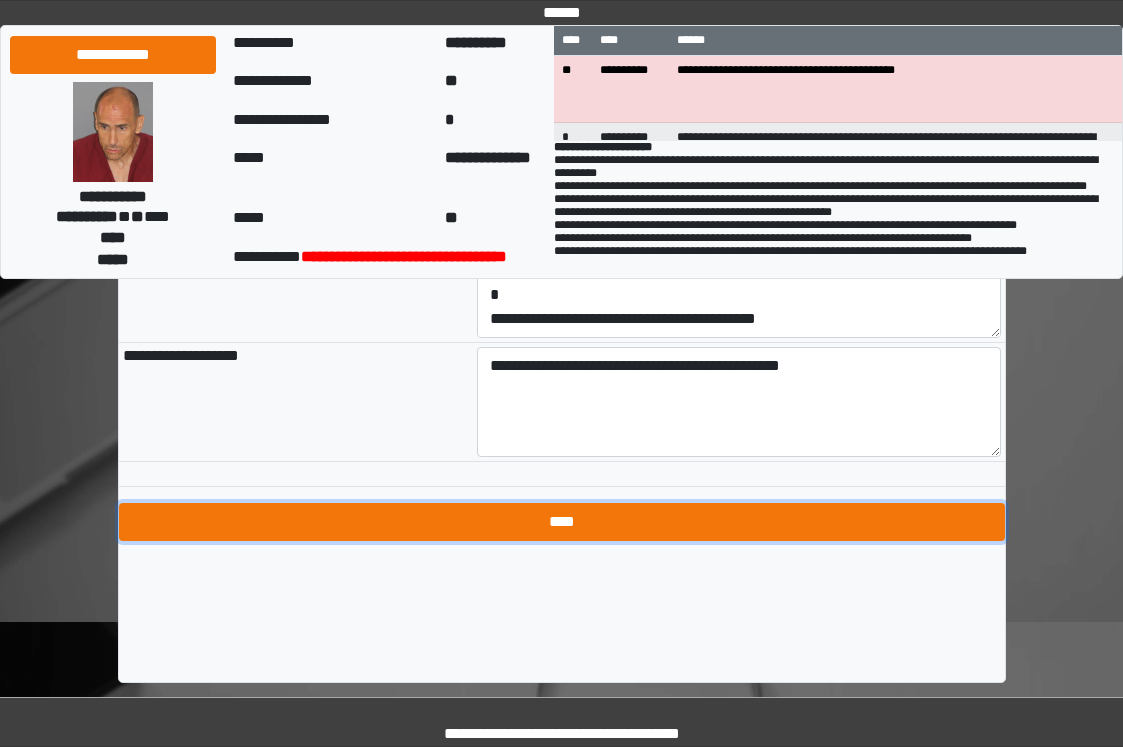 click on "****" at bounding box center (562, 522) 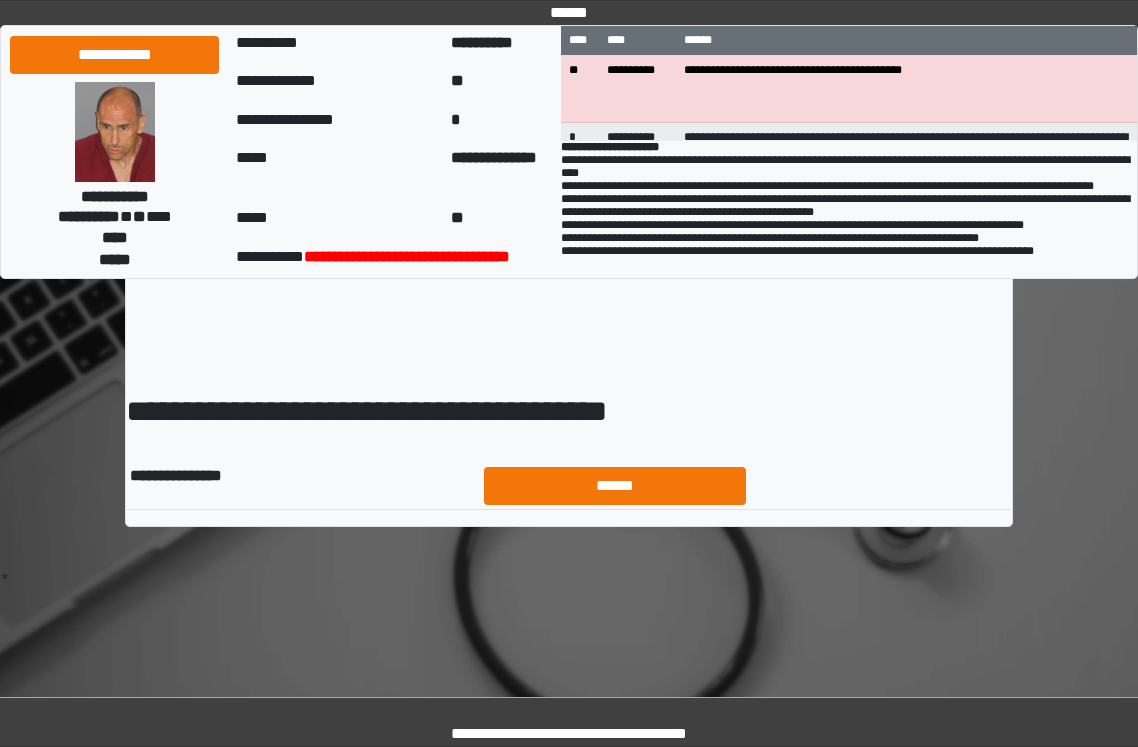 scroll, scrollTop: 0, scrollLeft: 0, axis: both 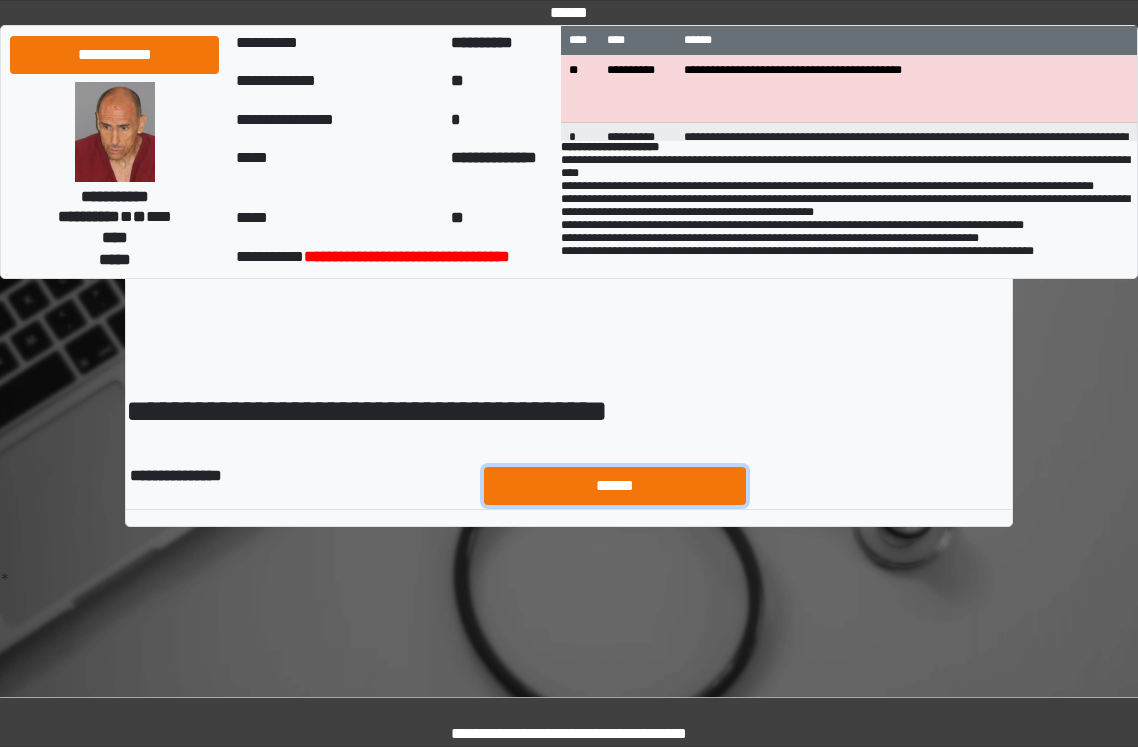 click on "******" at bounding box center [615, 486] 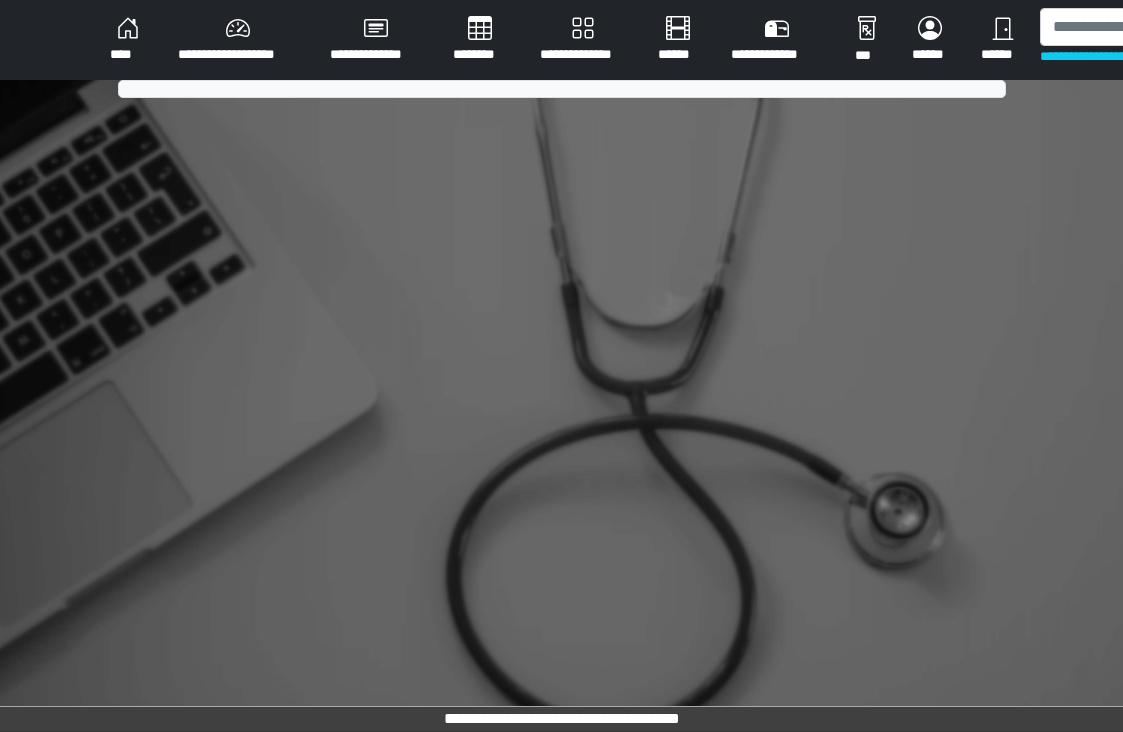 scroll, scrollTop: 0, scrollLeft: 0, axis: both 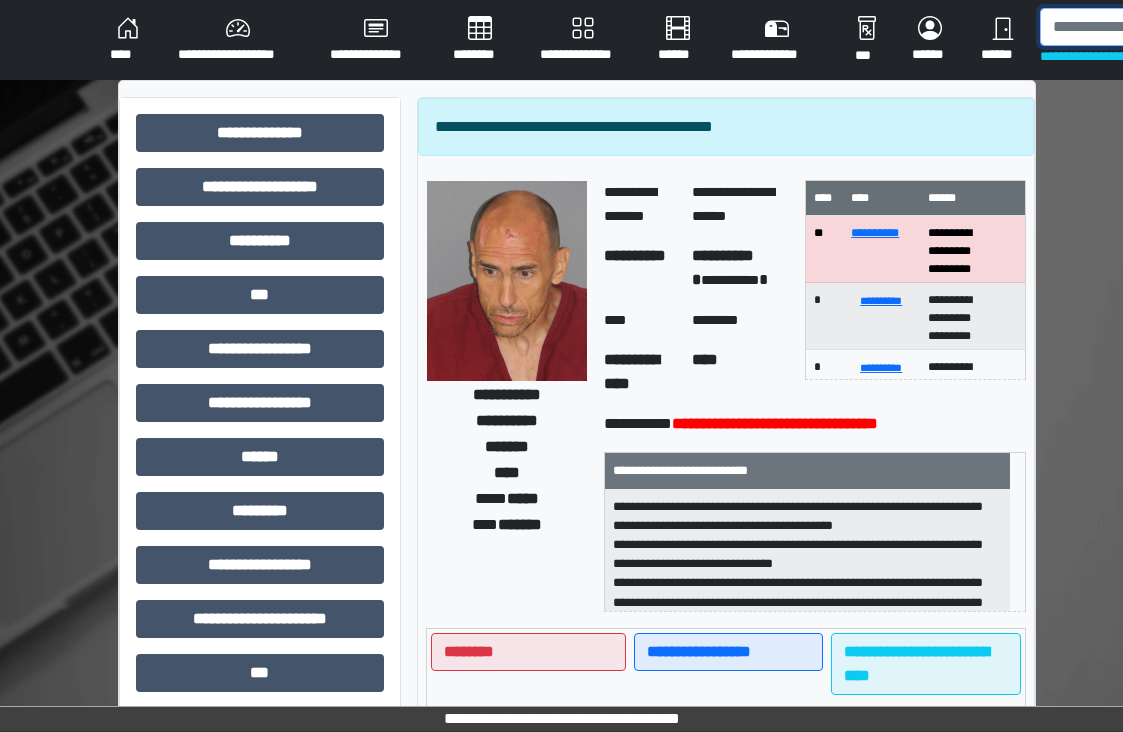 click at bounding box center (1143, 27) 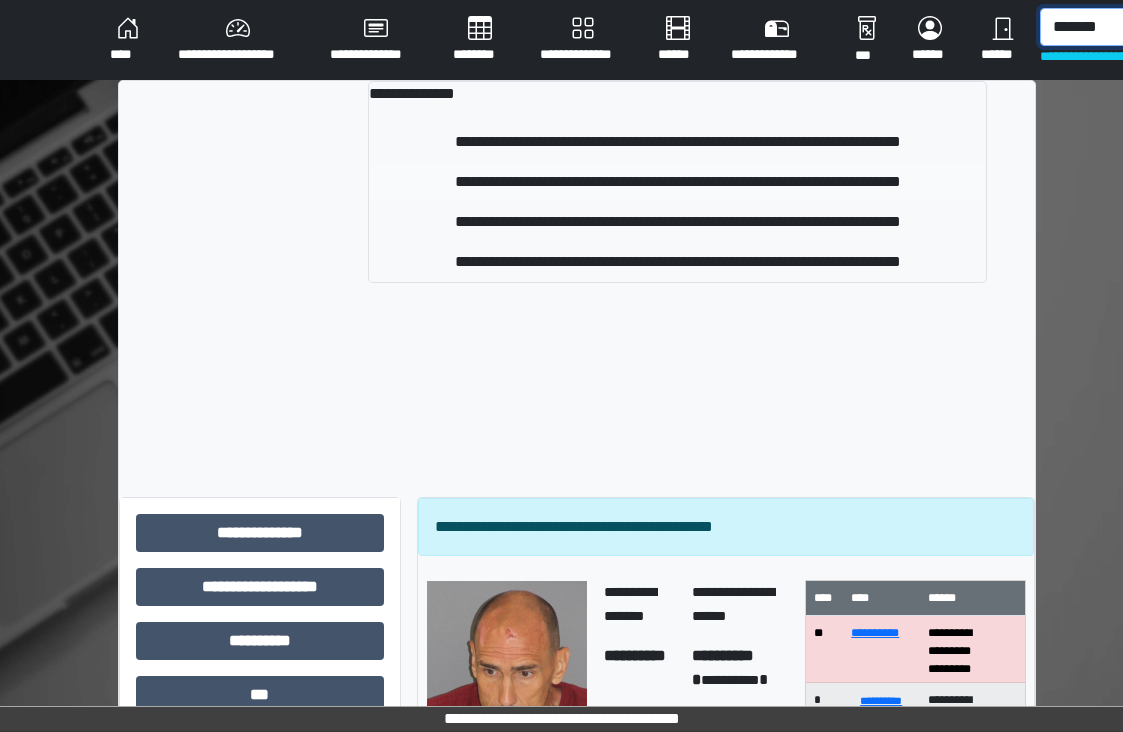 type on "*******" 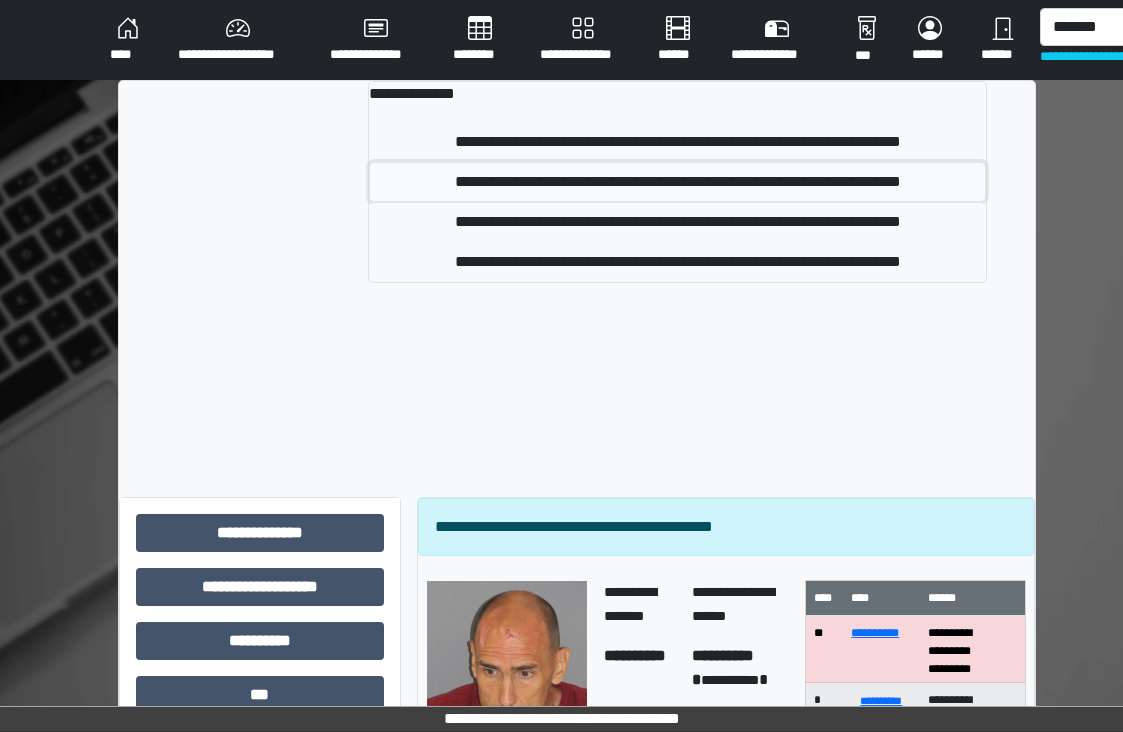 click on "**********" at bounding box center [677, 182] 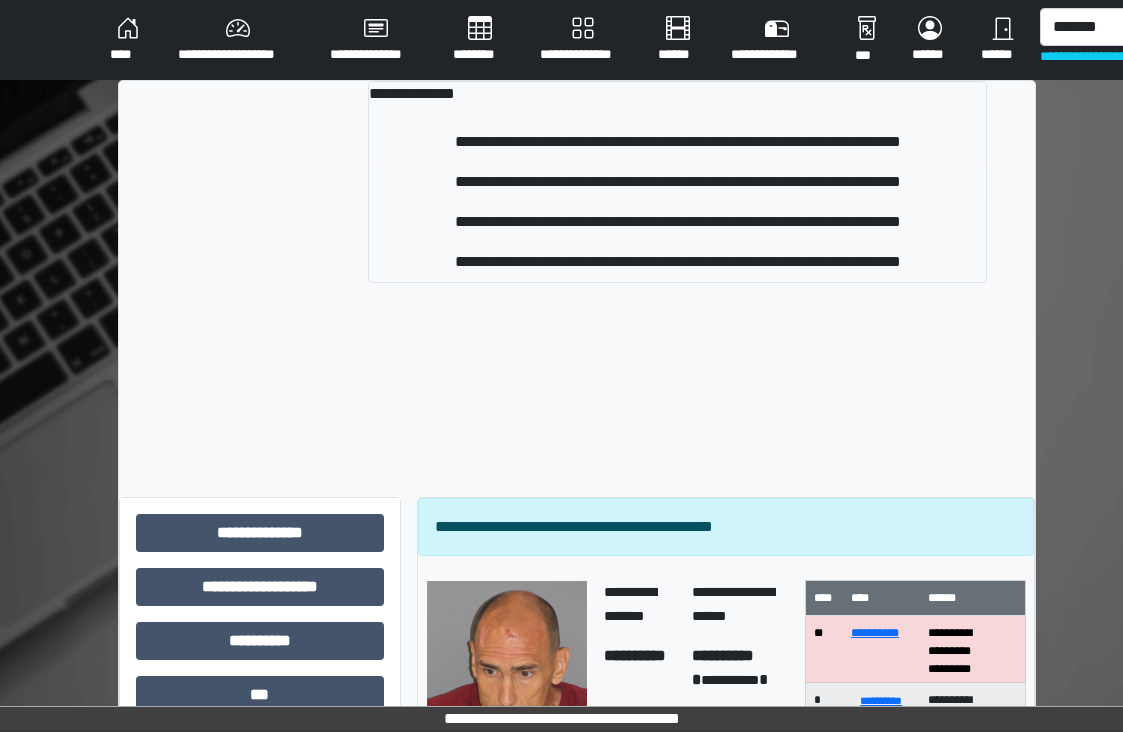 type 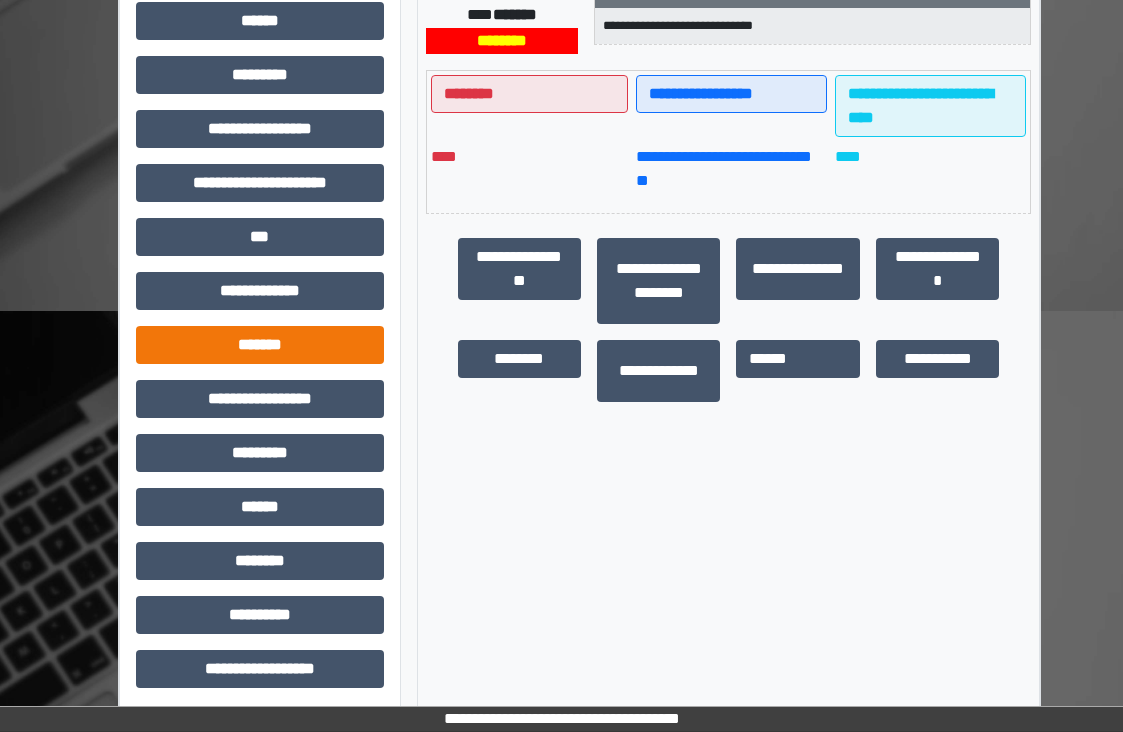 scroll, scrollTop: 442, scrollLeft: 0, axis: vertical 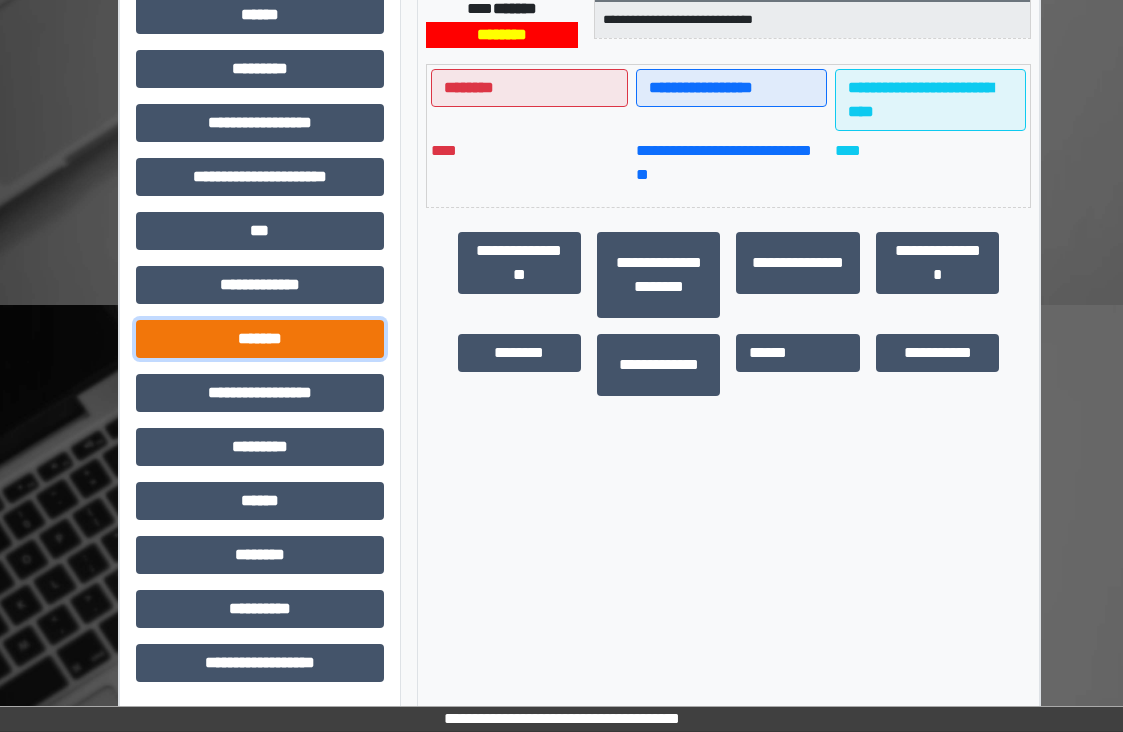 click on "*******" at bounding box center (260, 339) 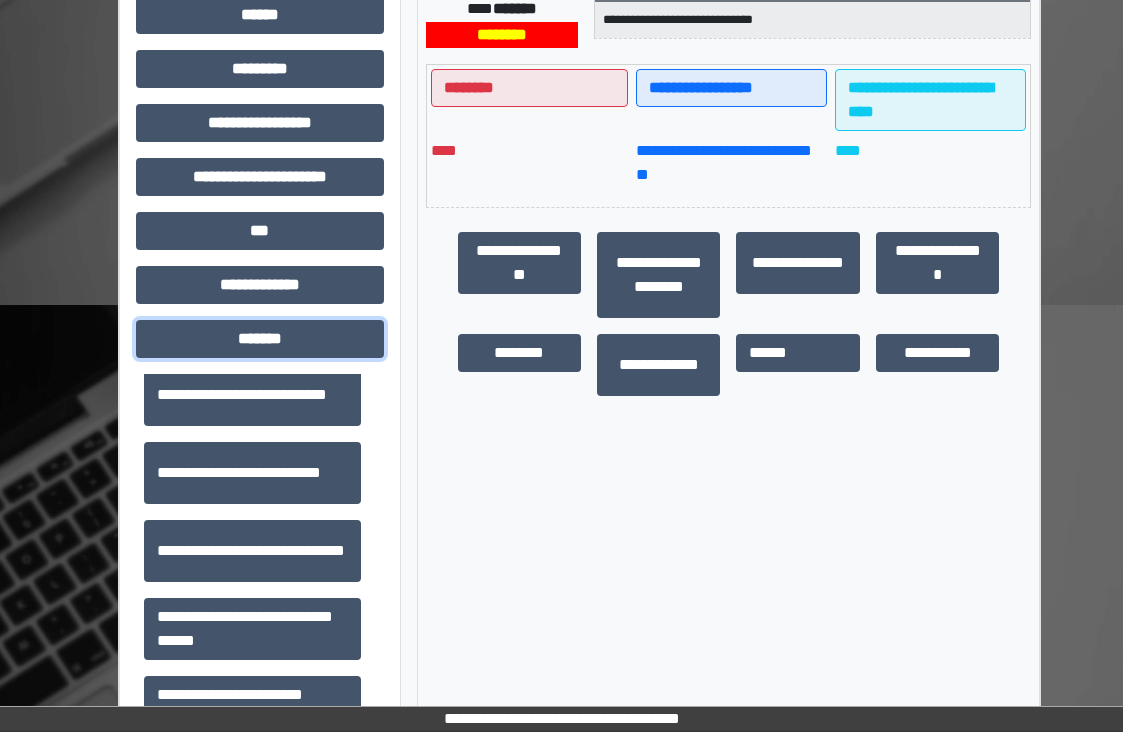 scroll, scrollTop: 700, scrollLeft: 0, axis: vertical 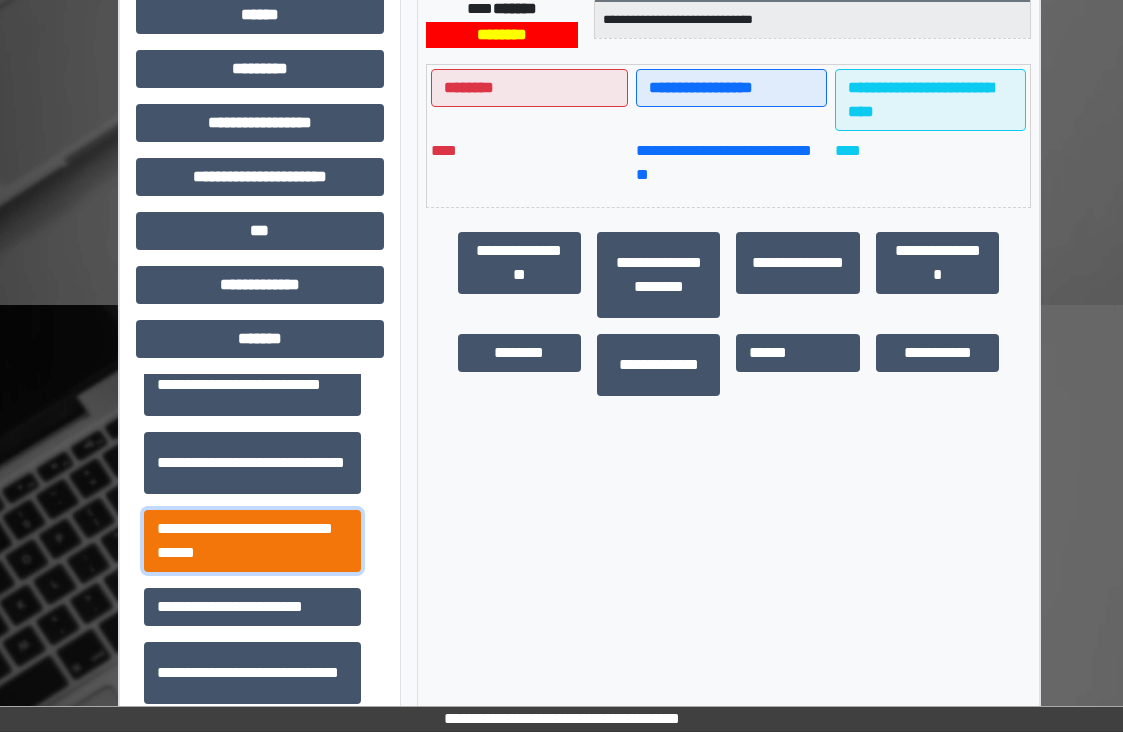 click on "**********" at bounding box center [252, 541] 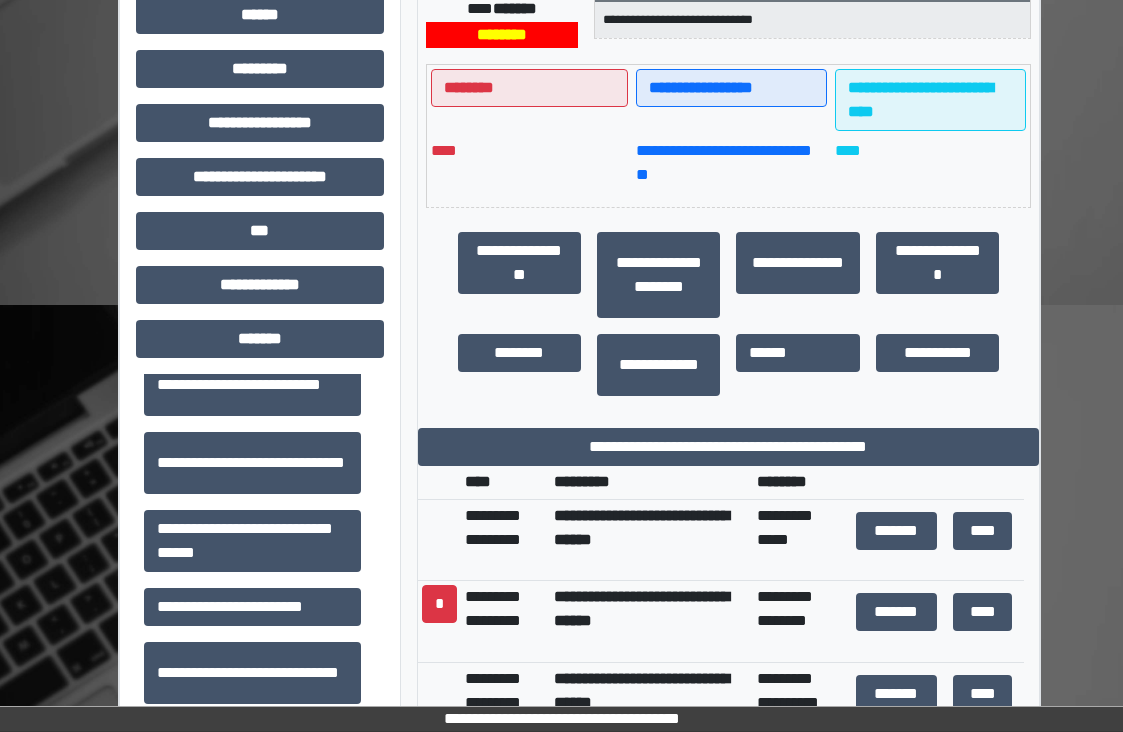 click on "**********" at bounding box center [729, 425] 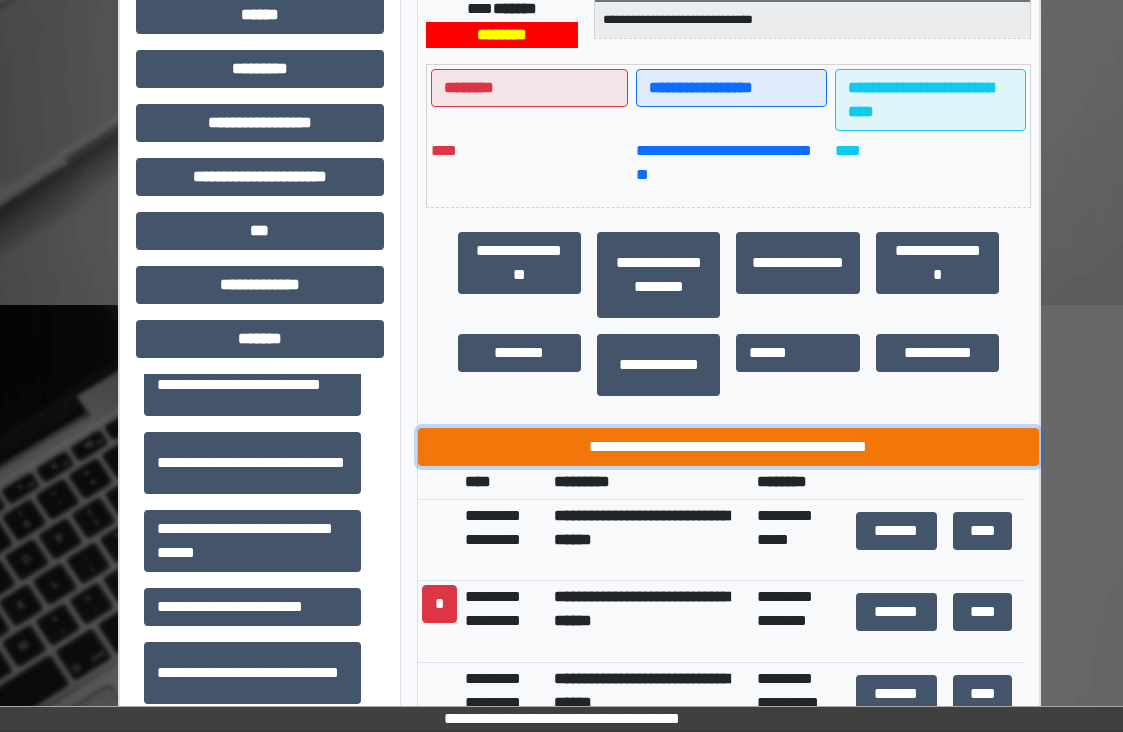 click on "**********" at bounding box center (729, 447) 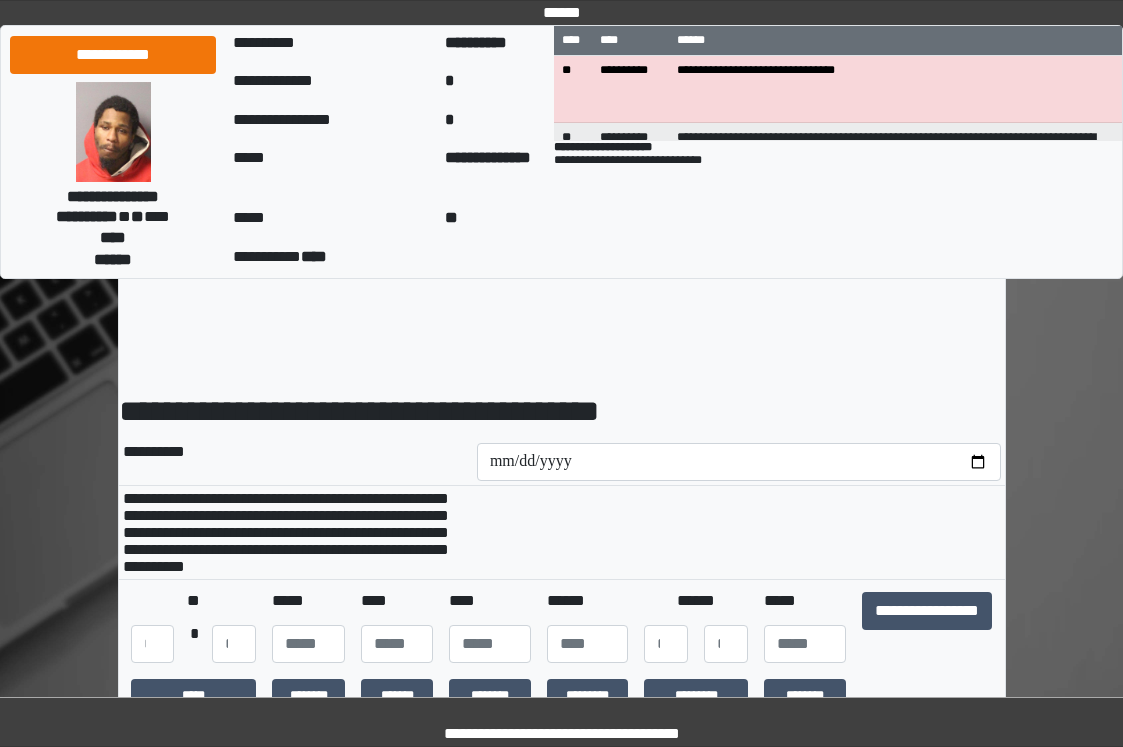 scroll, scrollTop: 0, scrollLeft: 0, axis: both 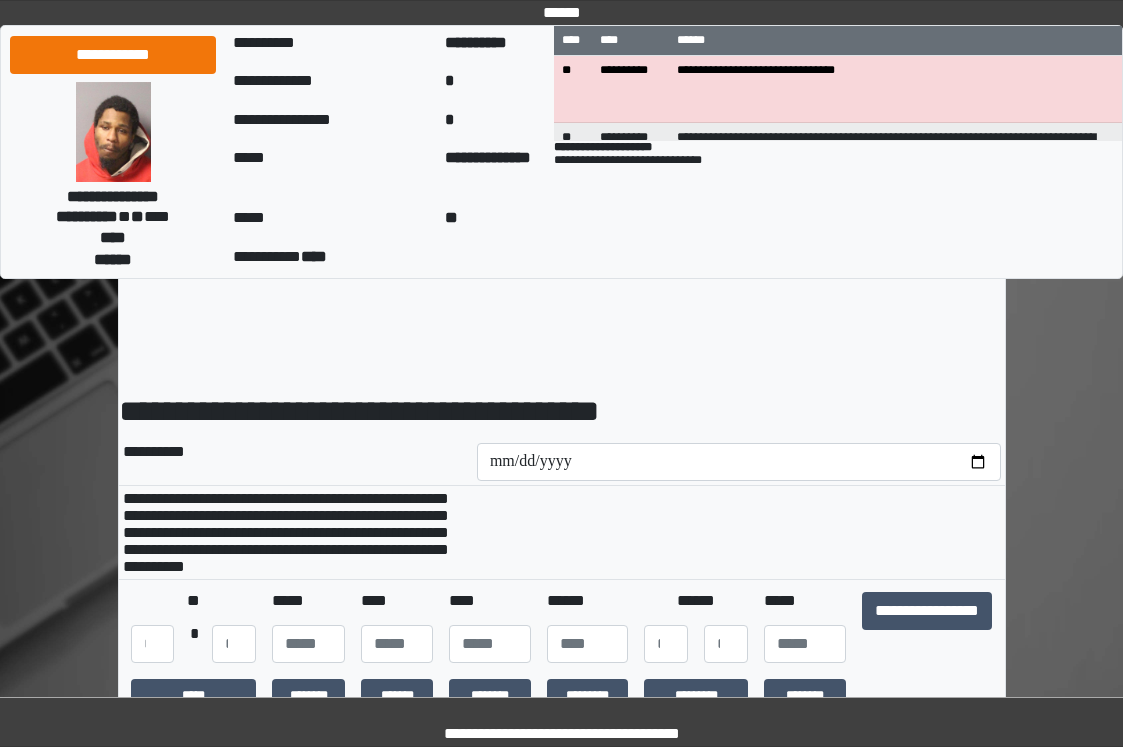 click on "**********" at bounding box center (927, 627) 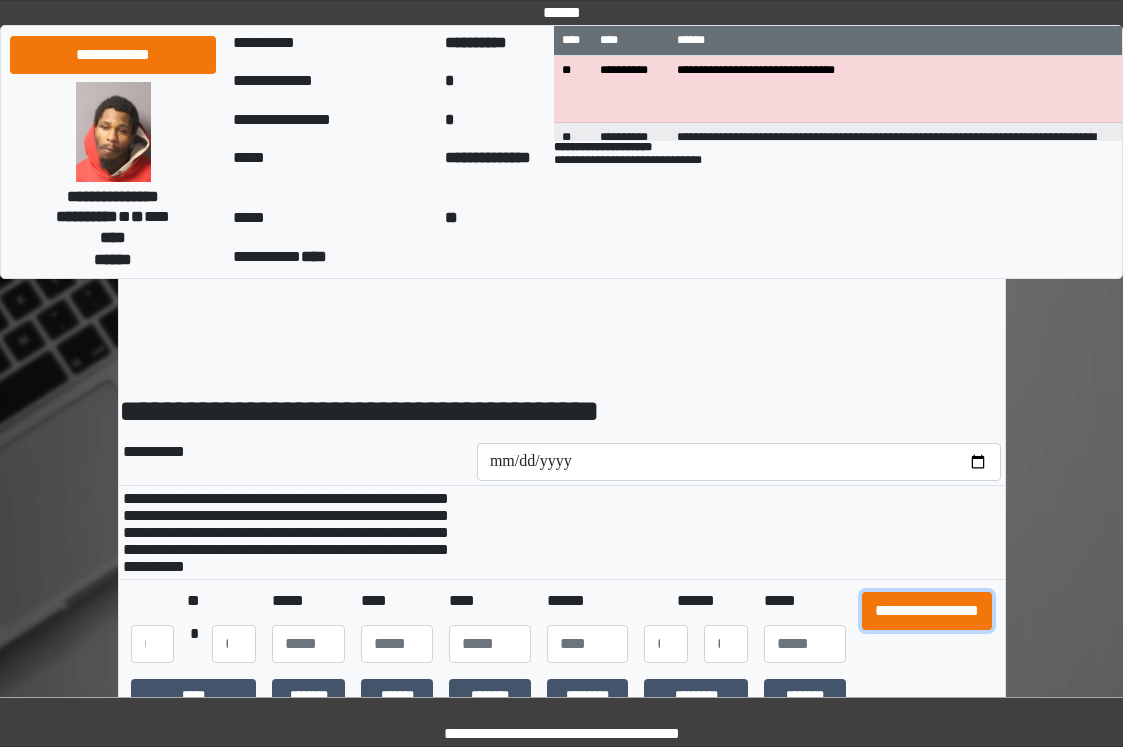 click on "**********" at bounding box center (927, 611) 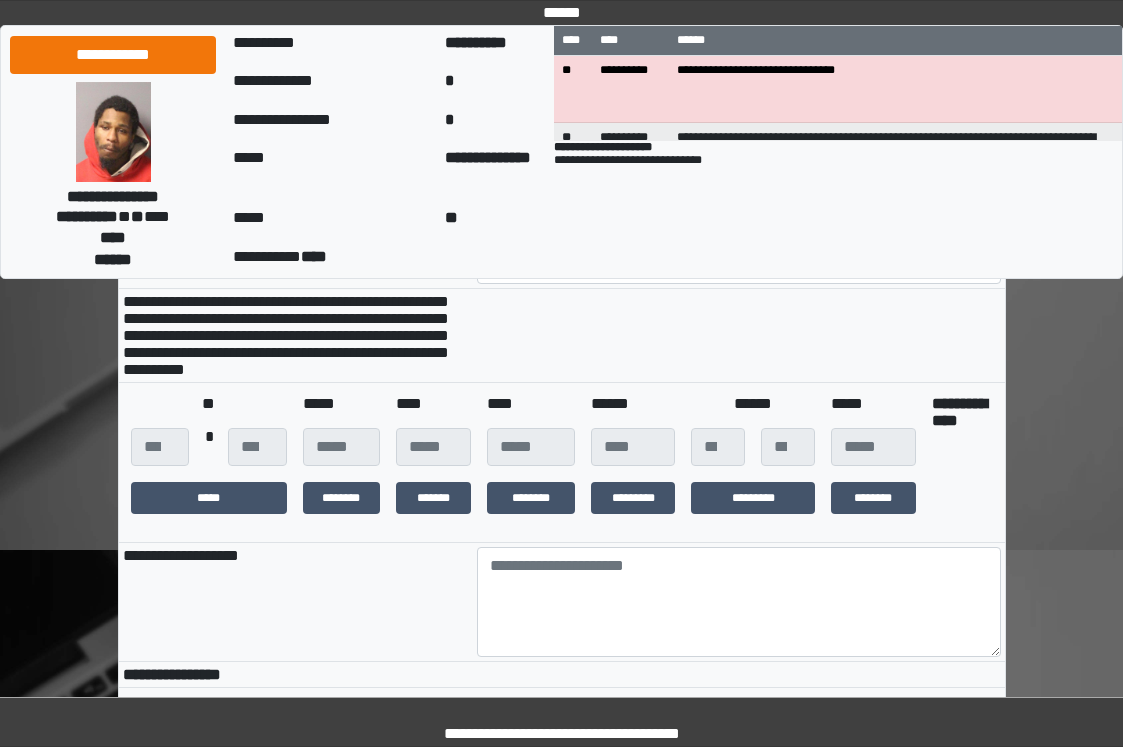 scroll, scrollTop: 400, scrollLeft: 0, axis: vertical 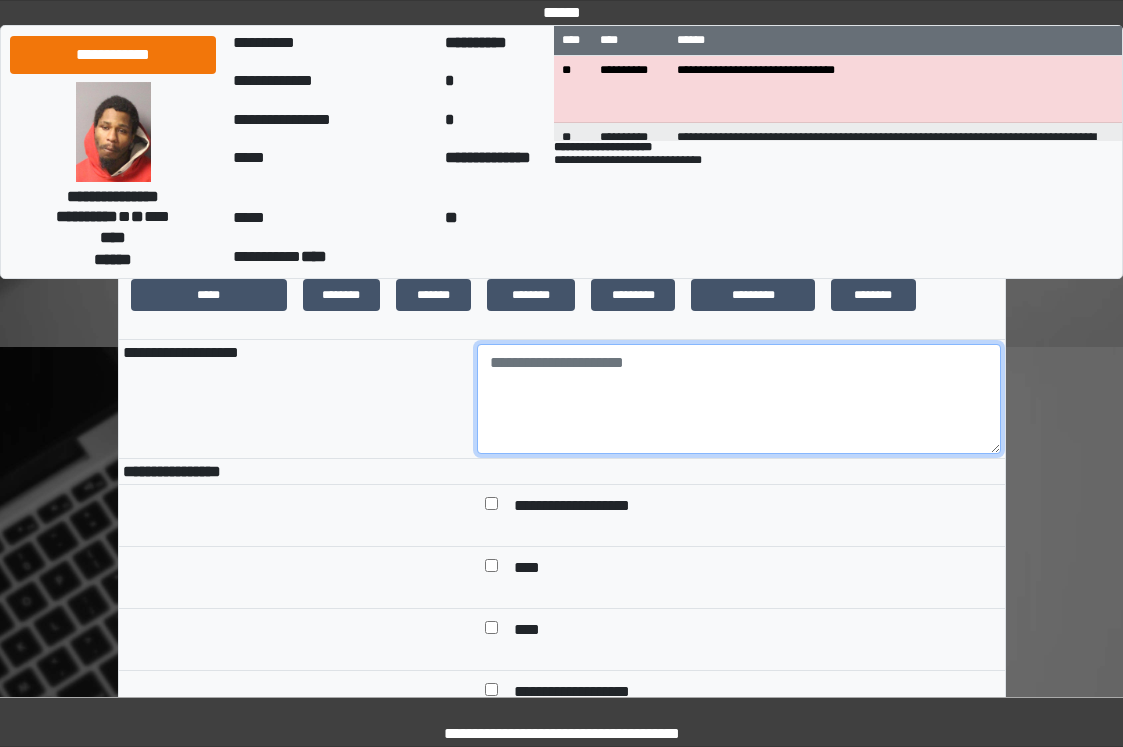 click at bounding box center (739, 399) 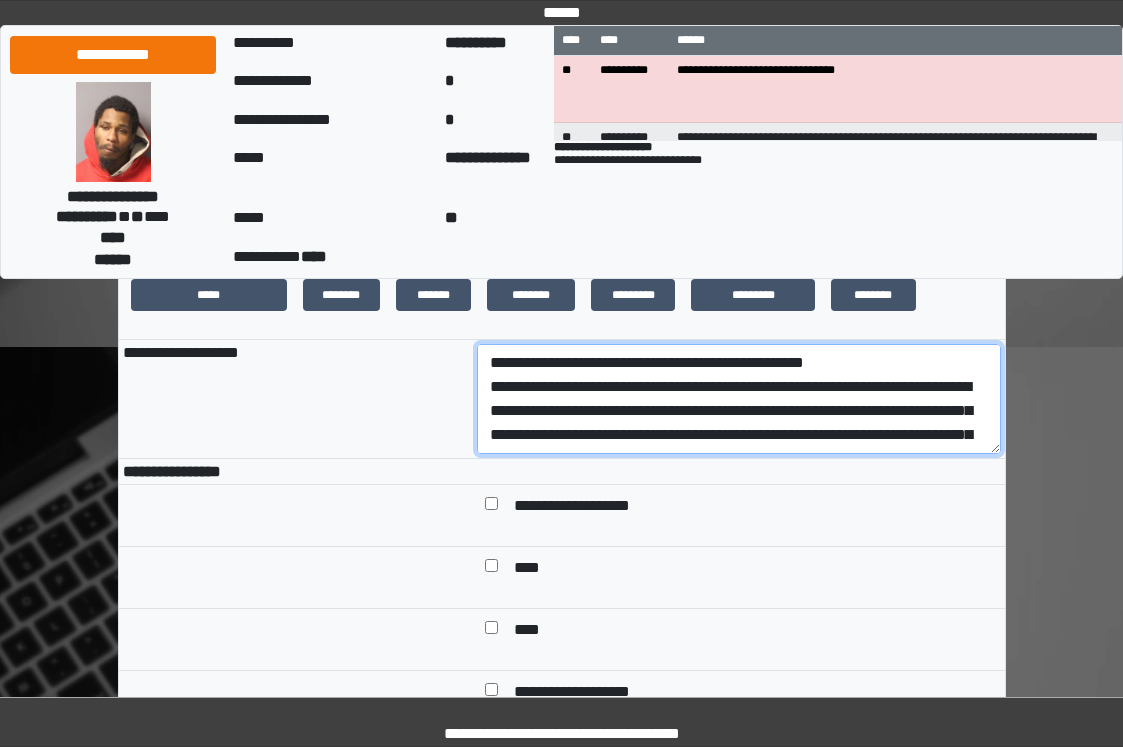 scroll, scrollTop: 304, scrollLeft: 0, axis: vertical 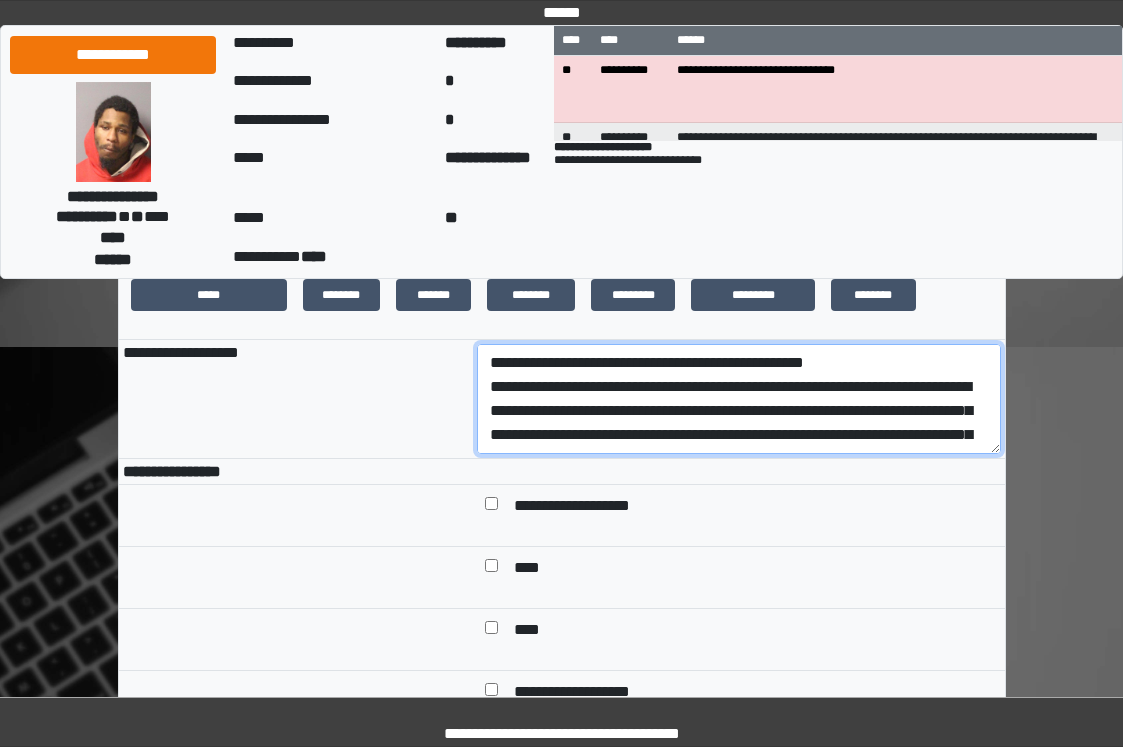 drag, startPoint x: 683, startPoint y: 444, endPoint x: 444, endPoint y: 411, distance: 241.26749 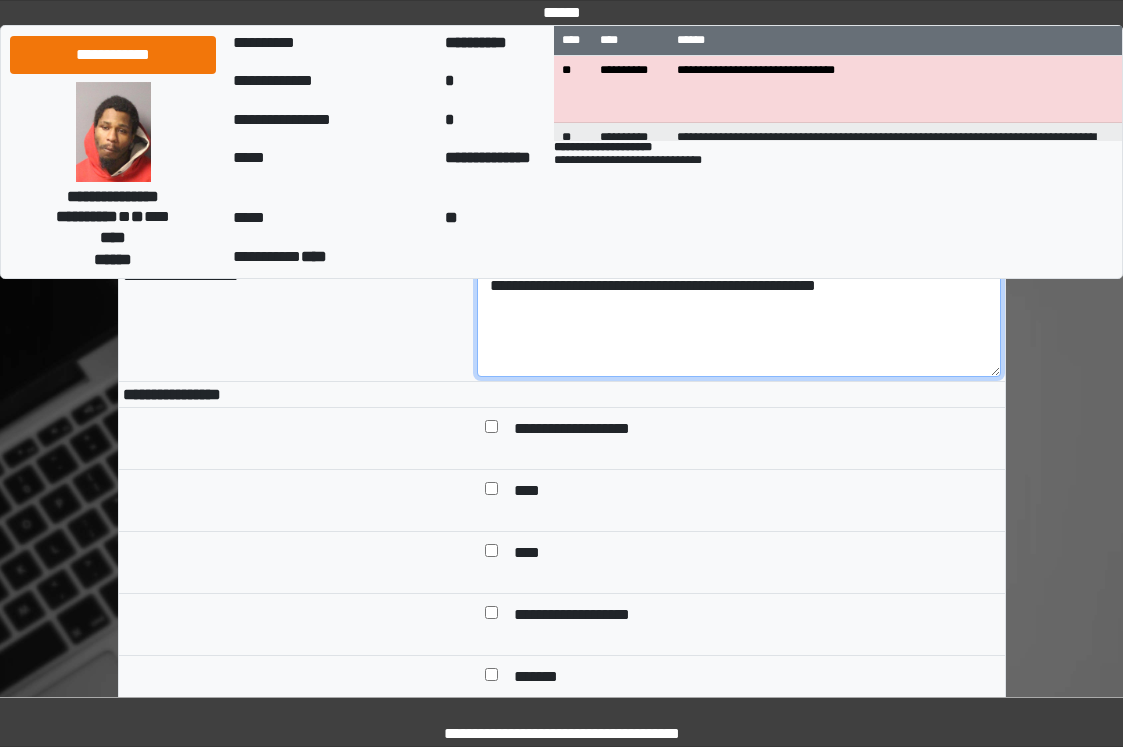 scroll, scrollTop: 500, scrollLeft: 0, axis: vertical 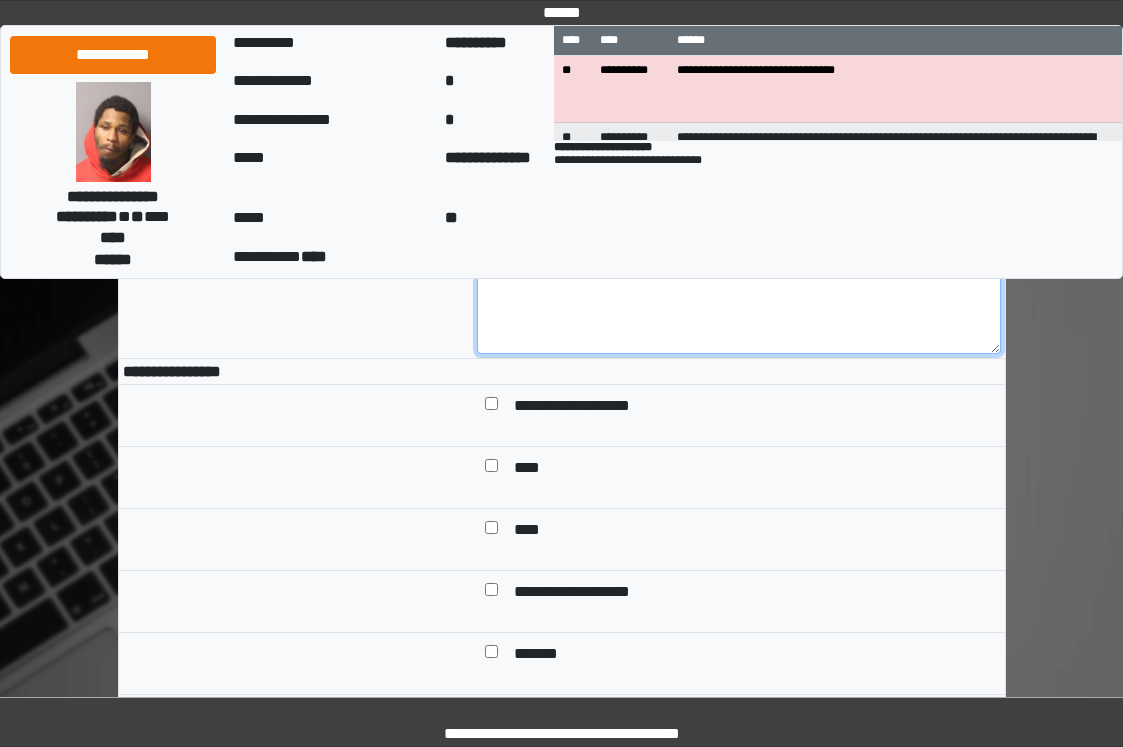 type on "**********" 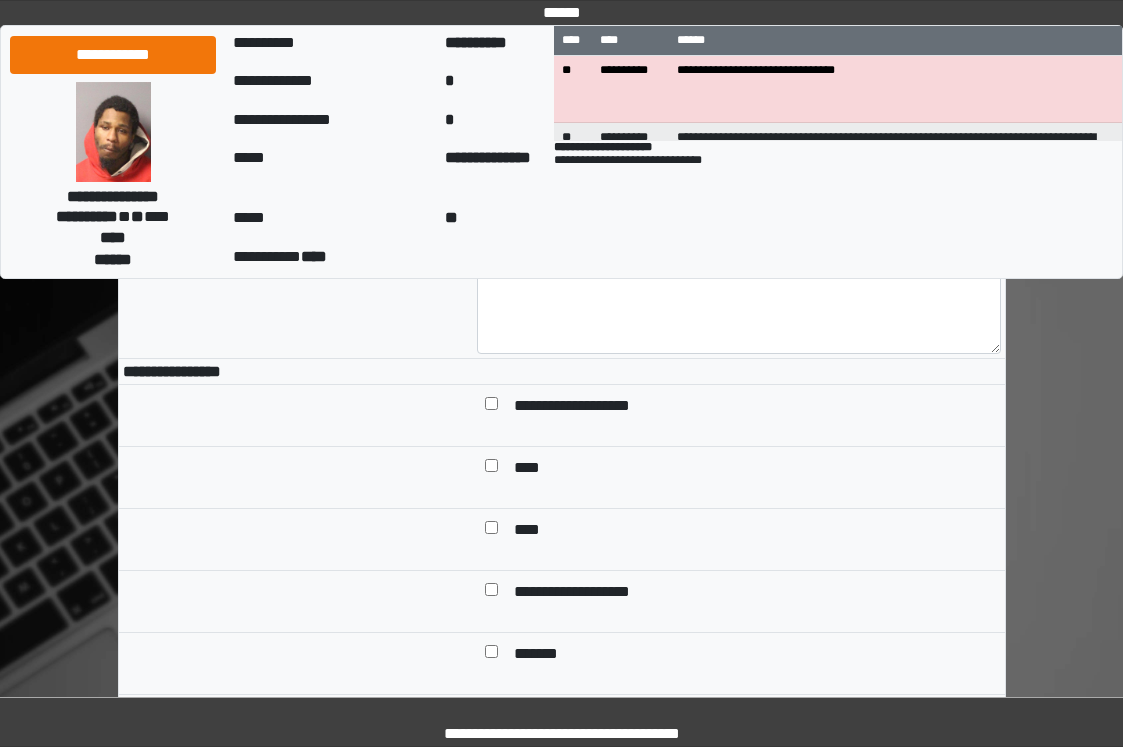 click on "**********" at bounding box center (590, 593) 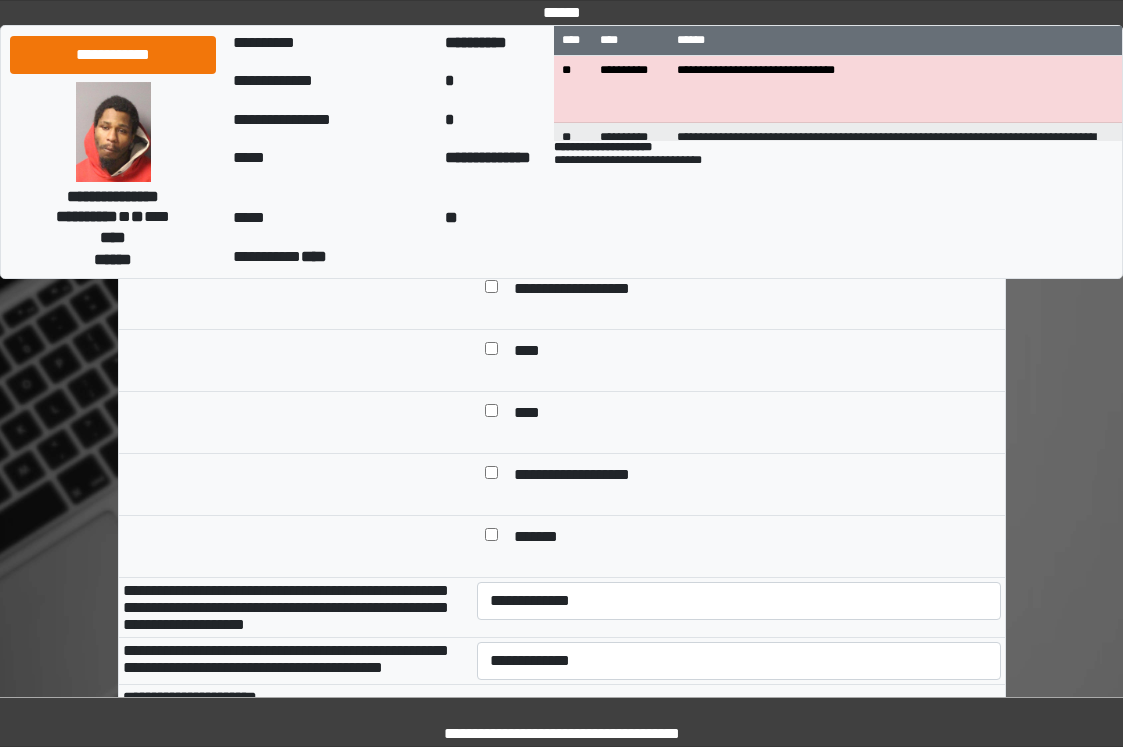 scroll, scrollTop: 800, scrollLeft: 0, axis: vertical 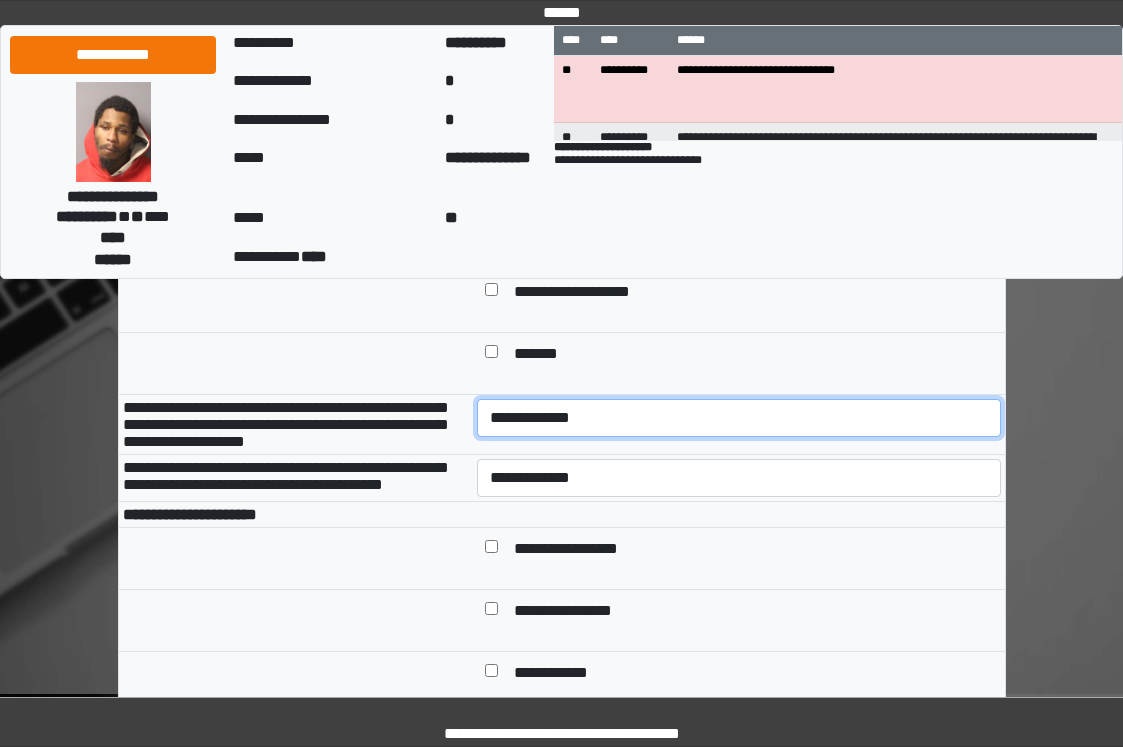 click on "**********" at bounding box center [739, 418] 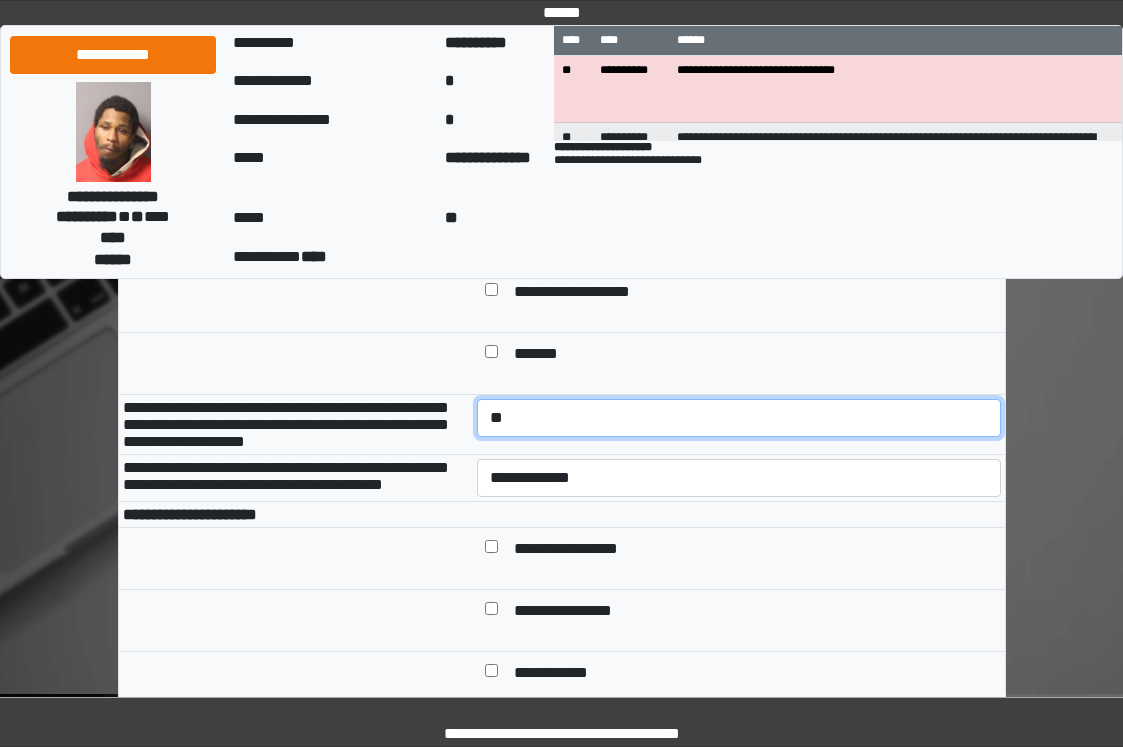 click on "**********" at bounding box center (739, 418) 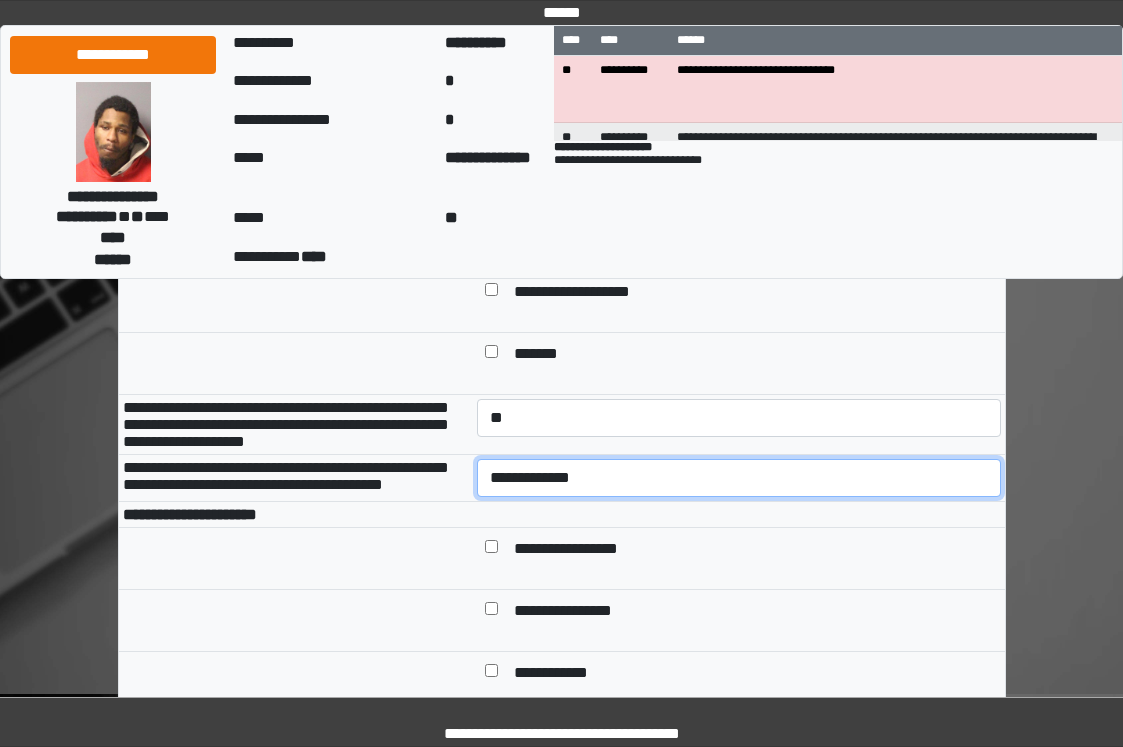 drag, startPoint x: 583, startPoint y: 519, endPoint x: 580, endPoint y: 536, distance: 17.262676 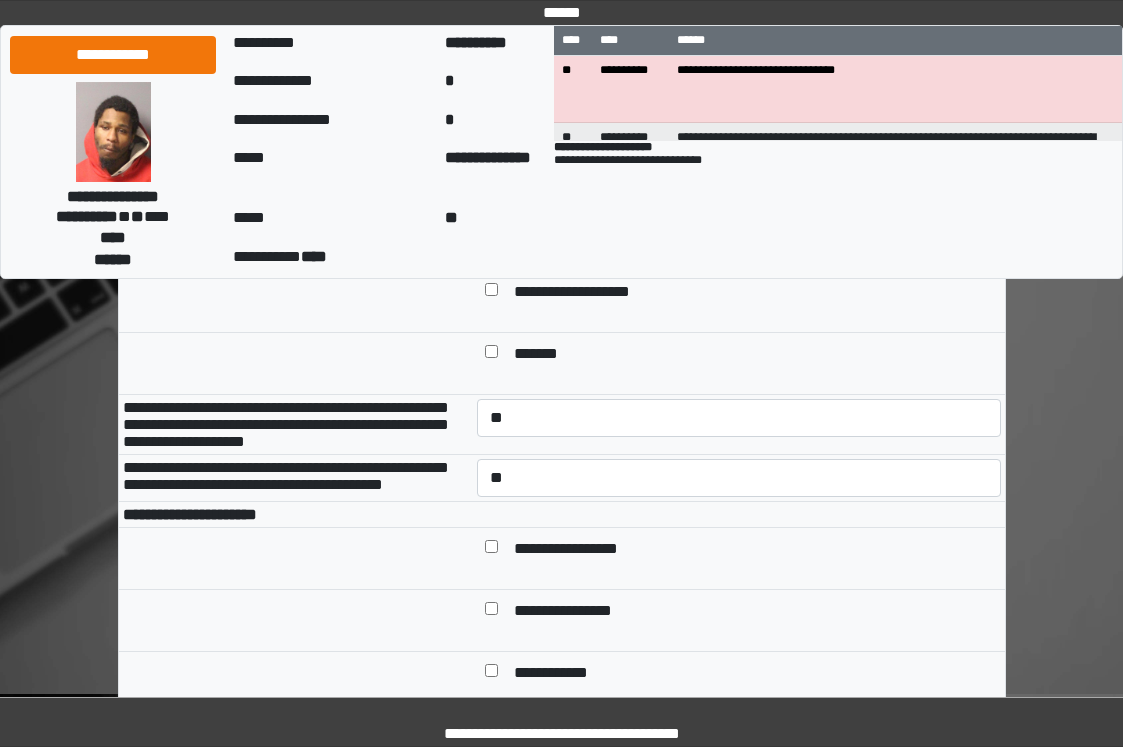 click on "**********" at bounding box center (581, 550) 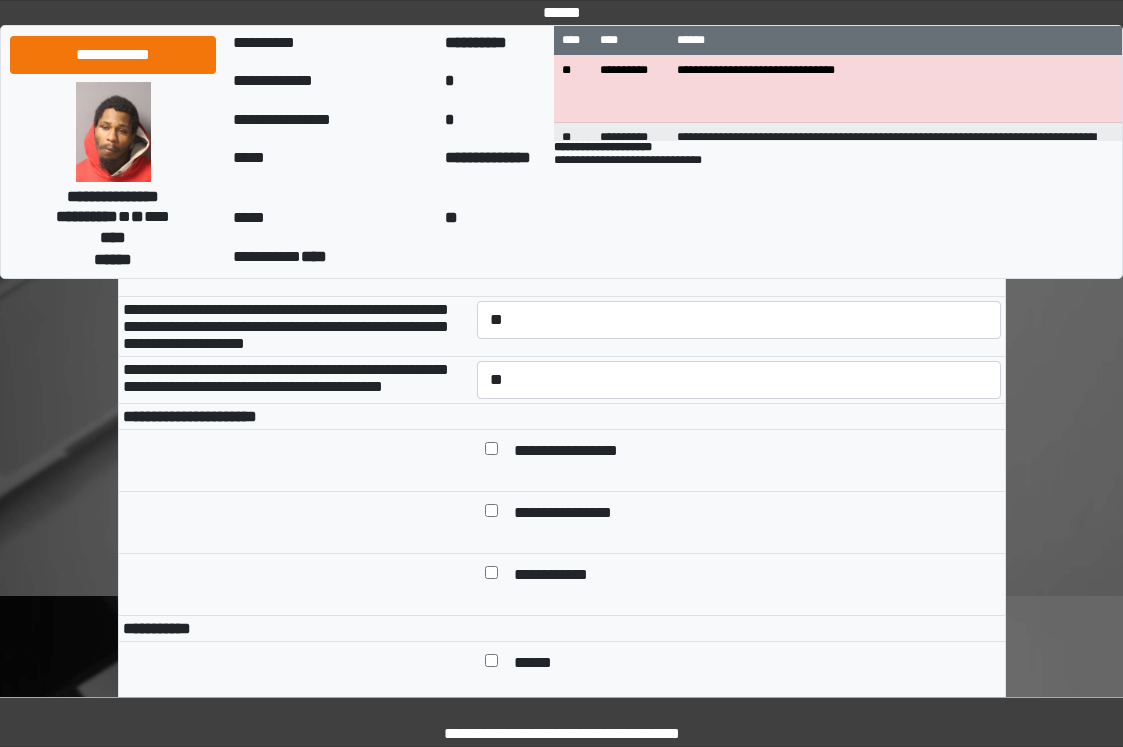 scroll, scrollTop: 1200, scrollLeft: 0, axis: vertical 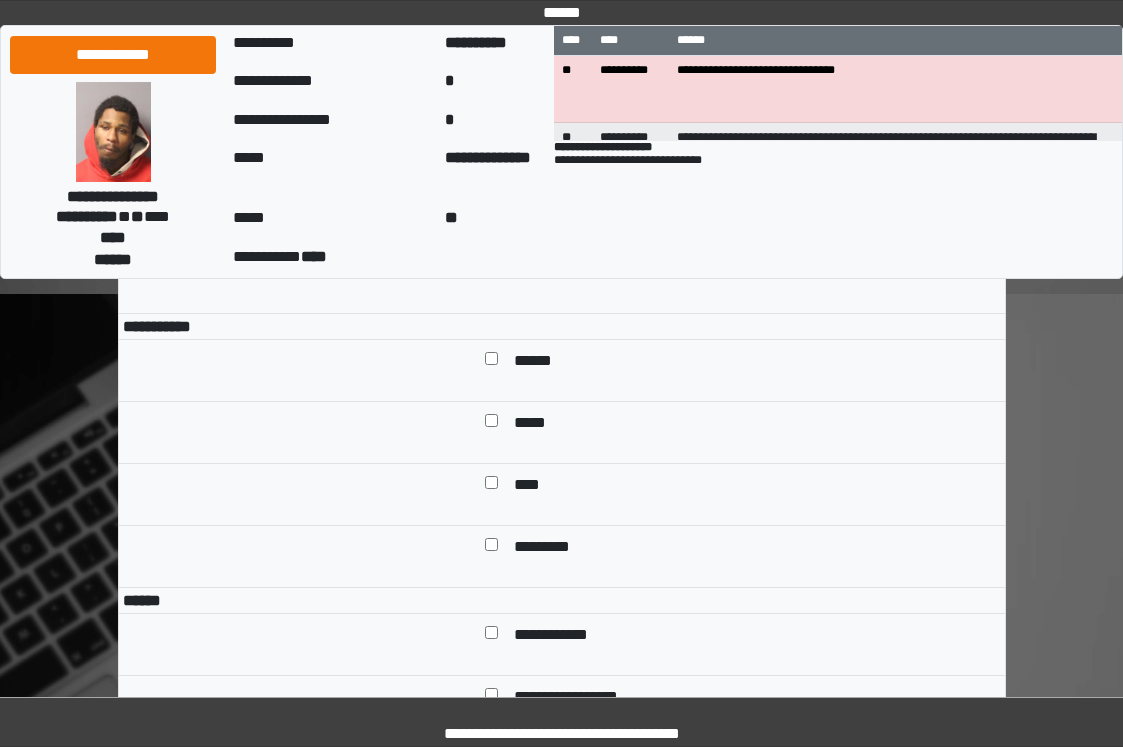 click on "******" at bounding box center (540, 362) 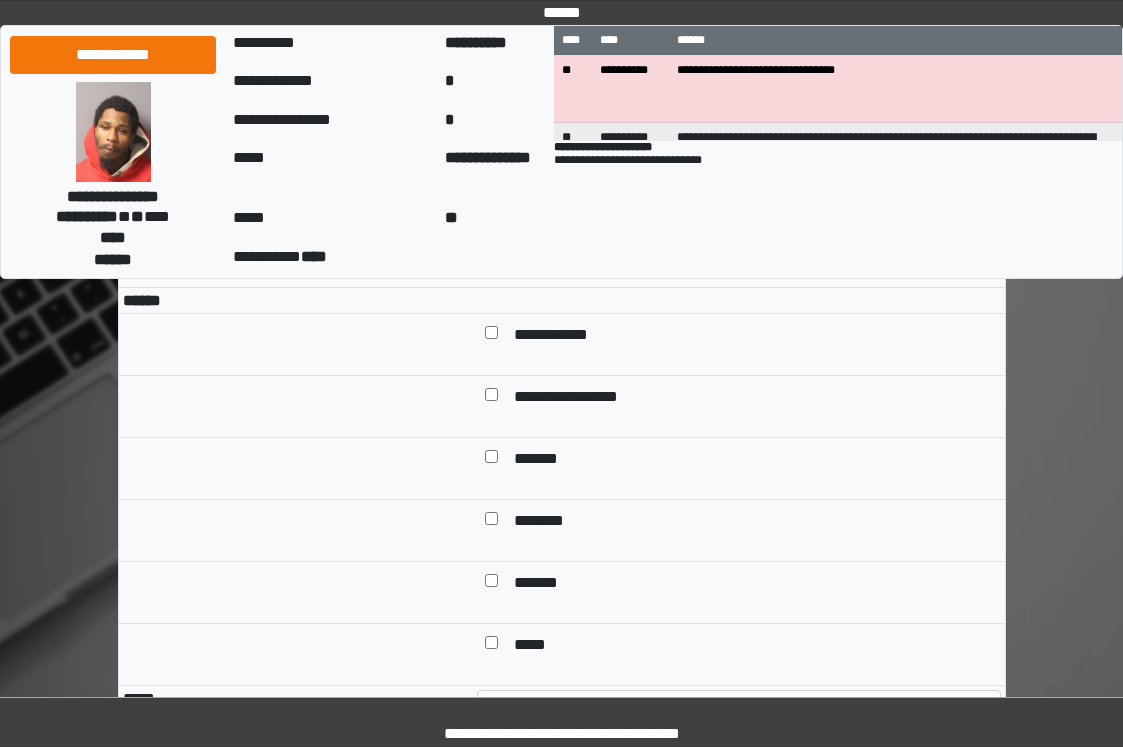 click on "**********" at bounding box center [566, 336] 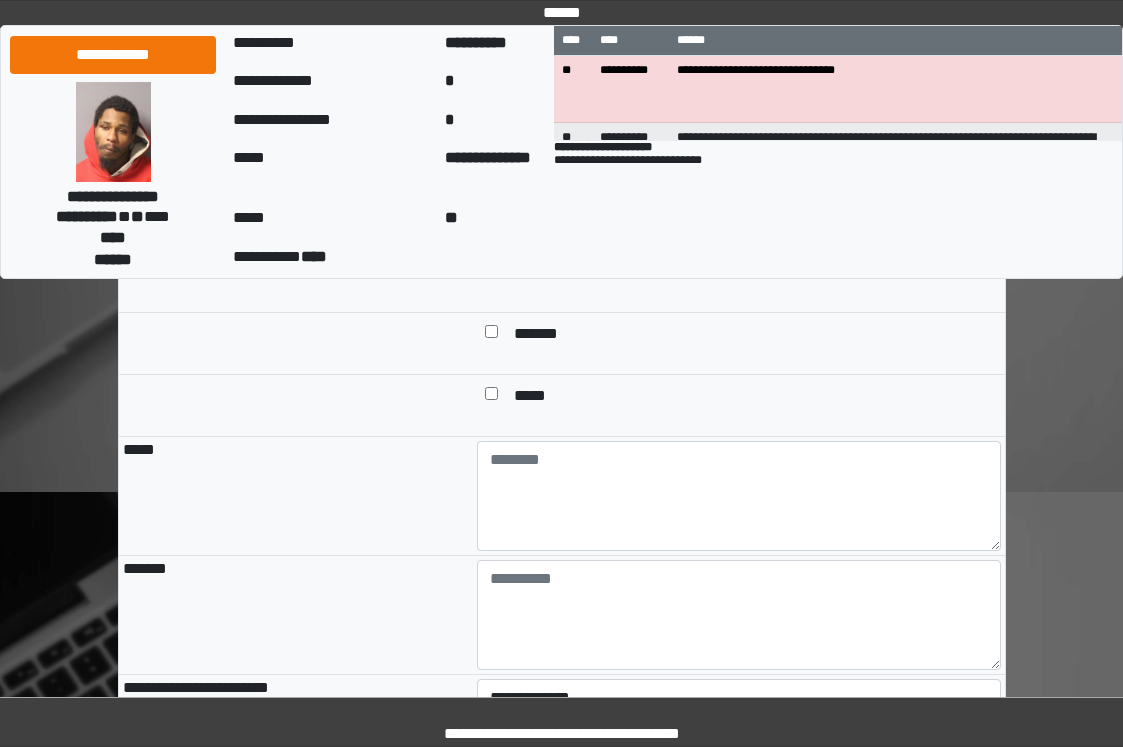 scroll, scrollTop: 1900, scrollLeft: 0, axis: vertical 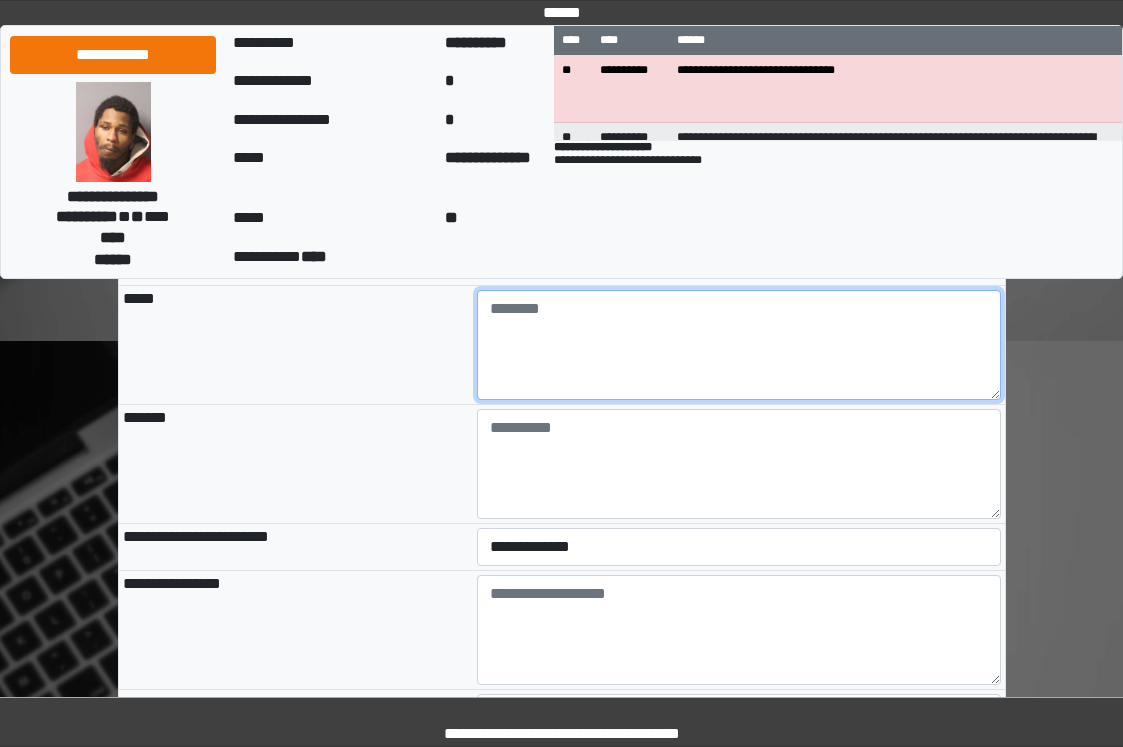 click at bounding box center [739, 345] 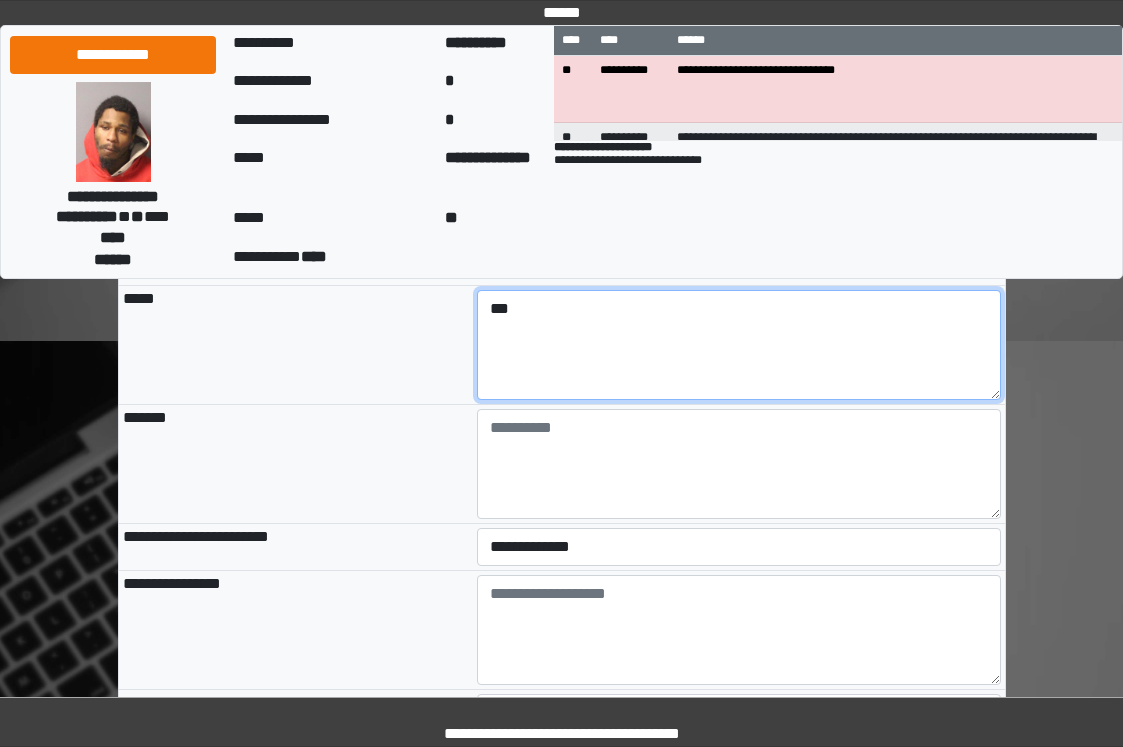 type on "***" 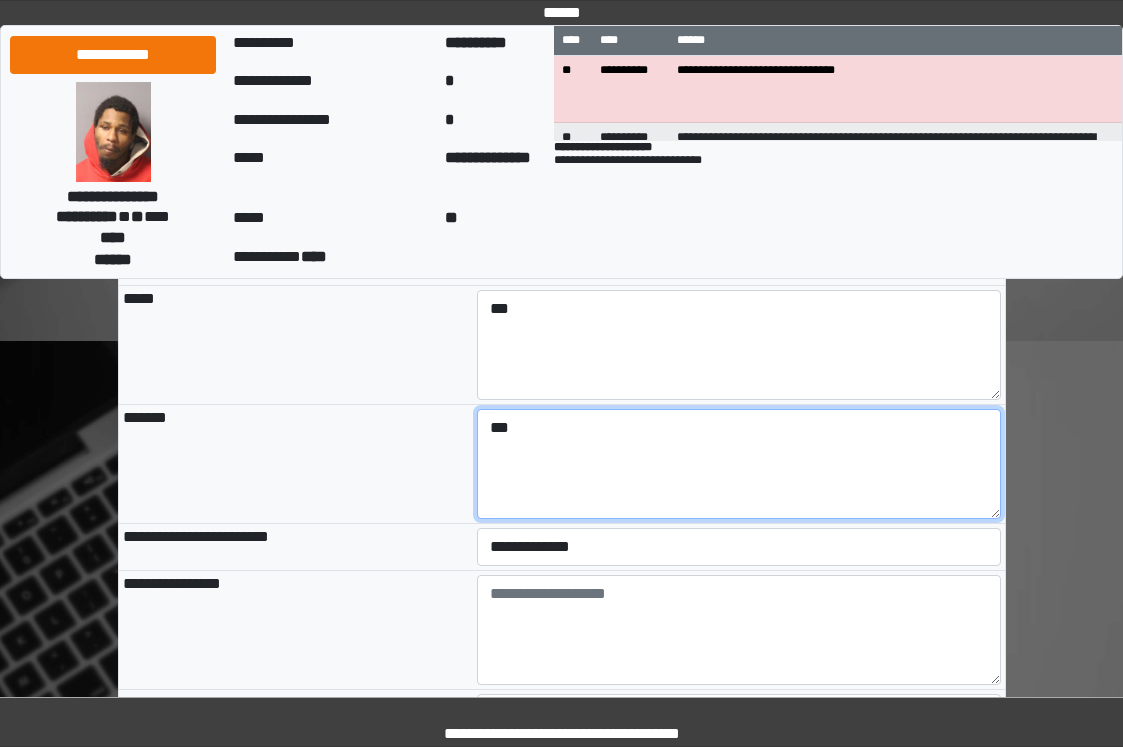 type on "***" 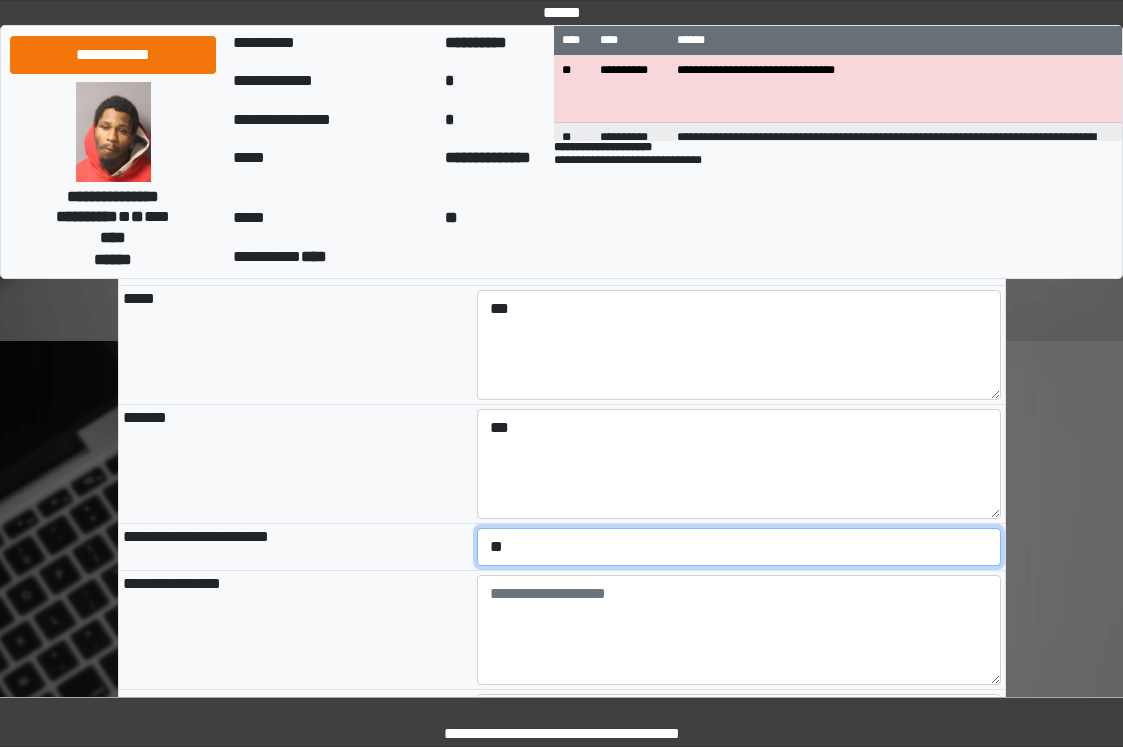 select on "*" 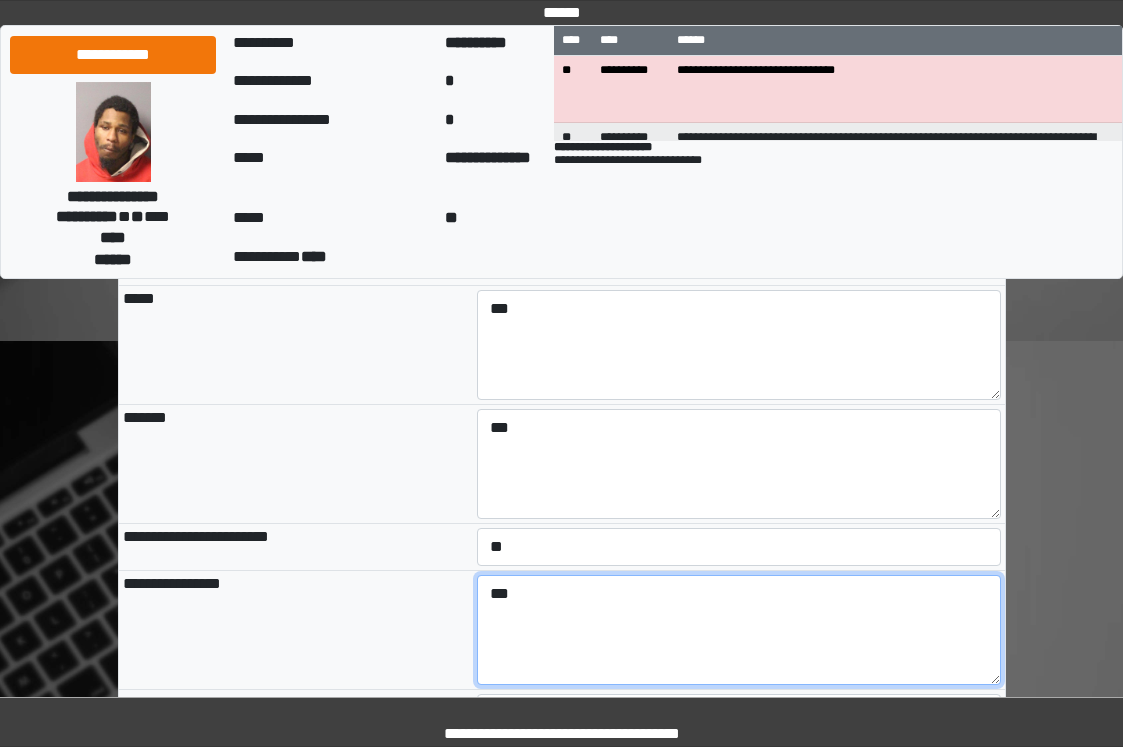 type on "***" 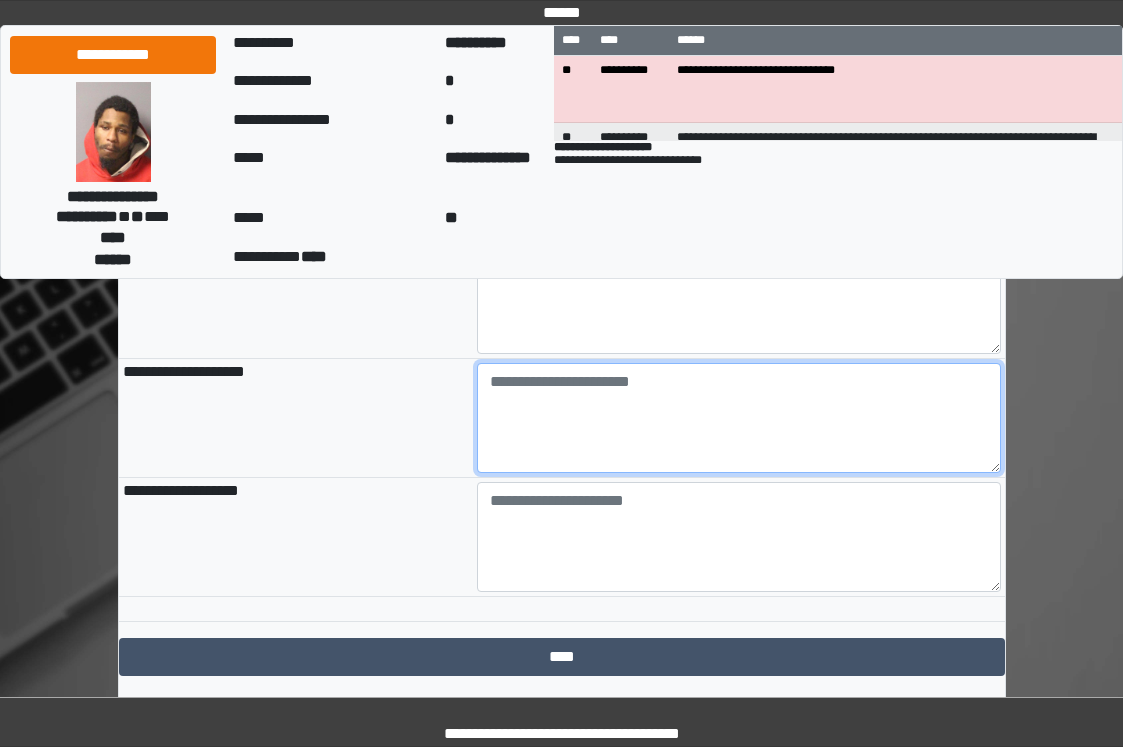 scroll, scrollTop: 2317, scrollLeft: 0, axis: vertical 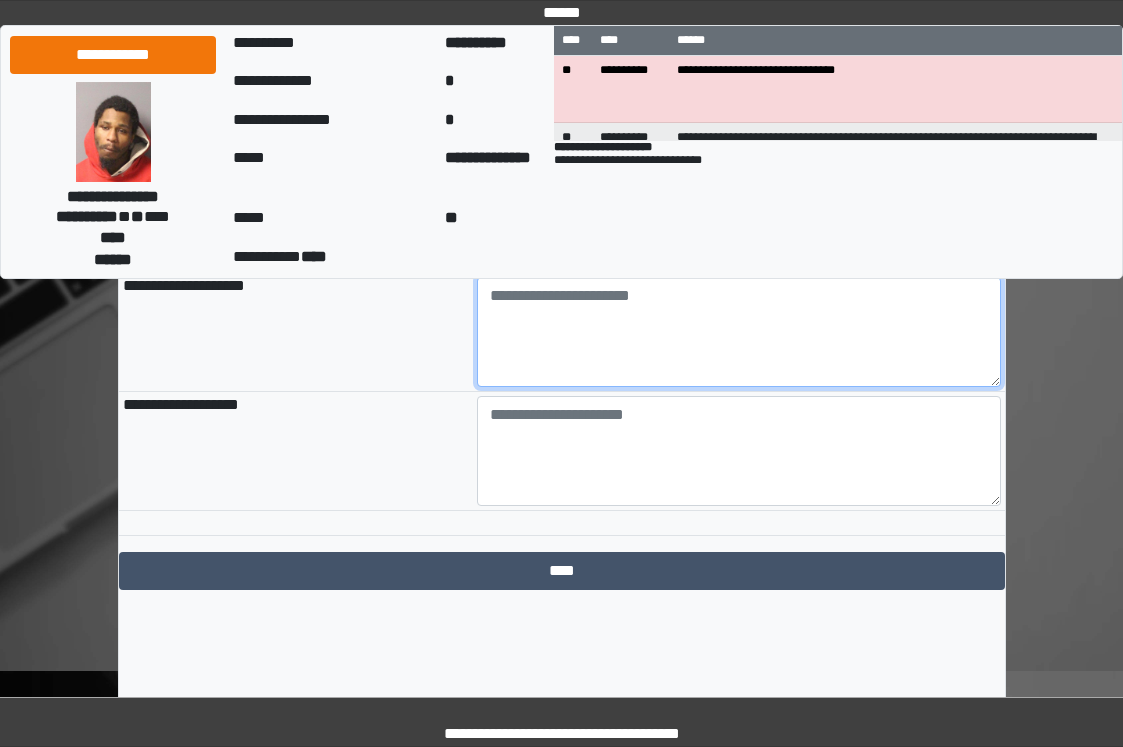 paste on "**********" 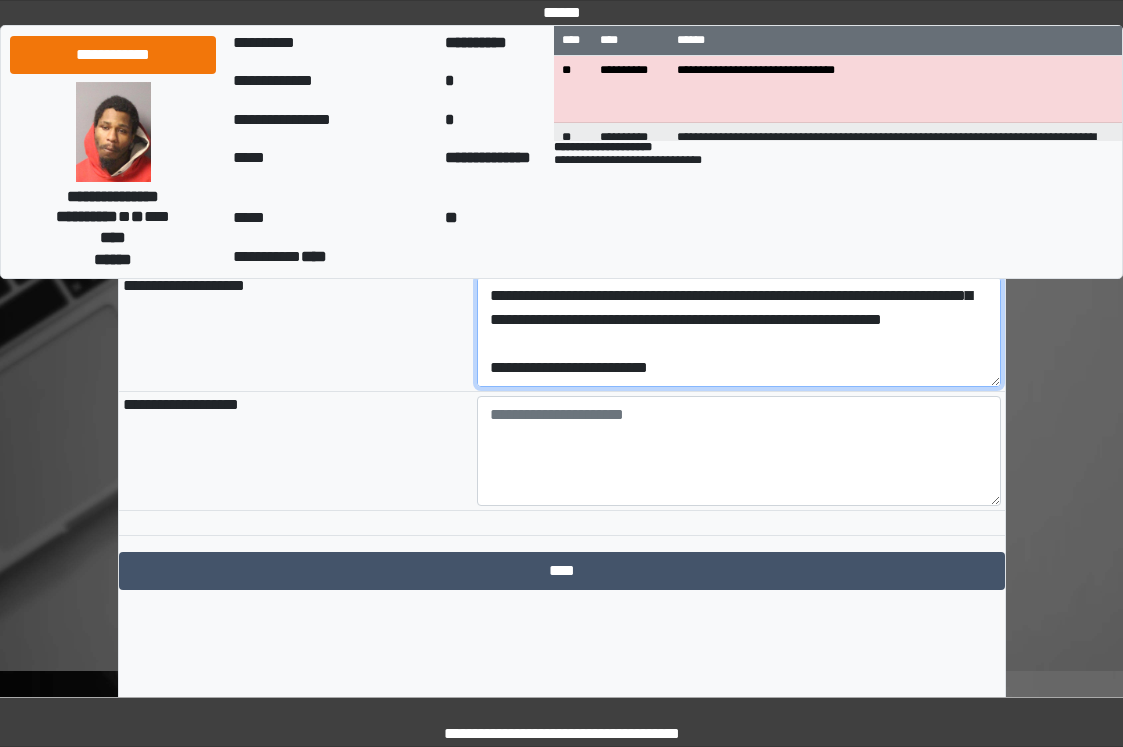 scroll, scrollTop: 264, scrollLeft: 0, axis: vertical 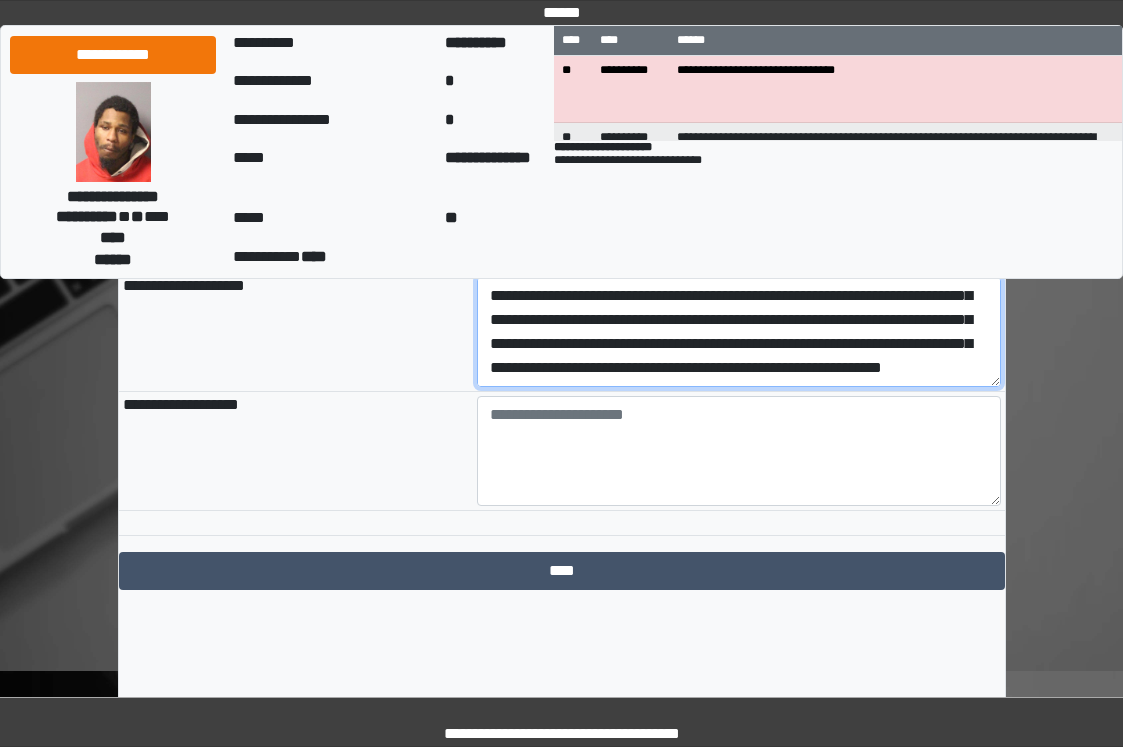 type on "**********" 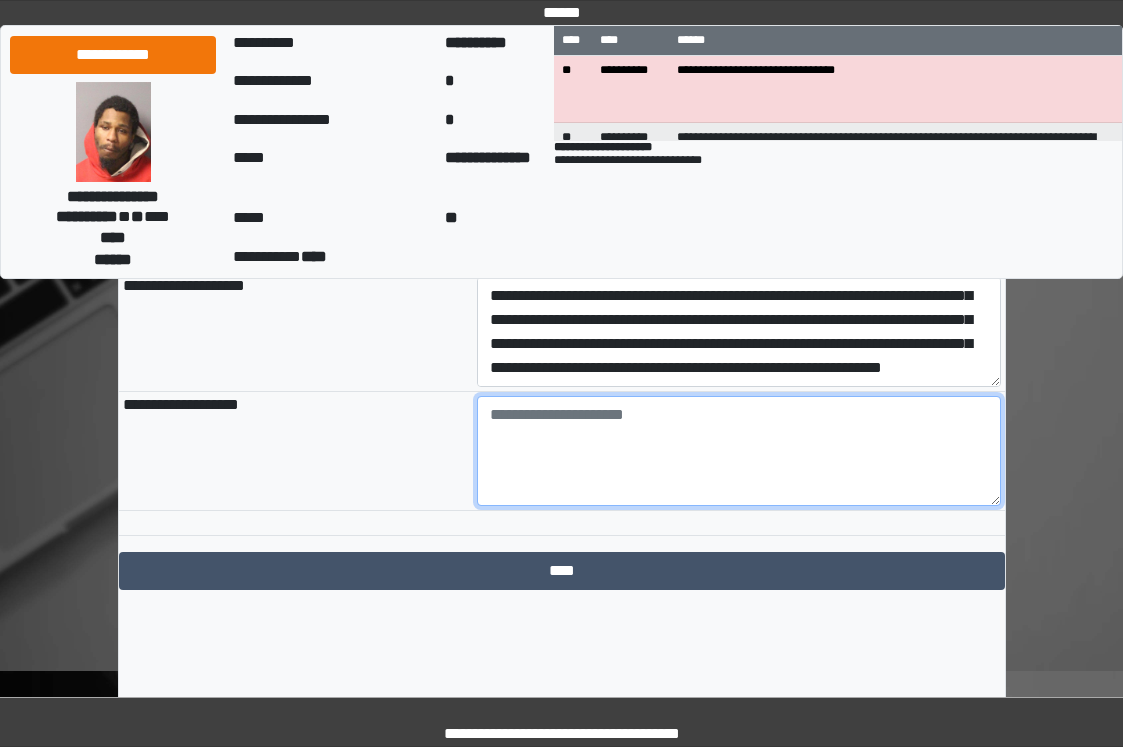 click at bounding box center (739, 451) 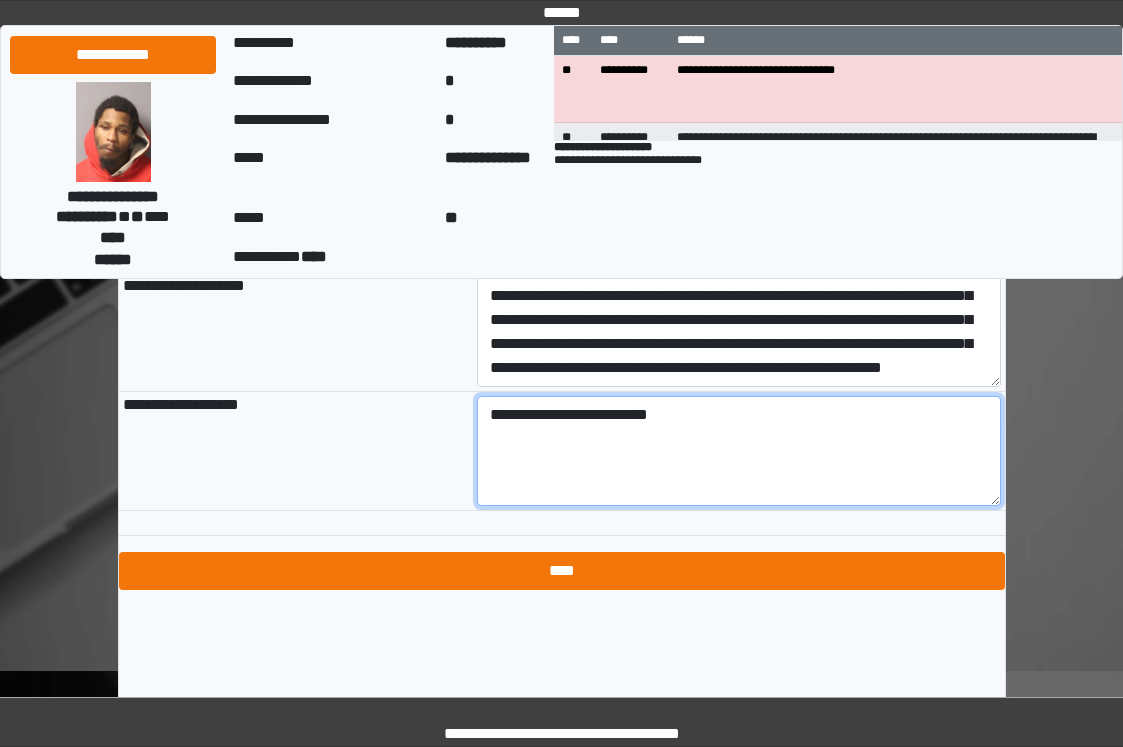 type on "**********" 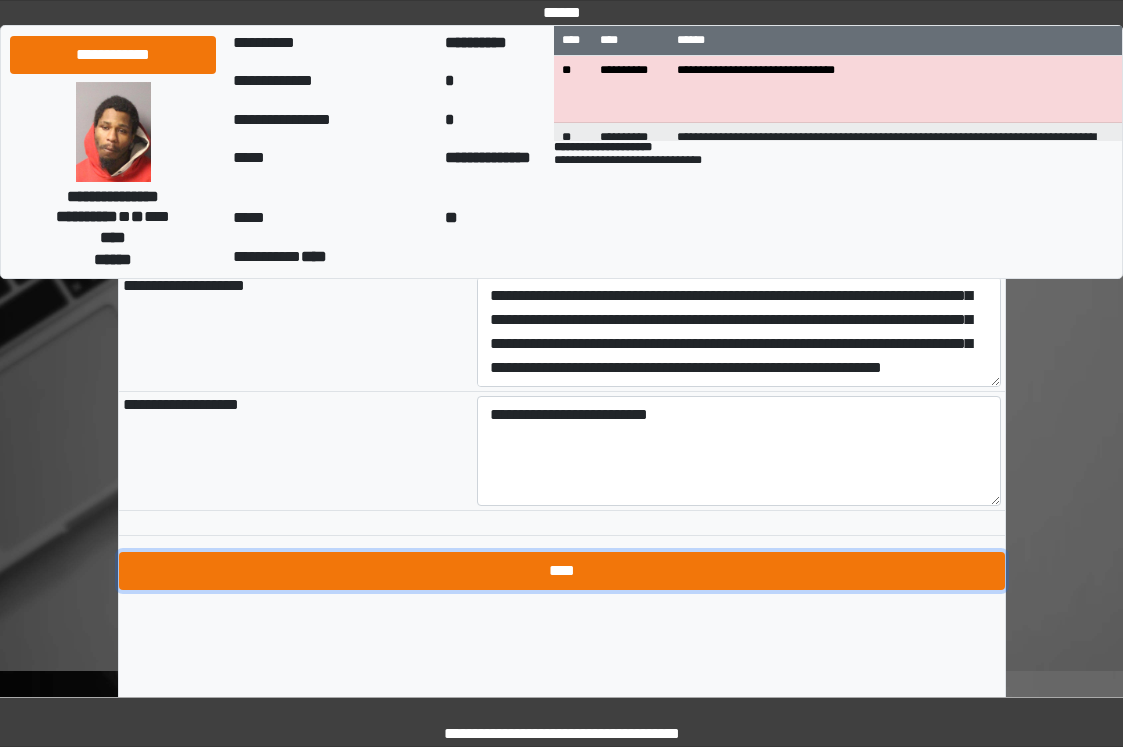 click on "****" at bounding box center (562, 571) 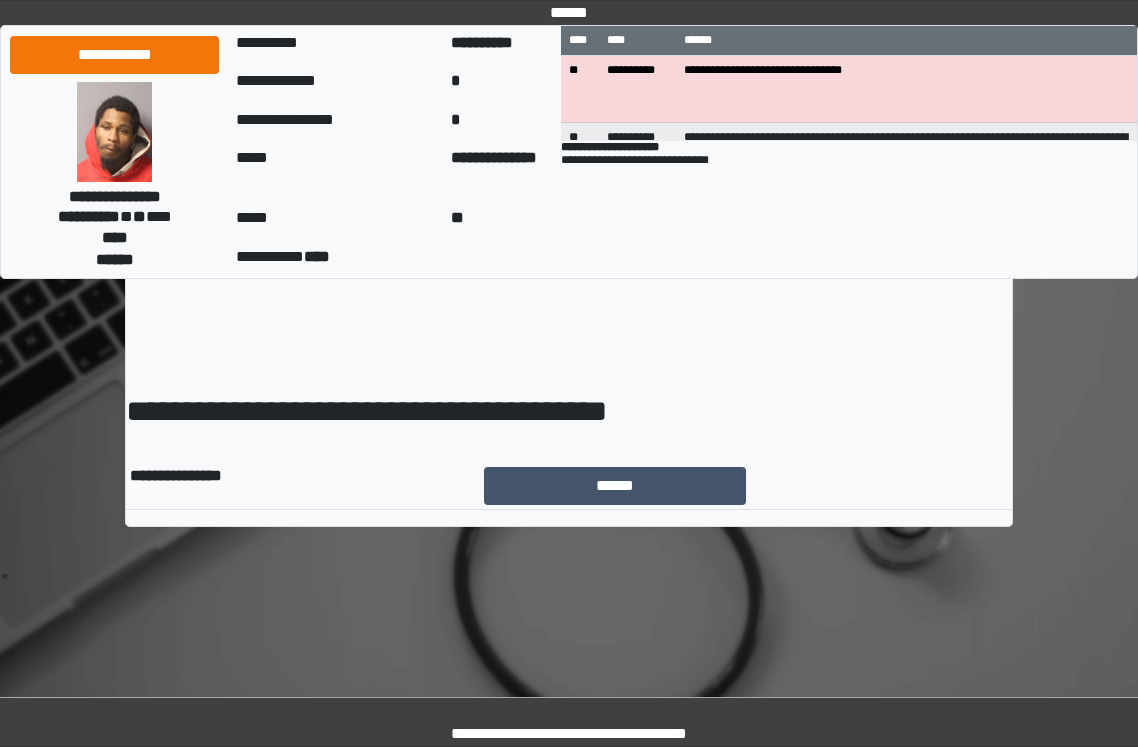 scroll, scrollTop: 0, scrollLeft: 0, axis: both 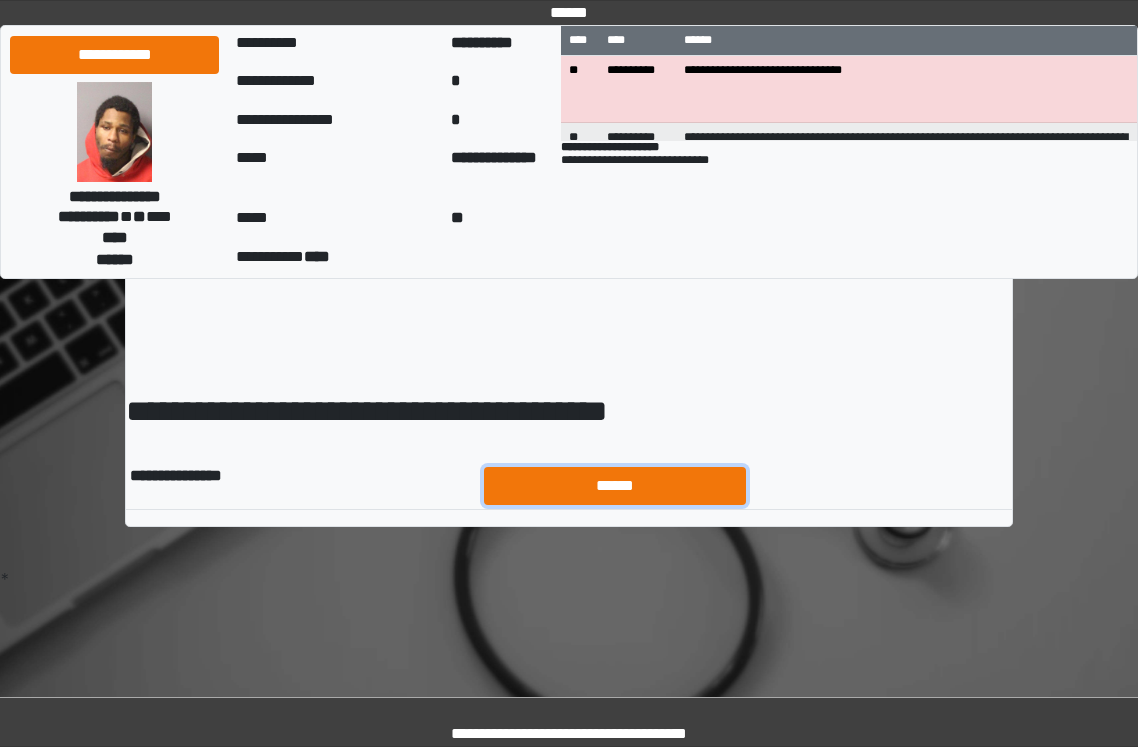 click on "******" at bounding box center [615, 486] 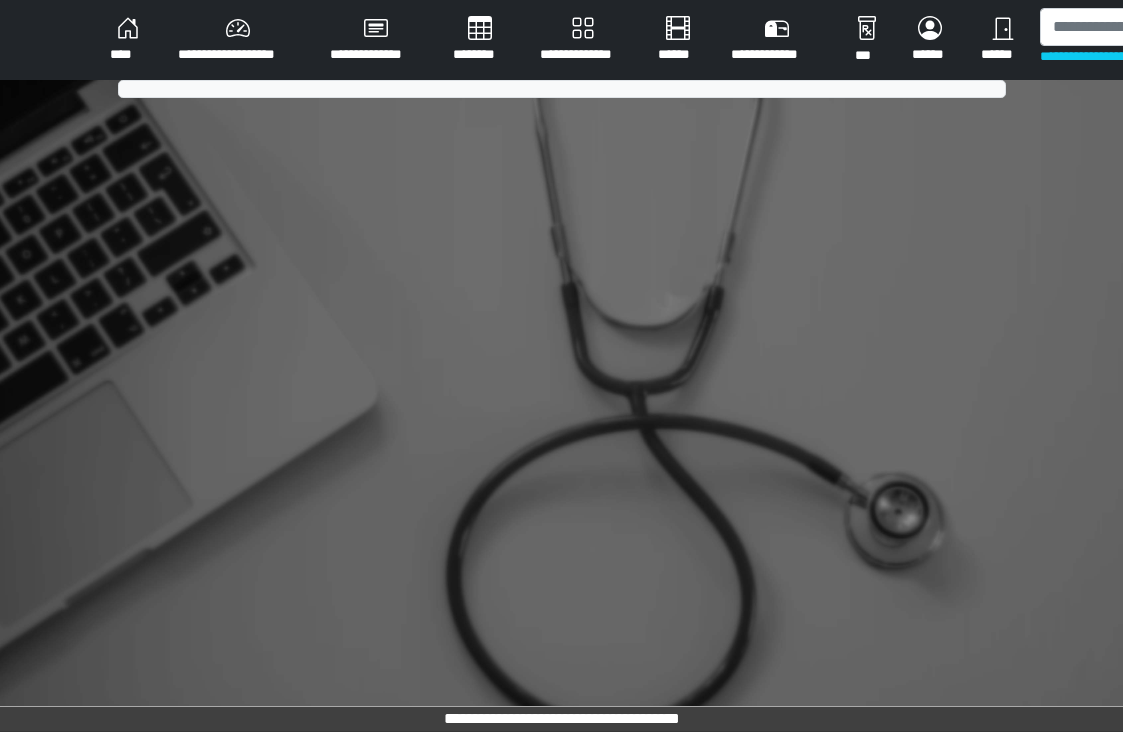 scroll, scrollTop: 0, scrollLeft: 0, axis: both 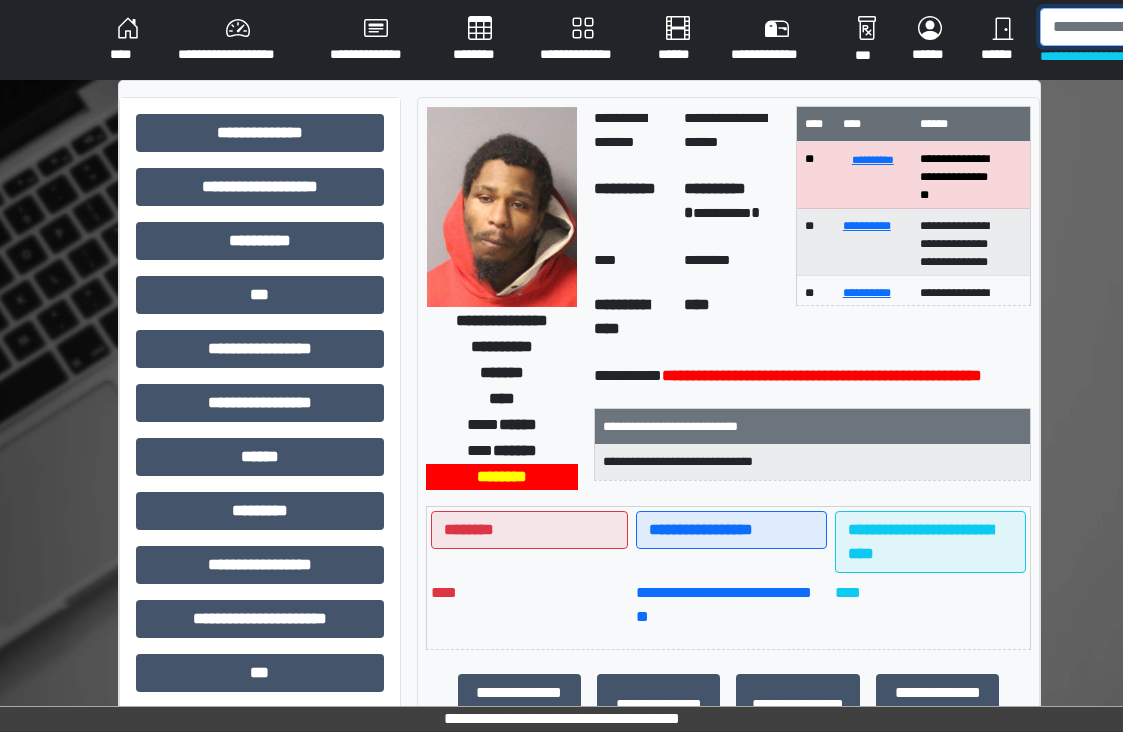 click at bounding box center (1143, 27) 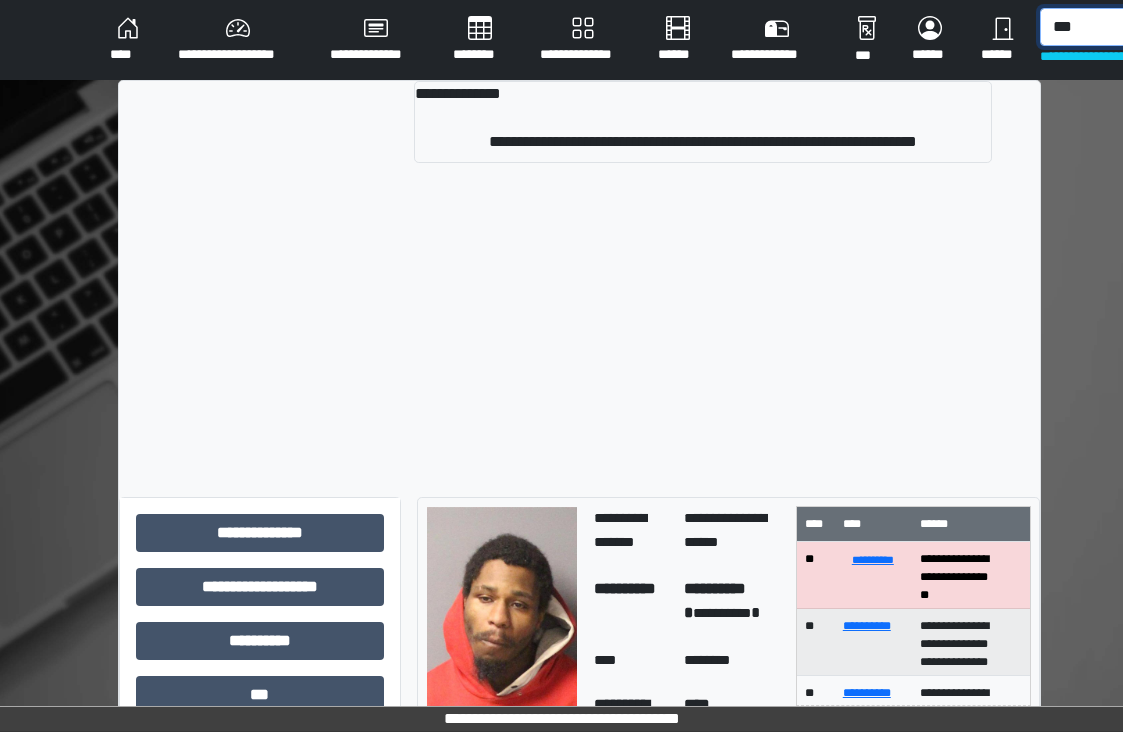 type on "***" 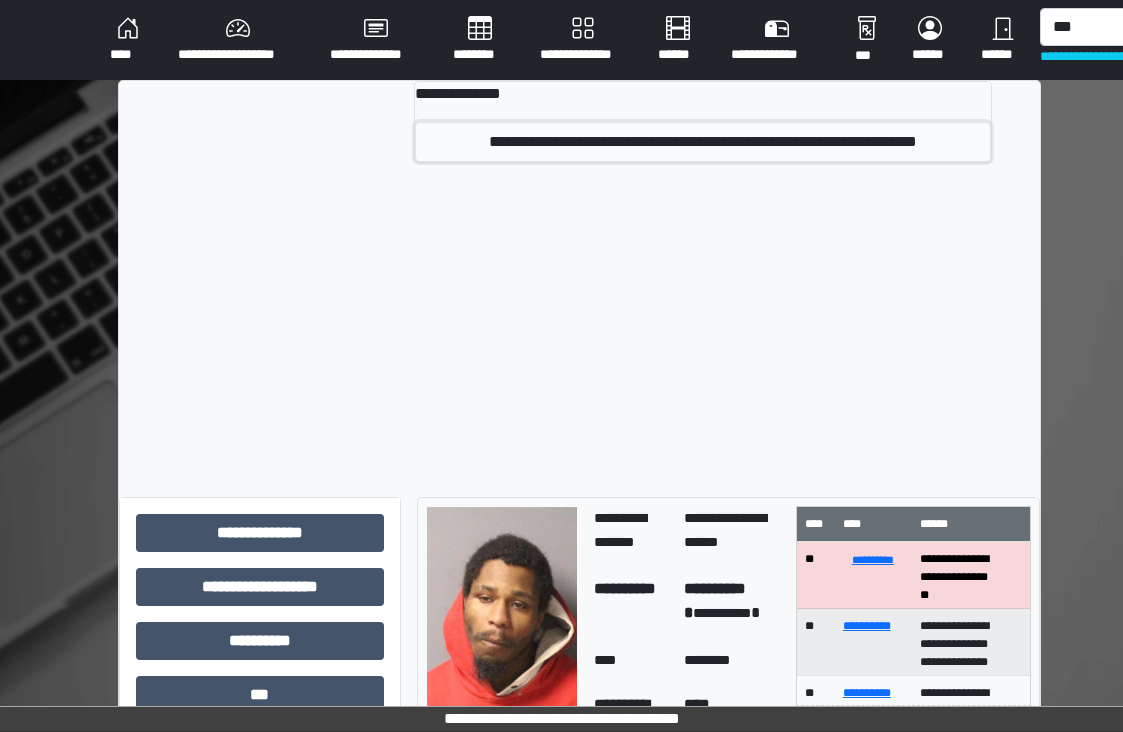 click on "**********" at bounding box center [703, 142] 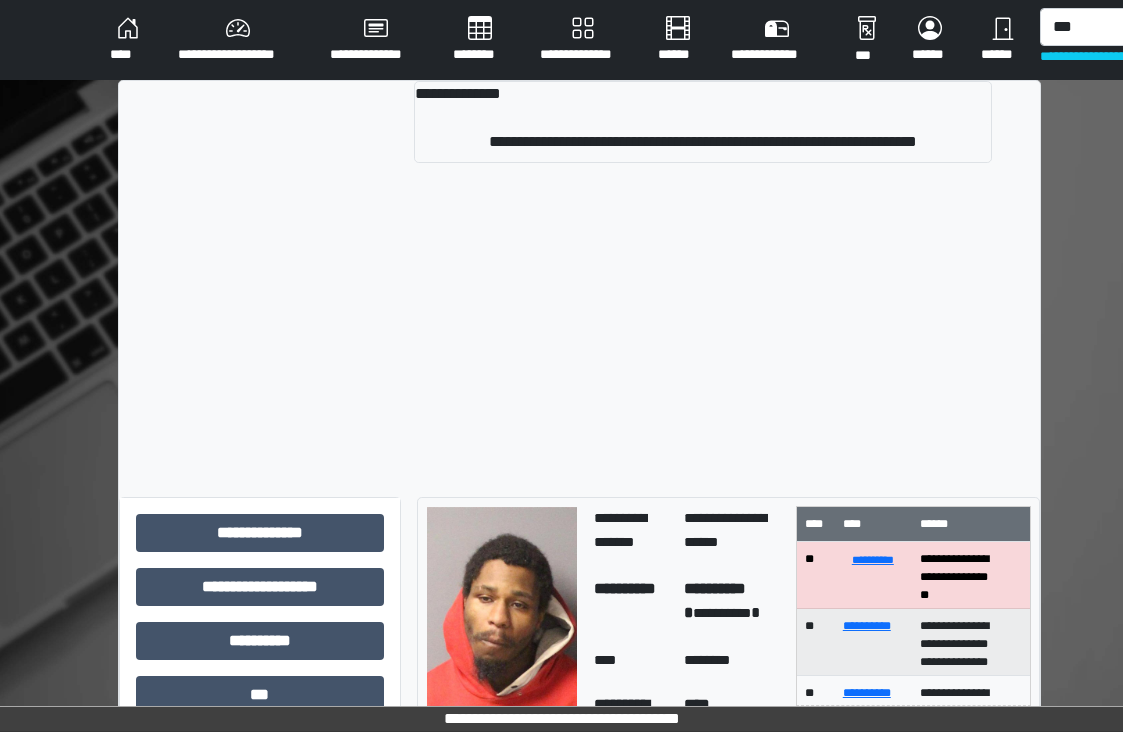 type 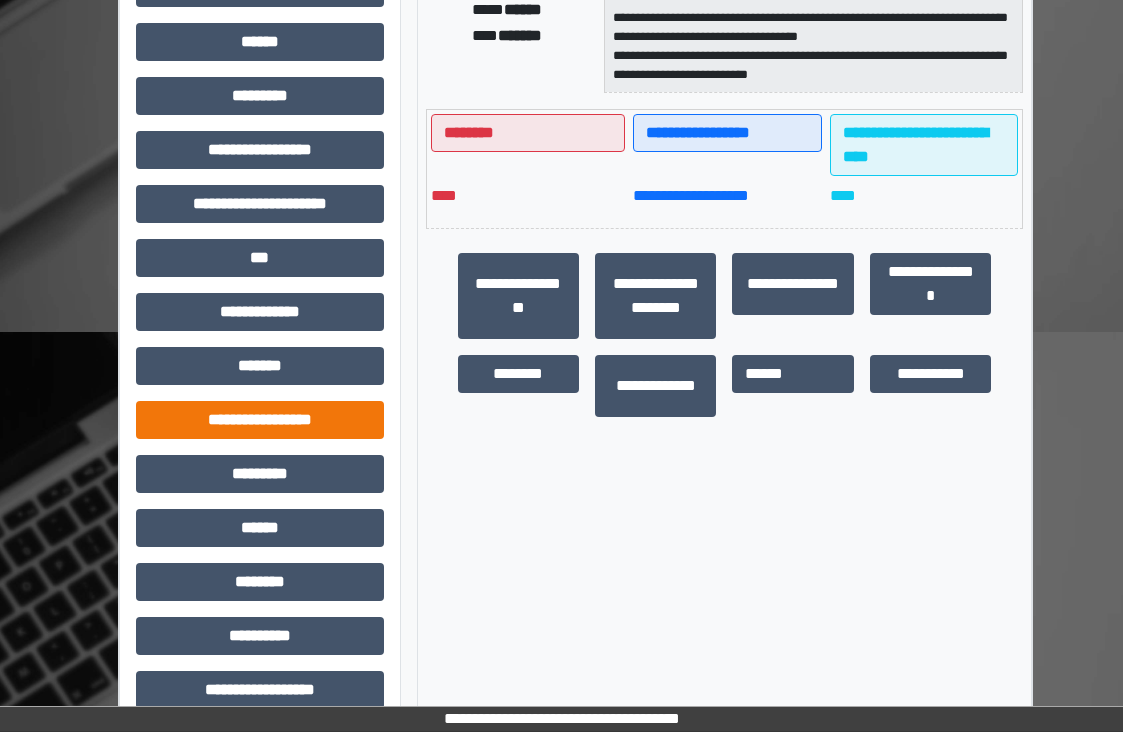 scroll, scrollTop: 442, scrollLeft: 0, axis: vertical 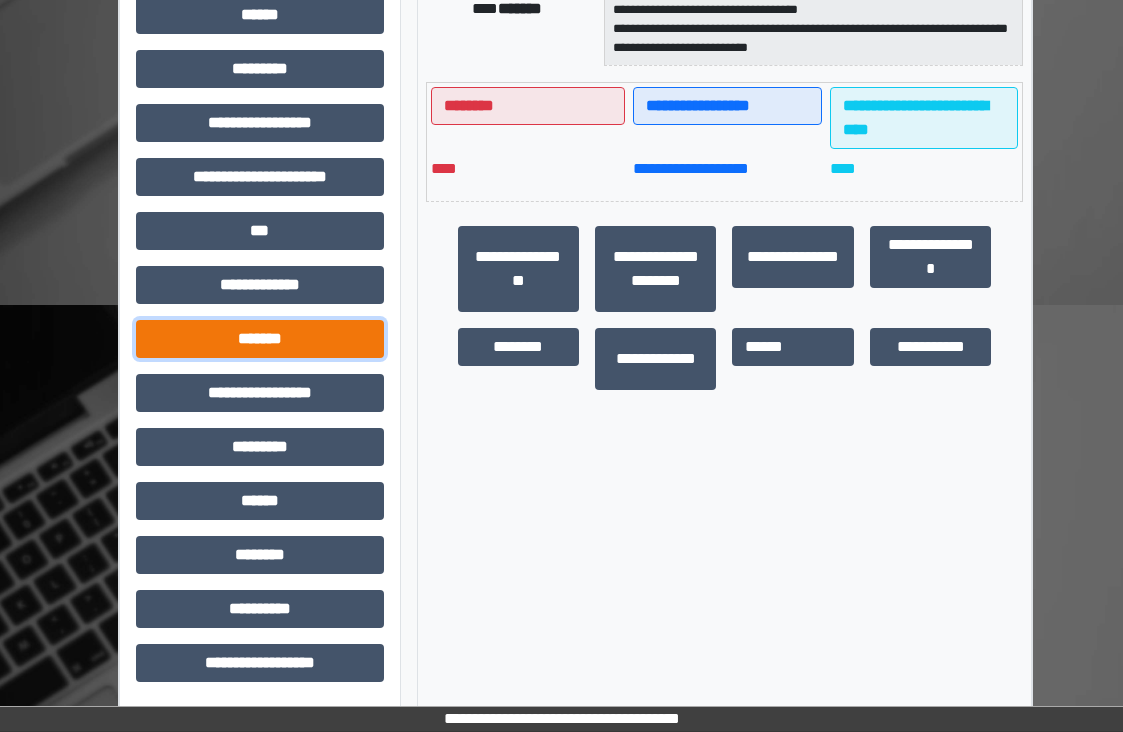 click on "*******" at bounding box center (260, 339) 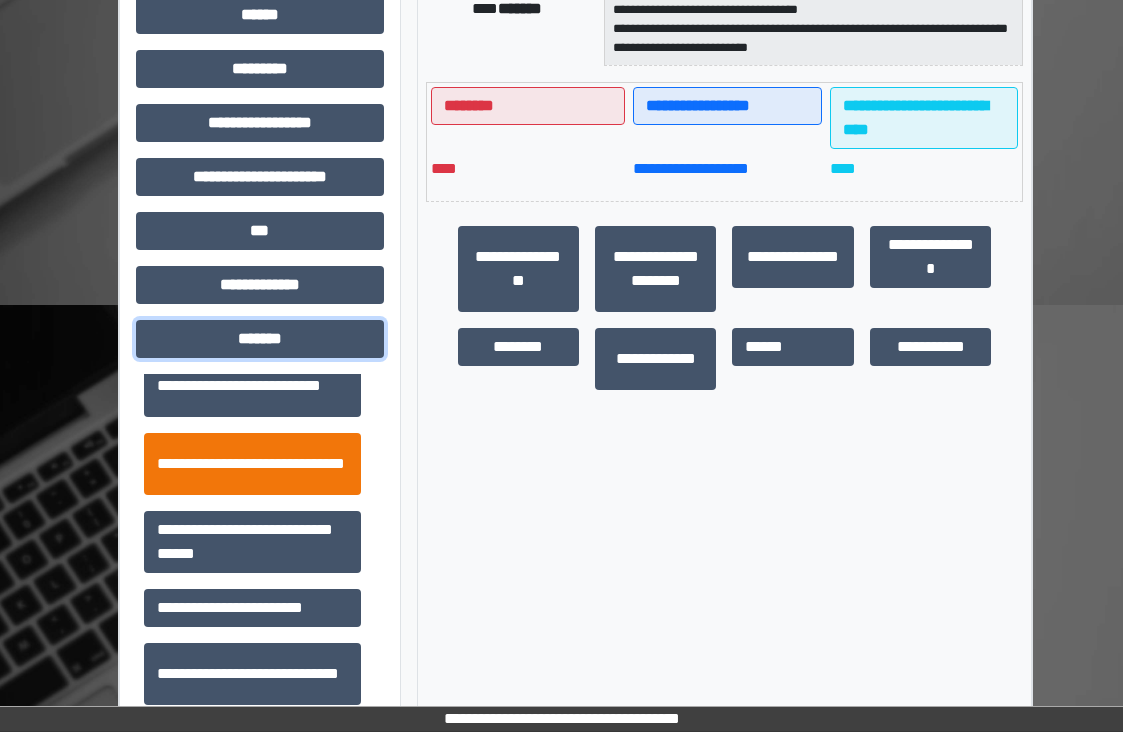 scroll, scrollTop: 700, scrollLeft: 0, axis: vertical 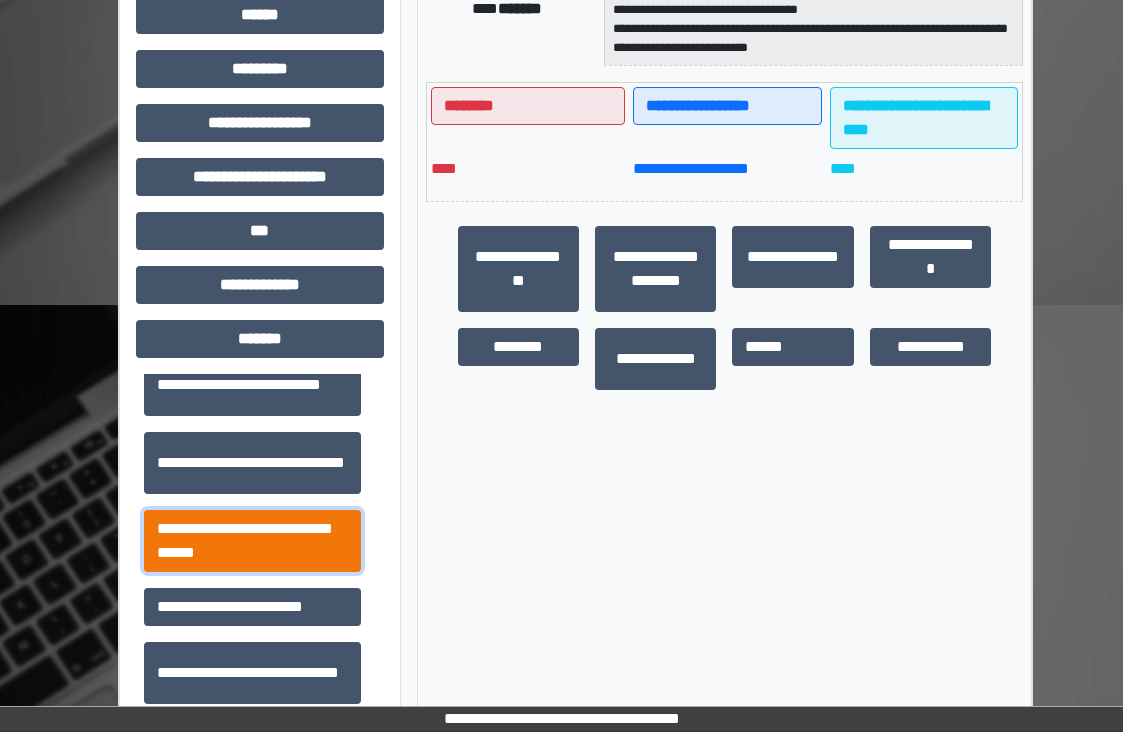 click on "**********" at bounding box center (252, 541) 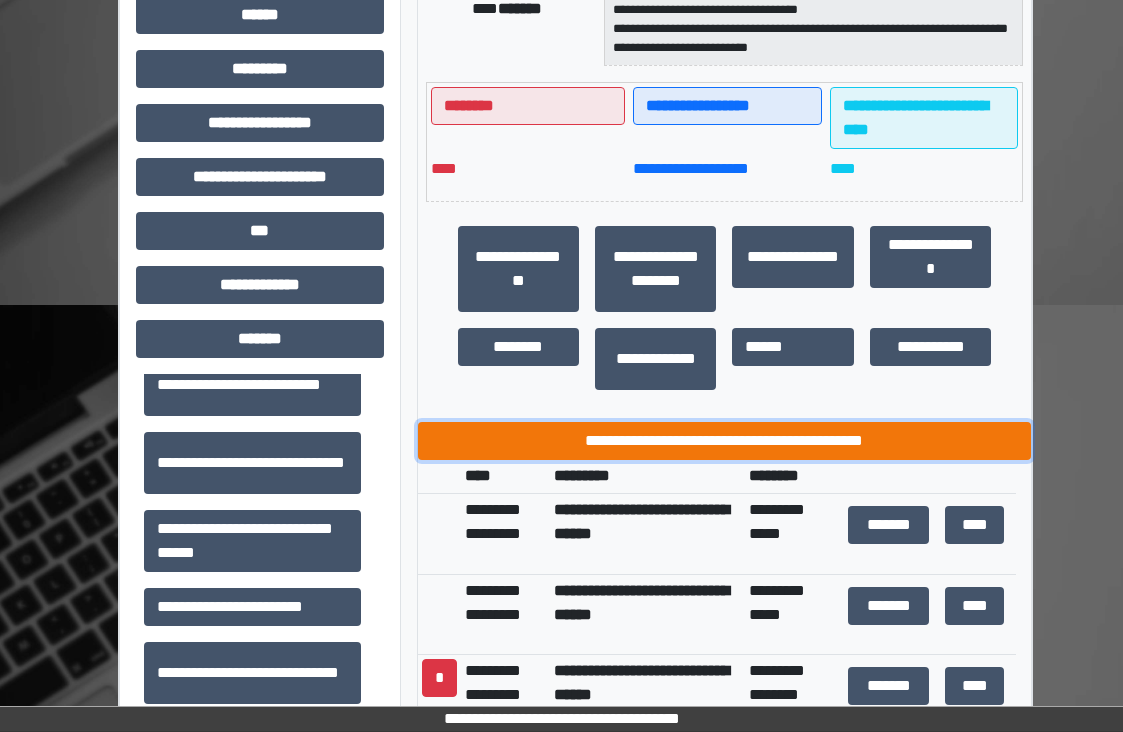 click on "**********" at bounding box center (725, 441) 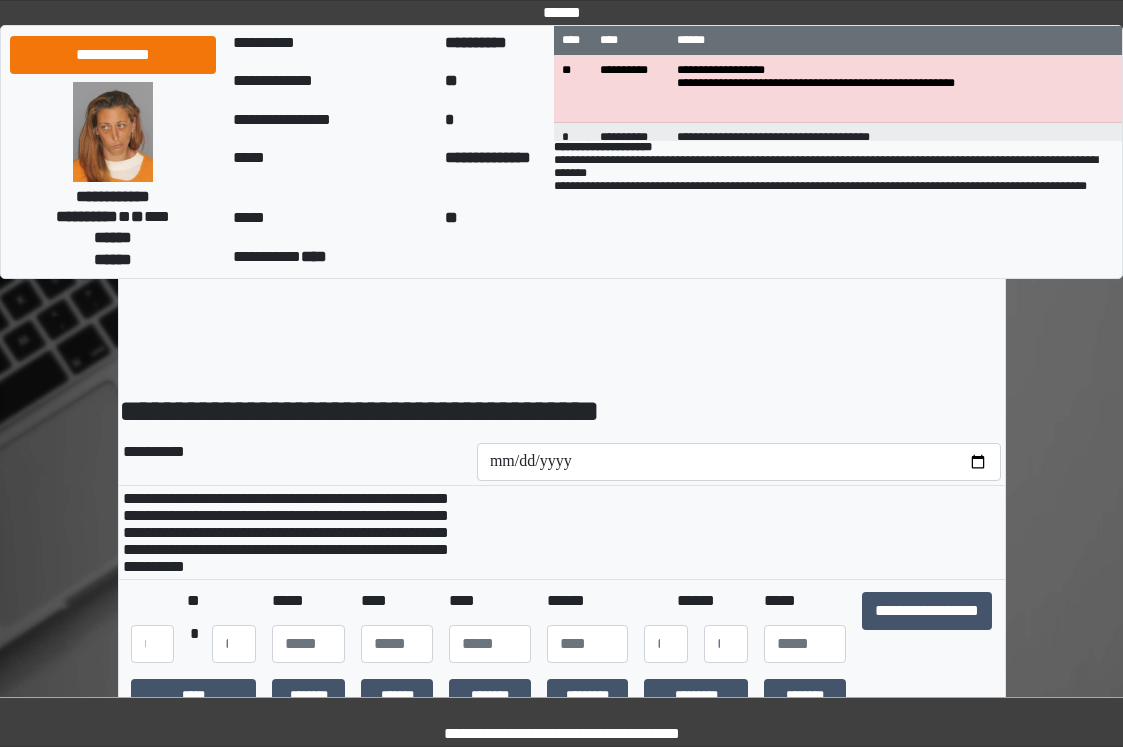 scroll, scrollTop: 0, scrollLeft: 0, axis: both 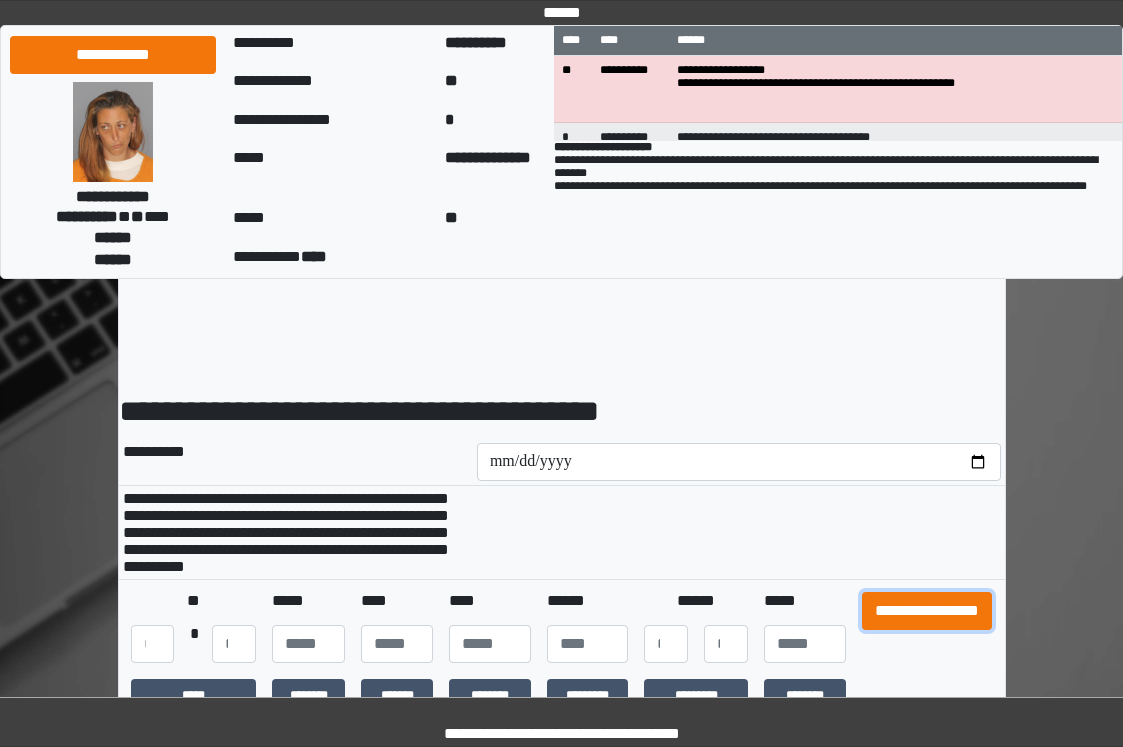 click on "**********" at bounding box center [927, 611] 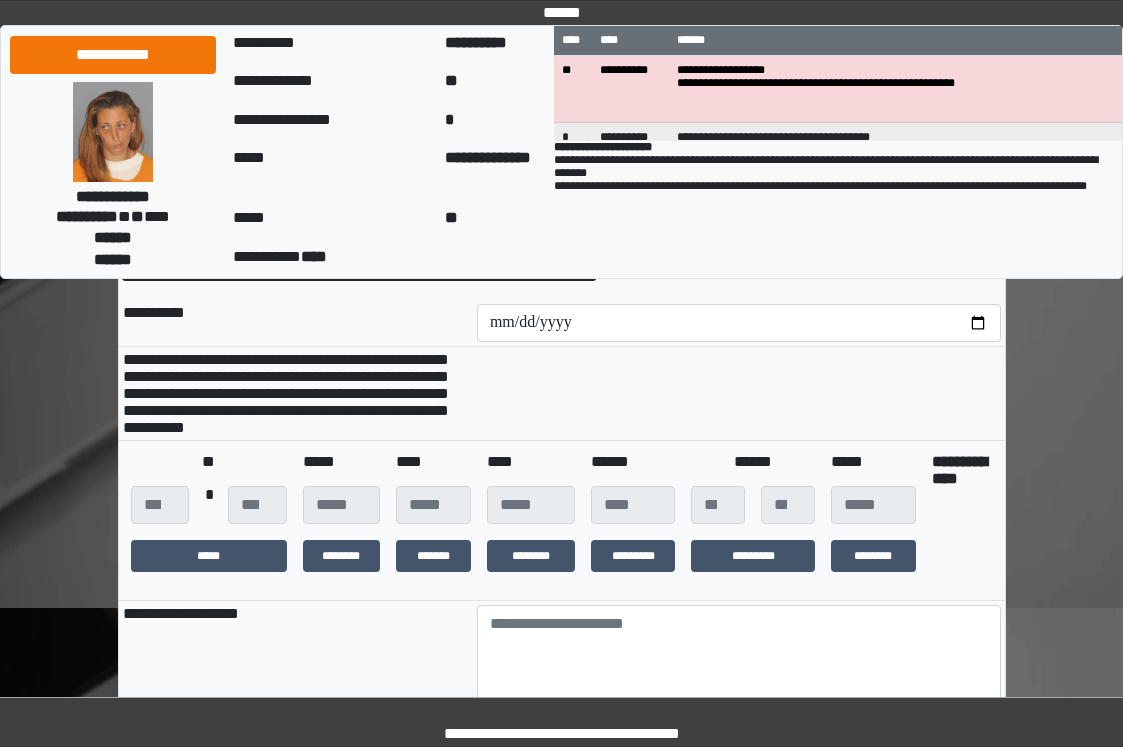 scroll, scrollTop: 300, scrollLeft: 0, axis: vertical 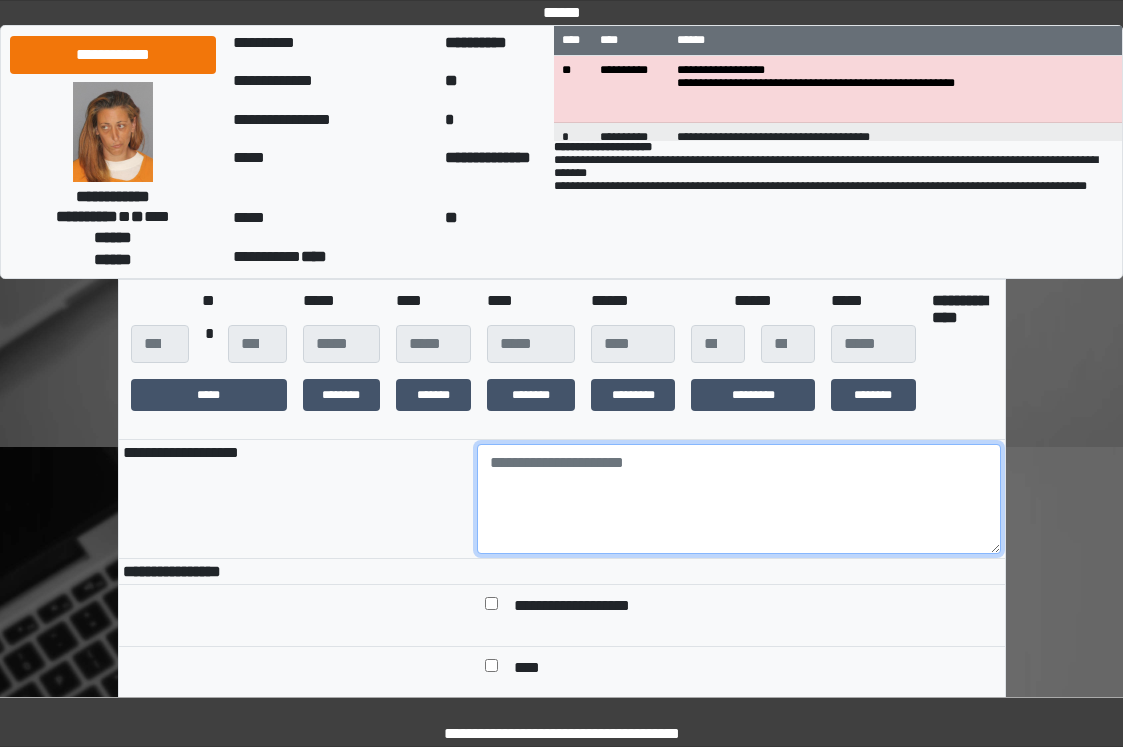 click at bounding box center (739, 499) 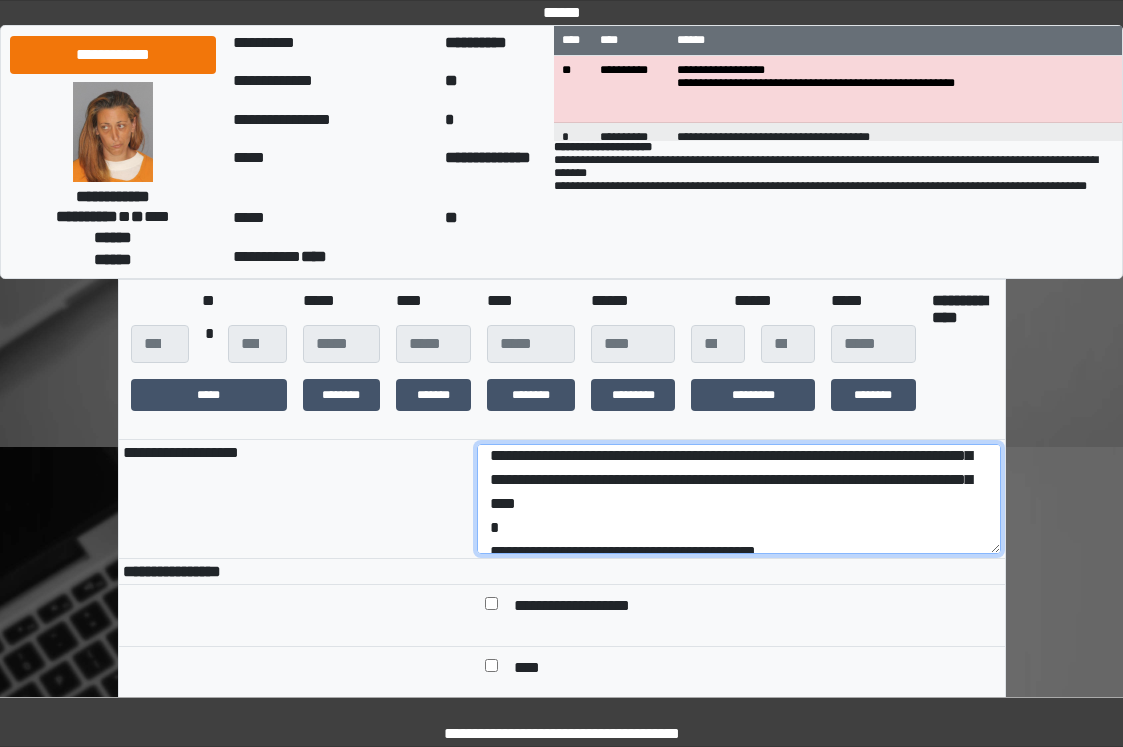 scroll, scrollTop: 0, scrollLeft: 0, axis: both 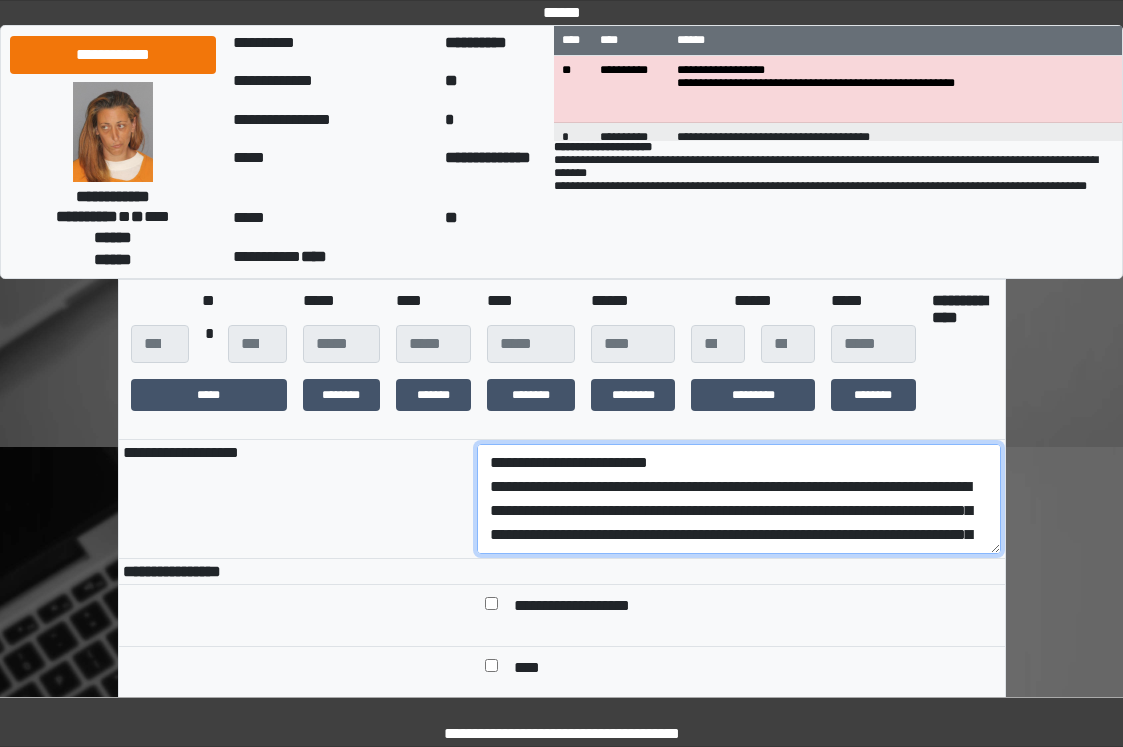 drag, startPoint x: 861, startPoint y: 548, endPoint x: 417, endPoint y: 501, distance: 446.48068 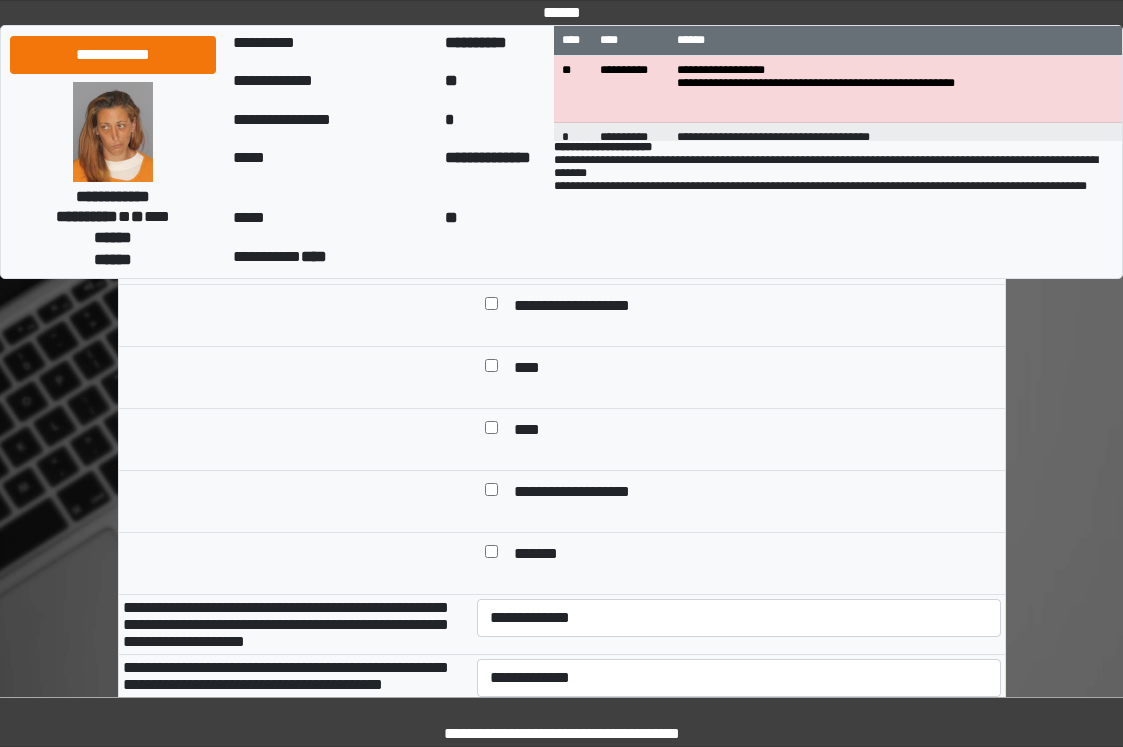 type on "**********" 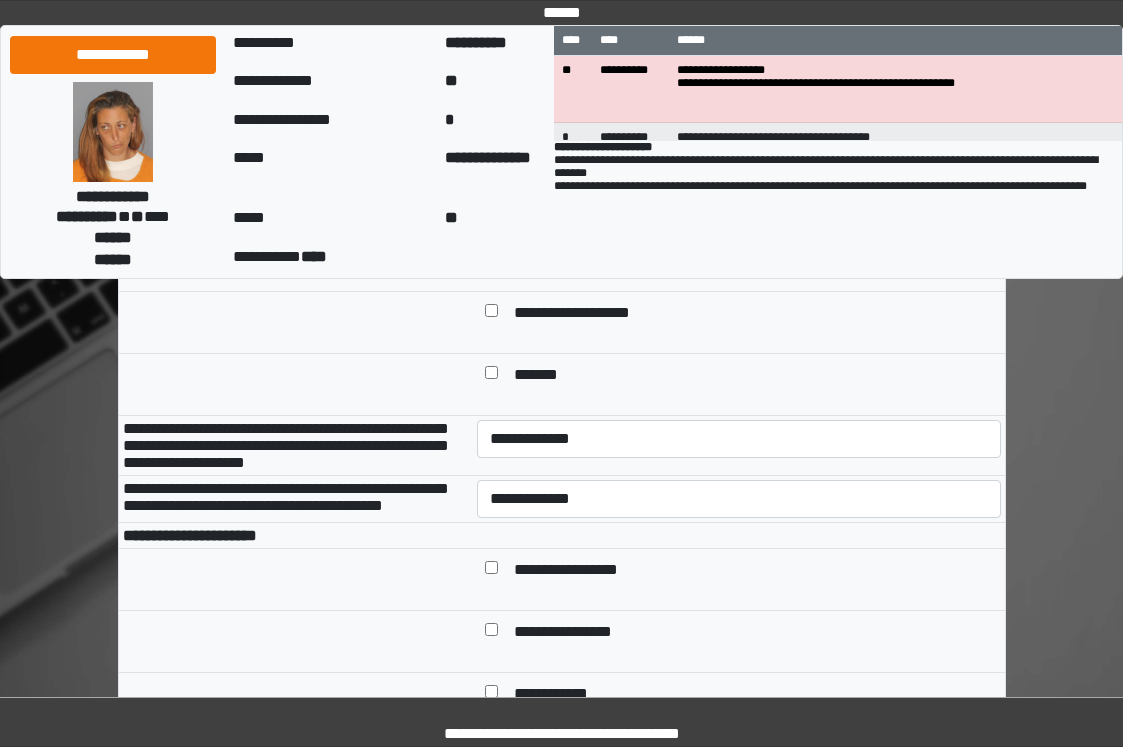 scroll, scrollTop: 800, scrollLeft: 0, axis: vertical 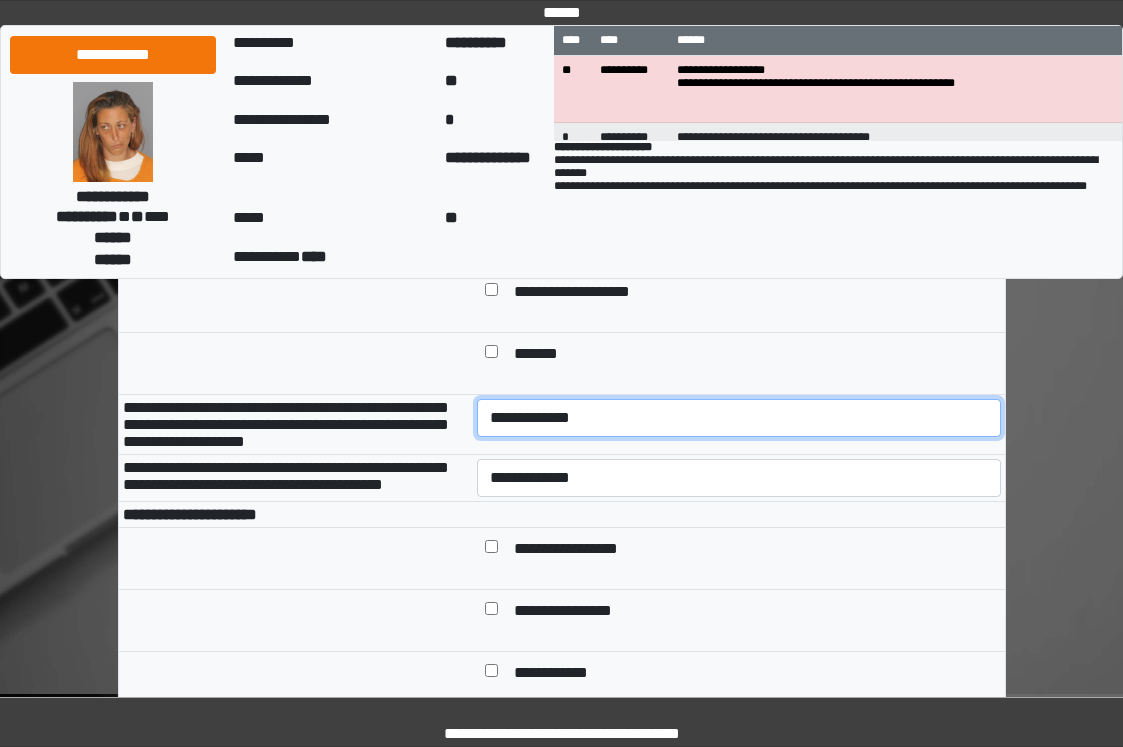 click on "**********" at bounding box center [739, 418] 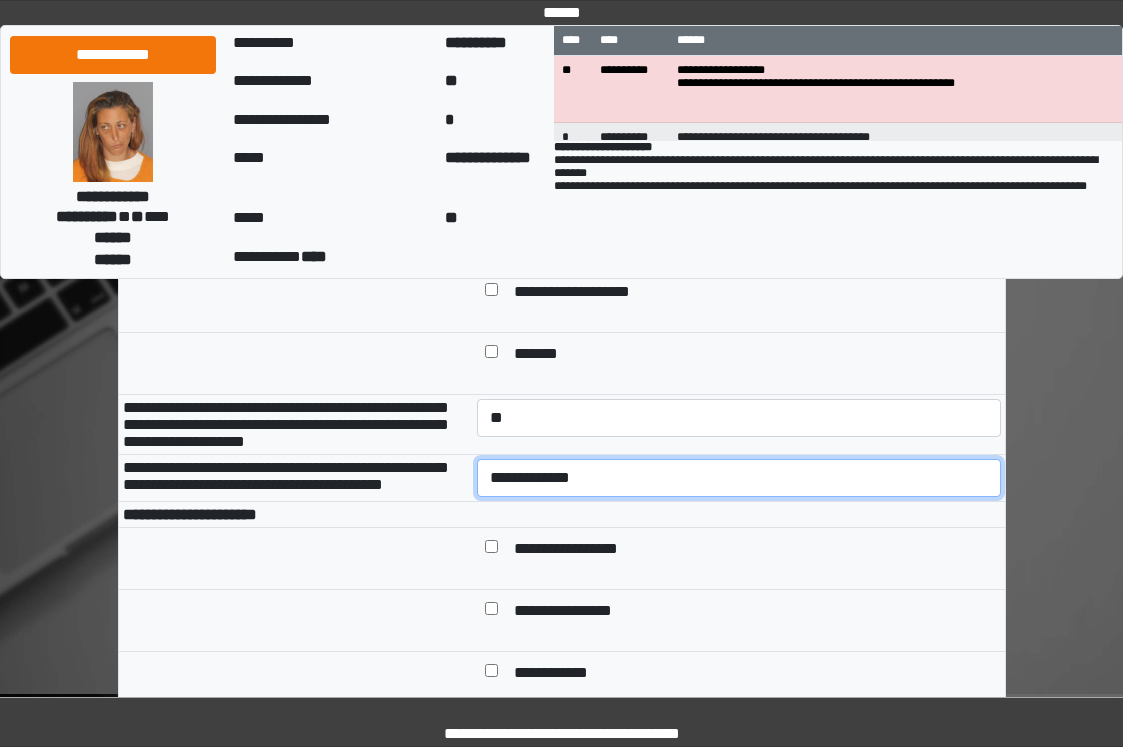 drag, startPoint x: 583, startPoint y: 517, endPoint x: 585, endPoint y: 536, distance: 19.104973 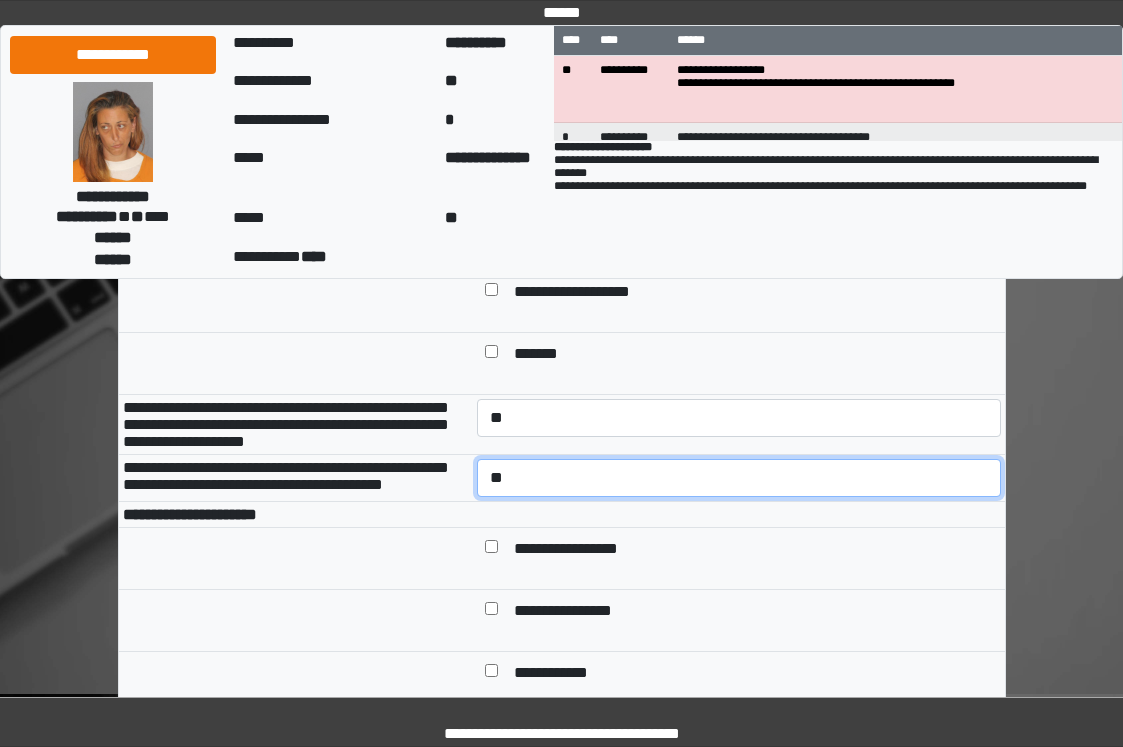 click on "**********" at bounding box center [739, 478] 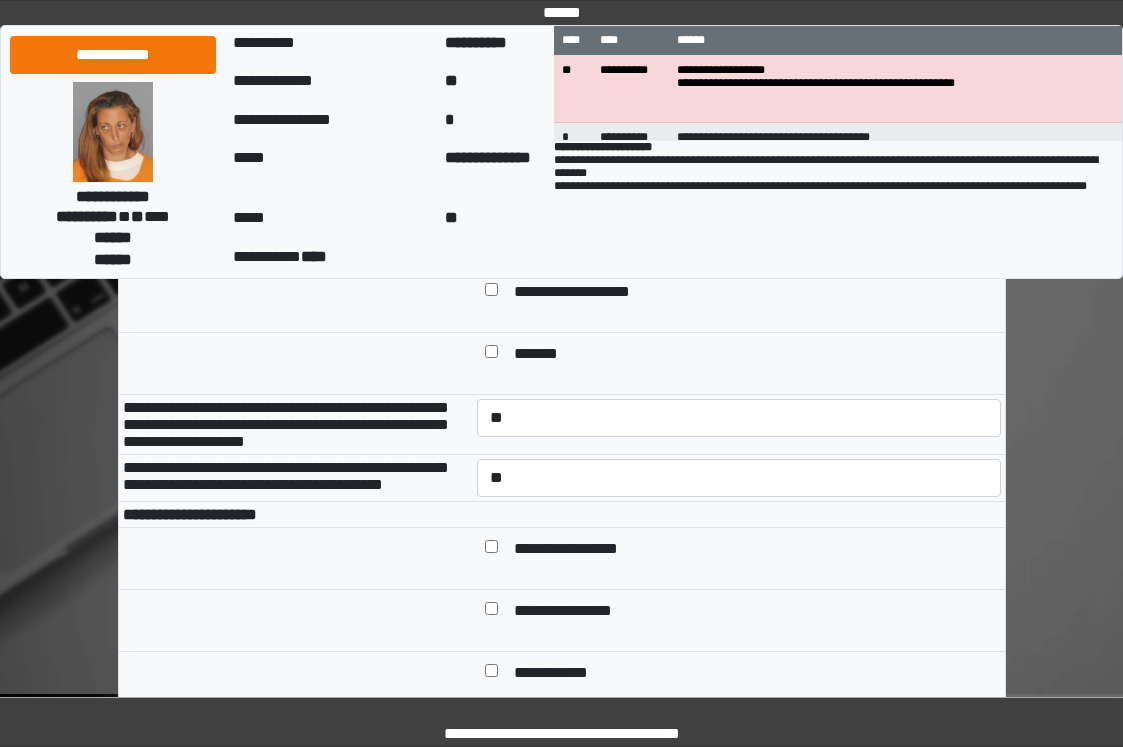 click on "**********" at bounding box center (581, 550) 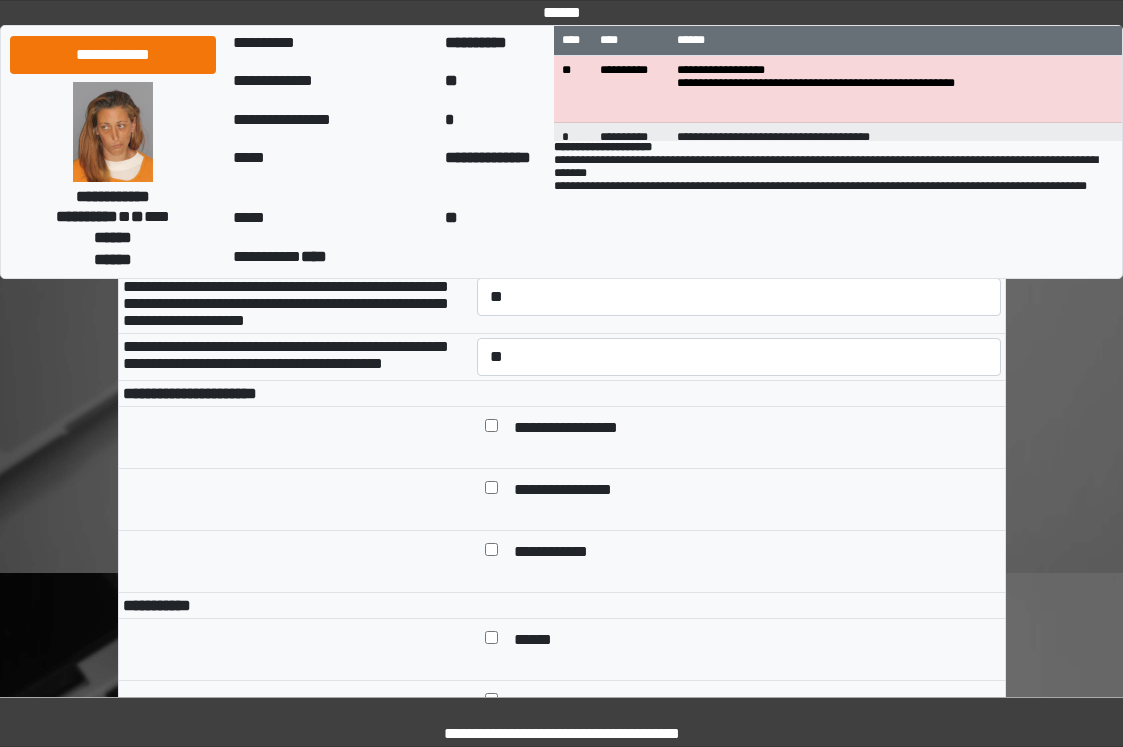 scroll, scrollTop: 1100, scrollLeft: 0, axis: vertical 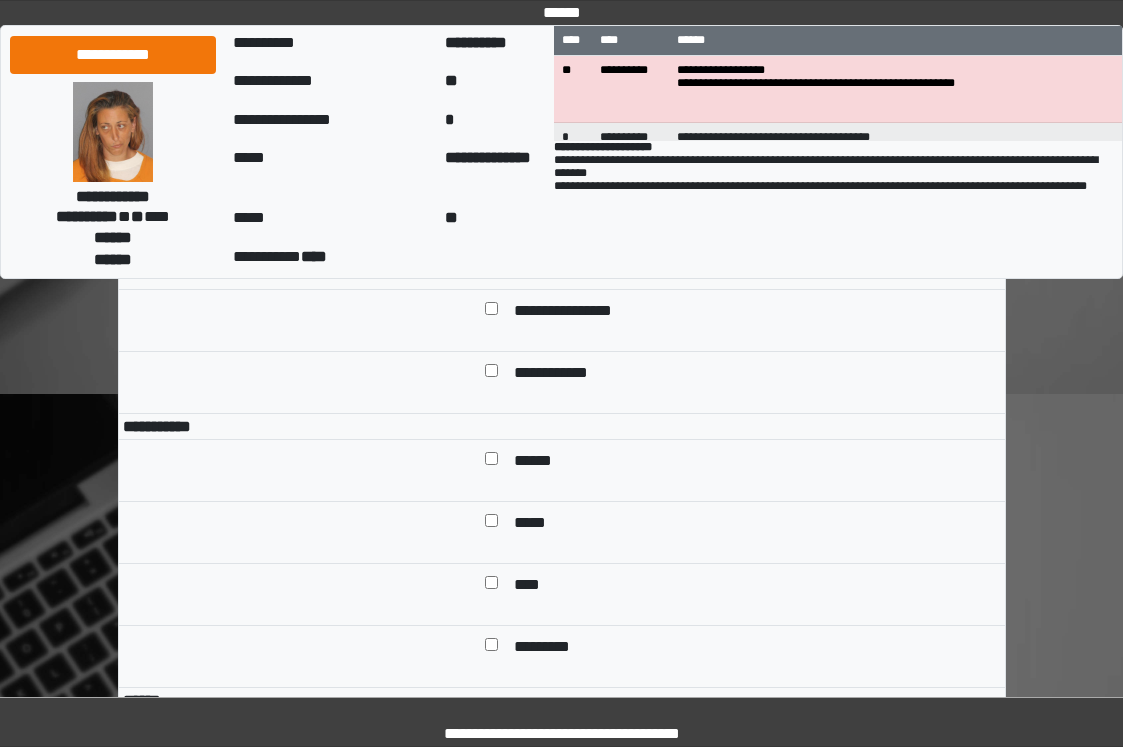 click on "******" at bounding box center [753, 462] 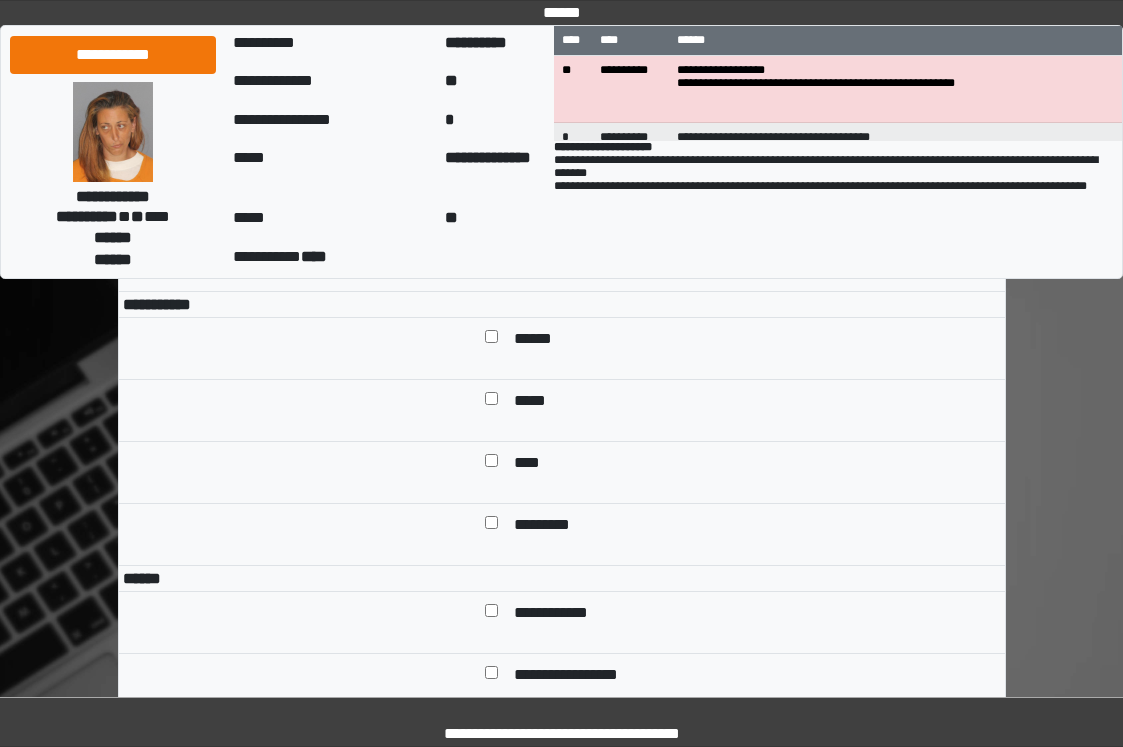 scroll, scrollTop: 1400, scrollLeft: 0, axis: vertical 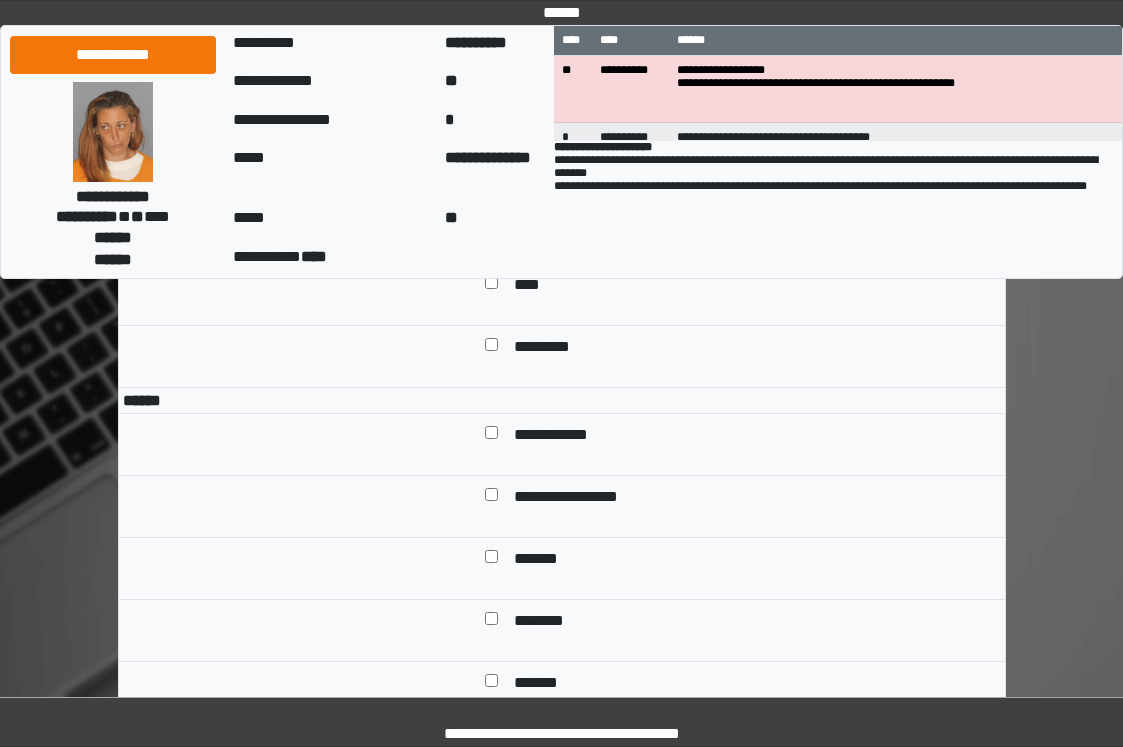 click on "*********" at bounding box center [547, 348] 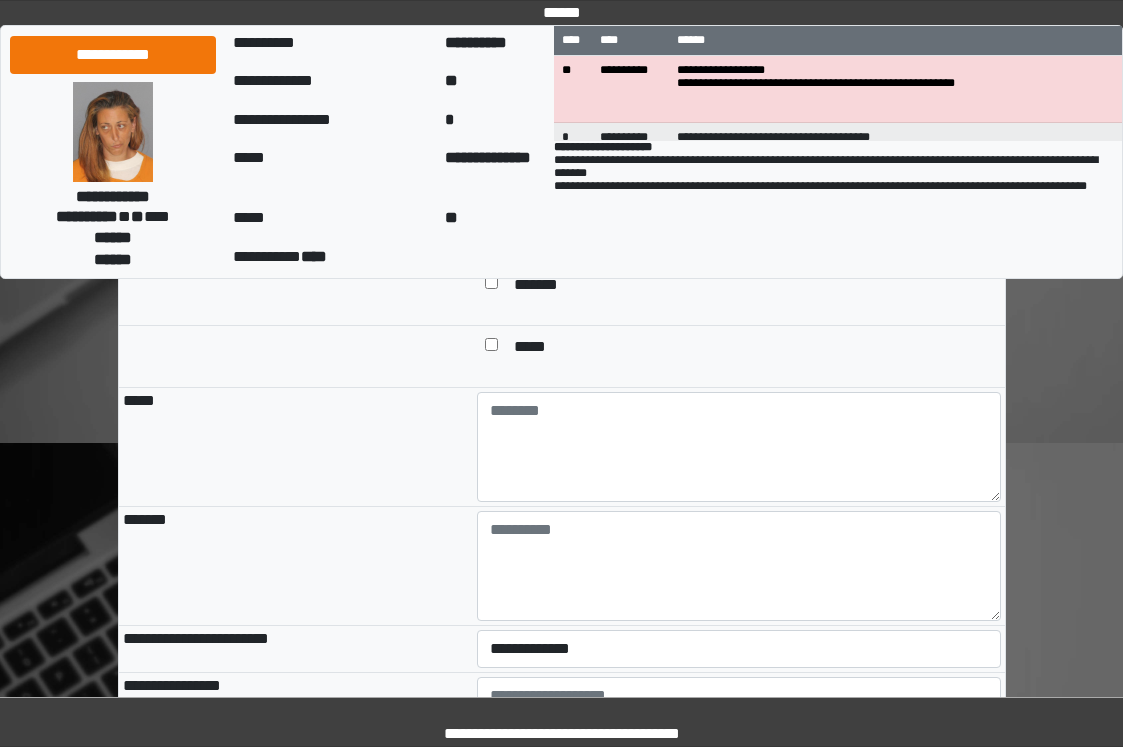 scroll, scrollTop: 1800, scrollLeft: 0, axis: vertical 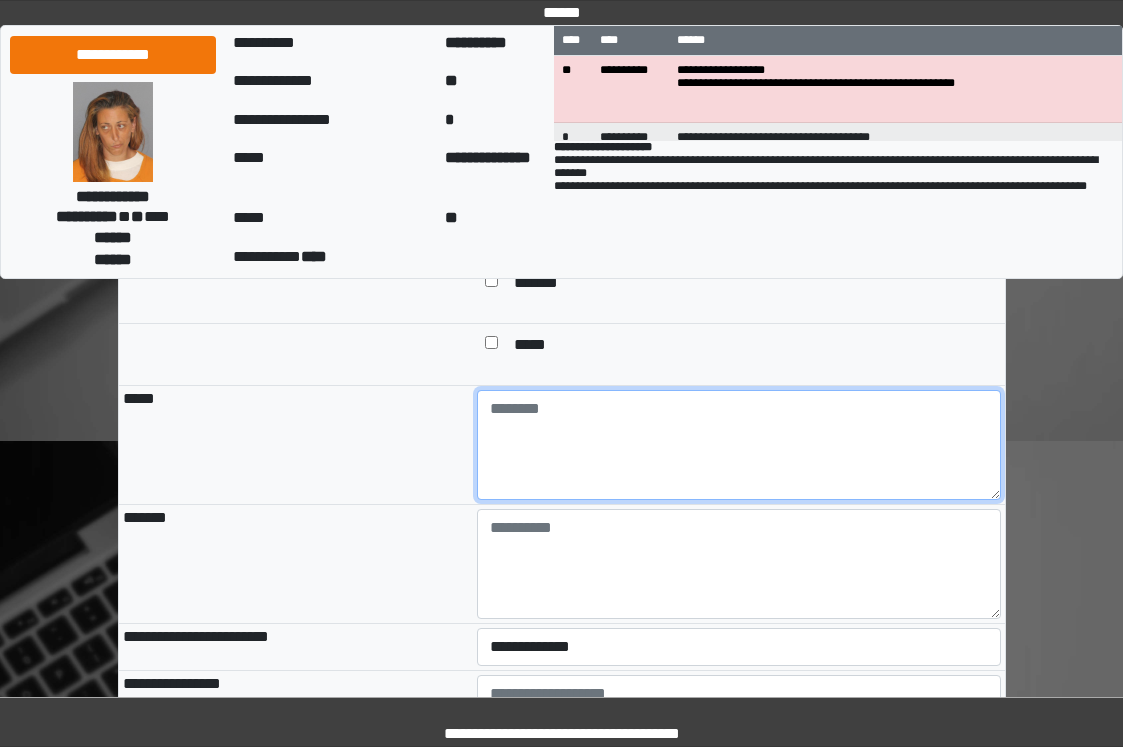 click at bounding box center [739, 445] 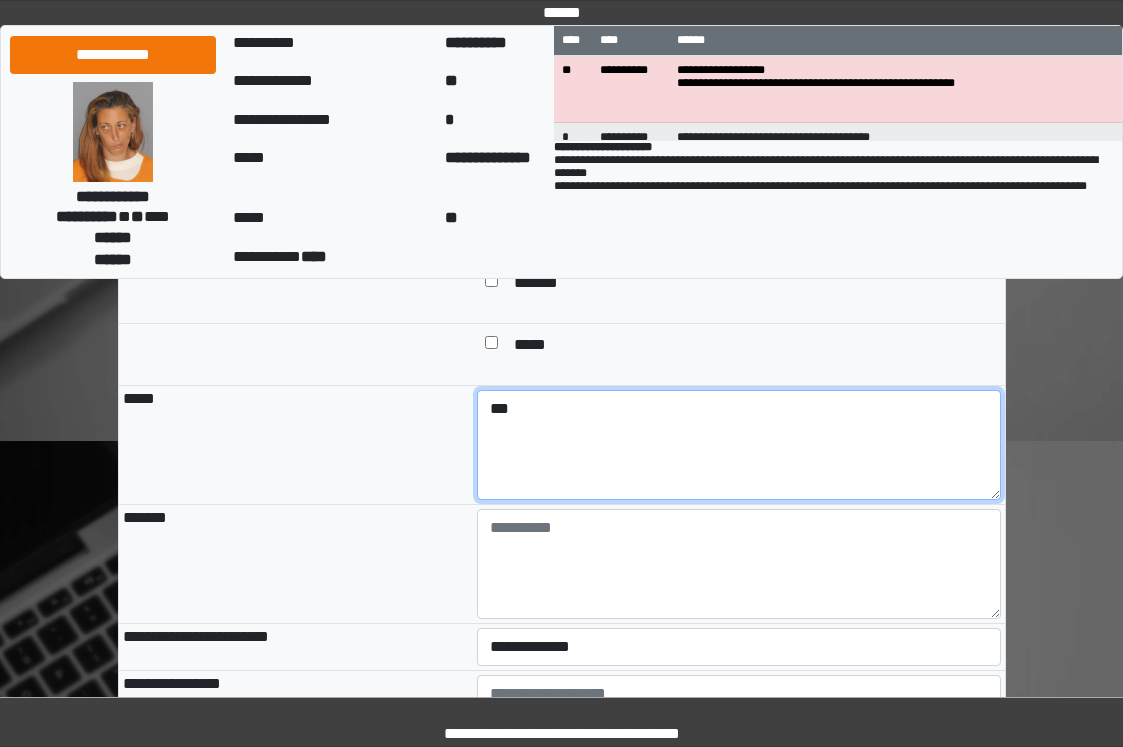 type on "***" 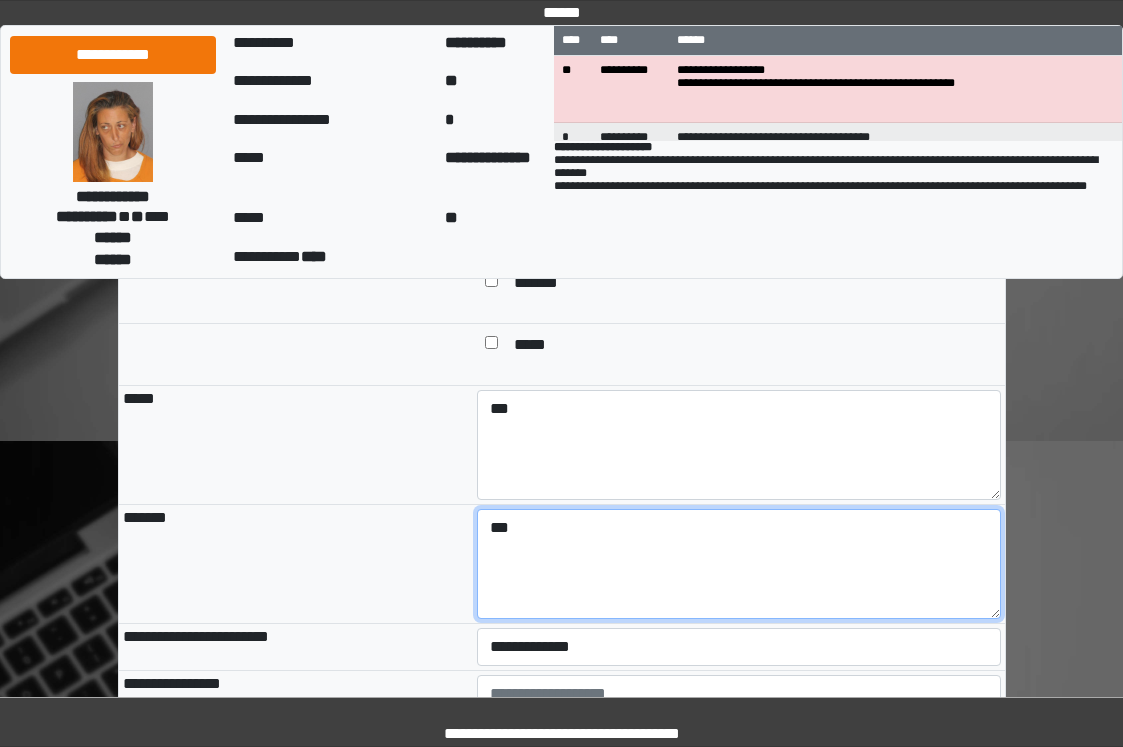 type on "***" 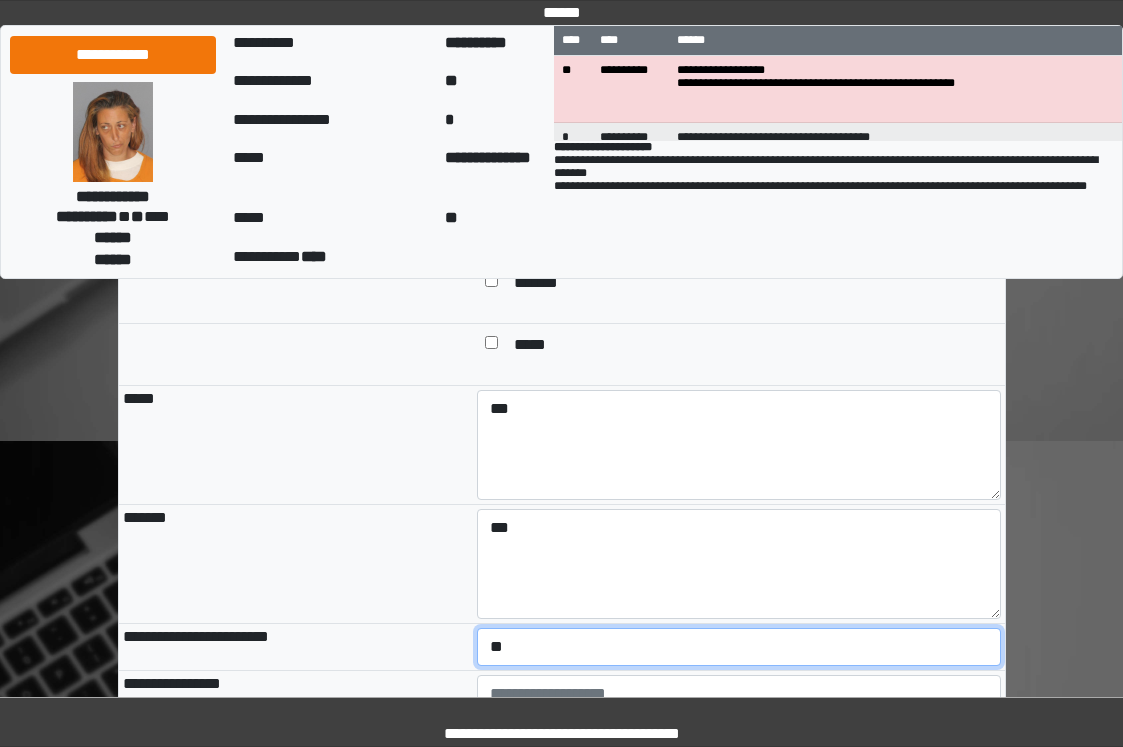 select on "*" 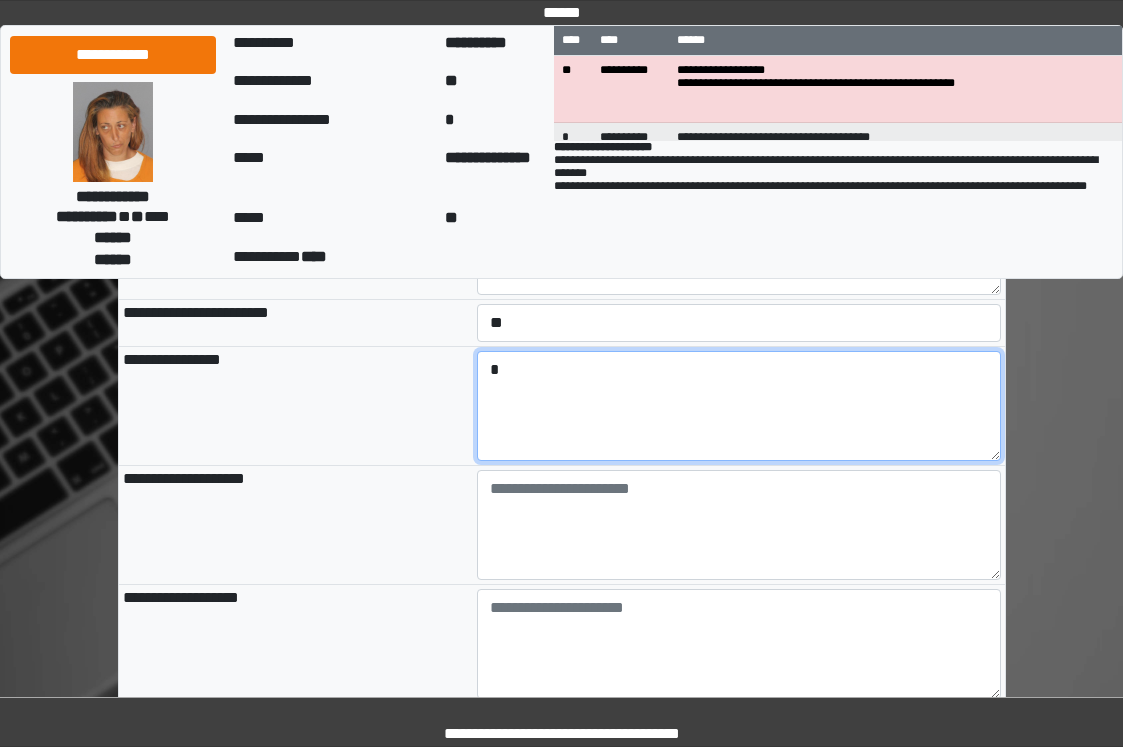 scroll, scrollTop: 2198, scrollLeft: 0, axis: vertical 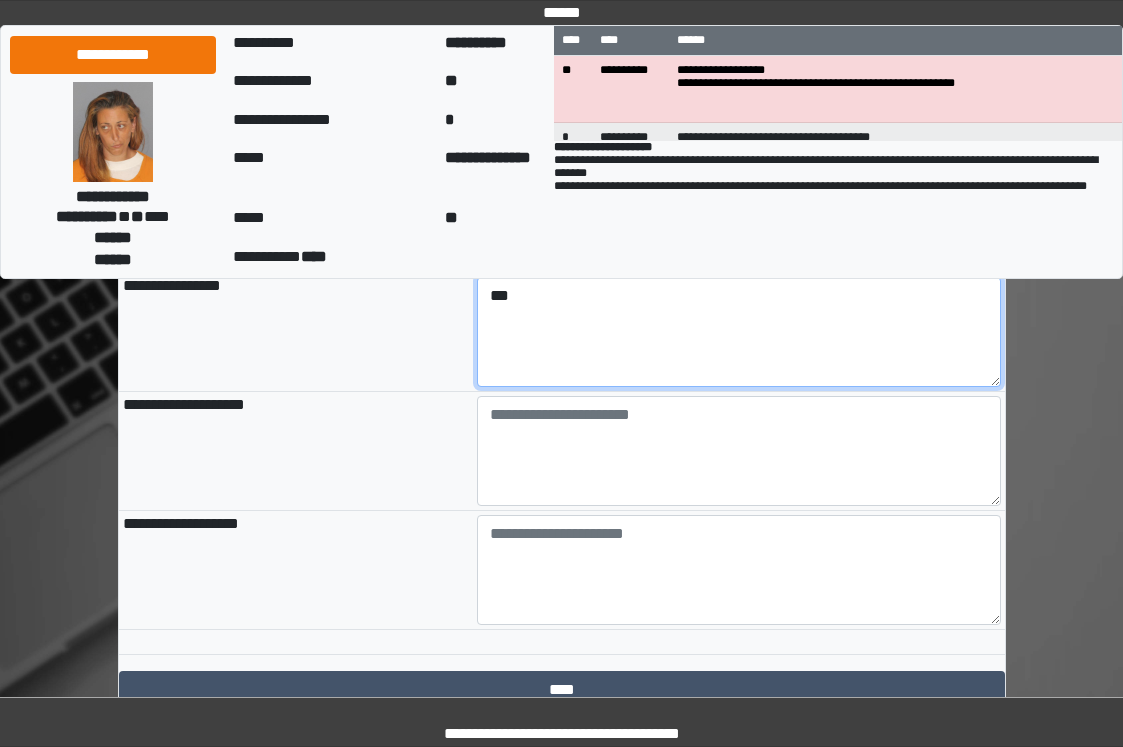 type on "***" 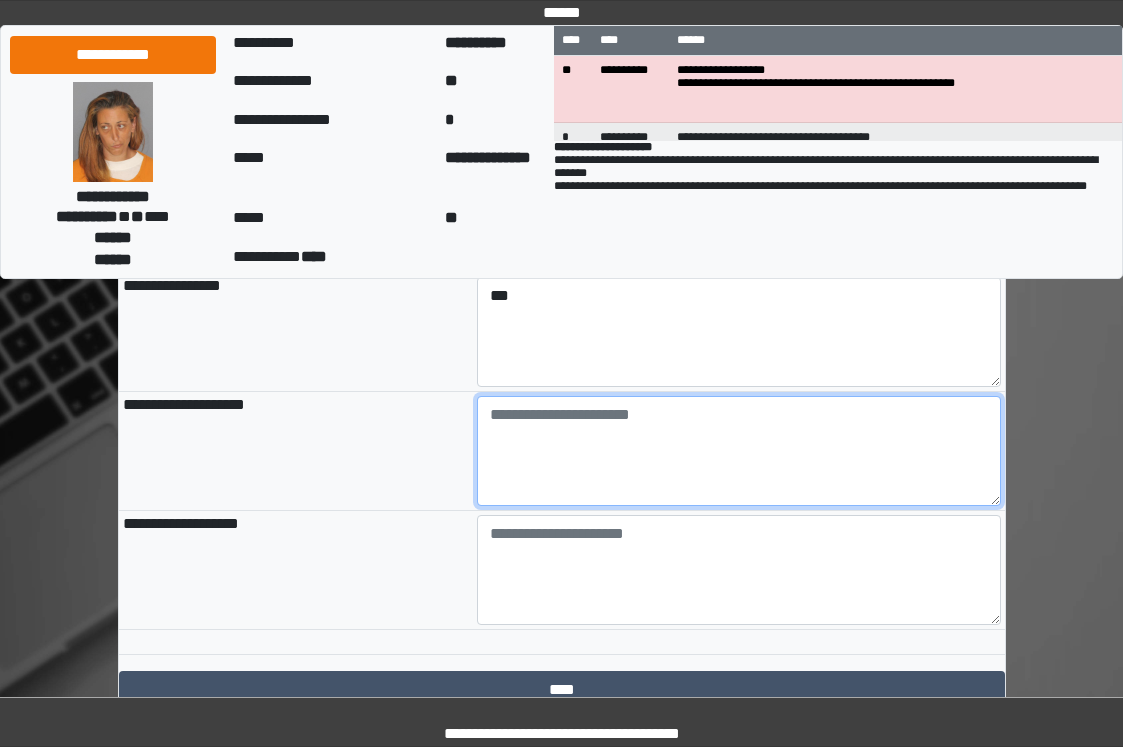paste on "**********" 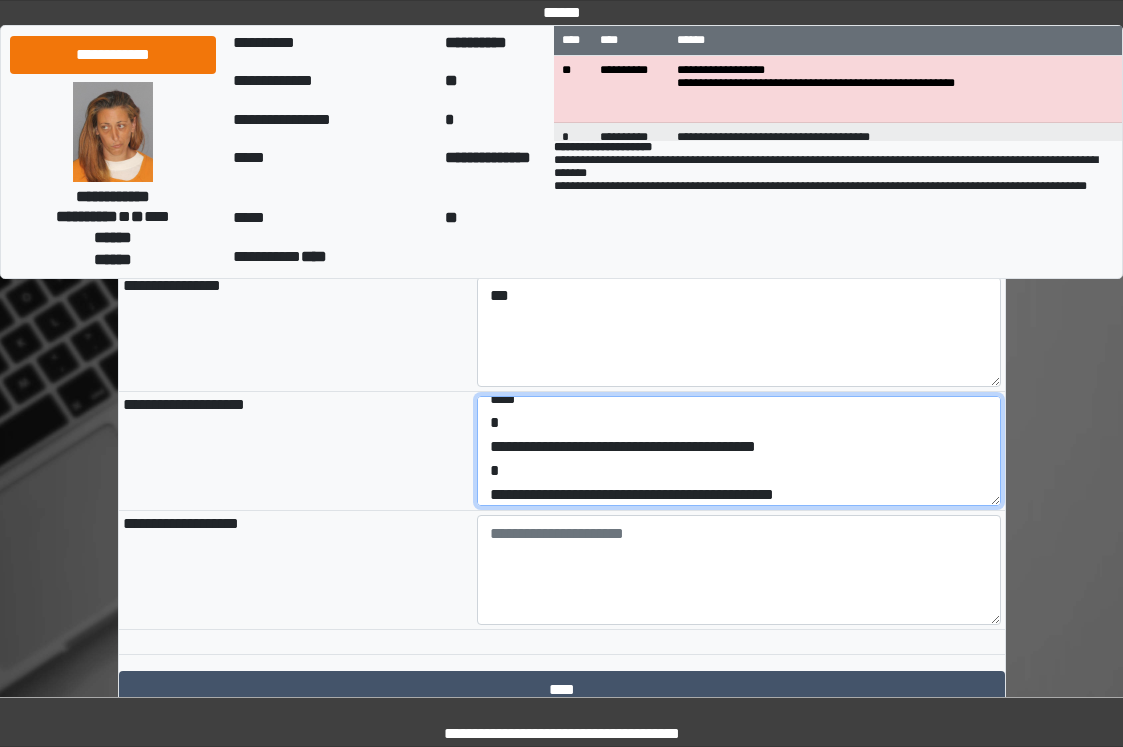 scroll, scrollTop: 96, scrollLeft: 0, axis: vertical 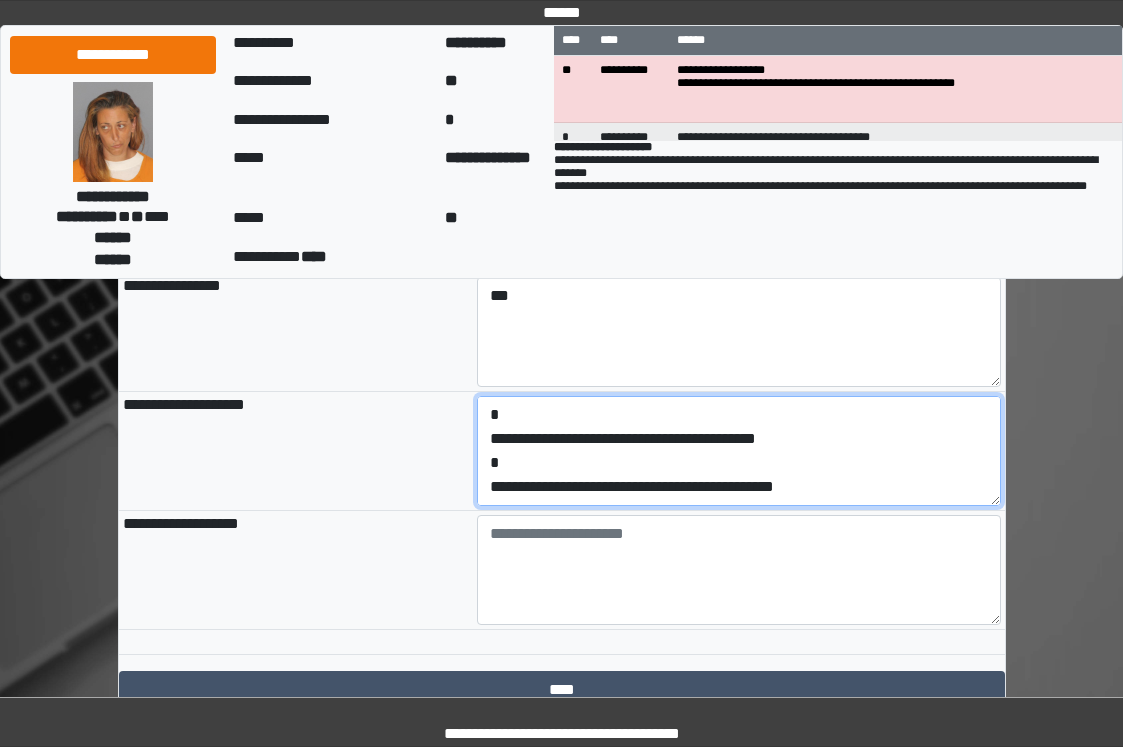 drag, startPoint x: 849, startPoint y: 561, endPoint x: 493, endPoint y: 574, distance: 356.23727 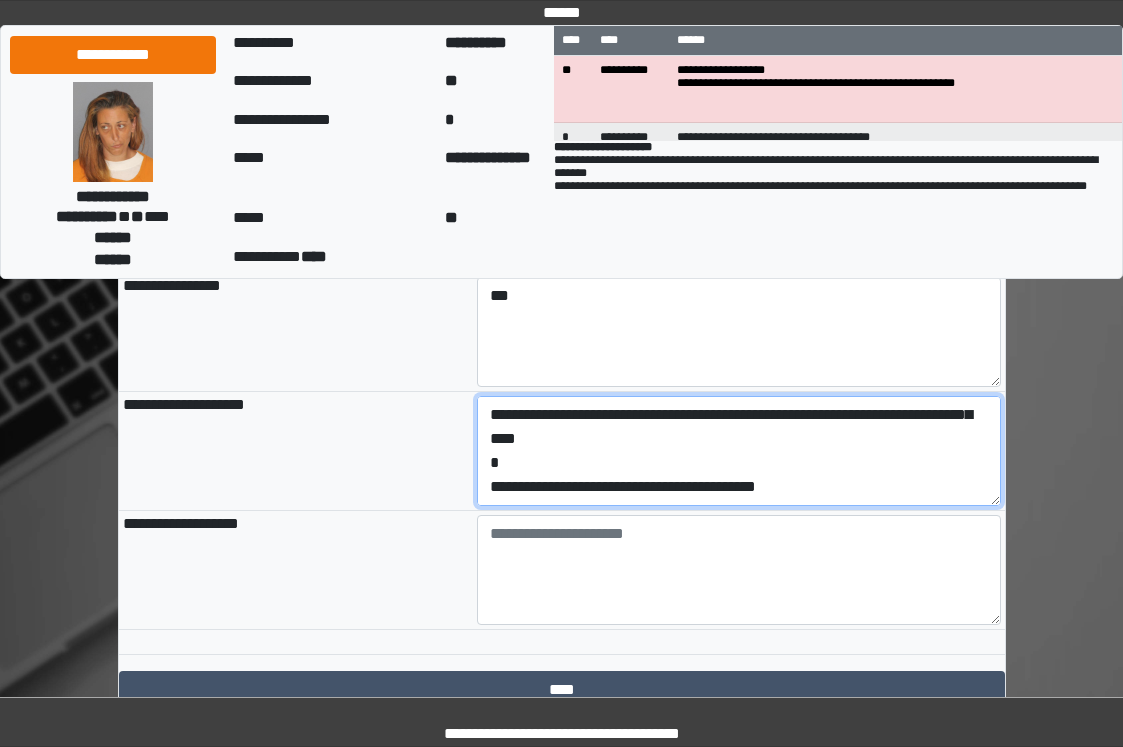 scroll, scrollTop: 48, scrollLeft: 0, axis: vertical 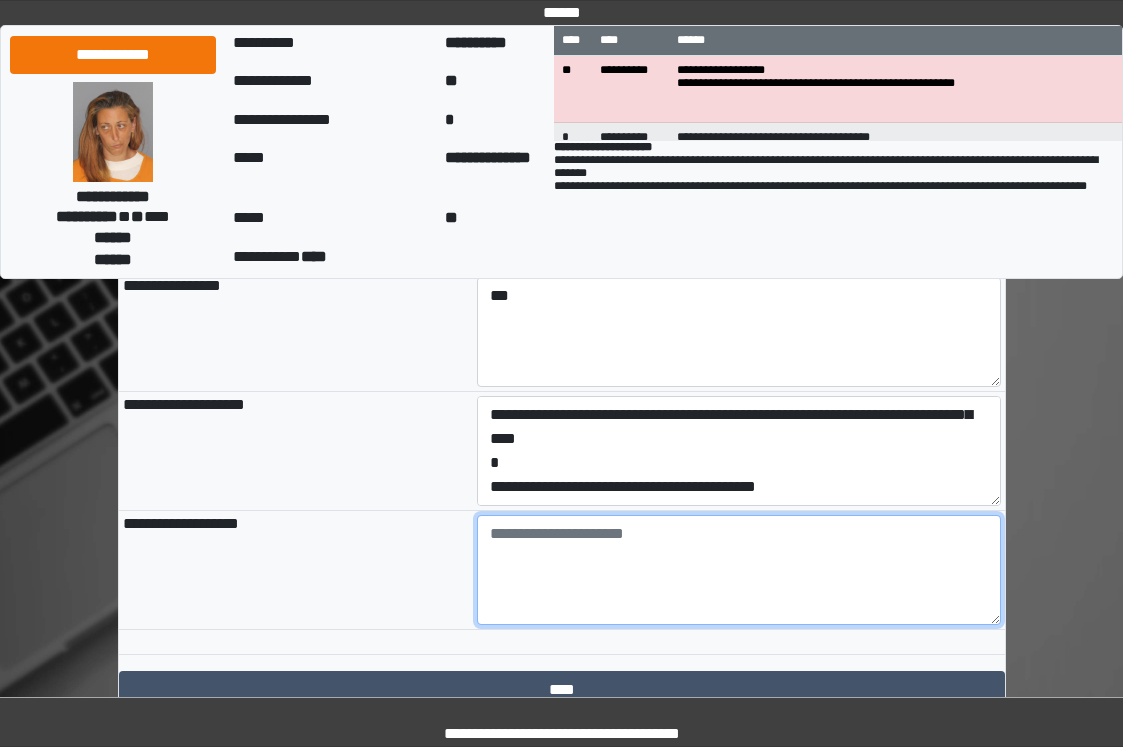 click at bounding box center (739, 570) 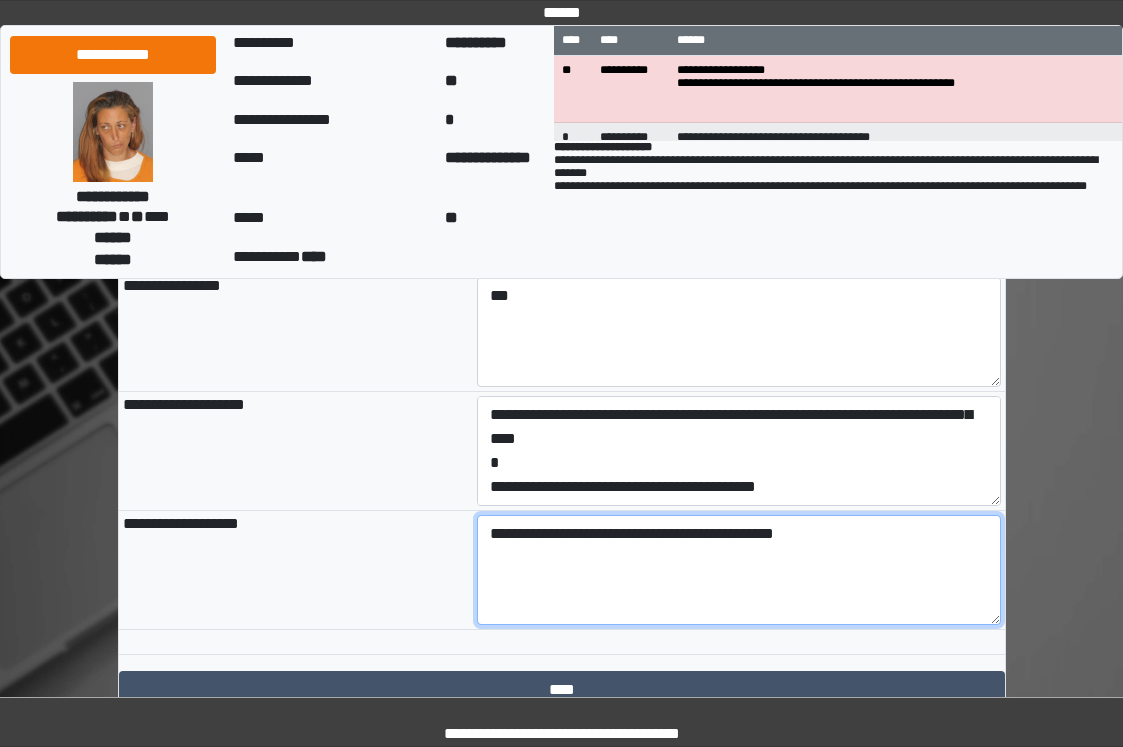 scroll, scrollTop: 2366, scrollLeft: 0, axis: vertical 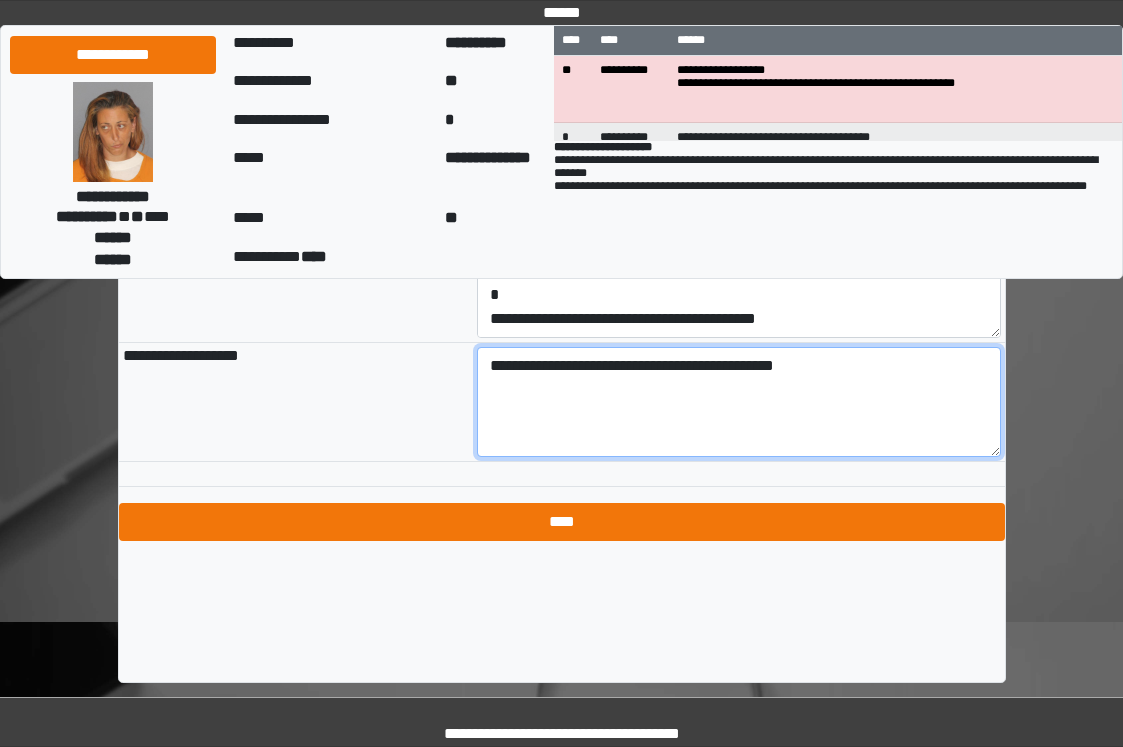 type on "**********" 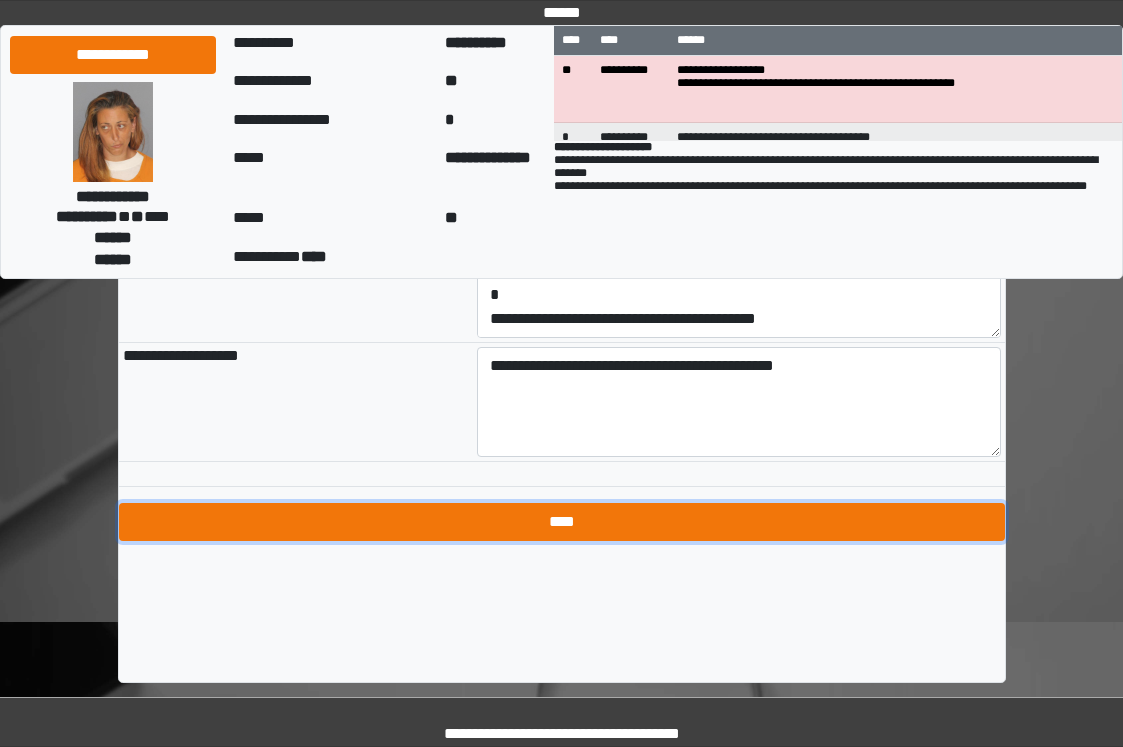 click on "****" at bounding box center [562, 522] 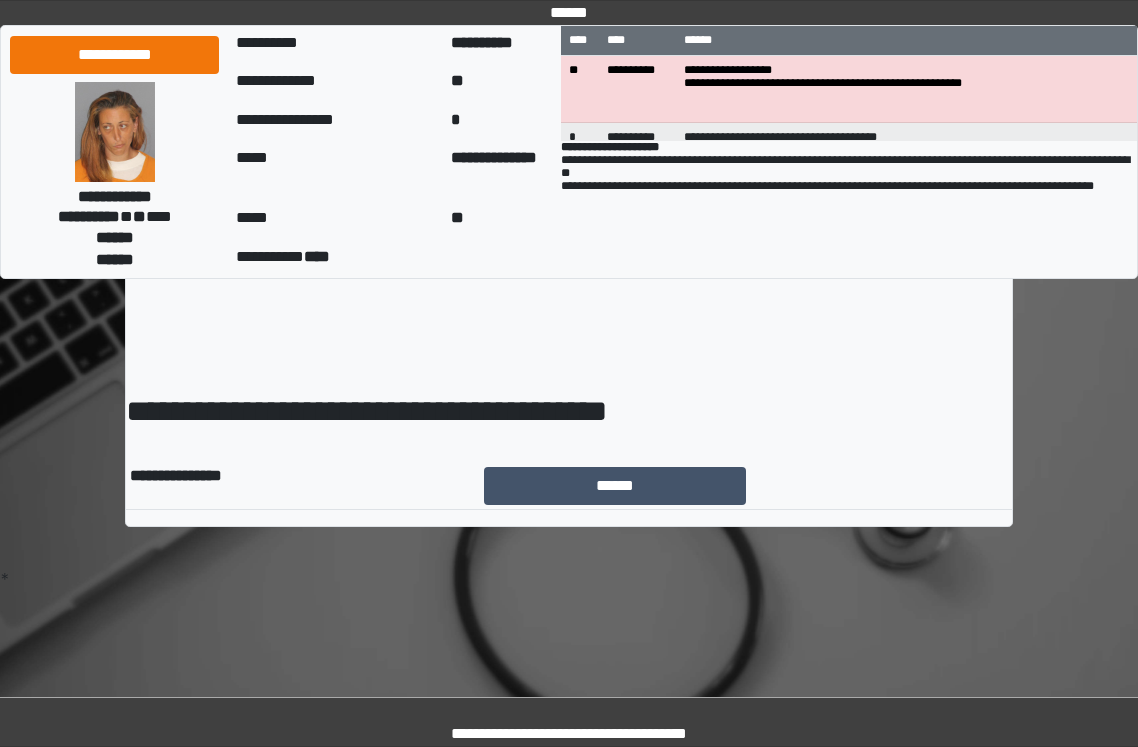 scroll, scrollTop: 0, scrollLeft: 0, axis: both 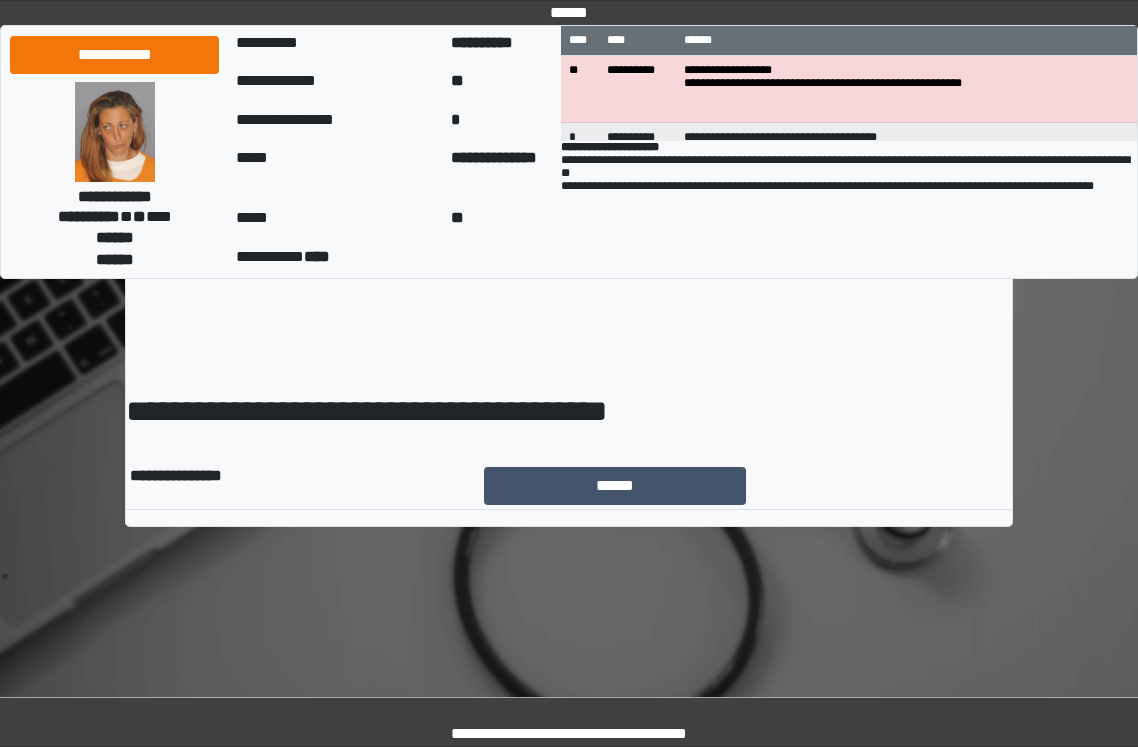 click on "**********" at bounding box center (569, 307) 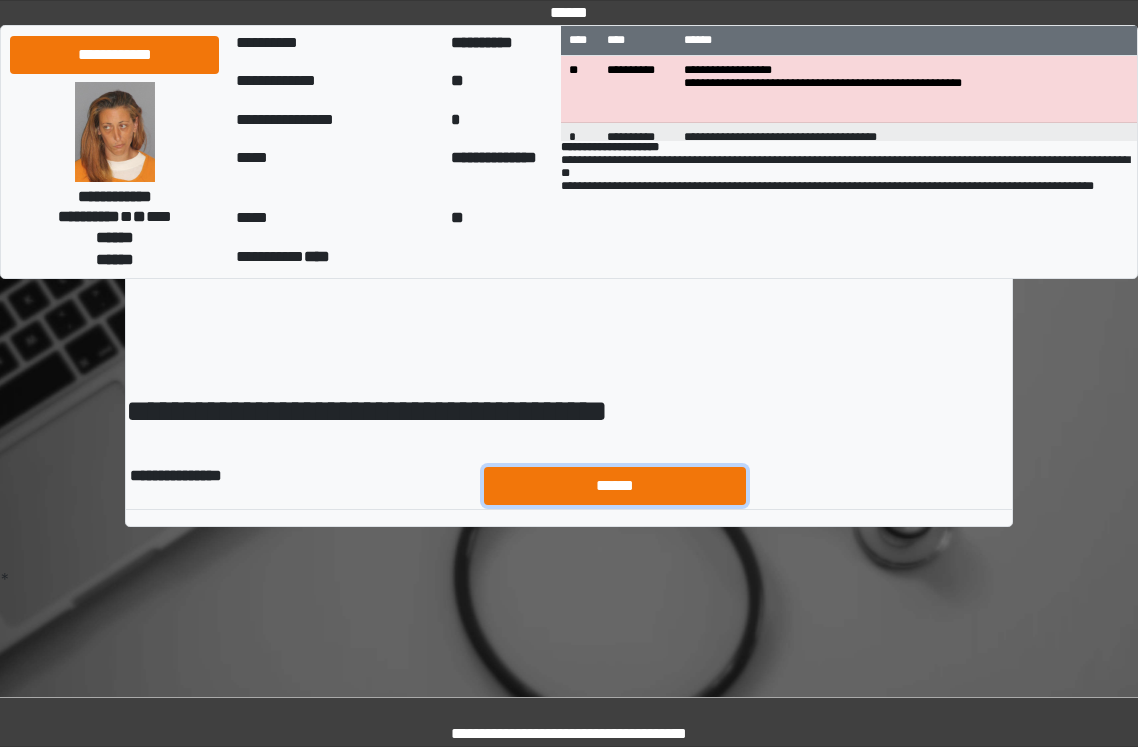 click on "******" at bounding box center (615, 486) 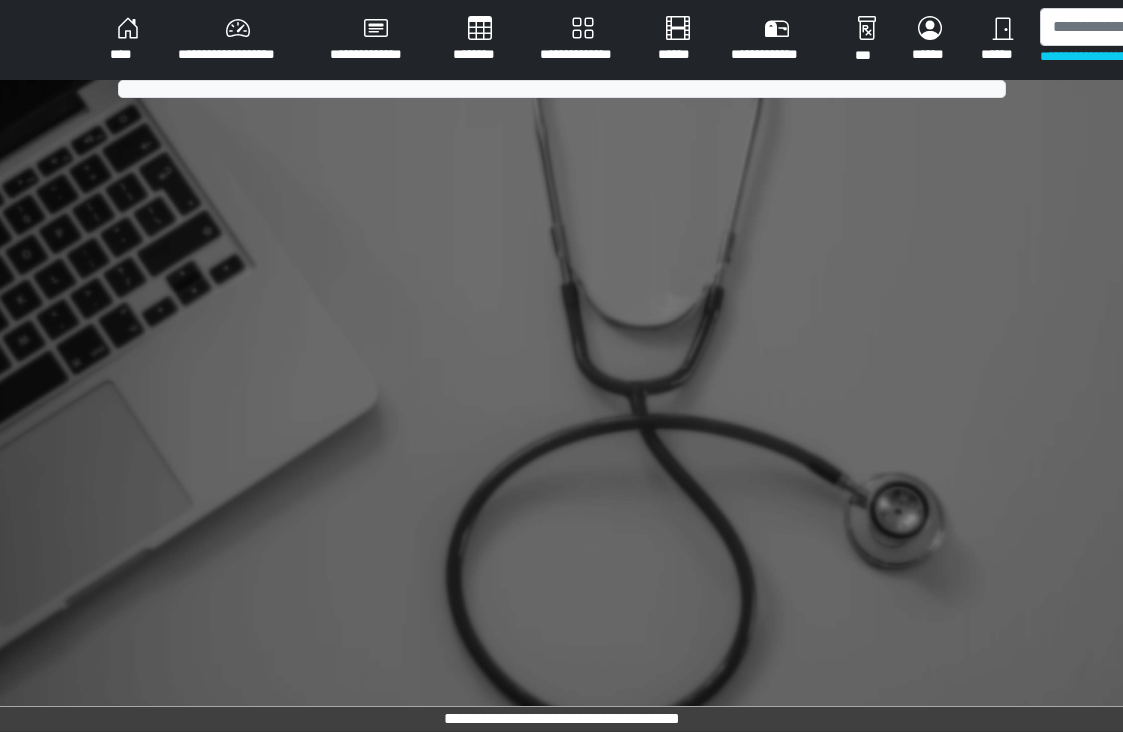 scroll, scrollTop: 0, scrollLeft: 0, axis: both 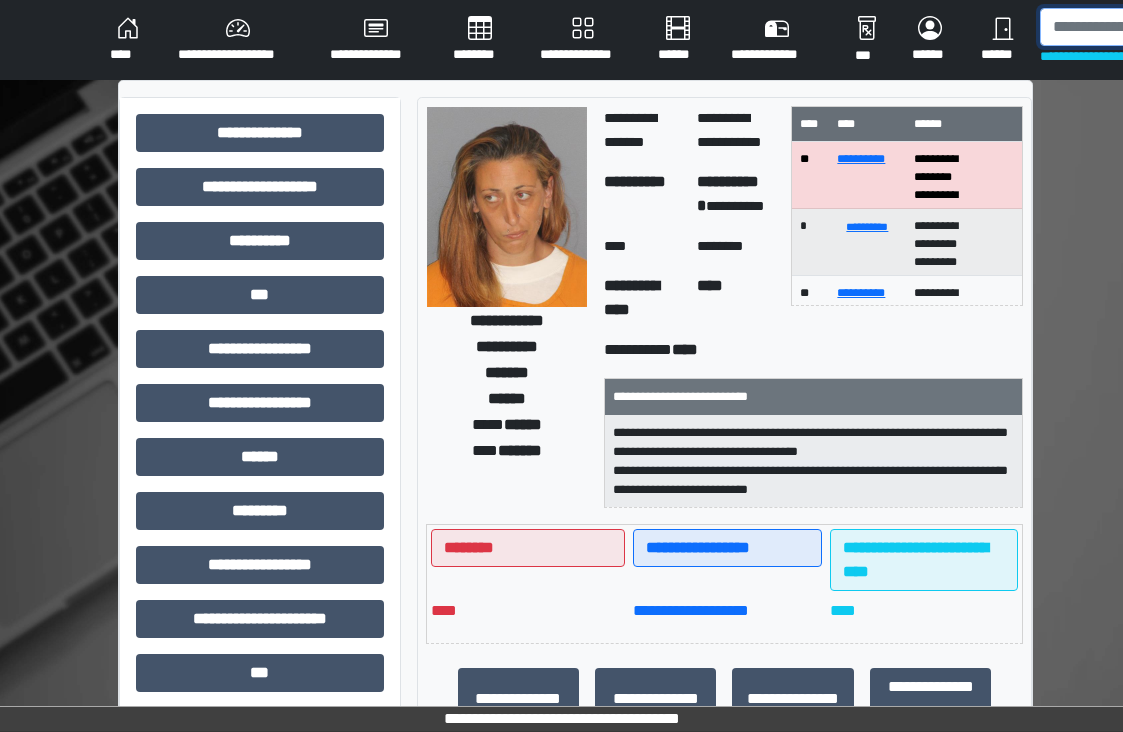 click at bounding box center (1143, 27) 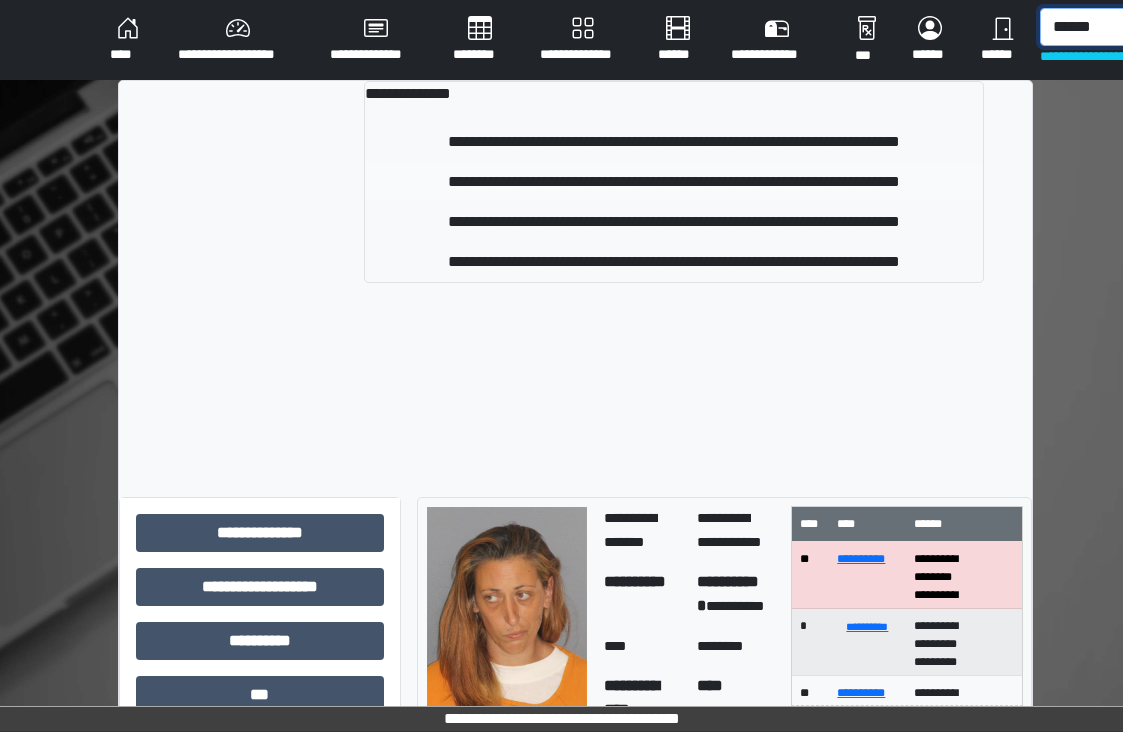 type on "******" 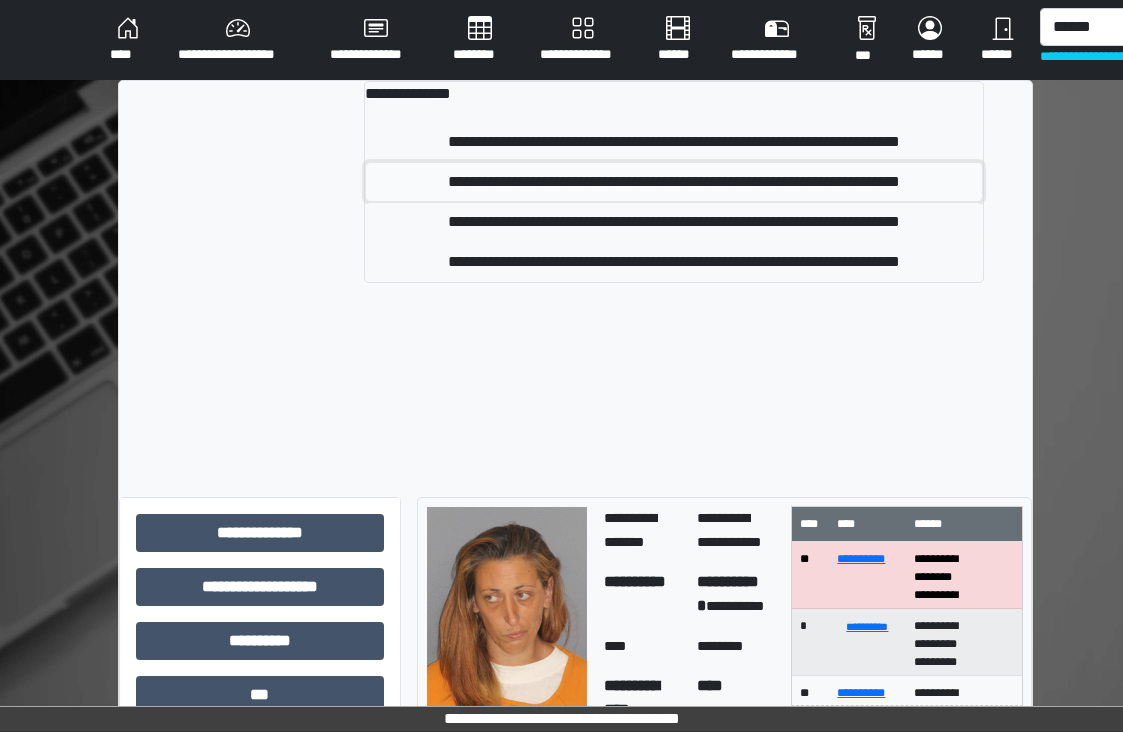 click on "**********" at bounding box center (674, 182) 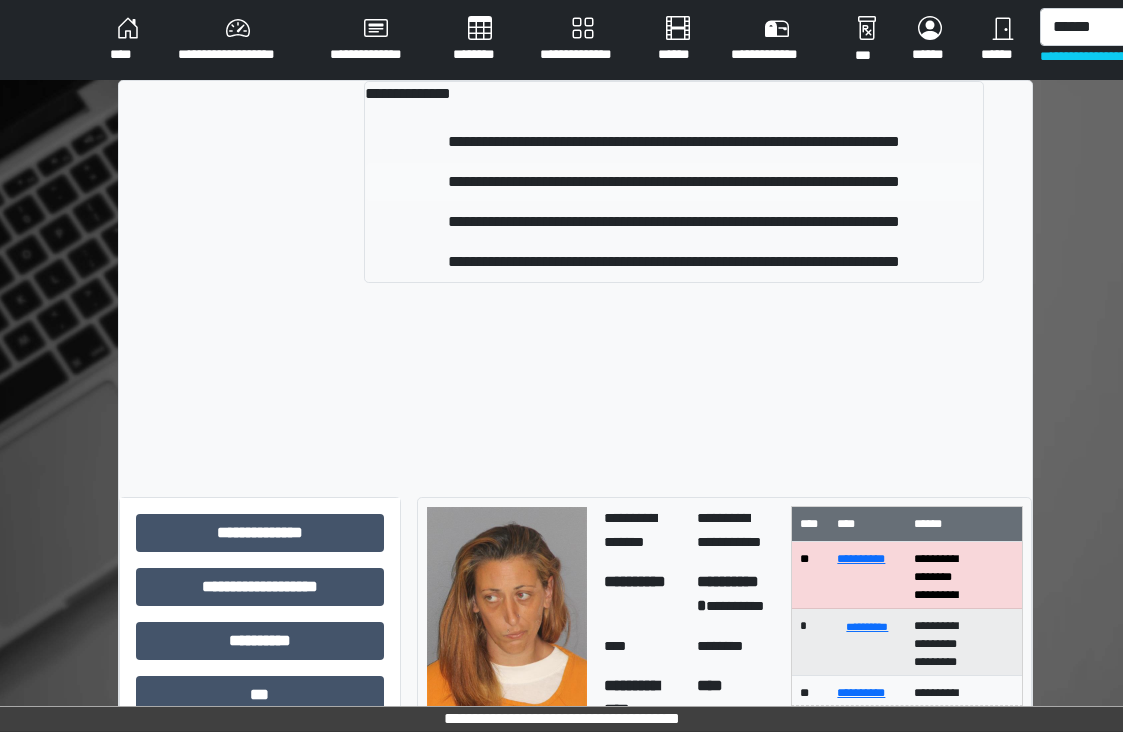 type 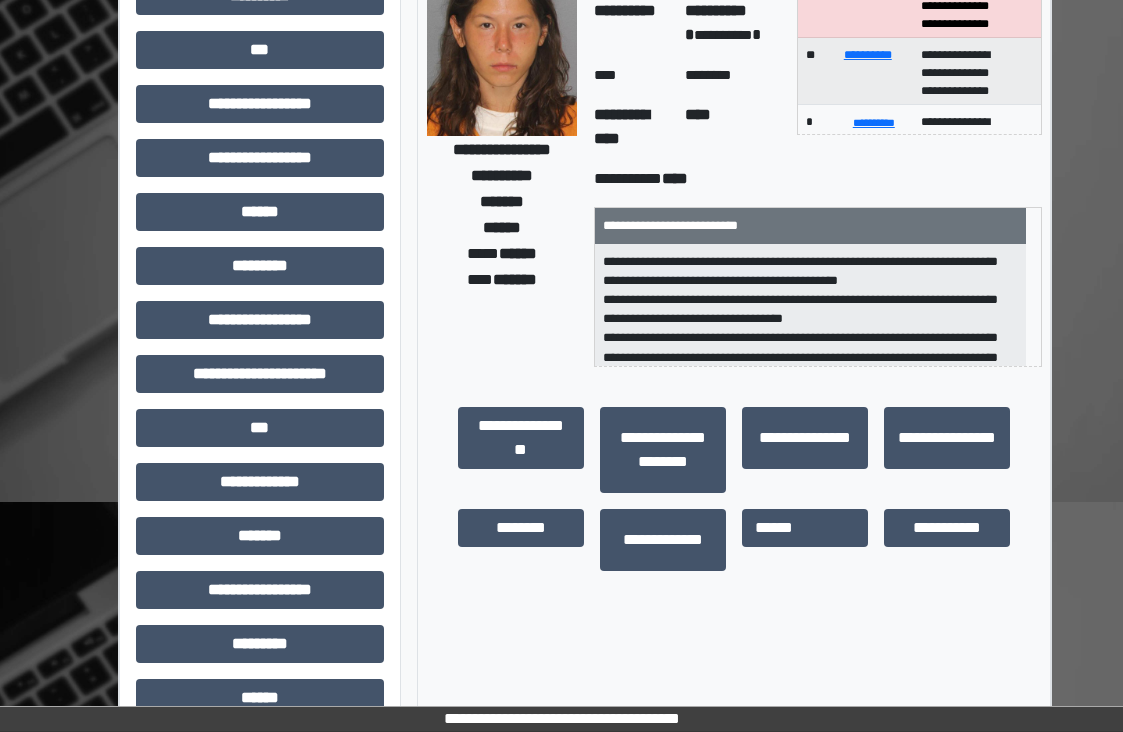 scroll, scrollTop: 442, scrollLeft: 0, axis: vertical 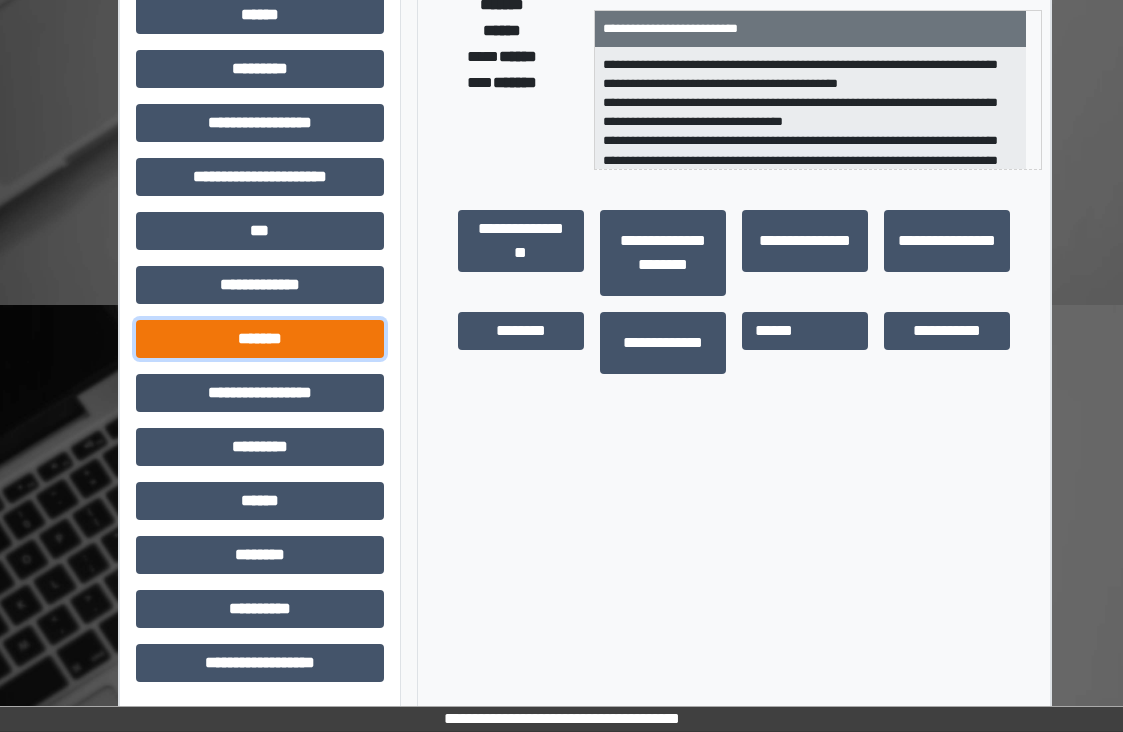 click on "*******" at bounding box center [260, 339] 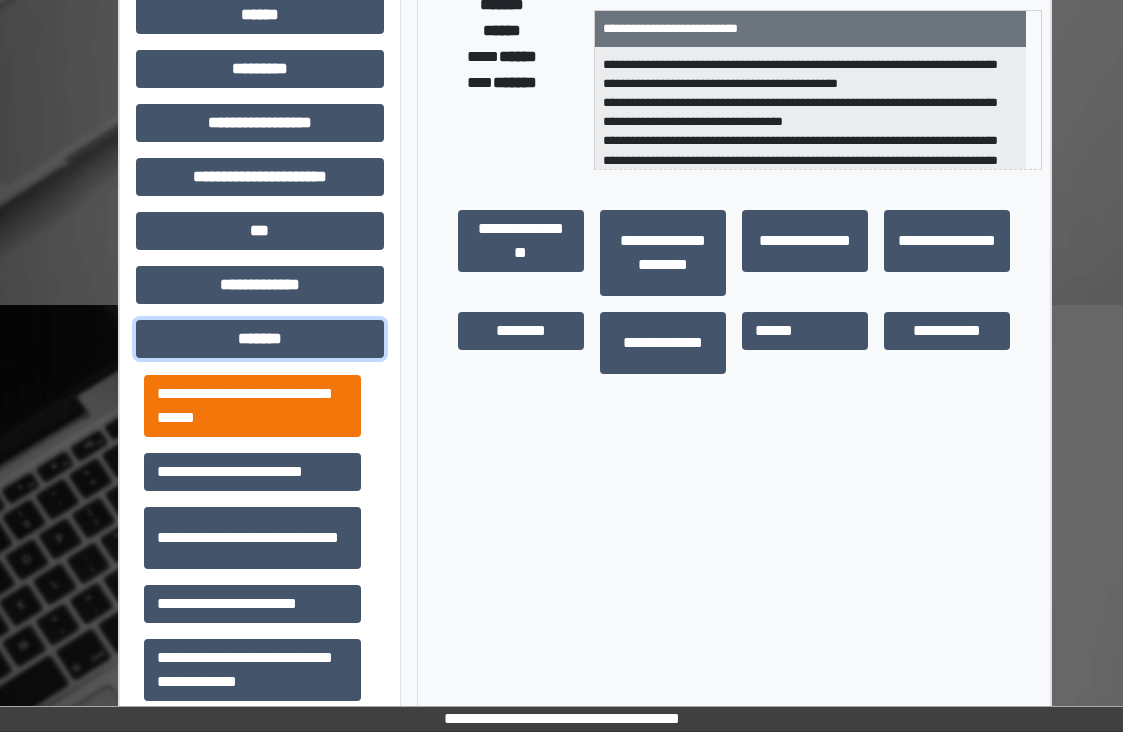 scroll, scrollTop: 722, scrollLeft: 0, axis: vertical 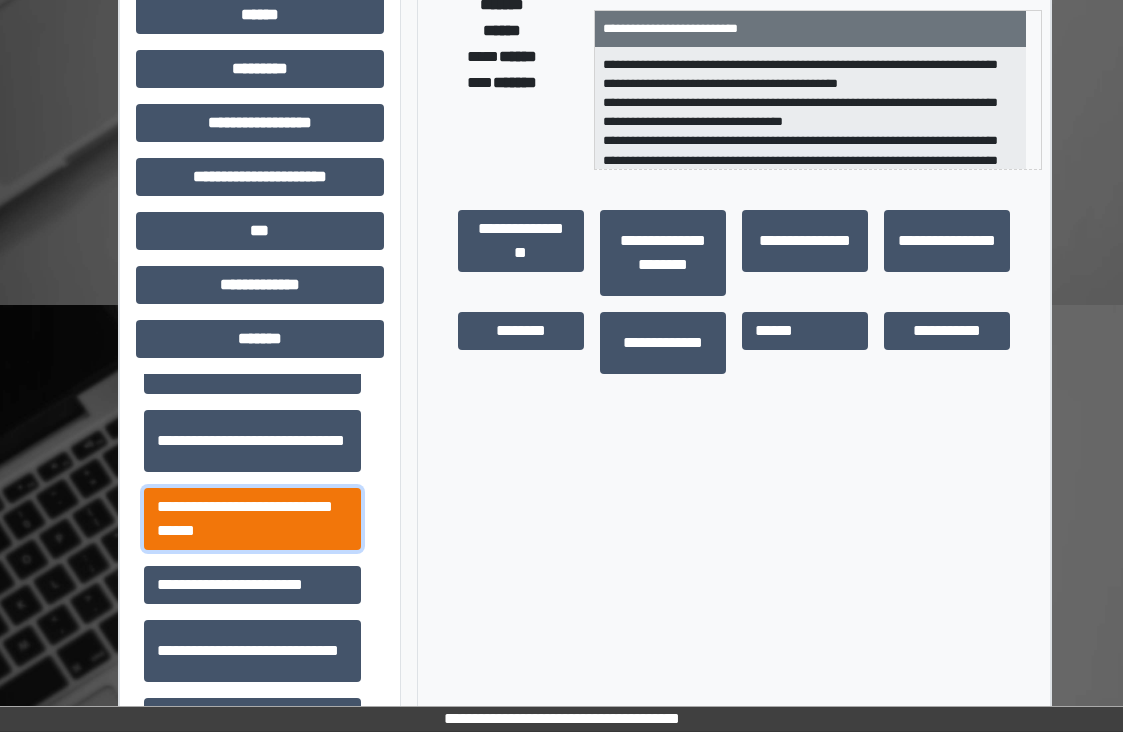 click on "**********" at bounding box center (252, 519) 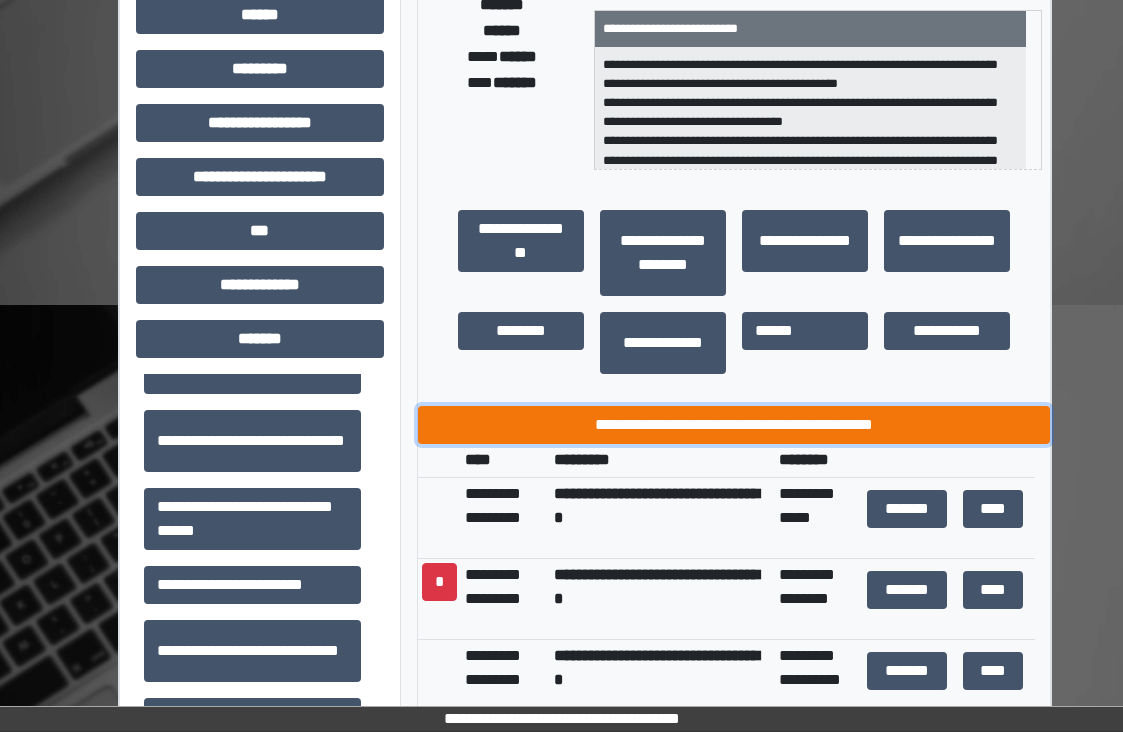 click on "**********" at bounding box center (734, 425) 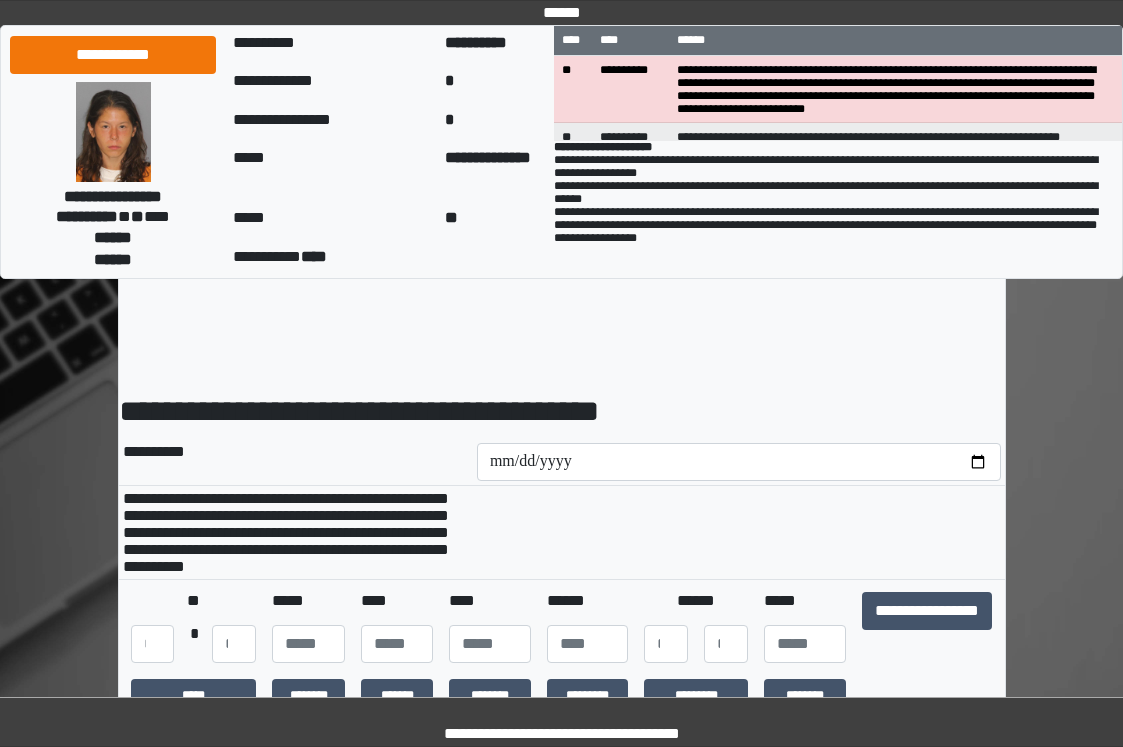 scroll, scrollTop: 0, scrollLeft: 0, axis: both 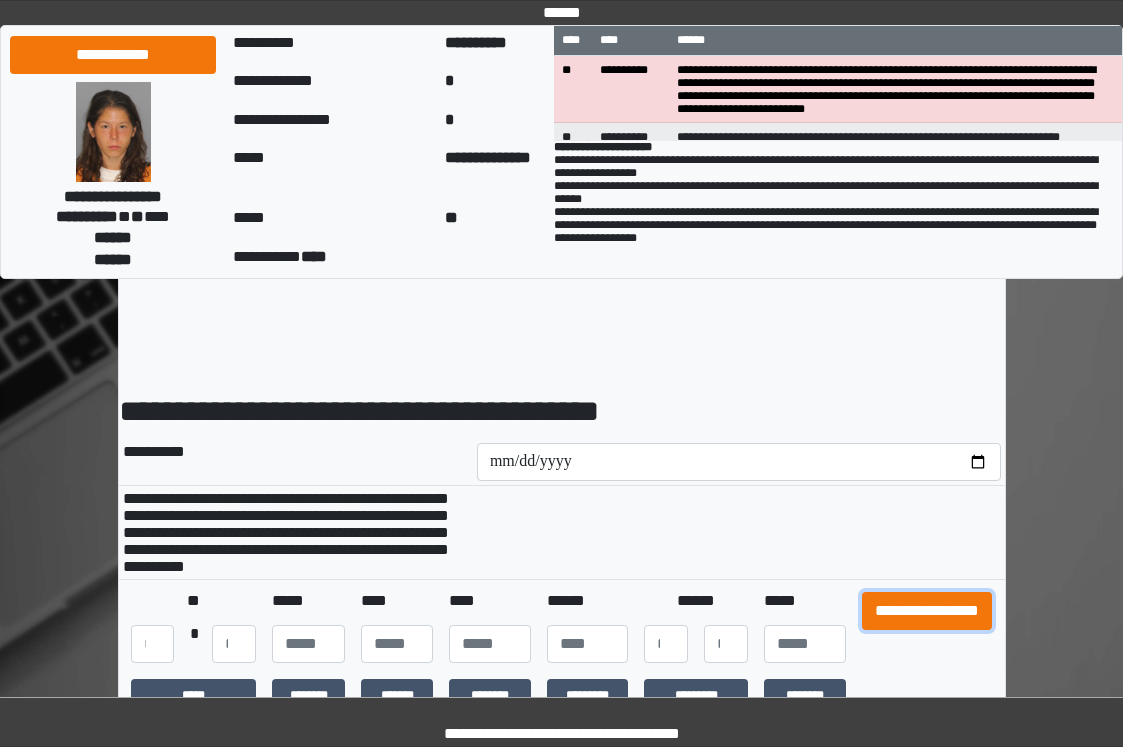 click on "**********" at bounding box center (927, 611) 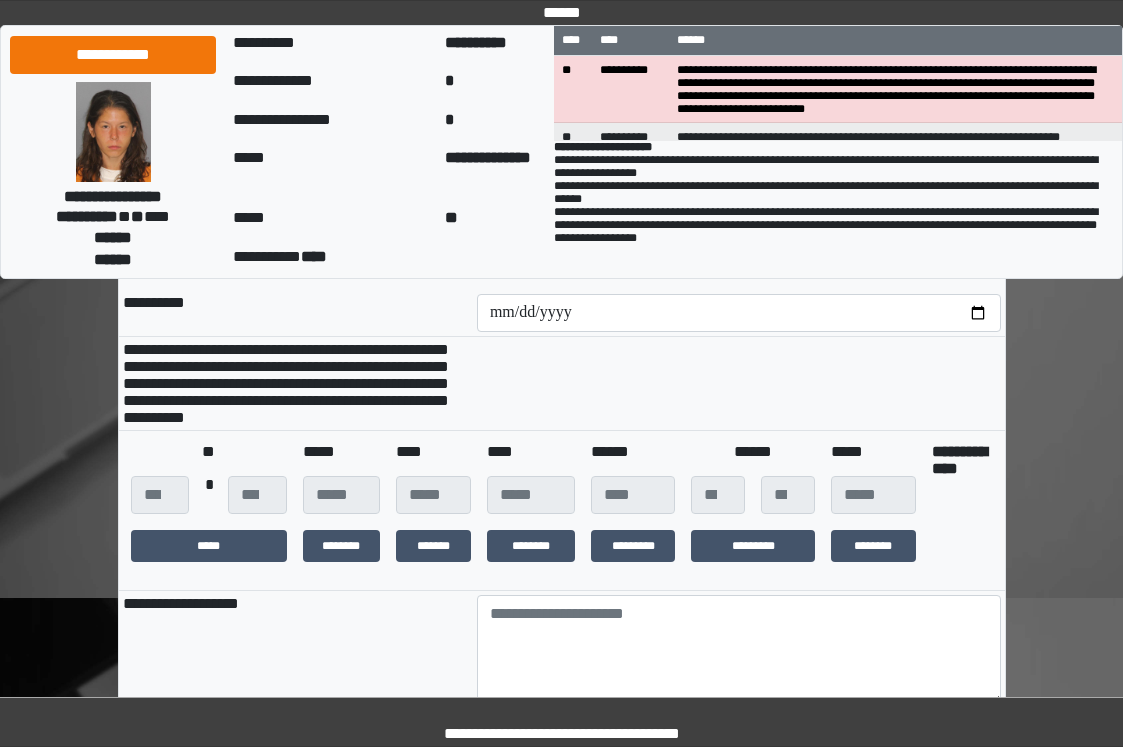 scroll, scrollTop: 300, scrollLeft: 0, axis: vertical 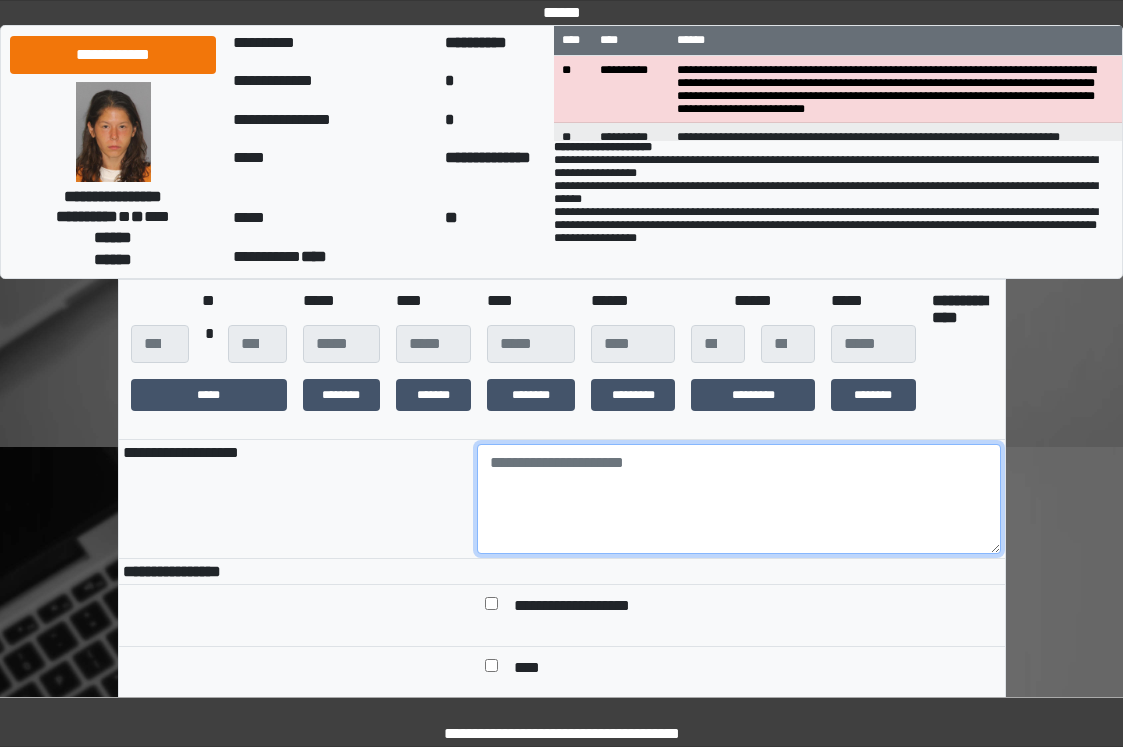 click at bounding box center (739, 499) 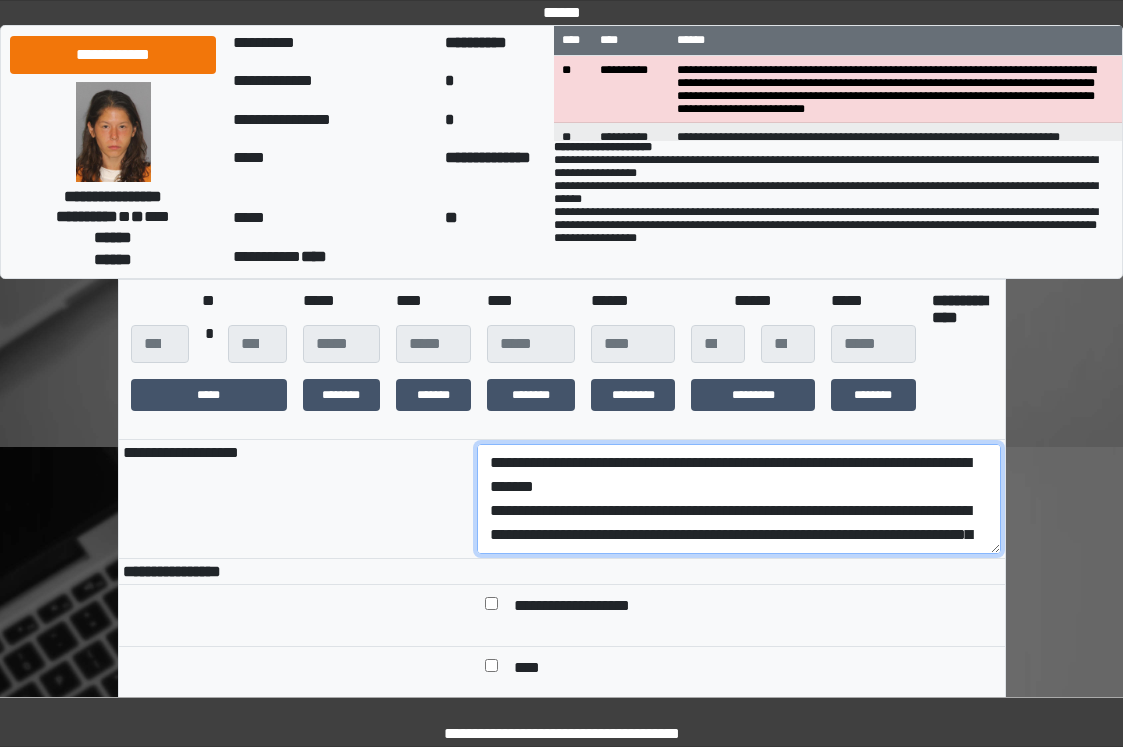 scroll, scrollTop: 184, scrollLeft: 0, axis: vertical 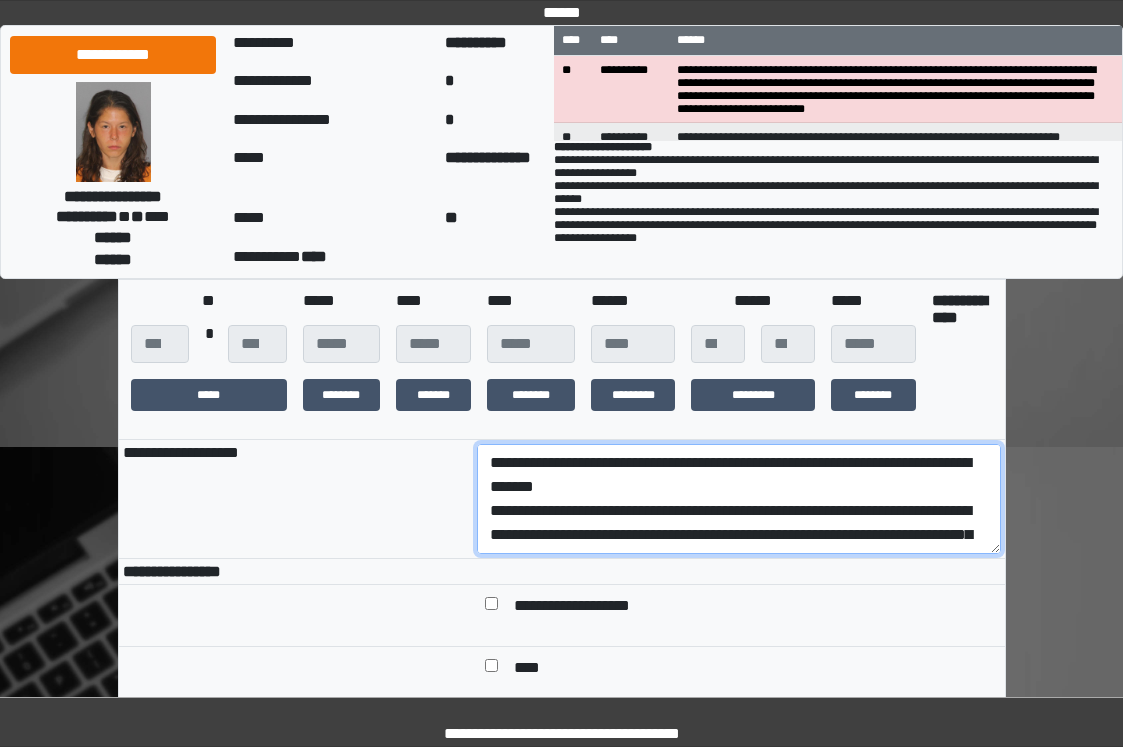 drag, startPoint x: 807, startPoint y: 544, endPoint x: 427, endPoint y: 533, distance: 380.15918 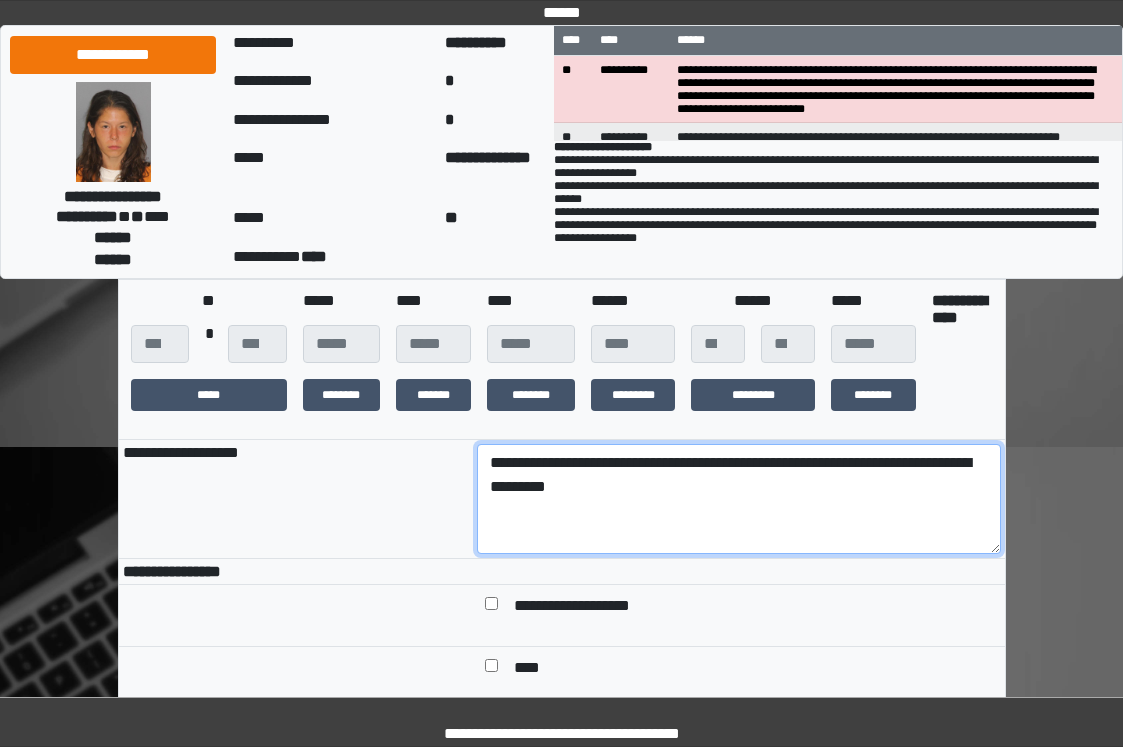 click on "**********" at bounding box center (739, 499) 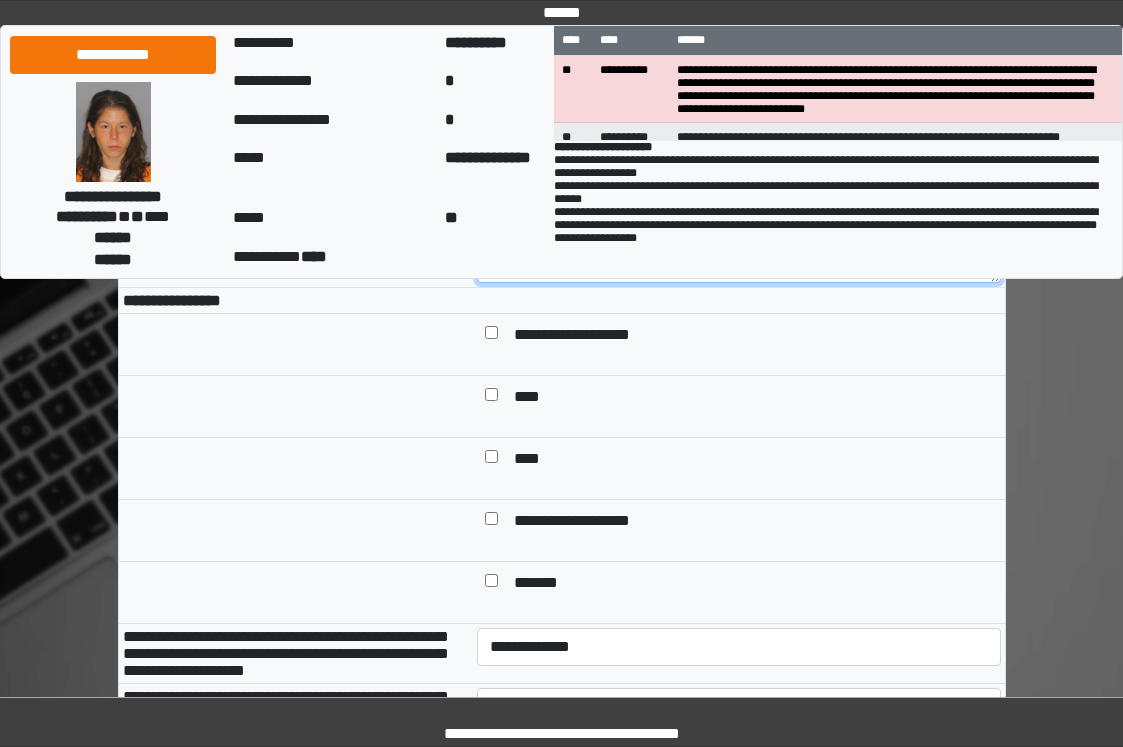 scroll, scrollTop: 600, scrollLeft: 0, axis: vertical 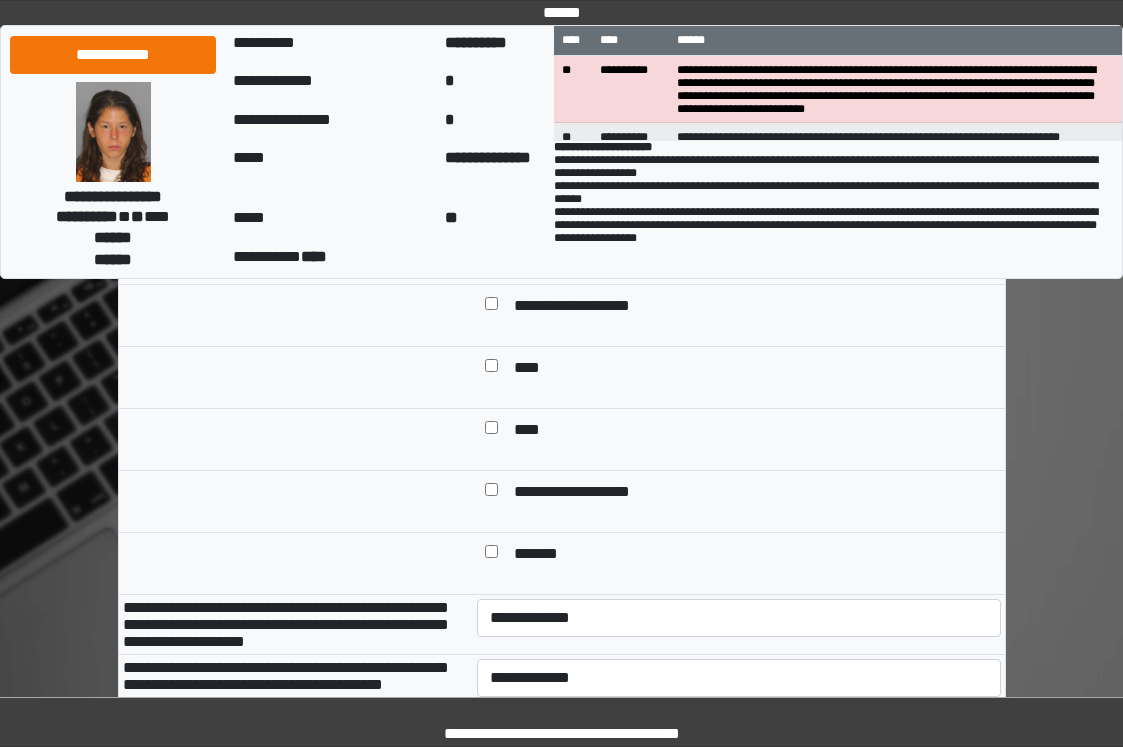 type on "**********" 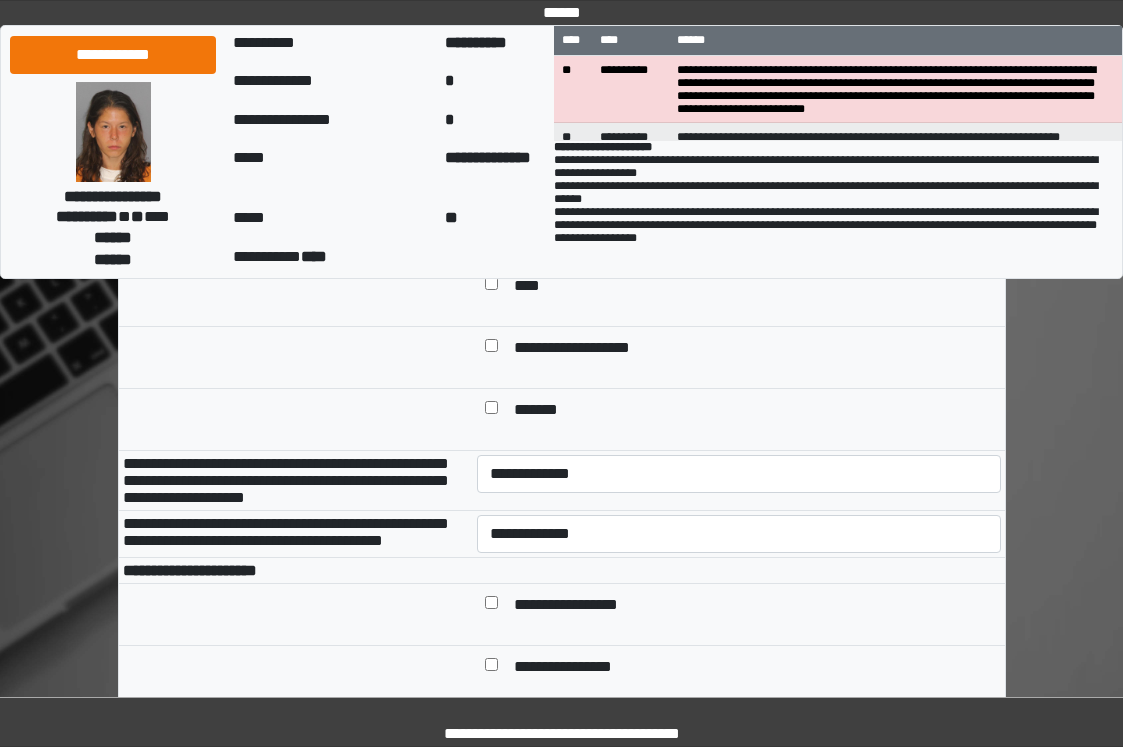 scroll, scrollTop: 900, scrollLeft: 0, axis: vertical 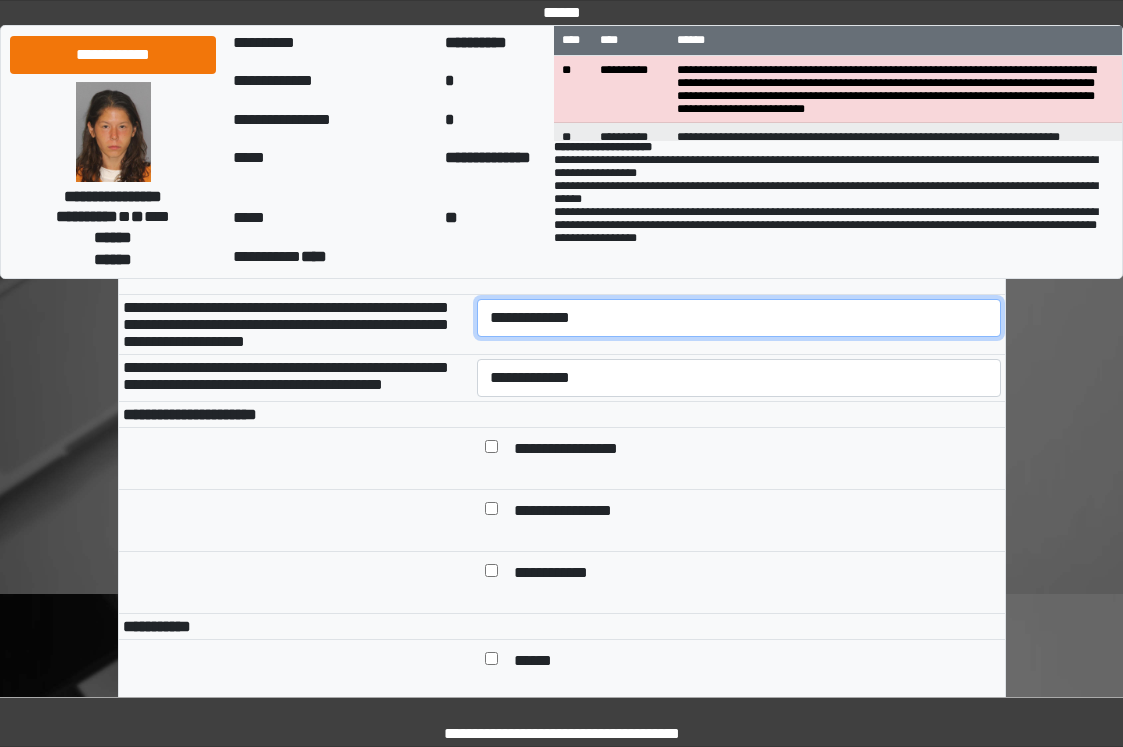 drag, startPoint x: 612, startPoint y: 347, endPoint x: 613, endPoint y: 363, distance: 16.03122 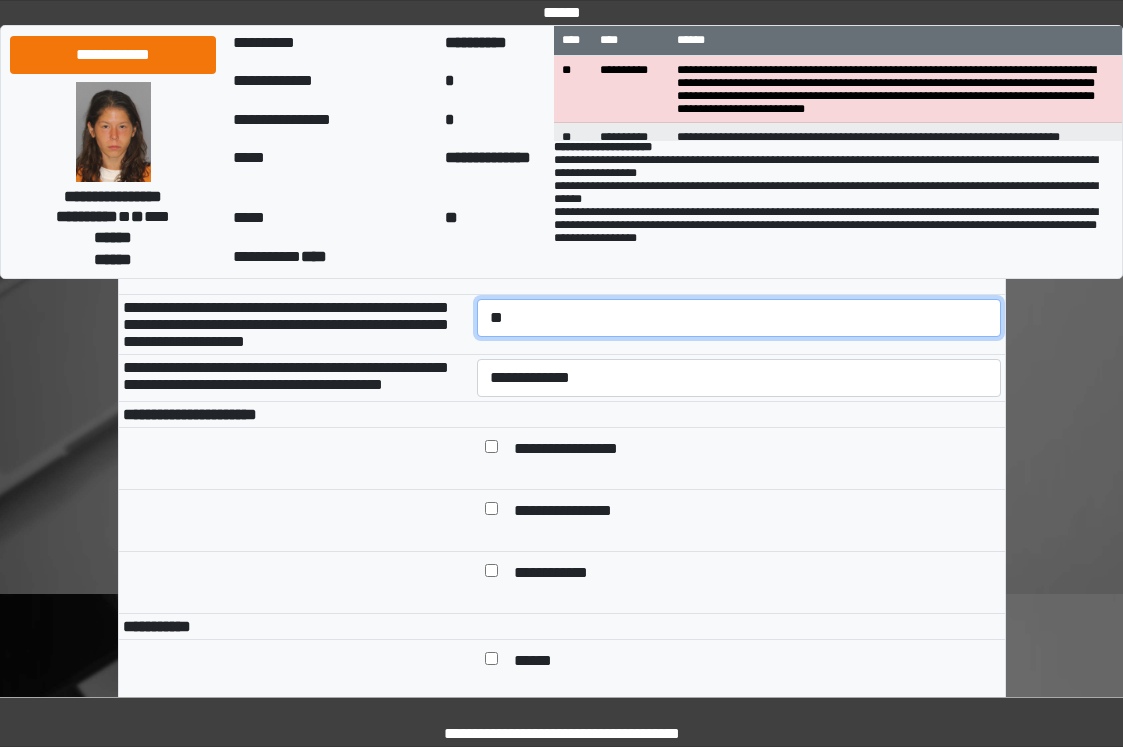 click on "**********" at bounding box center [739, 318] 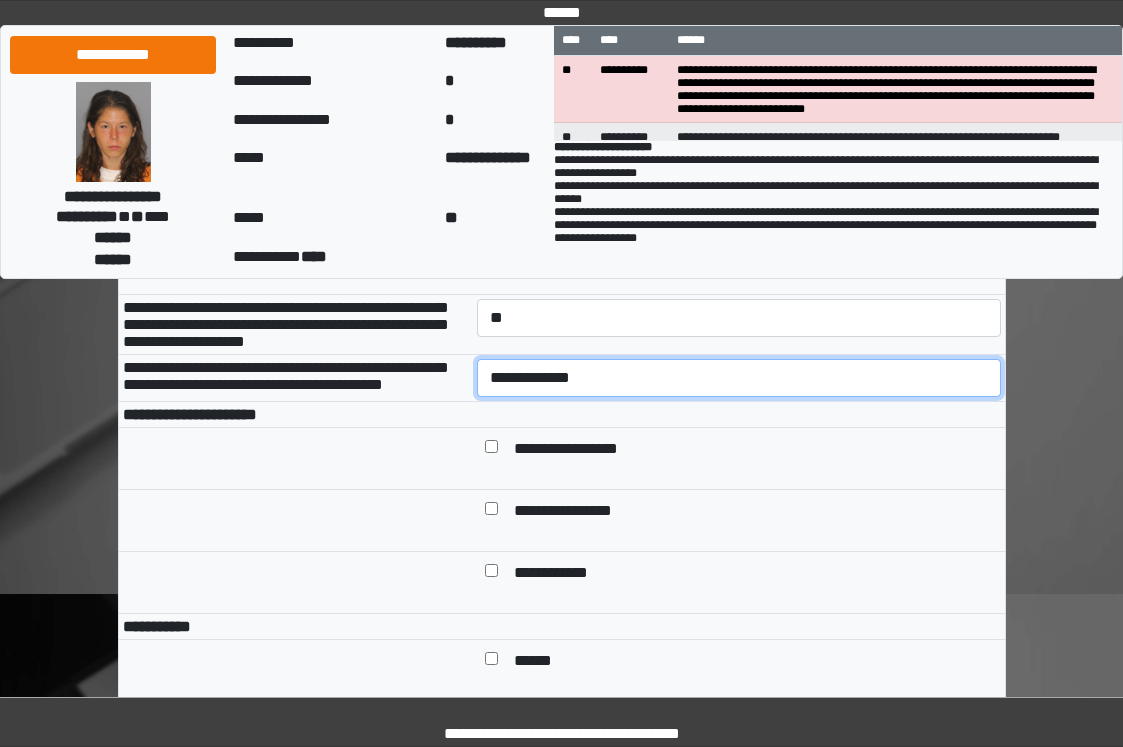 click on "**********" at bounding box center (739, 378) 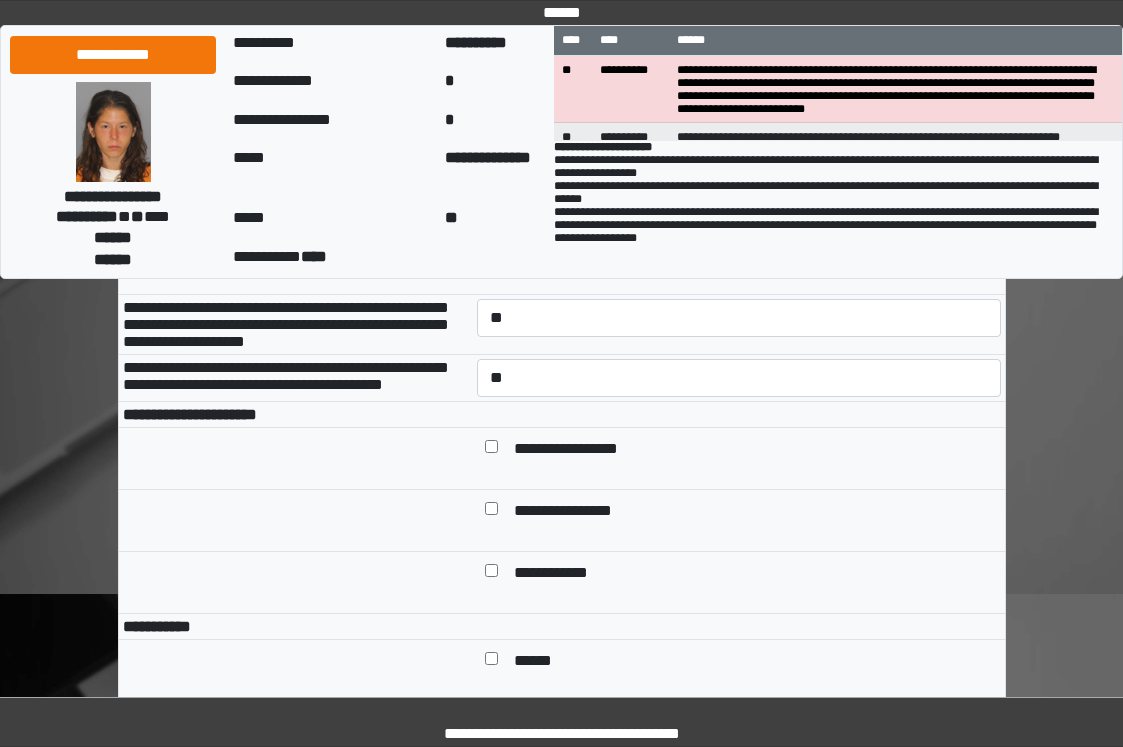 click on "**********" at bounding box center [753, 450] 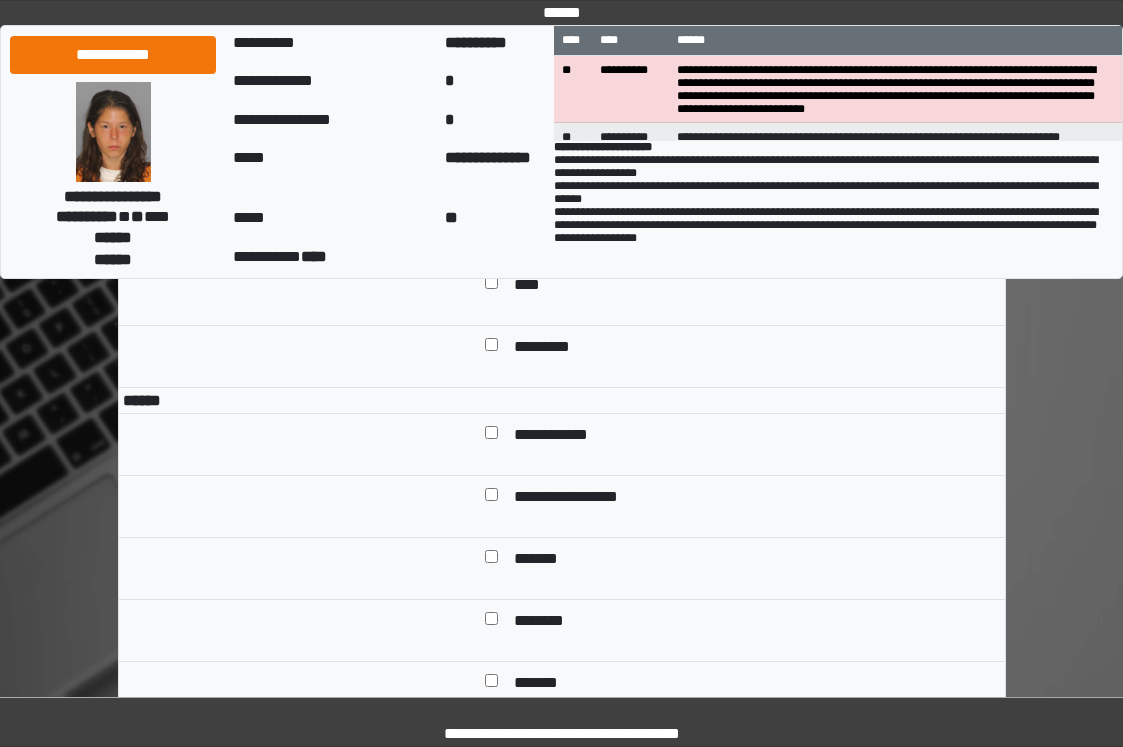 scroll, scrollTop: 1300, scrollLeft: 0, axis: vertical 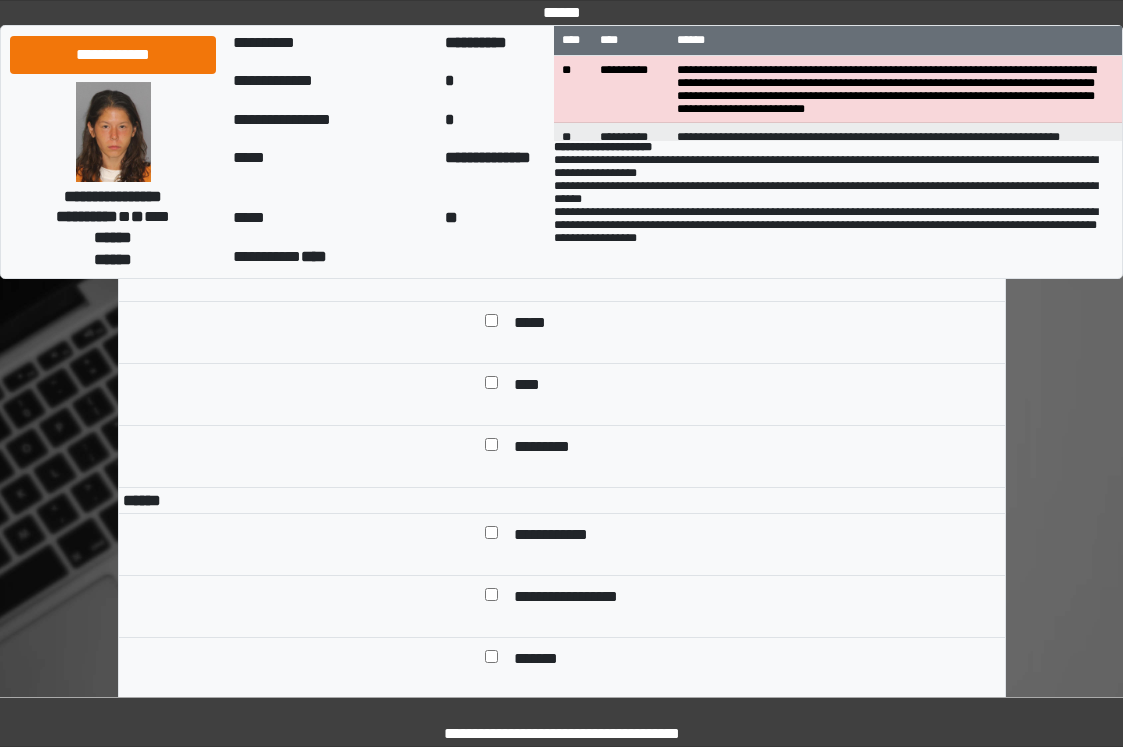 click on "******" at bounding box center [540, 262] 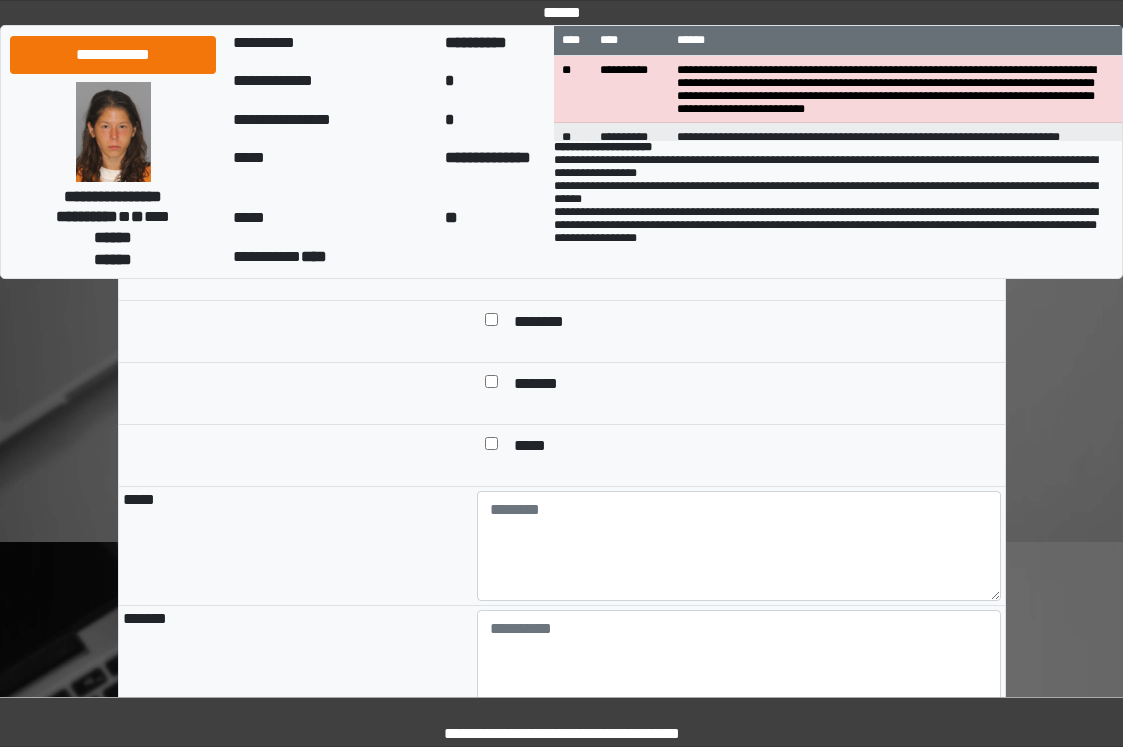 scroll, scrollTop: 1700, scrollLeft: 0, axis: vertical 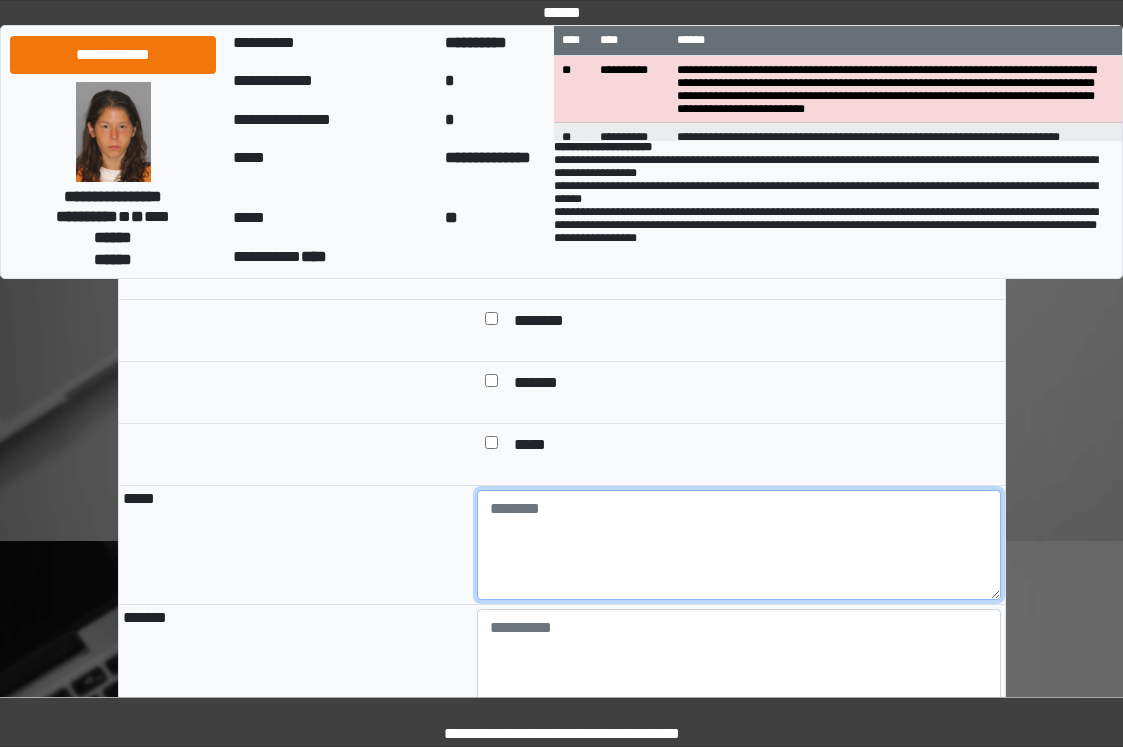 click at bounding box center [739, 545] 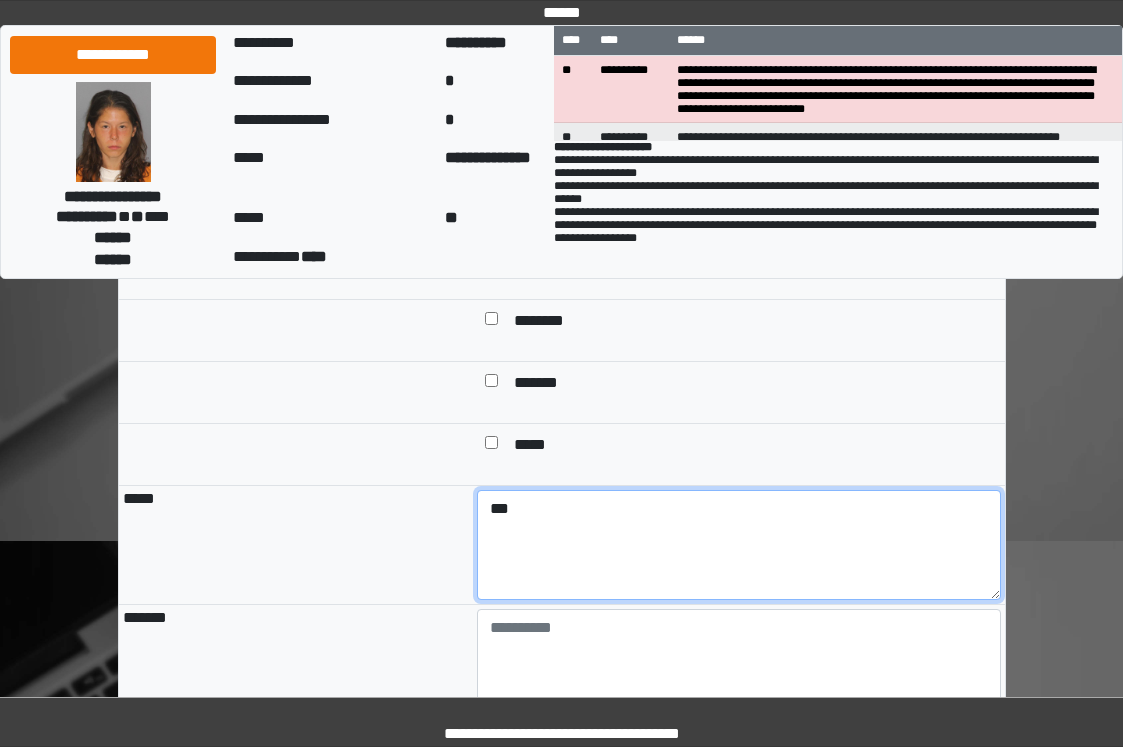 type on "***" 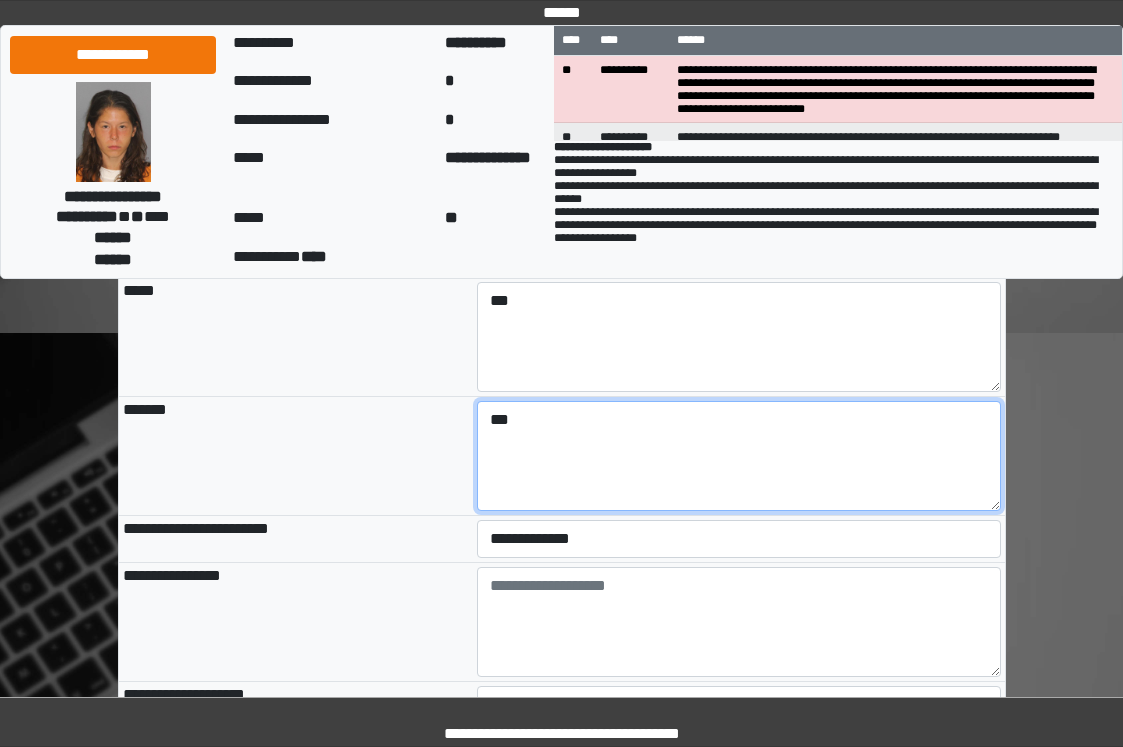 scroll, scrollTop: 2000, scrollLeft: 0, axis: vertical 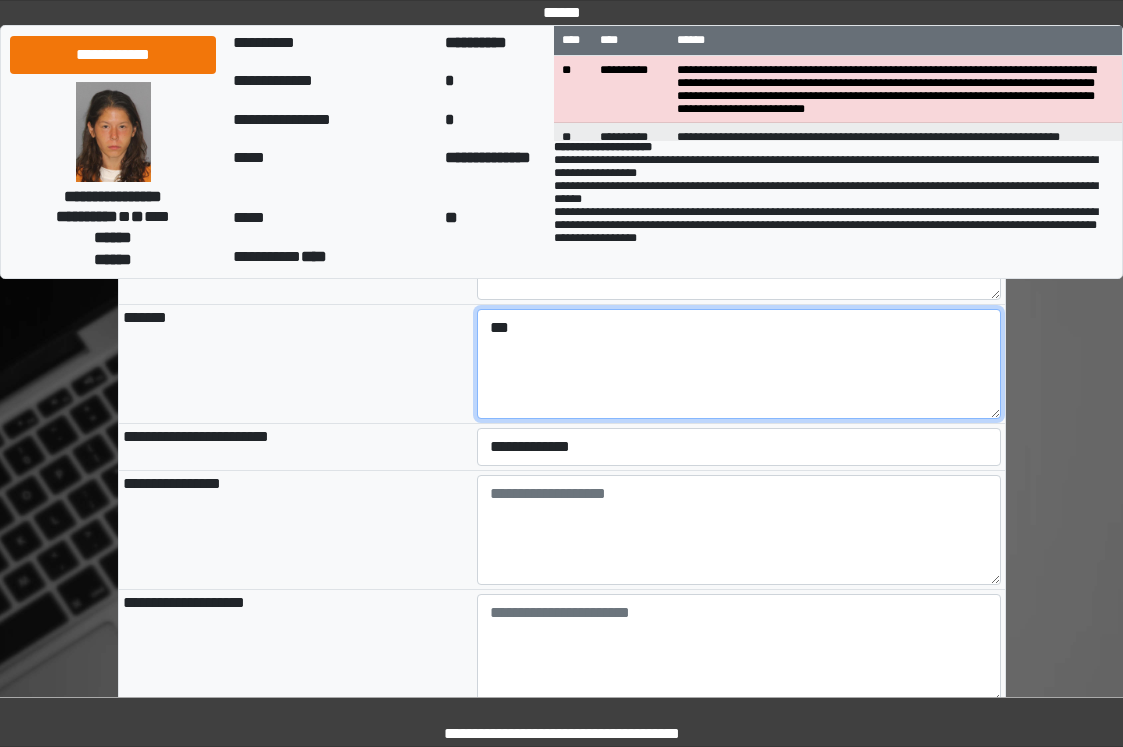 type on "***" 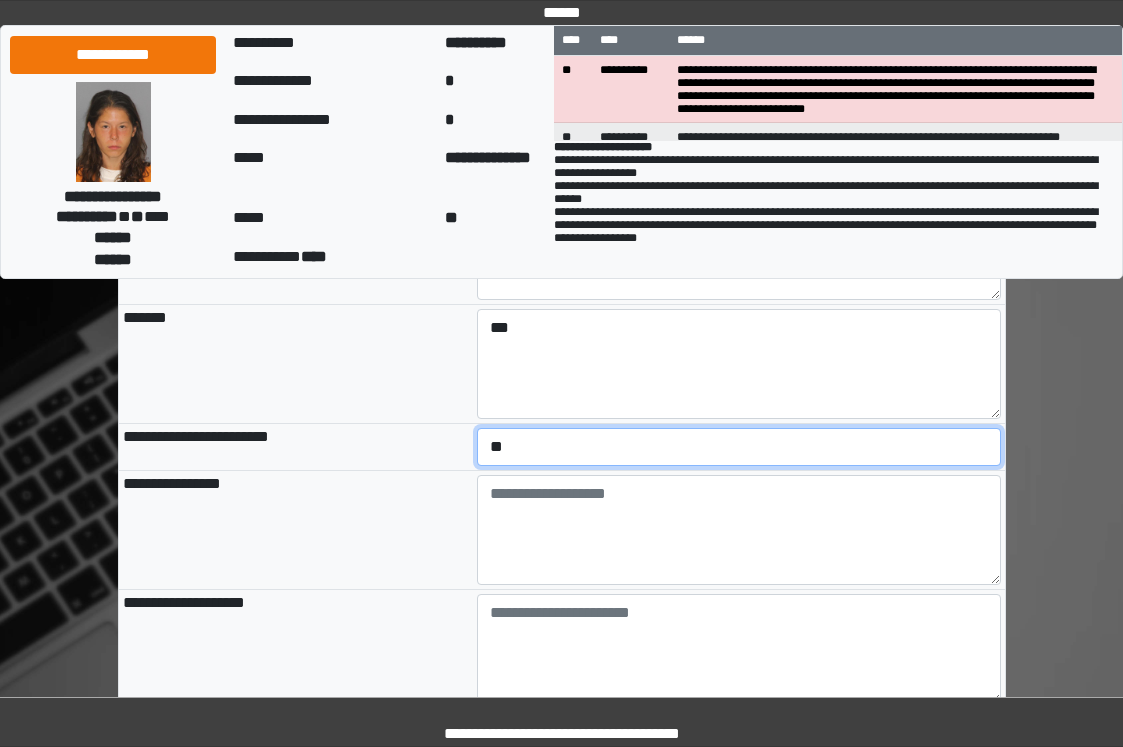select on "*" 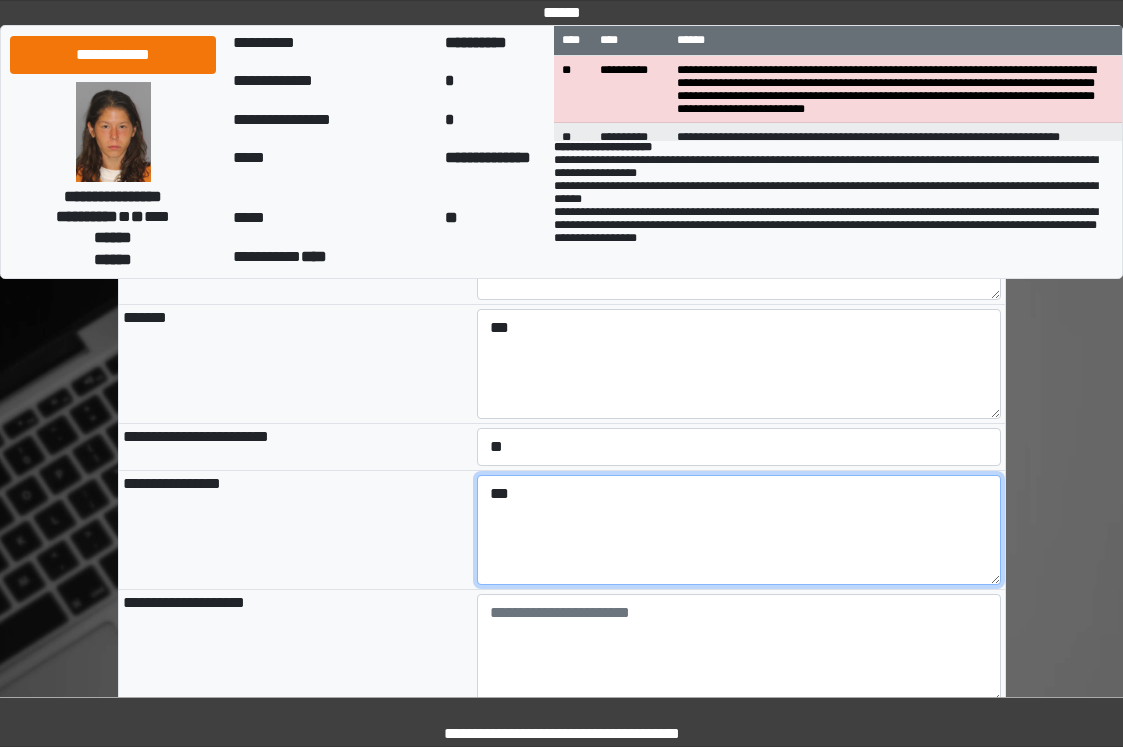 type on "***" 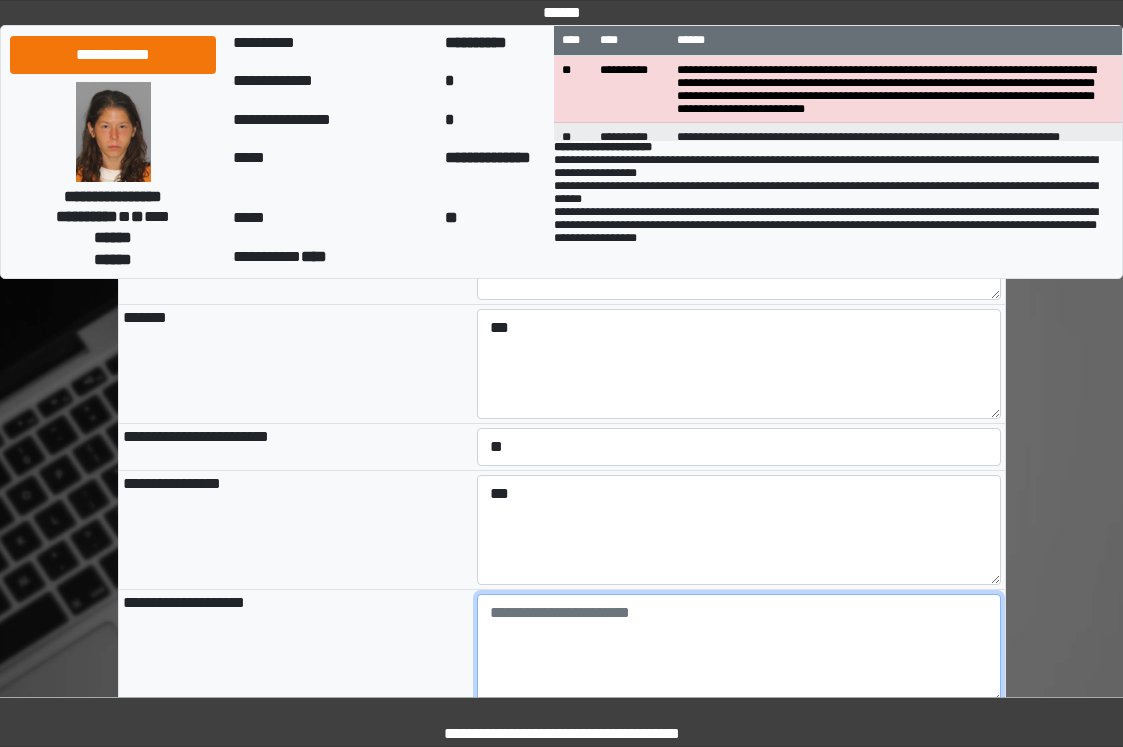 paste on "**********" 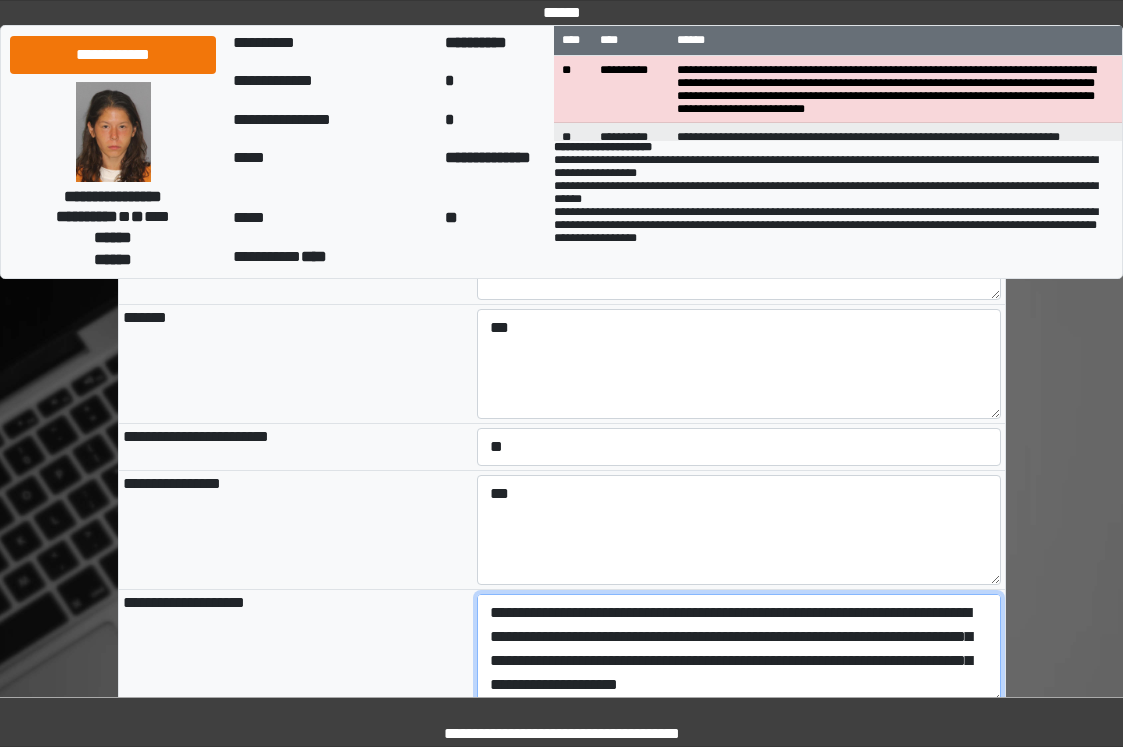 scroll, scrollTop: 112, scrollLeft: 0, axis: vertical 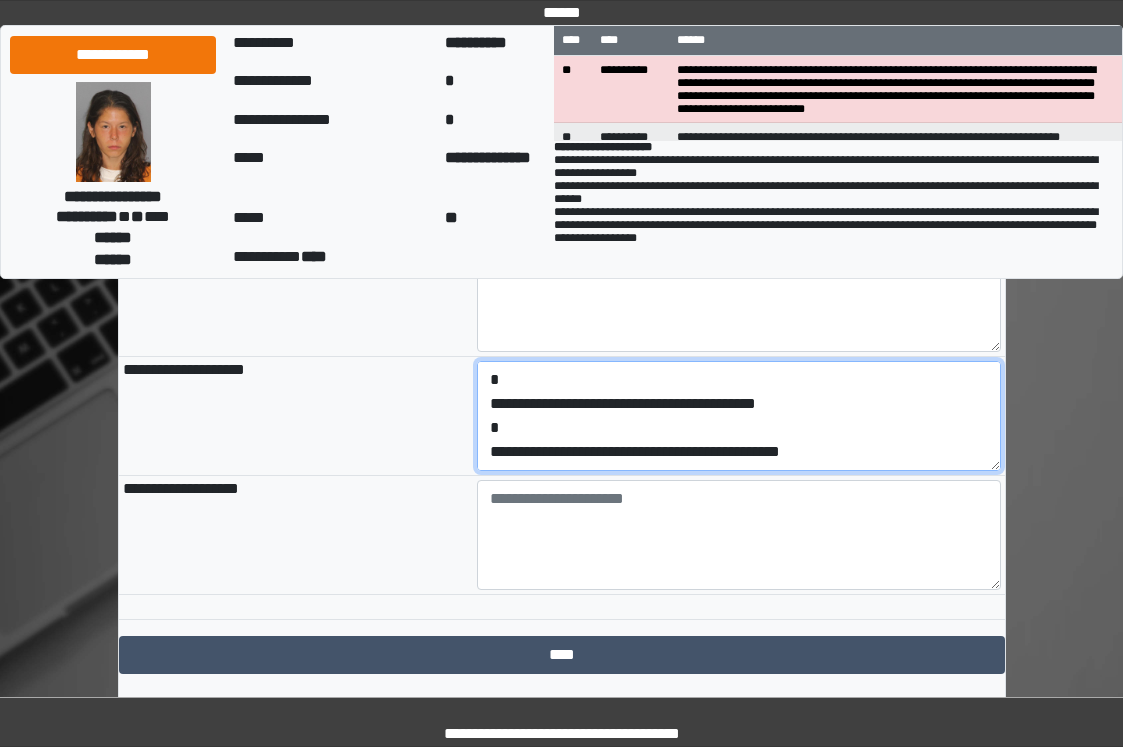 drag, startPoint x: 894, startPoint y: 525, endPoint x: 370, endPoint y: 512, distance: 524.16125 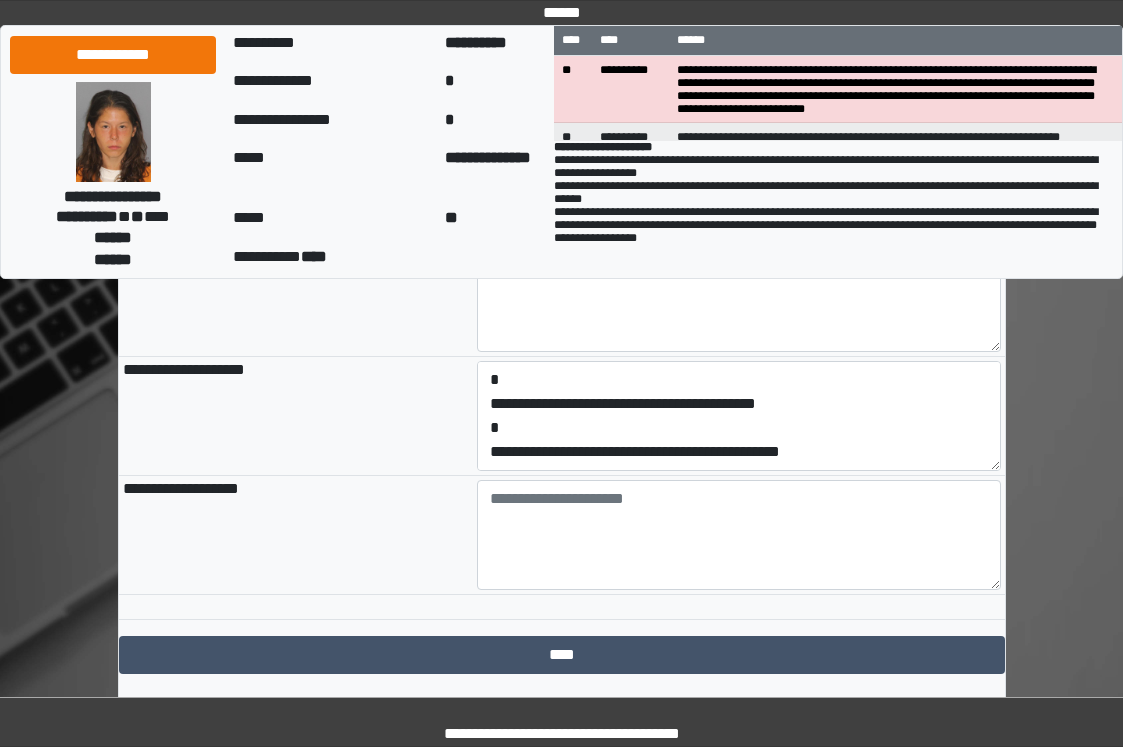 click at bounding box center [739, 534] 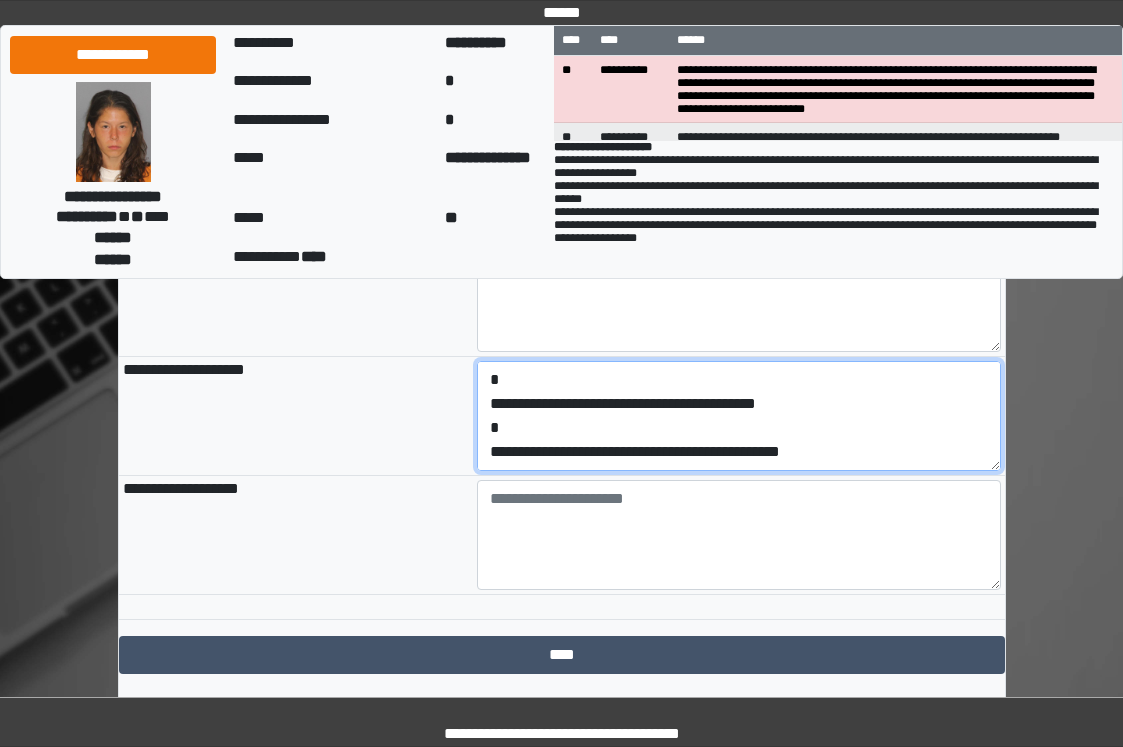scroll, scrollTop: 120, scrollLeft: 0, axis: vertical 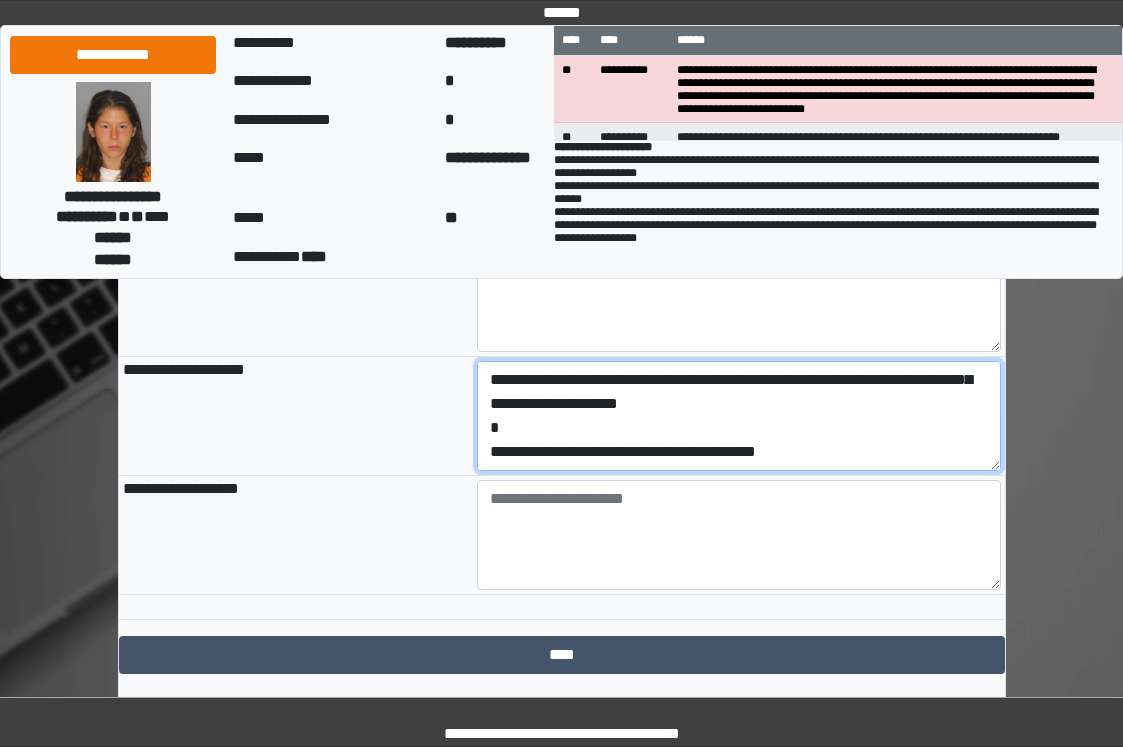 type on "**********" 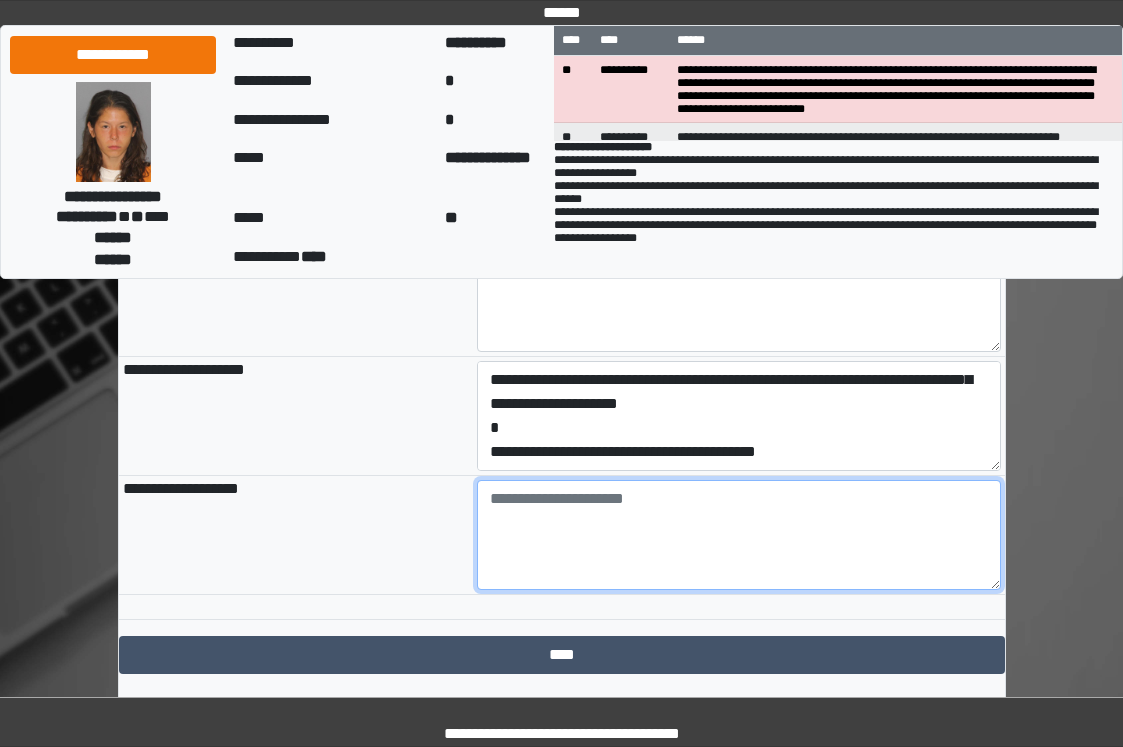 click at bounding box center [739, 535] 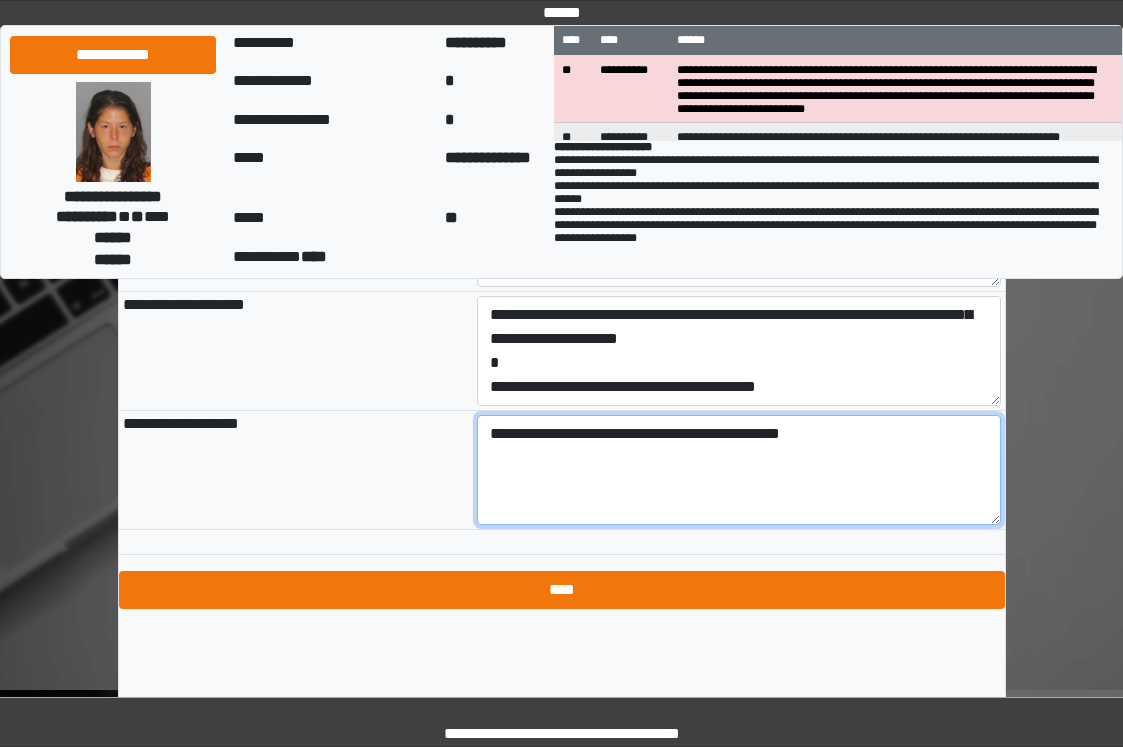 scroll, scrollTop: 2366, scrollLeft: 0, axis: vertical 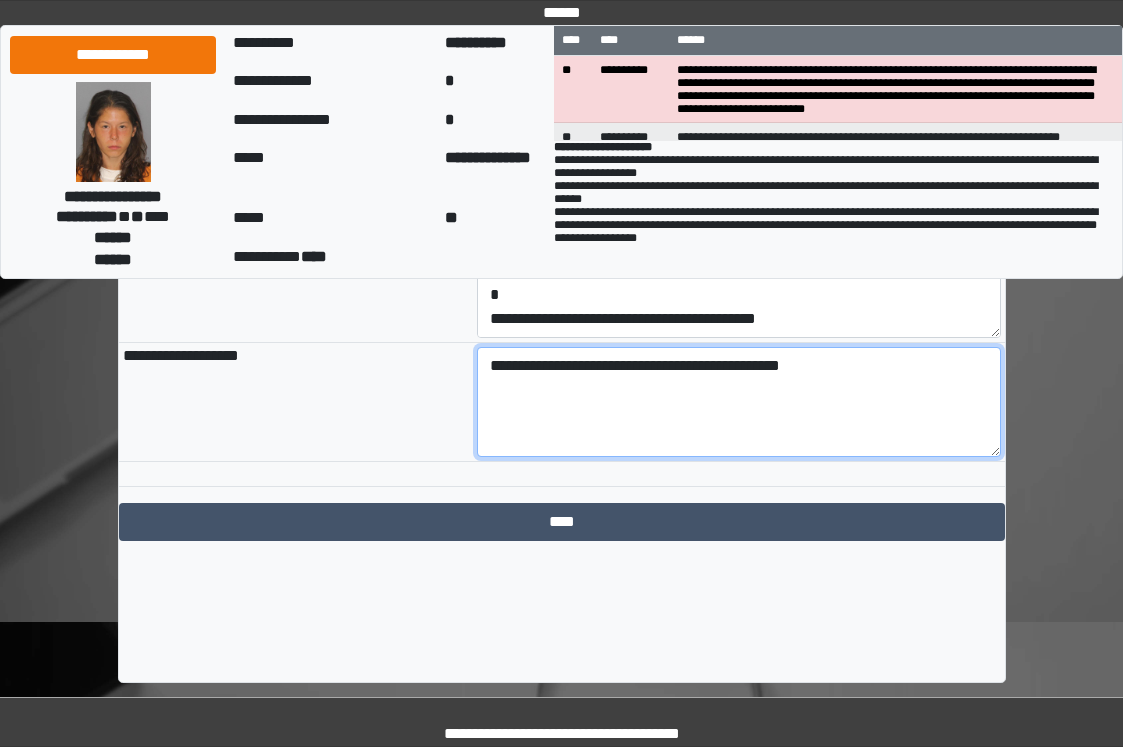 type on "**********" 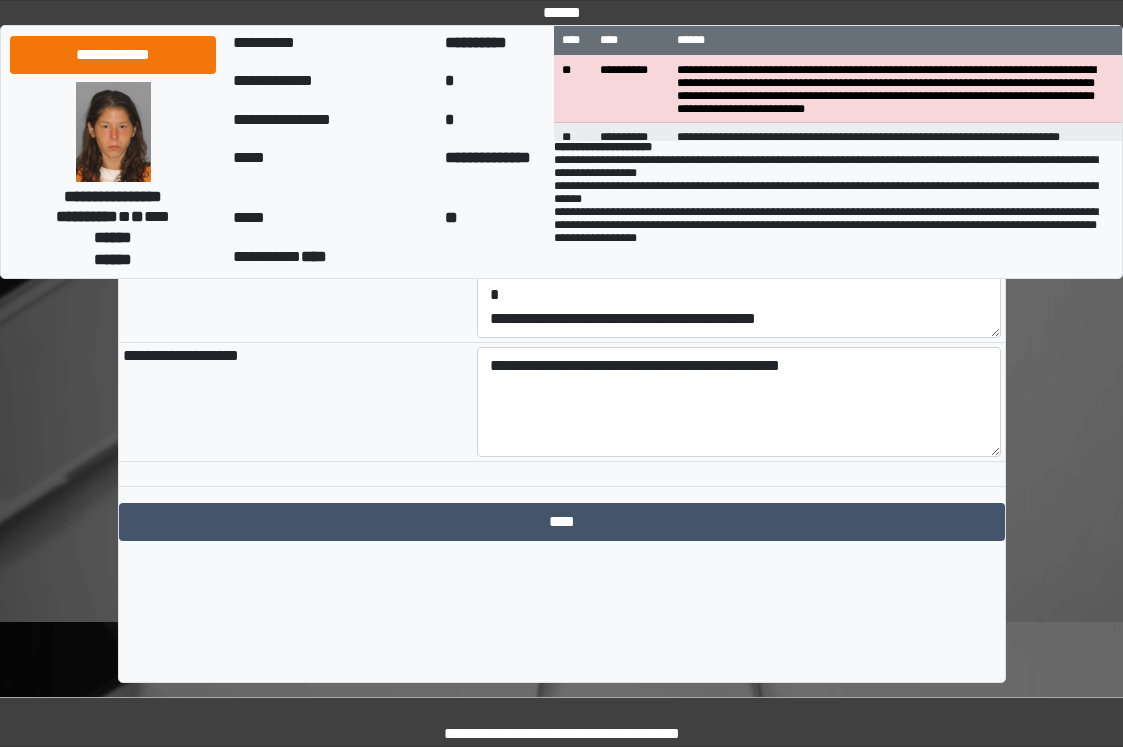 drag, startPoint x: 582, startPoint y: 575, endPoint x: 573, endPoint y: 588, distance: 15.811388 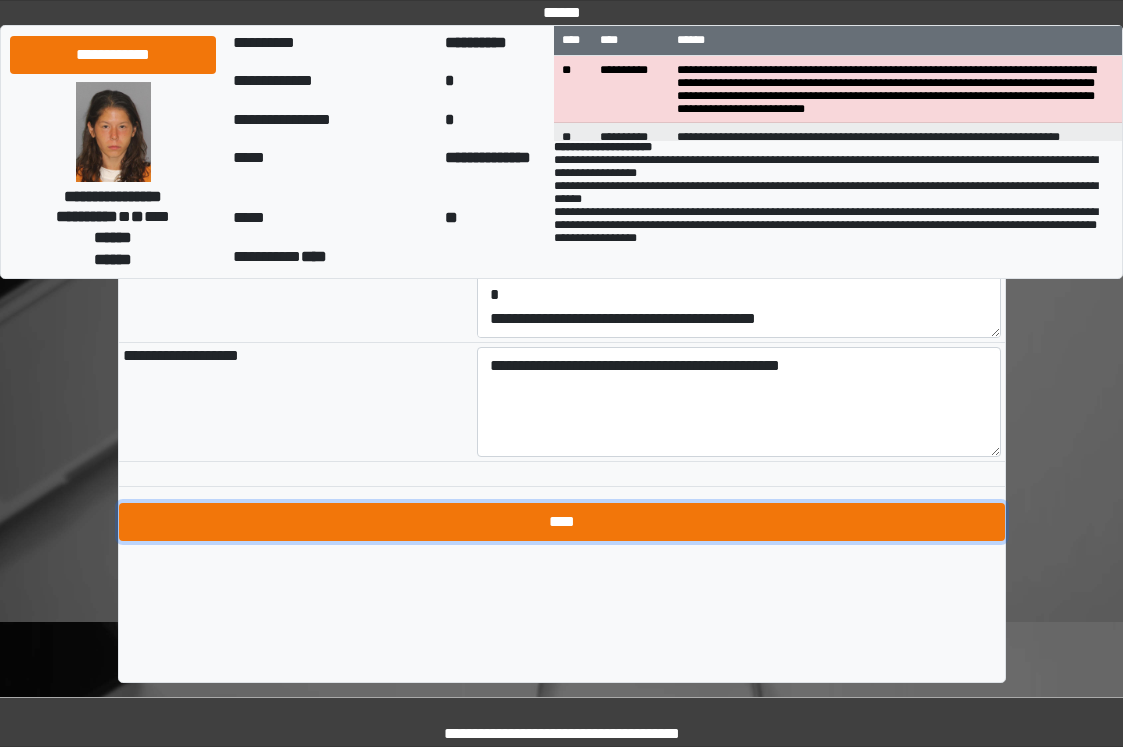 click on "****" at bounding box center [562, 522] 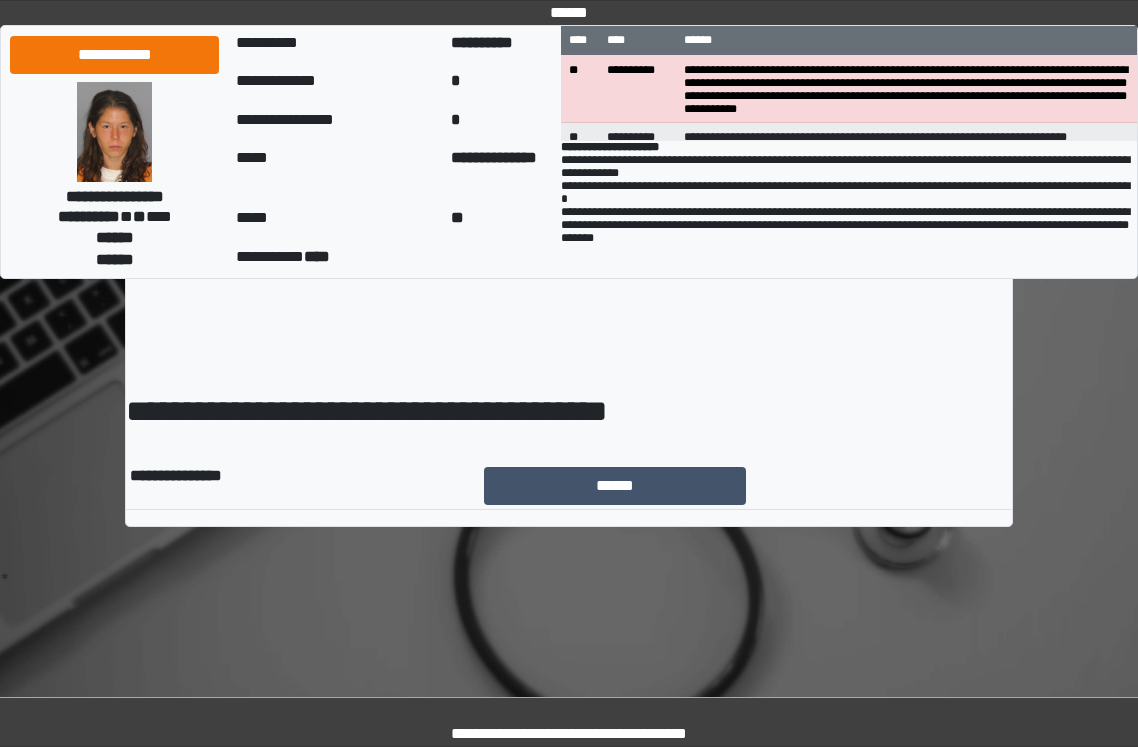 scroll, scrollTop: 0, scrollLeft: 0, axis: both 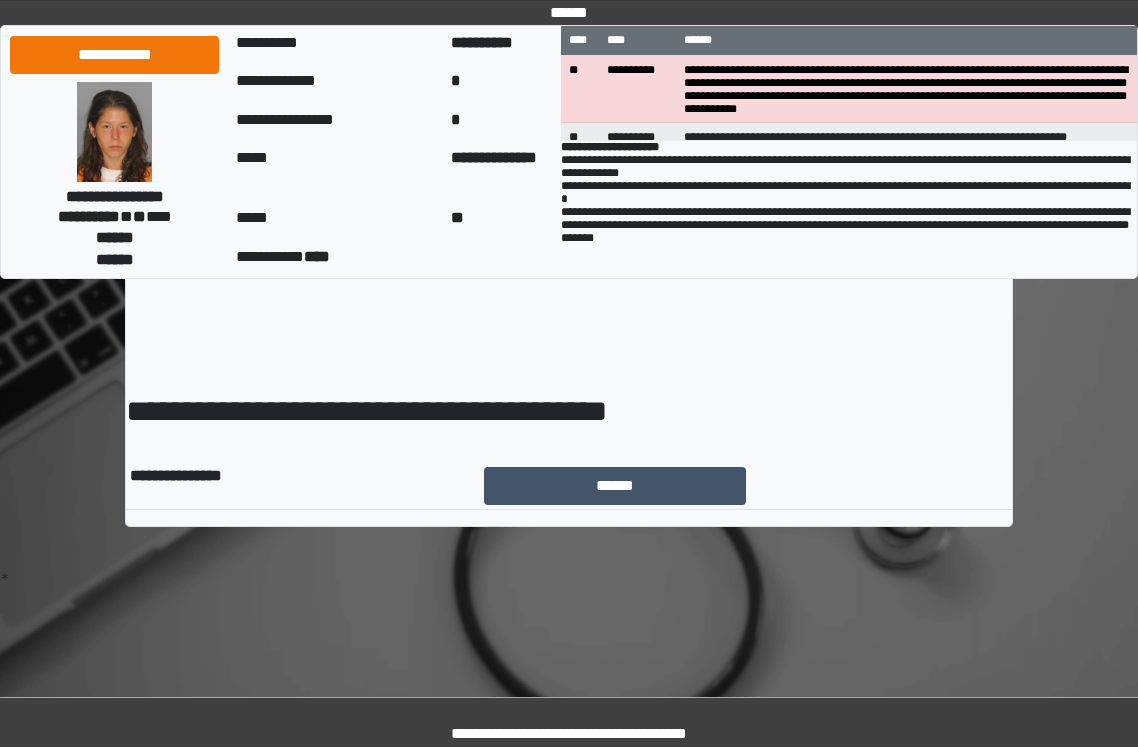 click on "******" at bounding box center (746, 486) 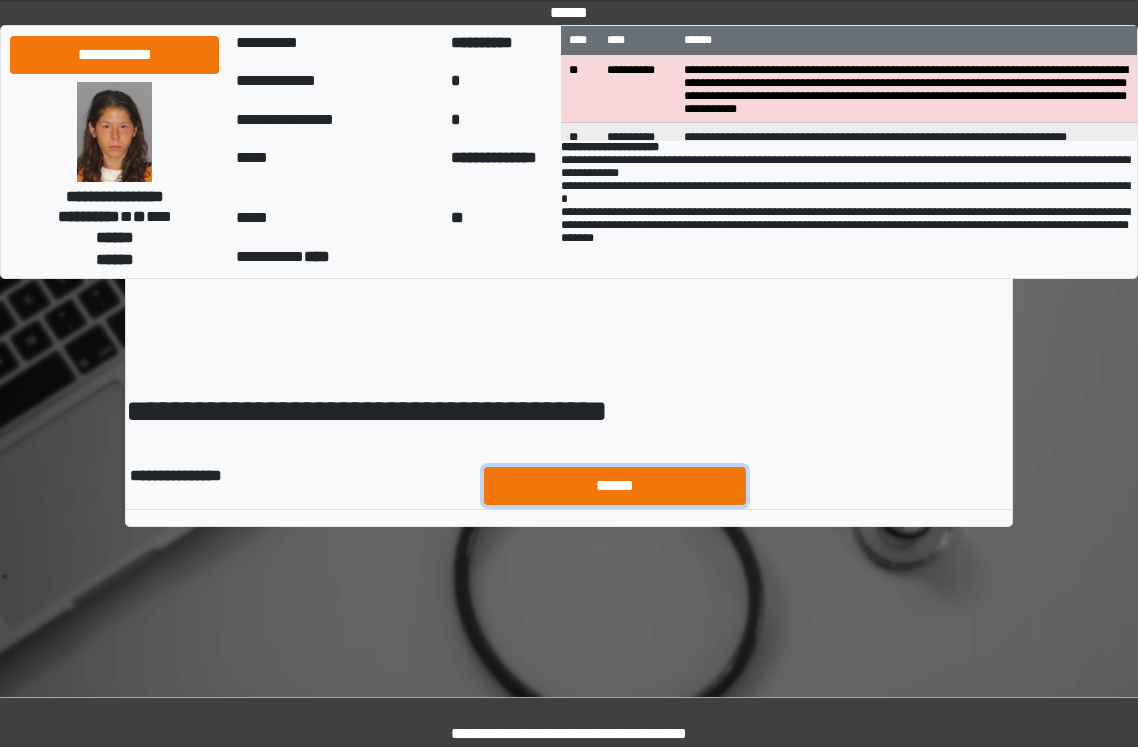 click on "******" at bounding box center [615, 486] 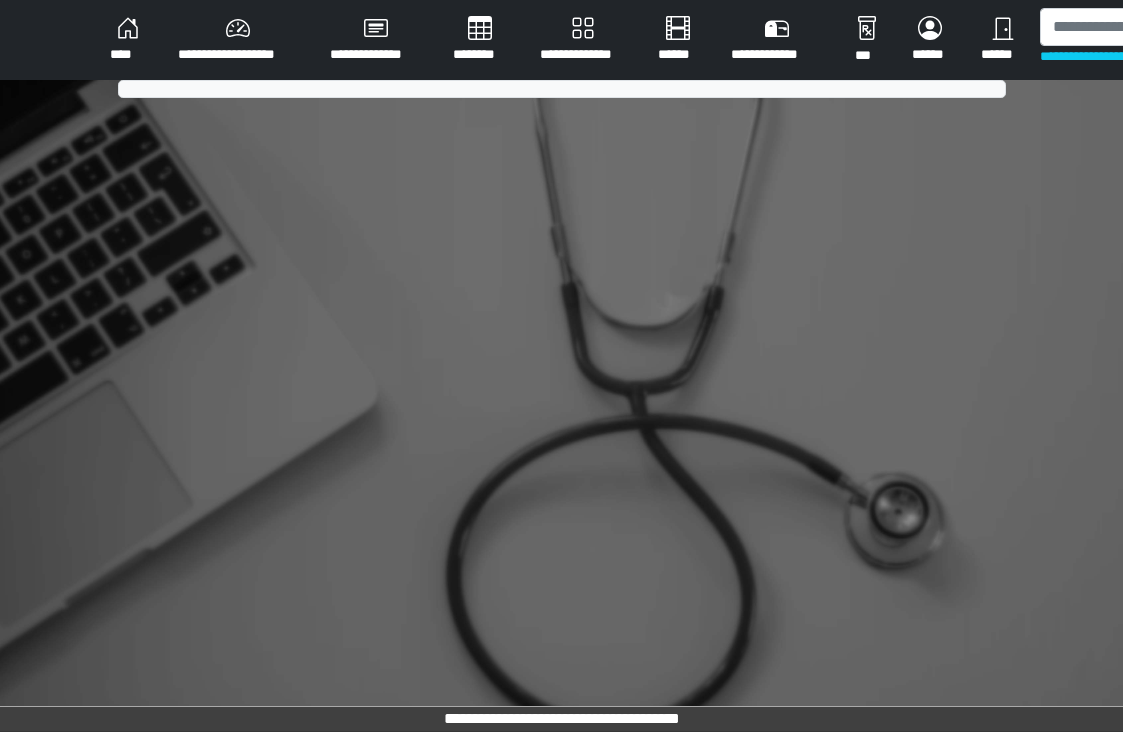 scroll, scrollTop: 0, scrollLeft: 0, axis: both 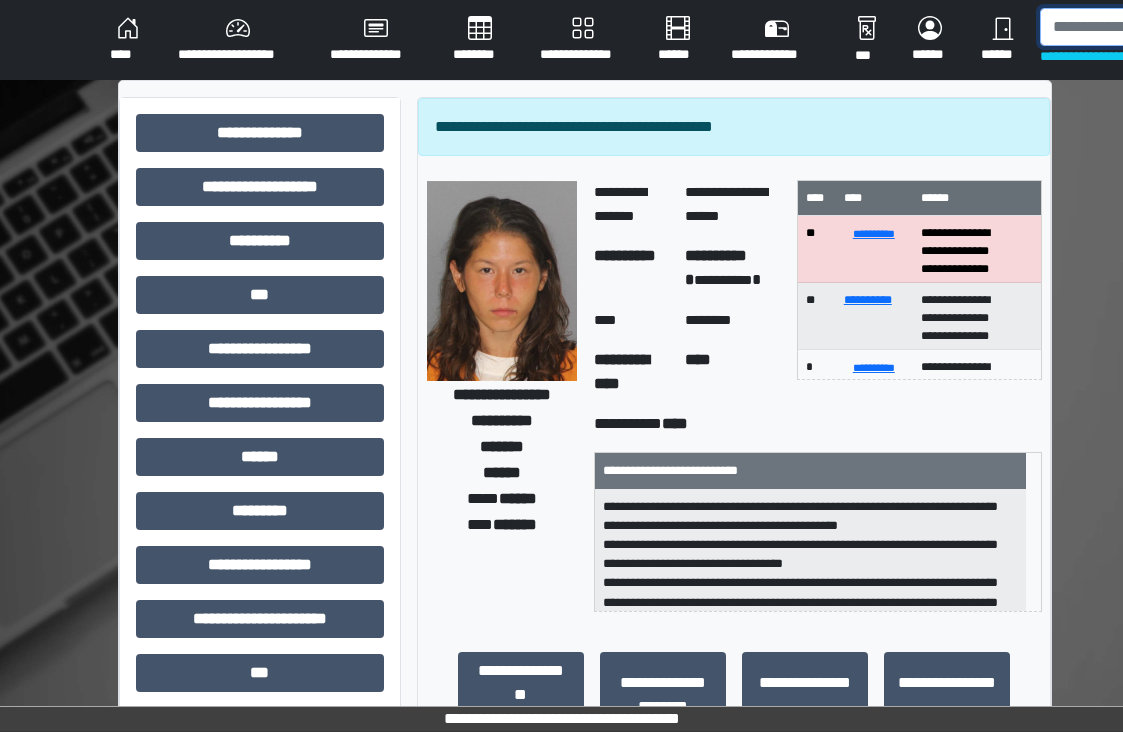 click at bounding box center (1143, 27) 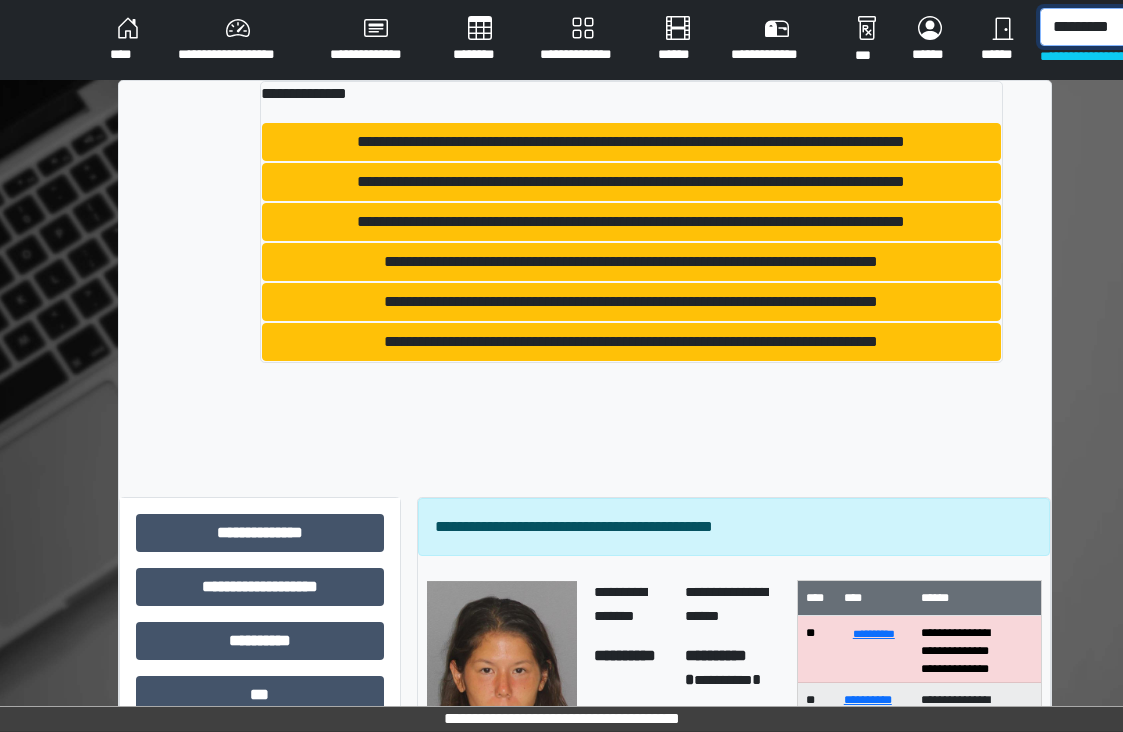 scroll, scrollTop: 0, scrollLeft: 7, axis: horizontal 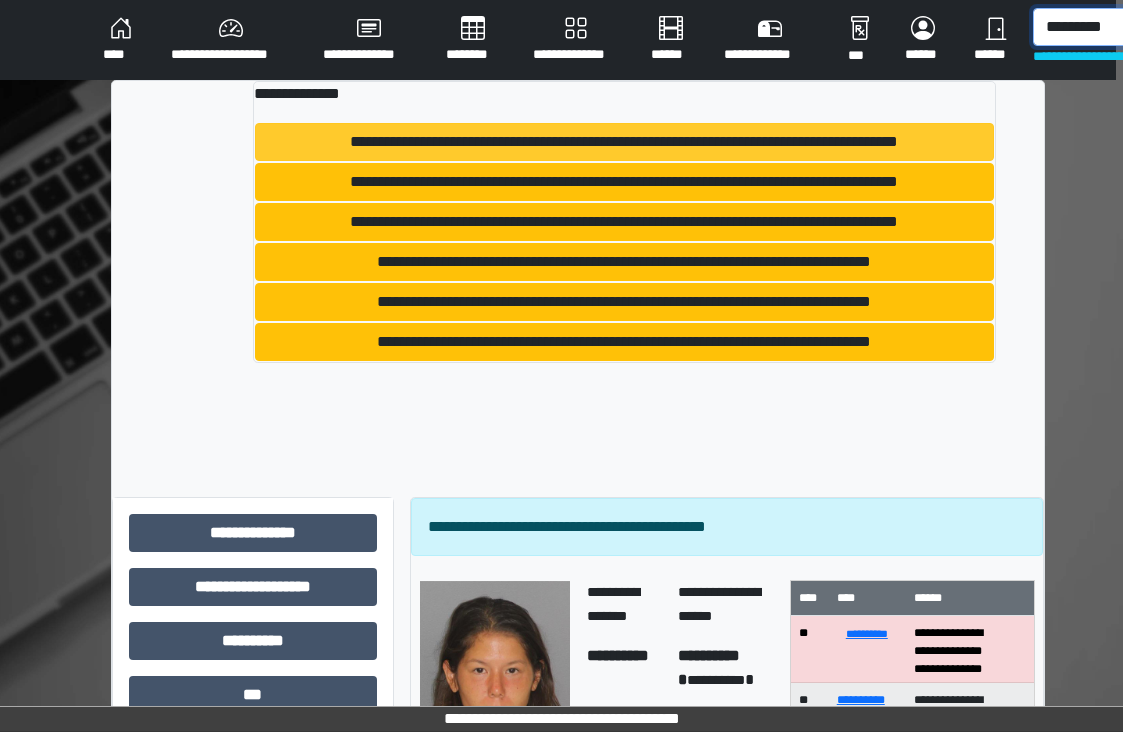 type on "*********" 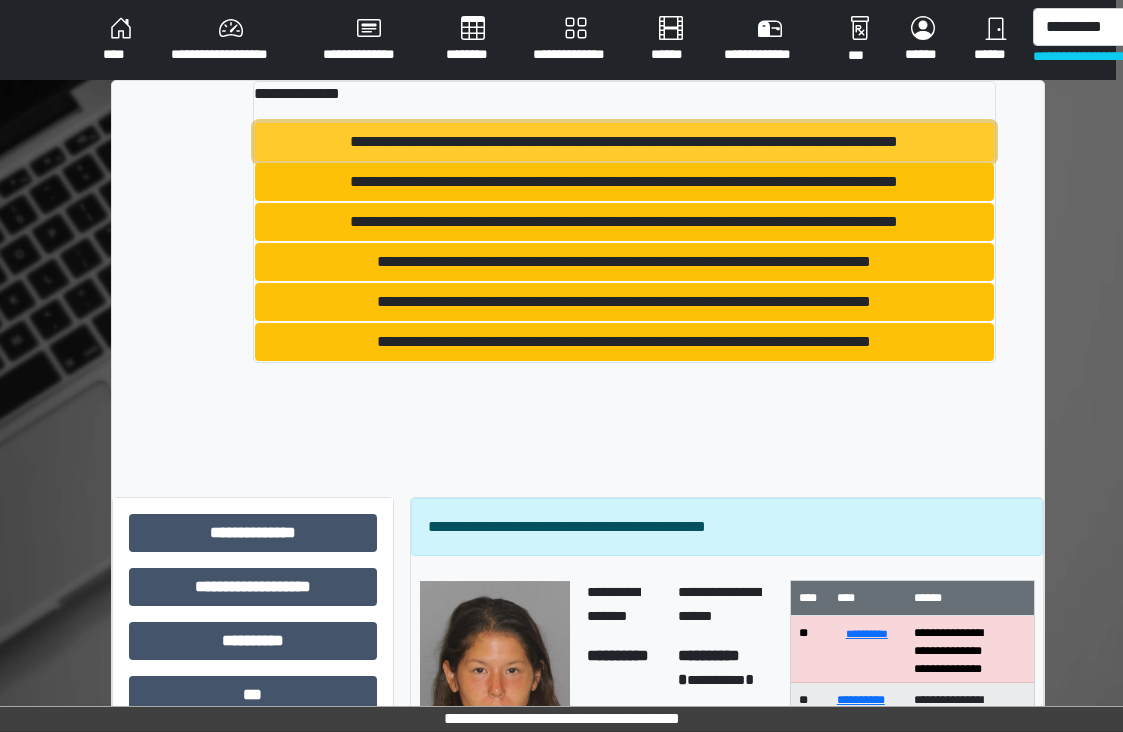 click on "**********" at bounding box center [624, 142] 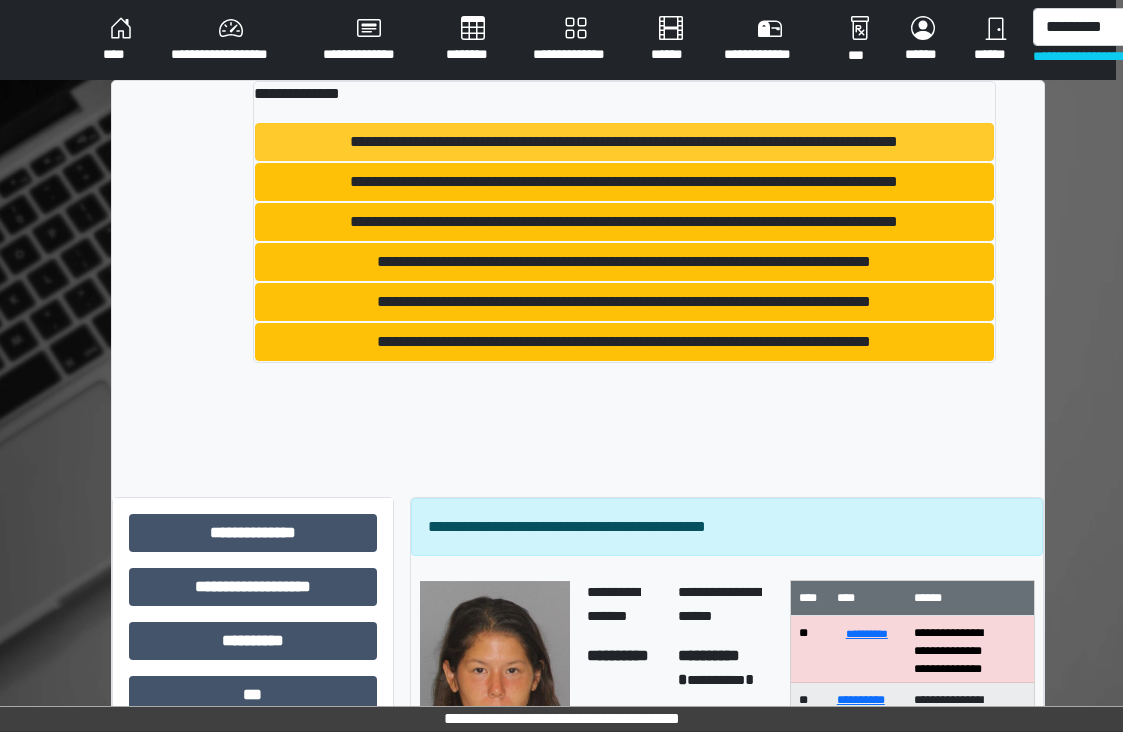type 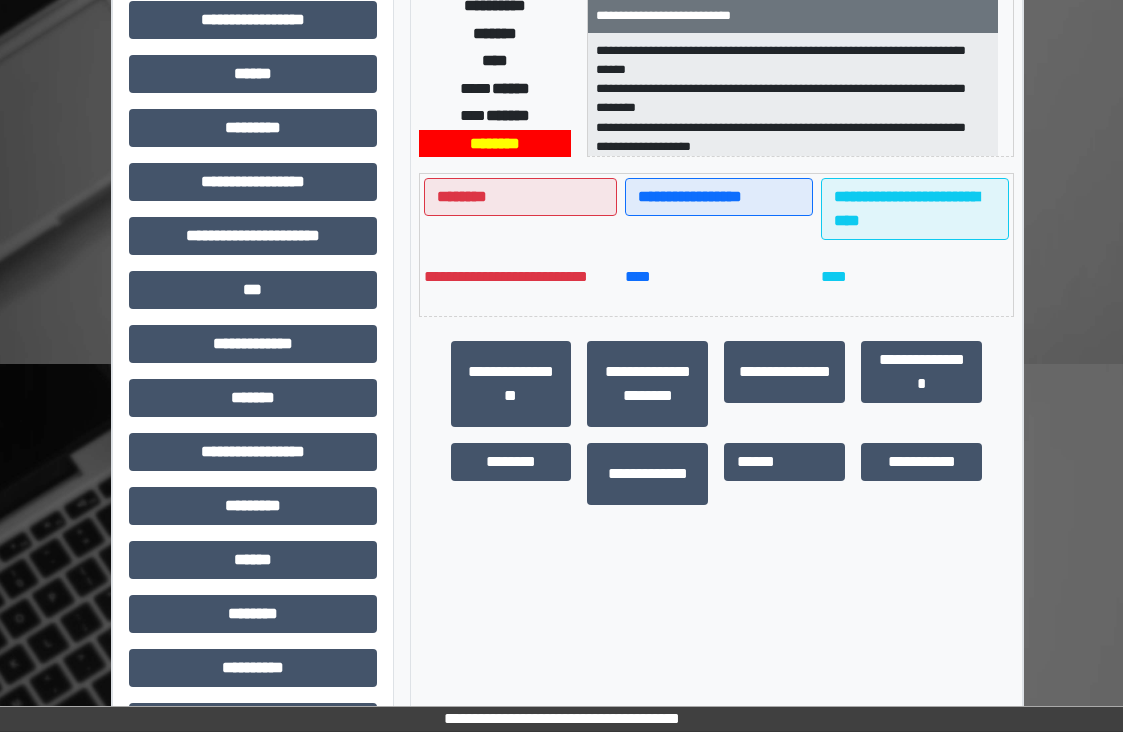 scroll, scrollTop: 442, scrollLeft: 7, axis: both 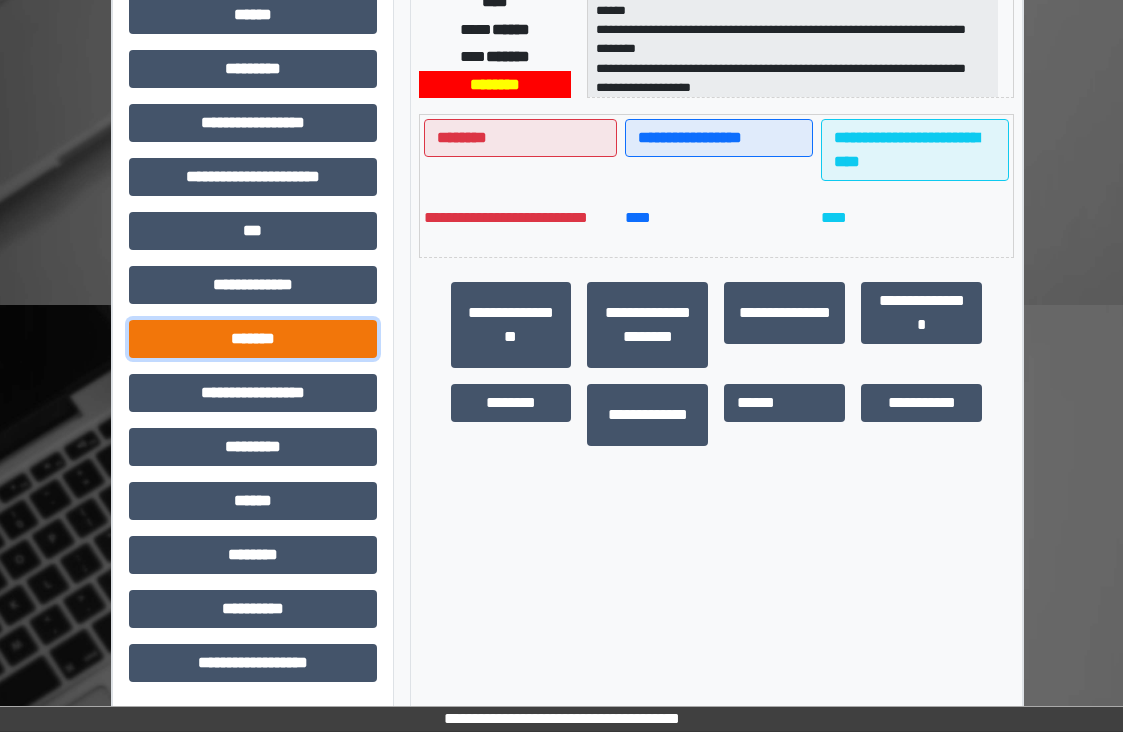 click on "*******" at bounding box center (253, 339) 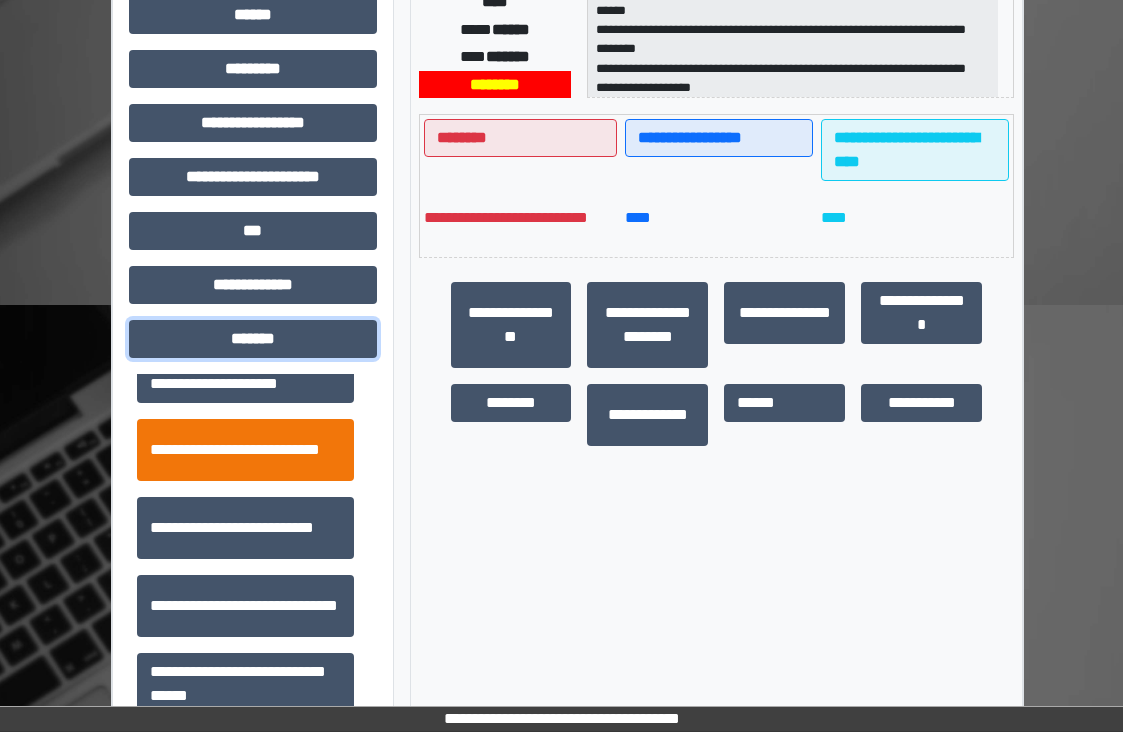 scroll, scrollTop: 800, scrollLeft: 0, axis: vertical 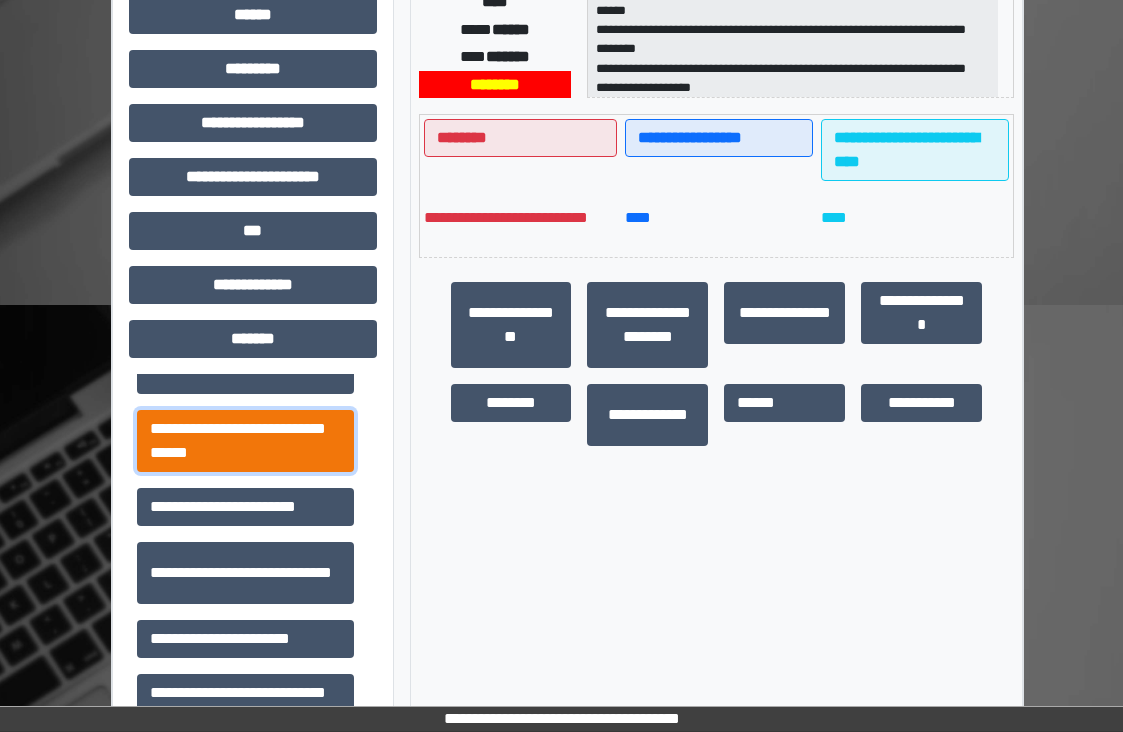 click on "**********" at bounding box center [245, 441] 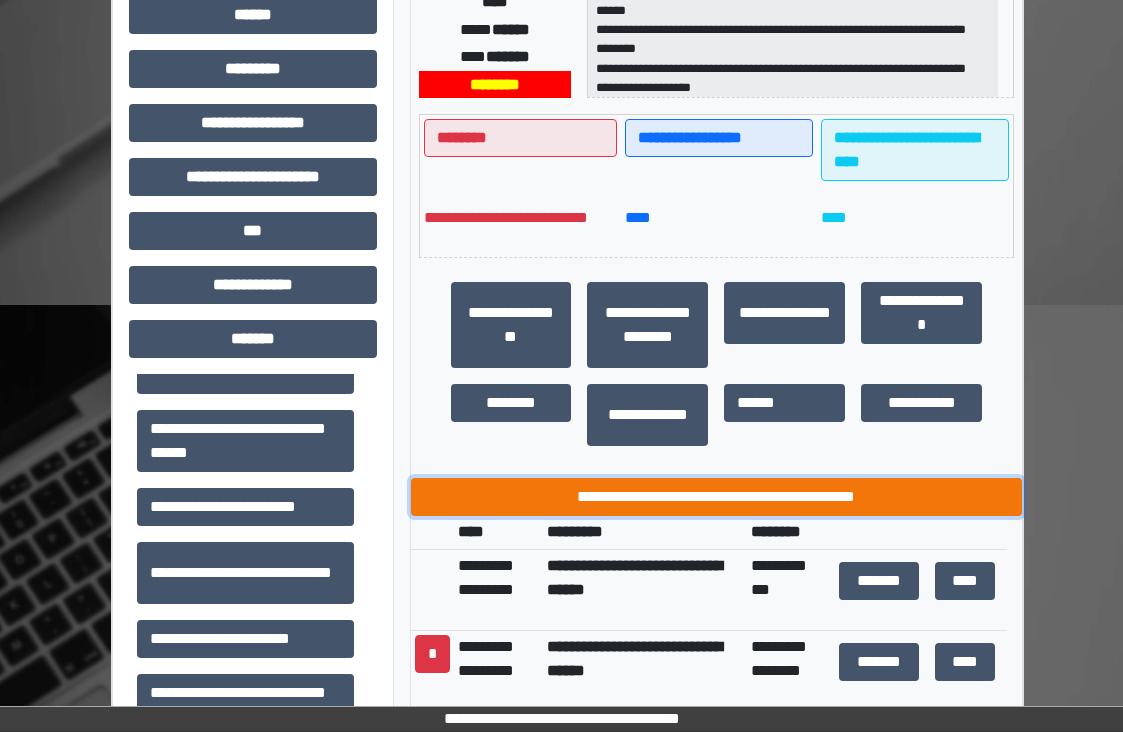click on "**********" at bounding box center [716, 497] 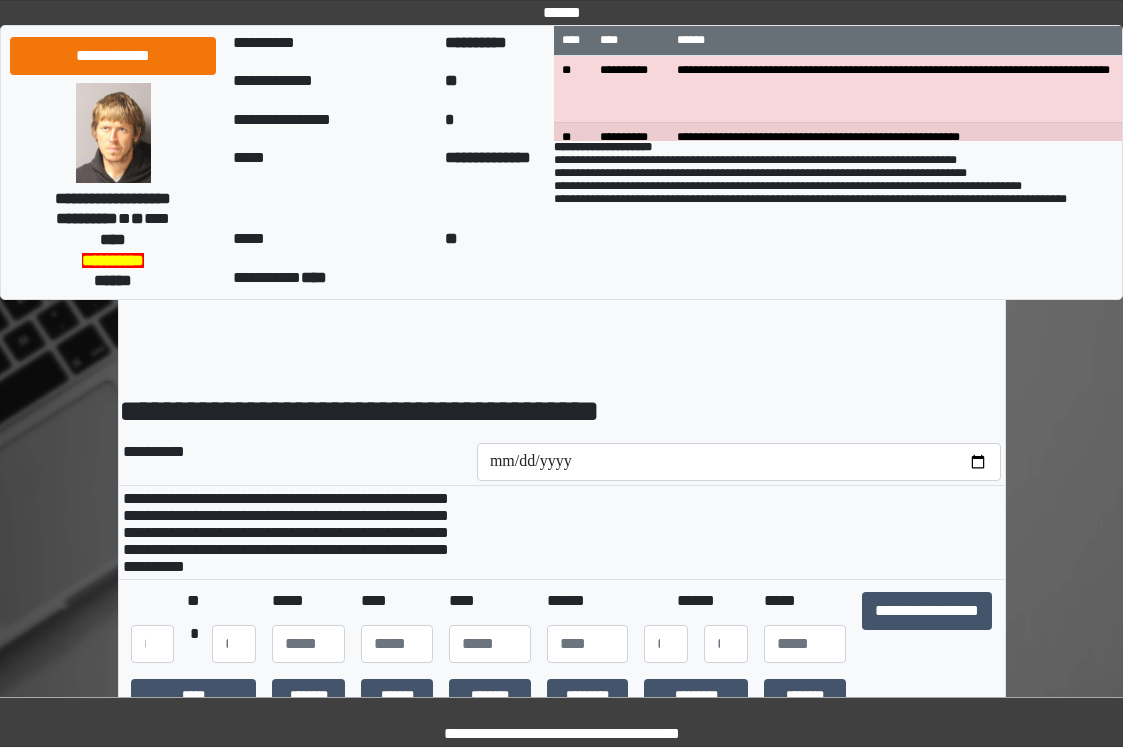 scroll, scrollTop: 0, scrollLeft: 0, axis: both 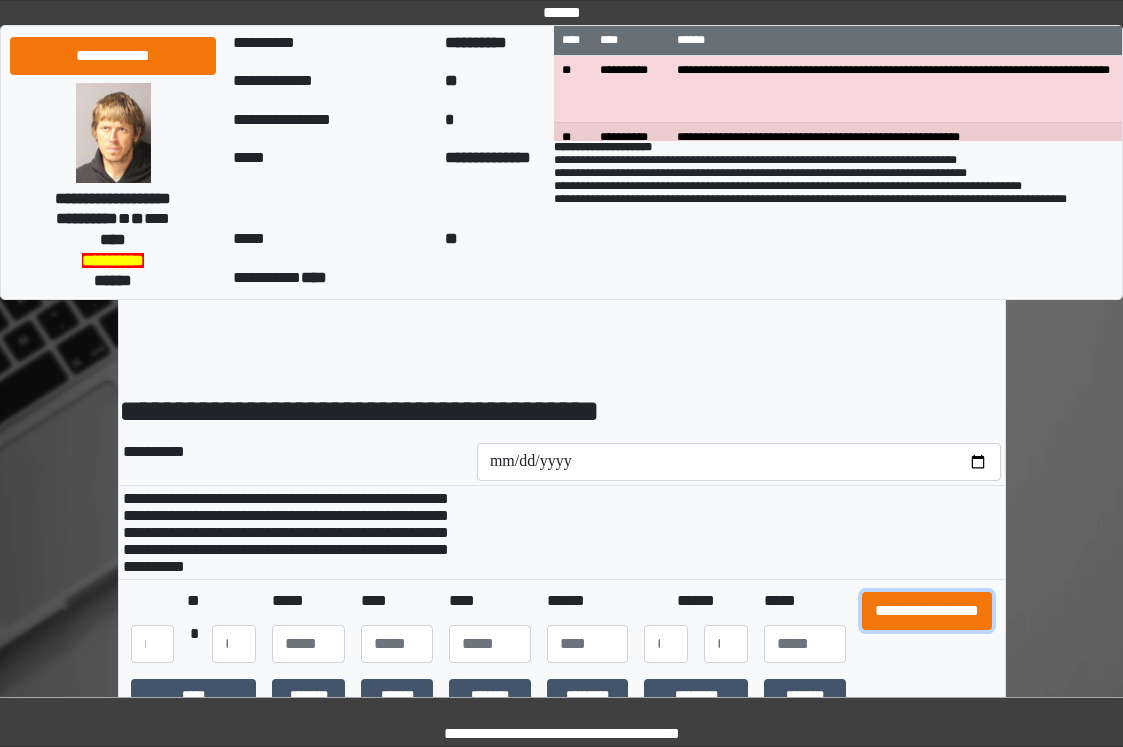 click on "**********" at bounding box center [927, 611] 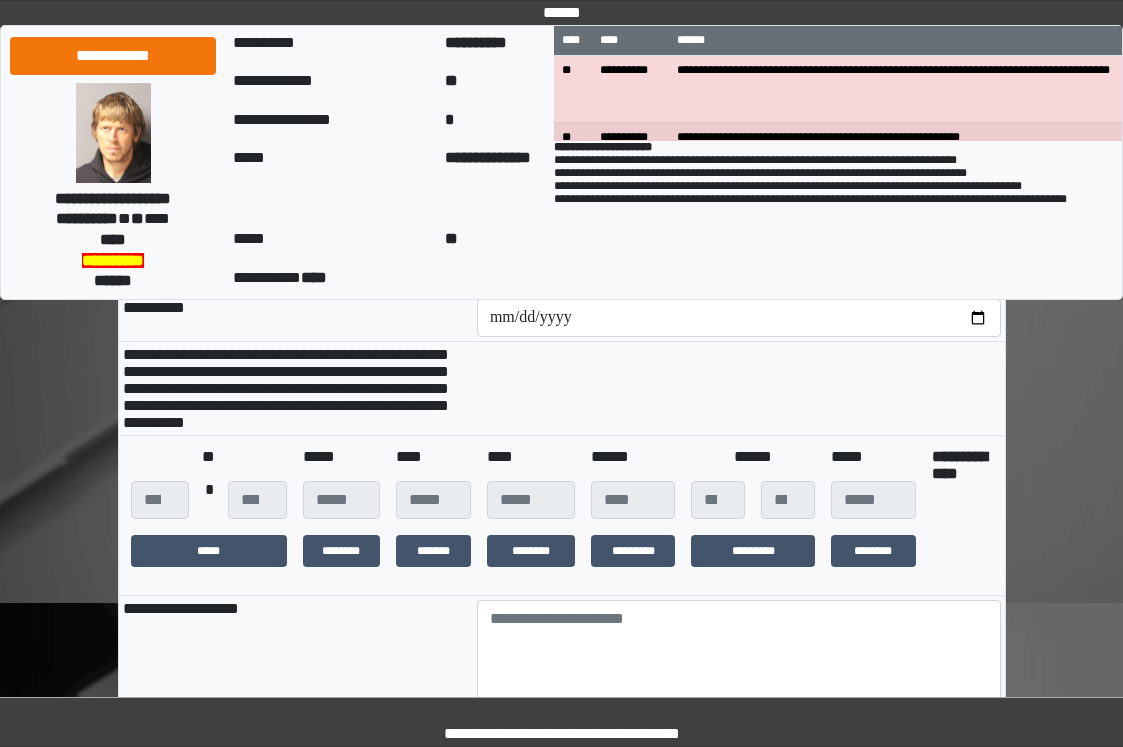 scroll, scrollTop: 400, scrollLeft: 0, axis: vertical 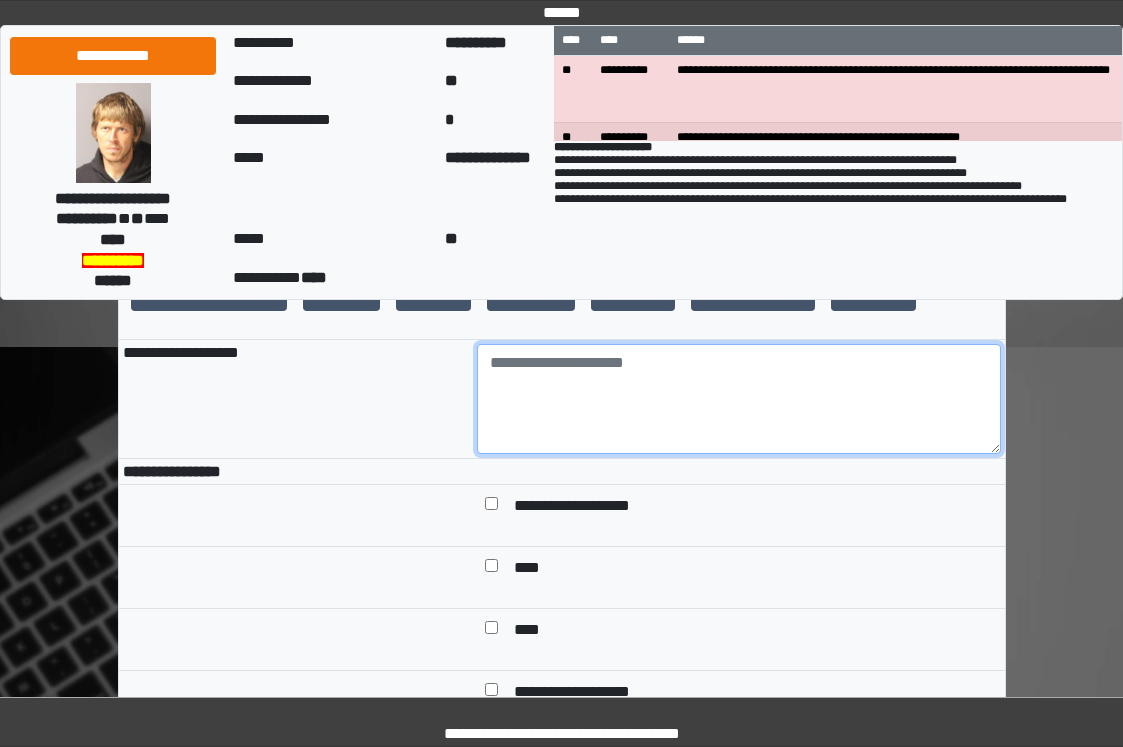 click at bounding box center [739, 399] 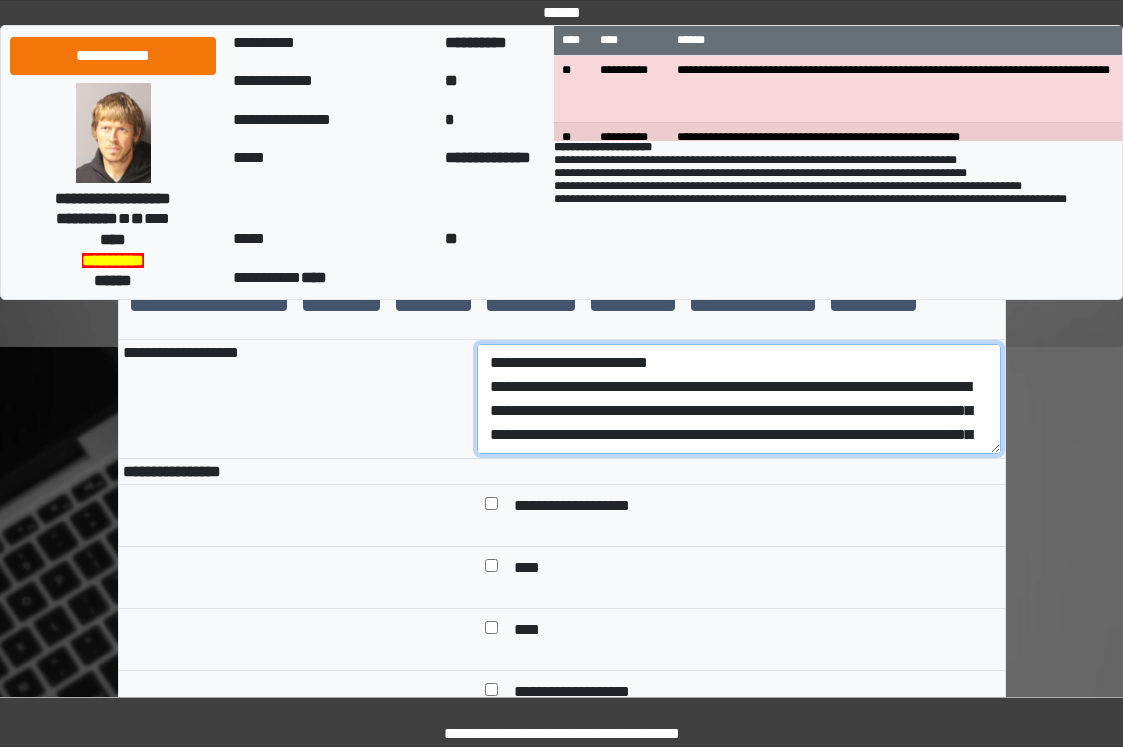 scroll, scrollTop: 136, scrollLeft: 0, axis: vertical 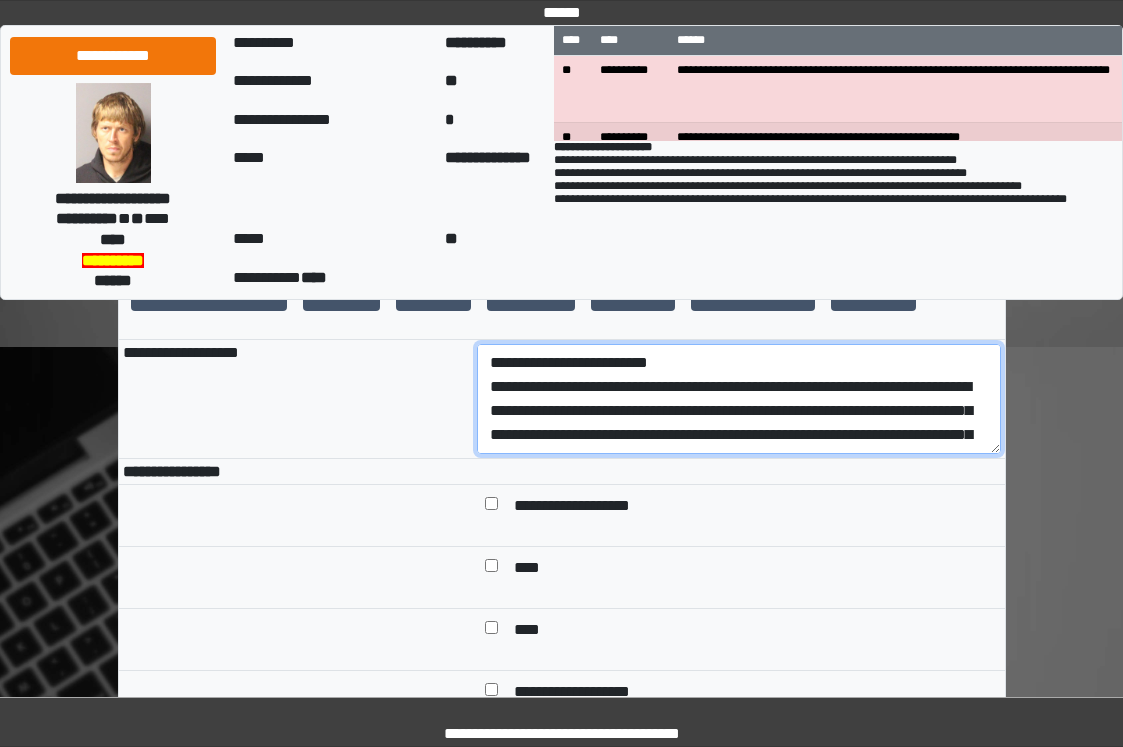 drag, startPoint x: 886, startPoint y: 441, endPoint x: 377, endPoint y: 408, distance: 510.06863 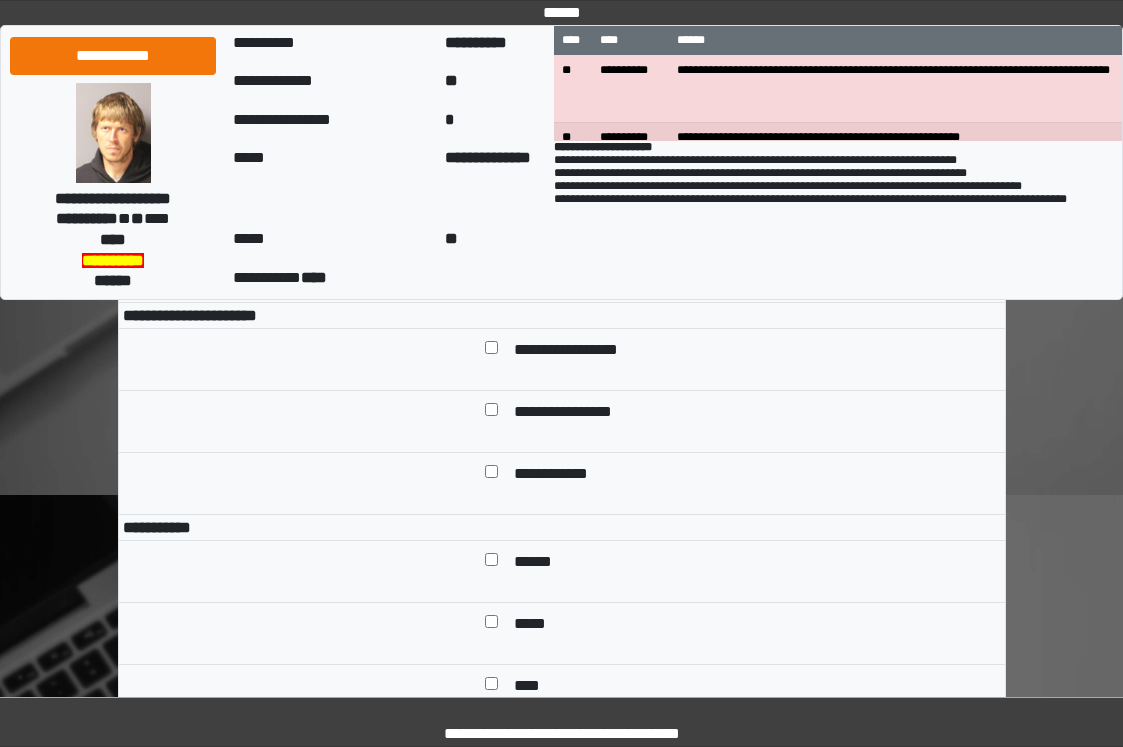 scroll, scrollTop: 1000, scrollLeft: 0, axis: vertical 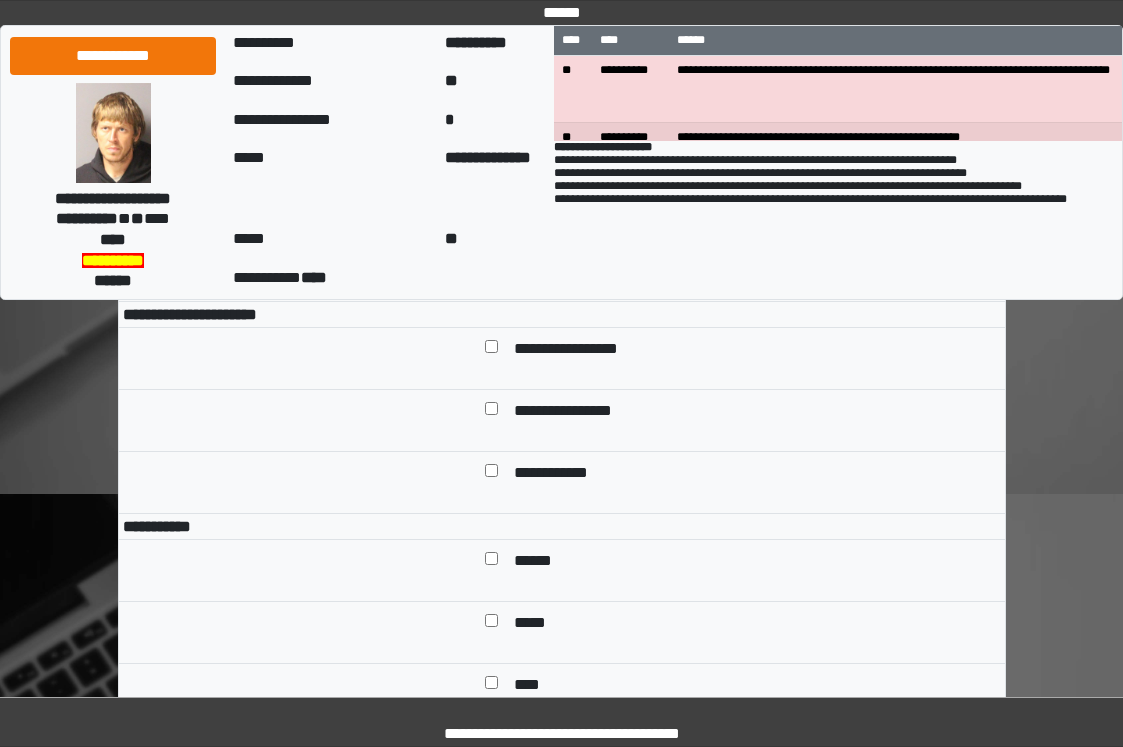 type on "**********" 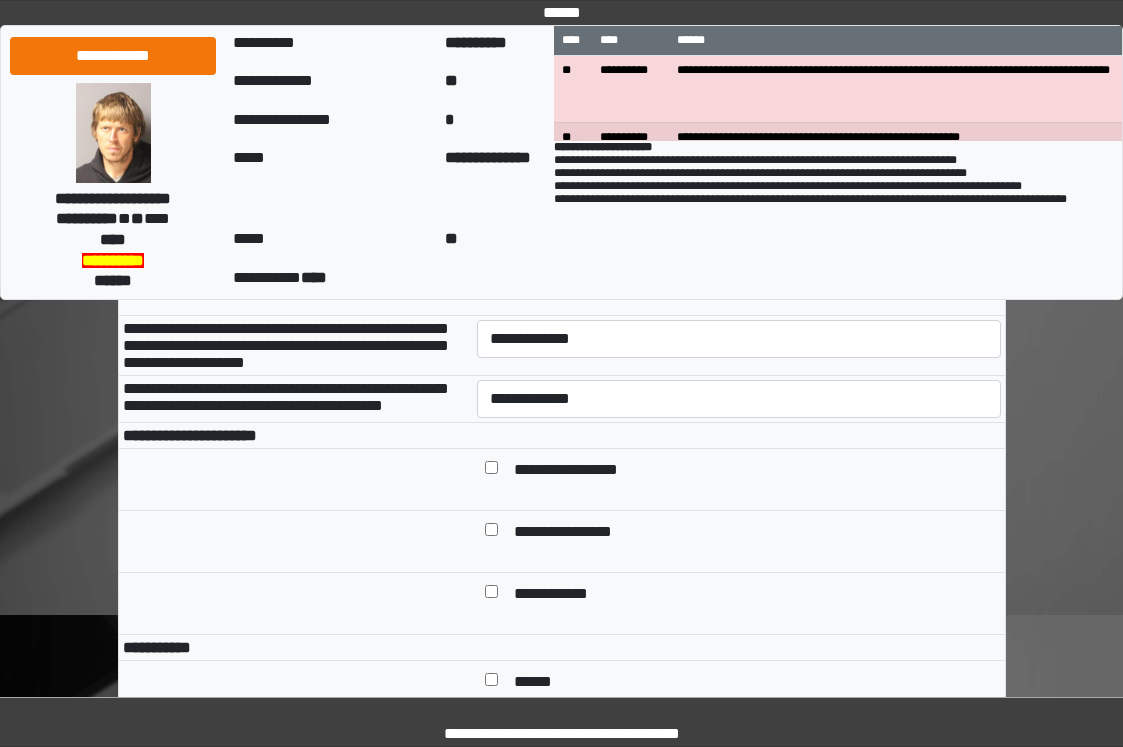 scroll, scrollTop: 700, scrollLeft: 0, axis: vertical 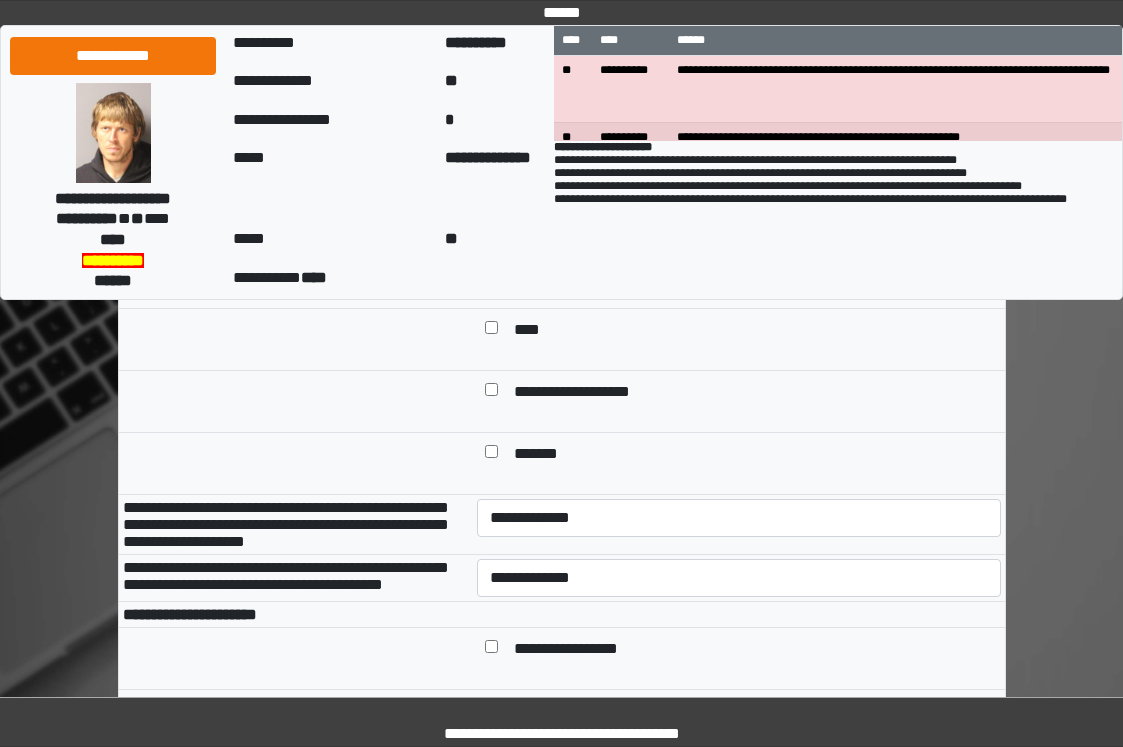 drag, startPoint x: 532, startPoint y: 422, endPoint x: 540, endPoint y: 447, distance: 26.24881 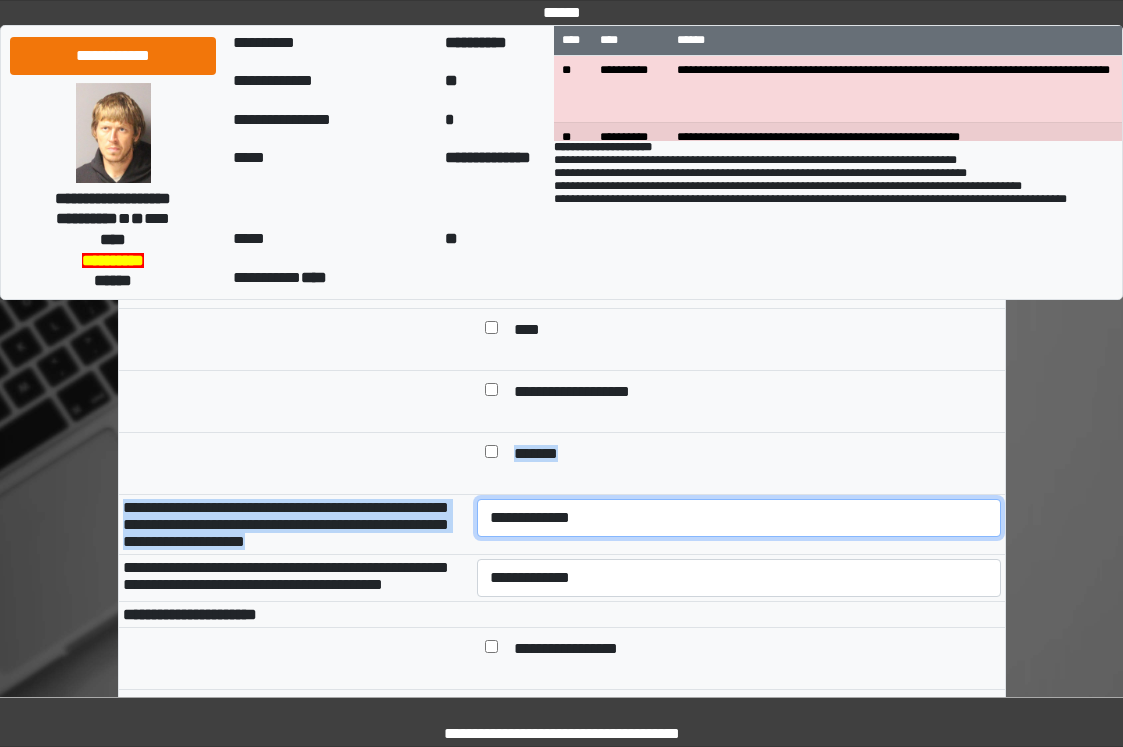 click on "**********" at bounding box center (739, 518) 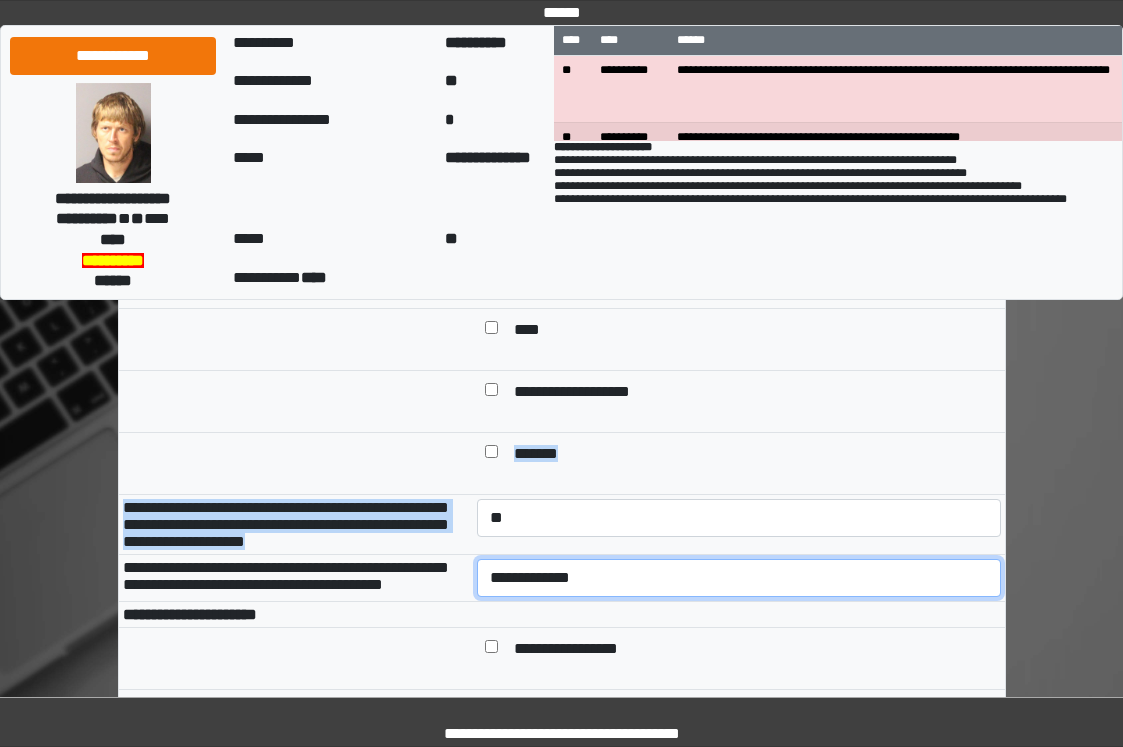 click on "**********" at bounding box center [739, 578] 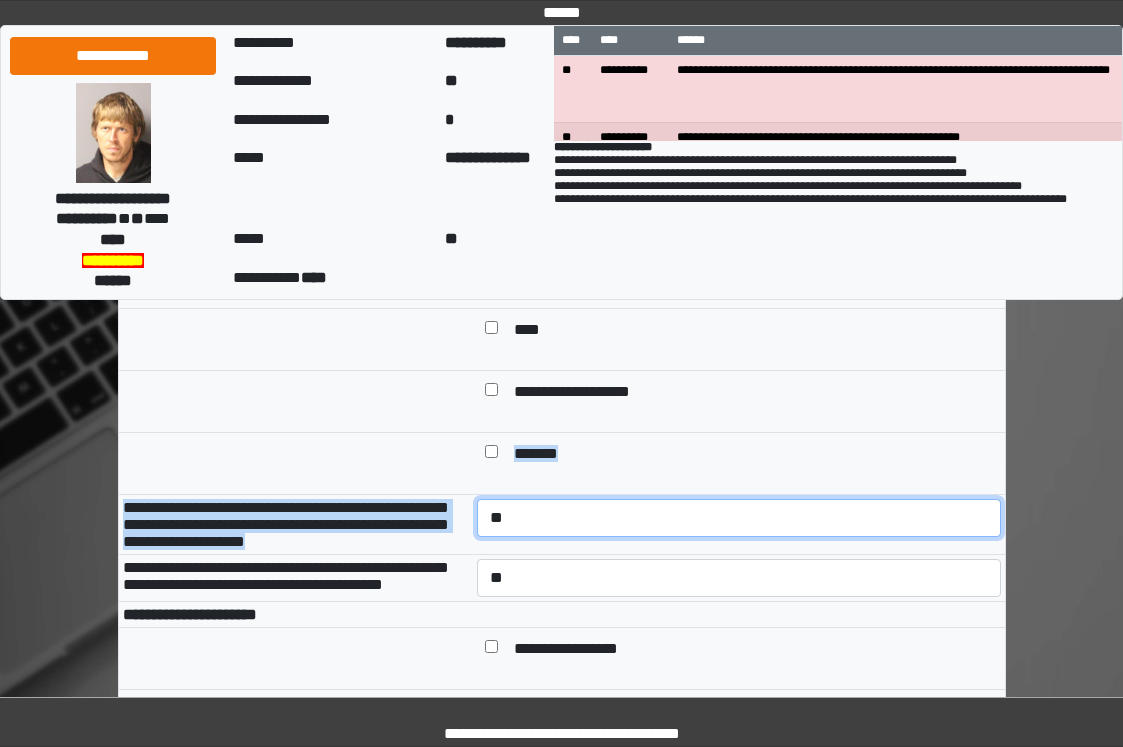 click on "**********" at bounding box center [739, 518] 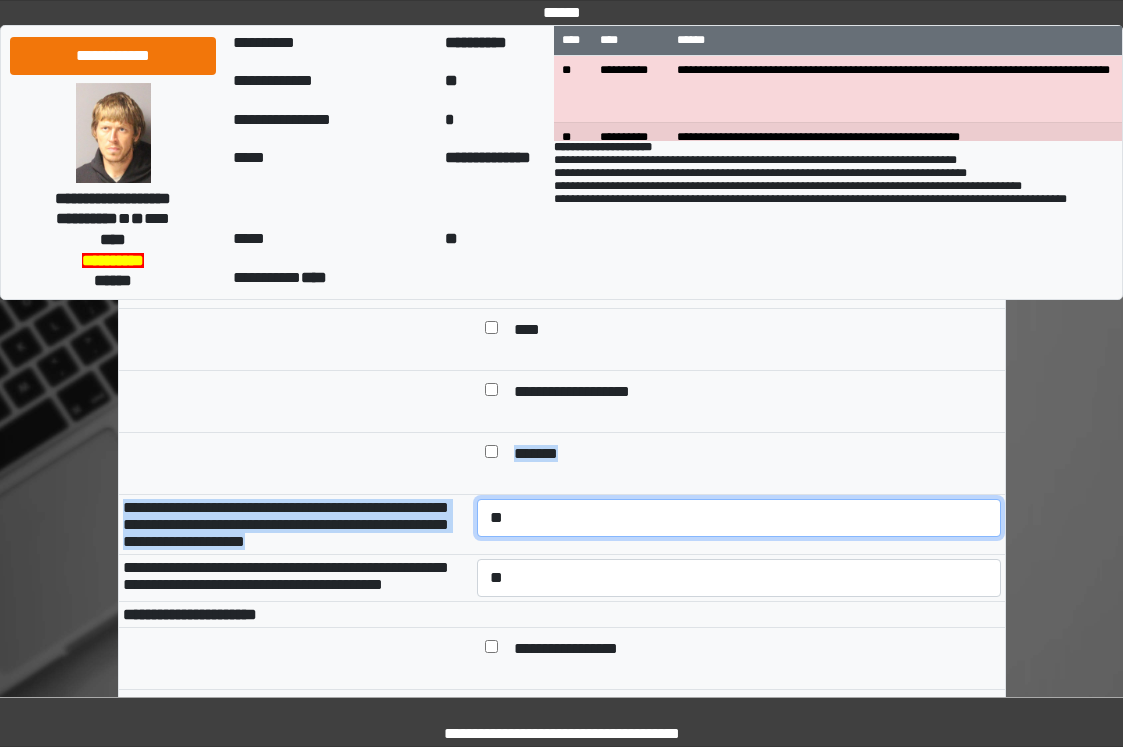 click on "**********" at bounding box center [739, 518] 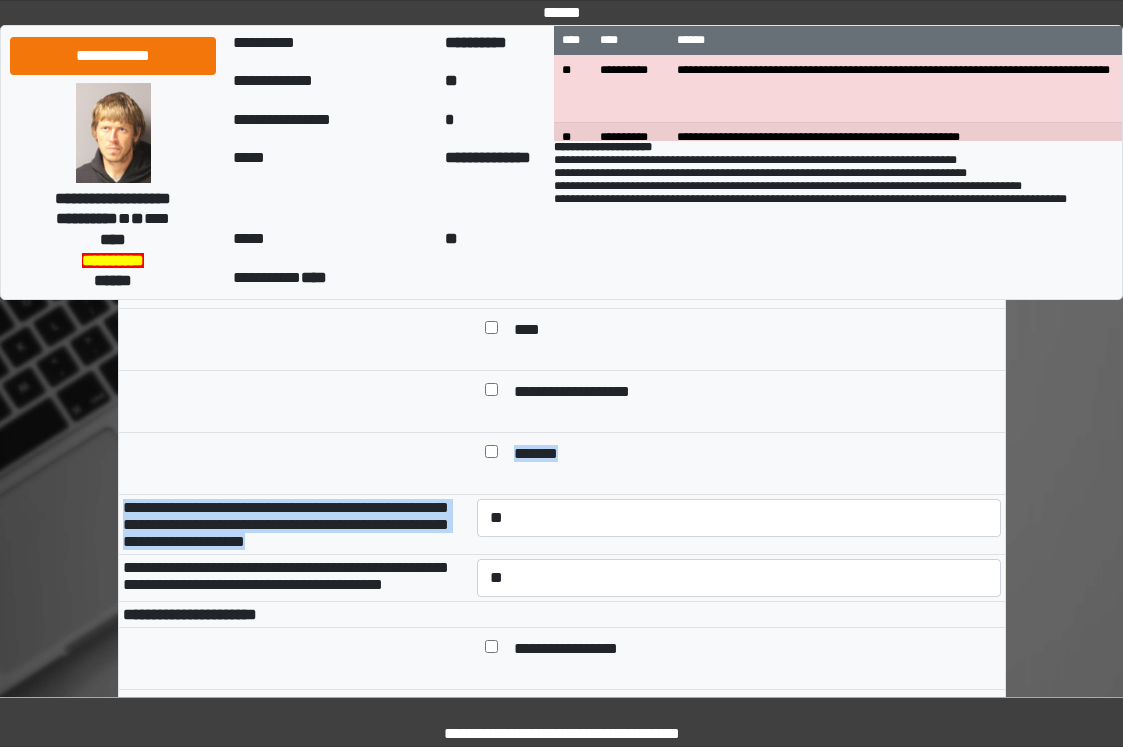 click on "*******" at bounding box center [753, 455] 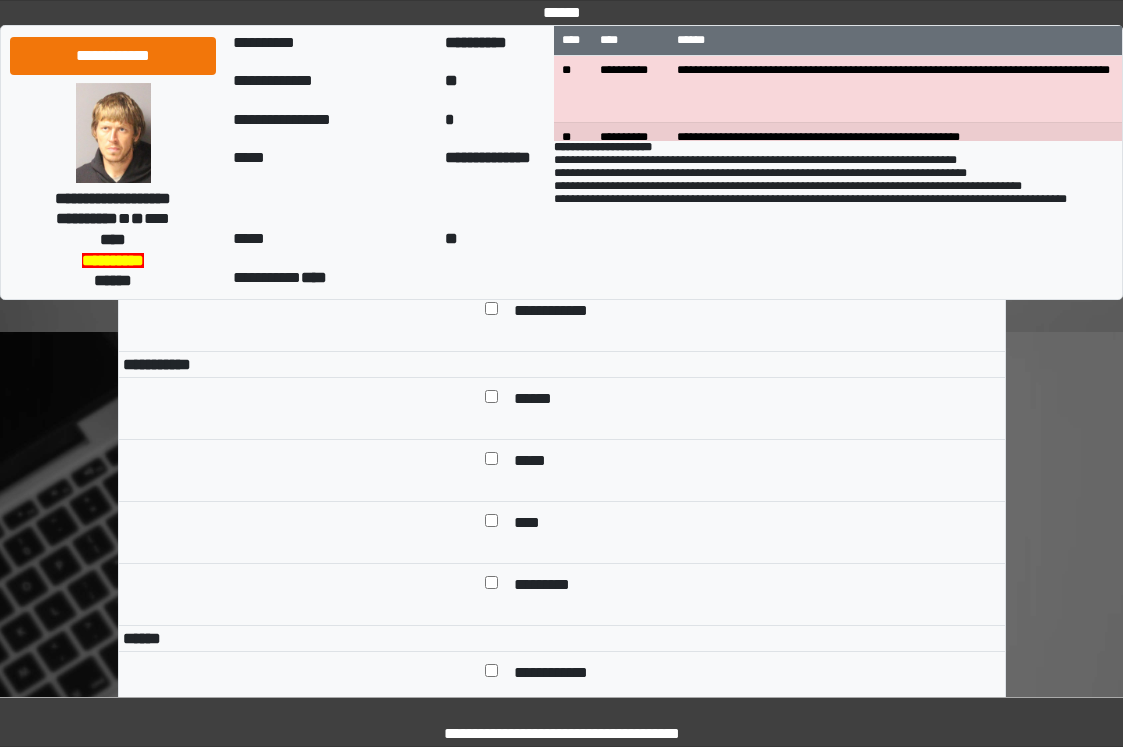 scroll, scrollTop: 1300, scrollLeft: 0, axis: vertical 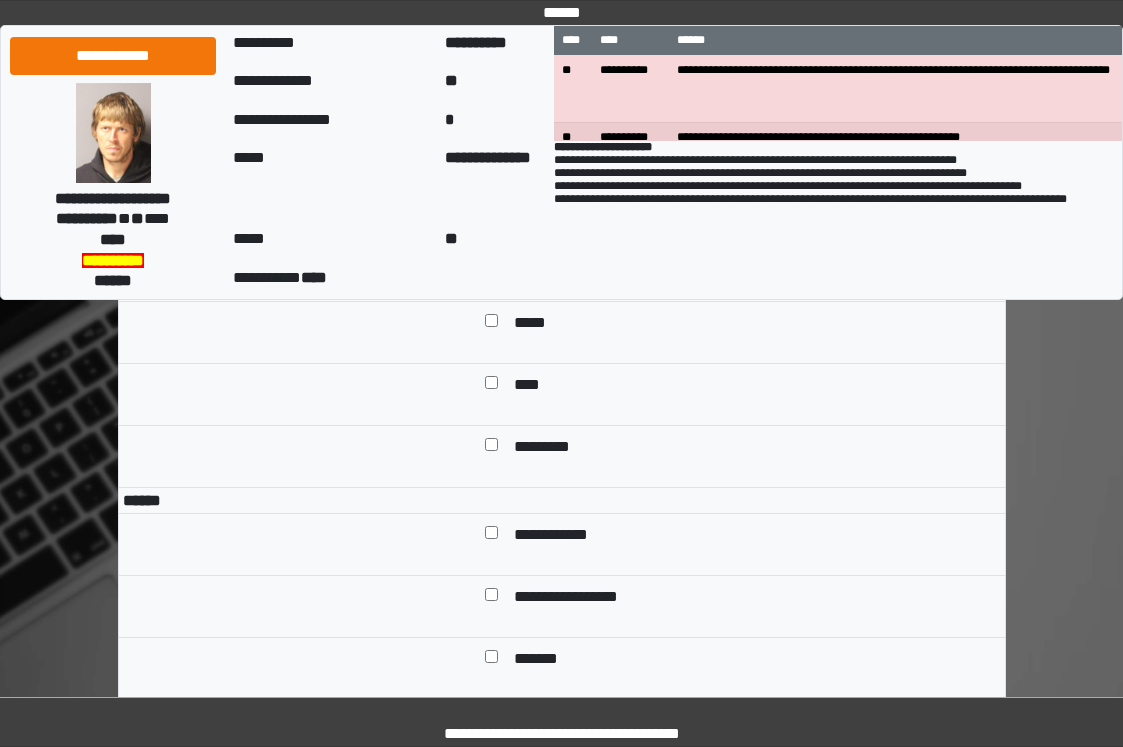 click on "******" at bounding box center (753, 262) 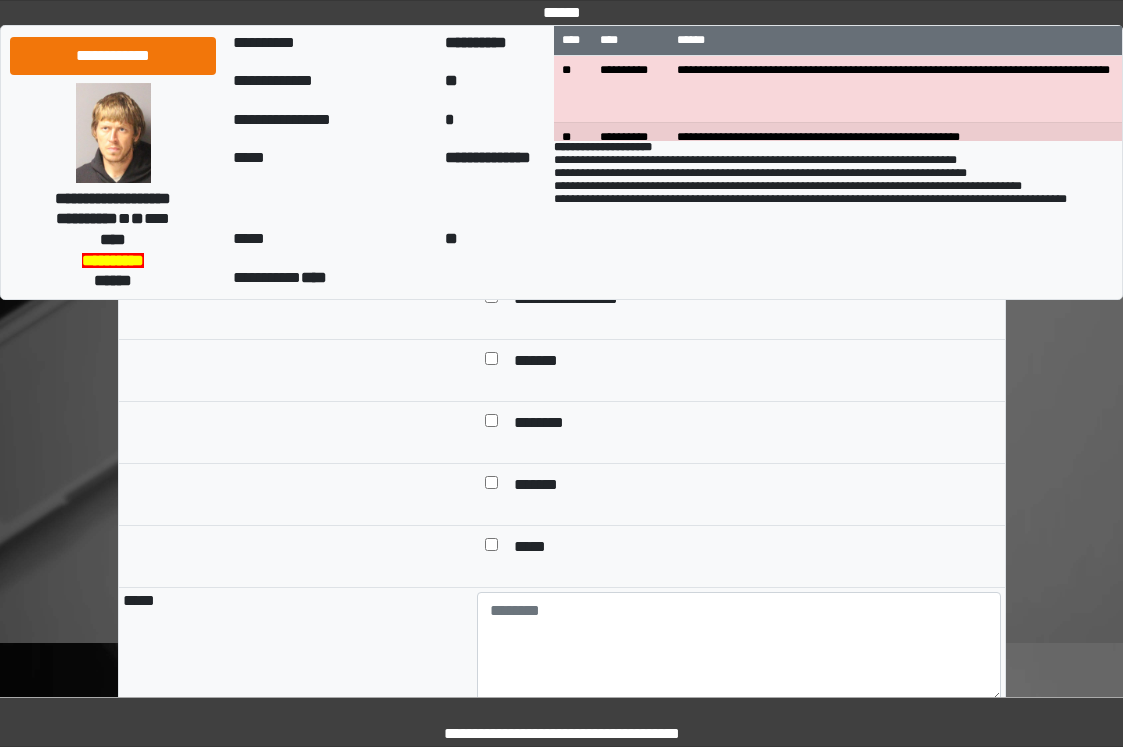 scroll, scrollTop: 1600, scrollLeft: 0, axis: vertical 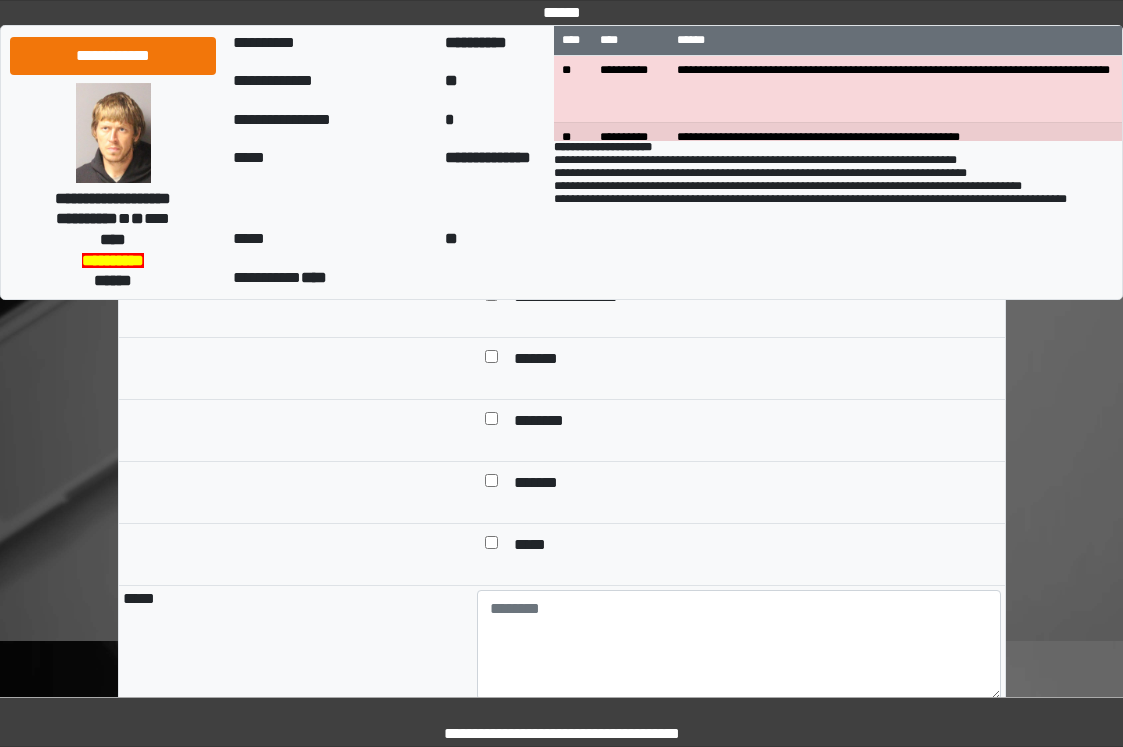 click on "**********" at bounding box center [566, 236] 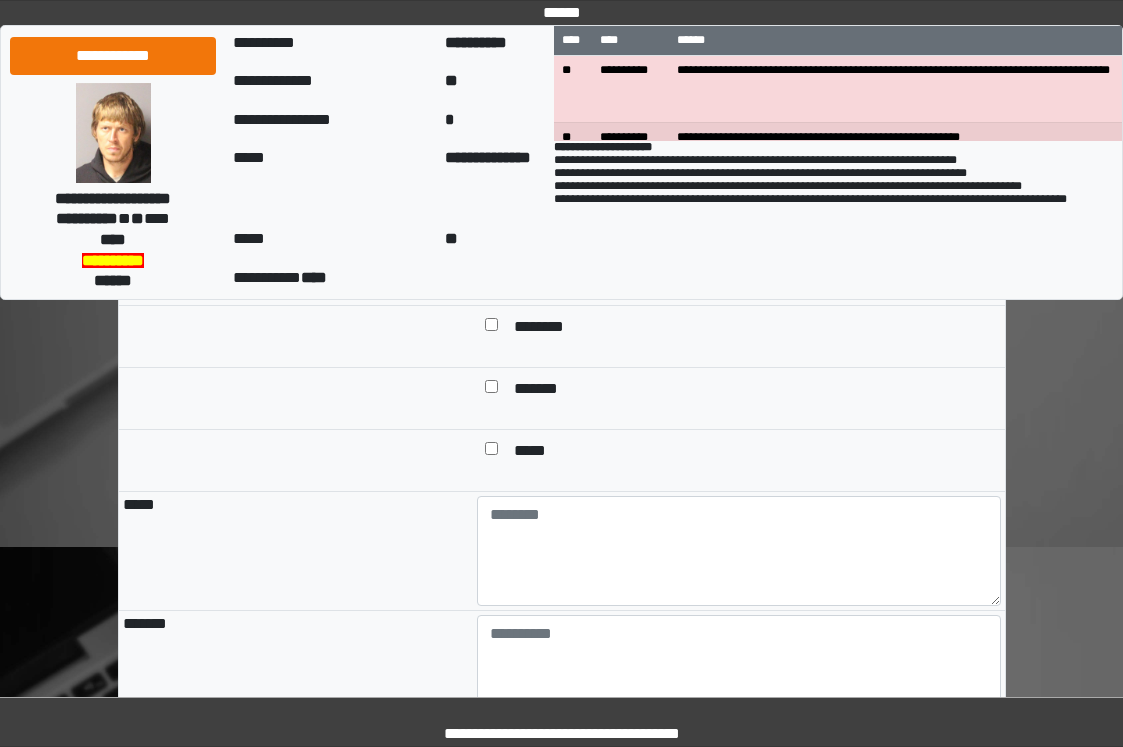 scroll, scrollTop: 1800, scrollLeft: 0, axis: vertical 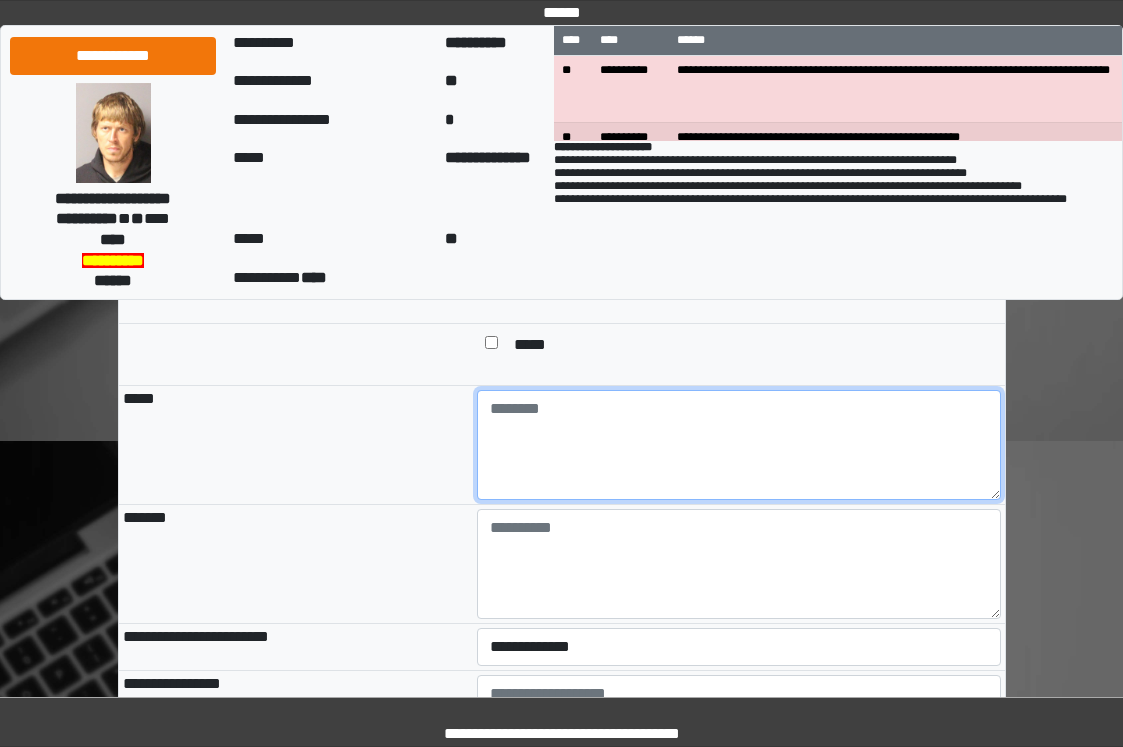 click at bounding box center [739, 445] 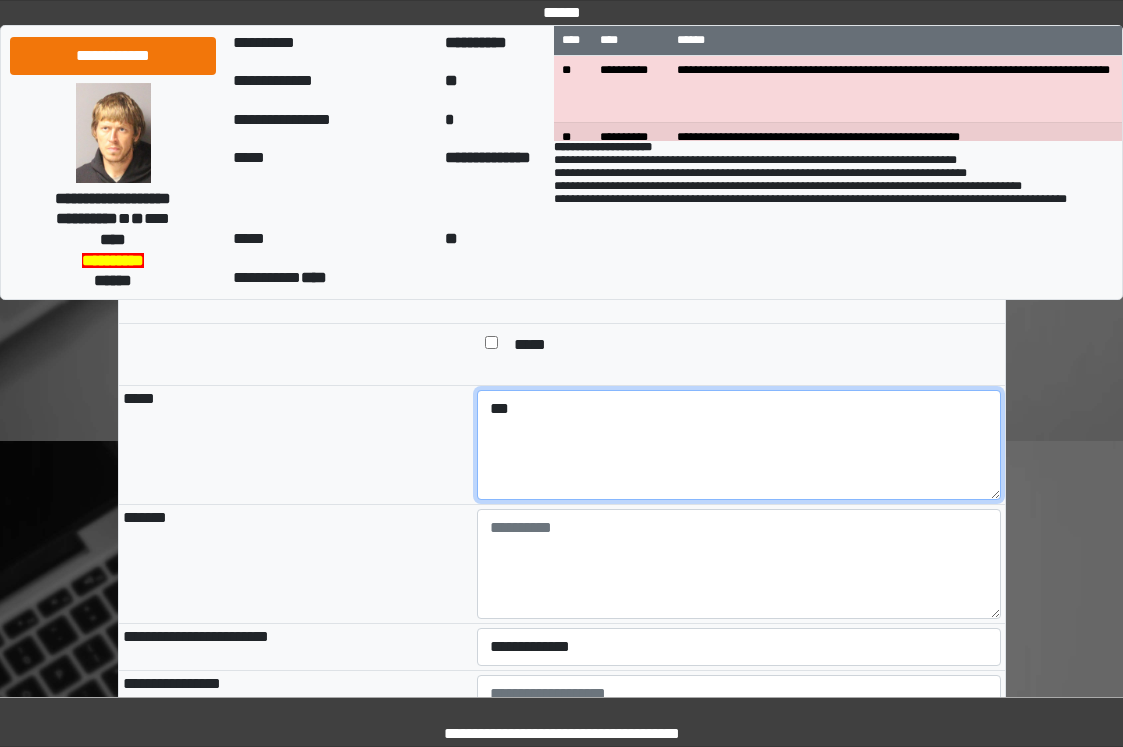 type on "***" 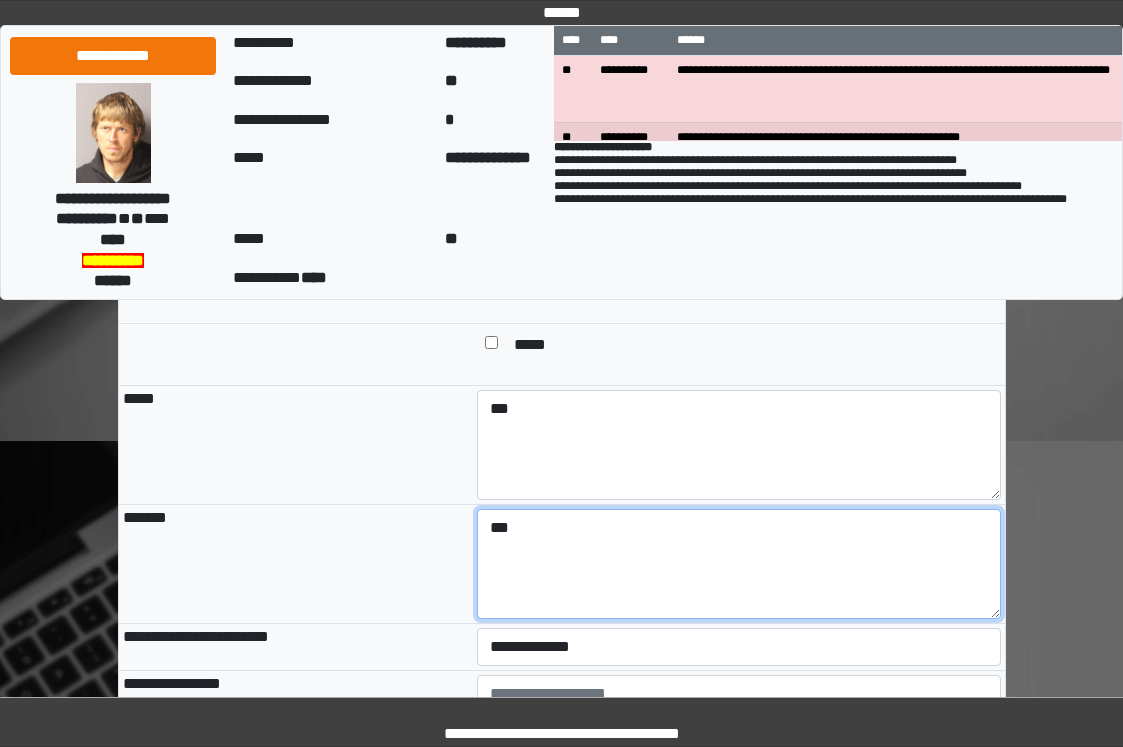 type on "***" 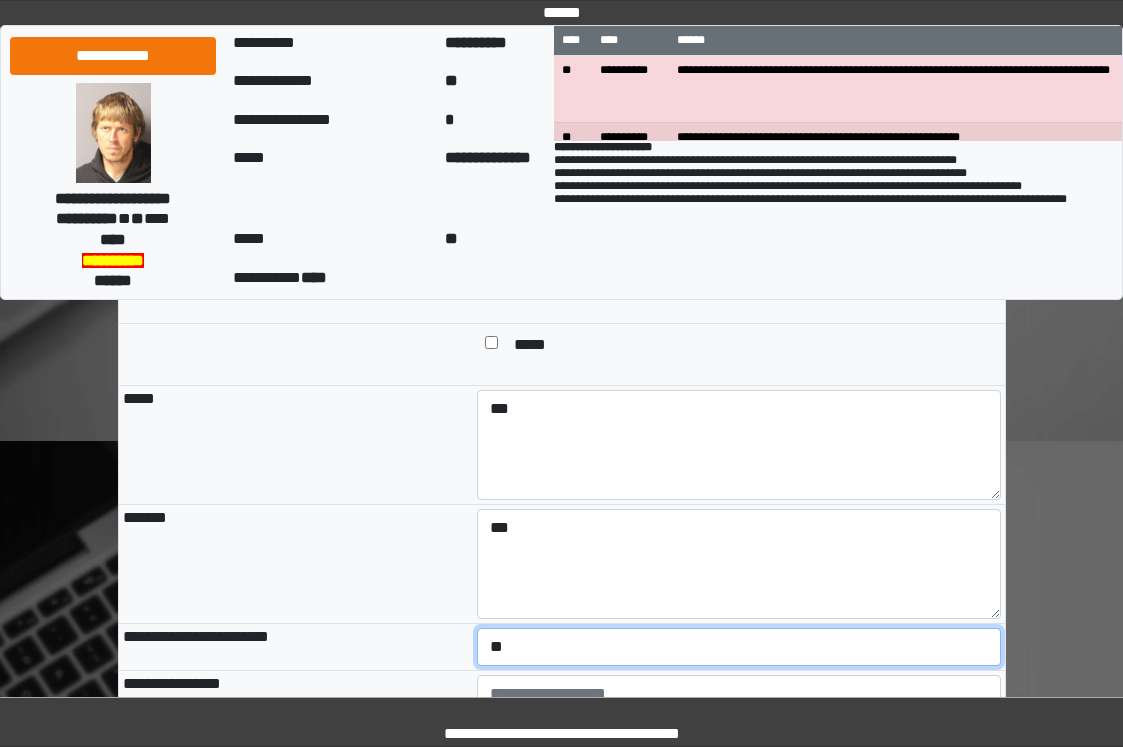 select on "*" 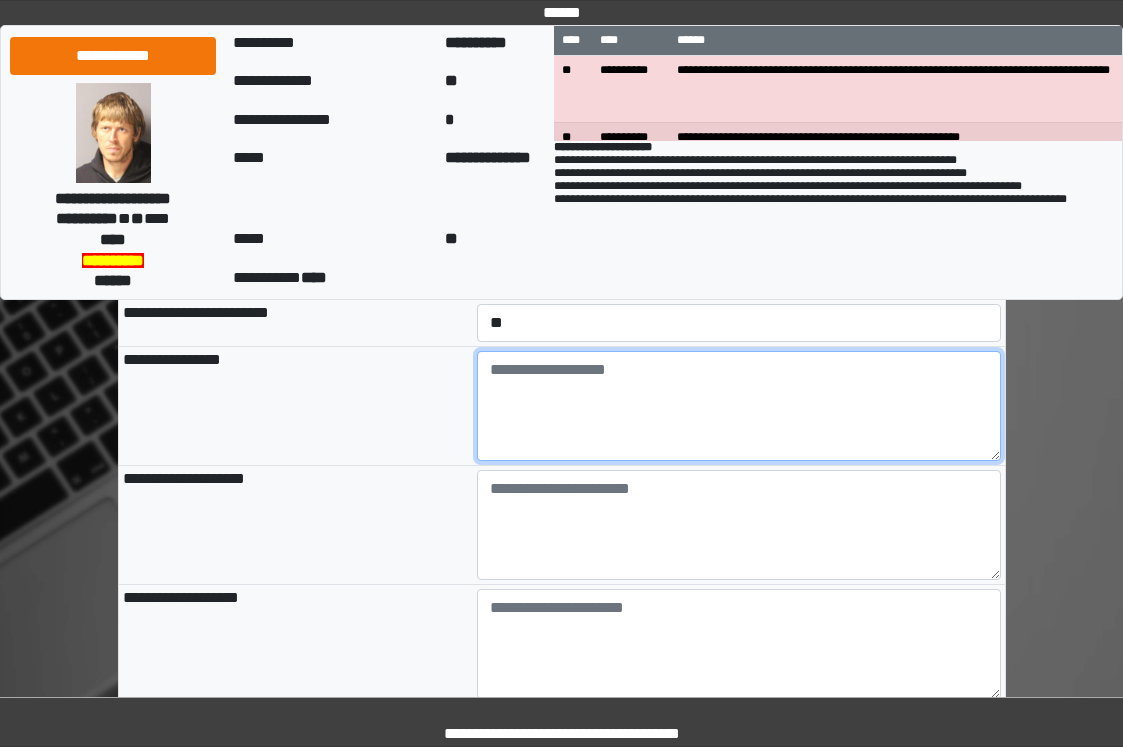 scroll, scrollTop: 2198, scrollLeft: 0, axis: vertical 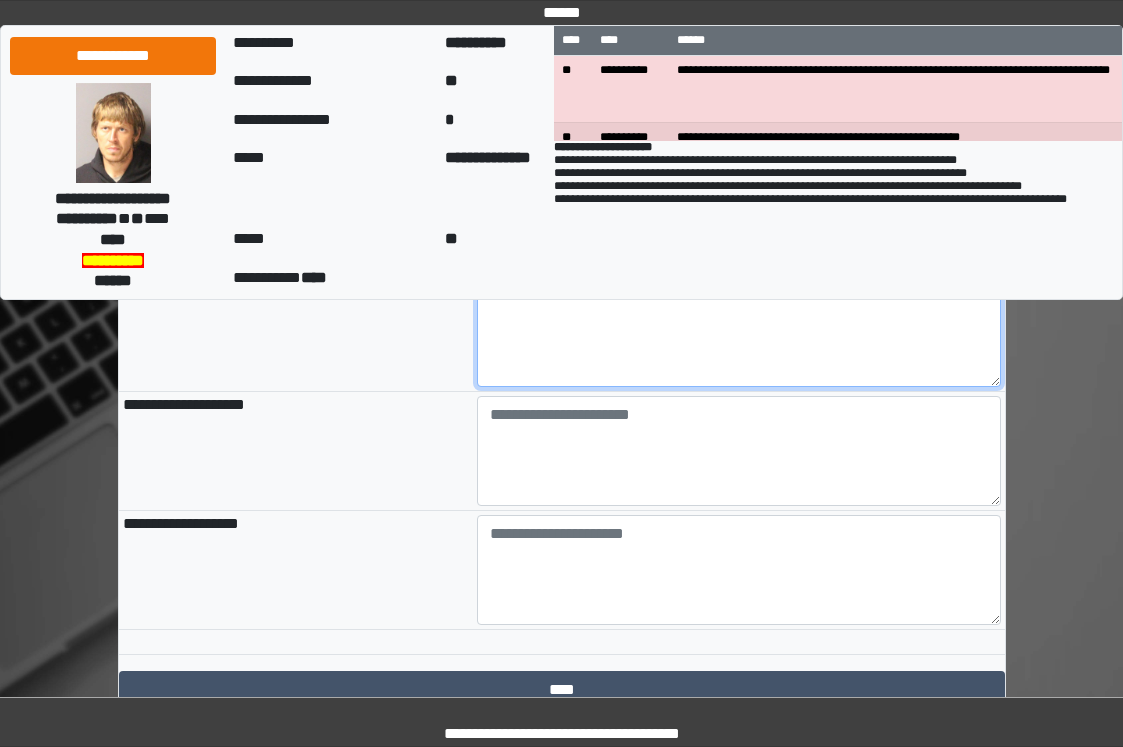 type on "***" 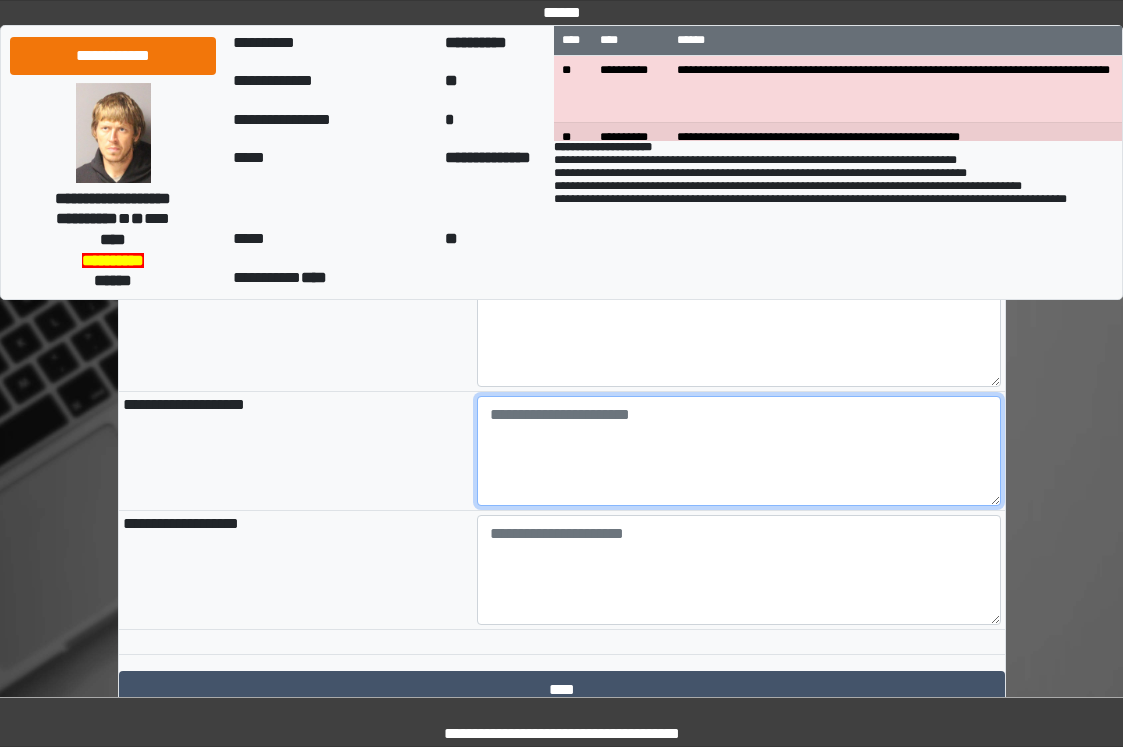 paste on "**********" 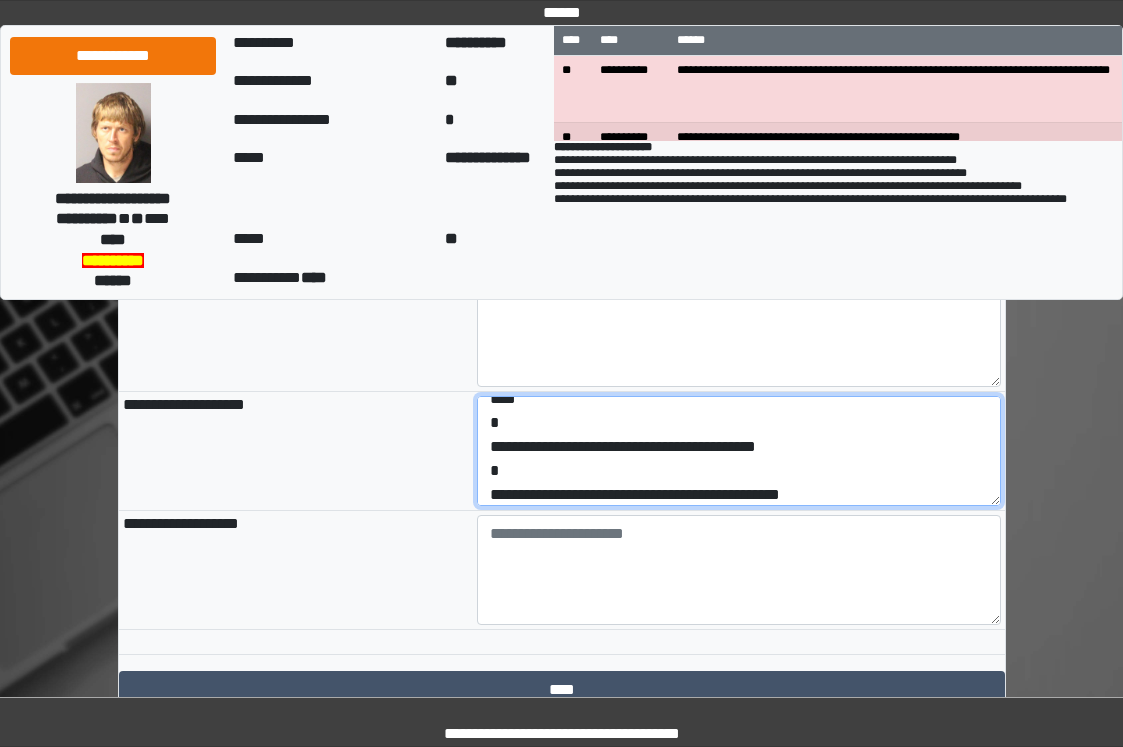 scroll, scrollTop: 96, scrollLeft: 0, axis: vertical 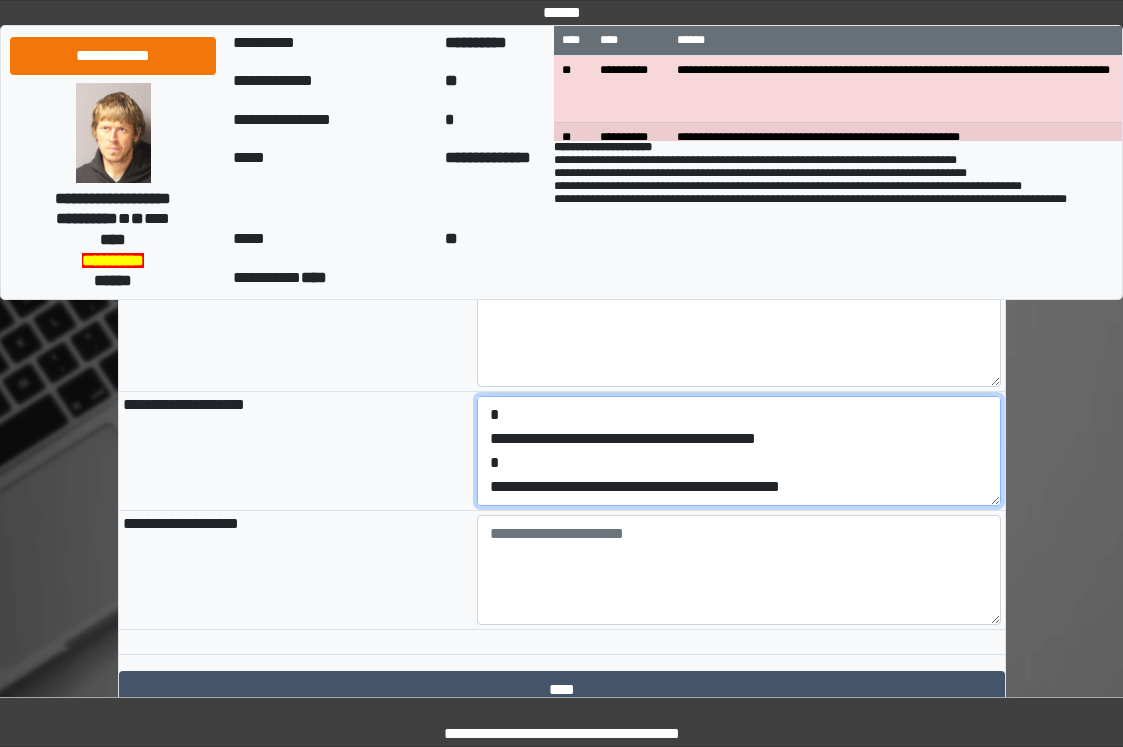 drag, startPoint x: 910, startPoint y: 575, endPoint x: 459, endPoint y: 575, distance: 451 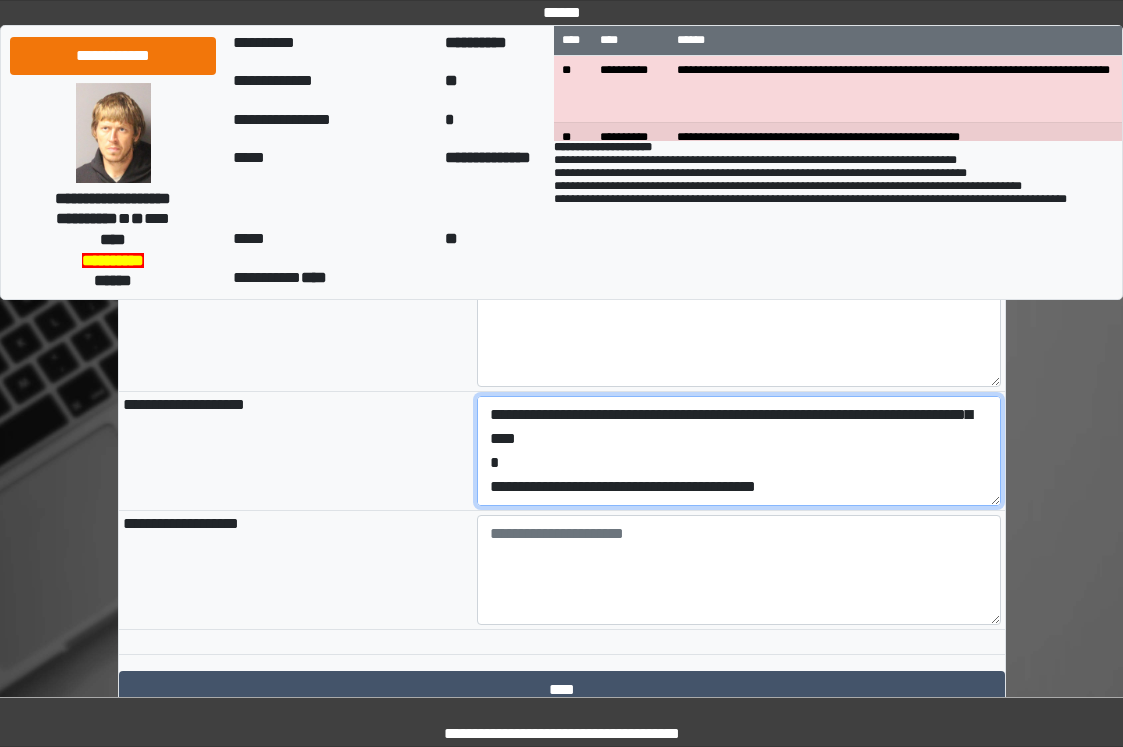 scroll, scrollTop: 48, scrollLeft: 0, axis: vertical 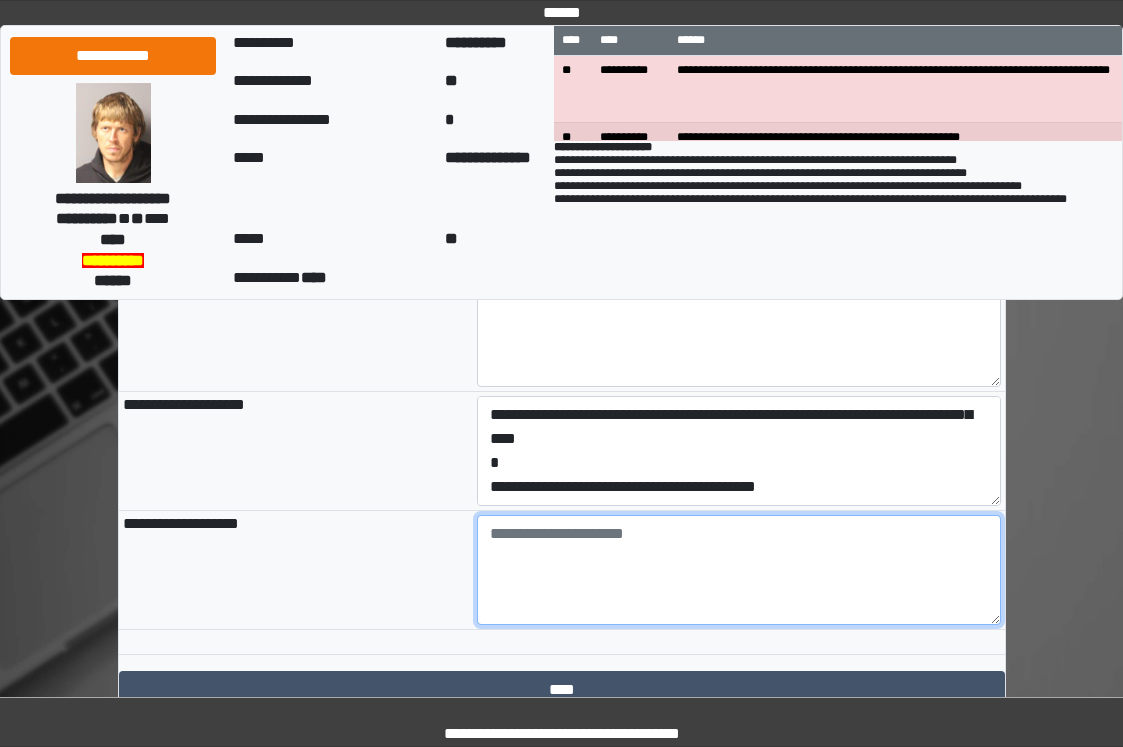 click at bounding box center [739, 570] 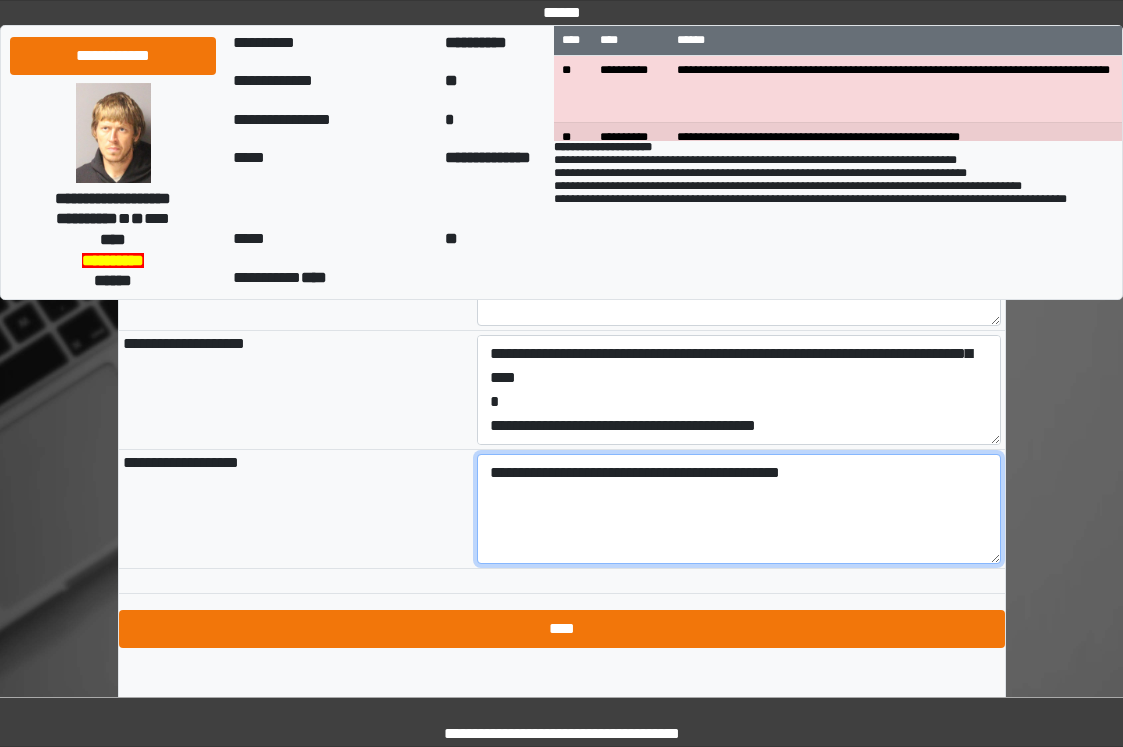 scroll, scrollTop: 2366, scrollLeft: 0, axis: vertical 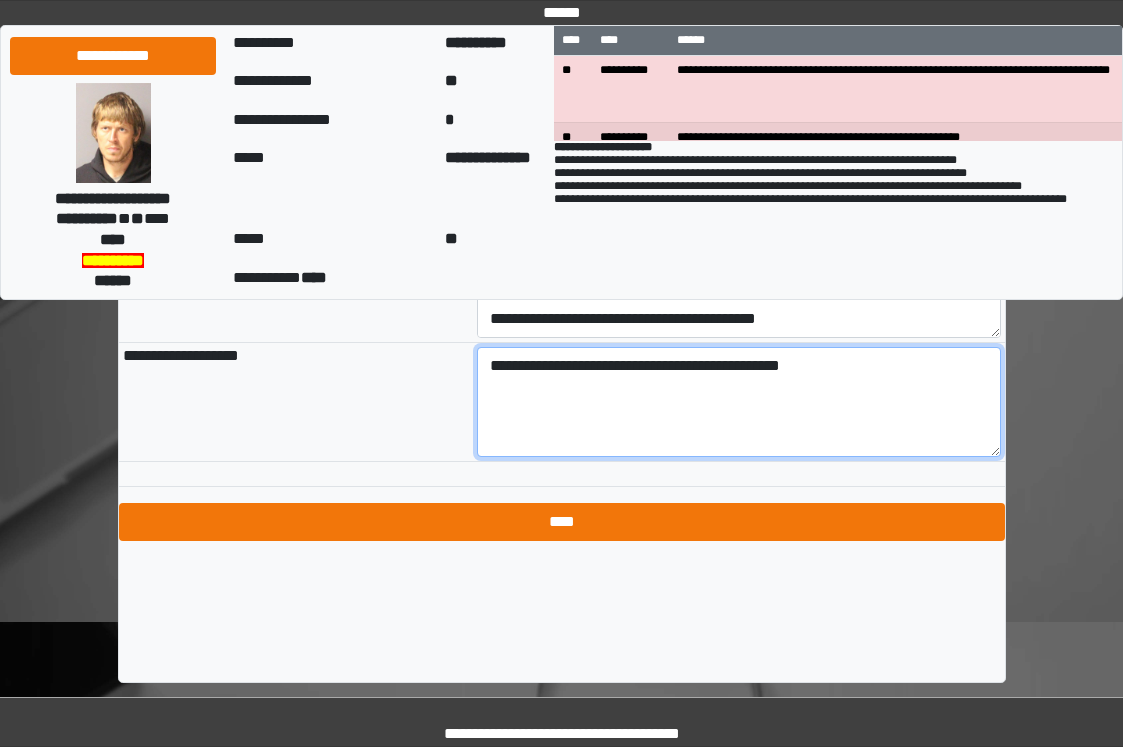 type on "**********" 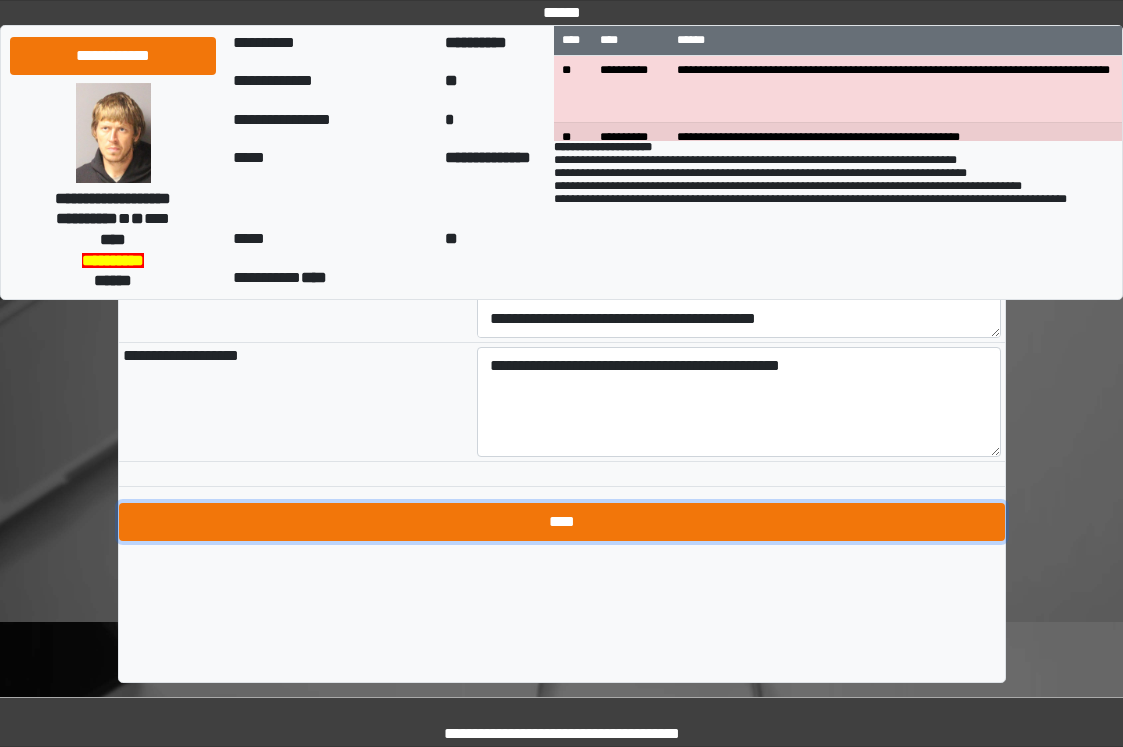 click on "****" at bounding box center (562, 522) 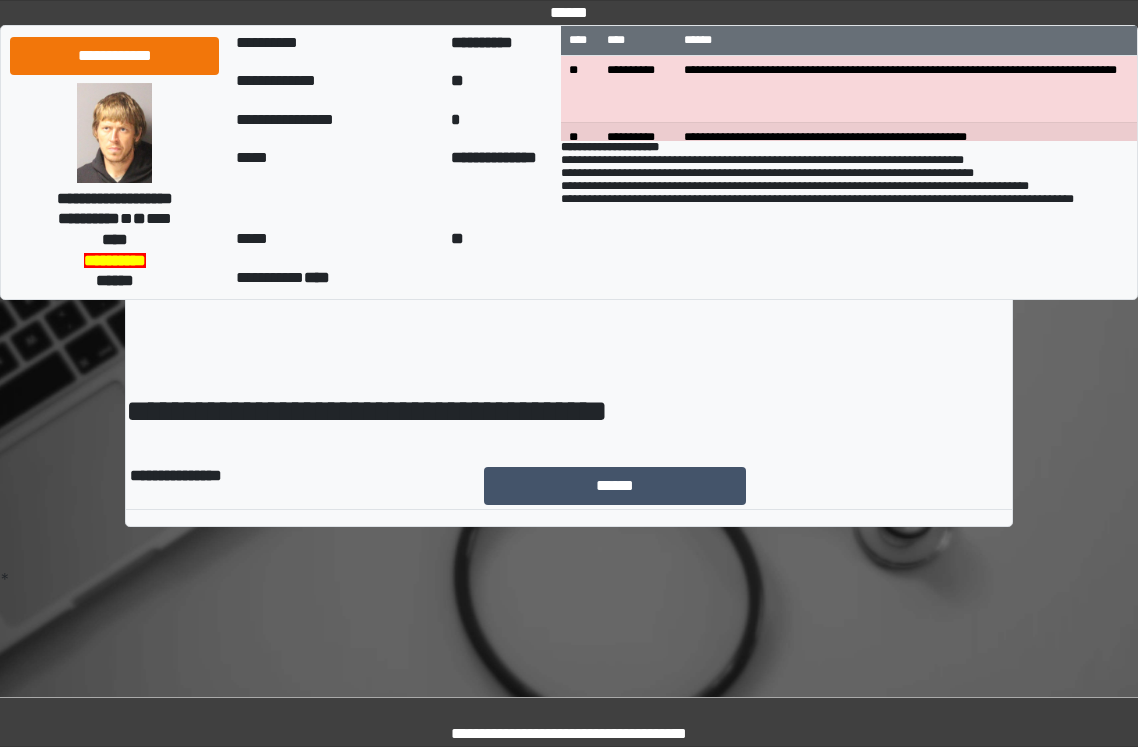 scroll, scrollTop: 0, scrollLeft: 0, axis: both 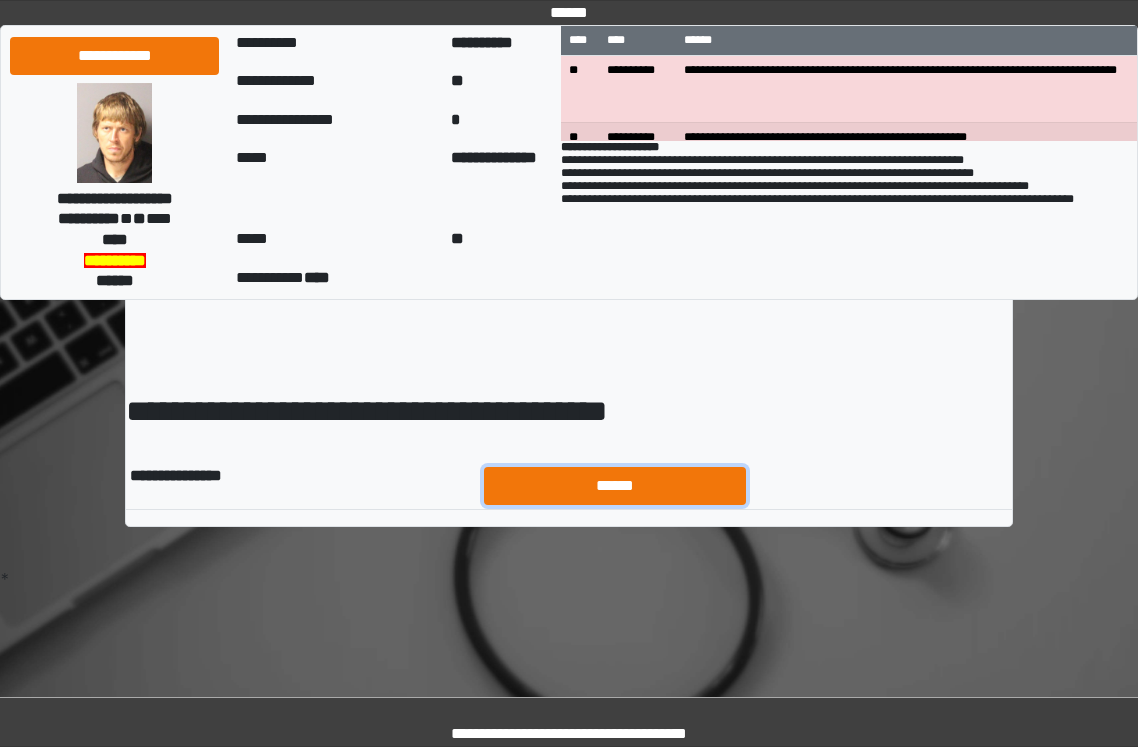 click on "******" at bounding box center [615, 486] 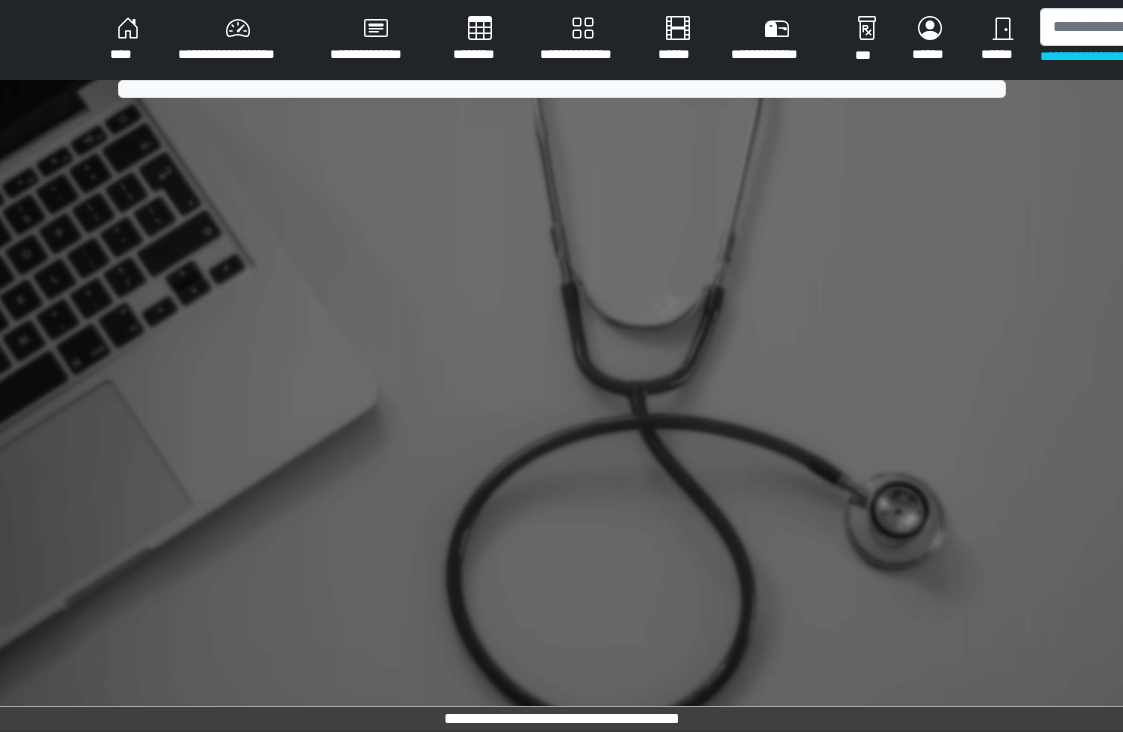 scroll, scrollTop: 0, scrollLeft: 0, axis: both 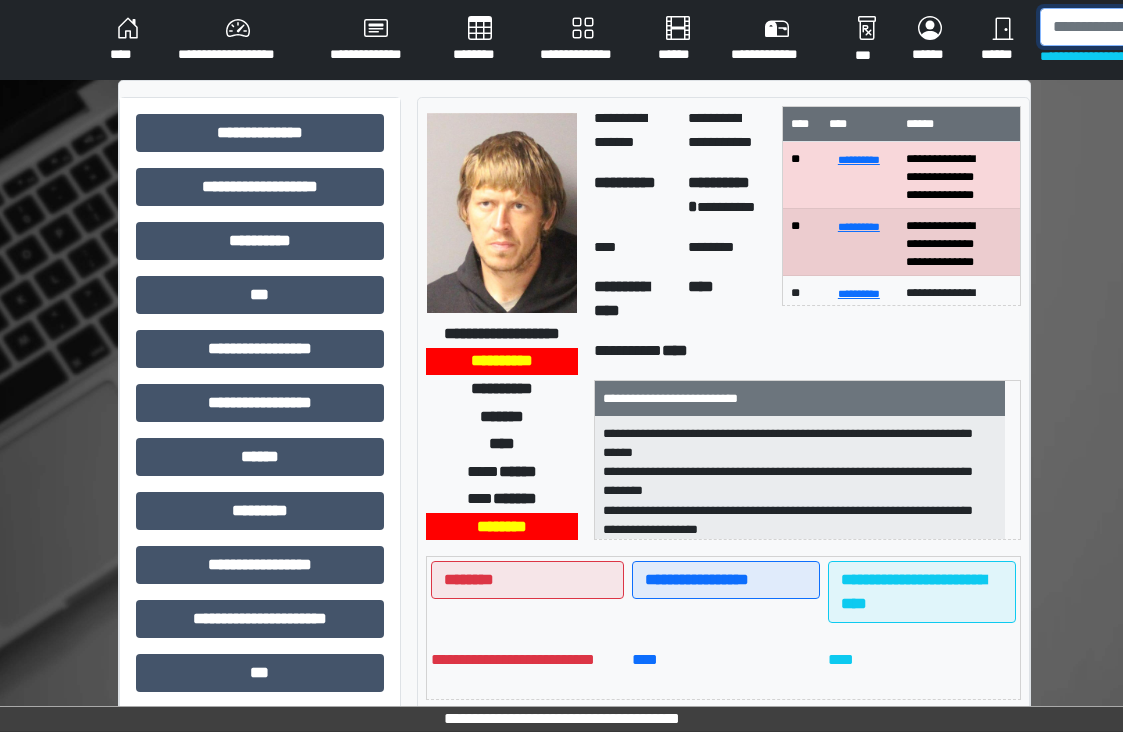 click at bounding box center [1143, 27] 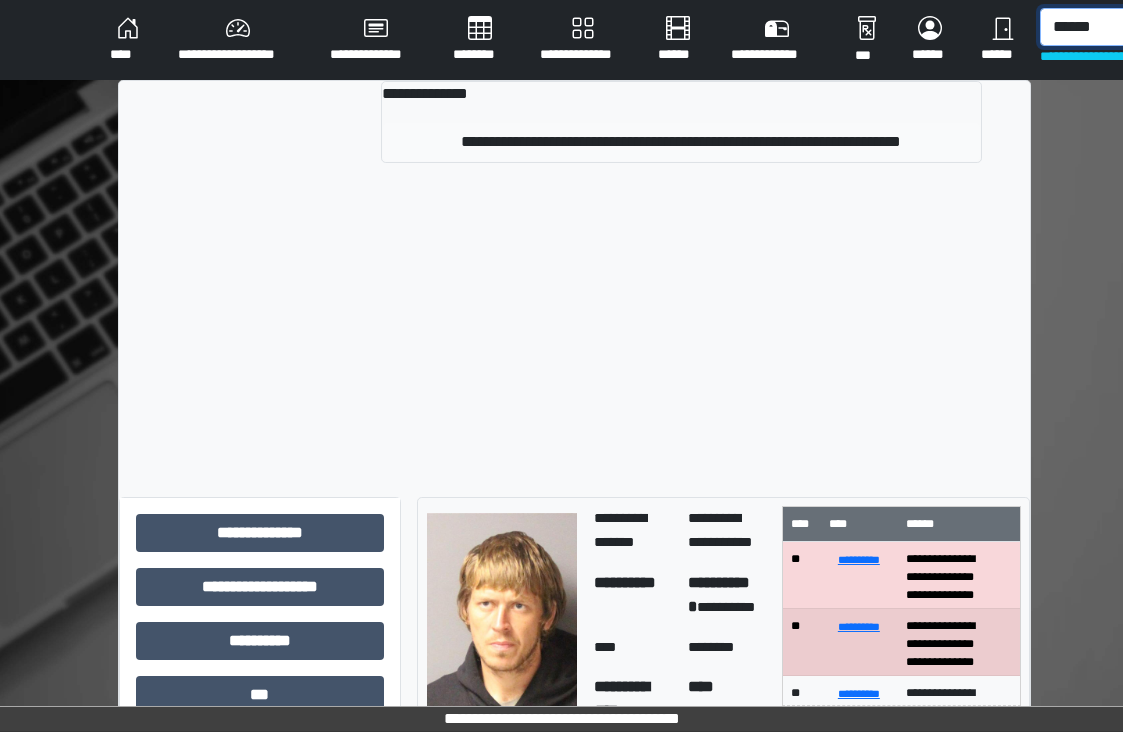 type on "******" 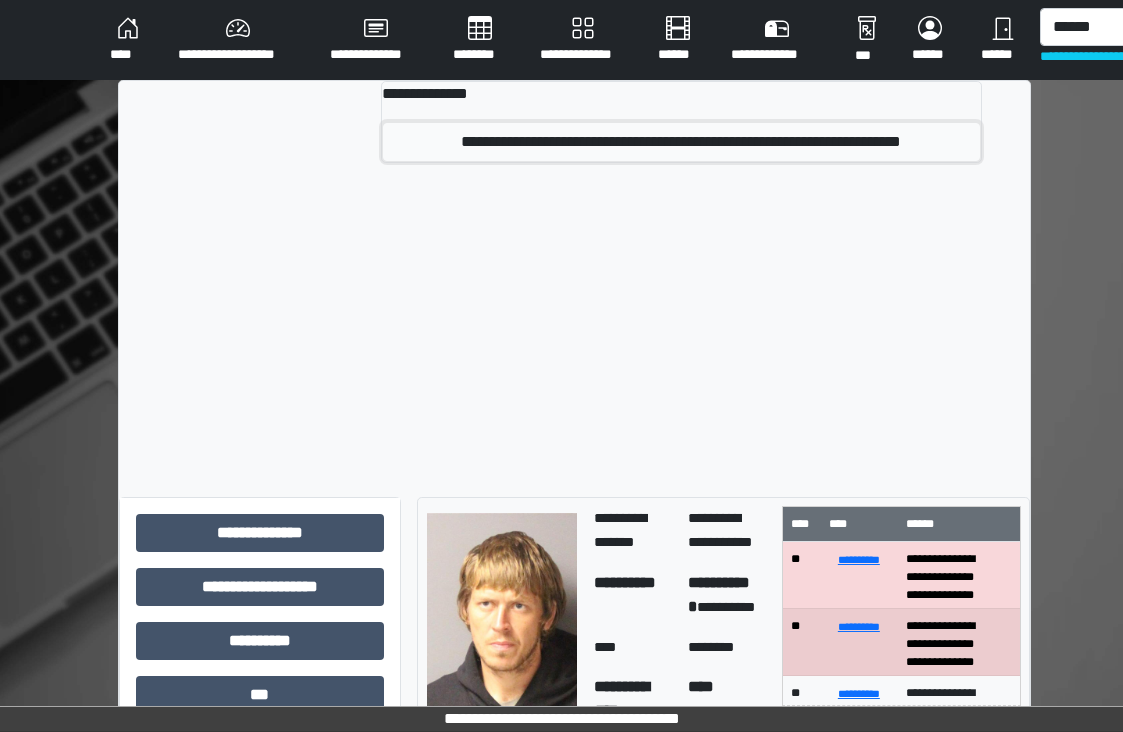 click on "**********" at bounding box center (681, 142) 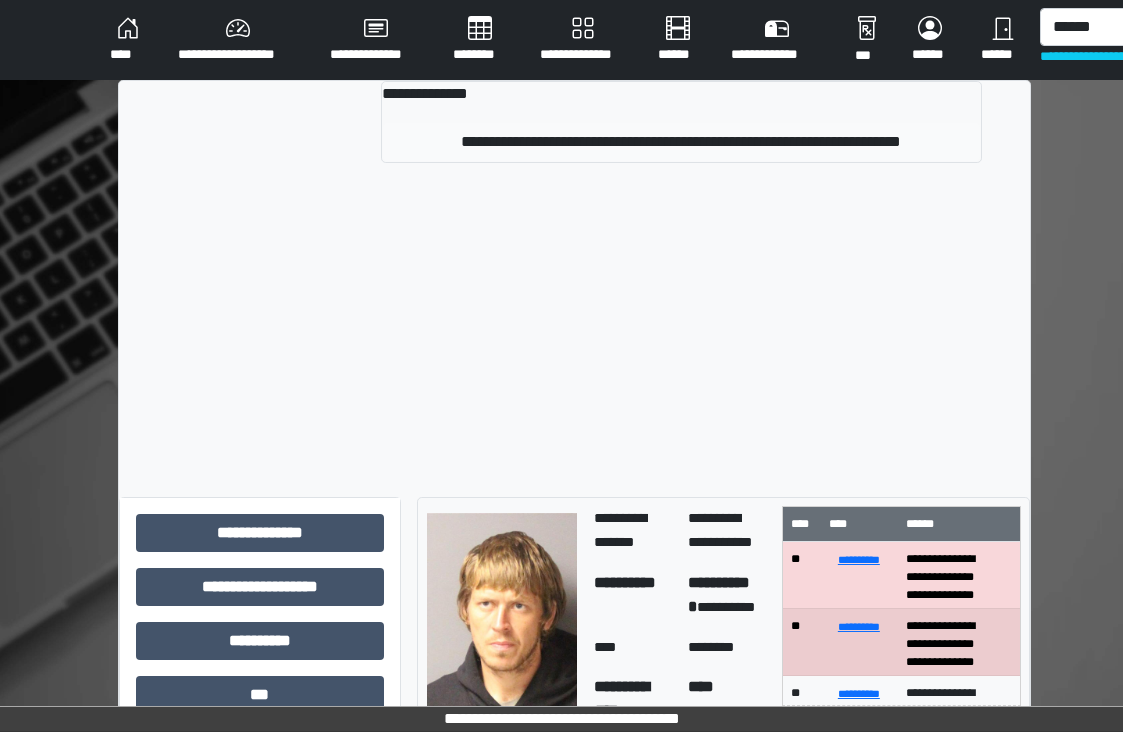 type 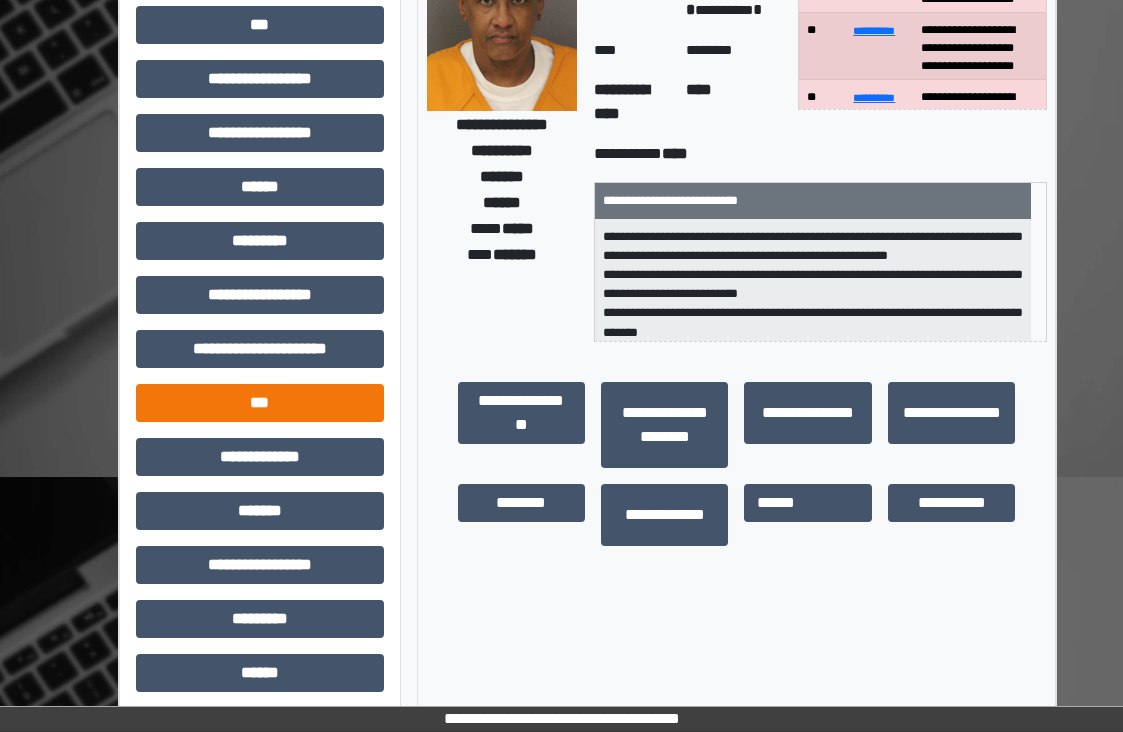 scroll, scrollTop: 300, scrollLeft: 0, axis: vertical 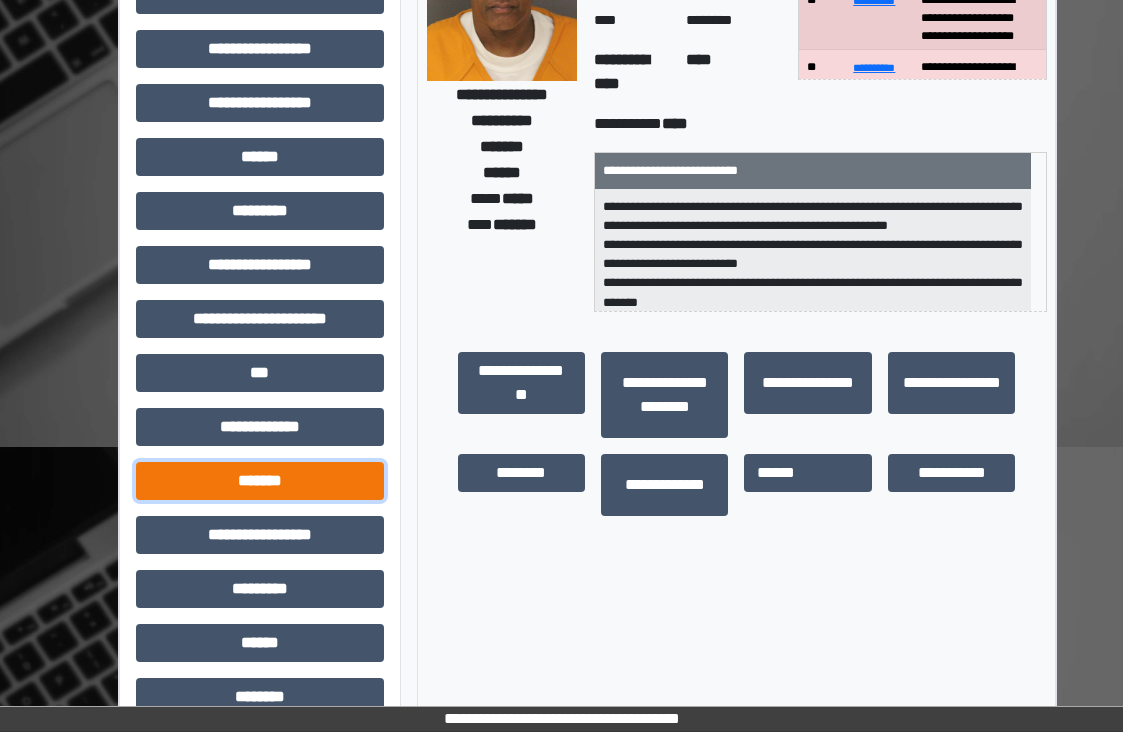 click on "*******" at bounding box center [260, 481] 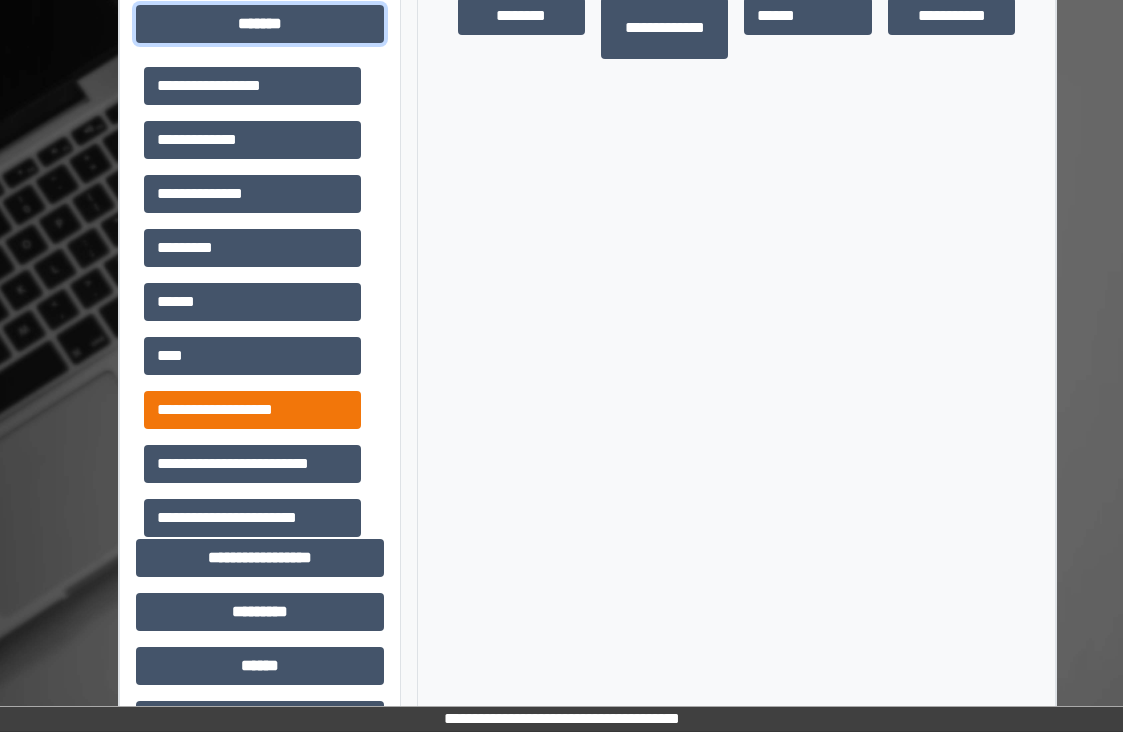 scroll, scrollTop: 800, scrollLeft: 0, axis: vertical 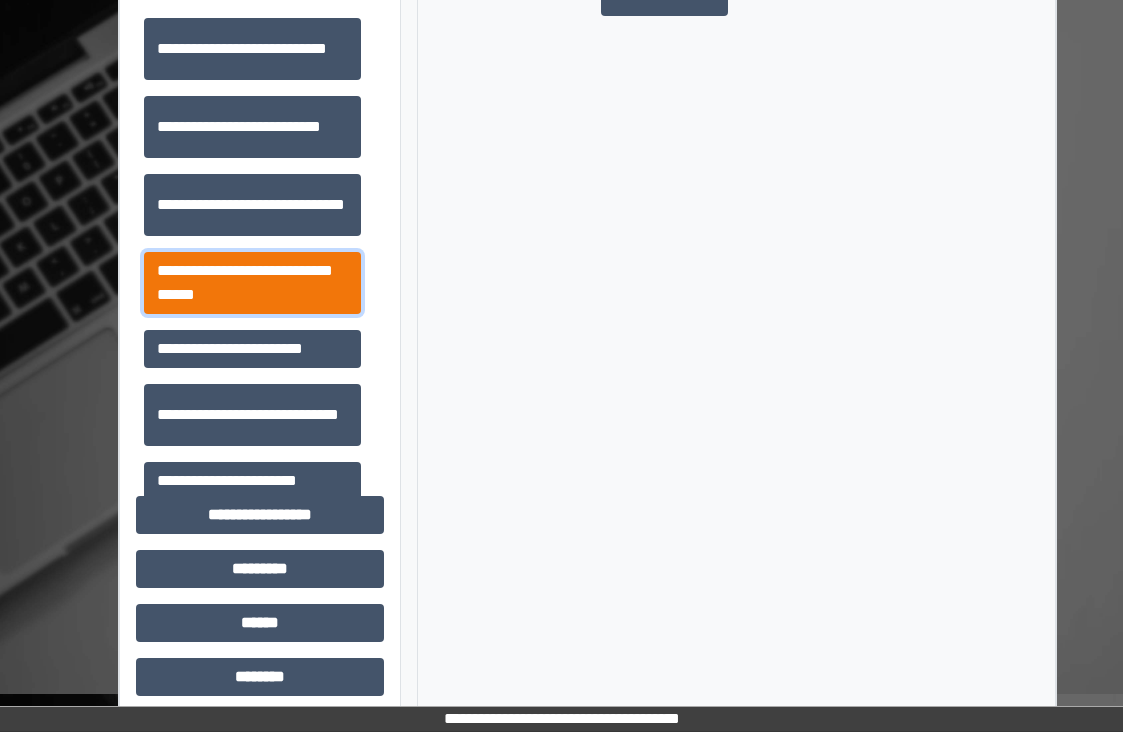 click on "**********" at bounding box center [252, 283] 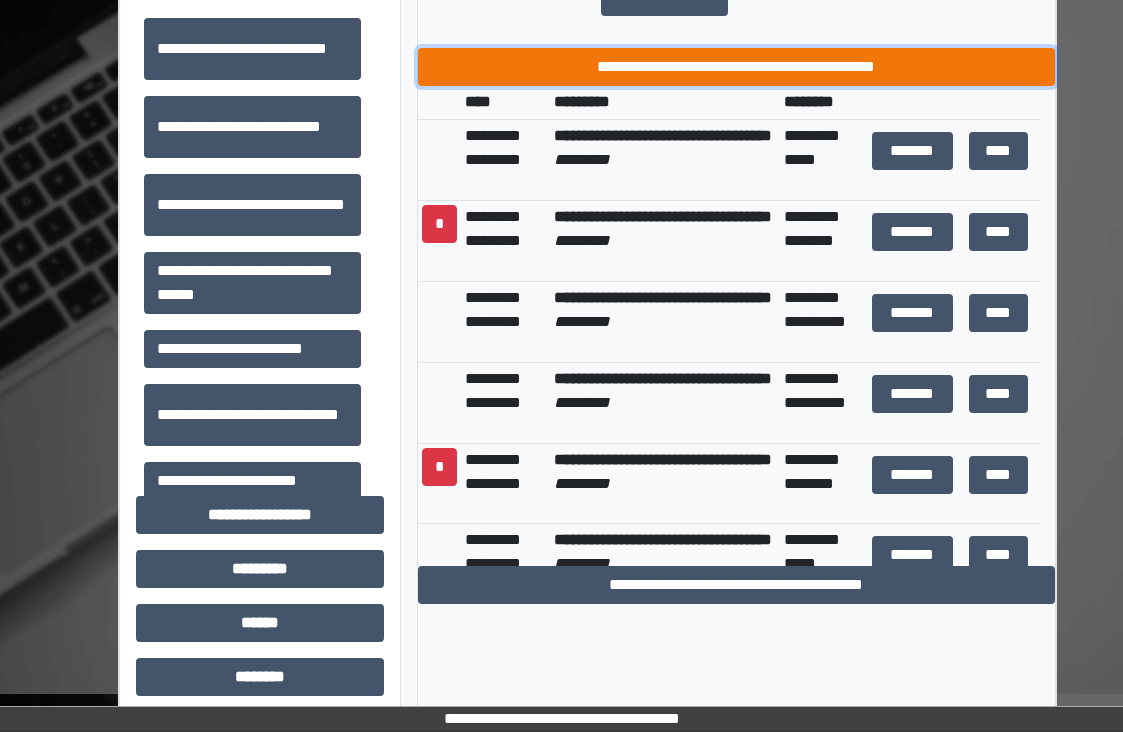 click on "**********" at bounding box center [737, 67] 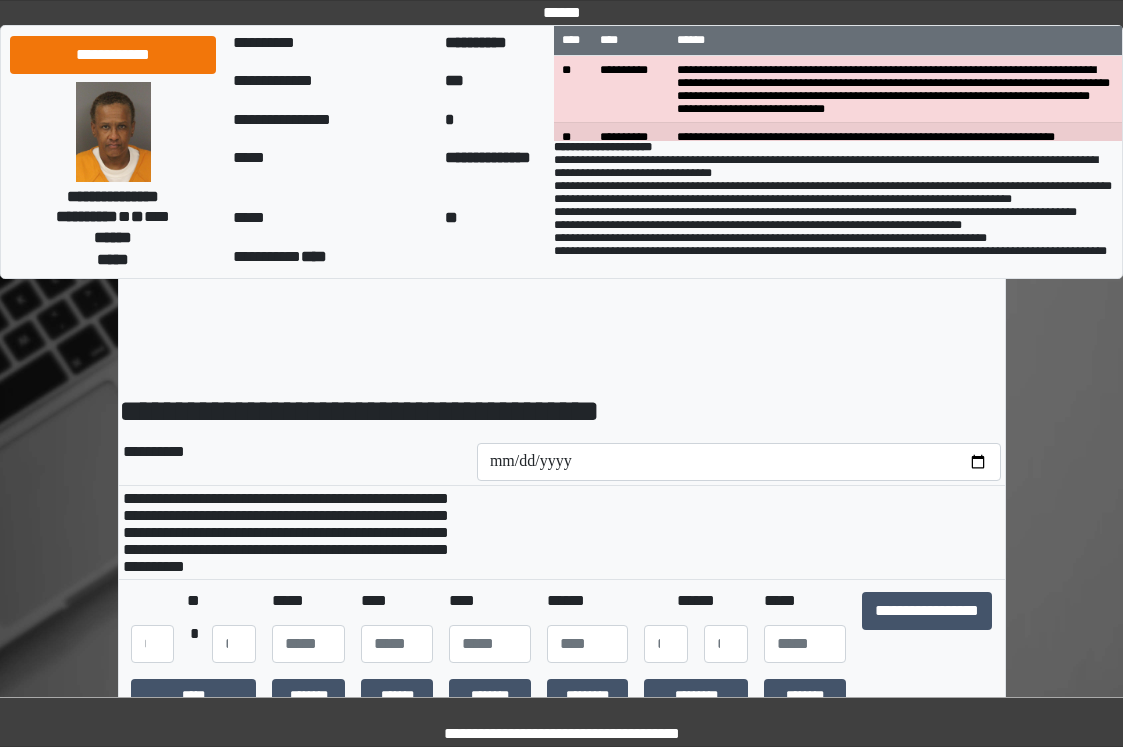 scroll, scrollTop: 0, scrollLeft: 0, axis: both 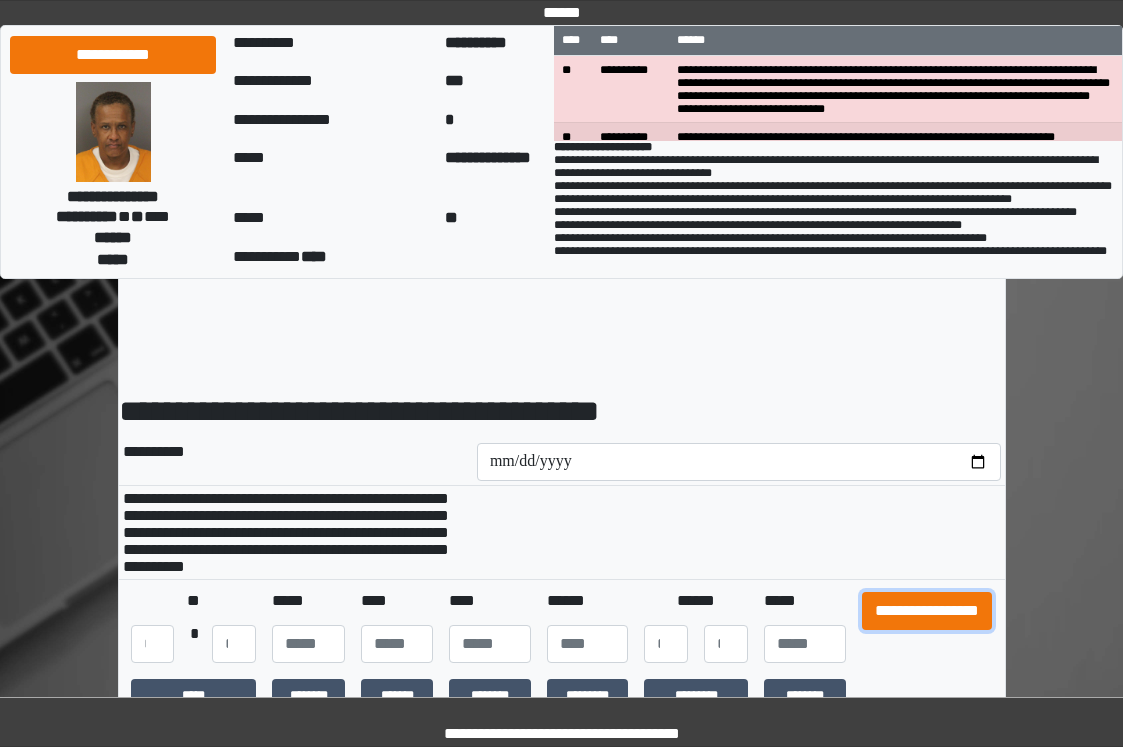 click on "**********" at bounding box center [927, 611] 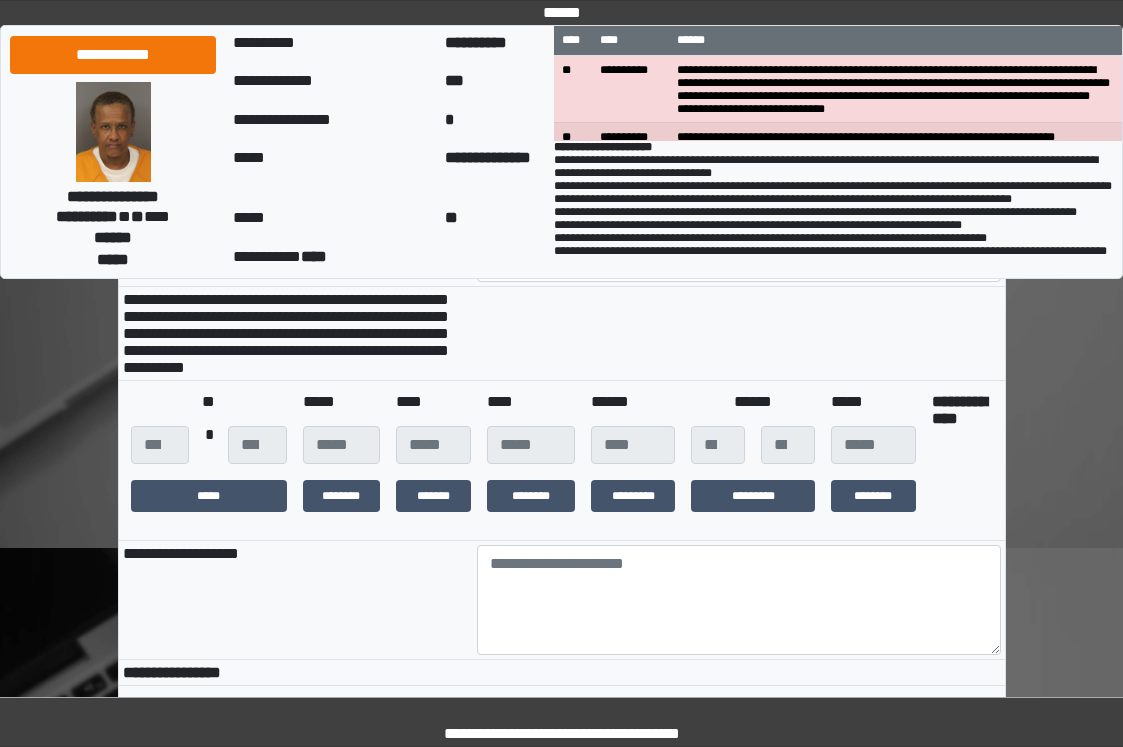 scroll, scrollTop: 200, scrollLeft: 0, axis: vertical 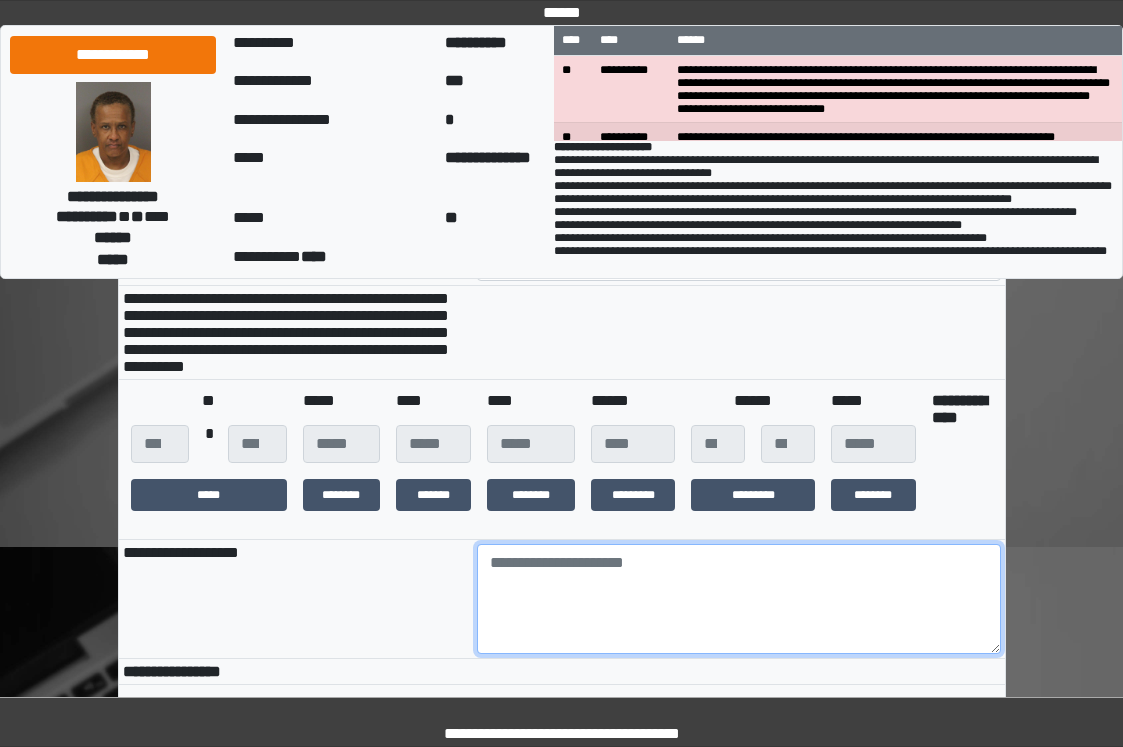 click at bounding box center (739, 599) 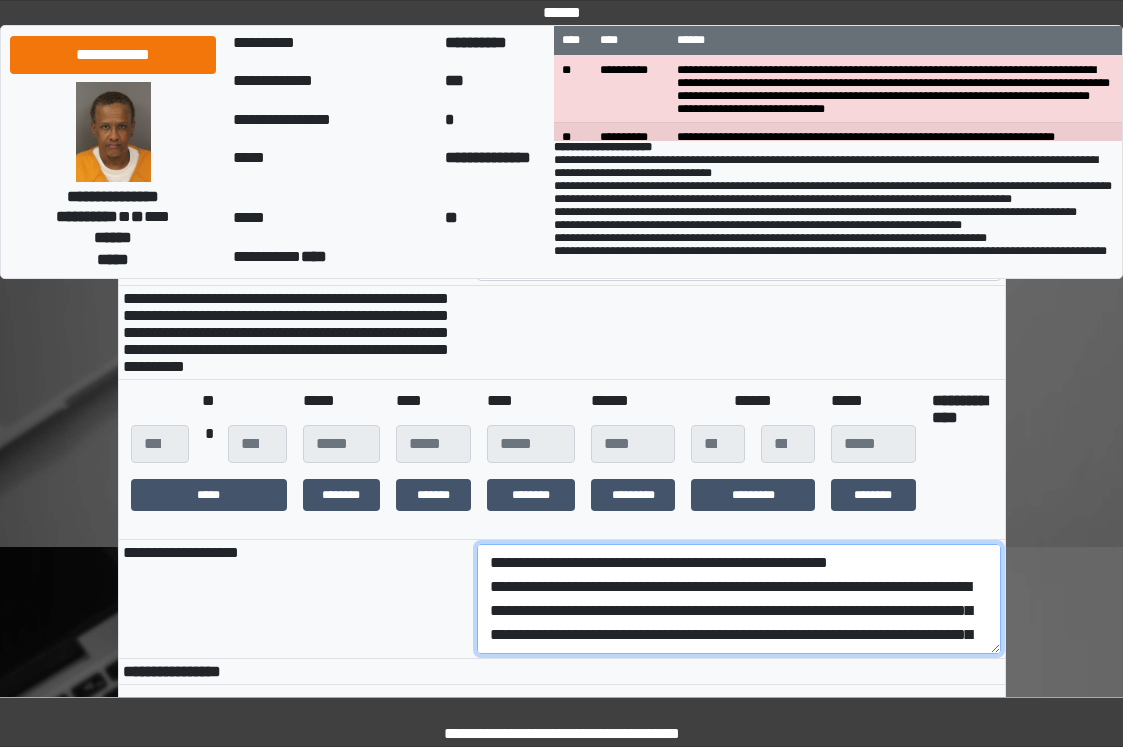 scroll, scrollTop: 160, scrollLeft: 0, axis: vertical 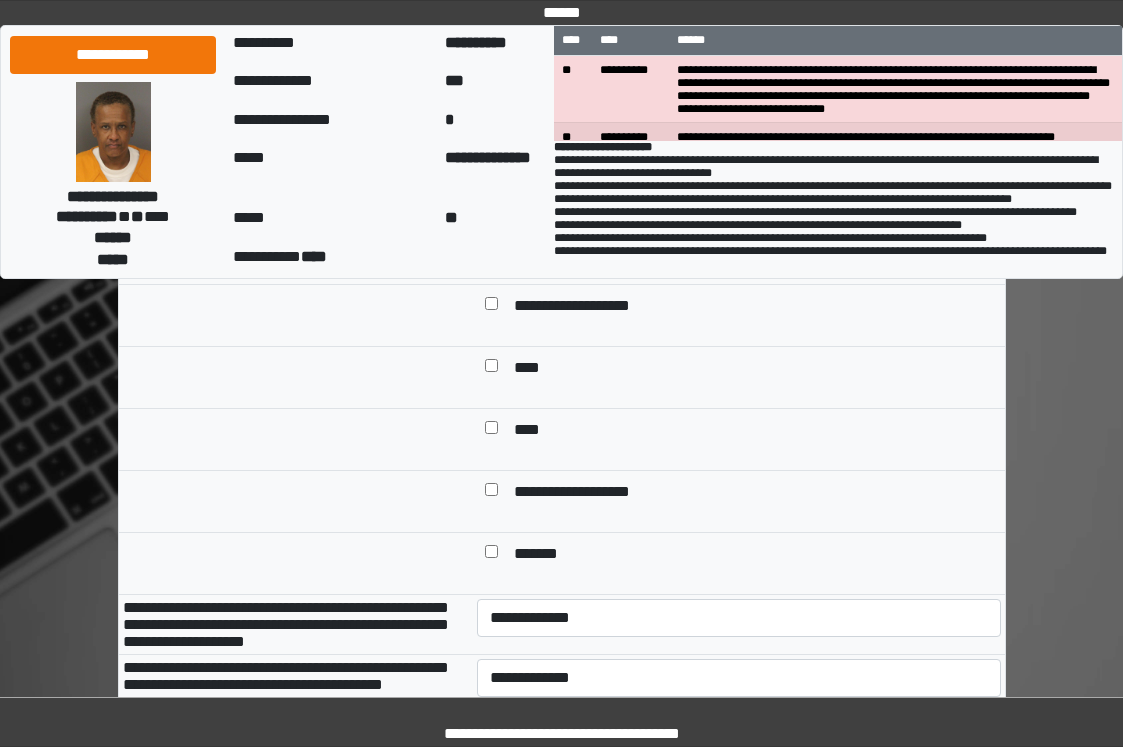 type on "**********" 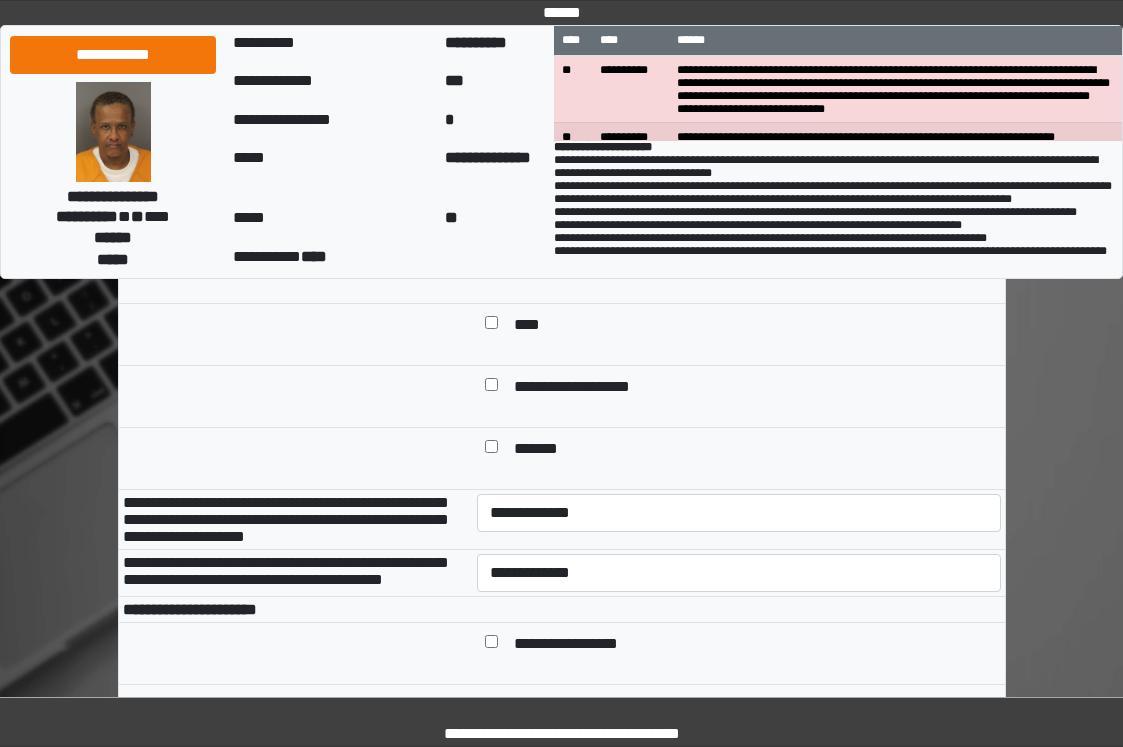 scroll, scrollTop: 900, scrollLeft: 0, axis: vertical 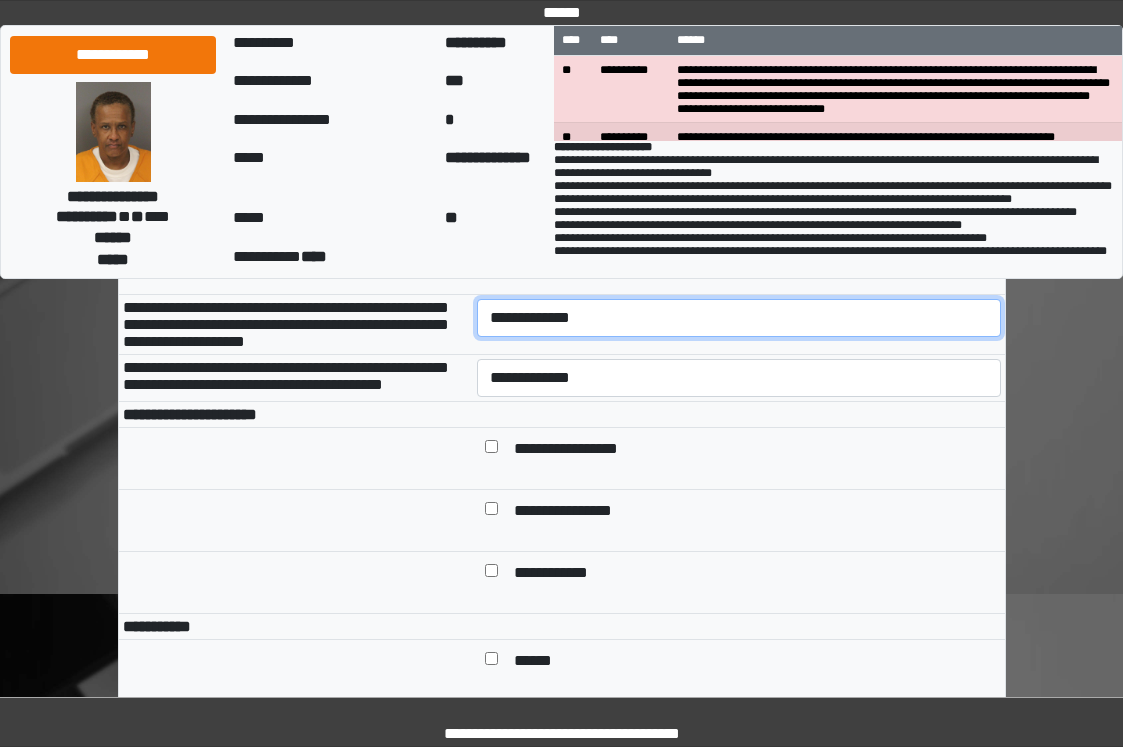click on "**********" at bounding box center (739, 318) 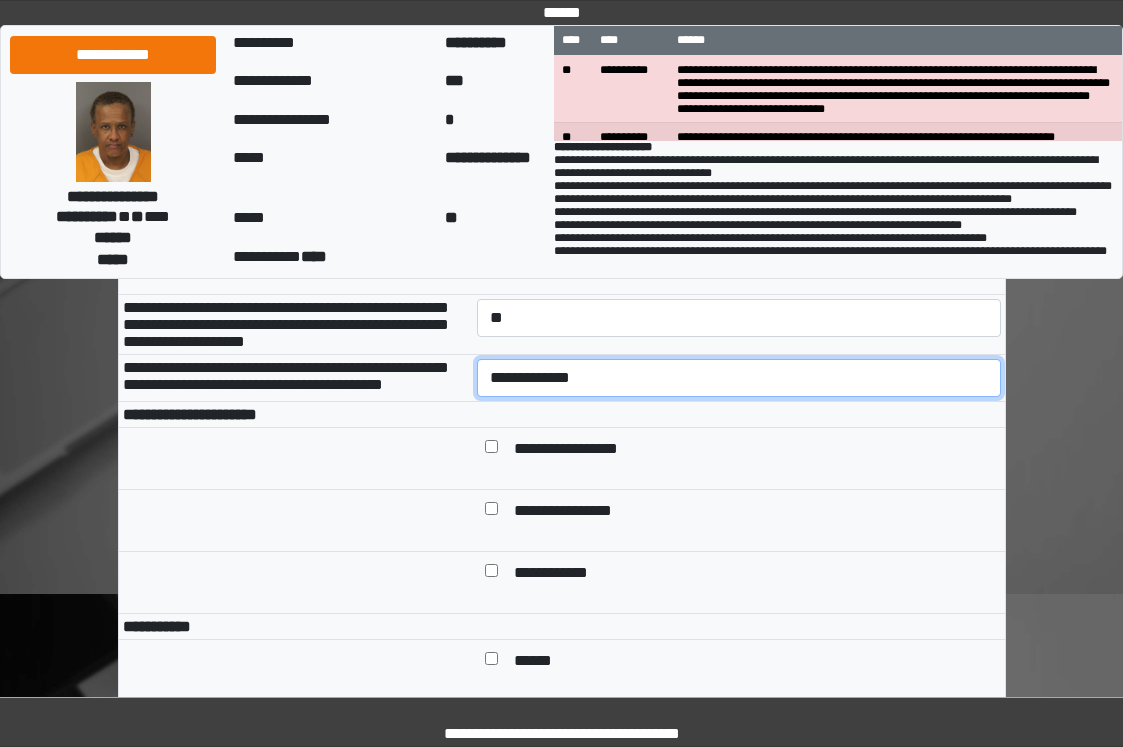 drag, startPoint x: 574, startPoint y: 423, endPoint x: 572, endPoint y: 435, distance: 12.165525 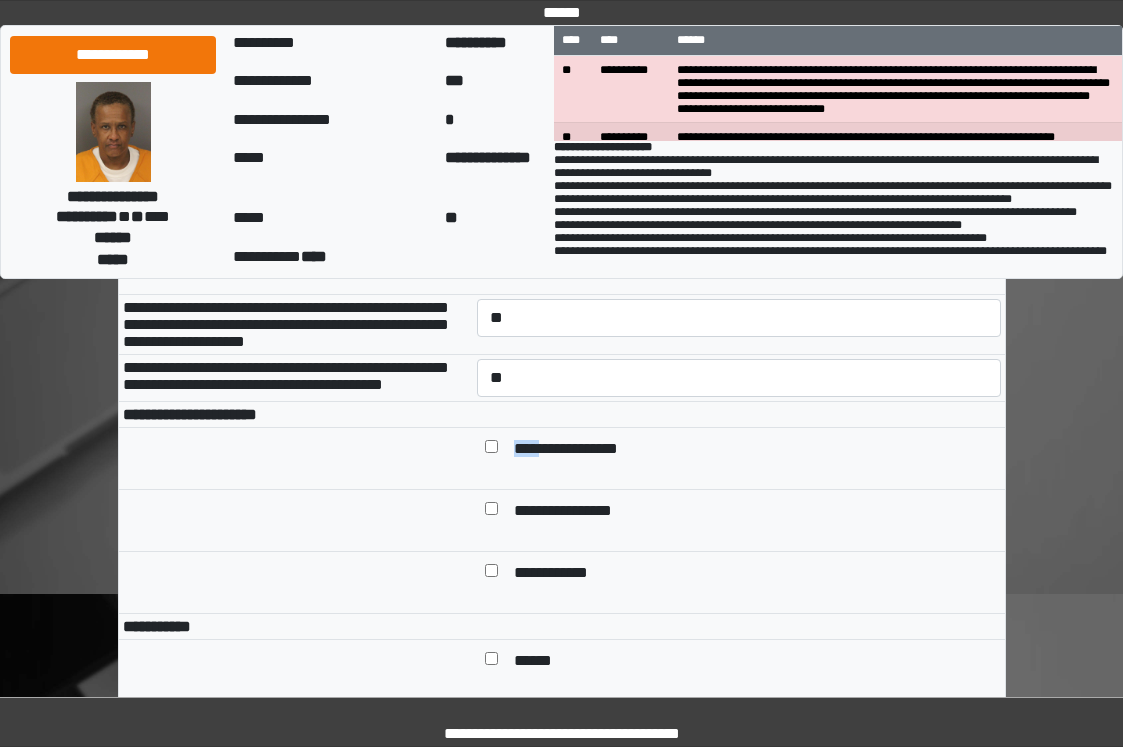 click on "**********" at bounding box center (753, 450) 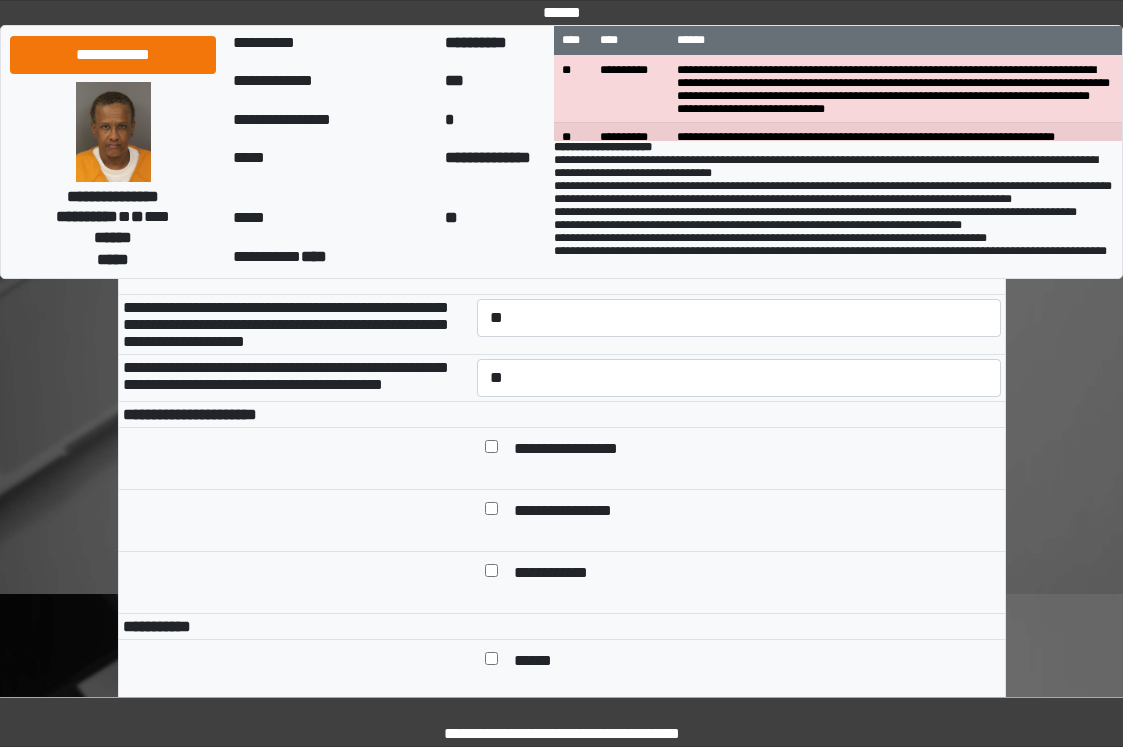 scroll, scrollTop: 1200, scrollLeft: 0, axis: vertical 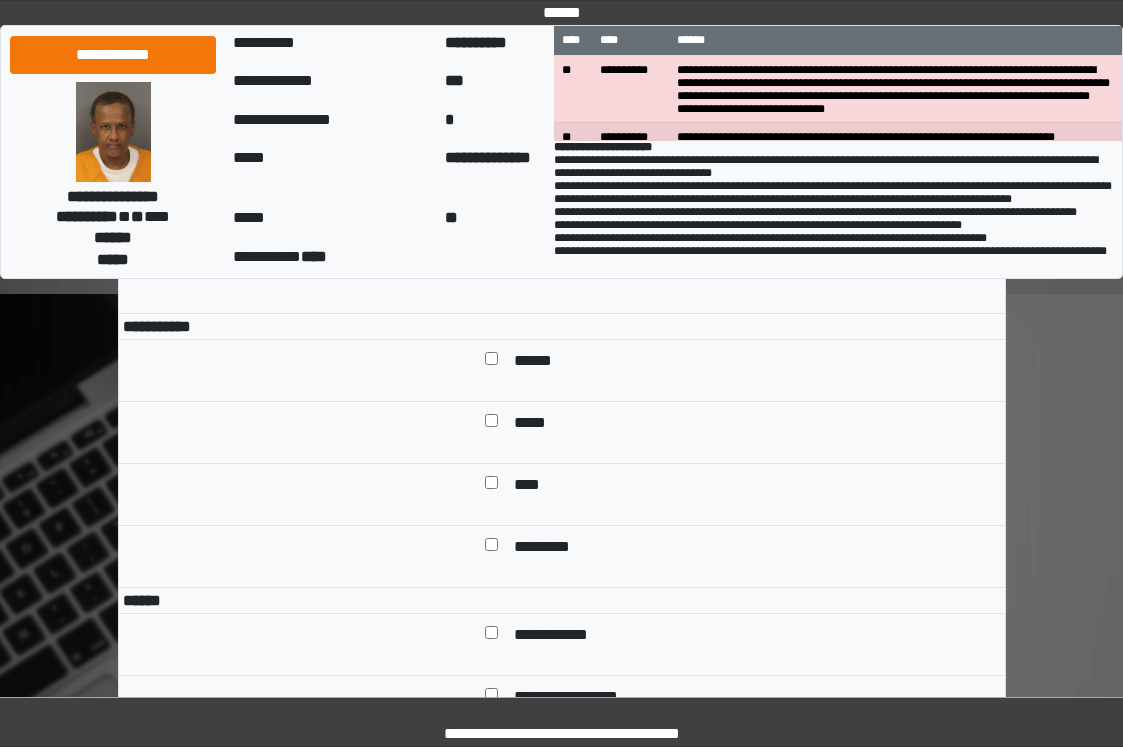 click on "******" at bounding box center (540, 362) 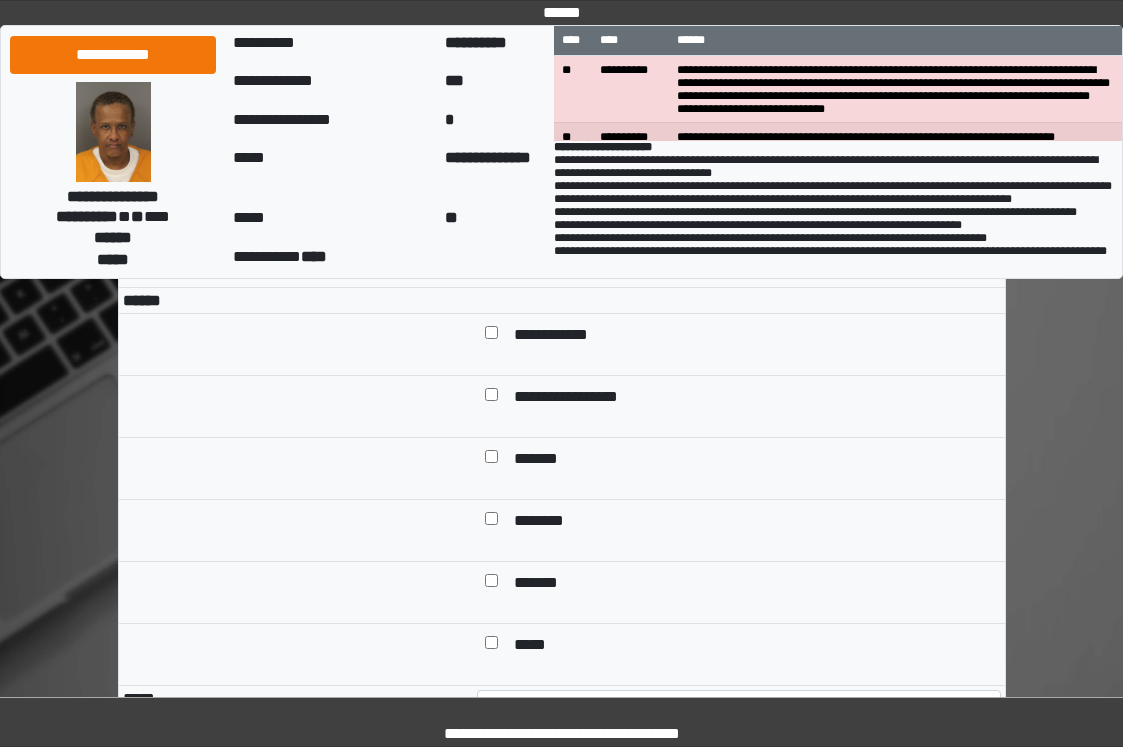 click on "**********" at bounding box center (566, 336) 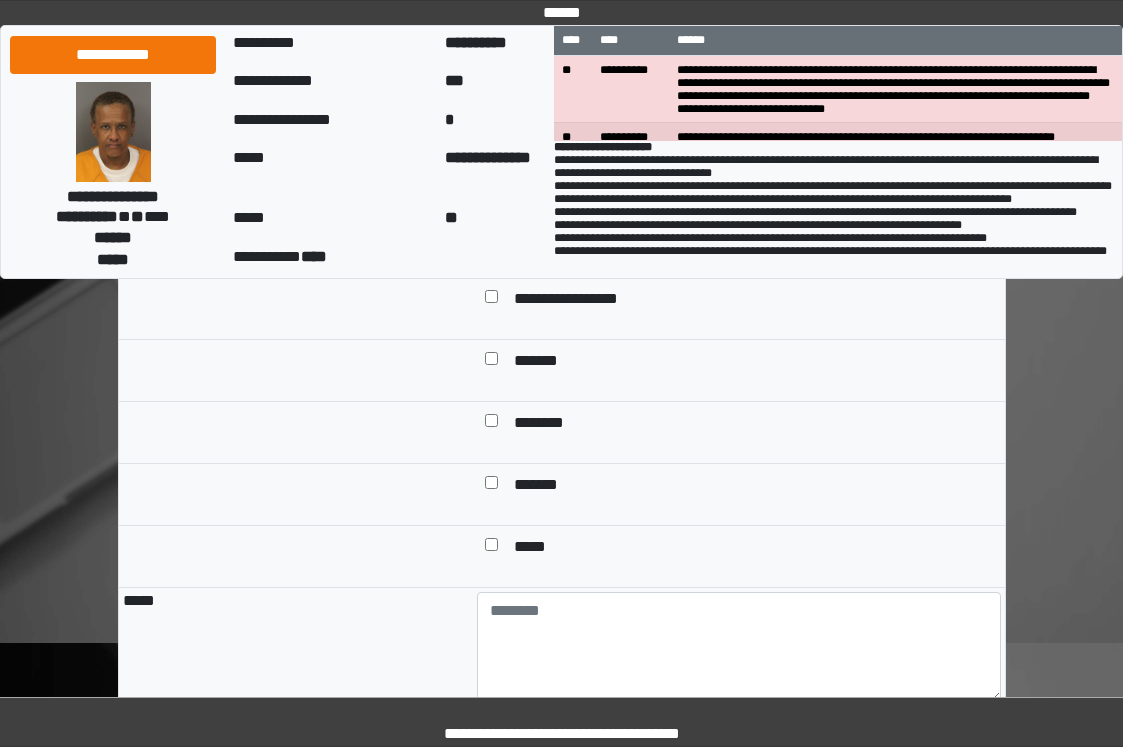 scroll, scrollTop: 1800, scrollLeft: 0, axis: vertical 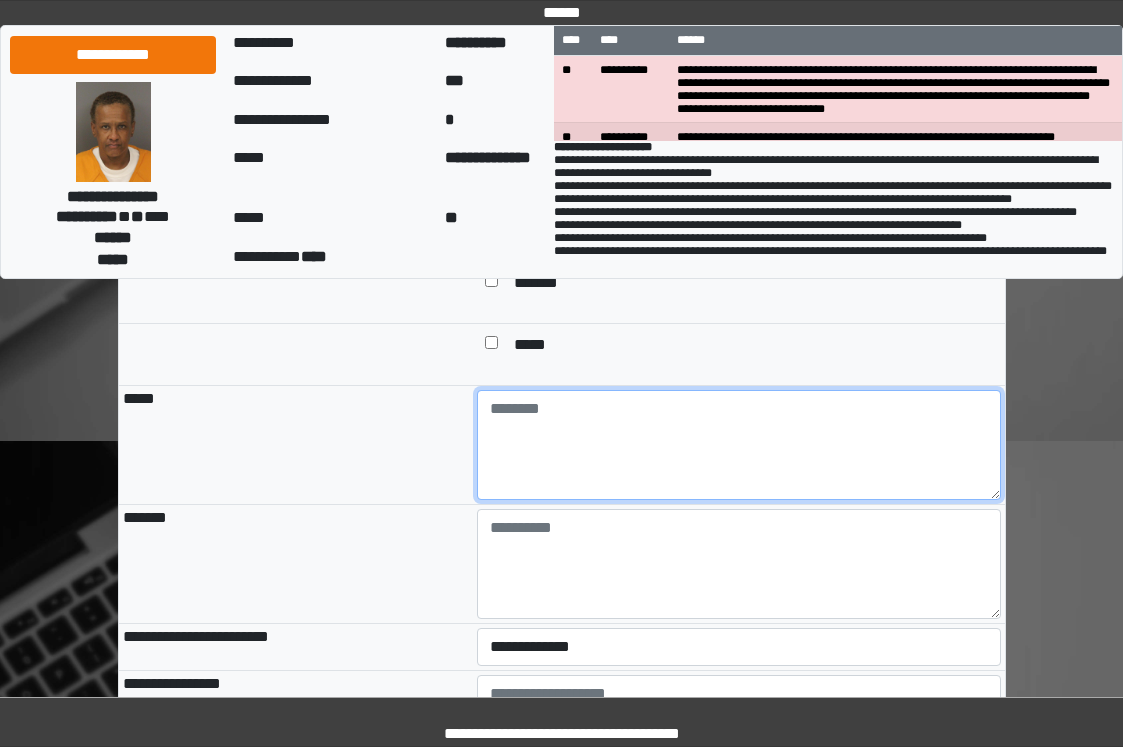 click at bounding box center (739, 445) 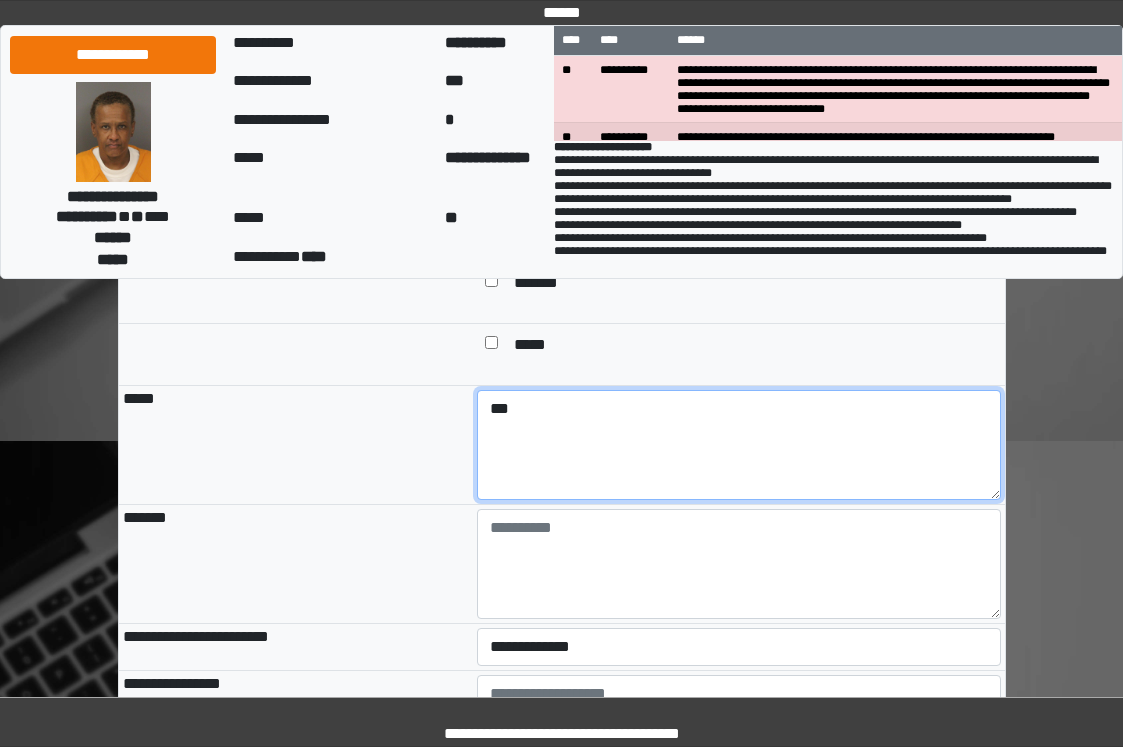 type on "***" 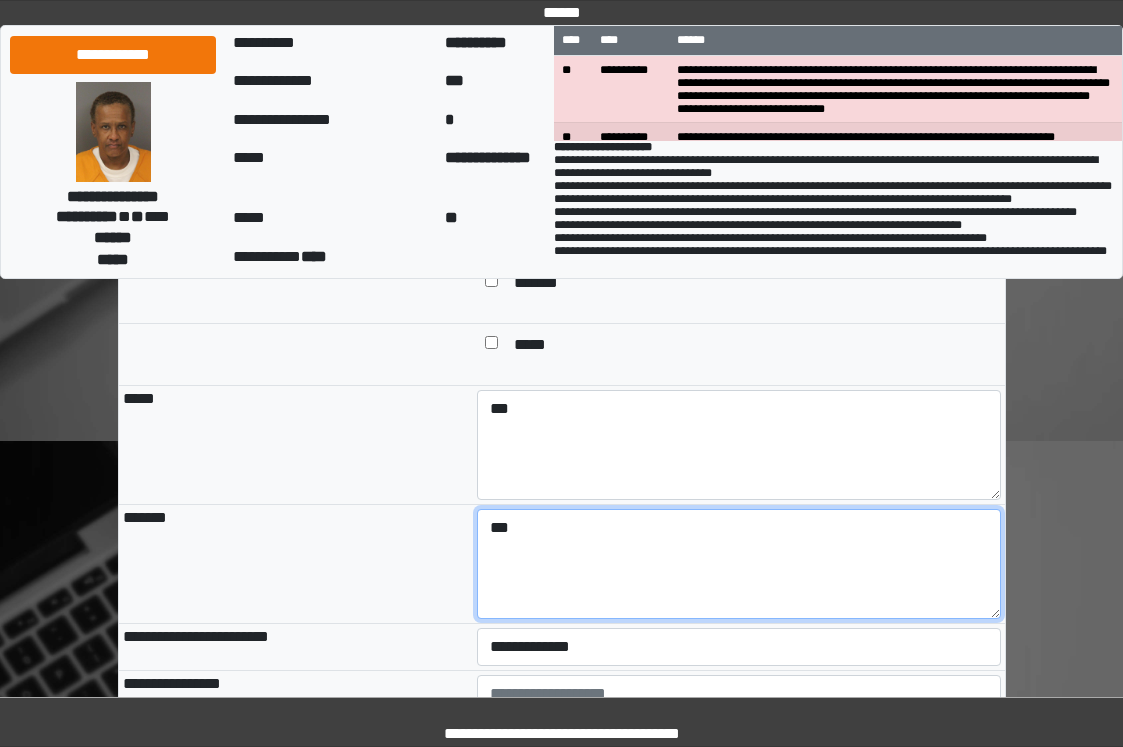 type on "***" 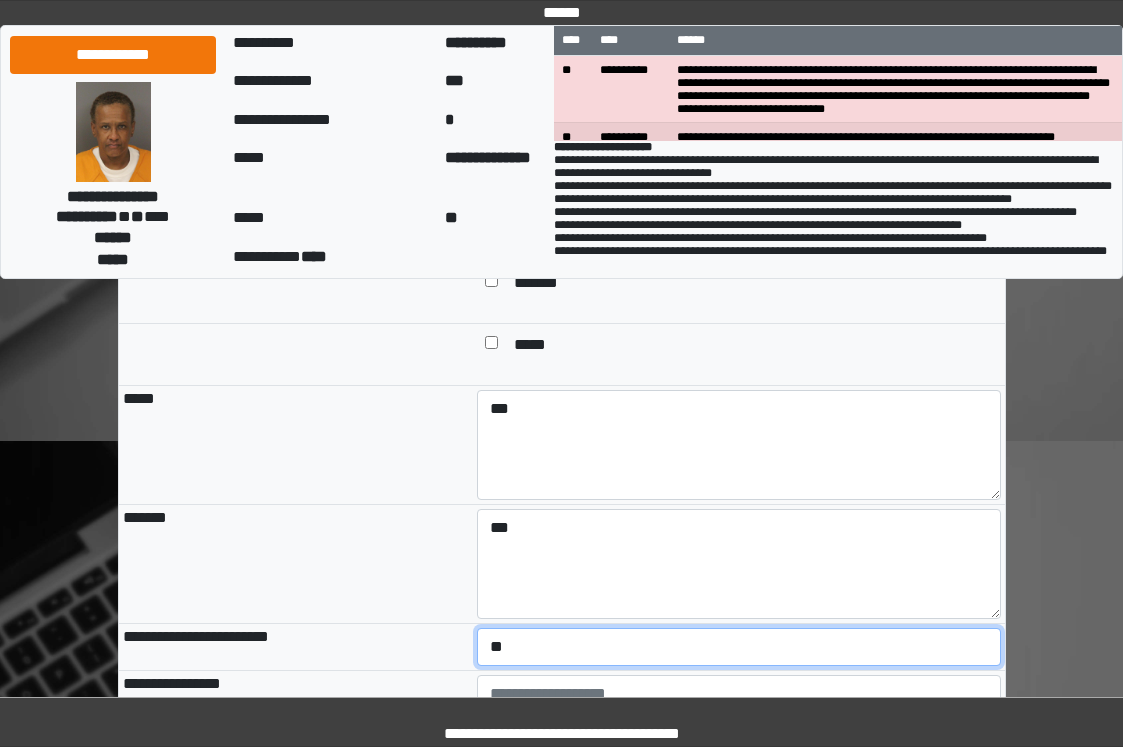 select on "*" 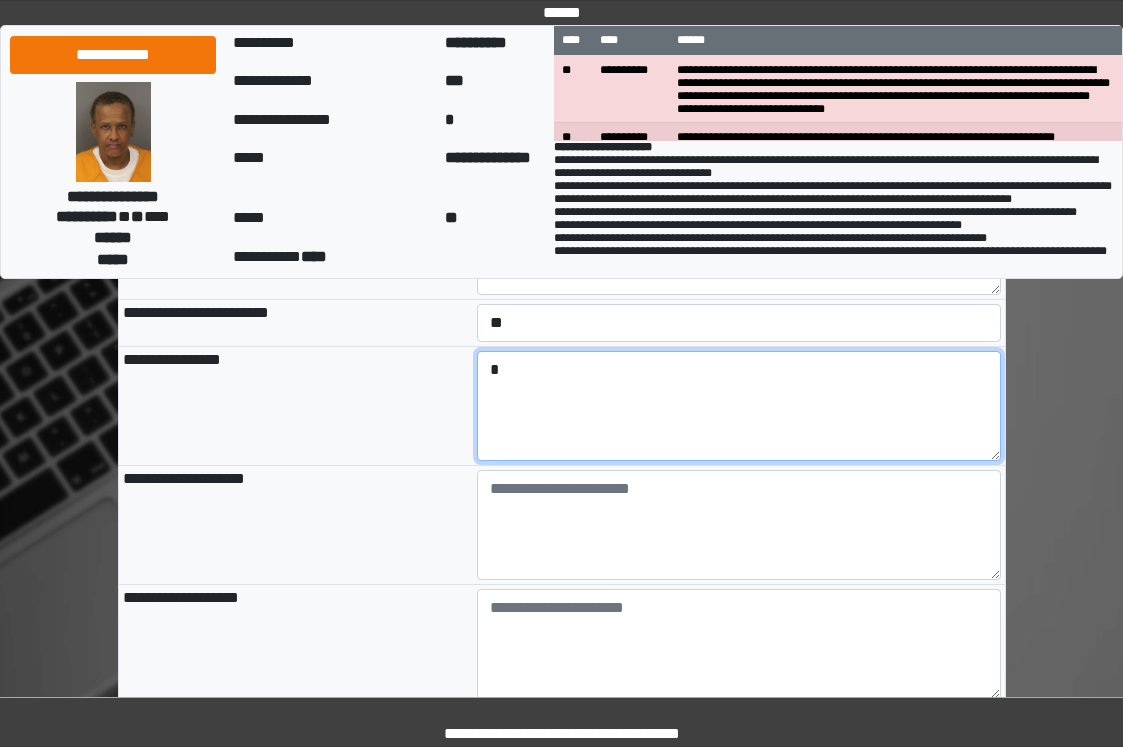 scroll, scrollTop: 2198, scrollLeft: 0, axis: vertical 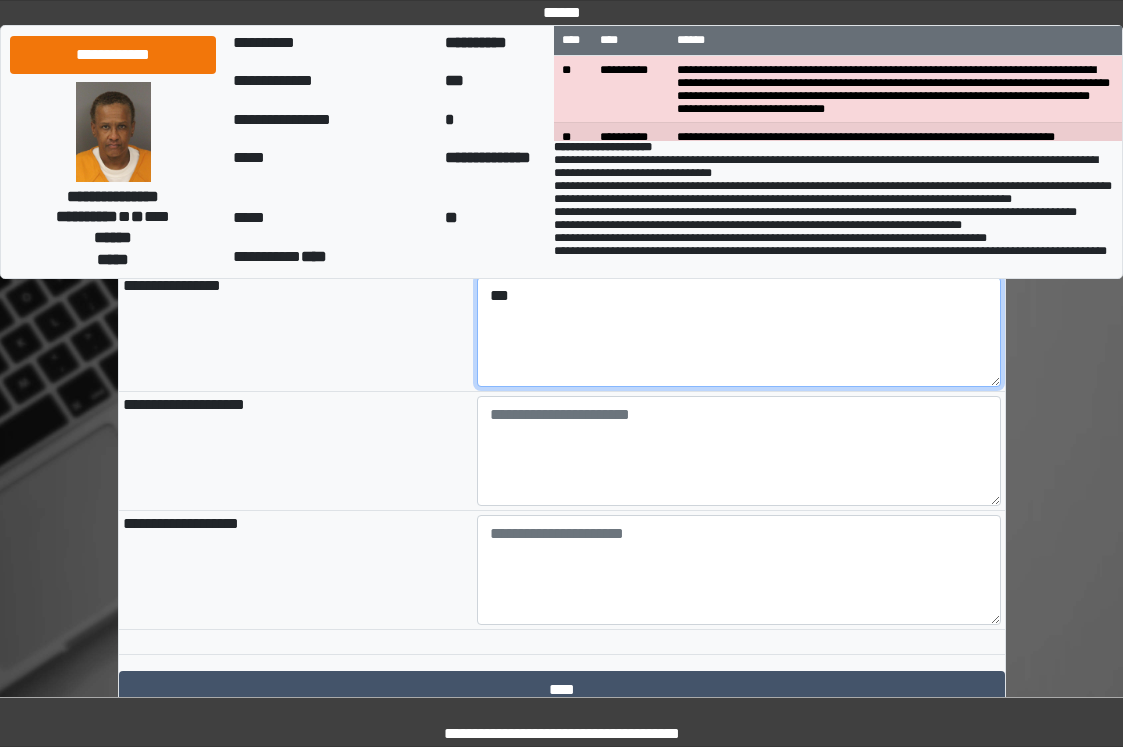 type on "***" 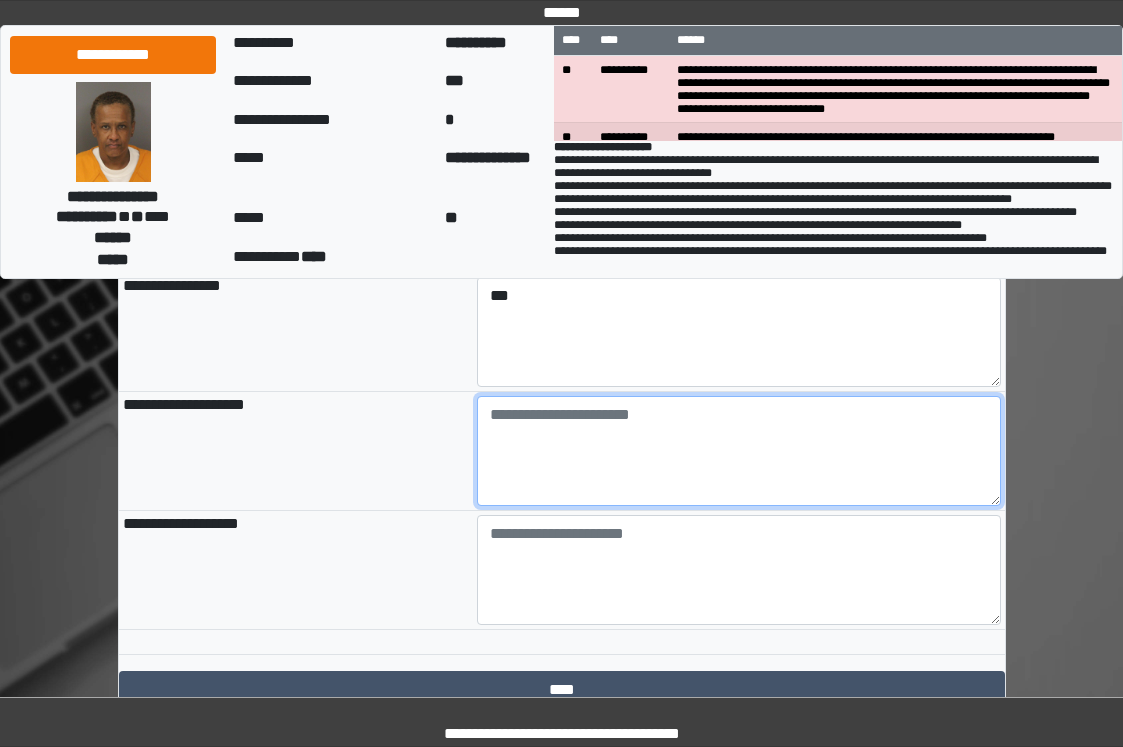 paste on "**********" 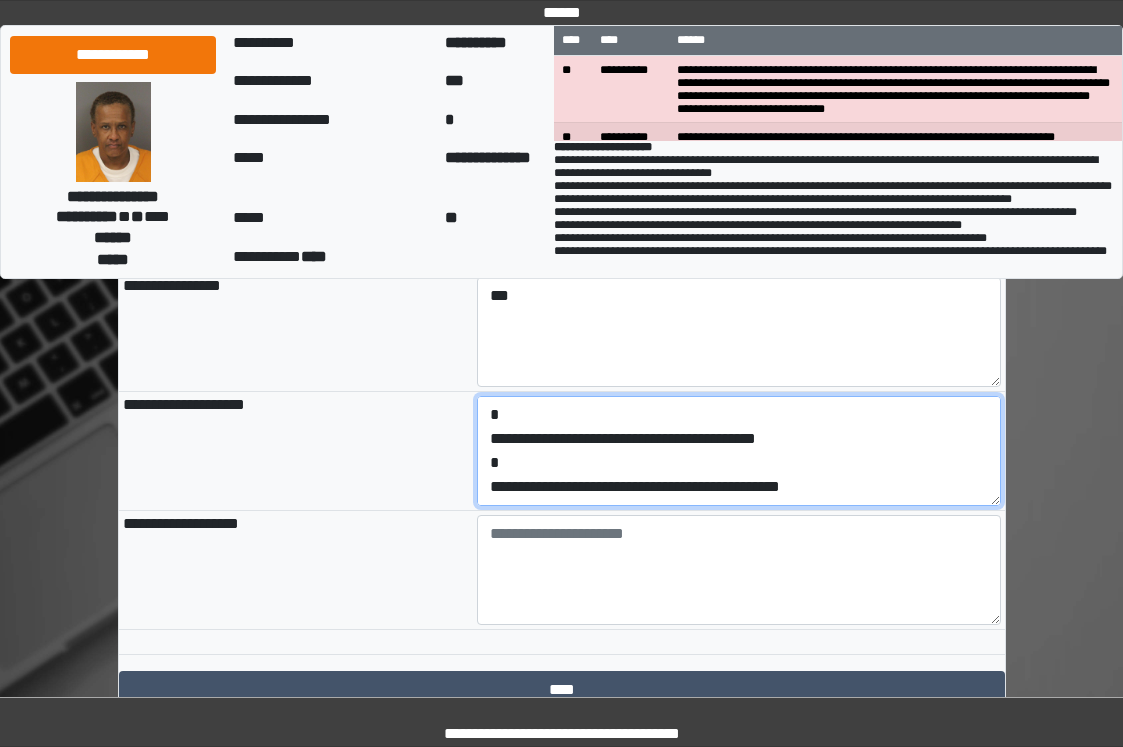 scroll, scrollTop: 120, scrollLeft: 0, axis: vertical 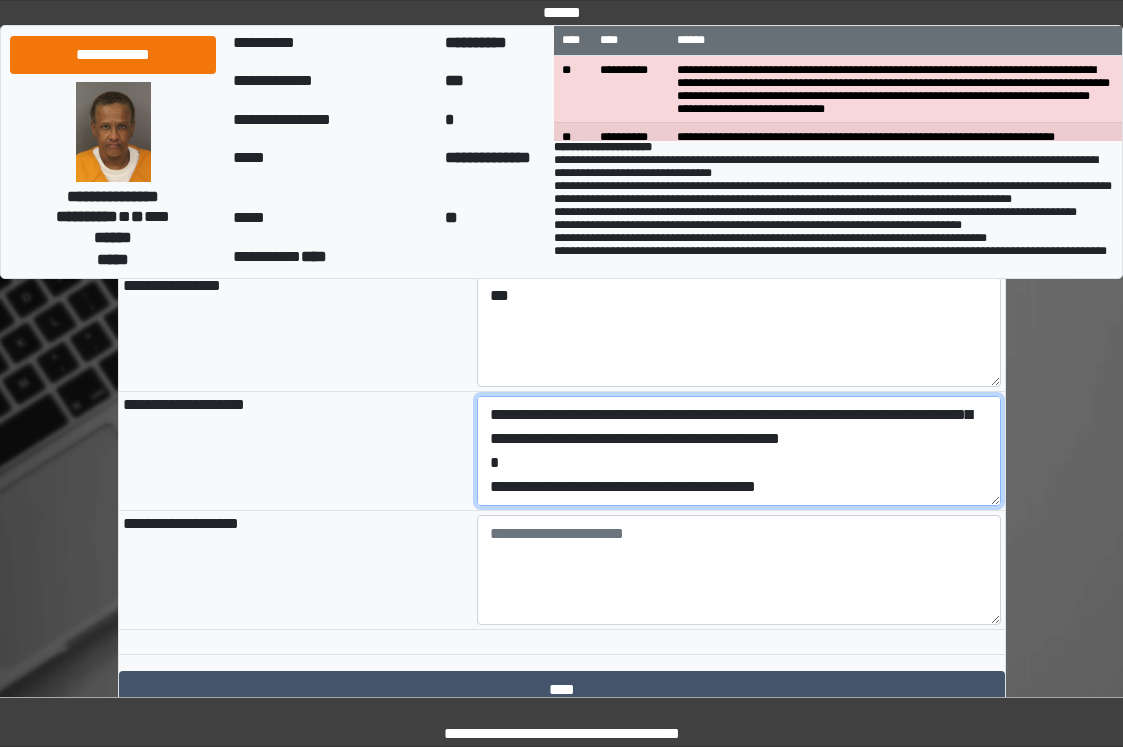 type on "**********" 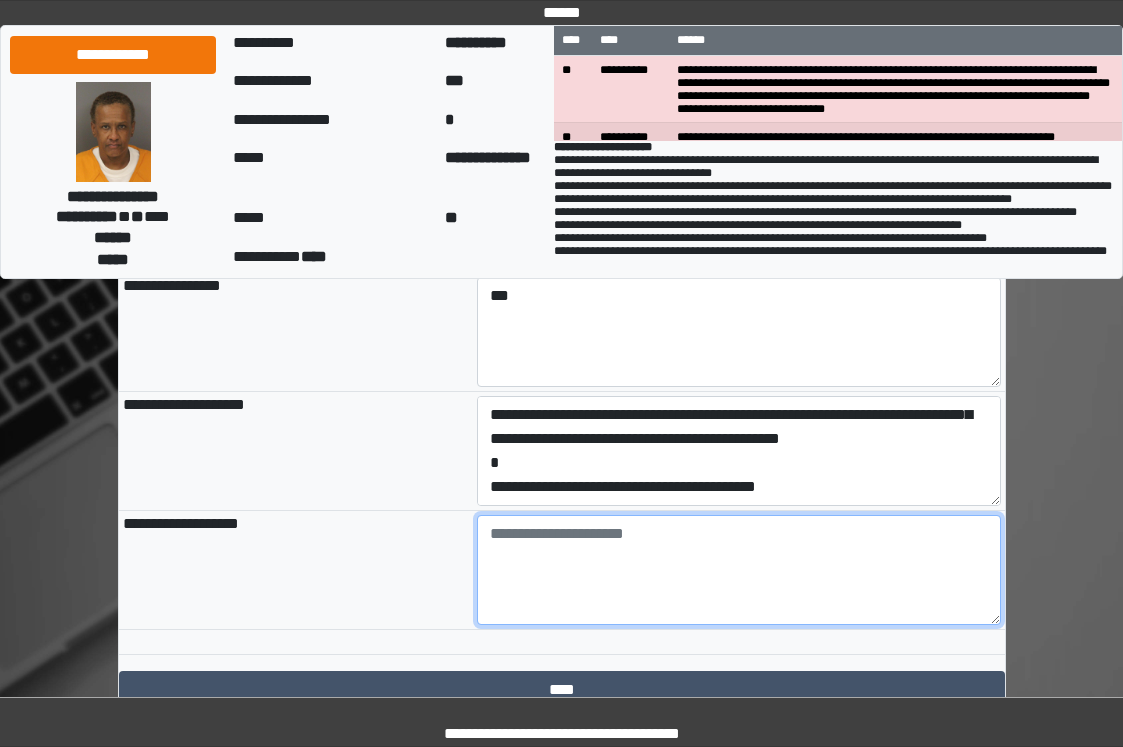 click at bounding box center (739, 570) 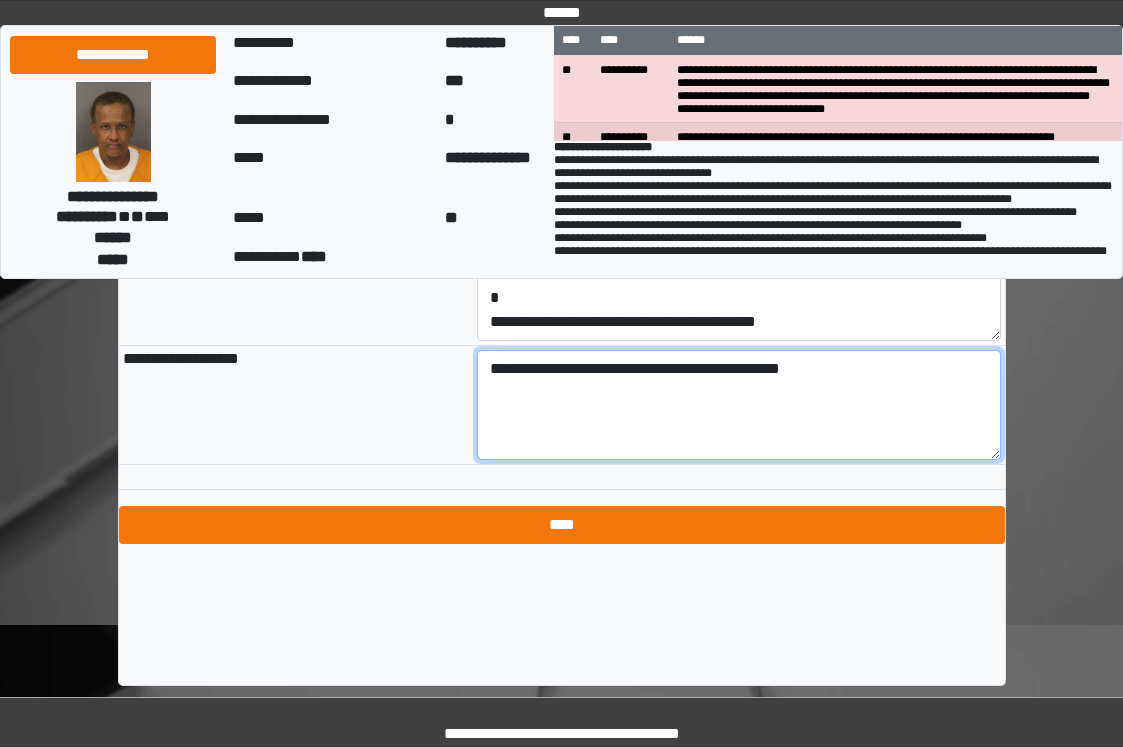 scroll, scrollTop: 2366, scrollLeft: 0, axis: vertical 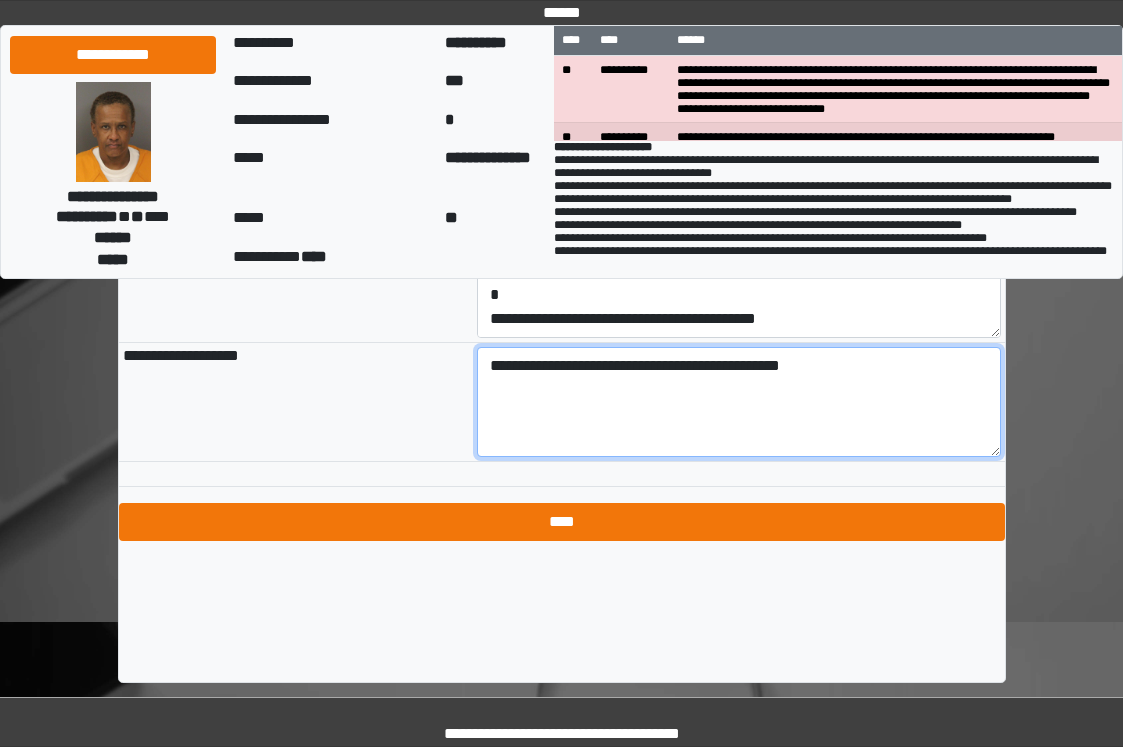 type on "**********" 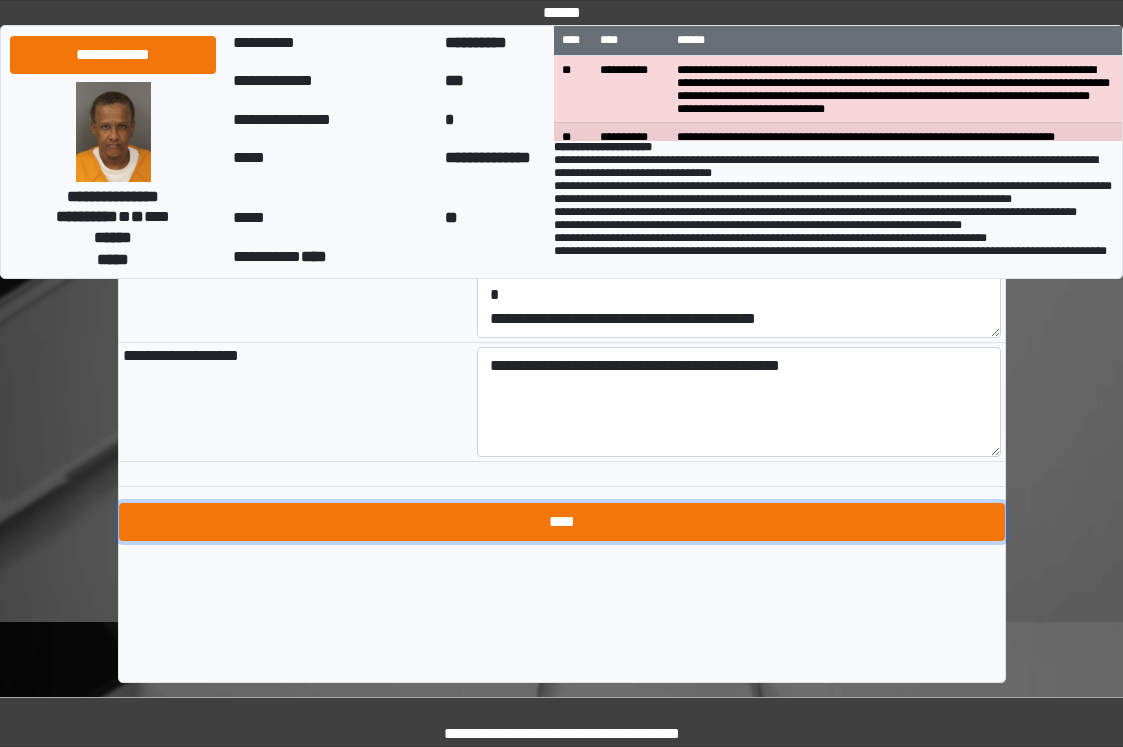 click on "****" at bounding box center [562, 522] 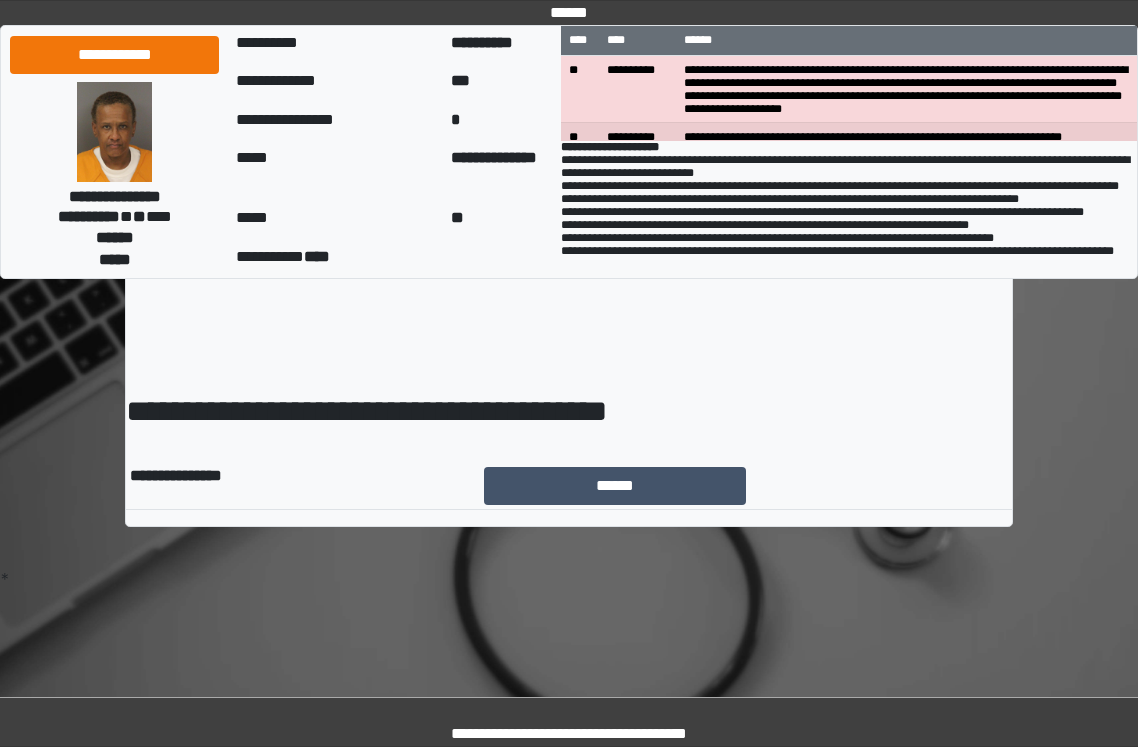scroll, scrollTop: 0, scrollLeft: 0, axis: both 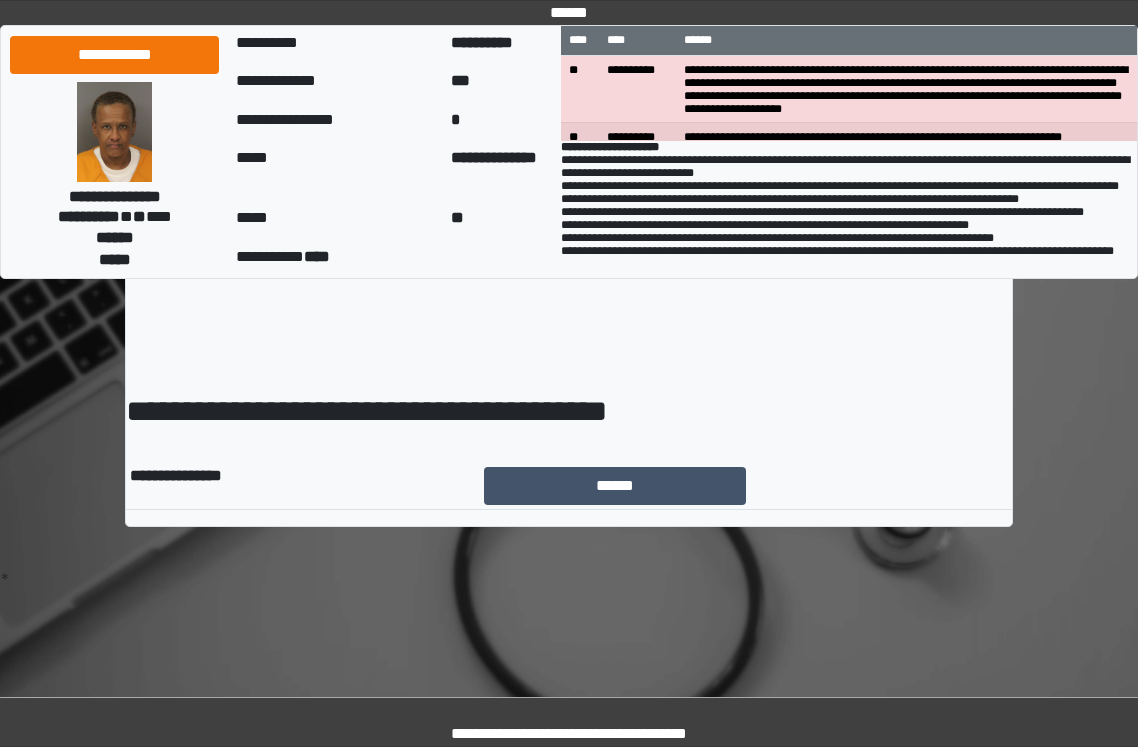 click on "**********" at bounding box center [569, 307] 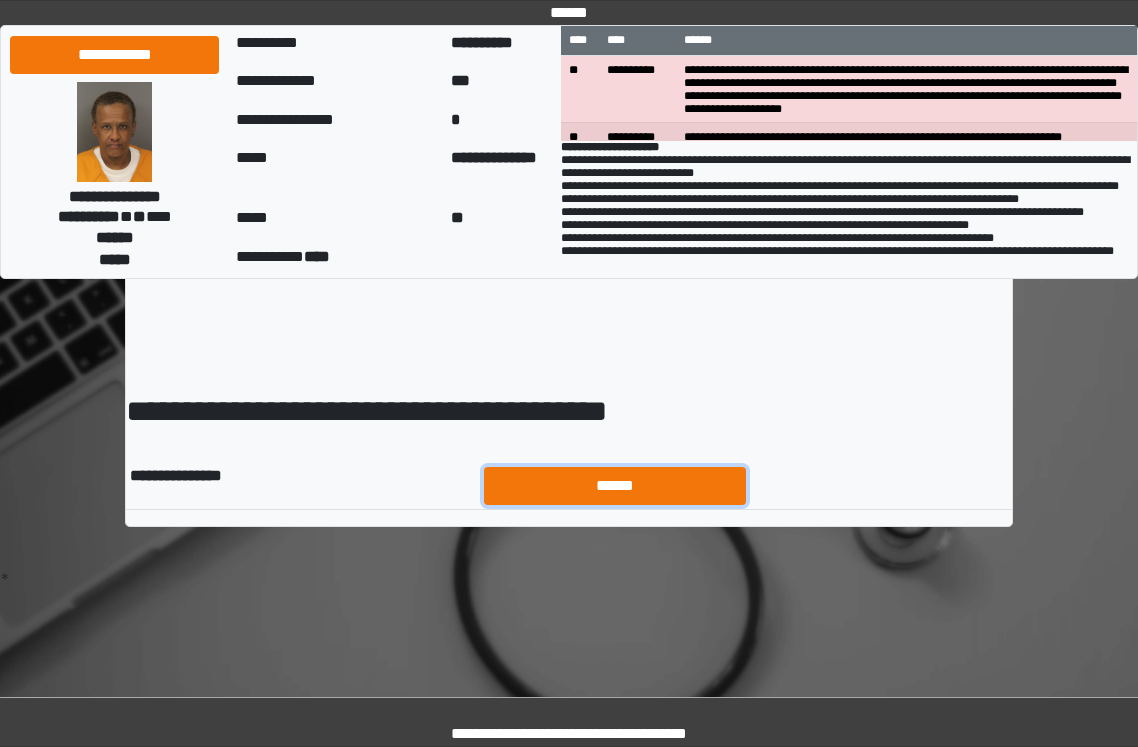 click on "******" at bounding box center [615, 486] 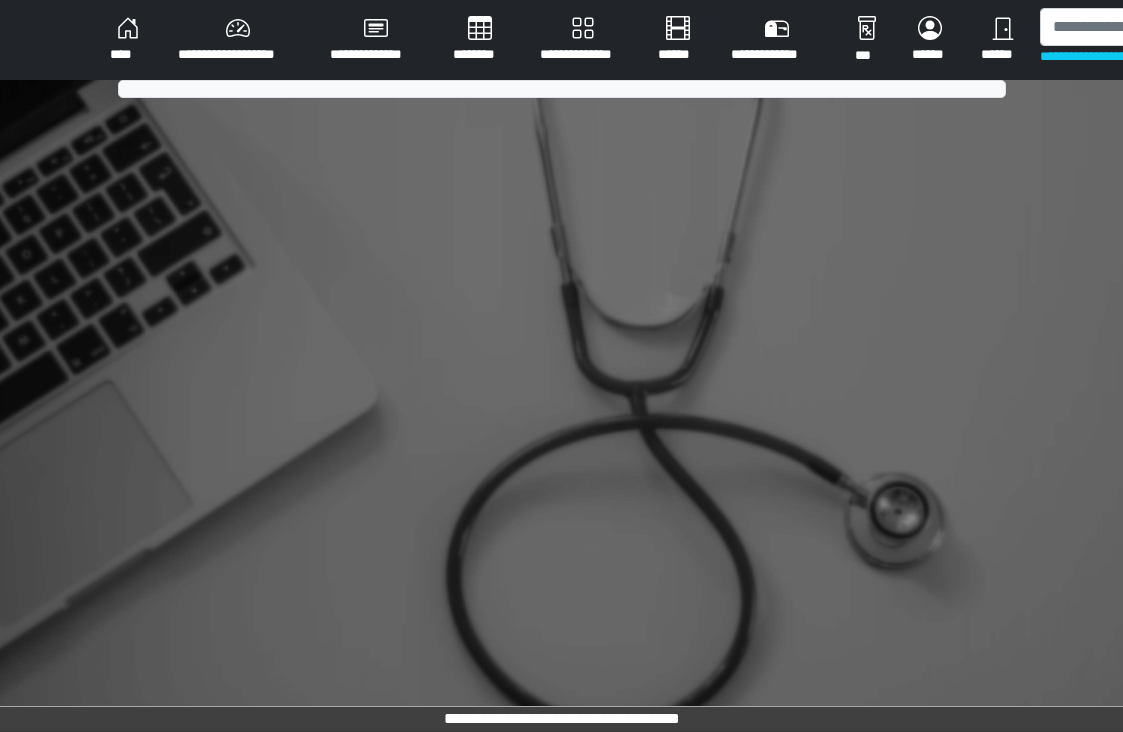 scroll, scrollTop: 0, scrollLeft: 0, axis: both 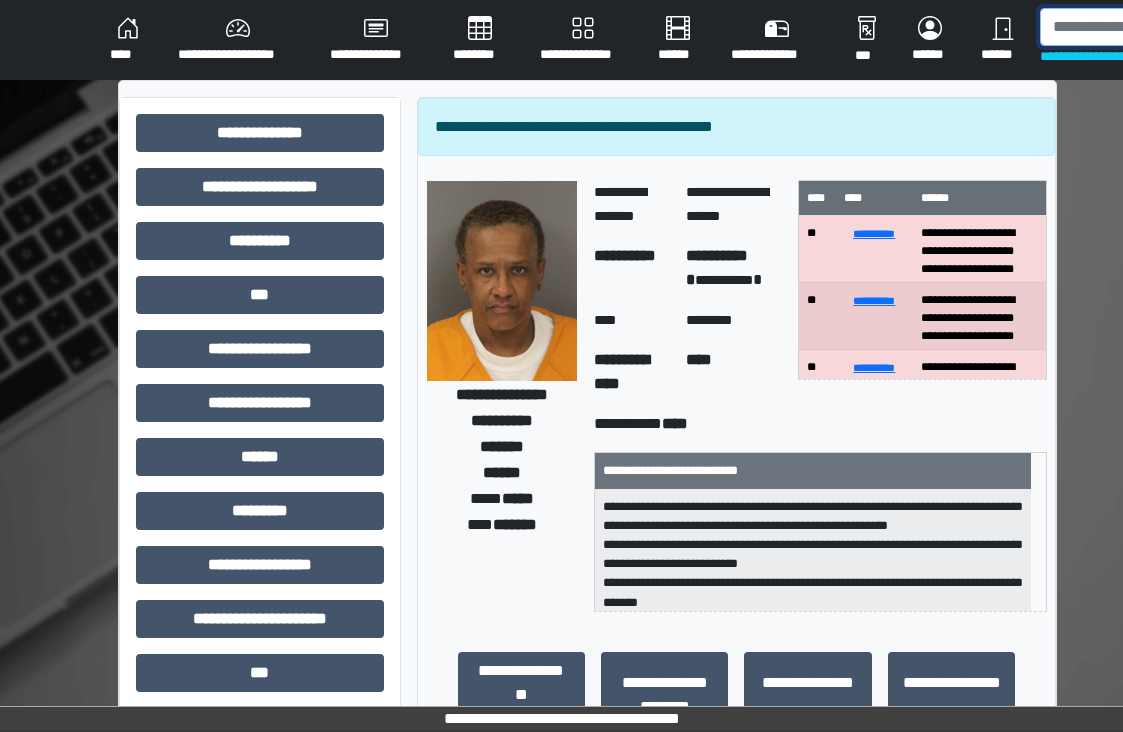 click at bounding box center (1143, 27) 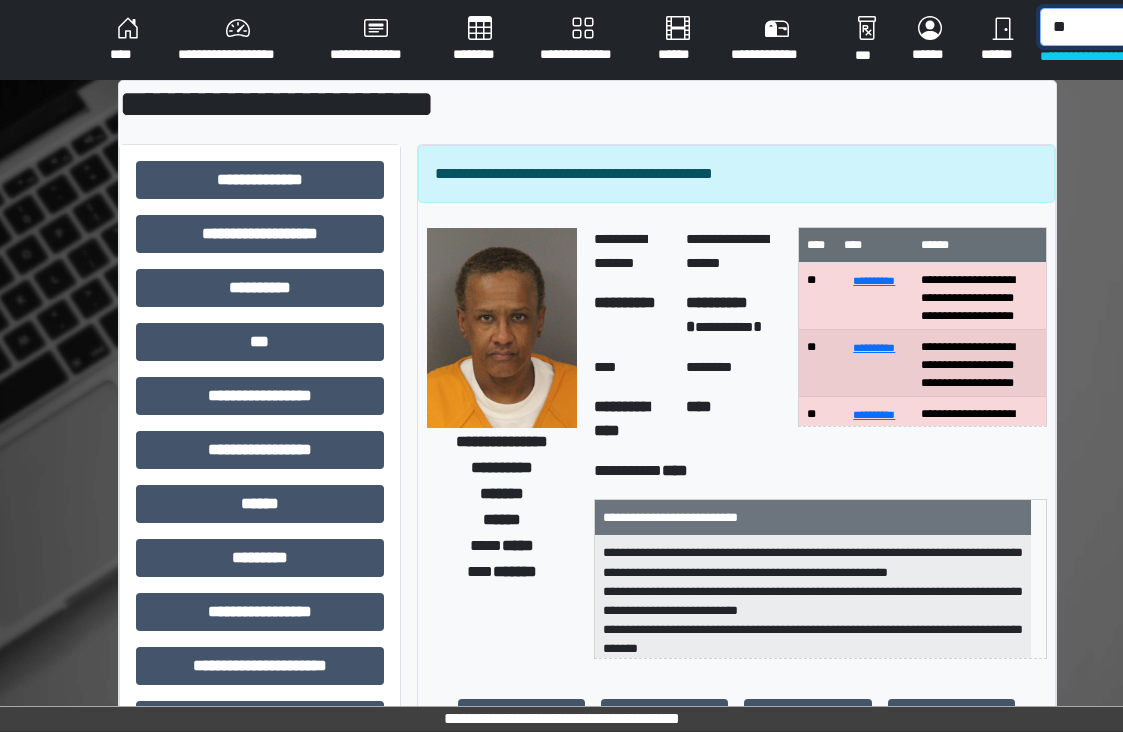 type on "*" 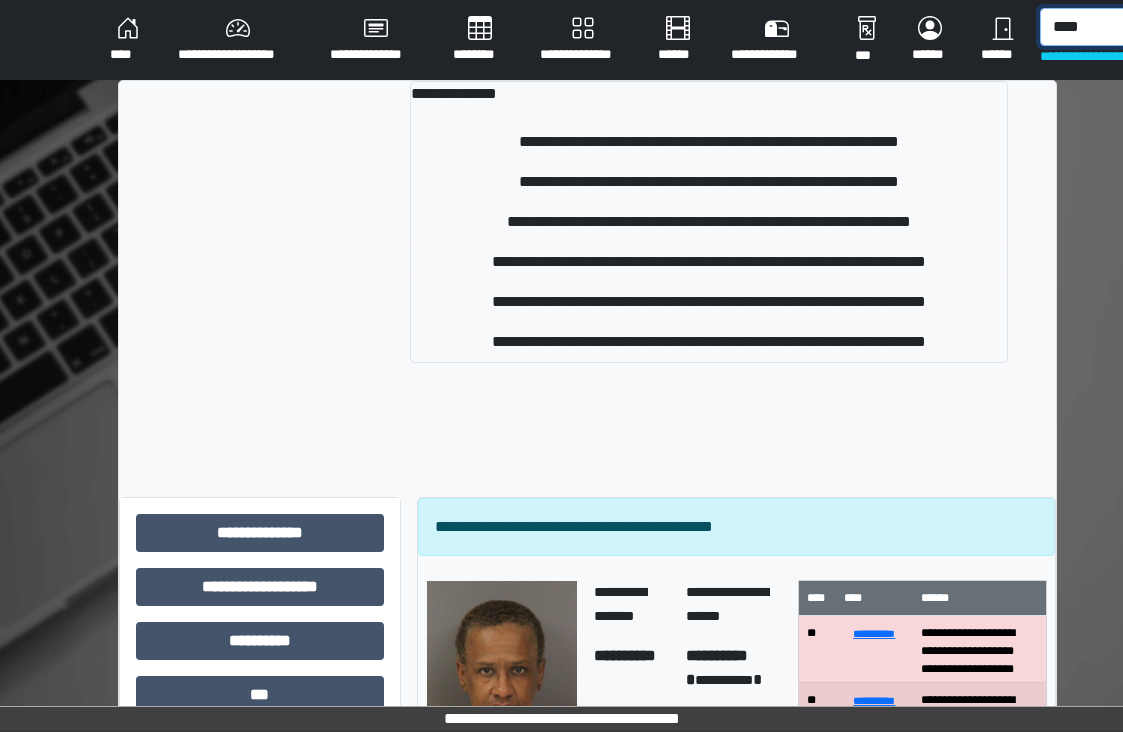type on "****" 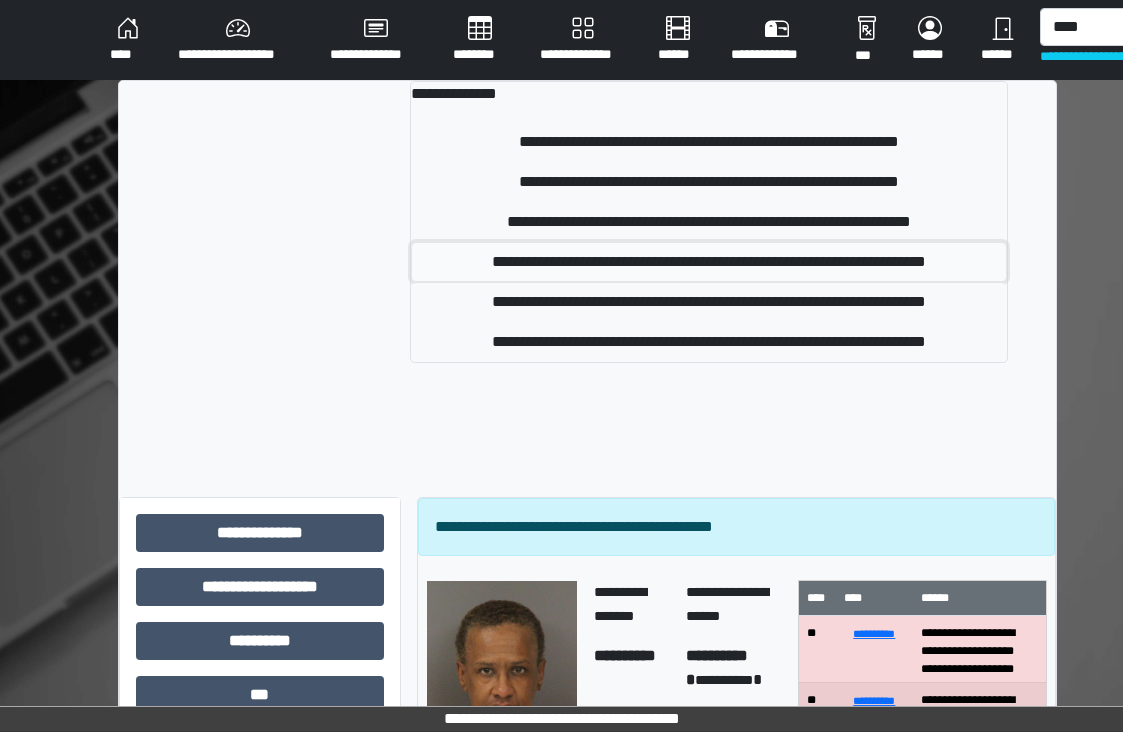 click on "**********" at bounding box center (709, 262) 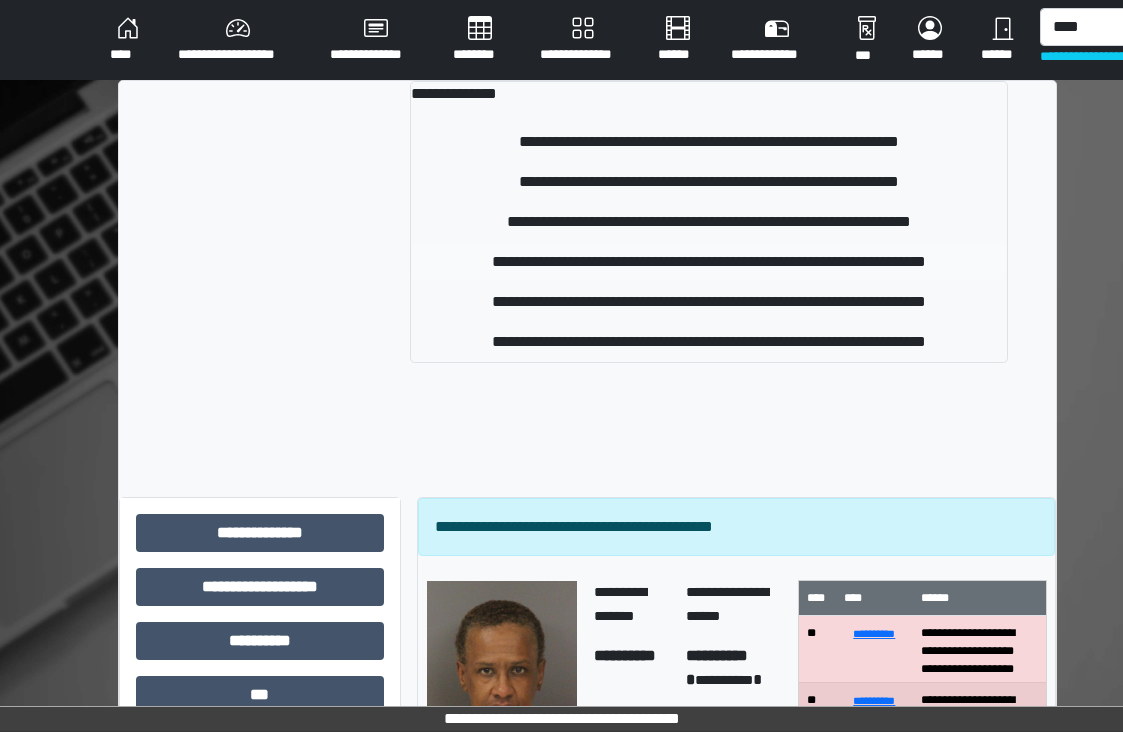 type 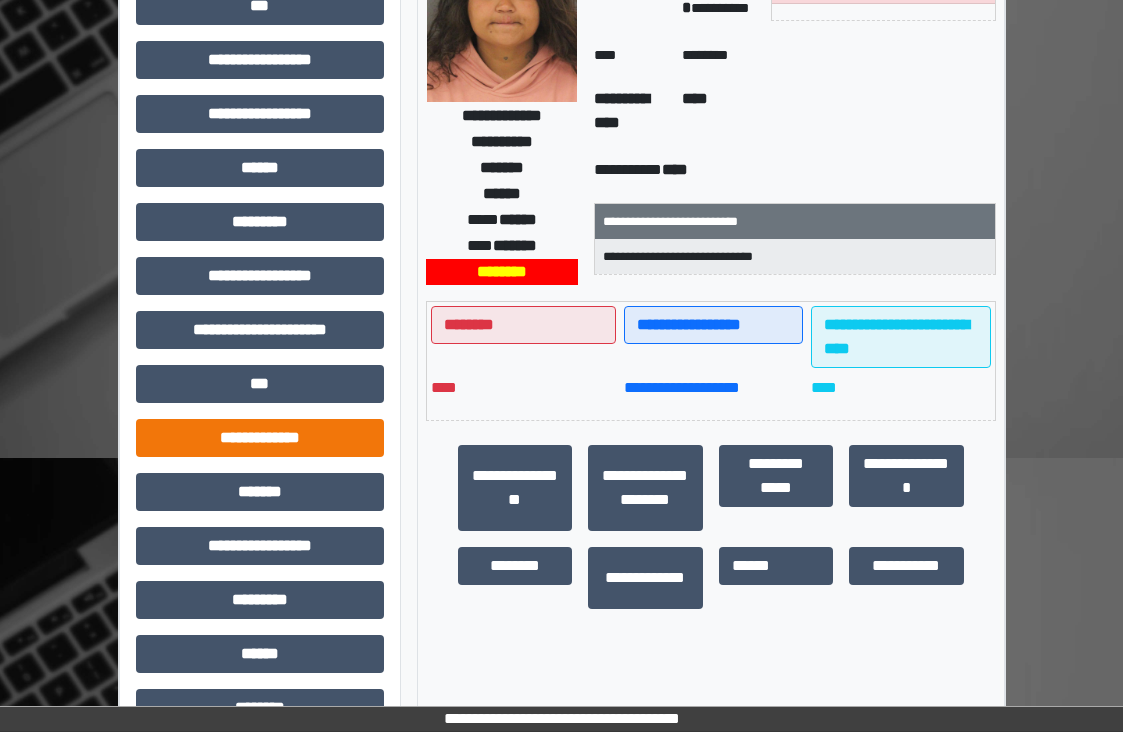 scroll, scrollTop: 300, scrollLeft: 0, axis: vertical 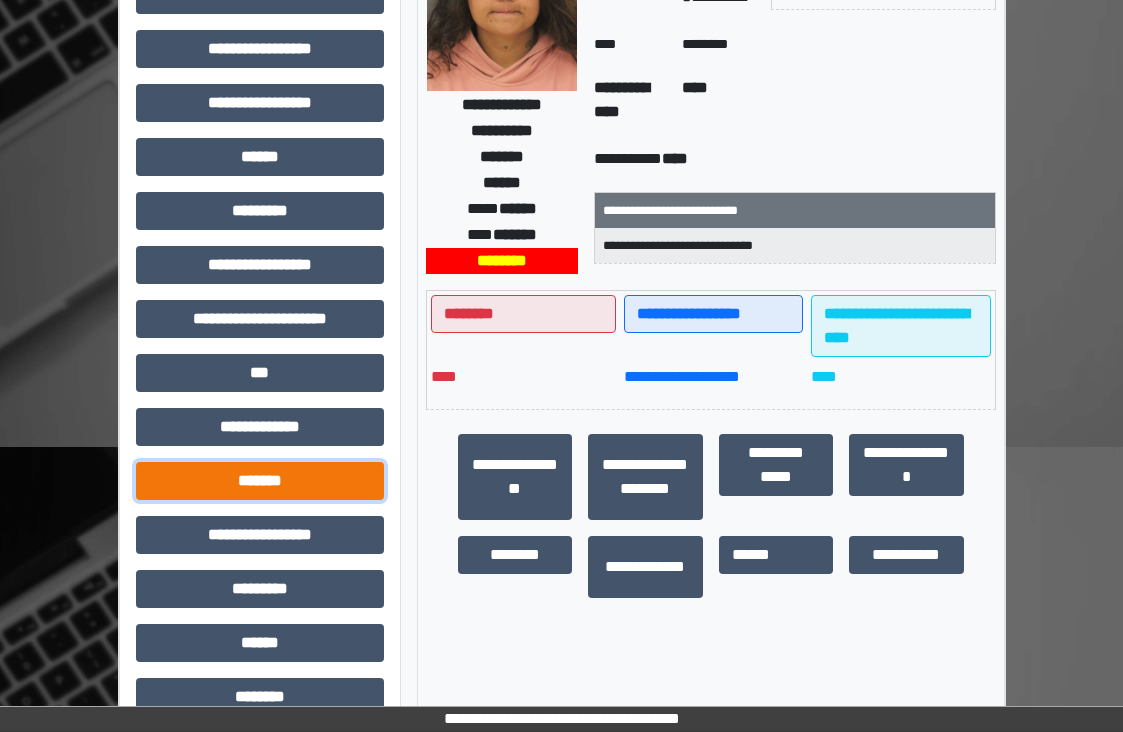 click on "*******" at bounding box center [260, 481] 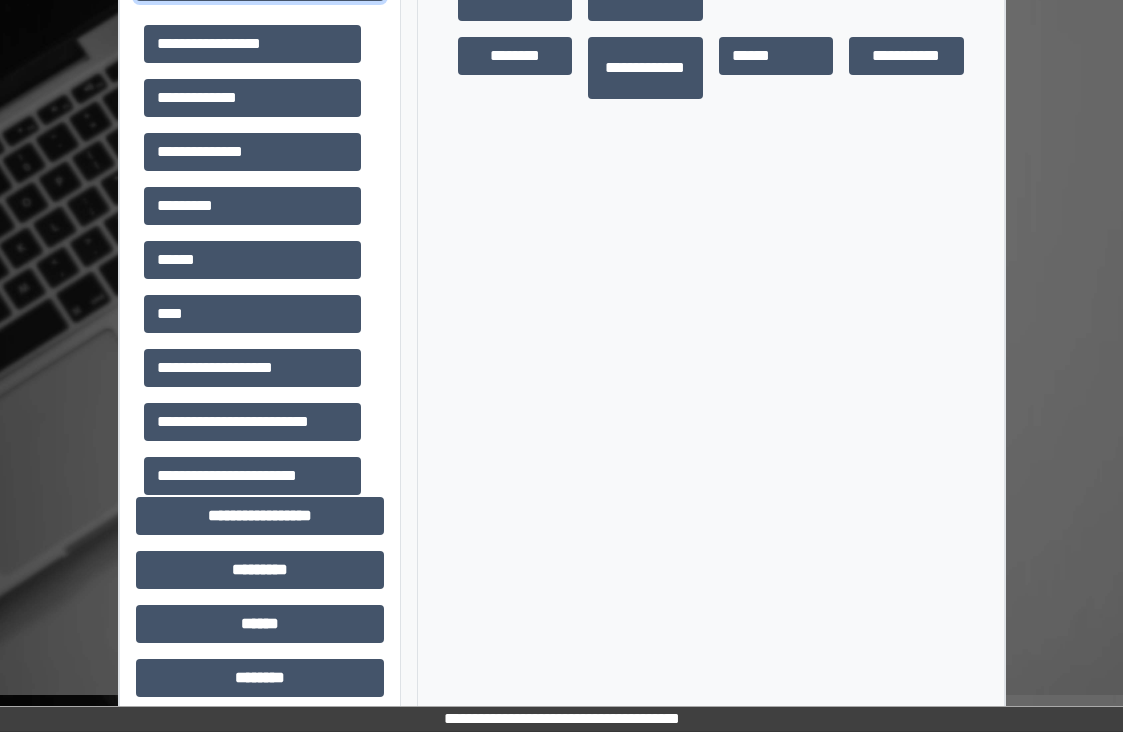 scroll, scrollTop: 800, scrollLeft: 0, axis: vertical 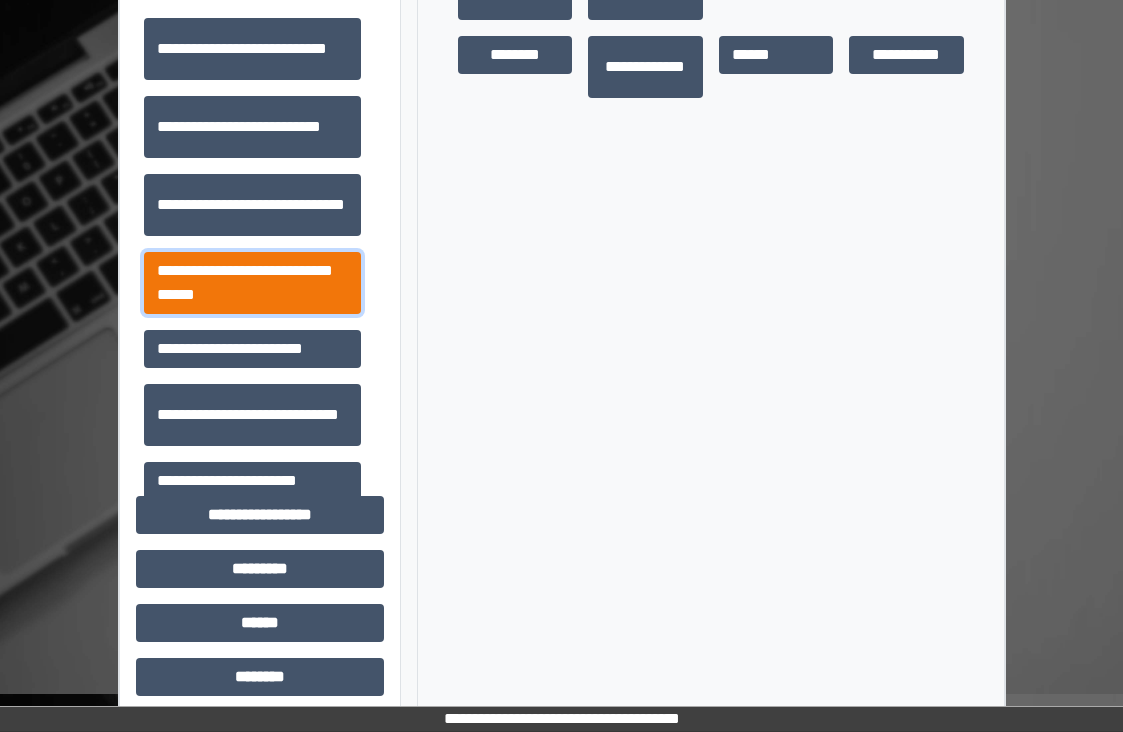 click on "**********" at bounding box center (252, 283) 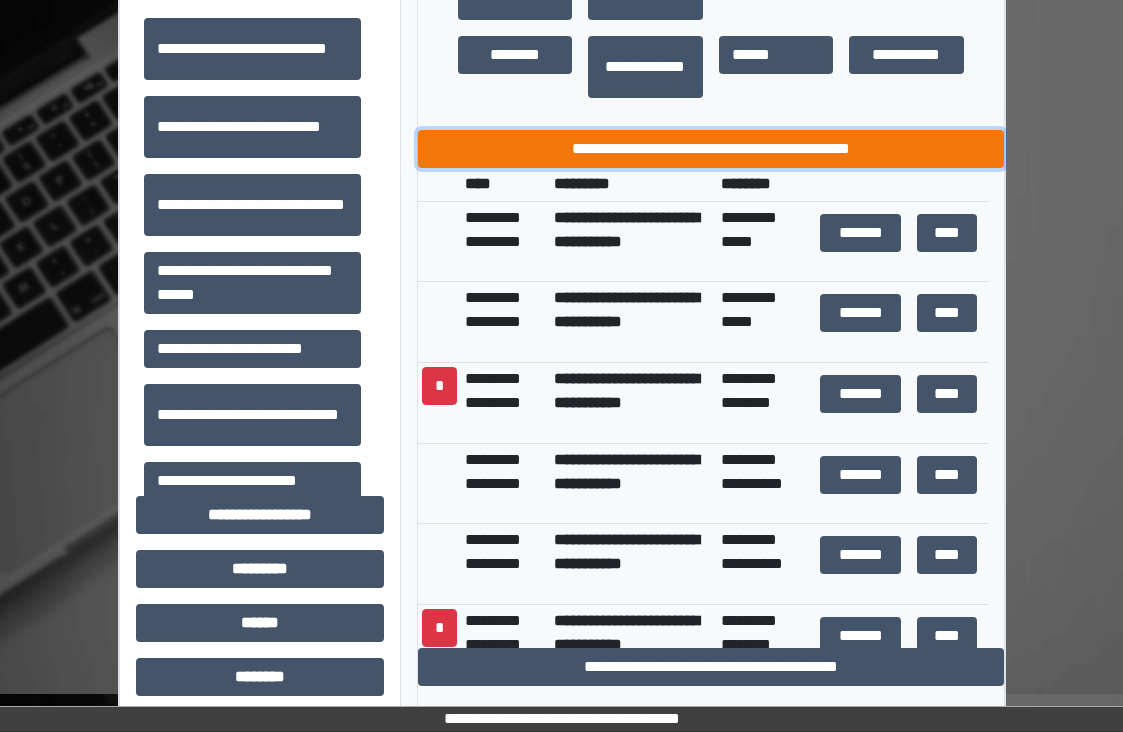 click on "**********" at bounding box center [711, 149] 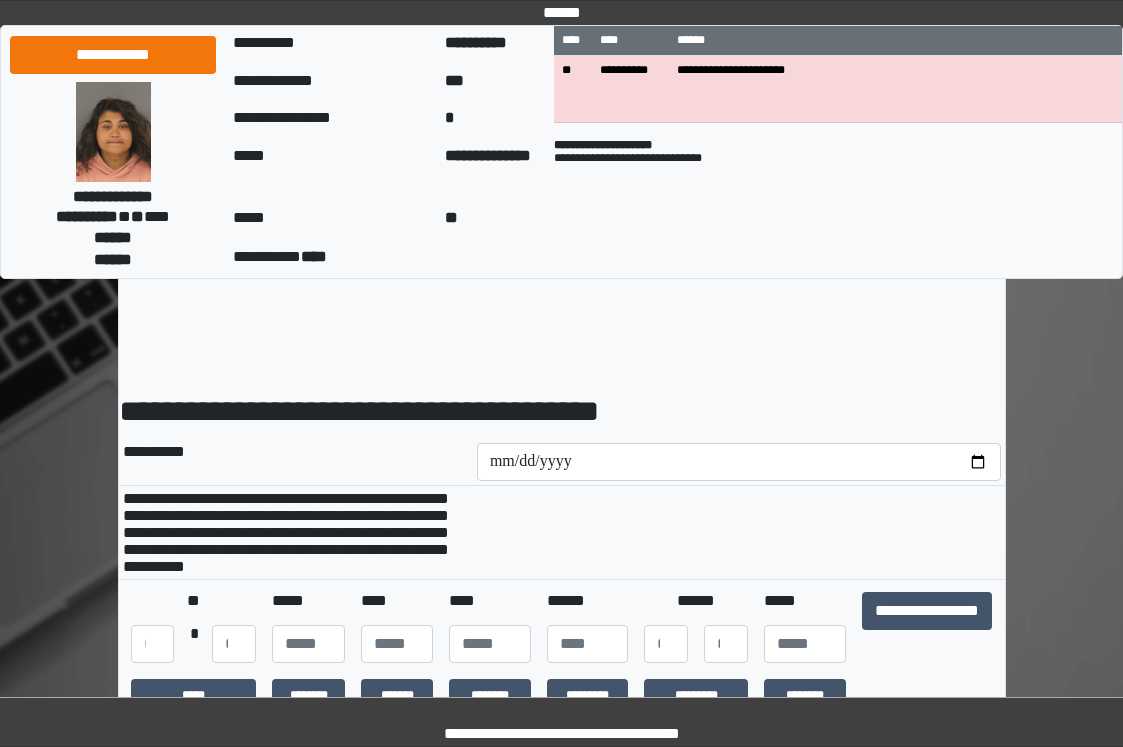 scroll, scrollTop: 0, scrollLeft: 0, axis: both 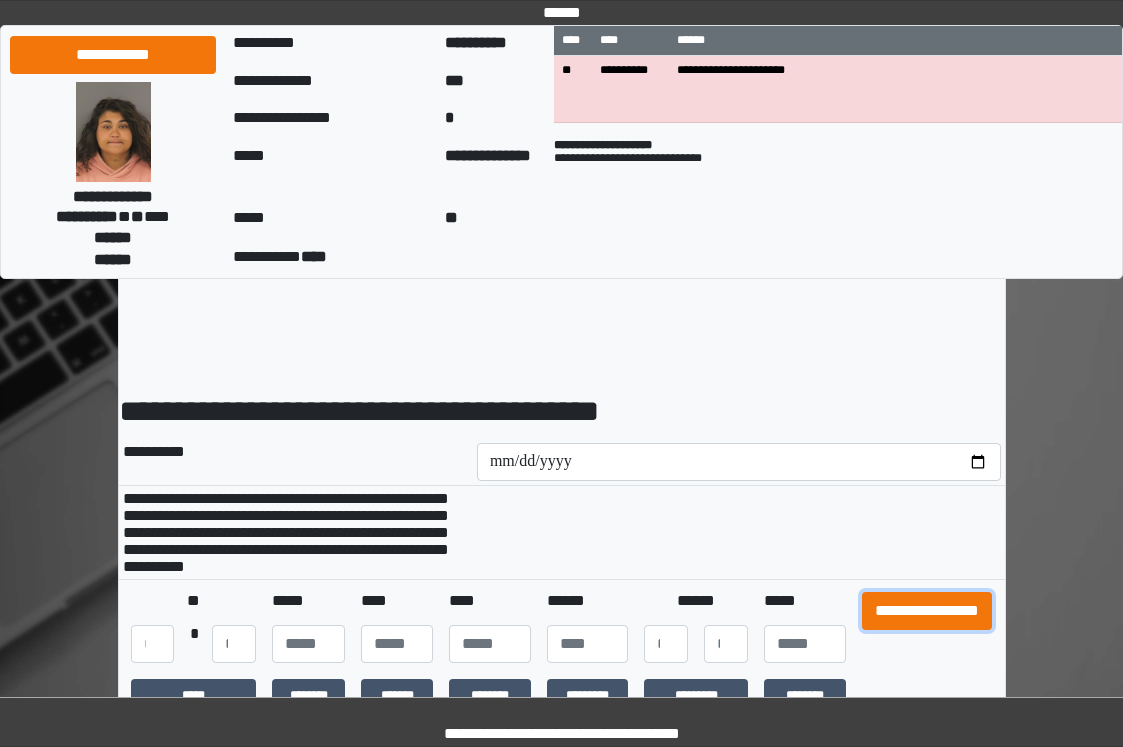 click on "**********" at bounding box center (927, 611) 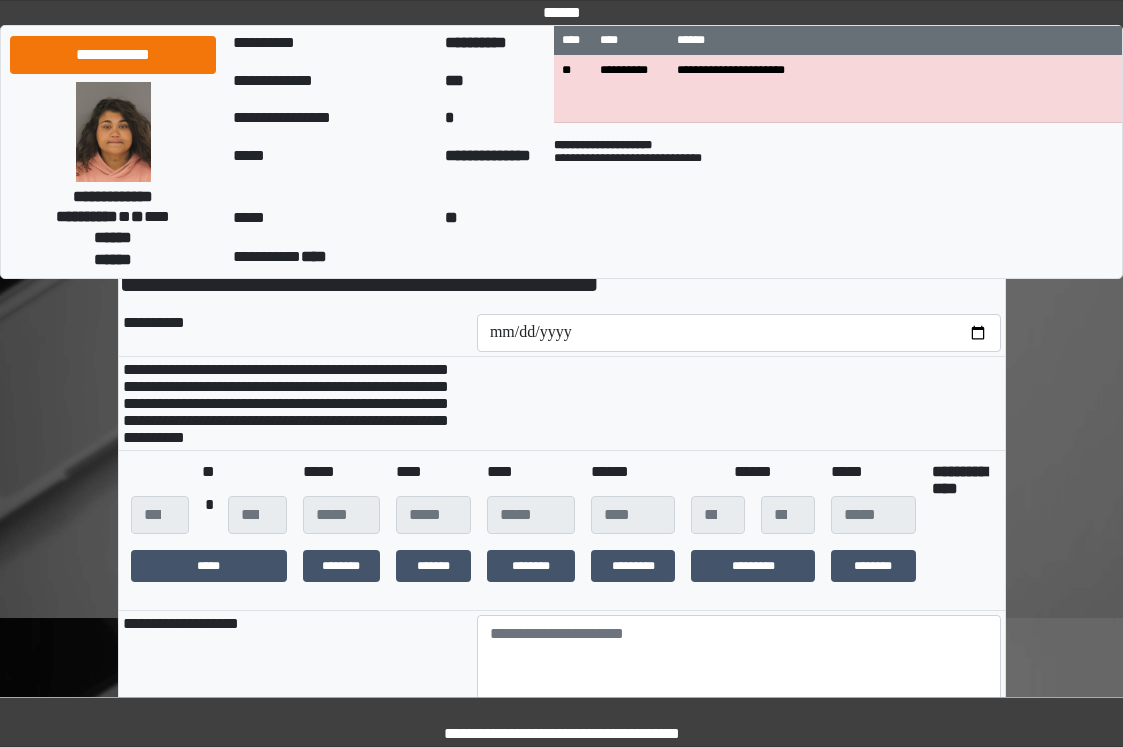 scroll, scrollTop: 300, scrollLeft: 0, axis: vertical 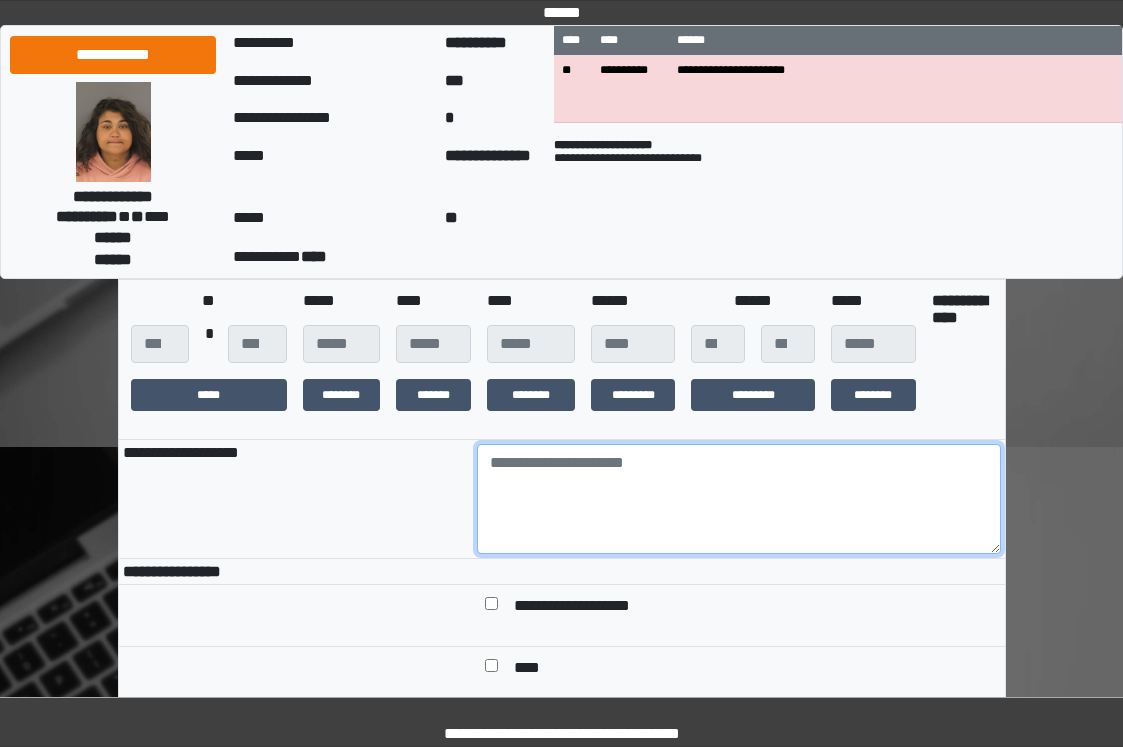 click at bounding box center [739, 499] 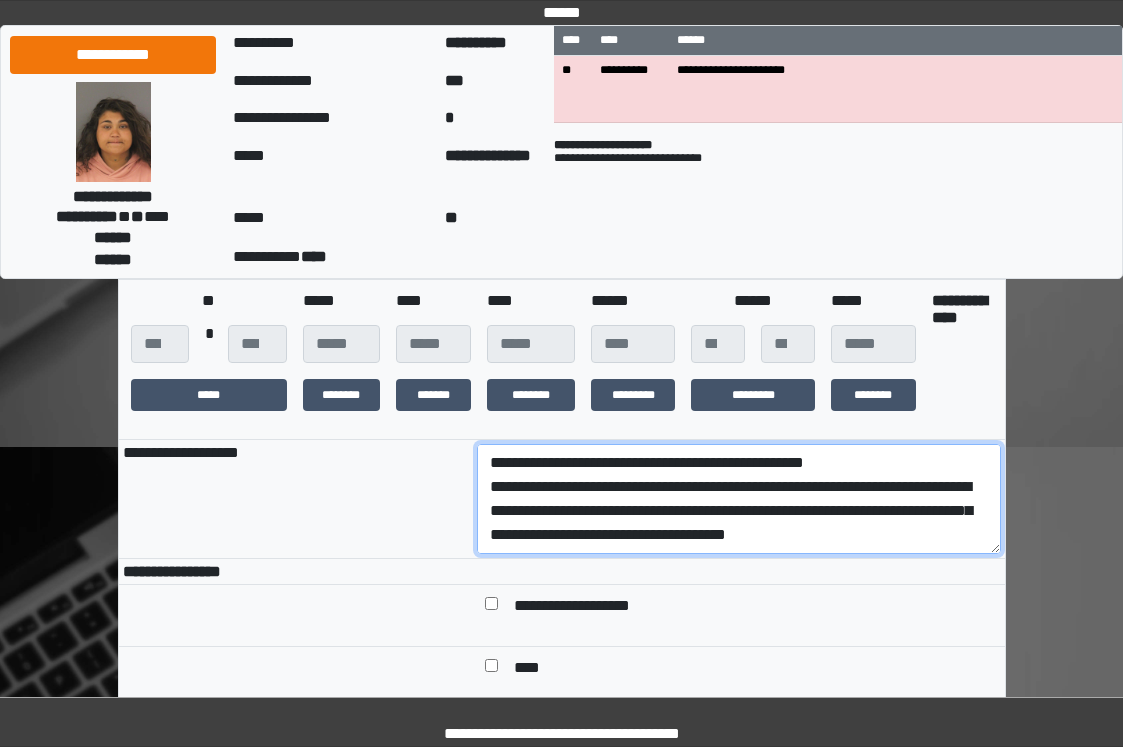 scroll, scrollTop: 136, scrollLeft: 0, axis: vertical 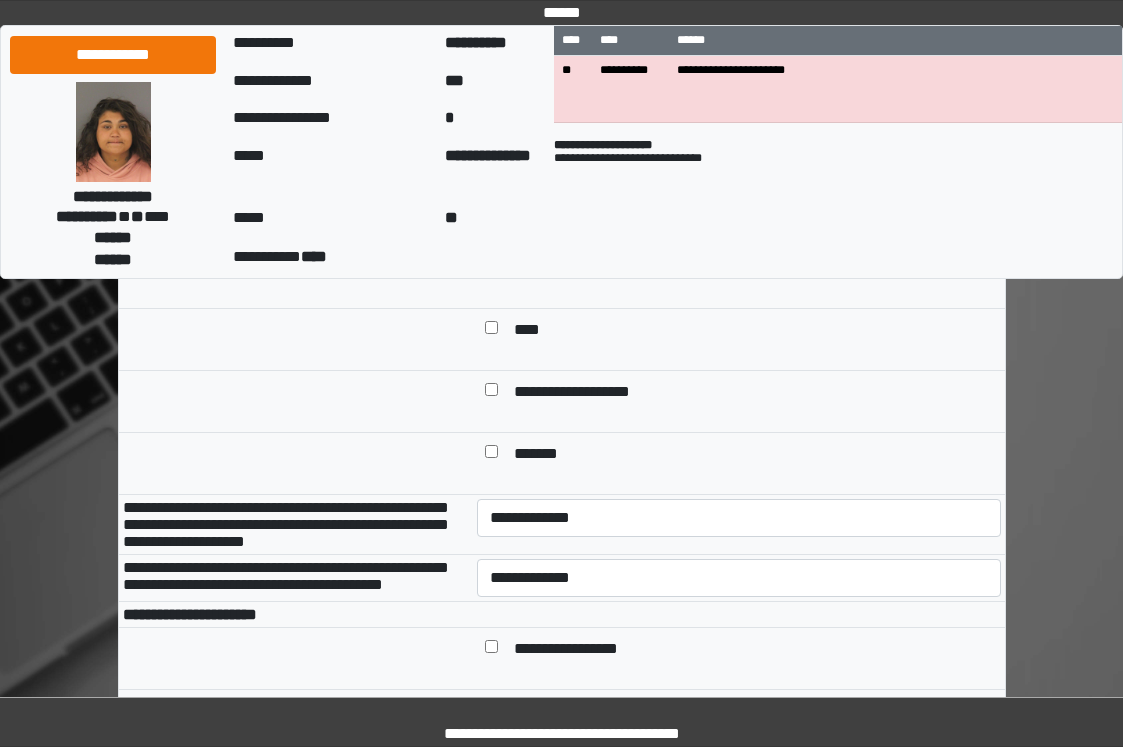 type on "**********" 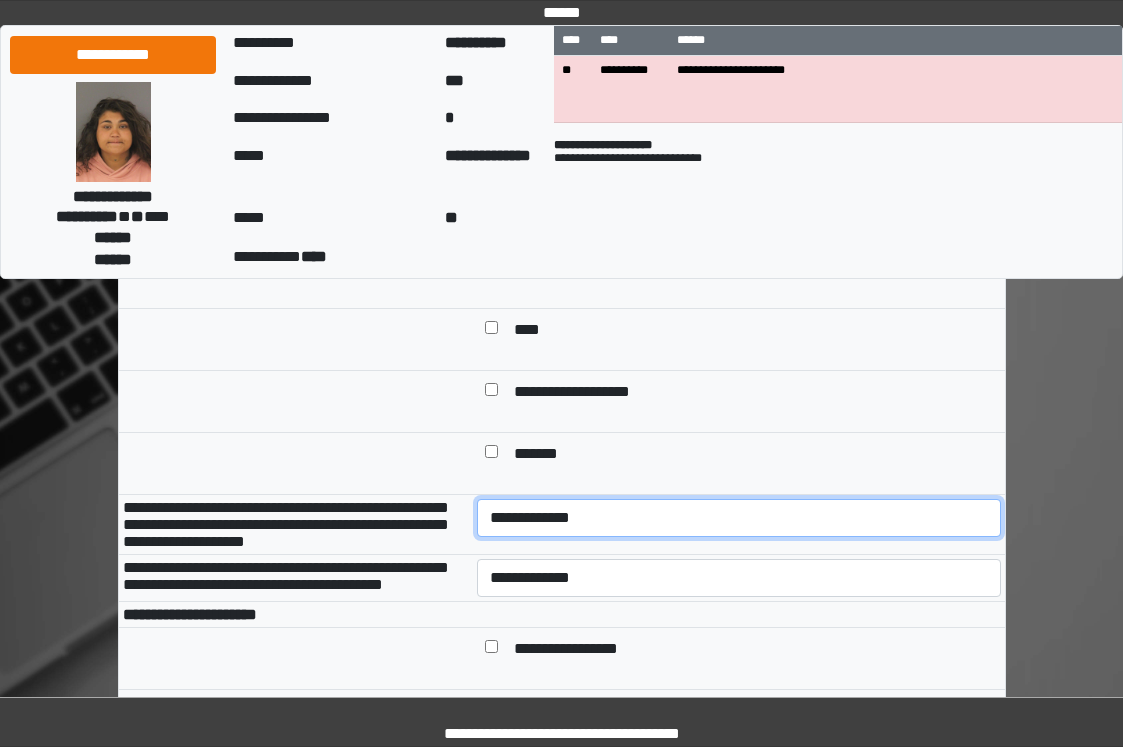drag, startPoint x: 583, startPoint y: 541, endPoint x: 586, endPoint y: 561, distance: 20.22375 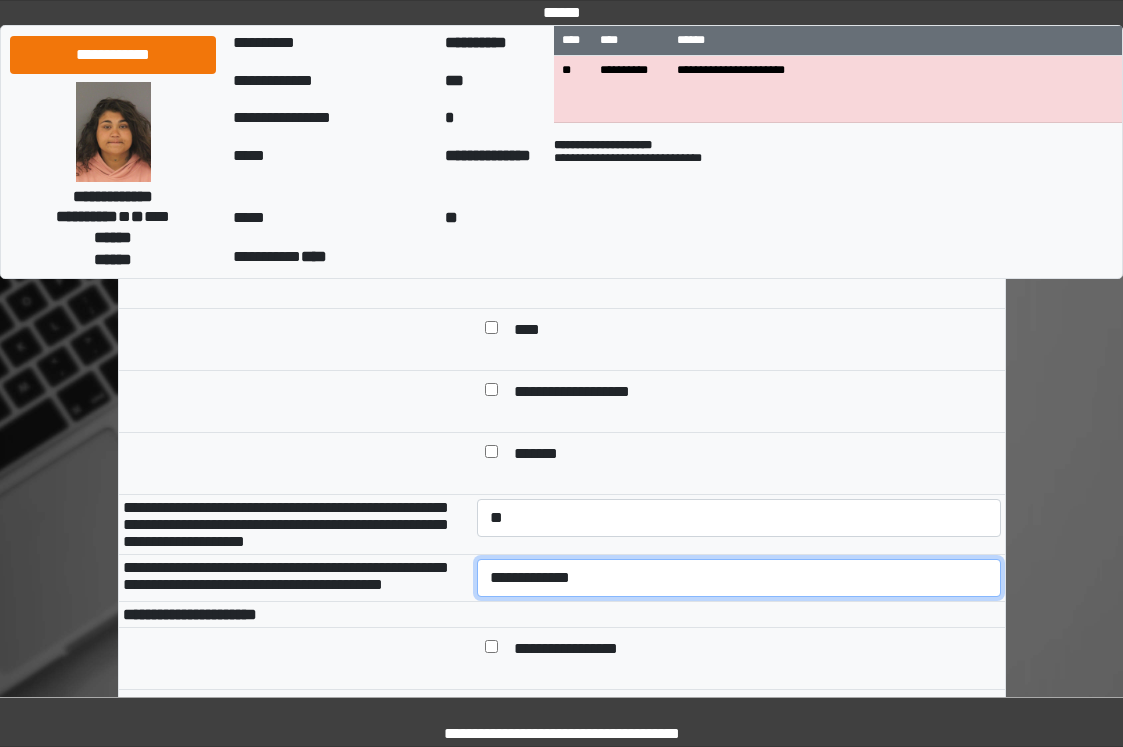 drag, startPoint x: 577, startPoint y: 615, endPoint x: 577, endPoint y: 629, distance: 14 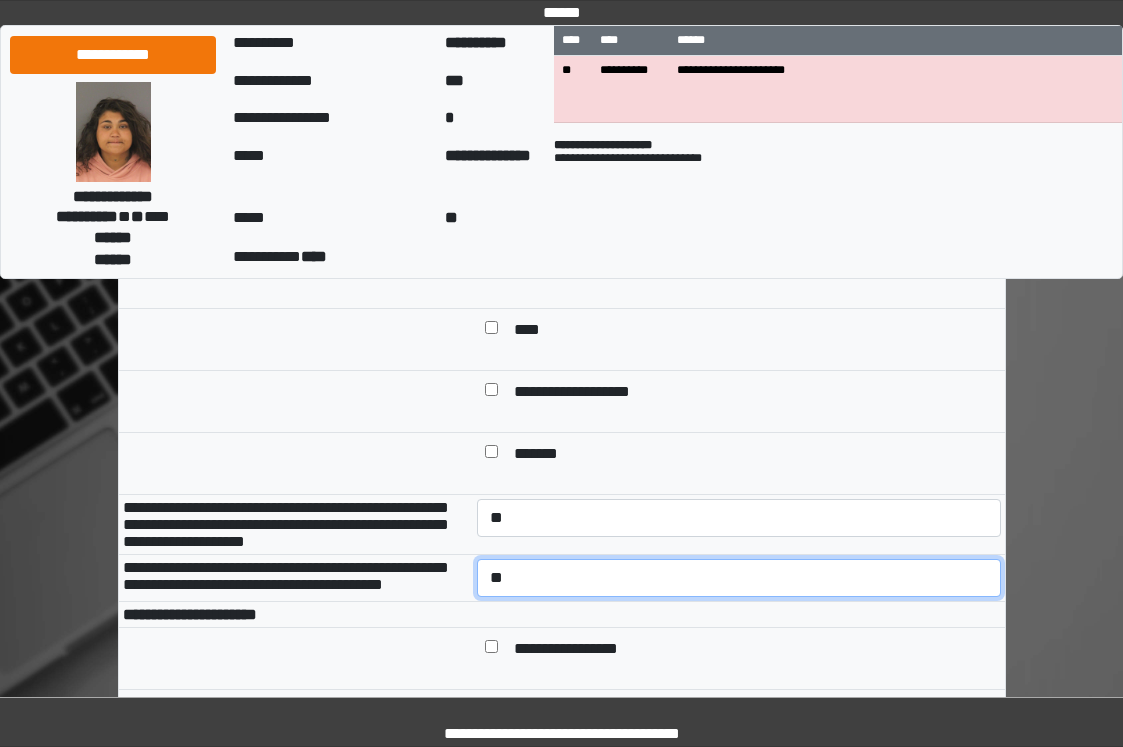 click on "**********" at bounding box center [739, 578] 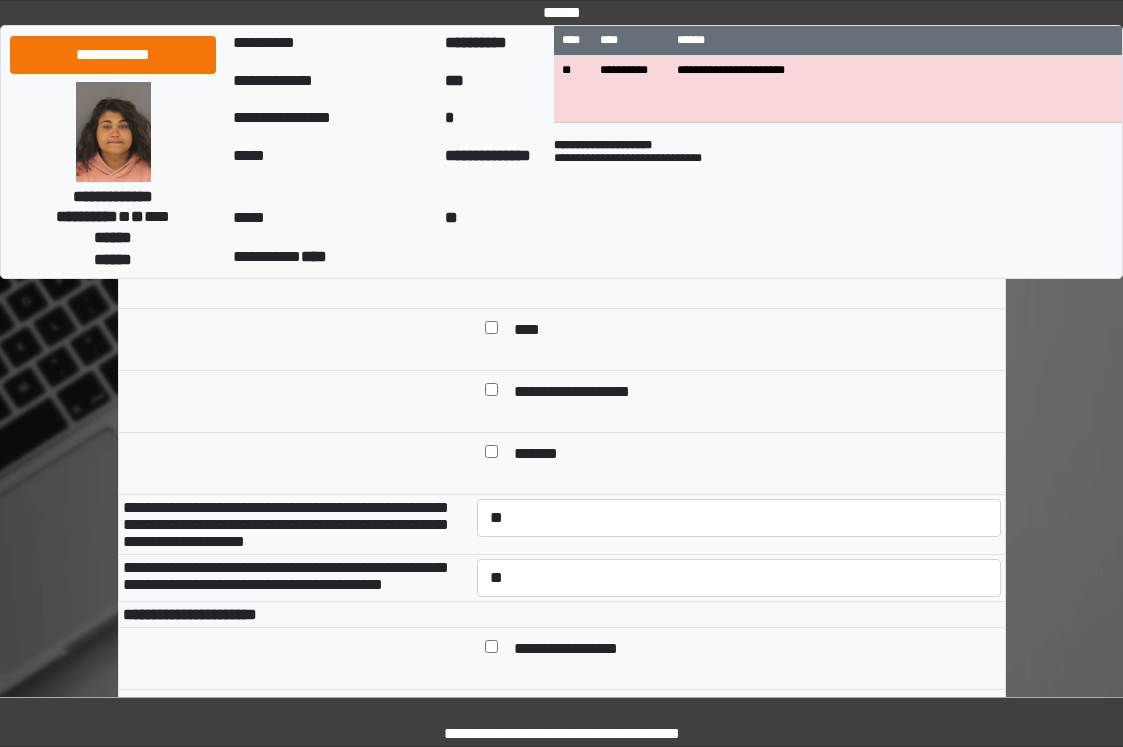 click on "**********" at bounding box center [739, 577] 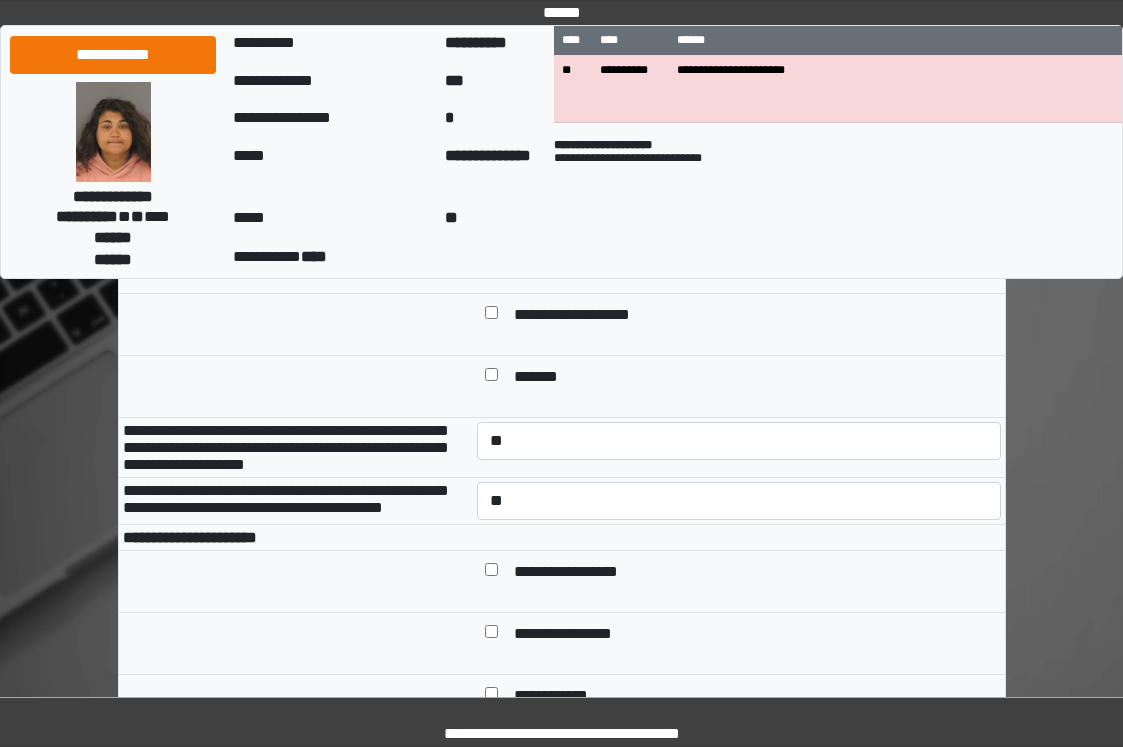 scroll, scrollTop: 900, scrollLeft: 0, axis: vertical 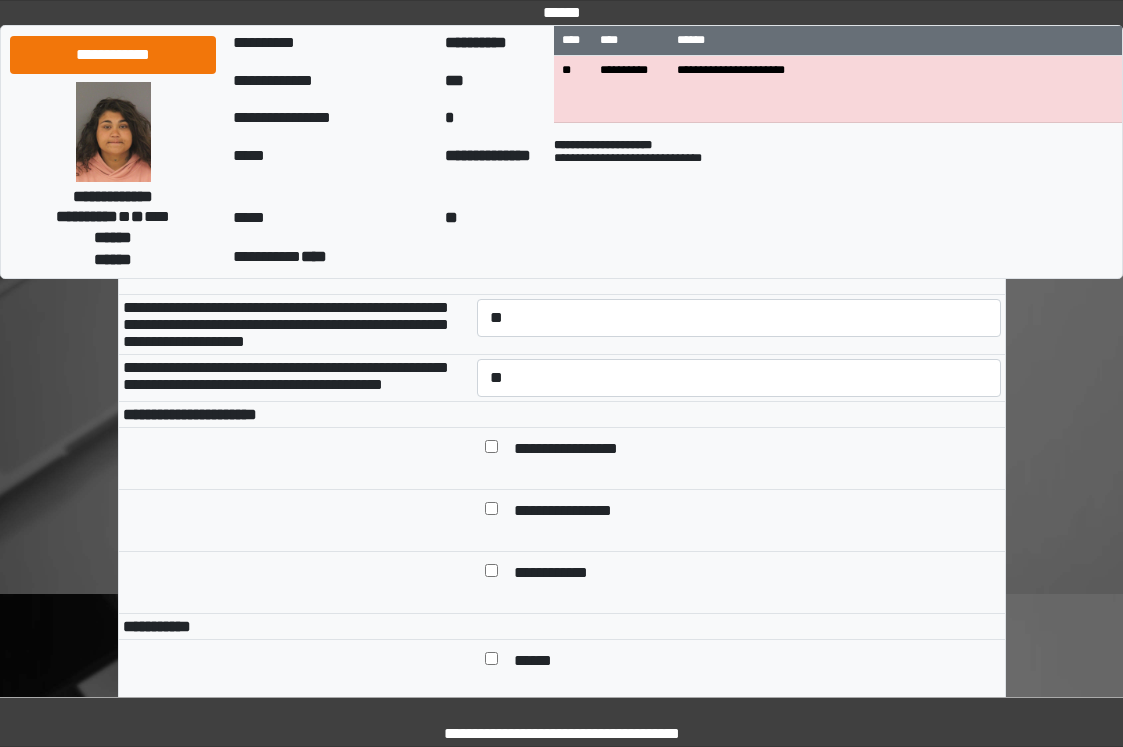 click on "**********" at bounding box center [581, 450] 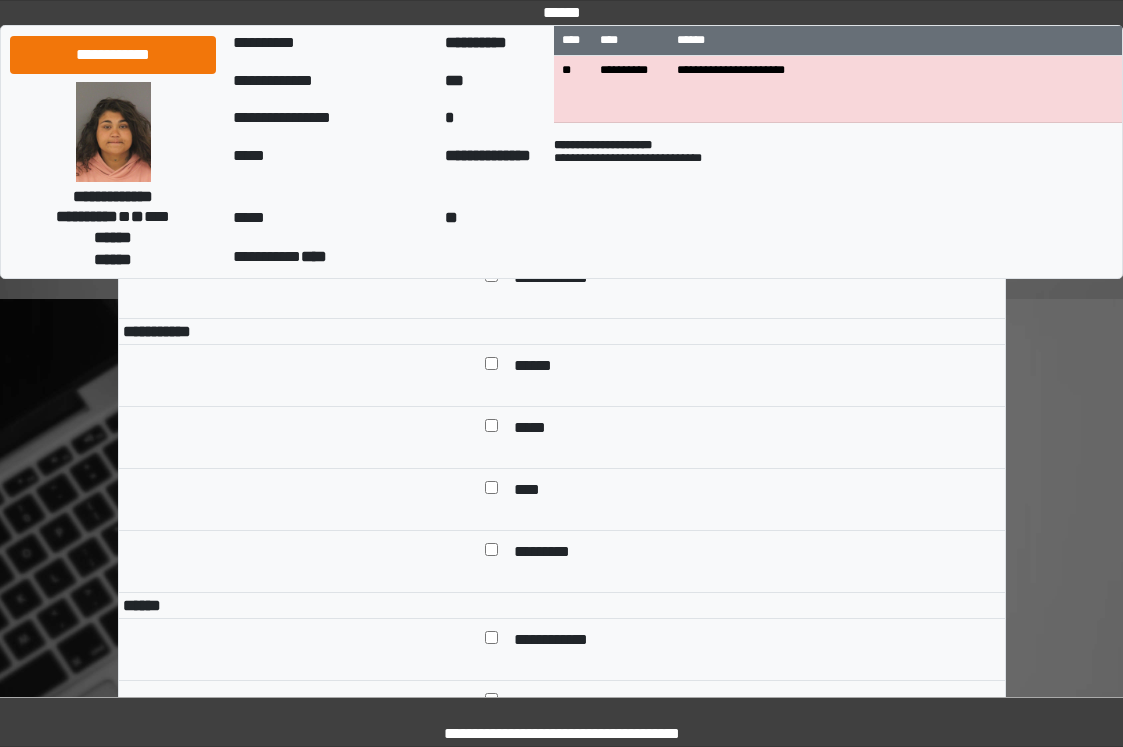 scroll, scrollTop: 1200, scrollLeft: 0, axis: vertical 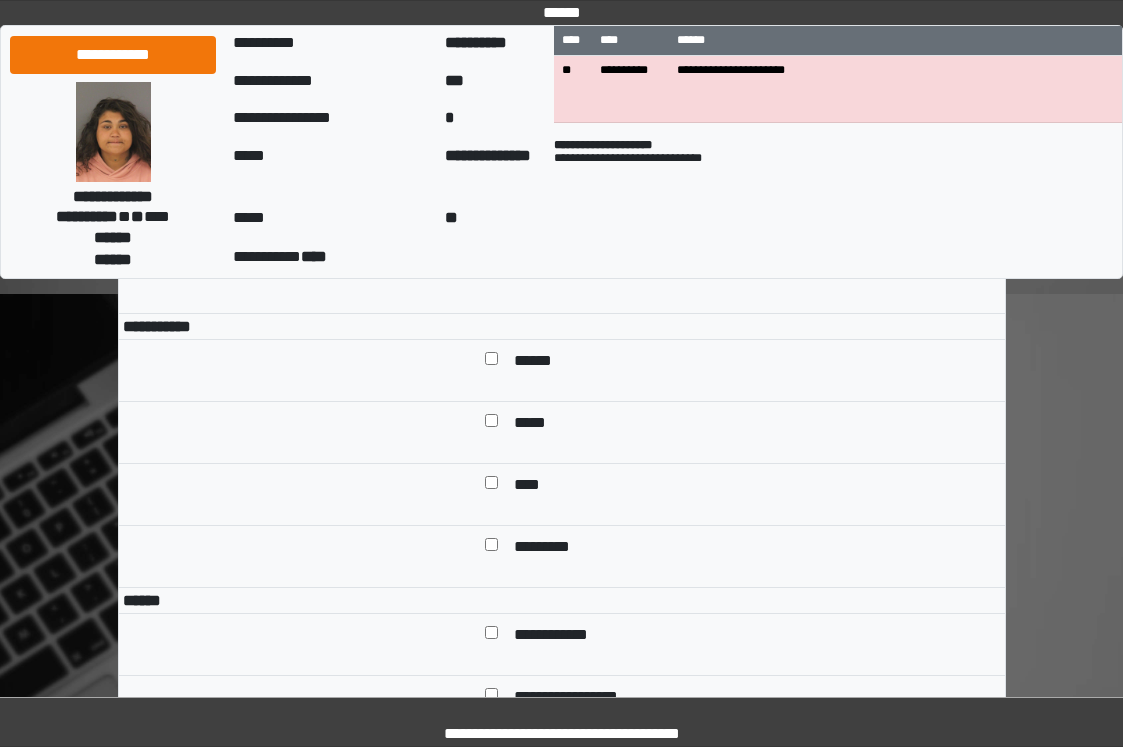 click on "******" at bounding box center (540, 362) 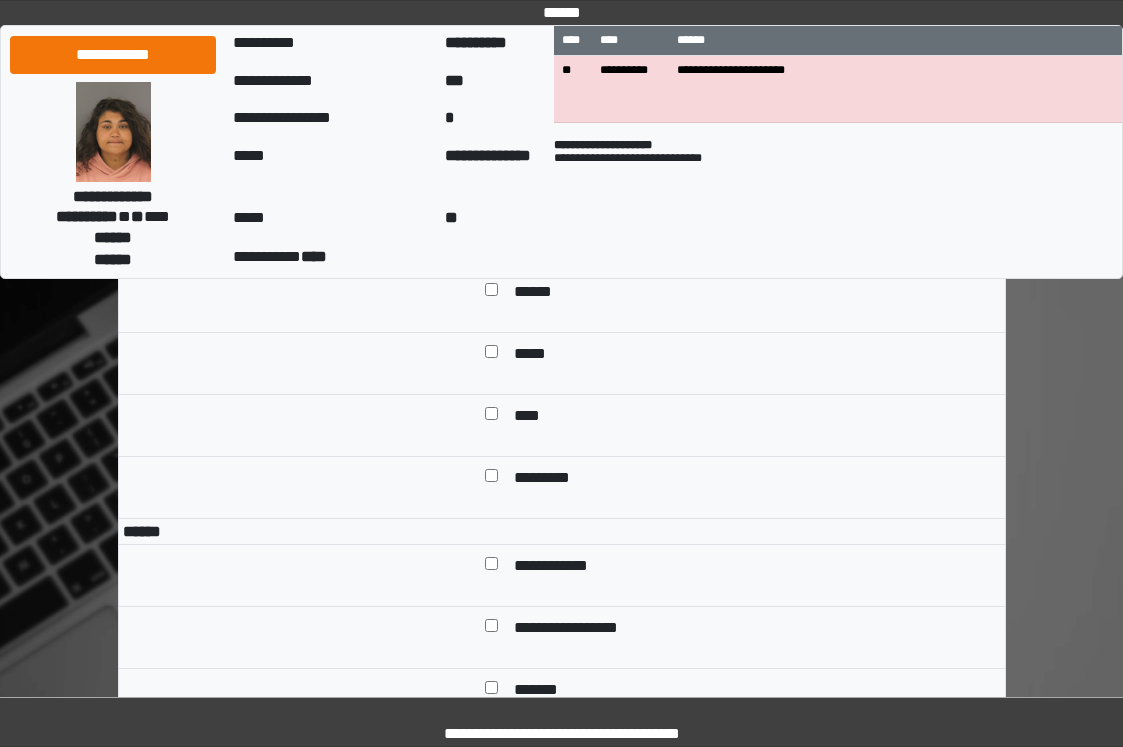 scroll, scrollTop: 1500, scrollLeft: 0, axis: vertical 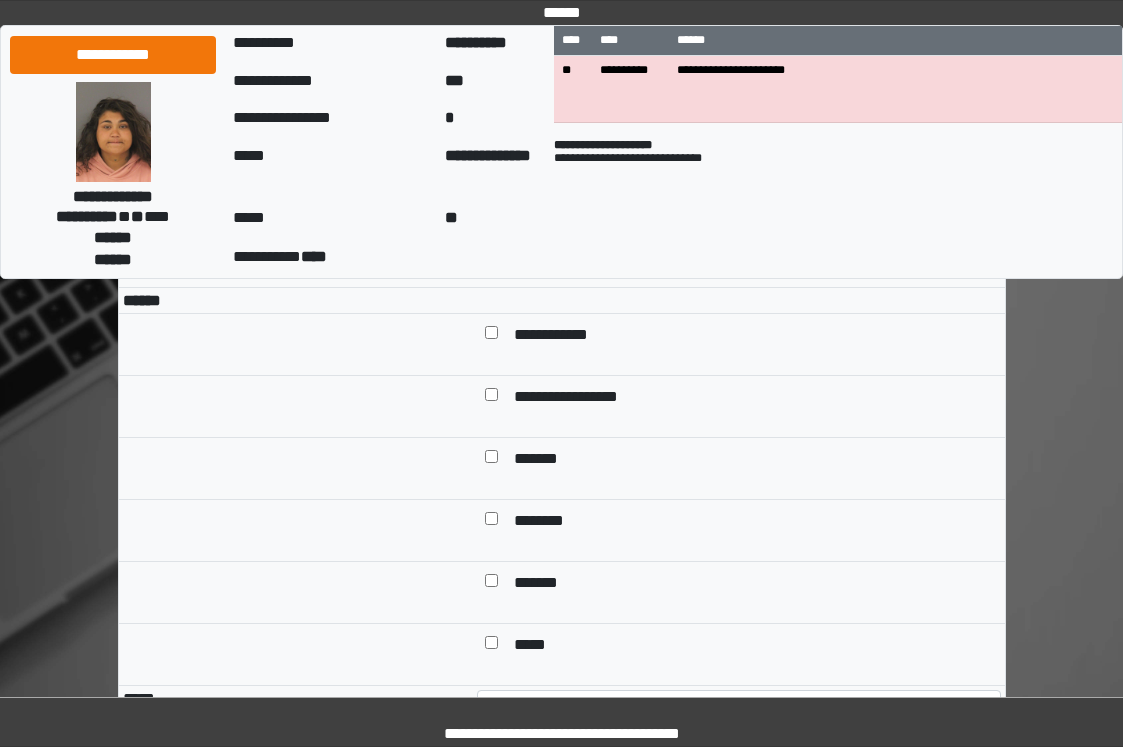 click on "**********" at bounding box center (566, 336) 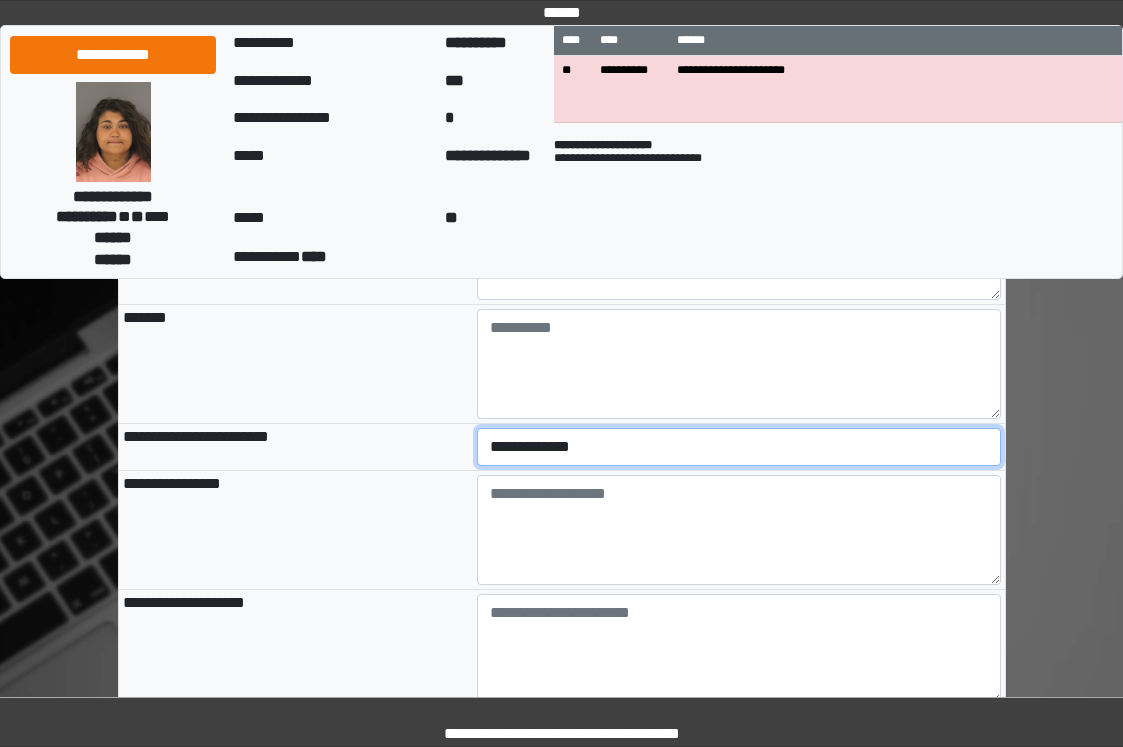 click on "**********" at bounding box center [739, 447] 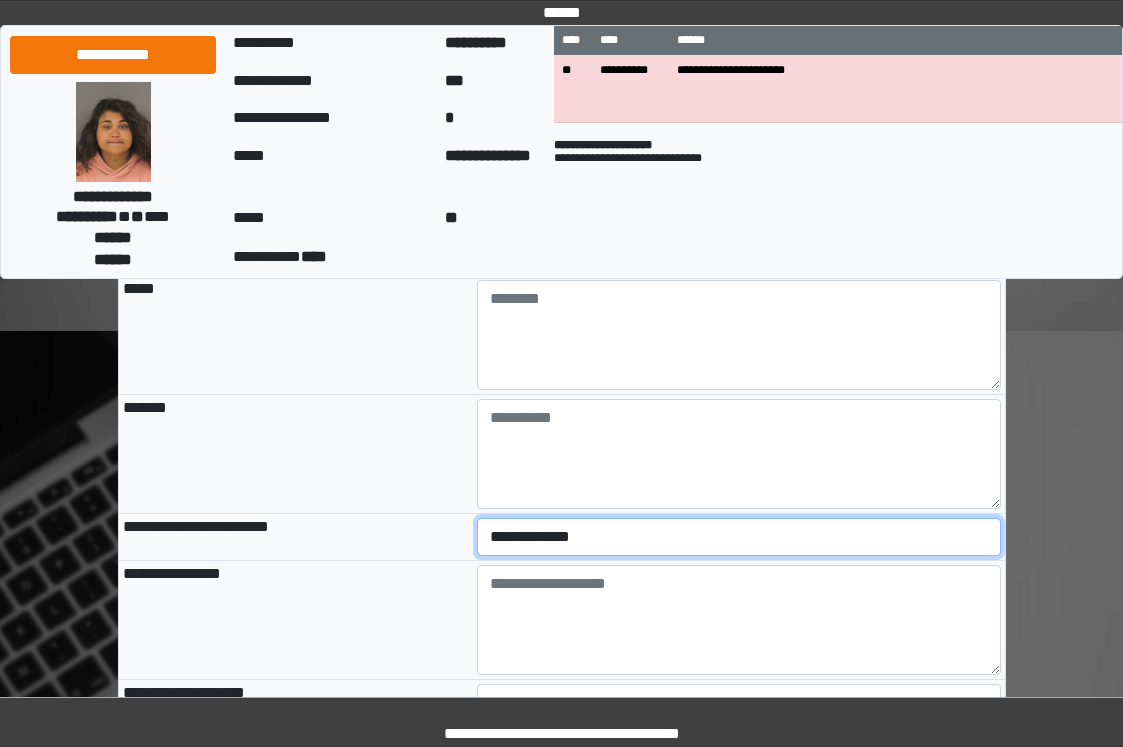 scroll, scrollTop: 1800, scrollLeft: 0, axis: vertical 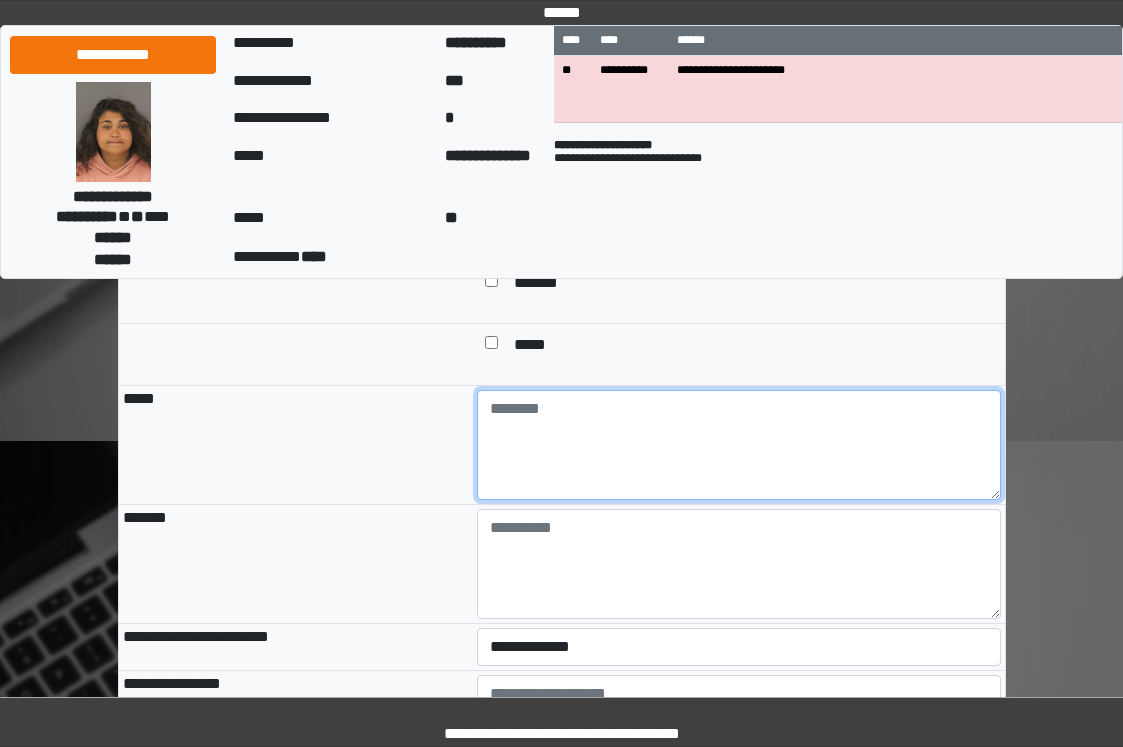 click at bounding box center [739, 445] 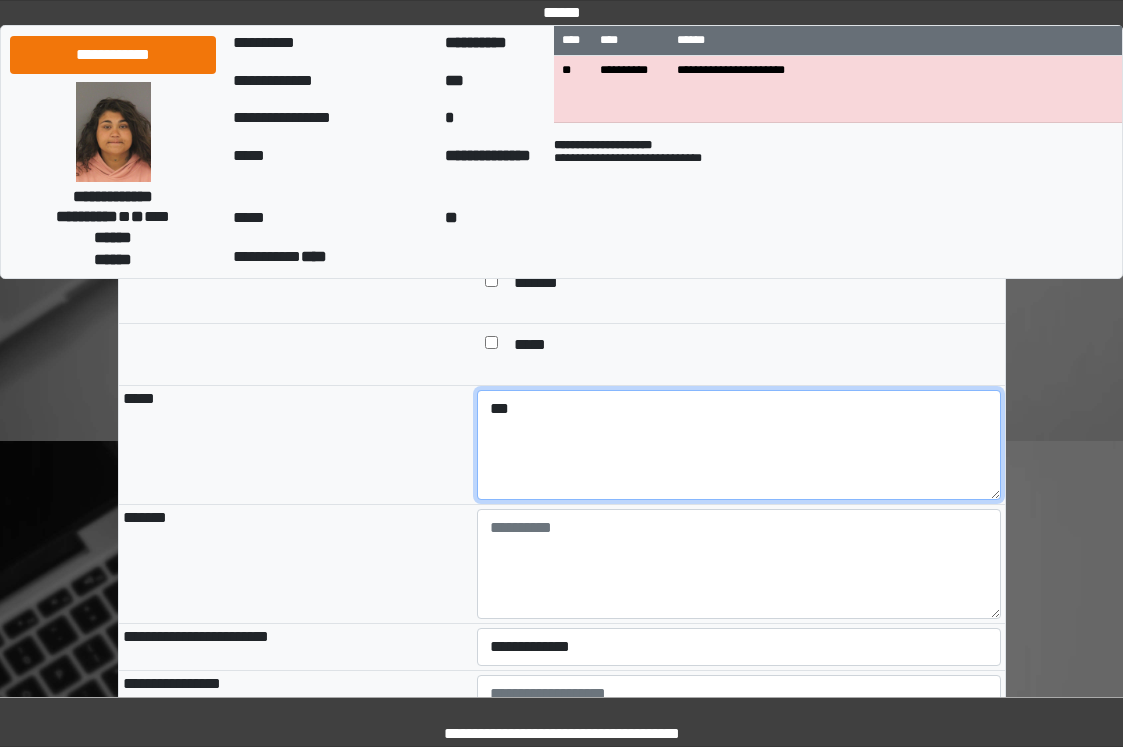 type on "***" 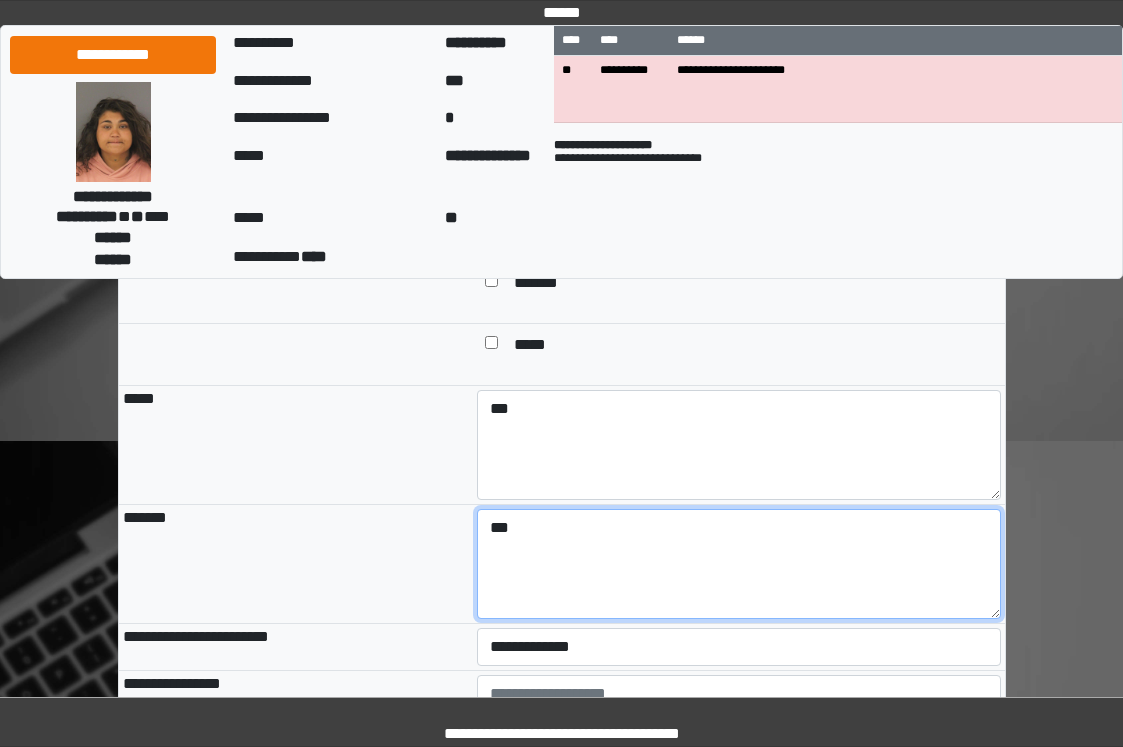 type on "***" 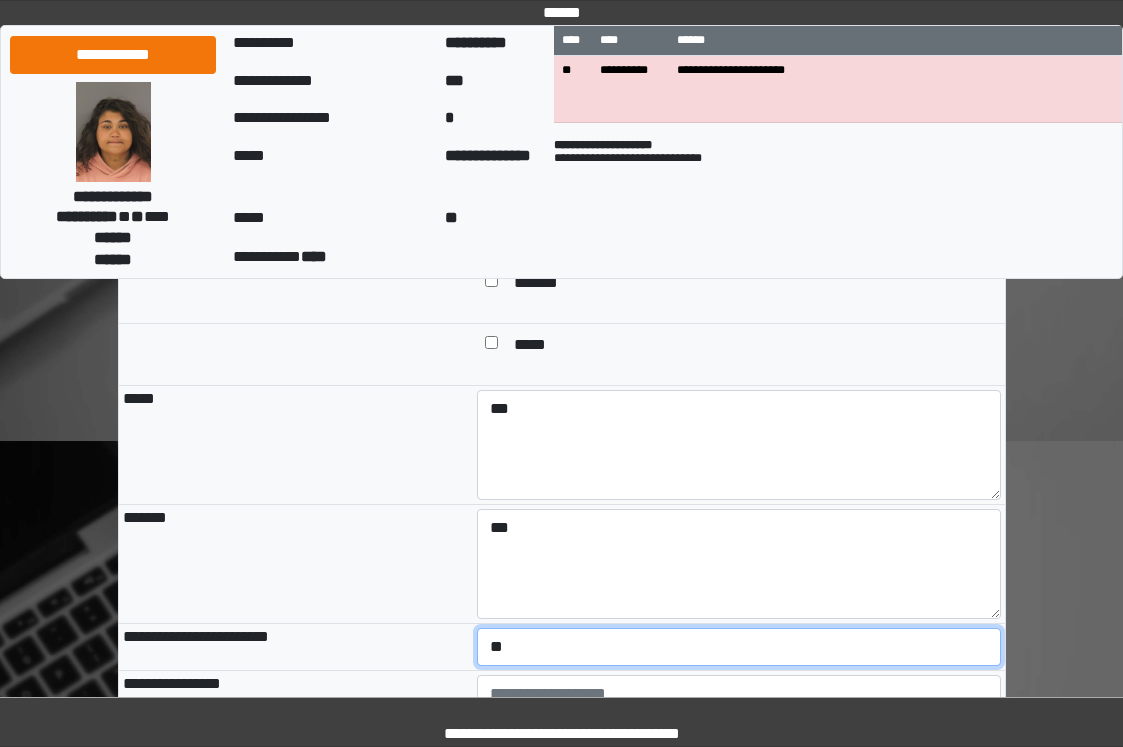 select on "*" 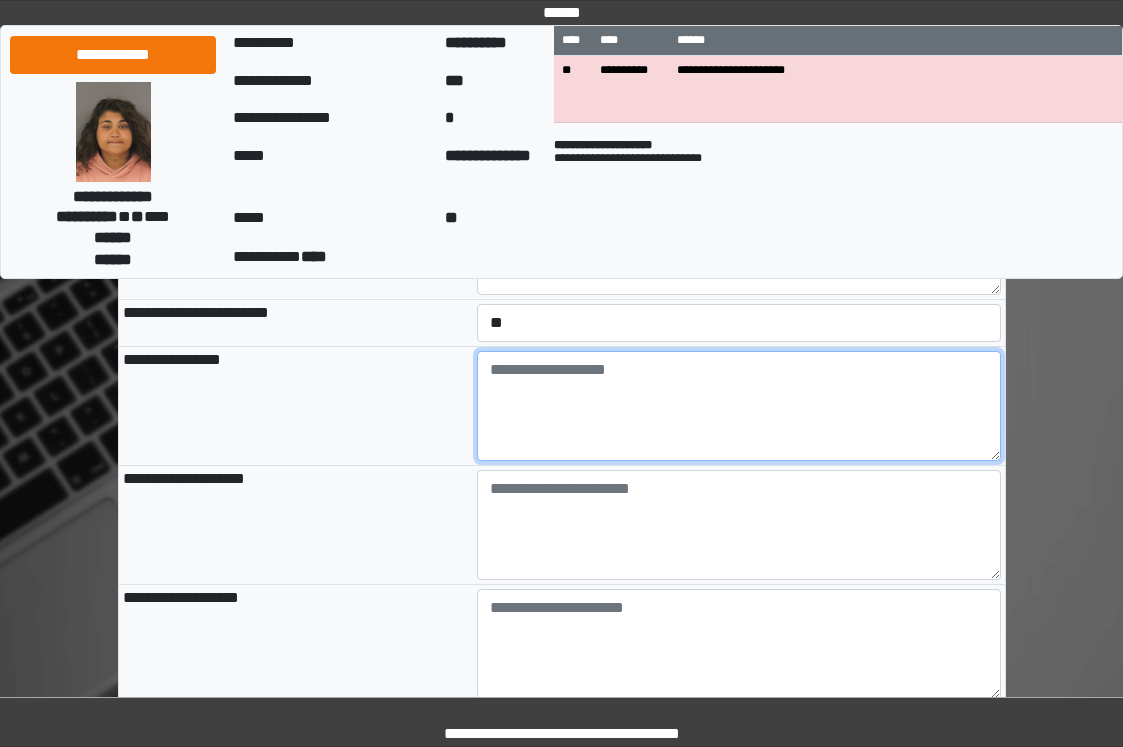 scroll, scrollTop: 2198, scrollLeft: 0, axis: vertical 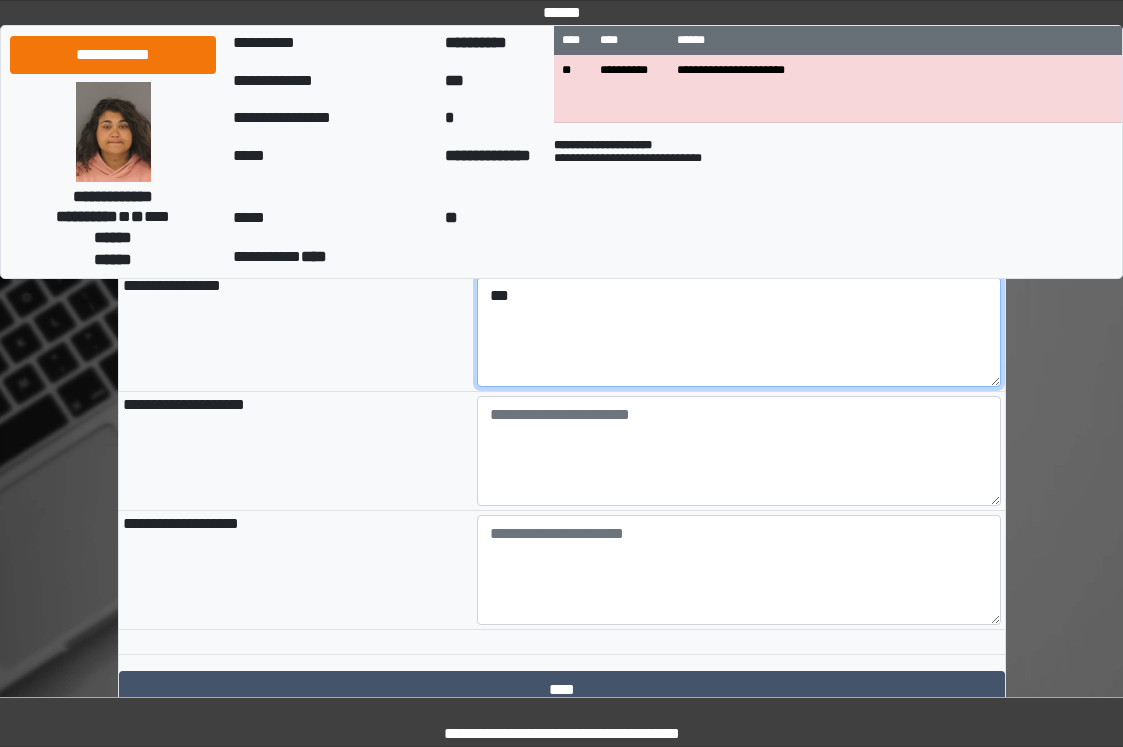 type on "***" 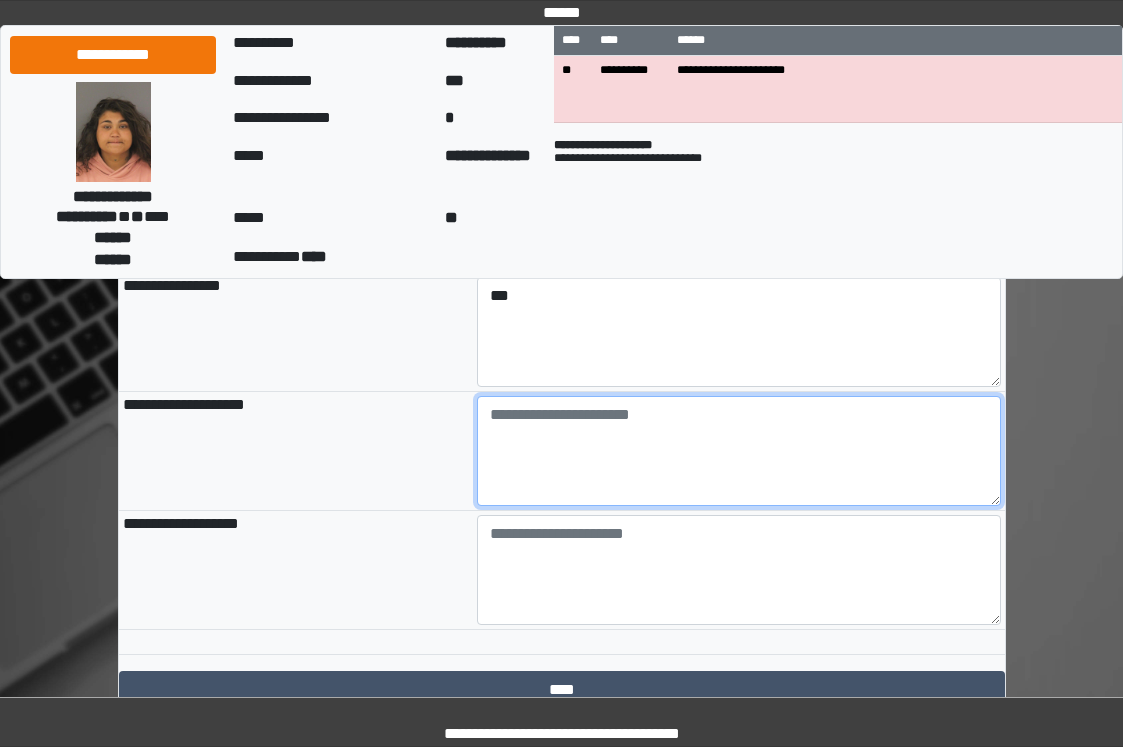 paste on "**********" 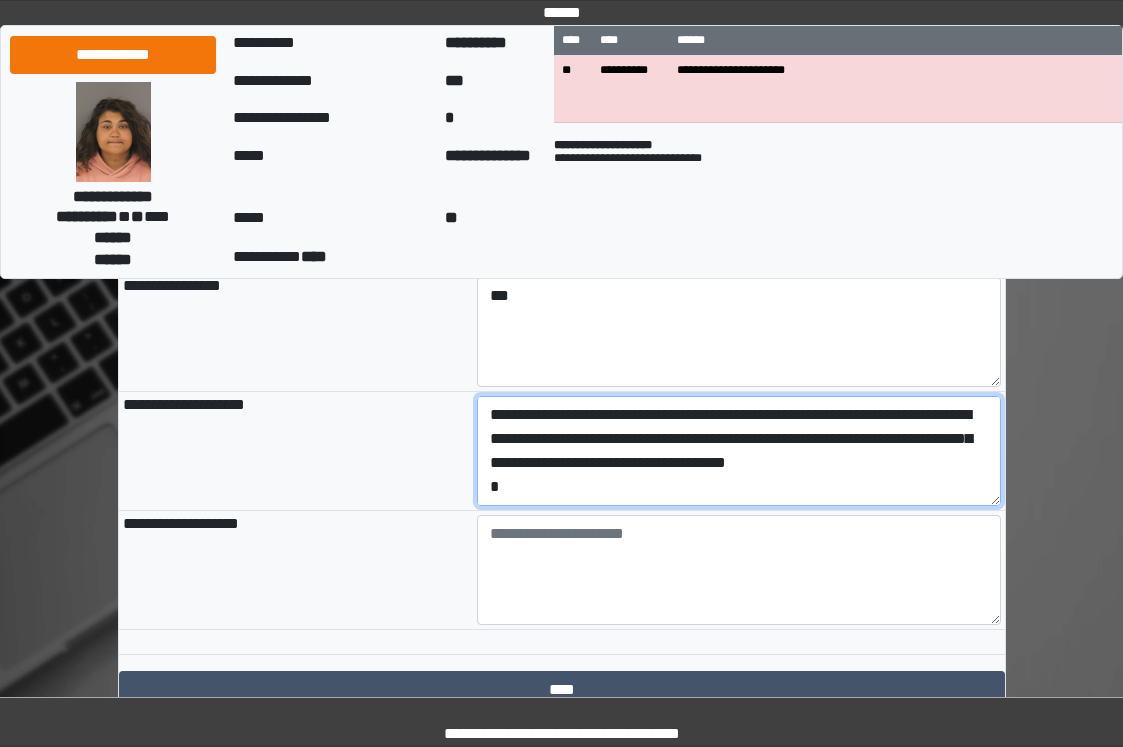 scroll, scrollTop: 88, scrollLeft: 0, axis: vertical 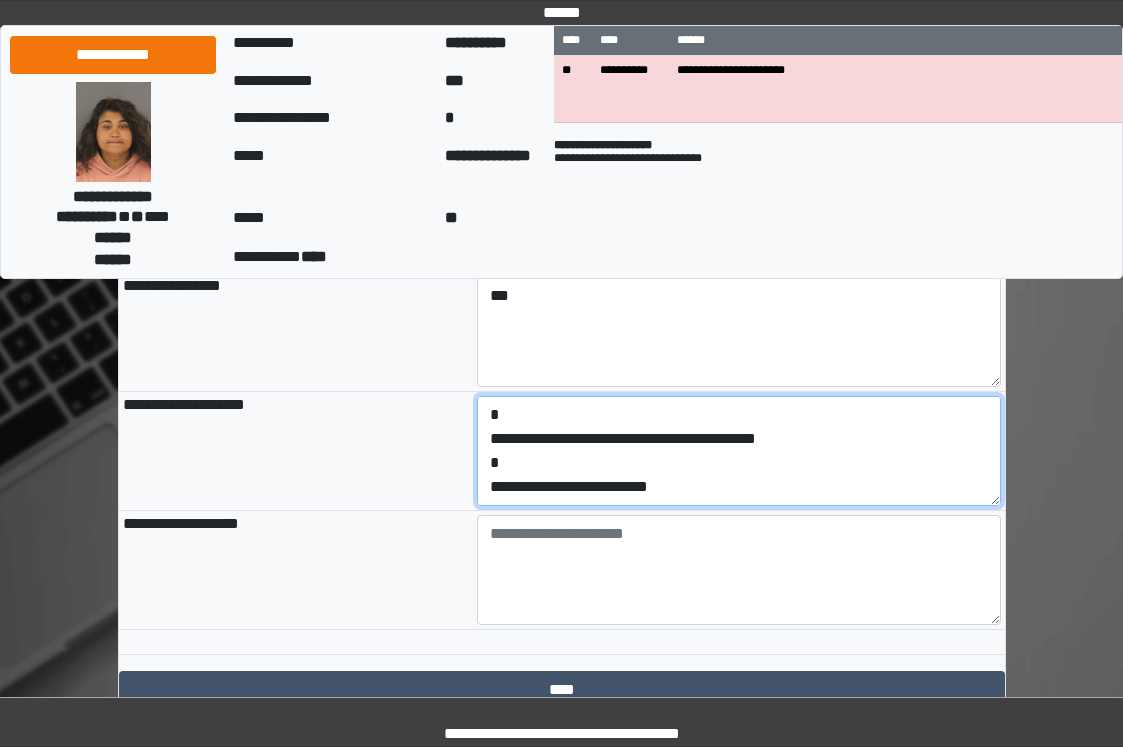 drag, startPoint x: 773, startPoint y: 576, endPoint x: 476, endPoint y: 584, distance: 297.10773 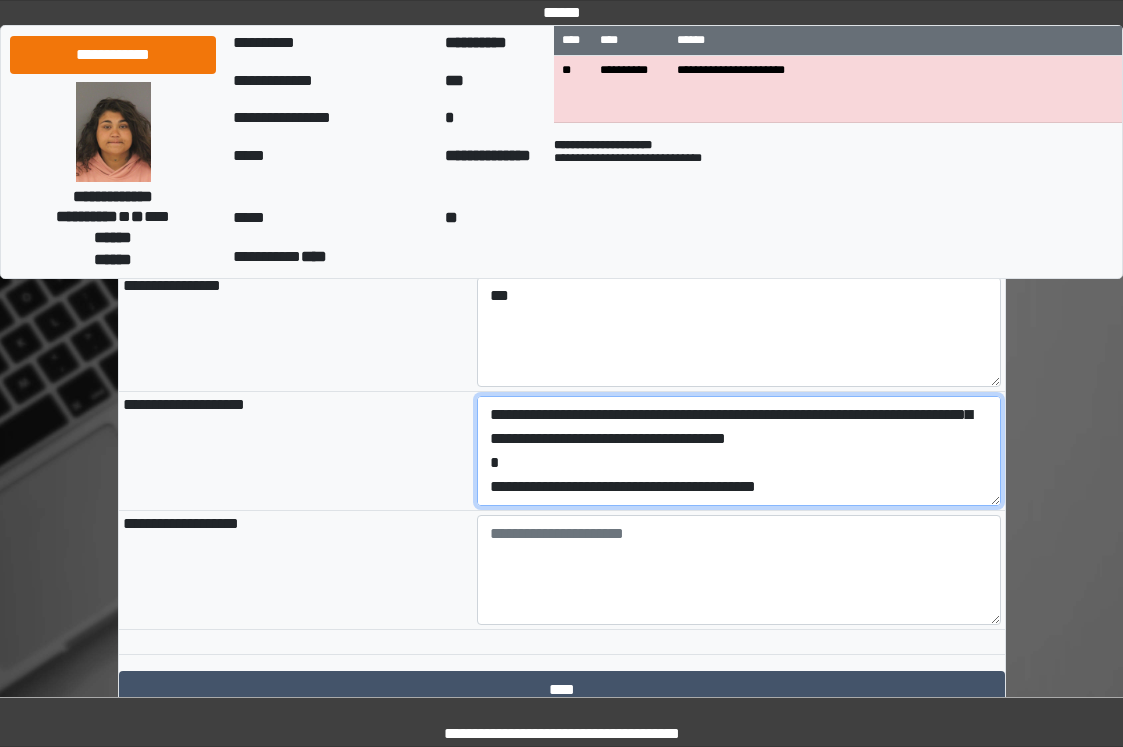 scroll, scrollTop: 48, scrollLeft: 0, axis: vertical 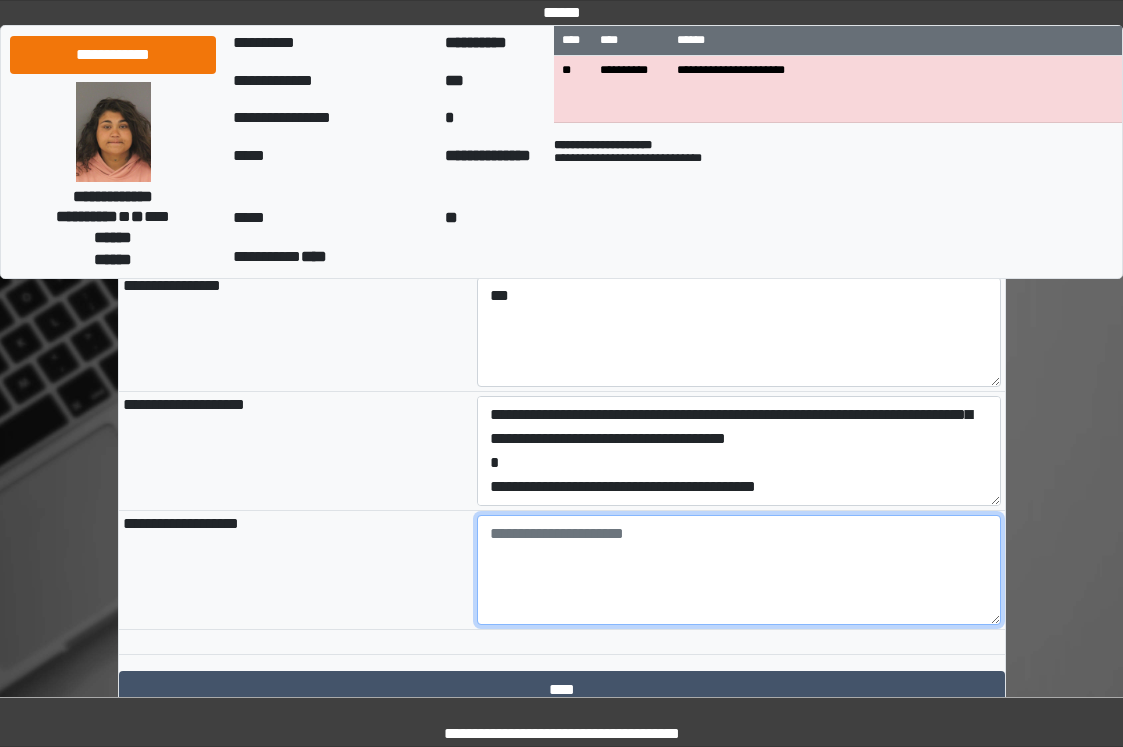 click at bounding box center (739, 570) 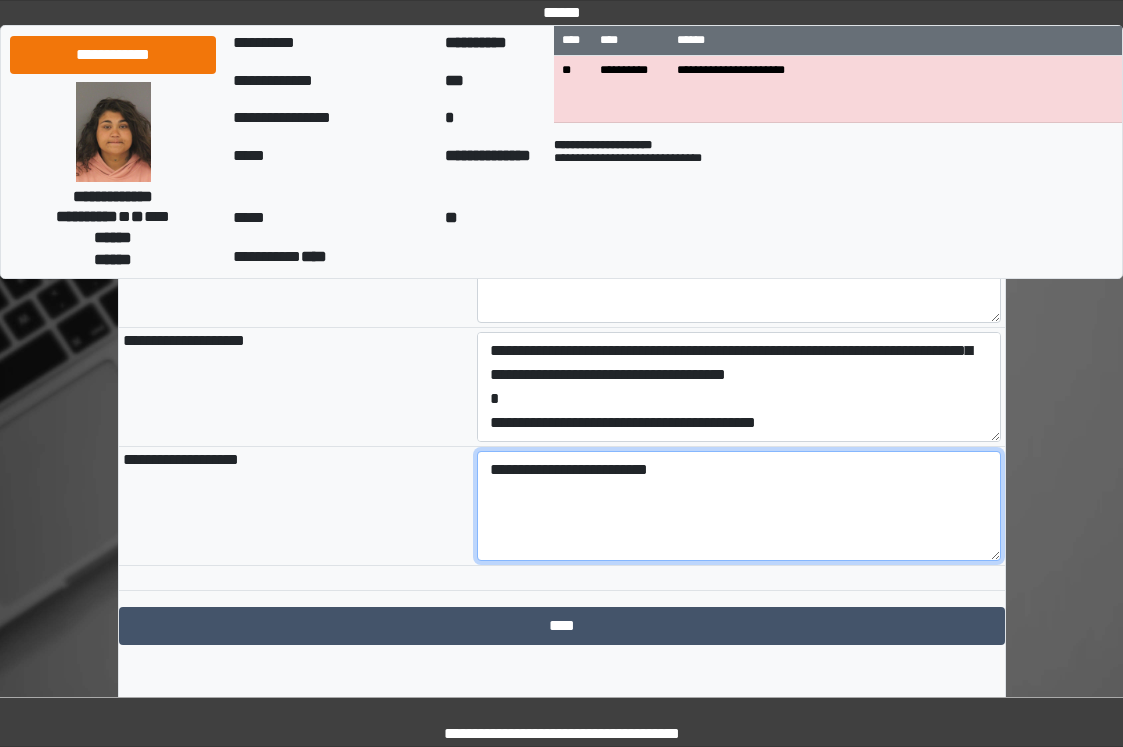 scroll, scrollTop: 2366, scrollLeft: 0, axis: vertical 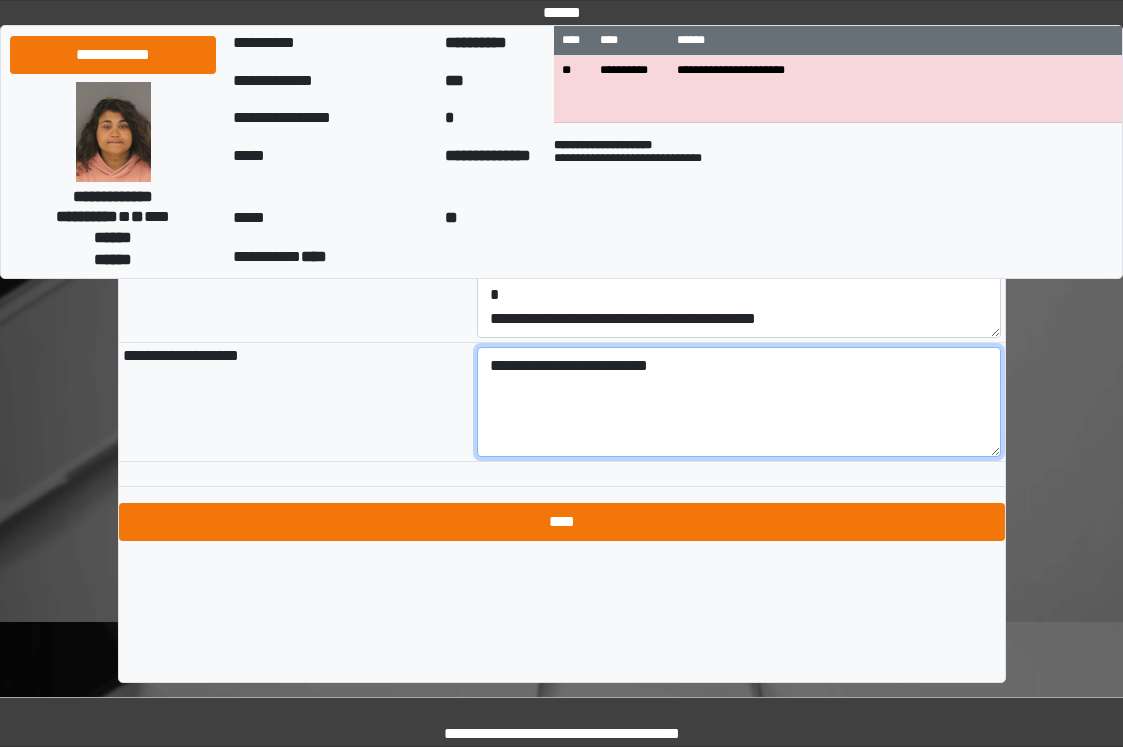 type on "**********" 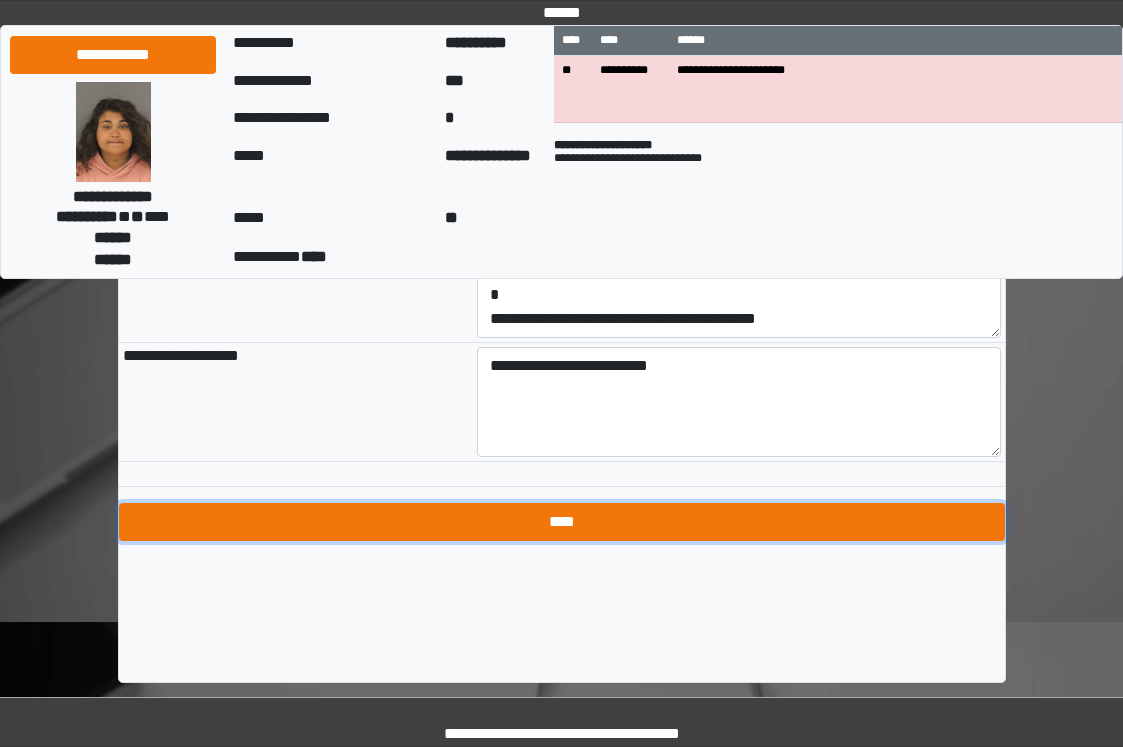 click on "****" at bounding box center [562, 522] 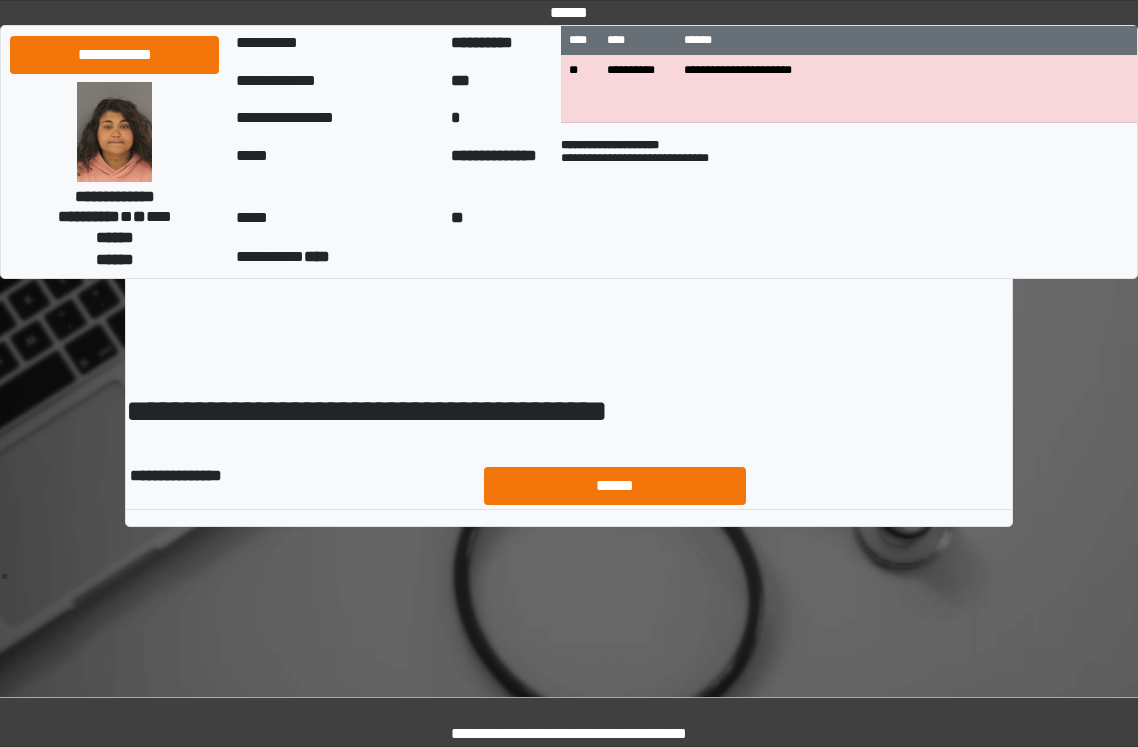 scroll, scrollTop: 0, scrollLeft: 0, axis: both 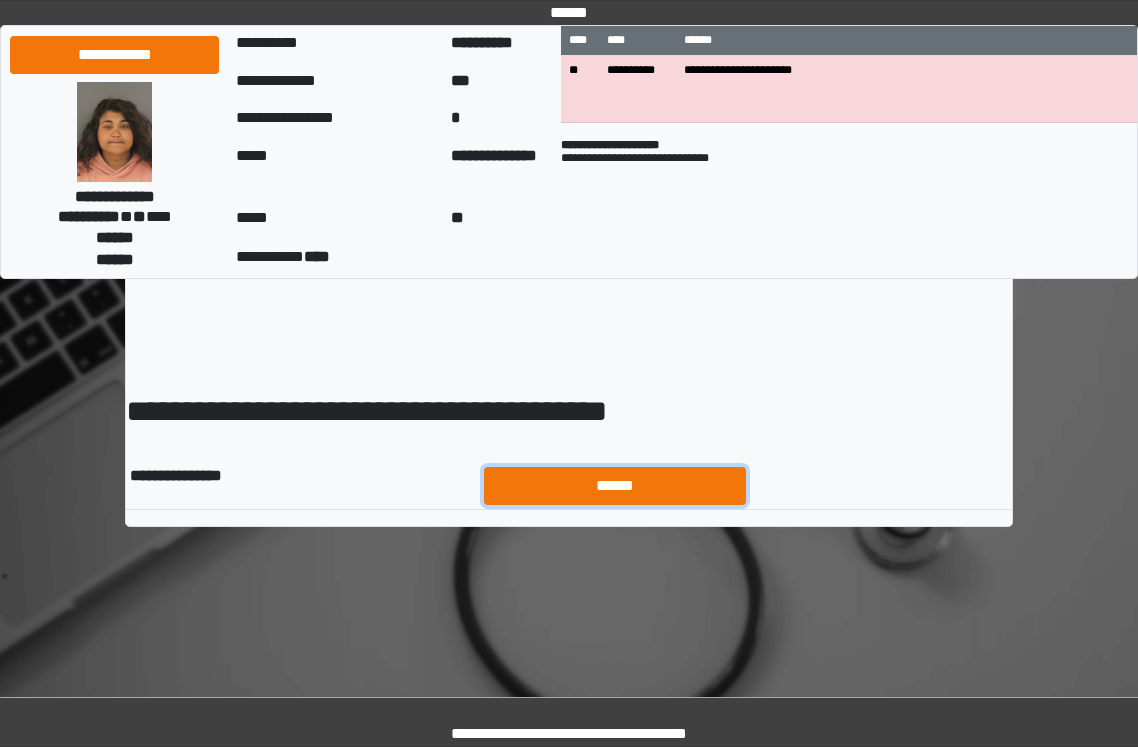 click on "******" at bounding box center [615, 486] 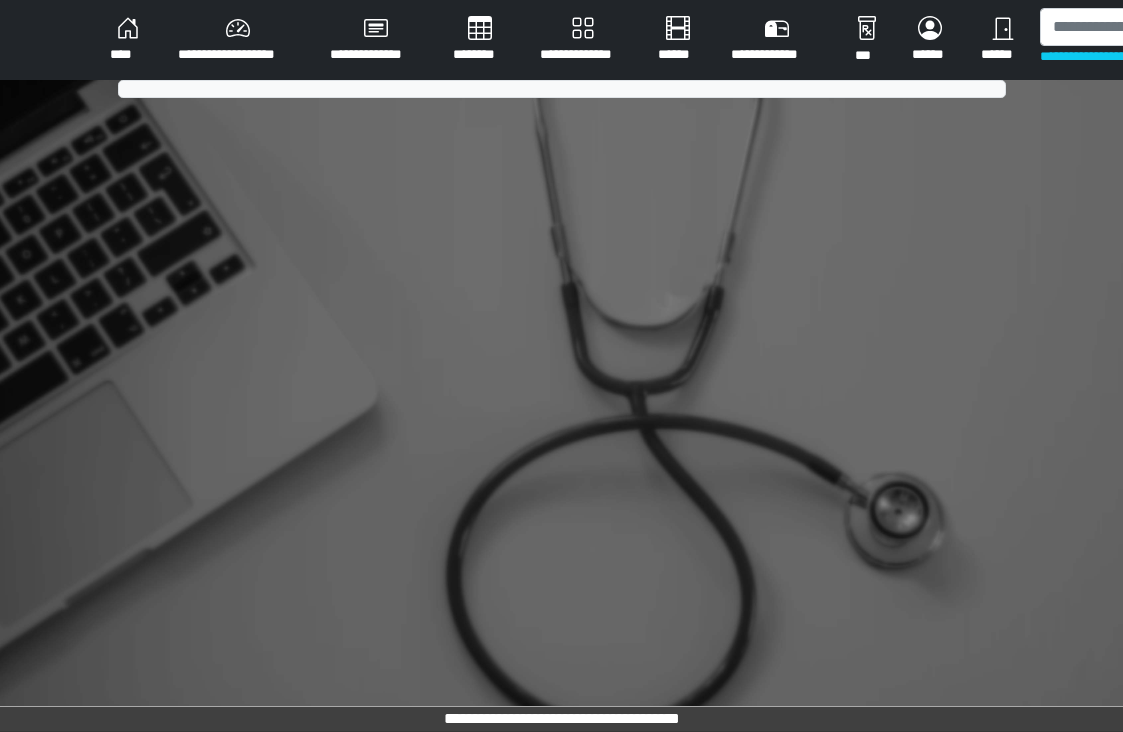 scroll, scrollTop: 0, scrollLeft: 0, axis: both 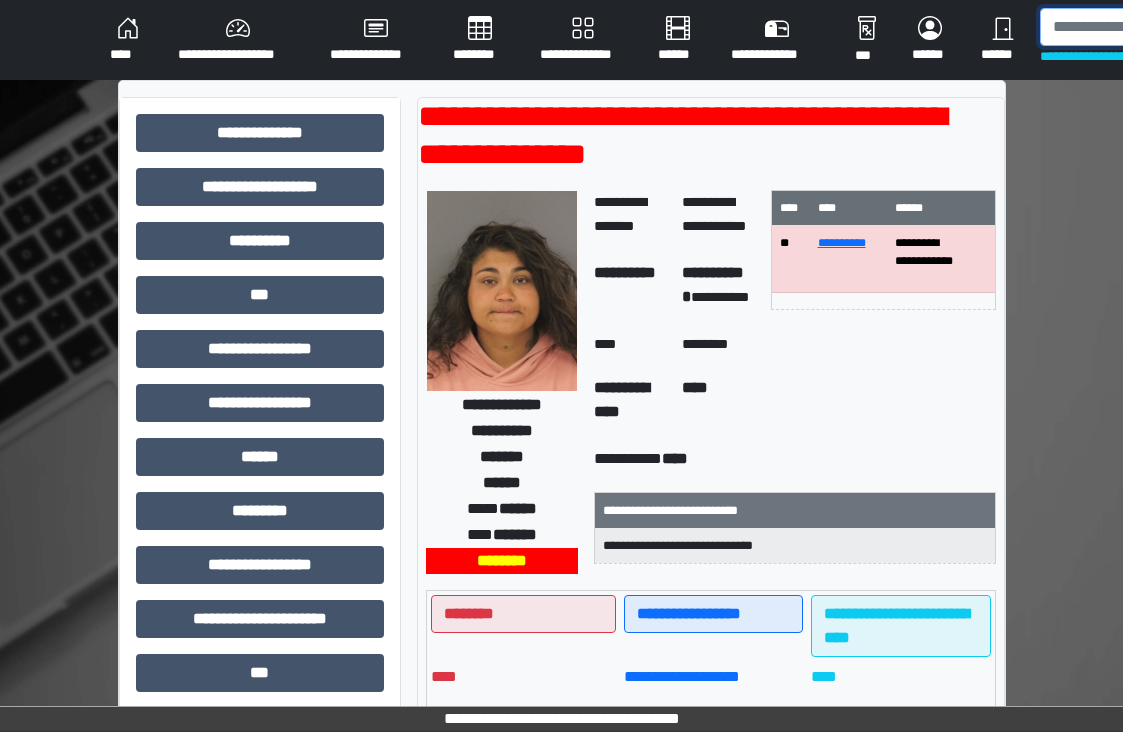 click at bounding box center [1143, 27] 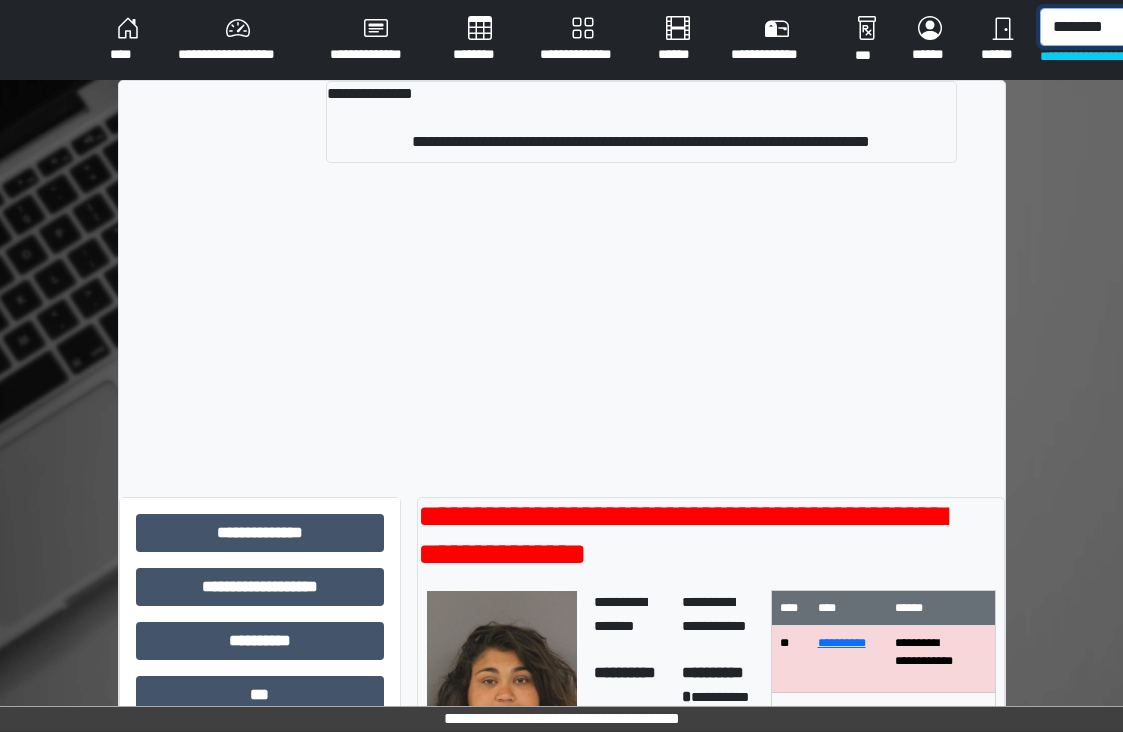 scroll, scrollTop: 0, scrollLeft: 2, axis: horizontal 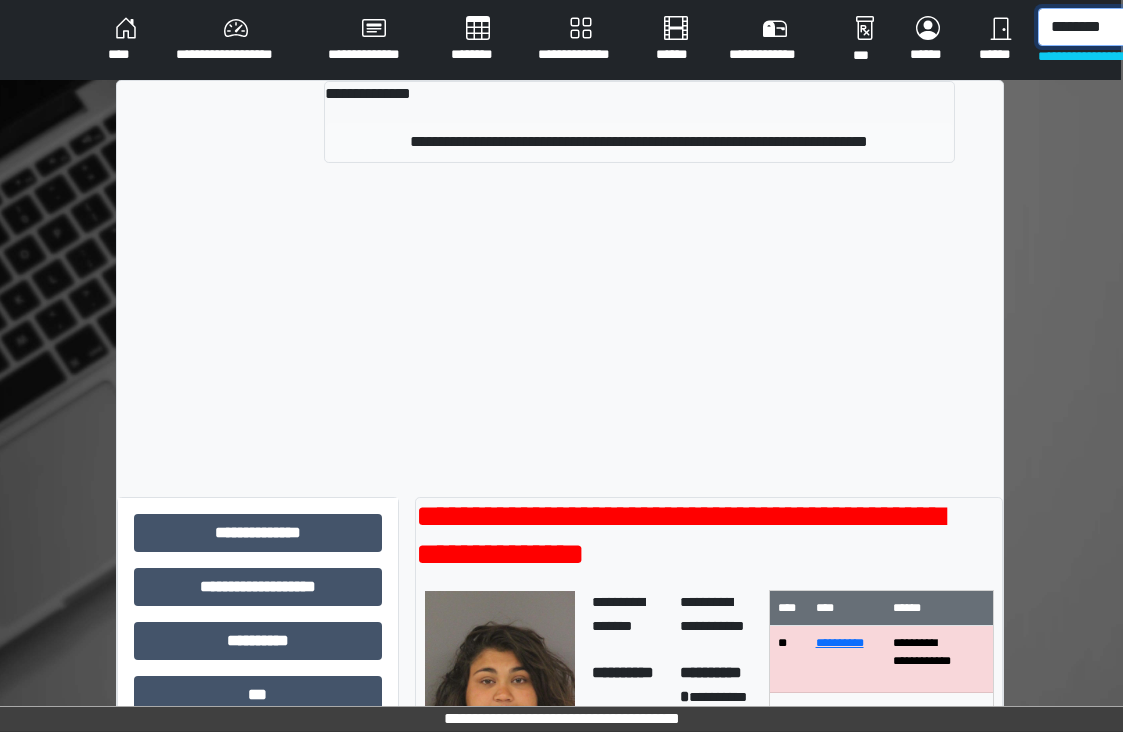 type on "********" 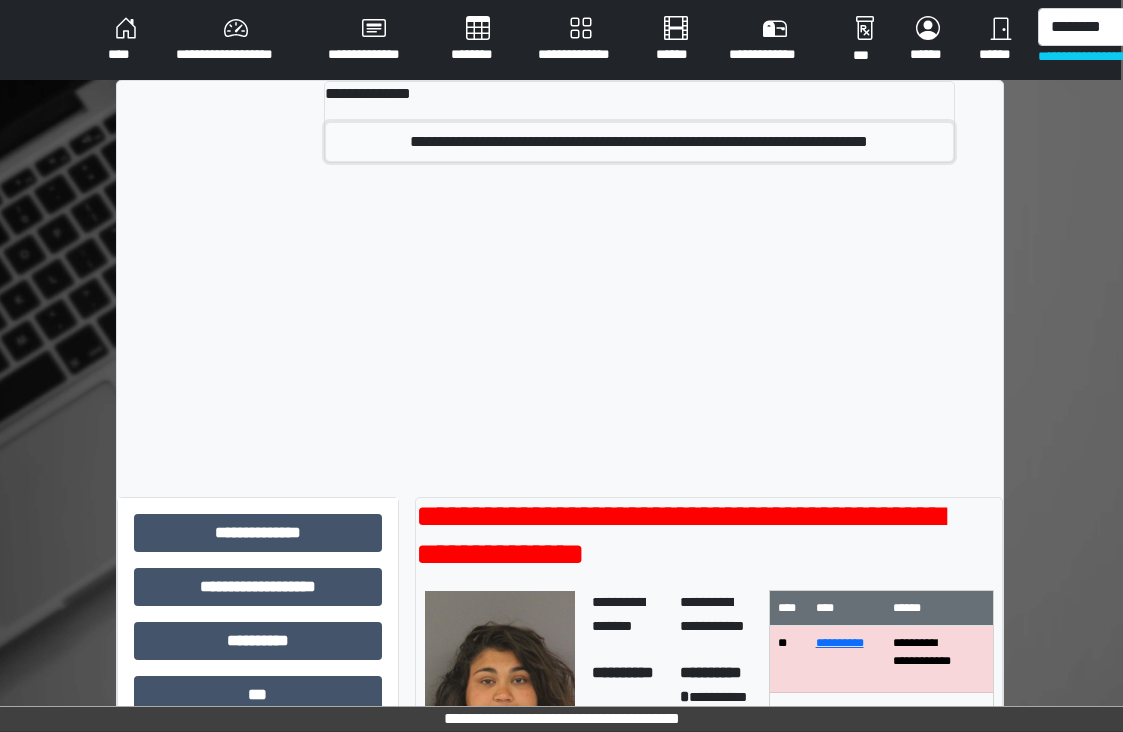 click on "**********" at bounding box center [639, 142] 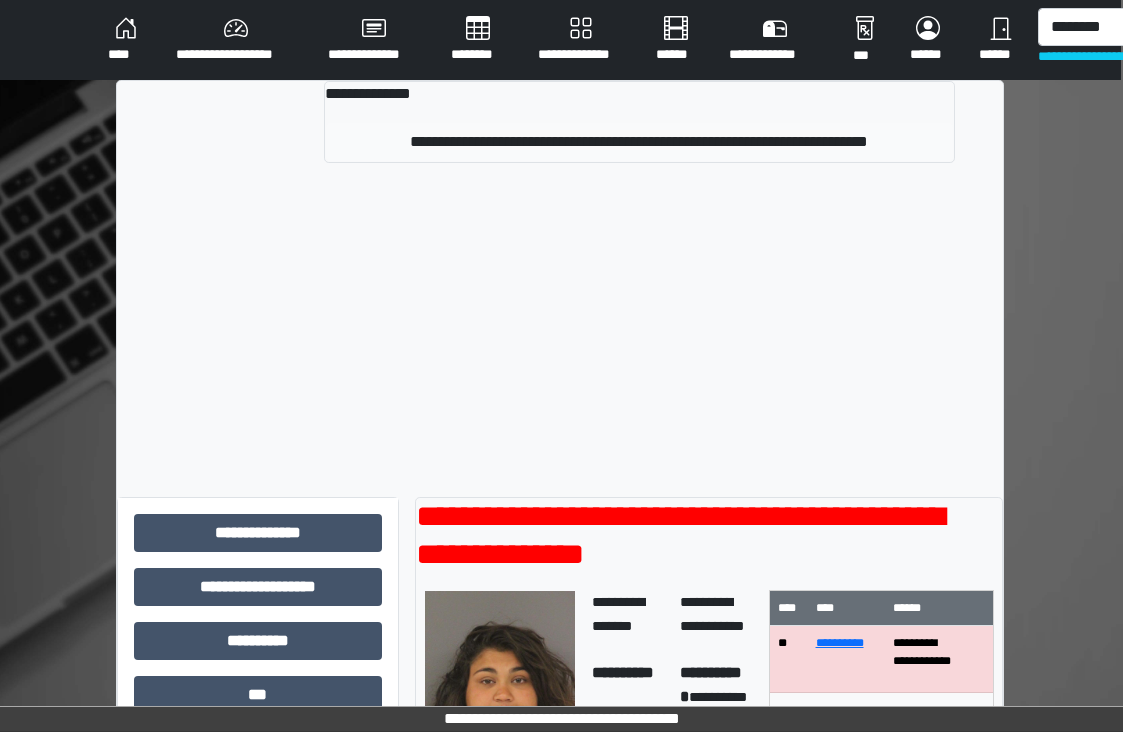 type 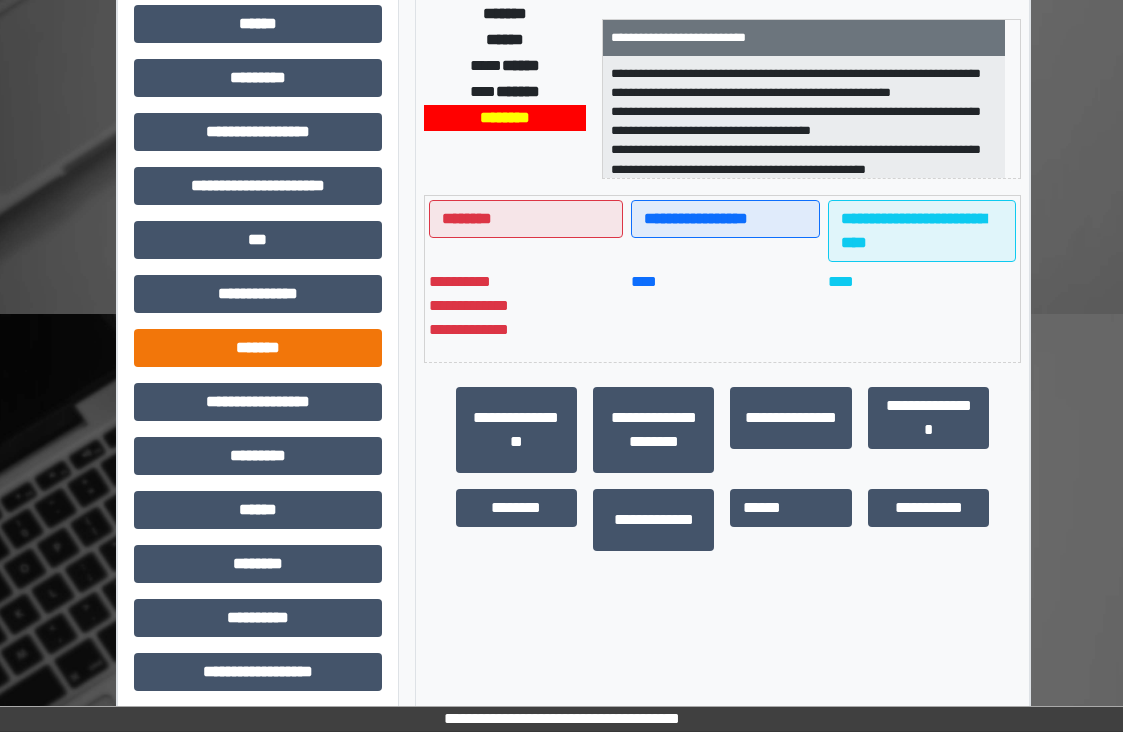 scroll, scrollTop: 442, scrollLeft: 2, axis: both 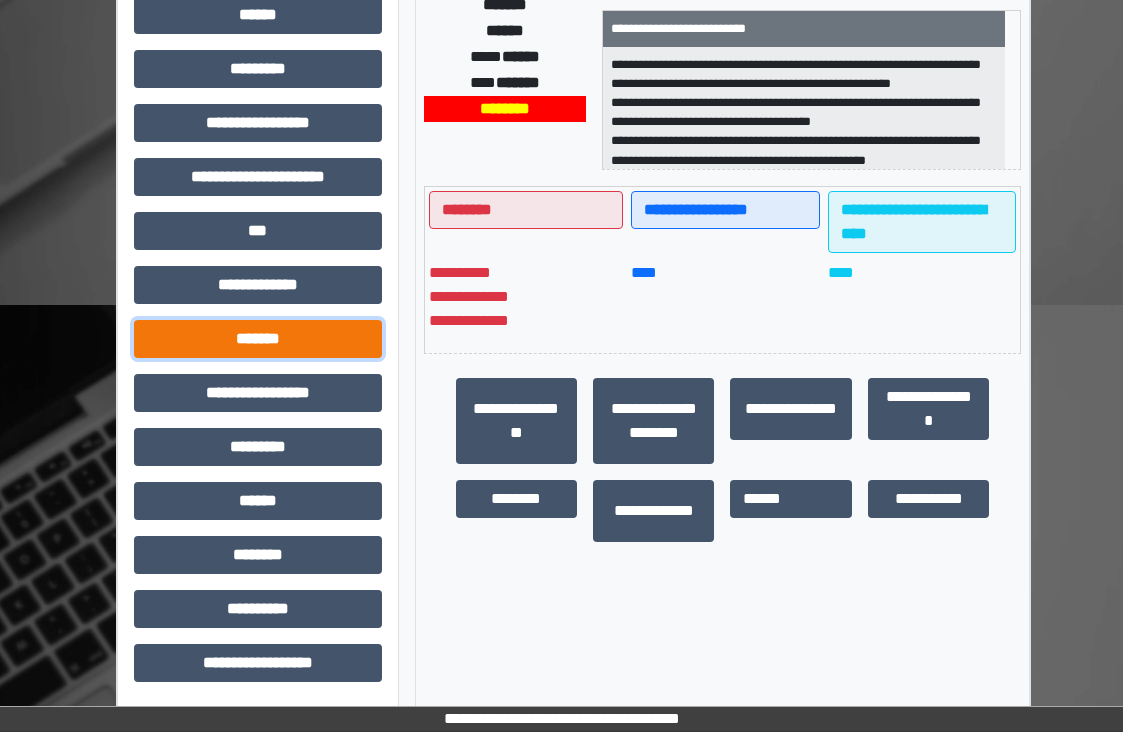 click on "*******" at bounding box center [258, 339] 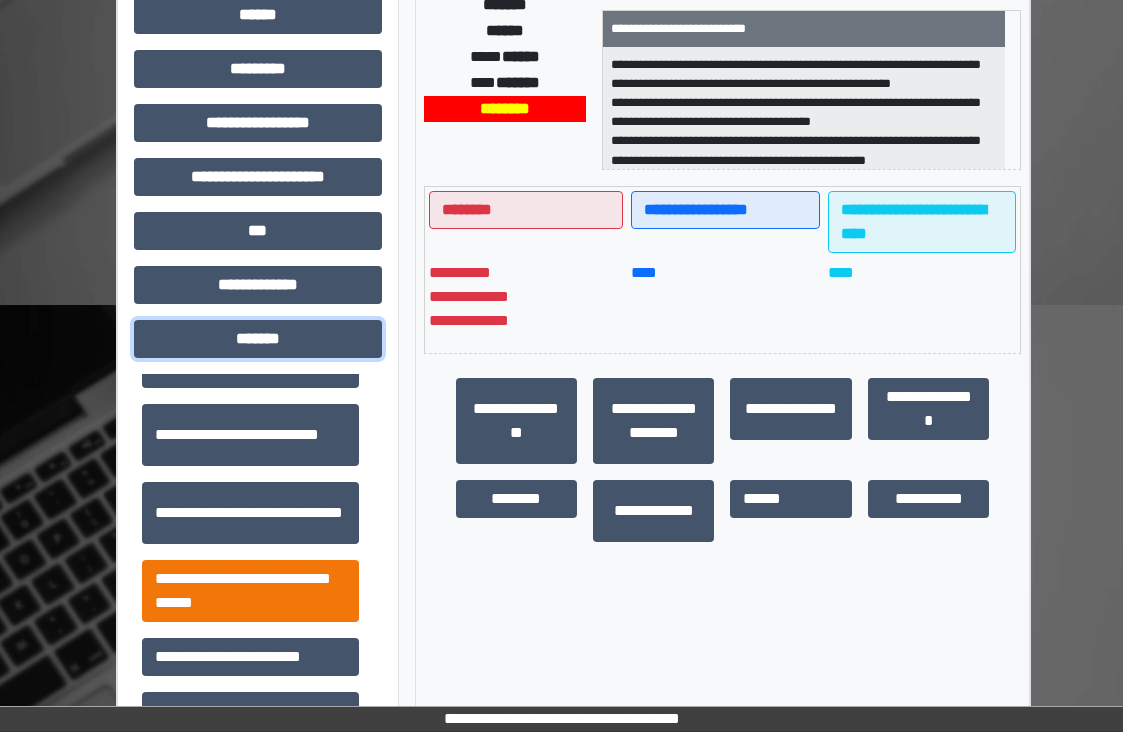 scroll, scrollTop: 800, scrollLeft: 0, axis: vertical 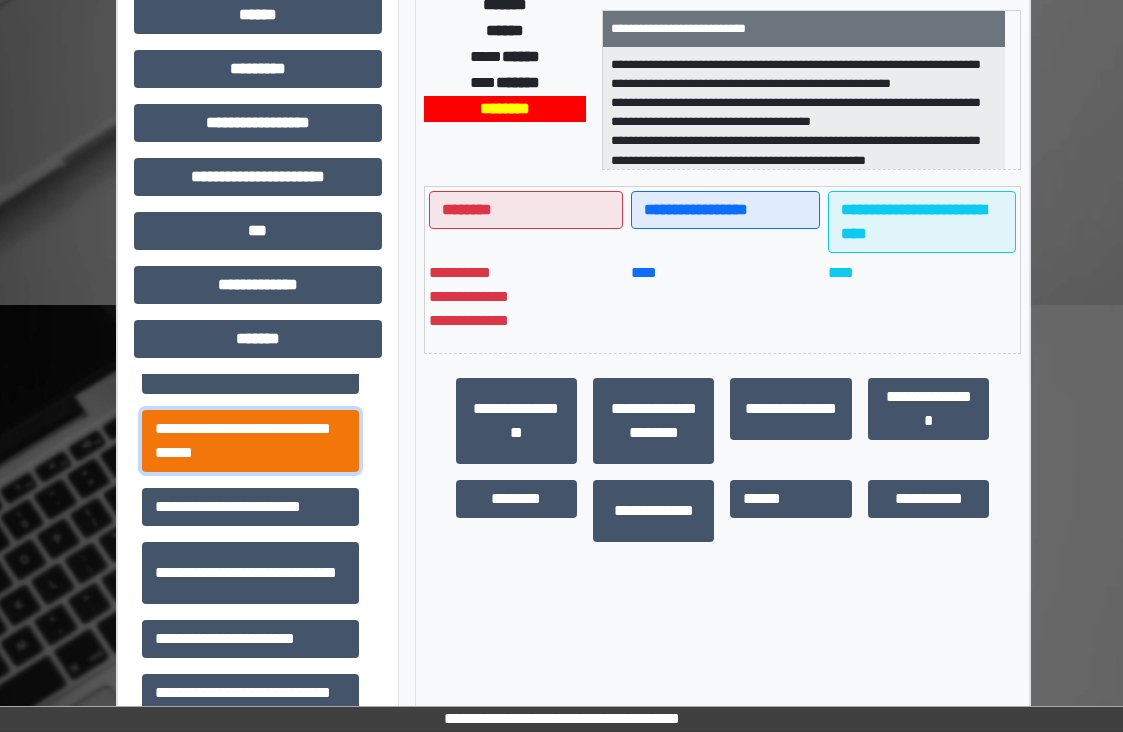 click on "**********" at bounding box center [250, 441] 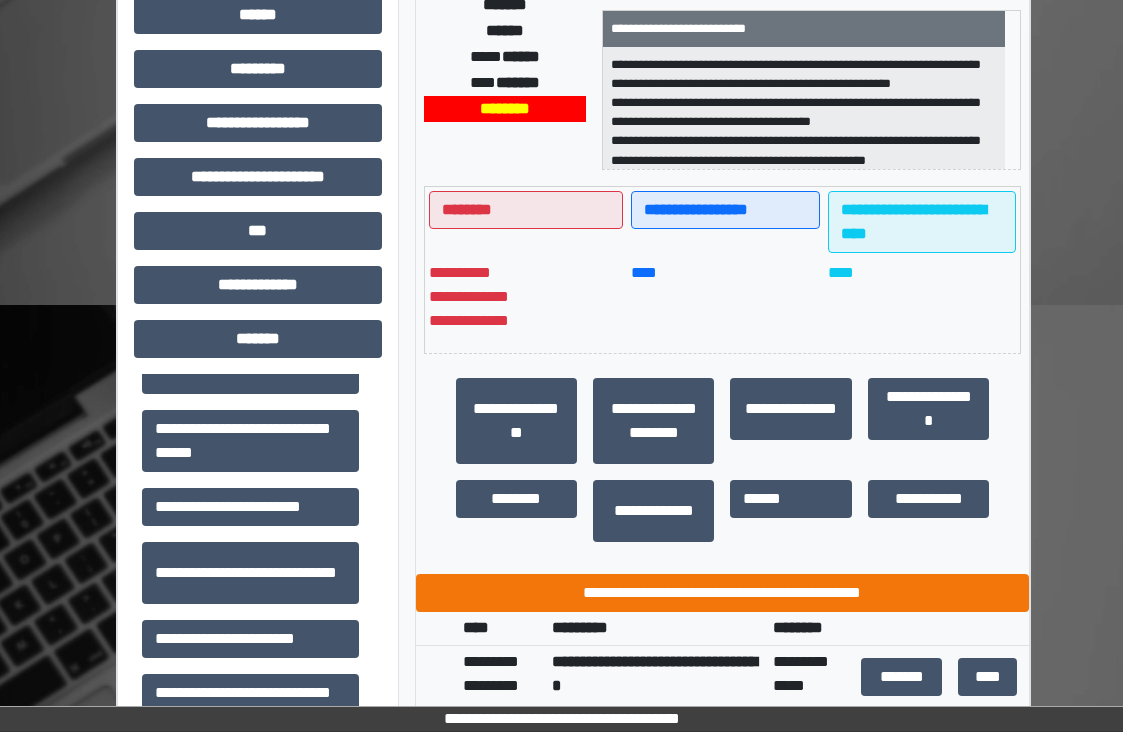 click on "**********" at bounding box center [723, 425] 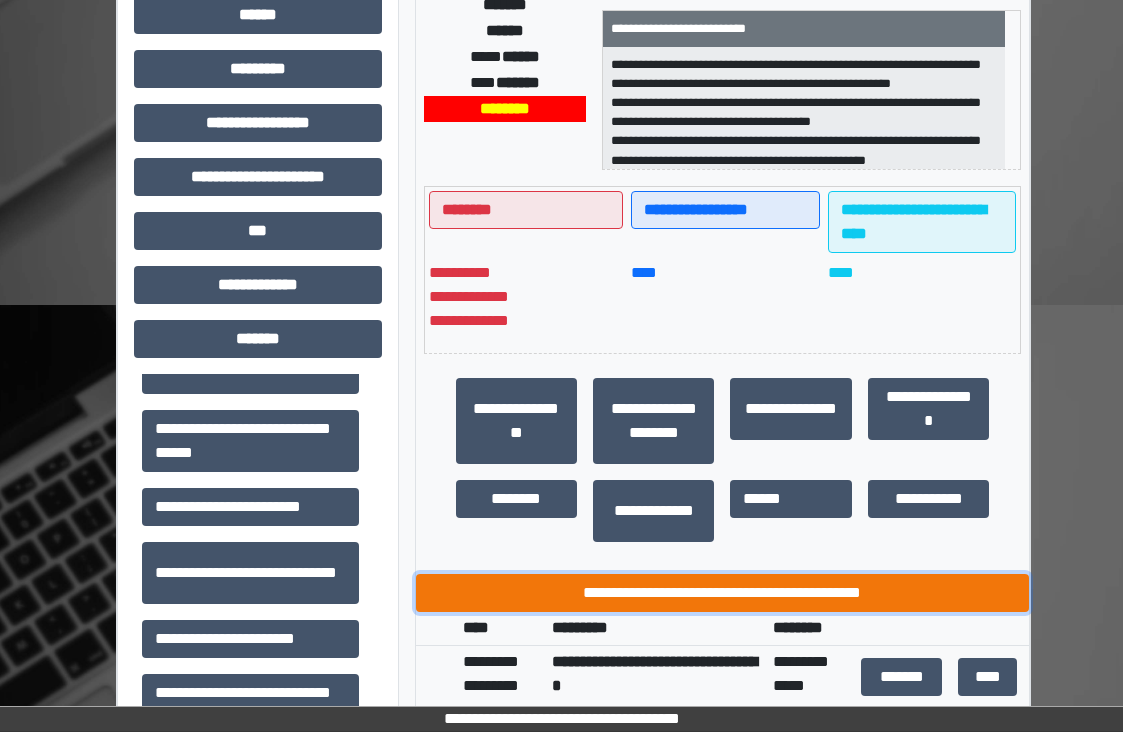 click on "**********" at bounding box center [723, 593] 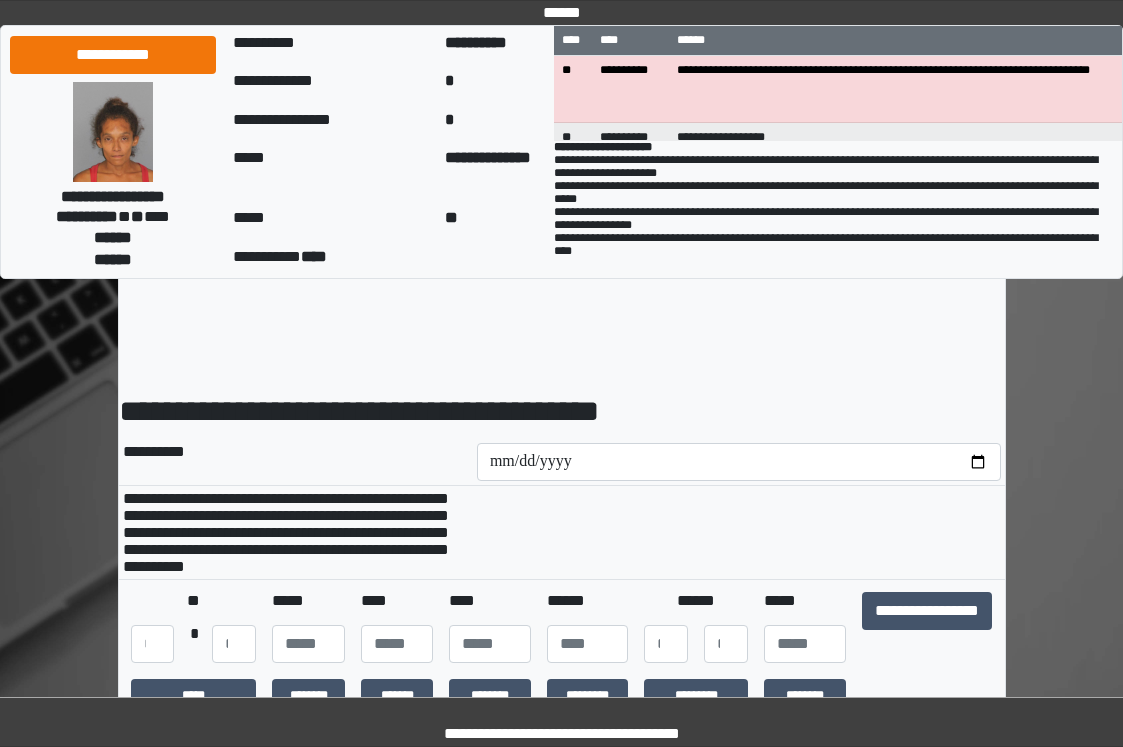 scroll, scrollTop: 0, scrollLeft: 0, axis: both 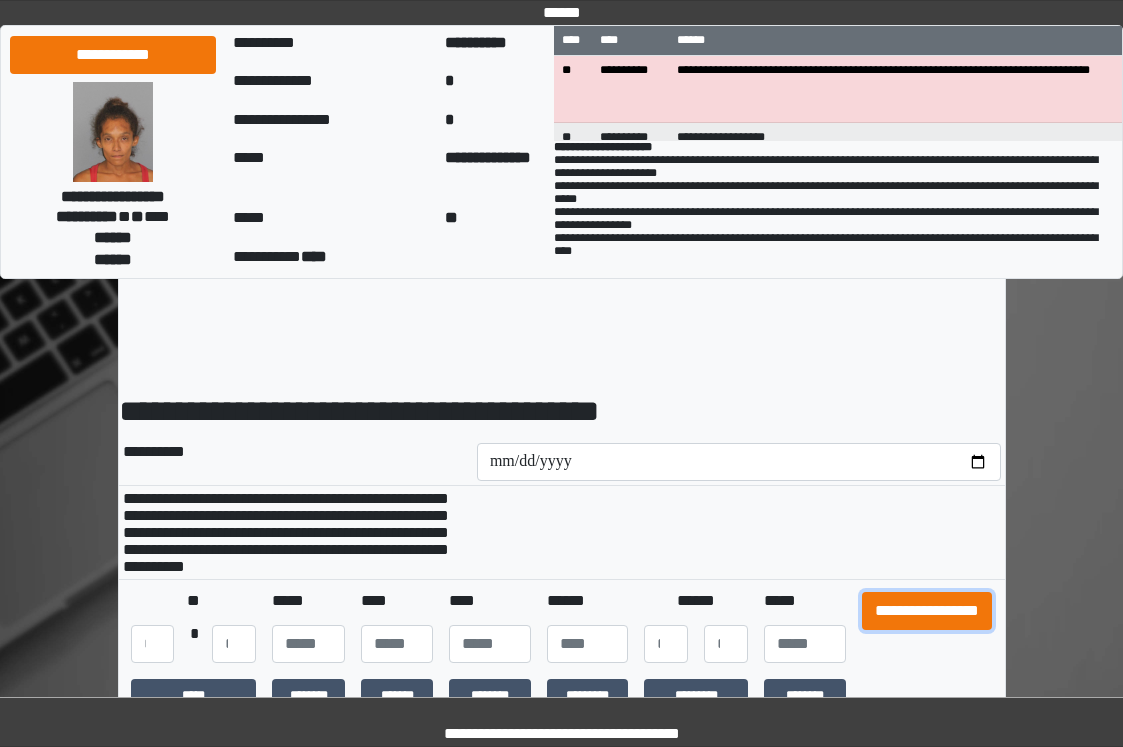 click on "**********" at bounding box center (927, 611) 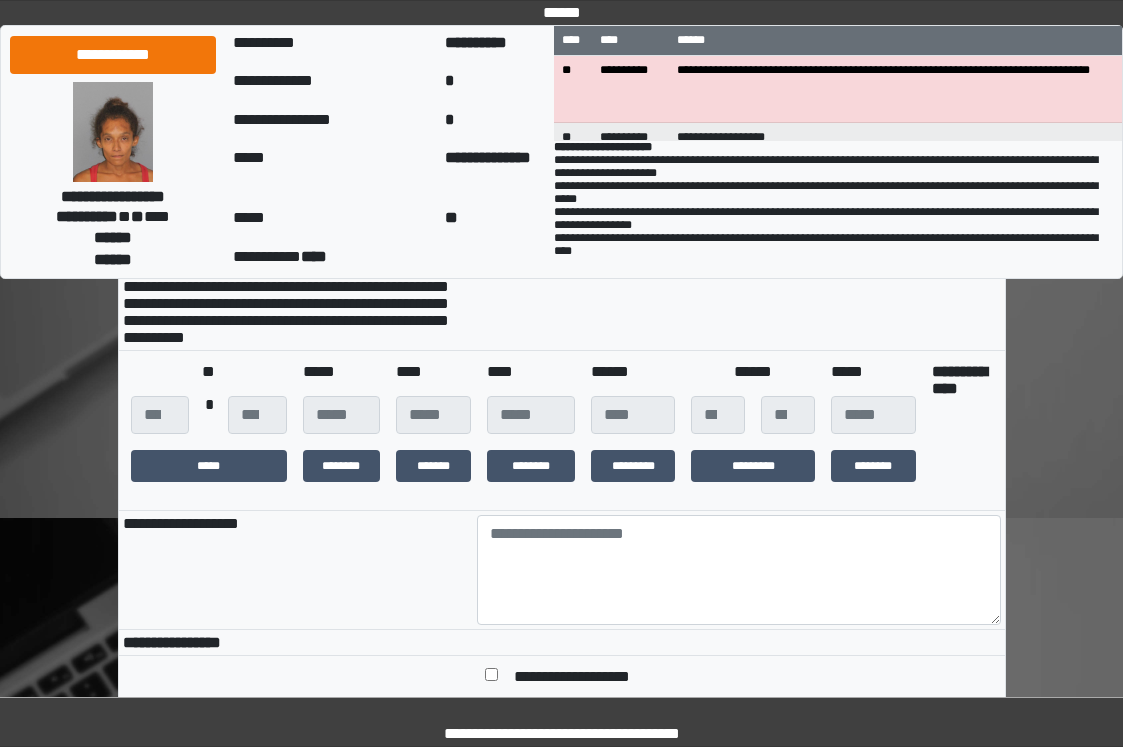 scroll, scrollTop: 400, scrollLeft: 0, axis: vertical 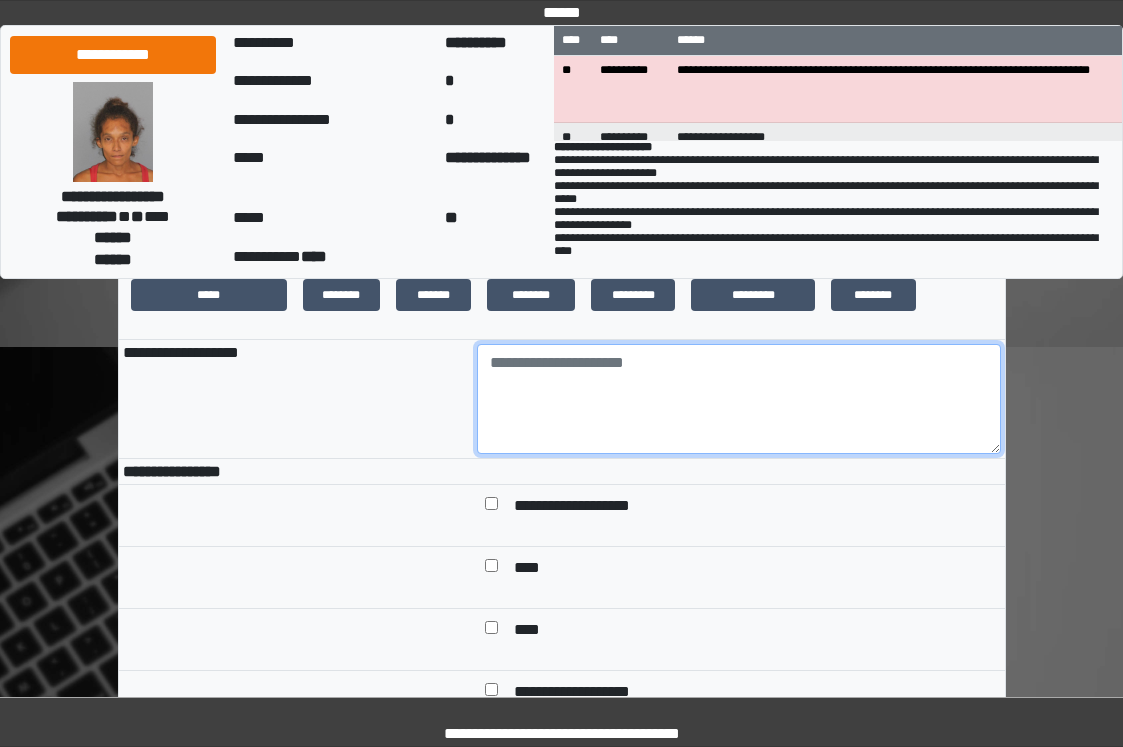 click at bounding box center (739, 399) 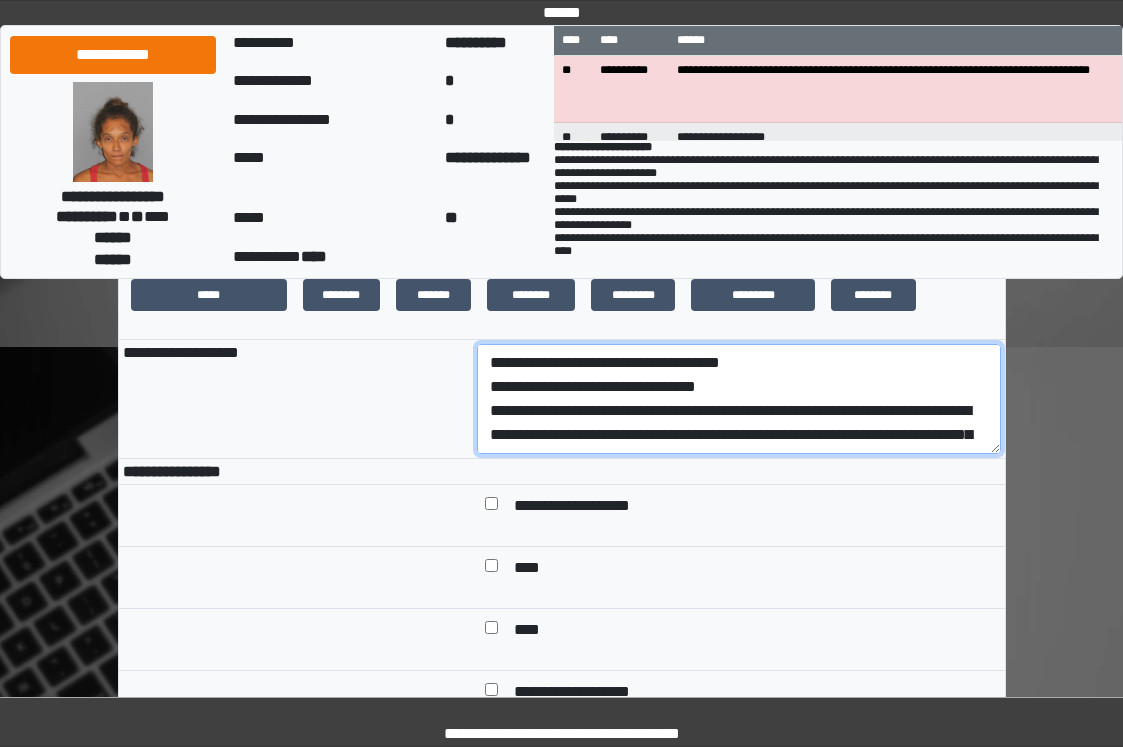 scroll, scrollTop: 208, scrollLeft: 0, axis: vertical 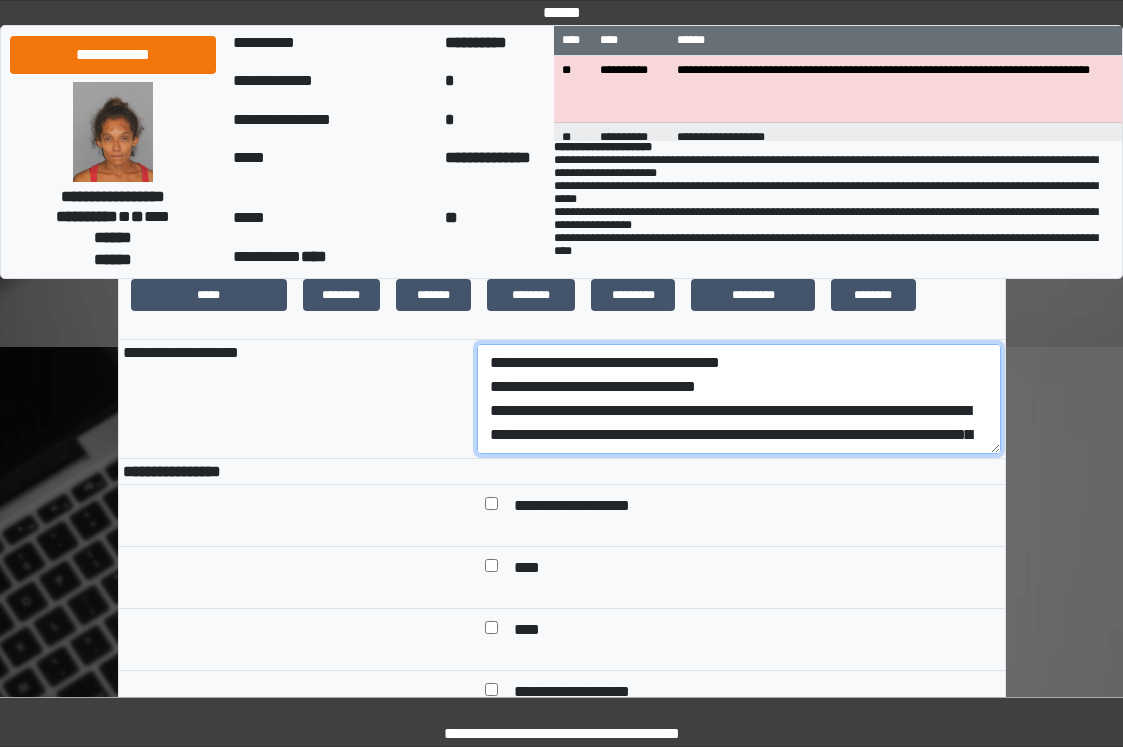 drag, startPoint x: 856, startPoint y: 460, endPoint x: 459, endPoint y: 403, distance: 401.07108 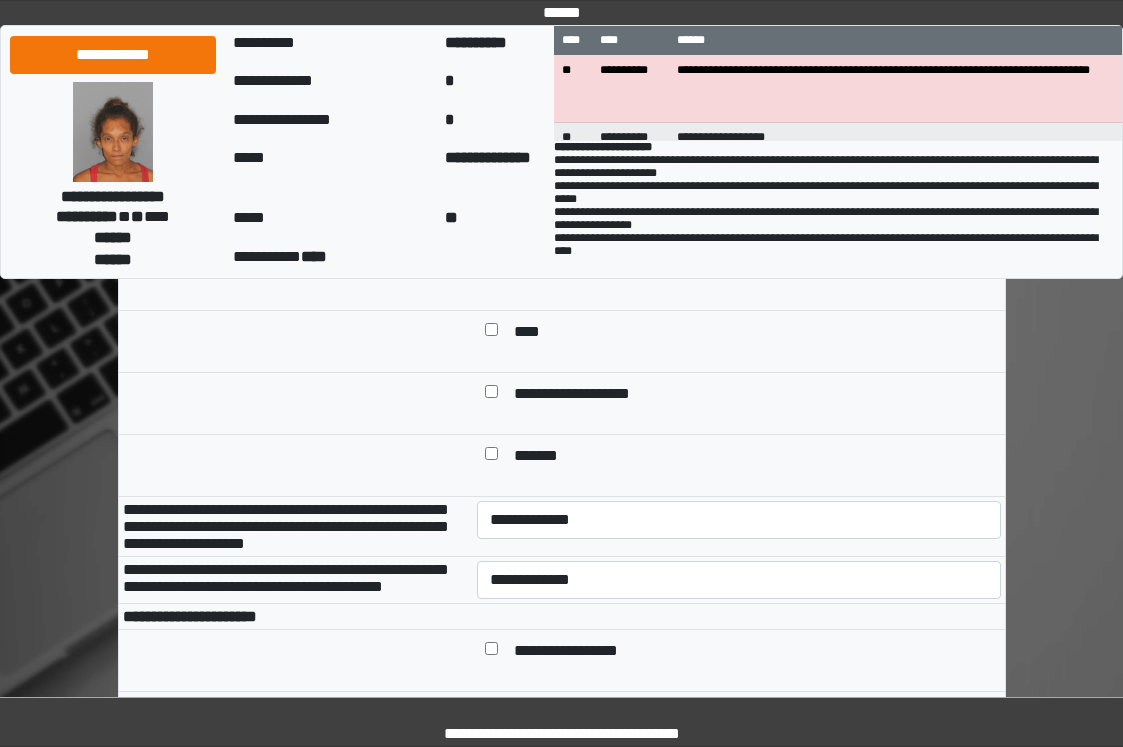 scroll, scrollTop: 700, scrollLeft: 0, axis: vertical 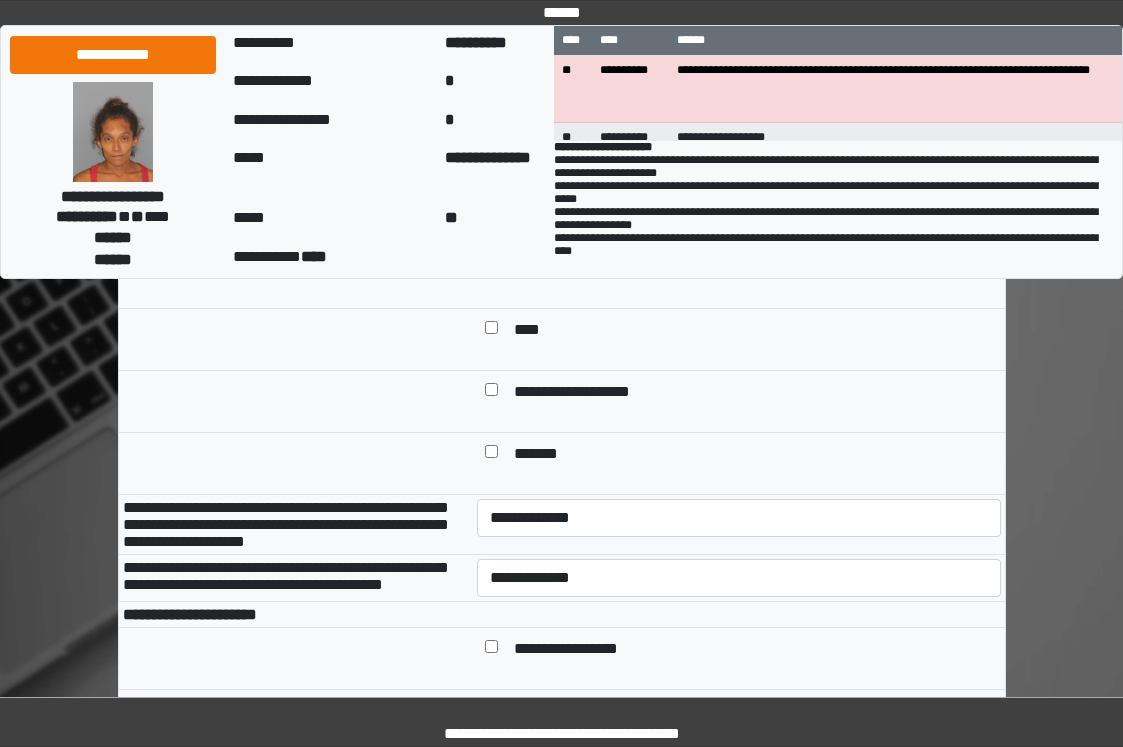 type on "**********" 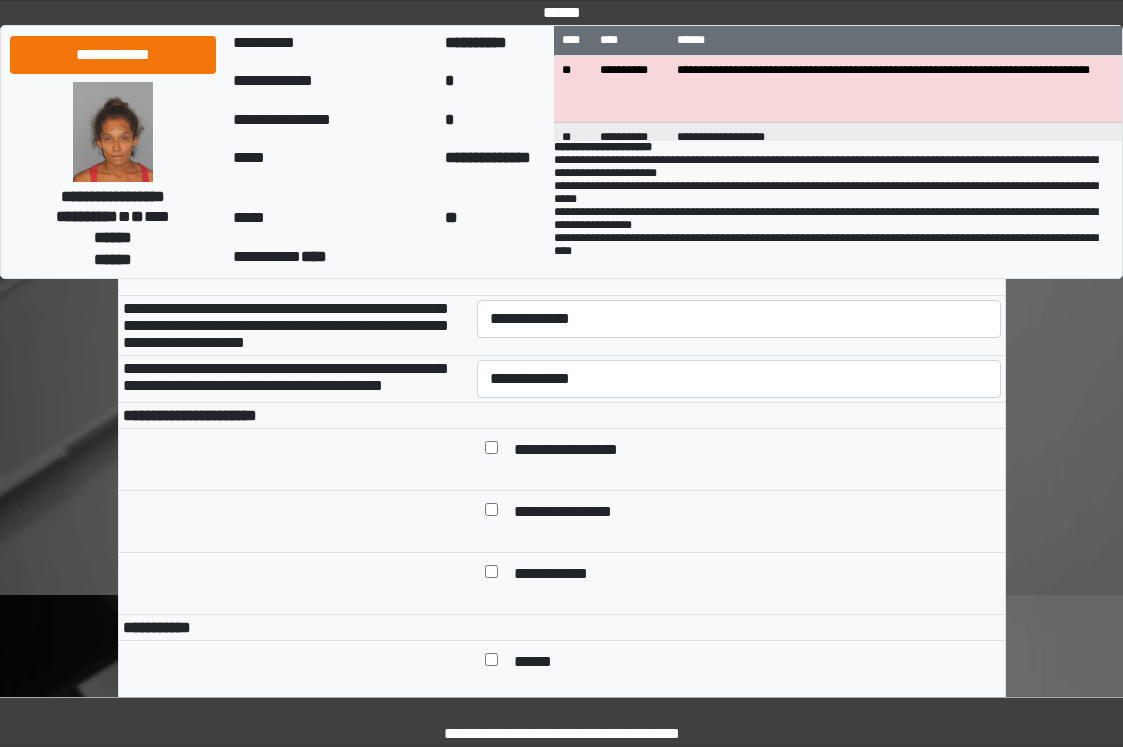 scroll, scrollTop: 900, scrollLeft: 0, axis: vertical 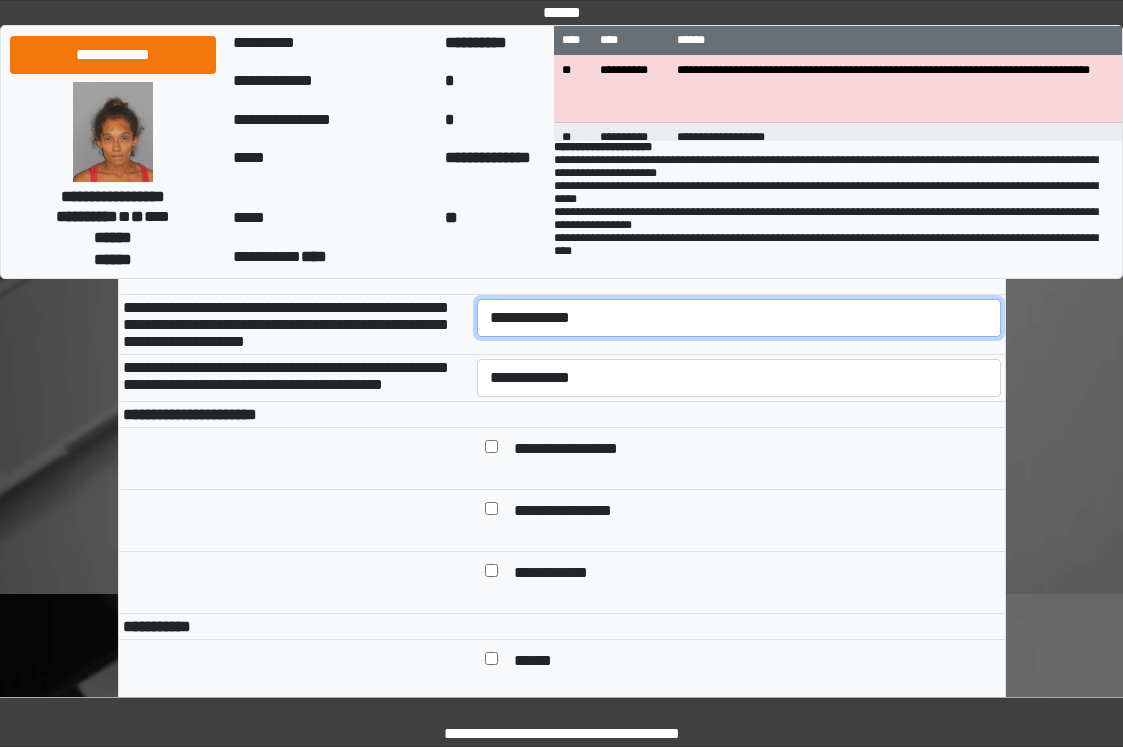 click on "**********" at bounding box center (739, 318) 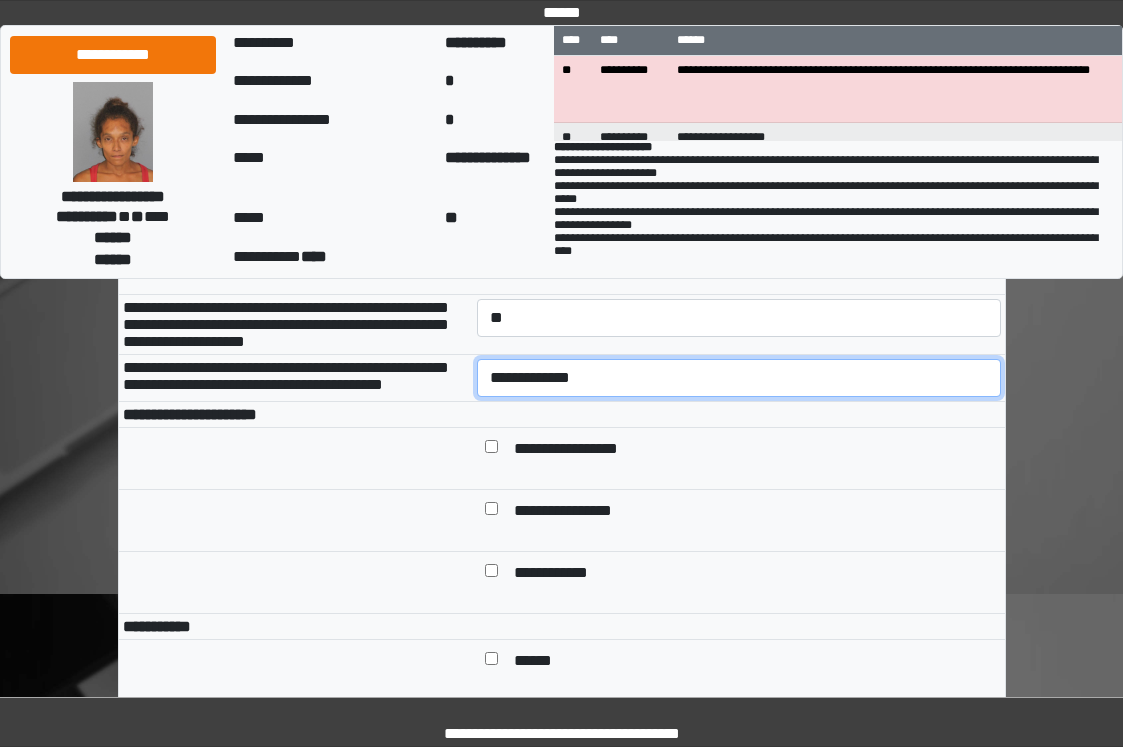 drag, startPoint x: 653, startPoint y: 419, endPoint x: 650, endPoint y: 433, distance: 14.3178215 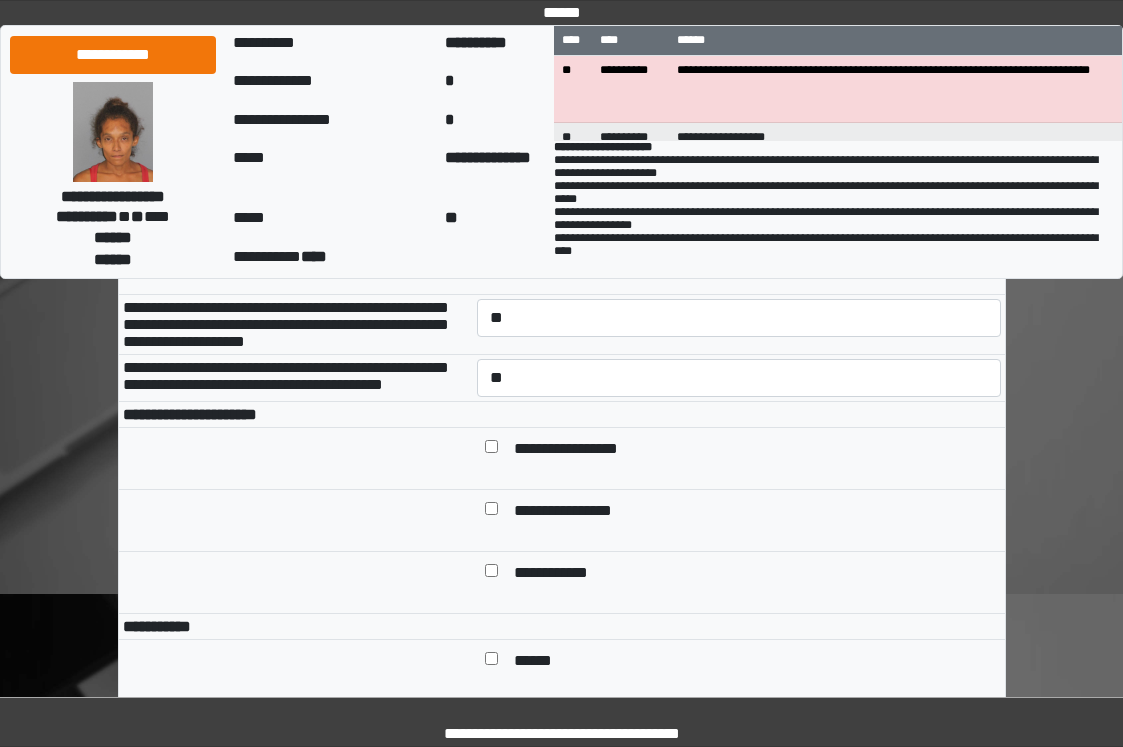 click on "**********" at bounding box center [581, 450] 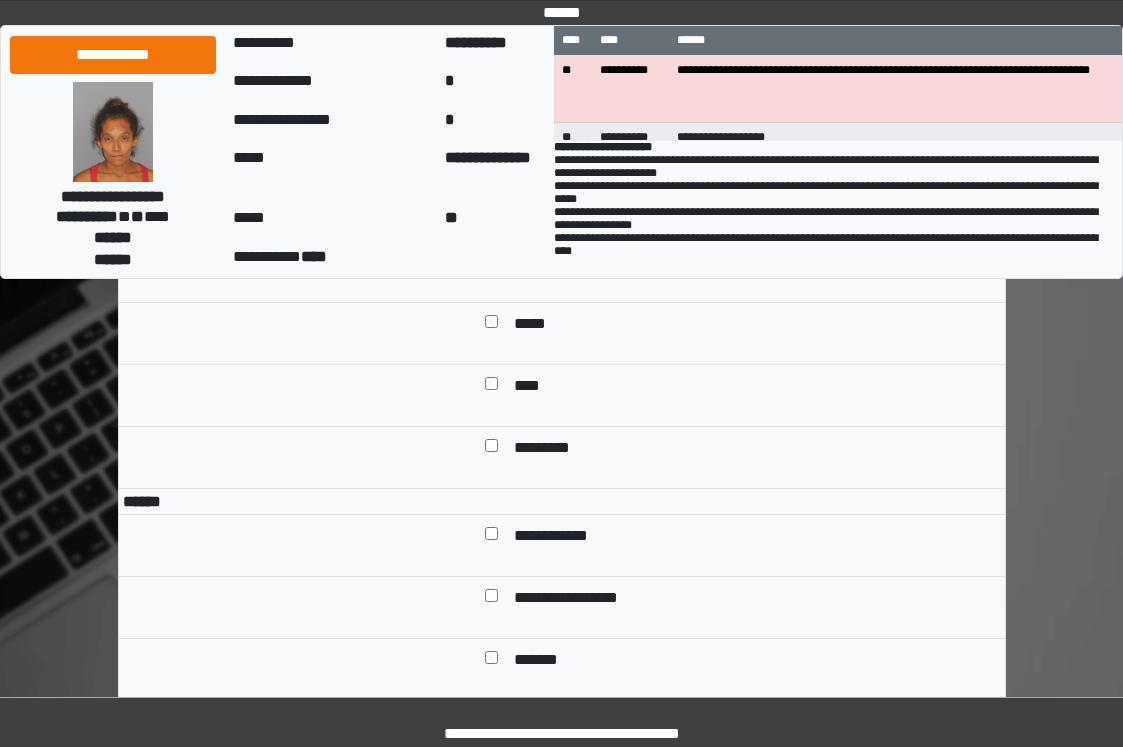 scroll, scrollTop: 1300, scrollLeft: 0, axis: vertical 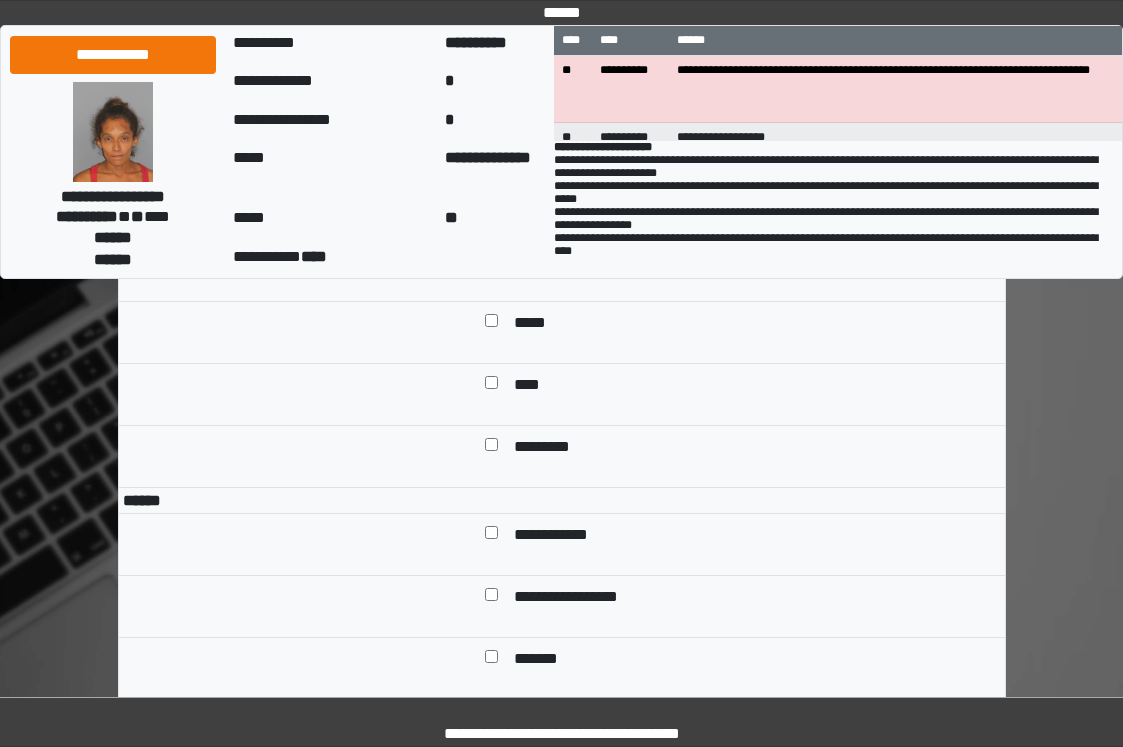 drag, startPoint x: 566, startPoint y: 326, endPoint x: 558, endPoint y: 344, distance: 19.697716 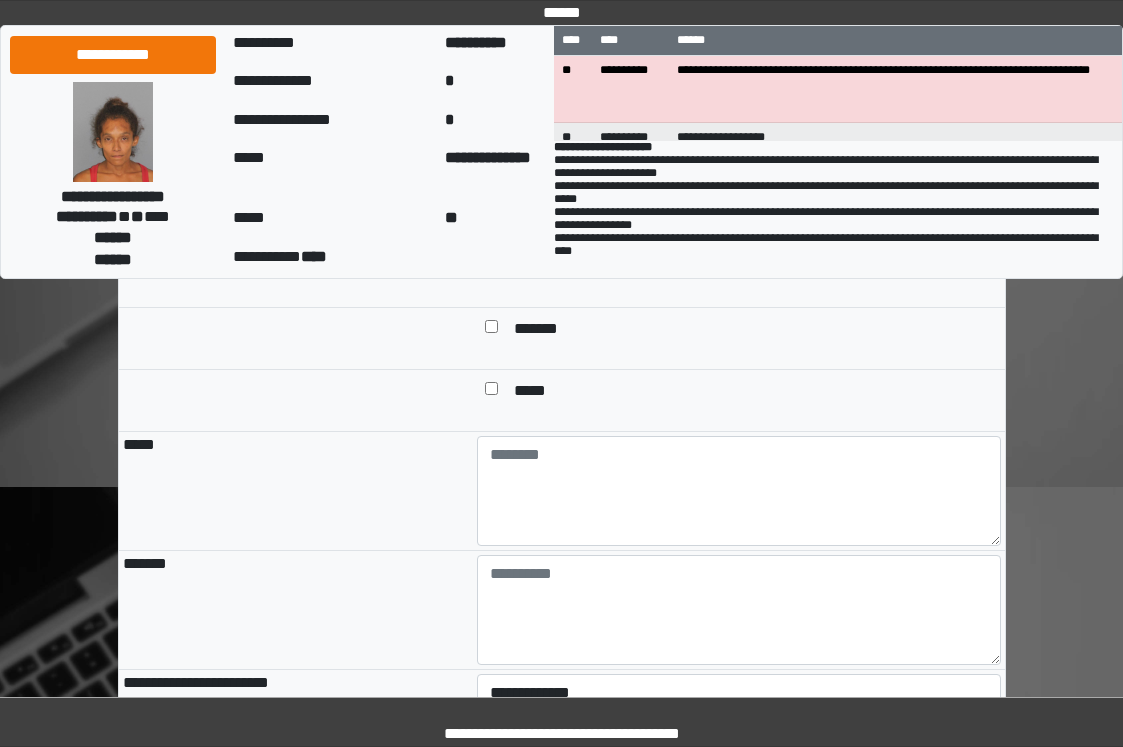 scroll, scrollTop: 1800, scrollLeft: 0, axis: vertical 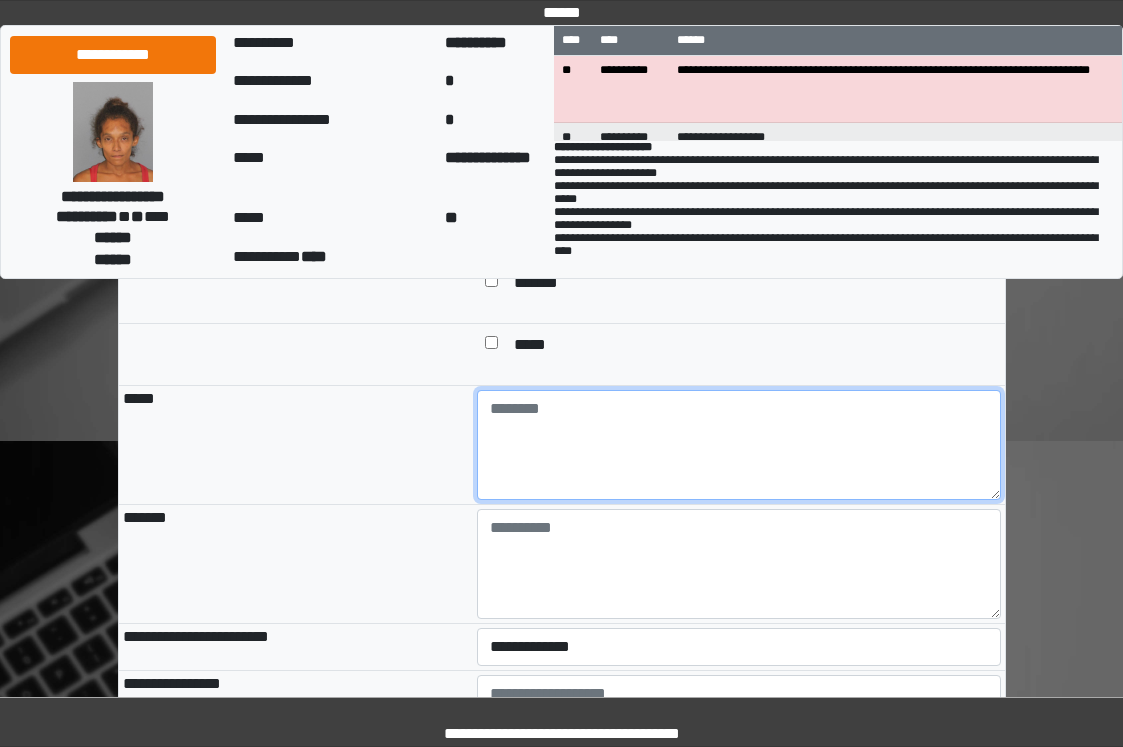 click at bounding box center [739, 445] 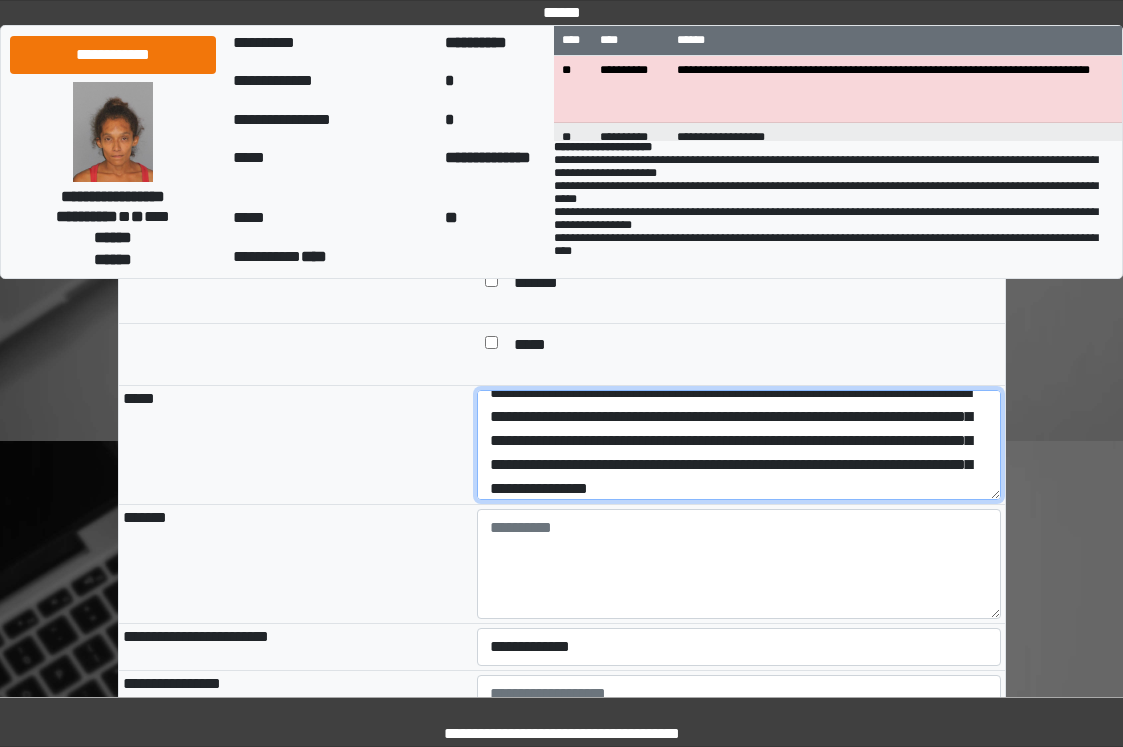 scroll, scrollTop: 0, scrollLeft: 0, axis: both 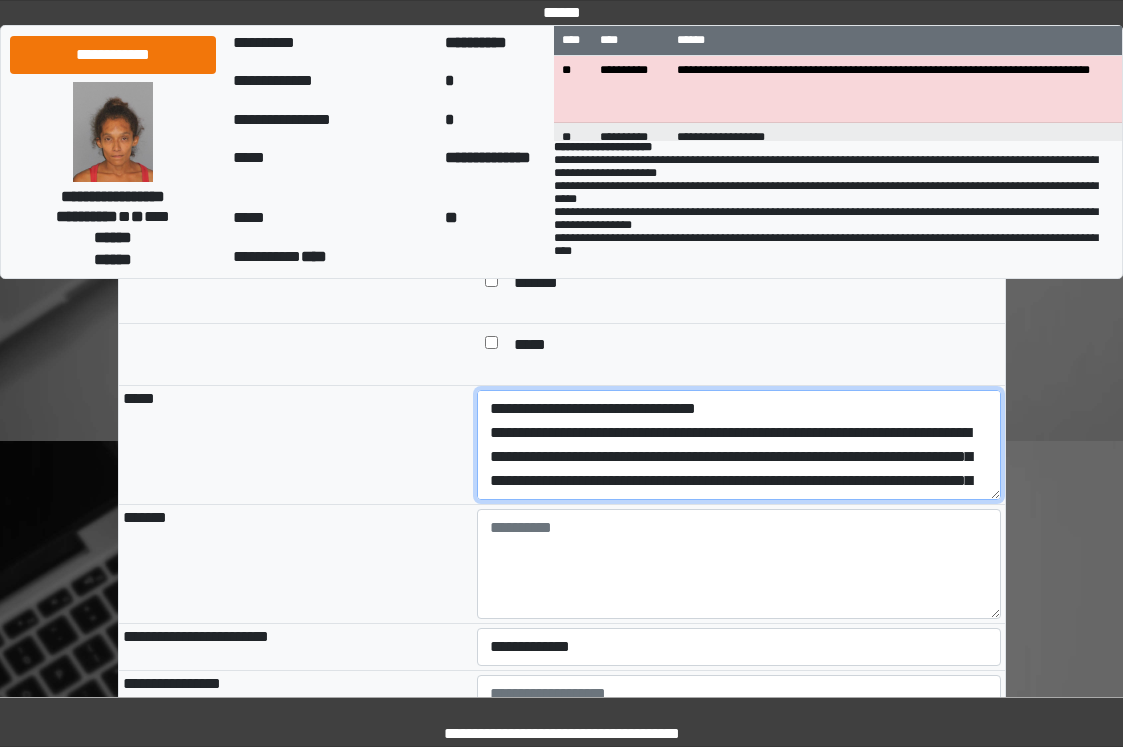 drag, startPoint x: 853, startPoint y: 544, endPoint x: 463, endPoint y: 515, distance: 391.07672 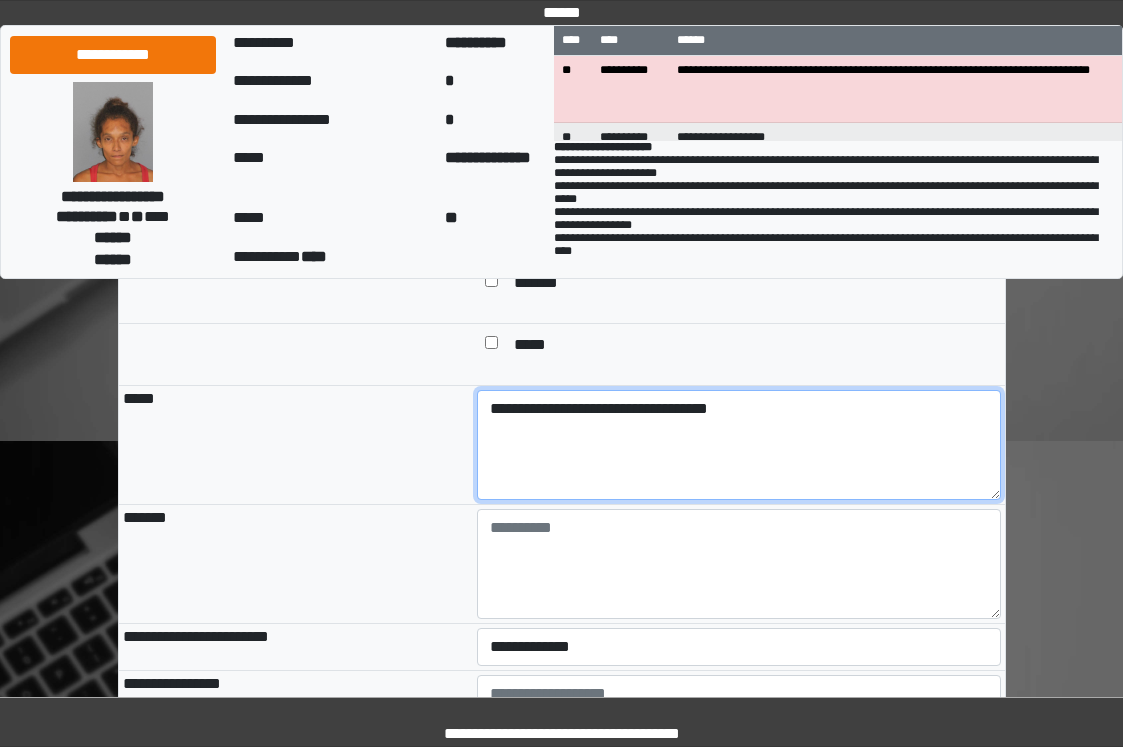 type on "**********" 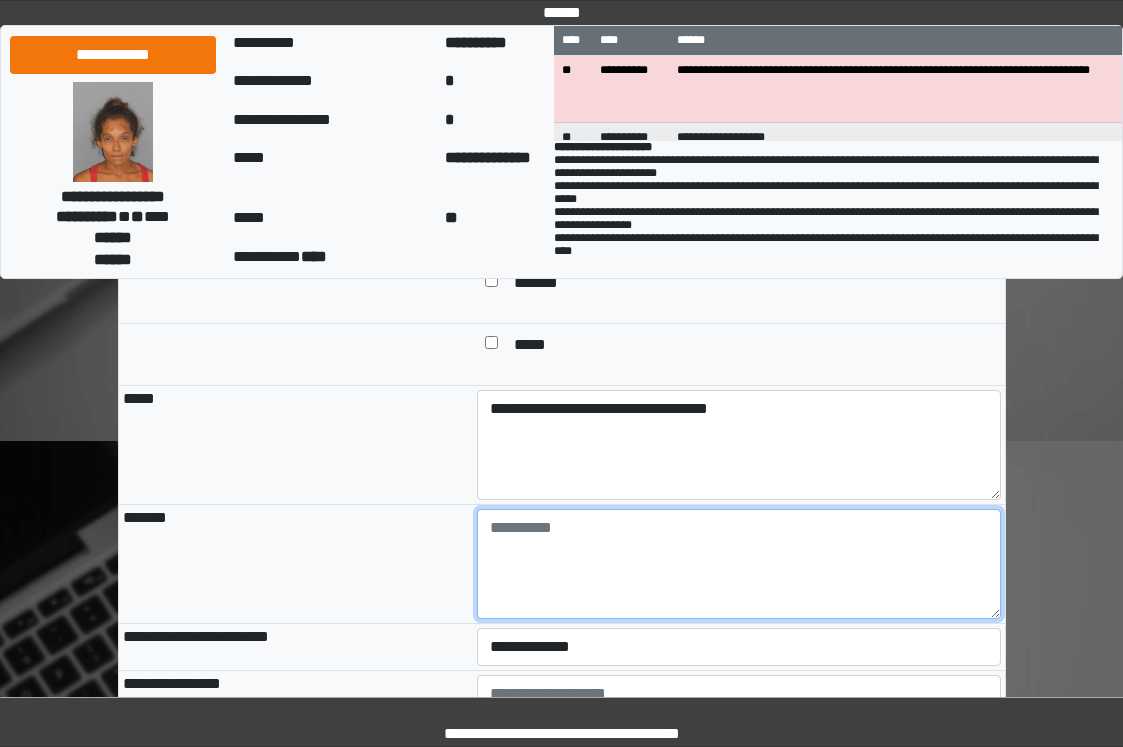 click at bounding box center (739, 564) 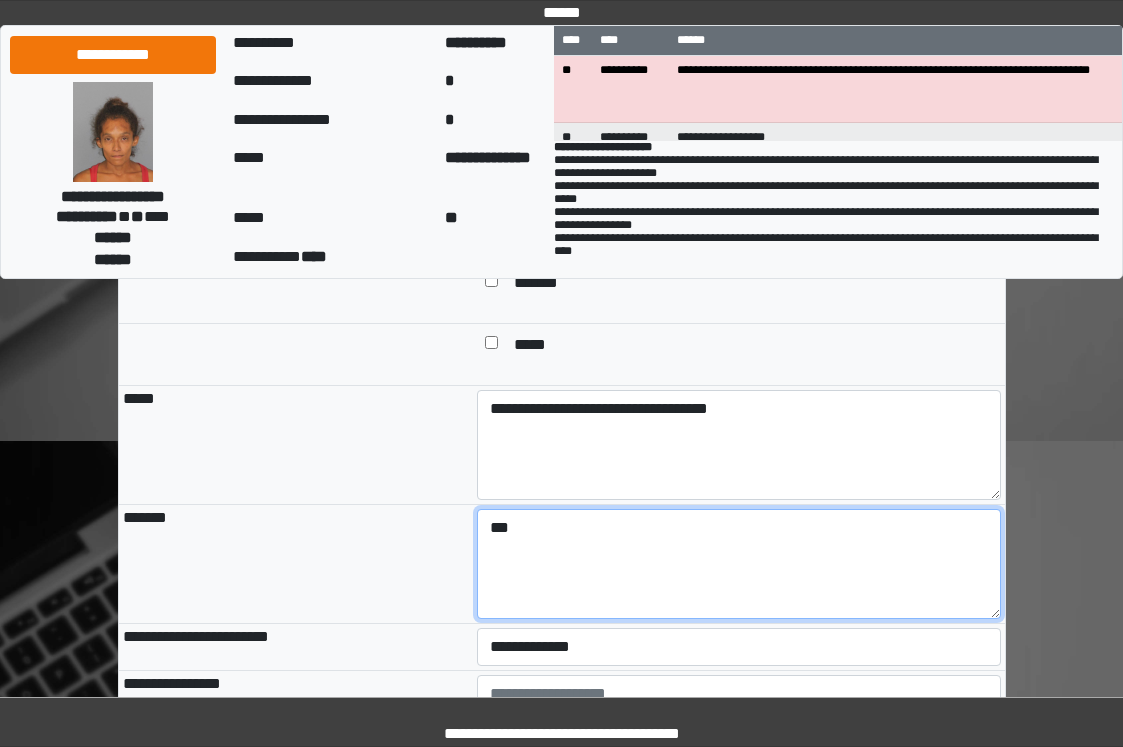 type on "***" 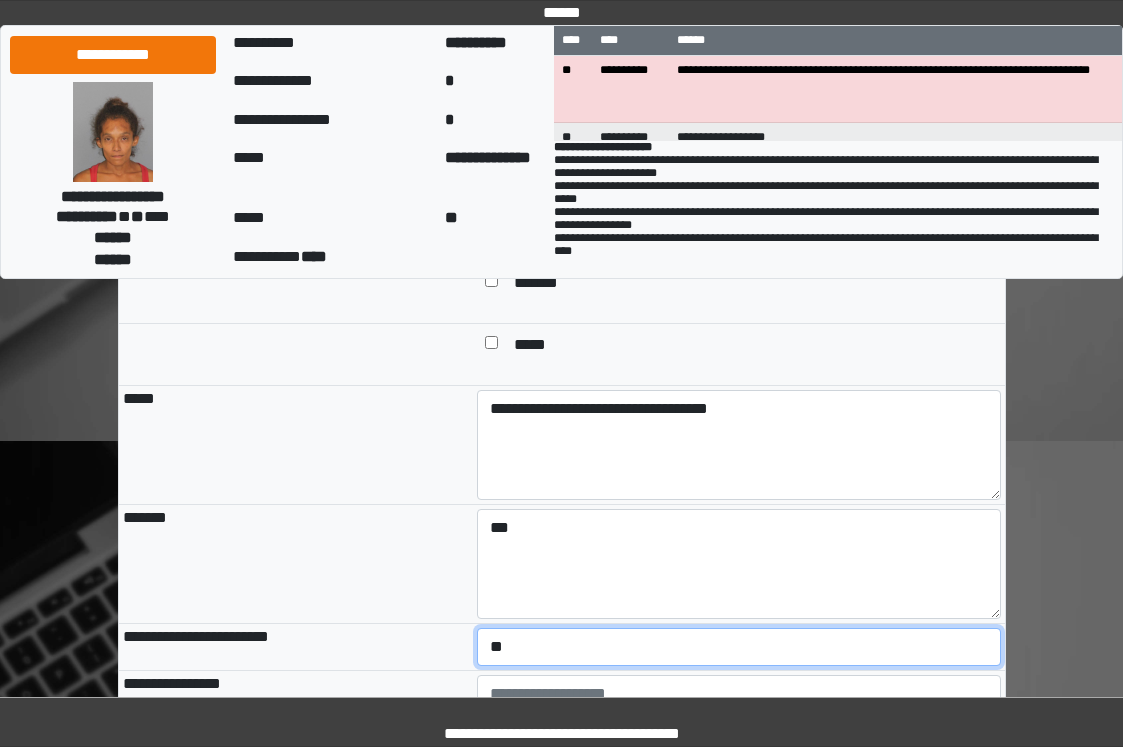 select on "*" 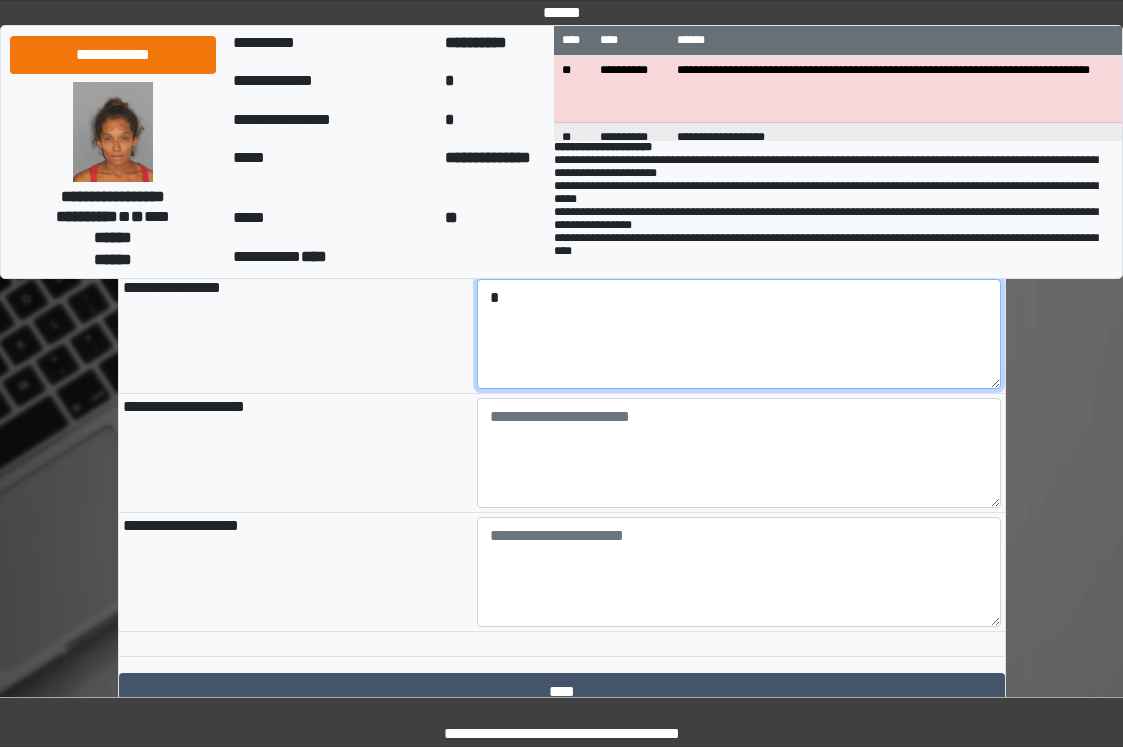 scroll, scrollTop: 2198, scrollLeft: 0, axis: vertical 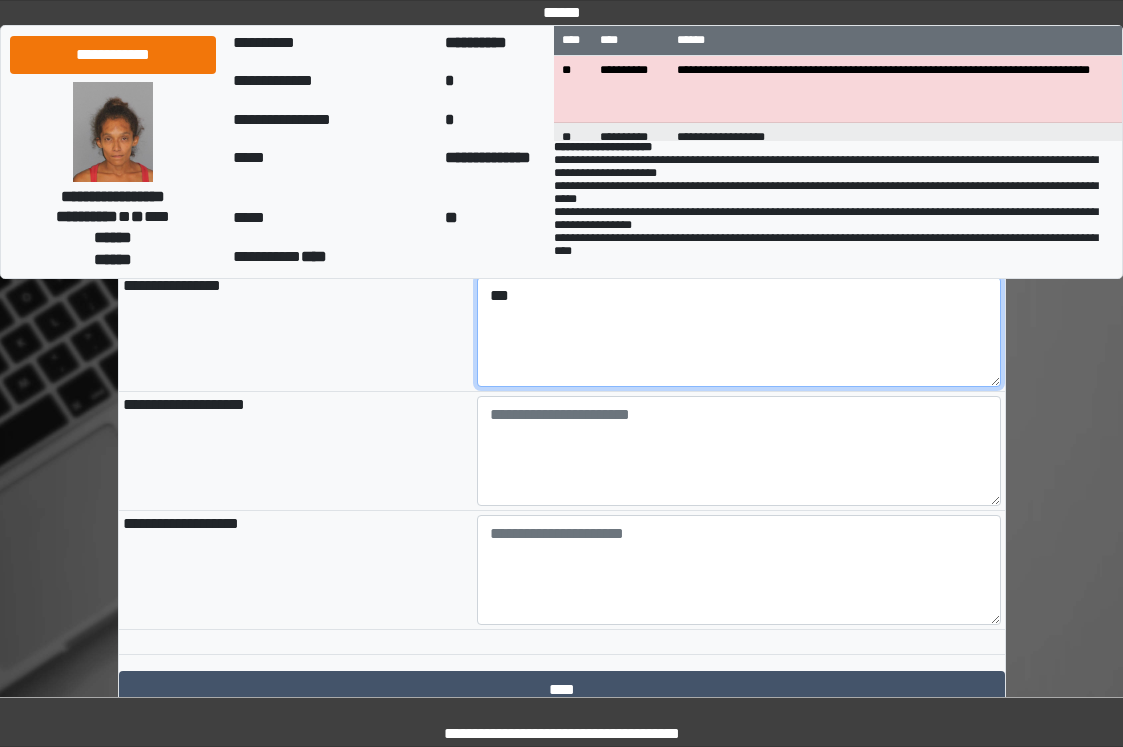 type on "***" 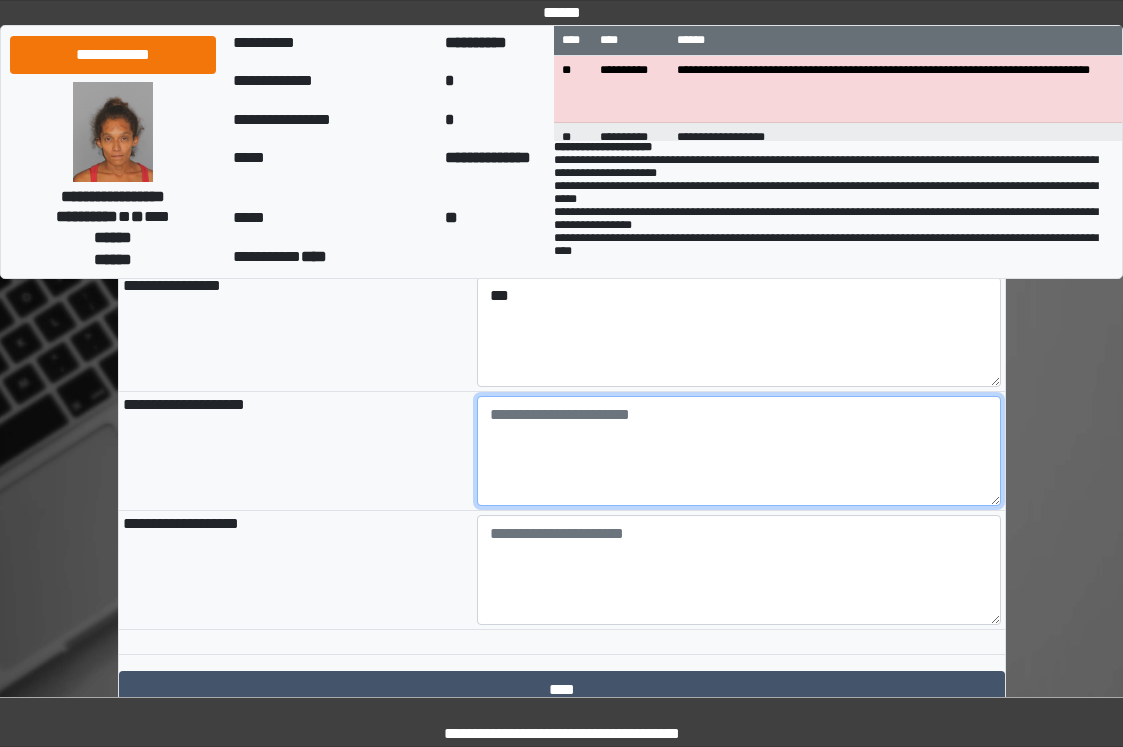 paste on "**********" 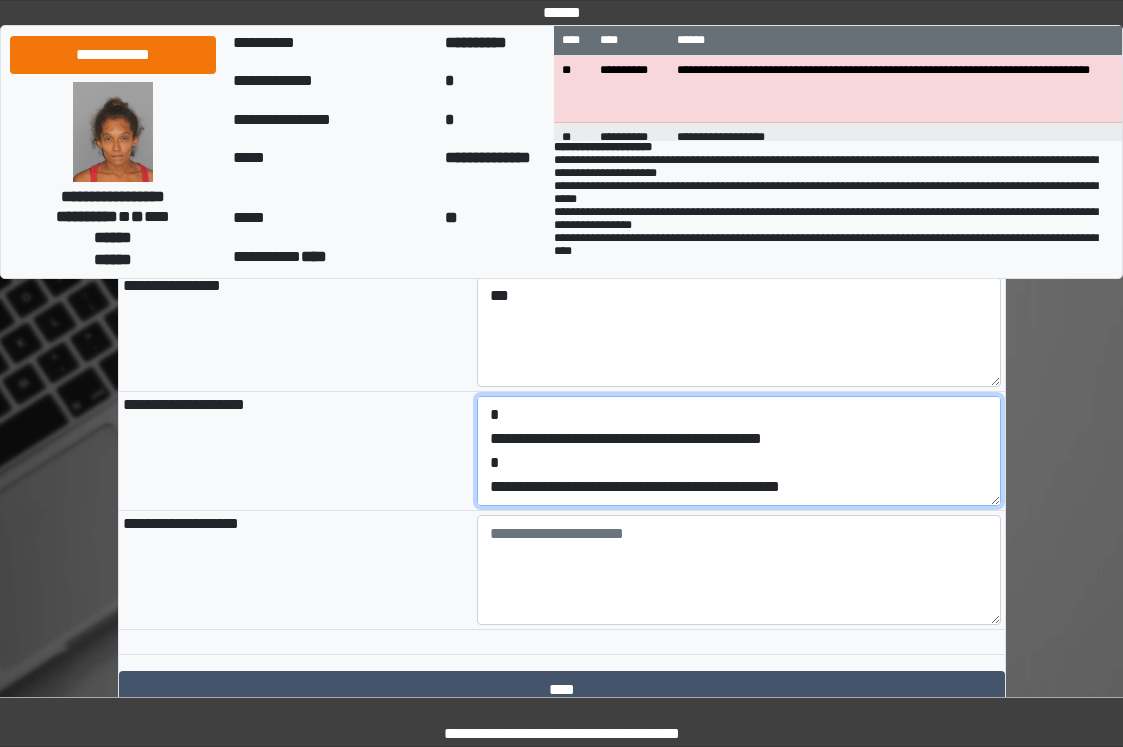 scroll, scrollTop: 144, scrollLeft: 0, axis: vertical 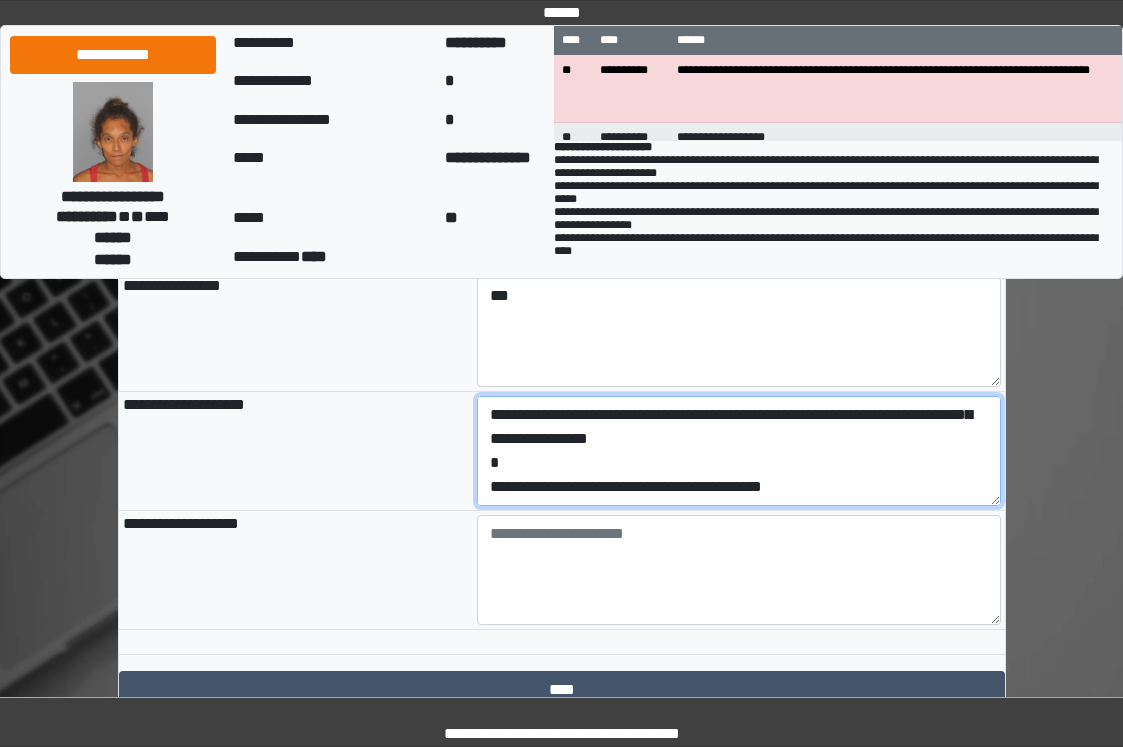 type on "**********" 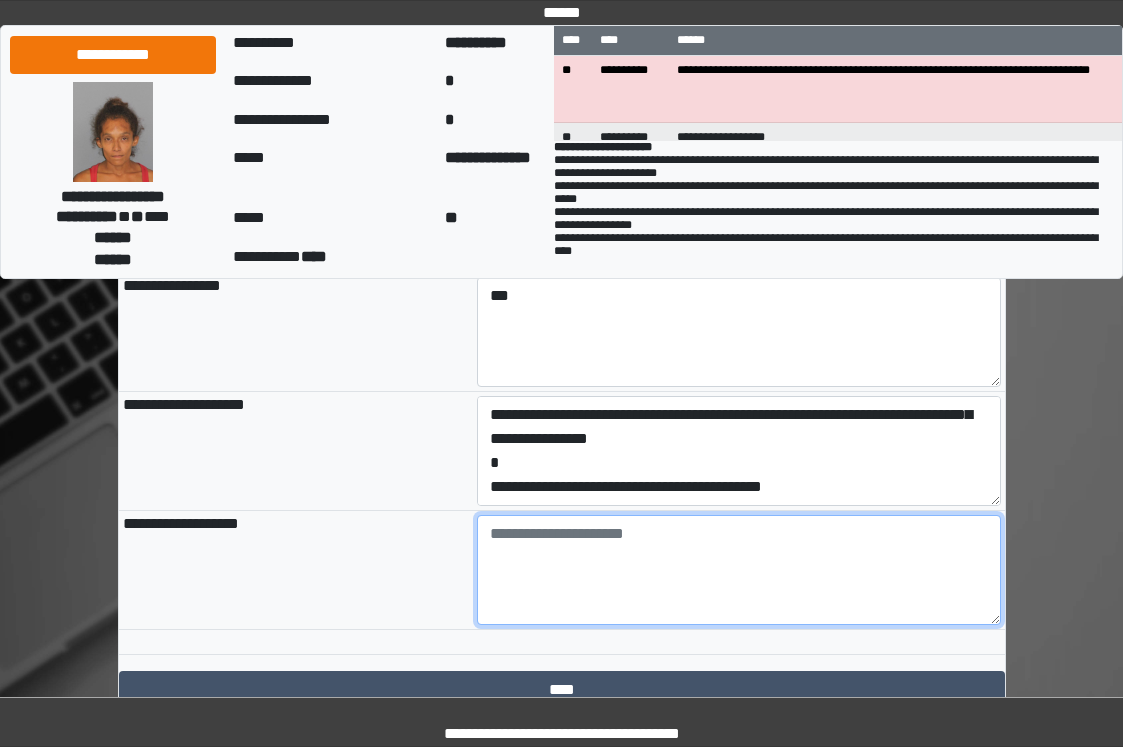 click at bounding box center (739, 570) 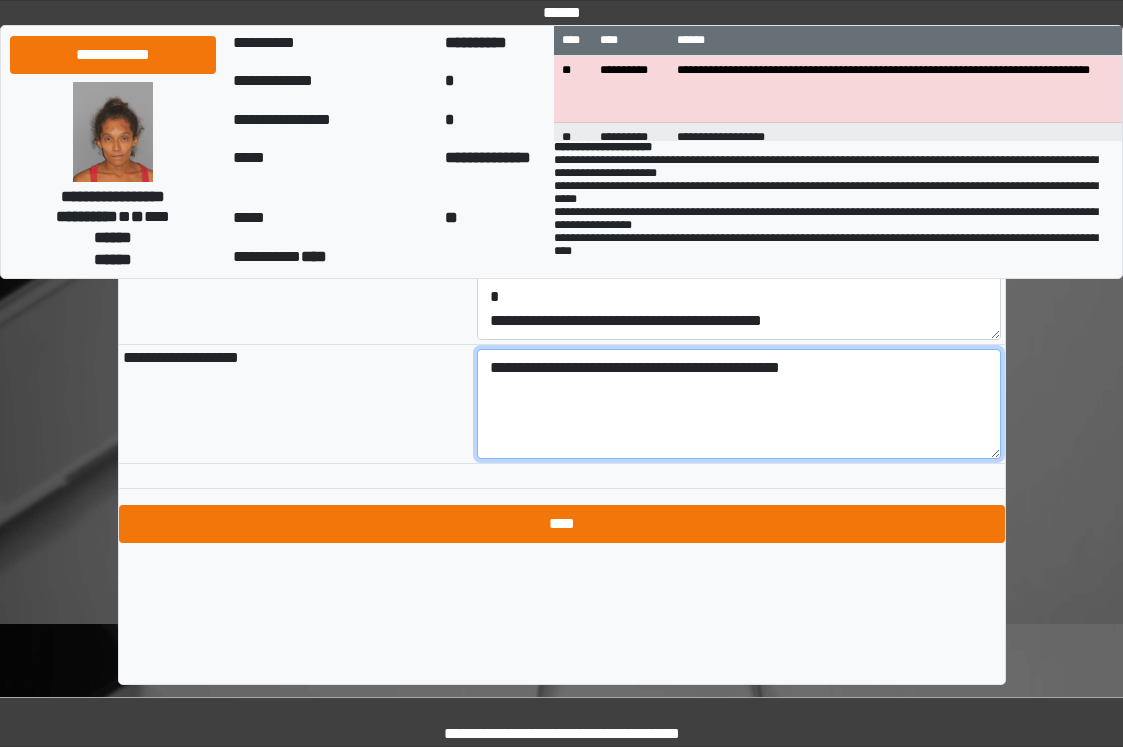 scroll, scrollTop: 2366, scrollLeft: 0, axis: vertical 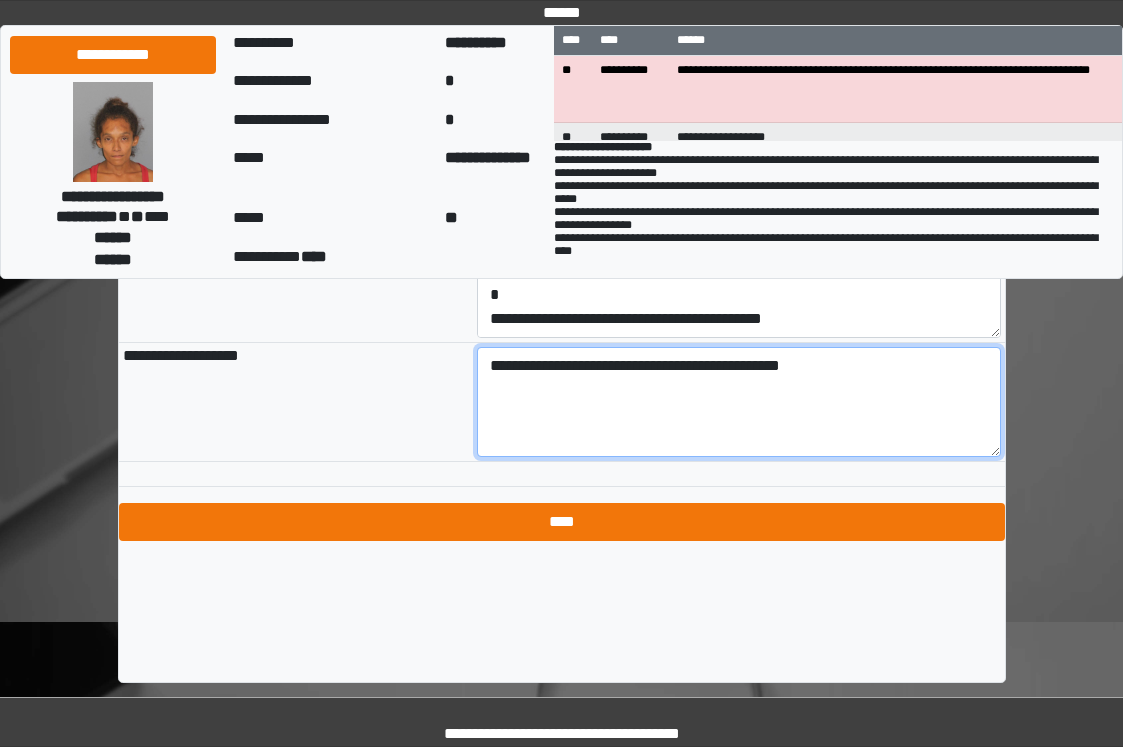 type on "**********" 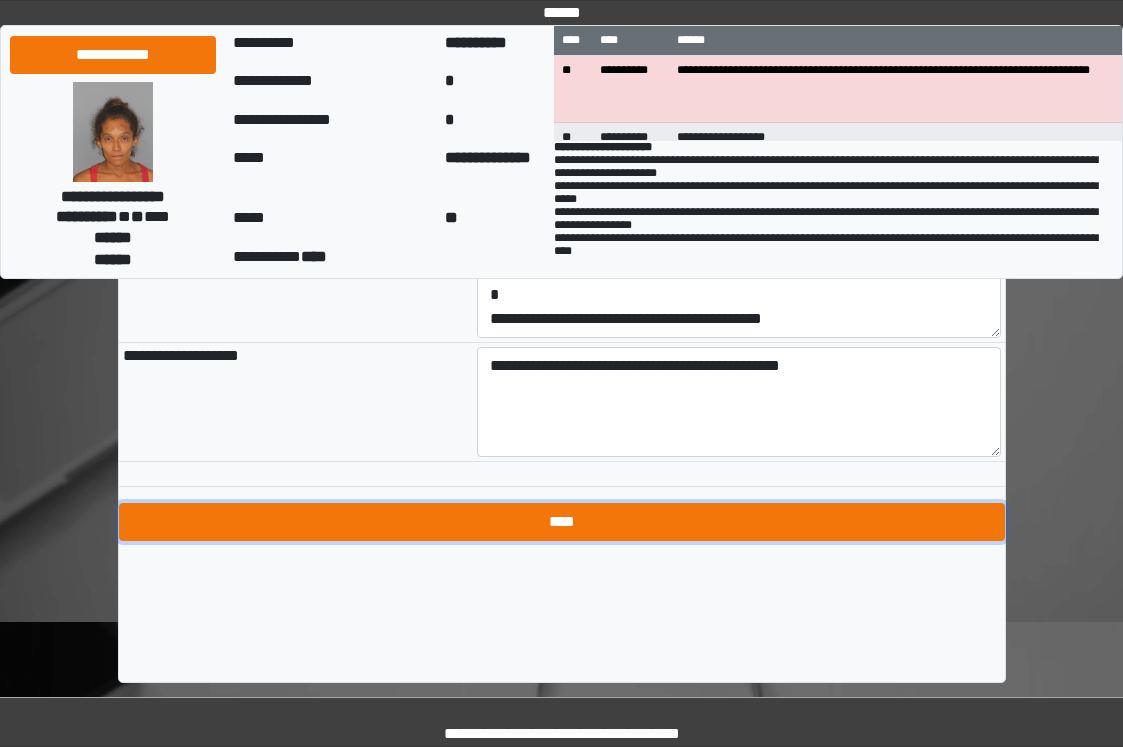 click on "****" at bounding box center [562, 522] 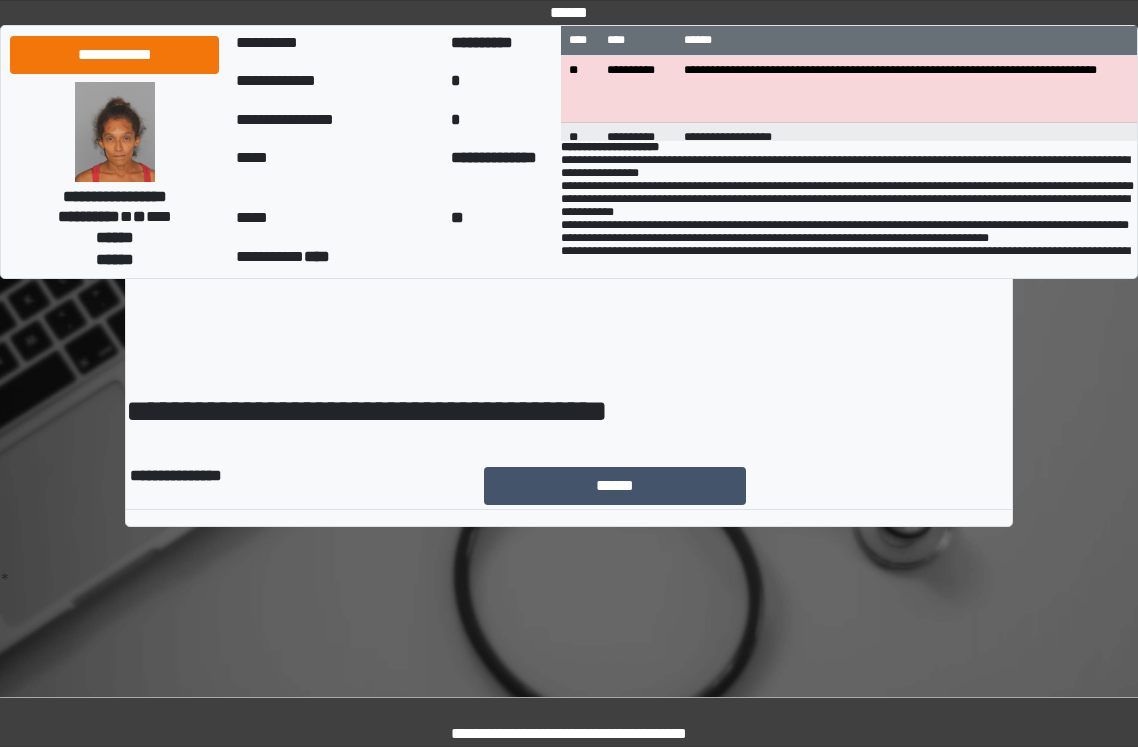 scroll, scrollTop: 0, scrollLeft: 0, axis: both 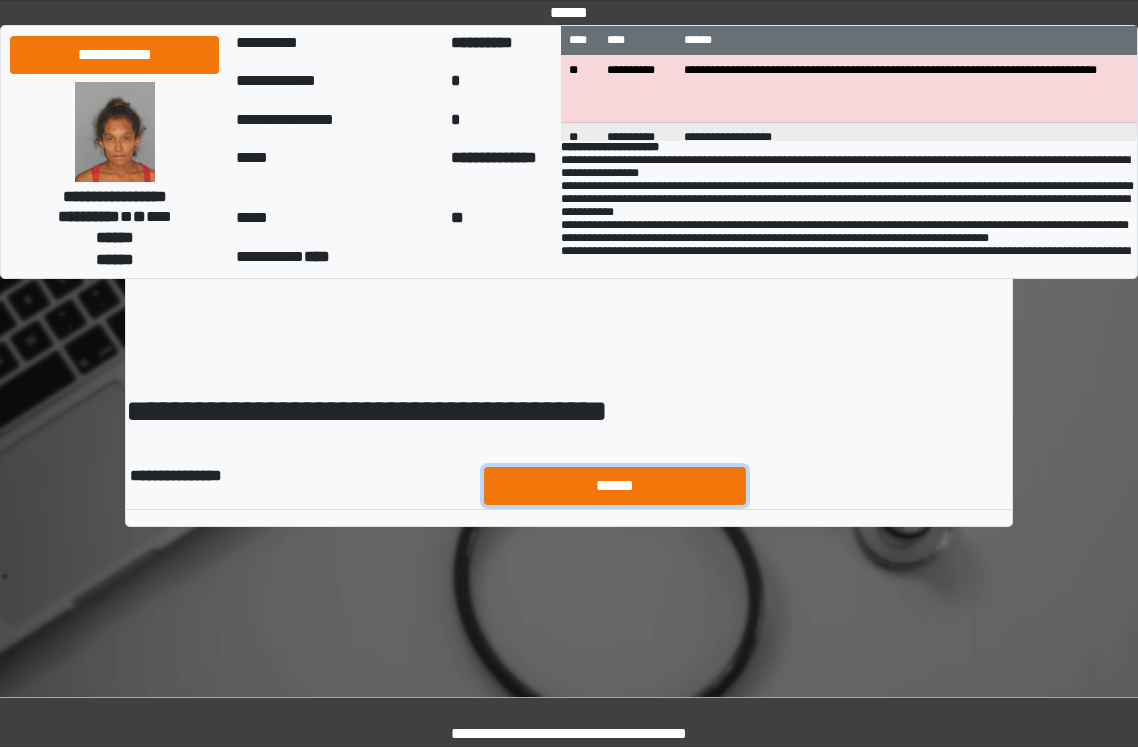 click on "******" at bounding box center [615, 486] 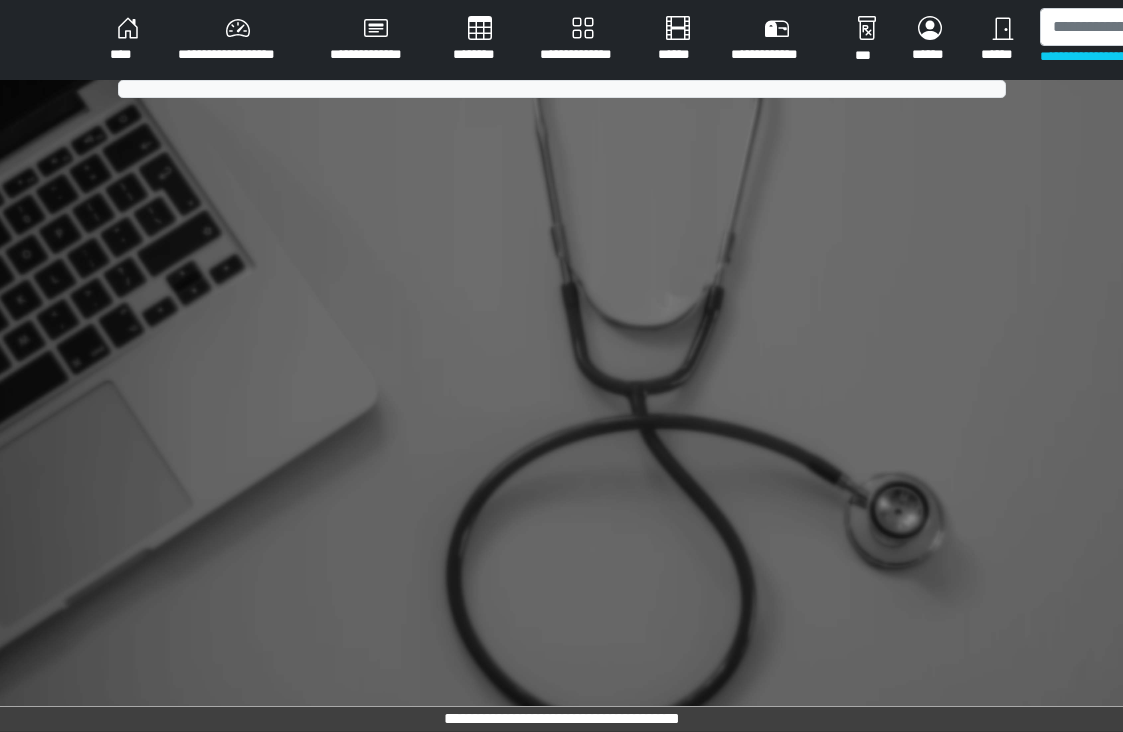 scroll, scrollTop: 0, scrollLeft: 0, axis: both 